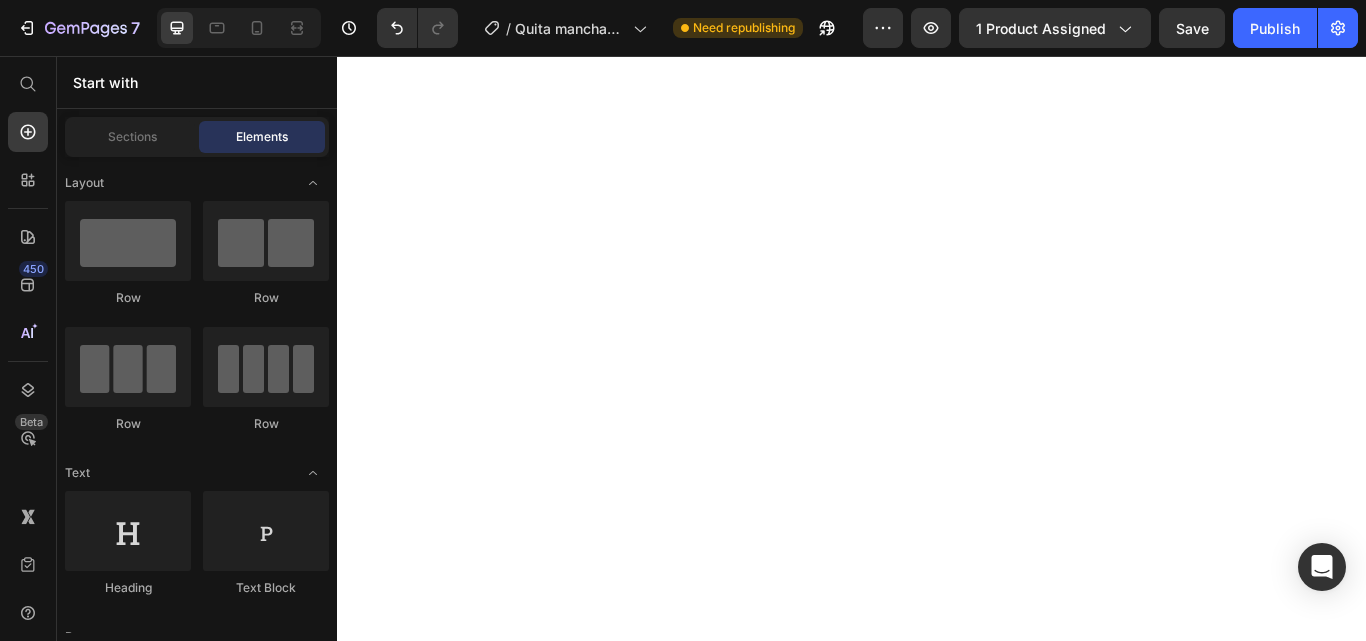 scroll, scrollTop: 0, scrollLeft: 0, axis: both 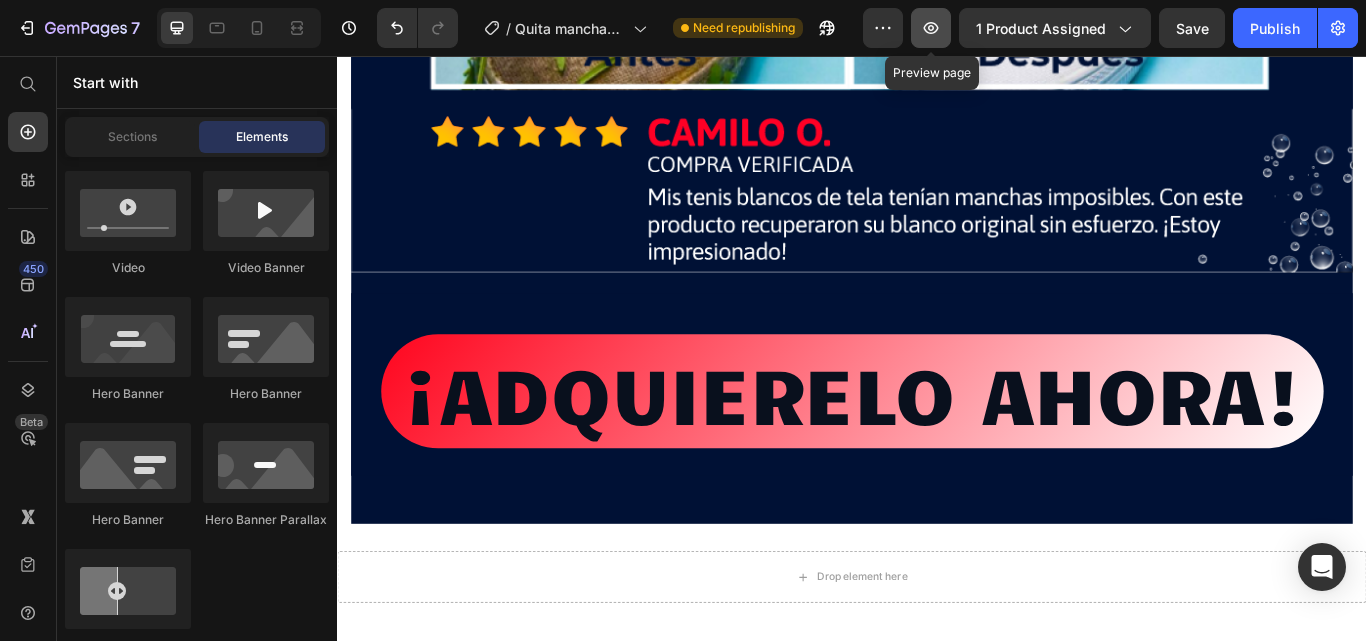 click 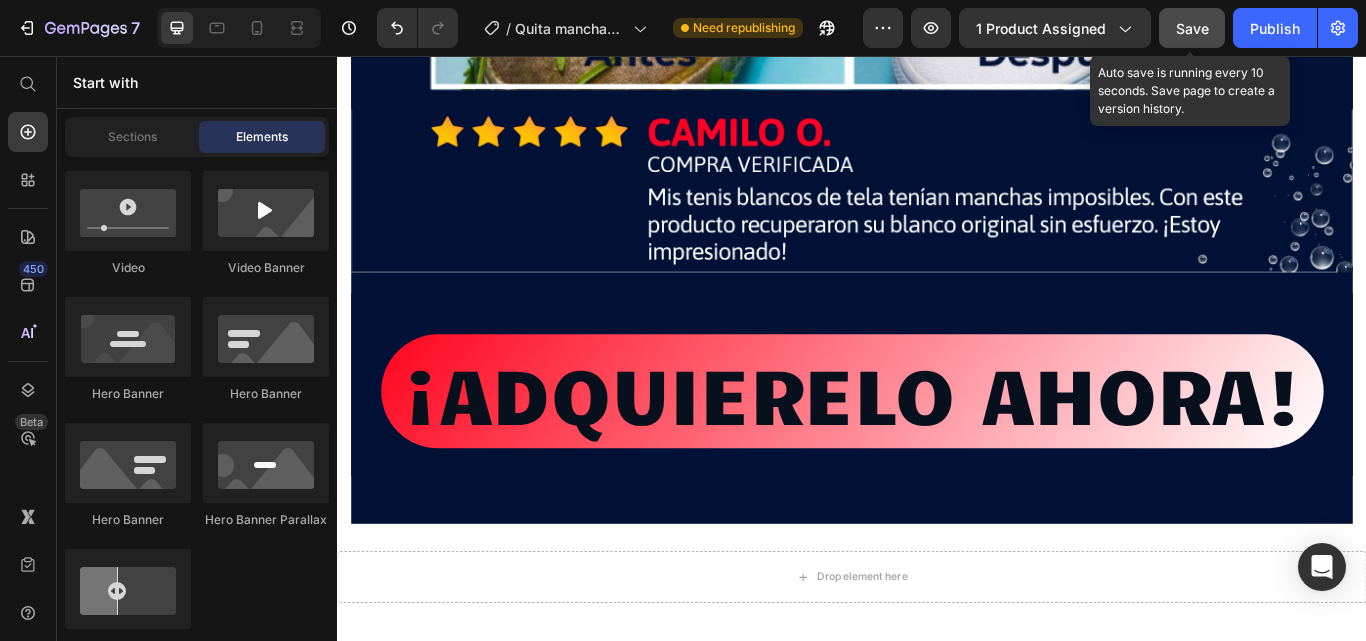 click on "Save" at bounding box center [1192, 28] 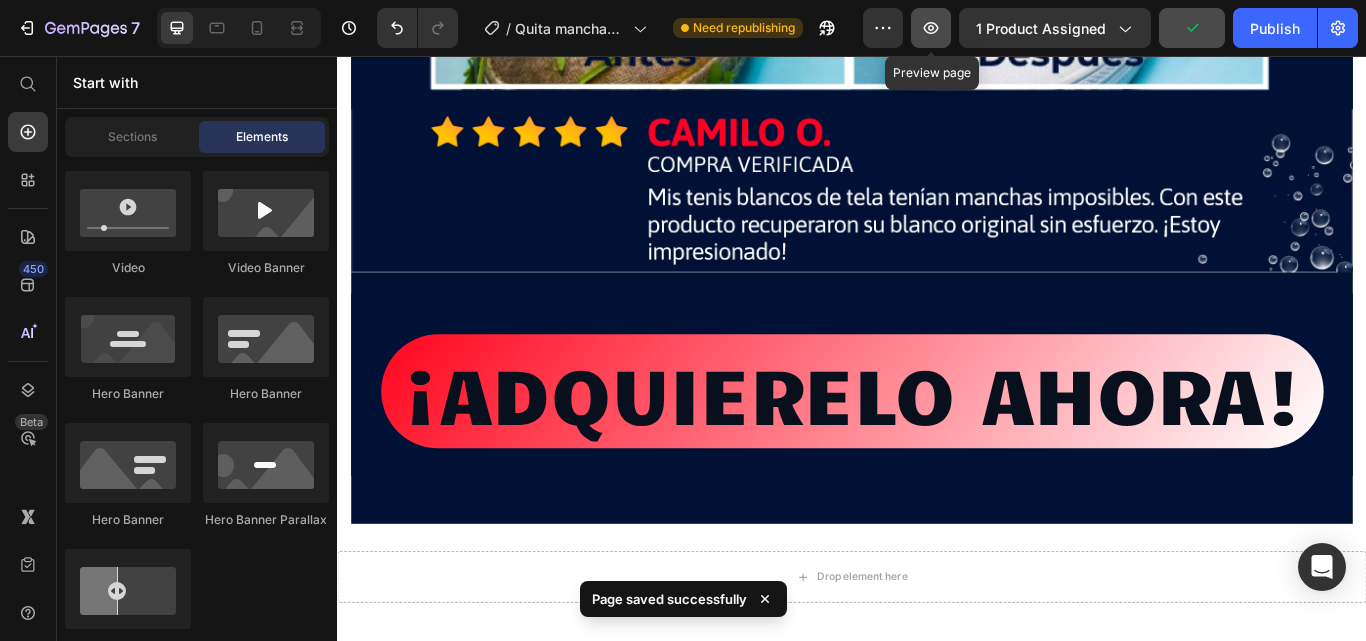 click 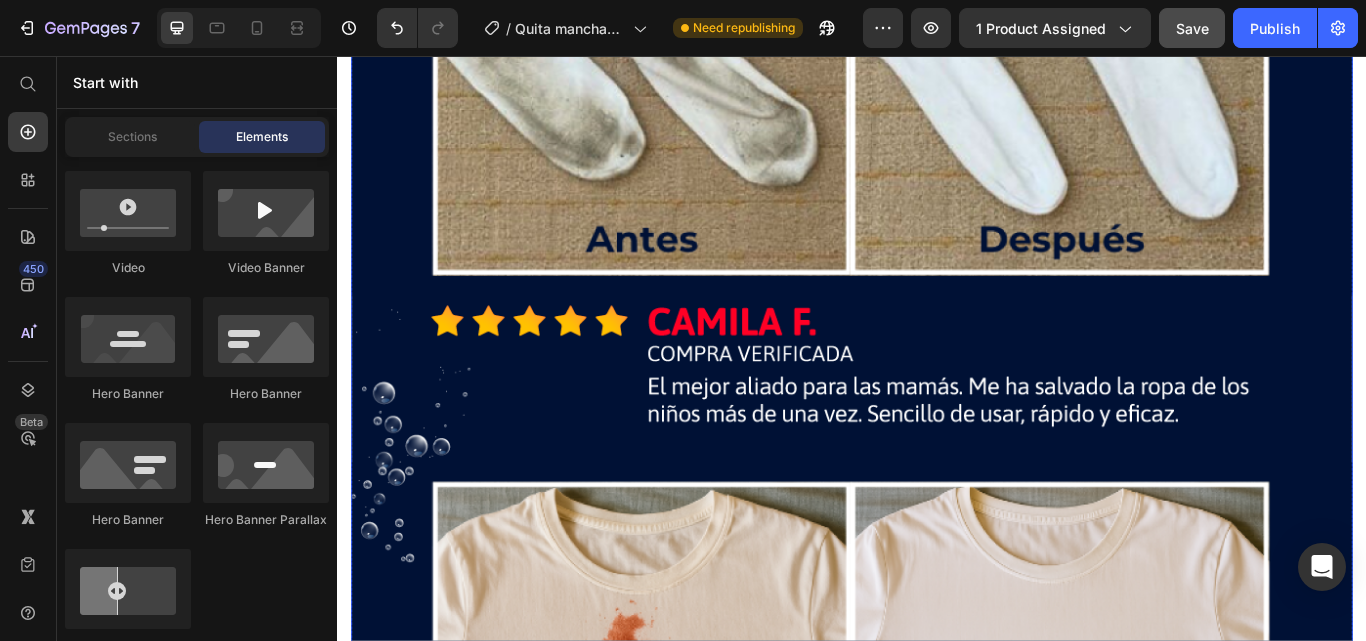 scroll, scrollTop: 18715, scrollLeft: 0, axis: vertical 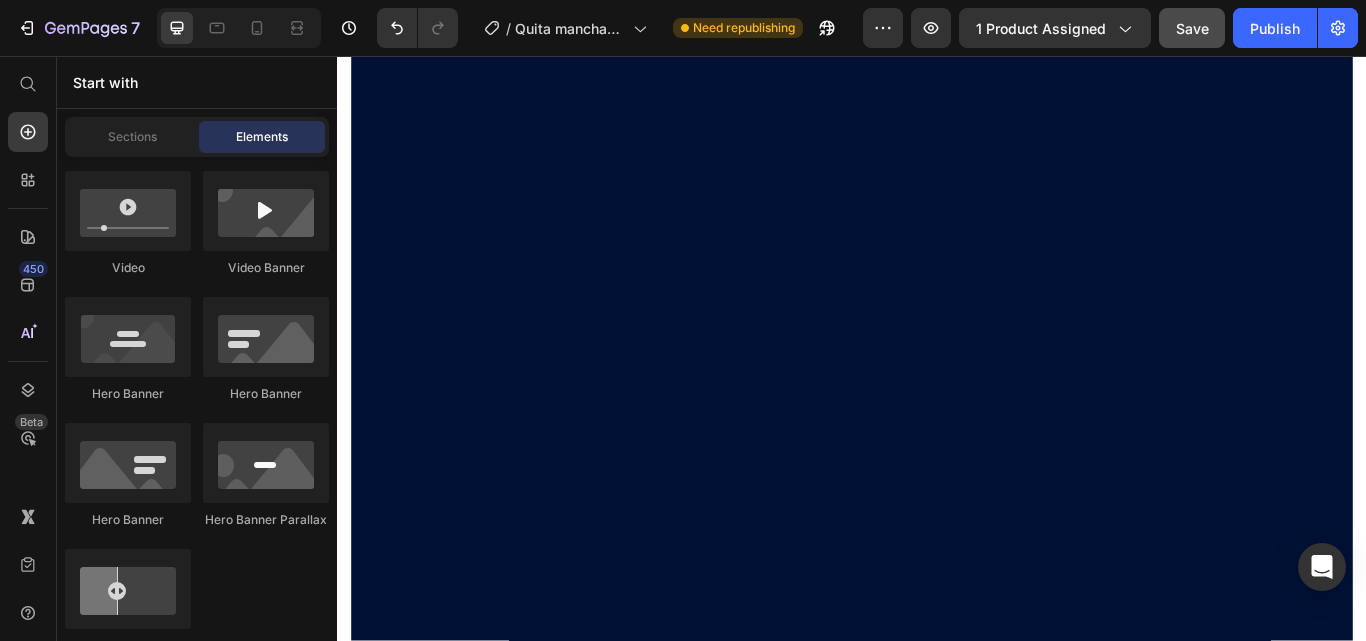 drag, startPoint x: 1527, startPoint y: 637, endPoint x: 1673, endPoint y: 110, distance: 546.8501 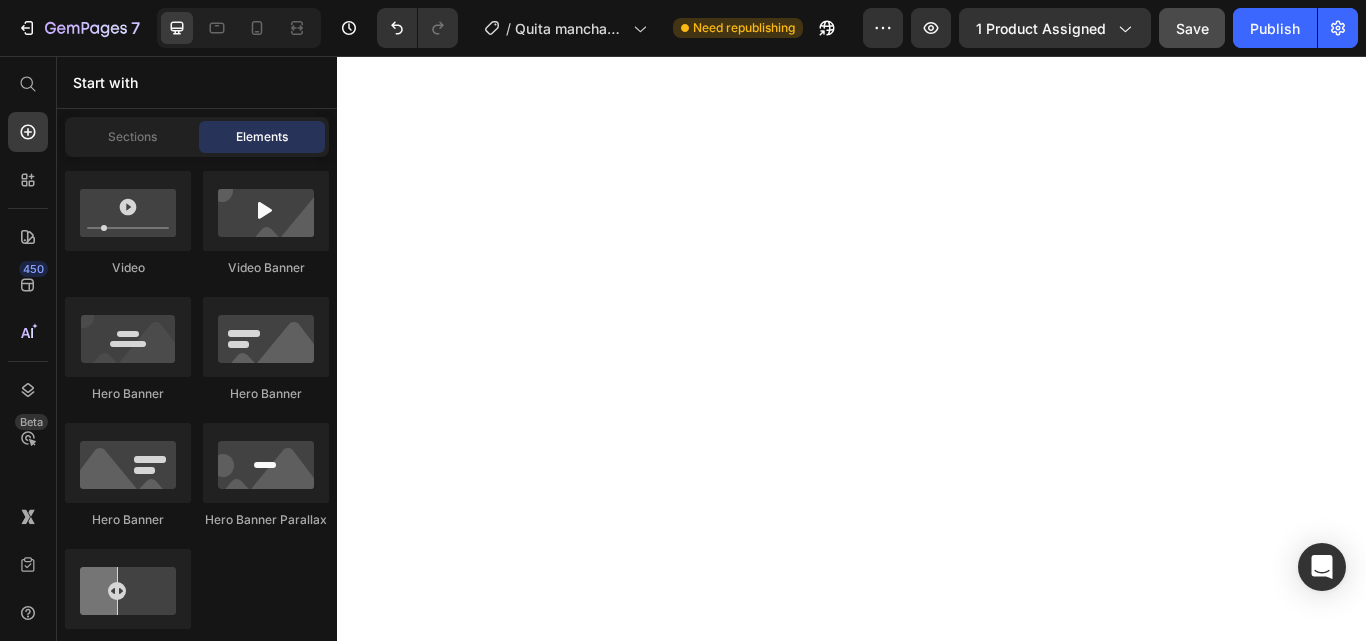 scroll, scrollTop: 3851, scrollLeft: 0, axis: vertical 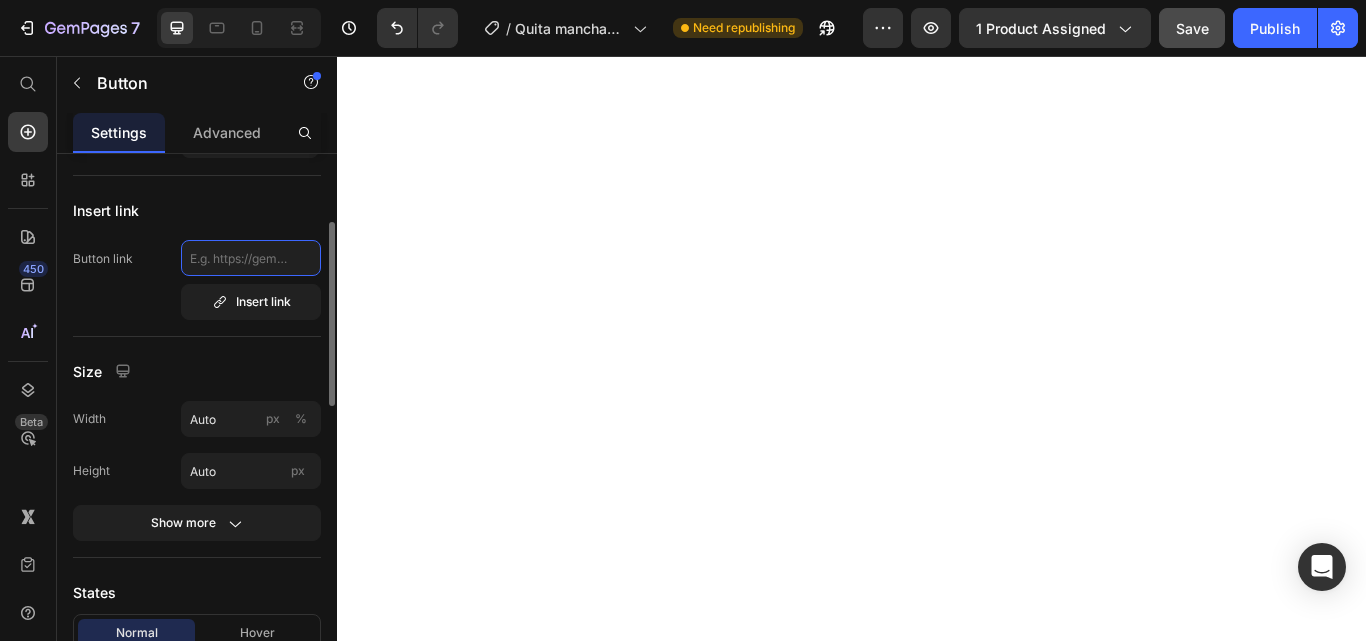 click 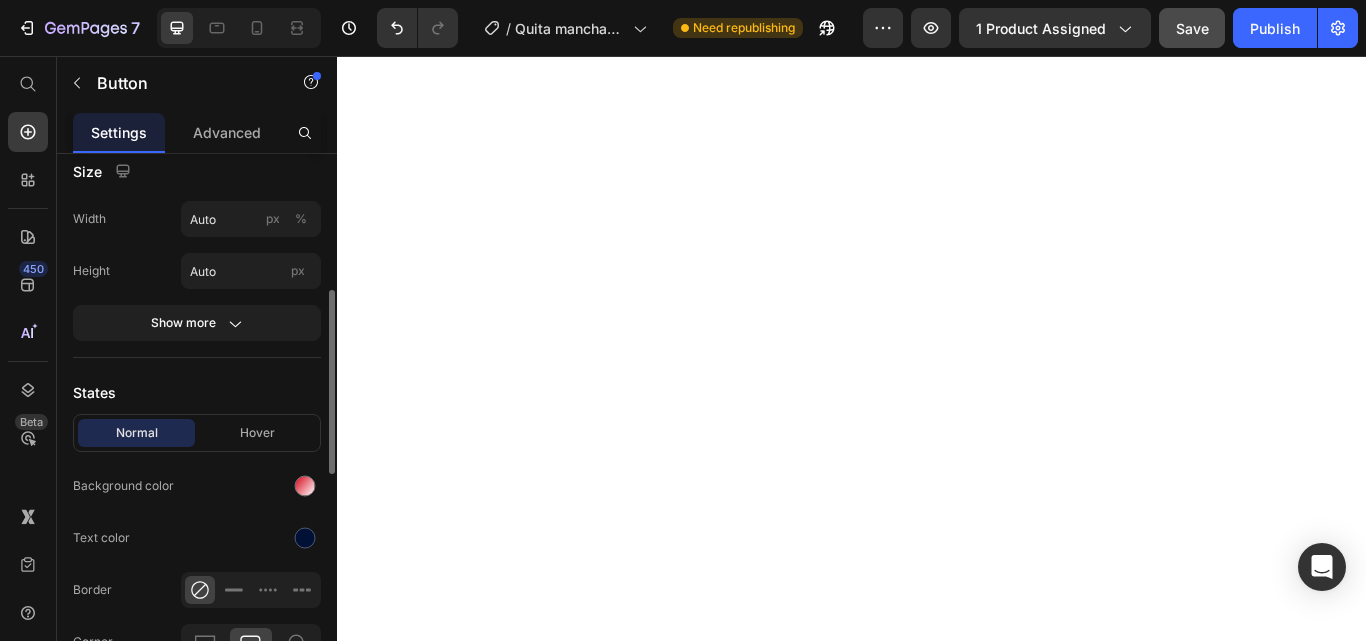 scroll, scrollTop: 500, scrollLeft: 0, axis: vertical 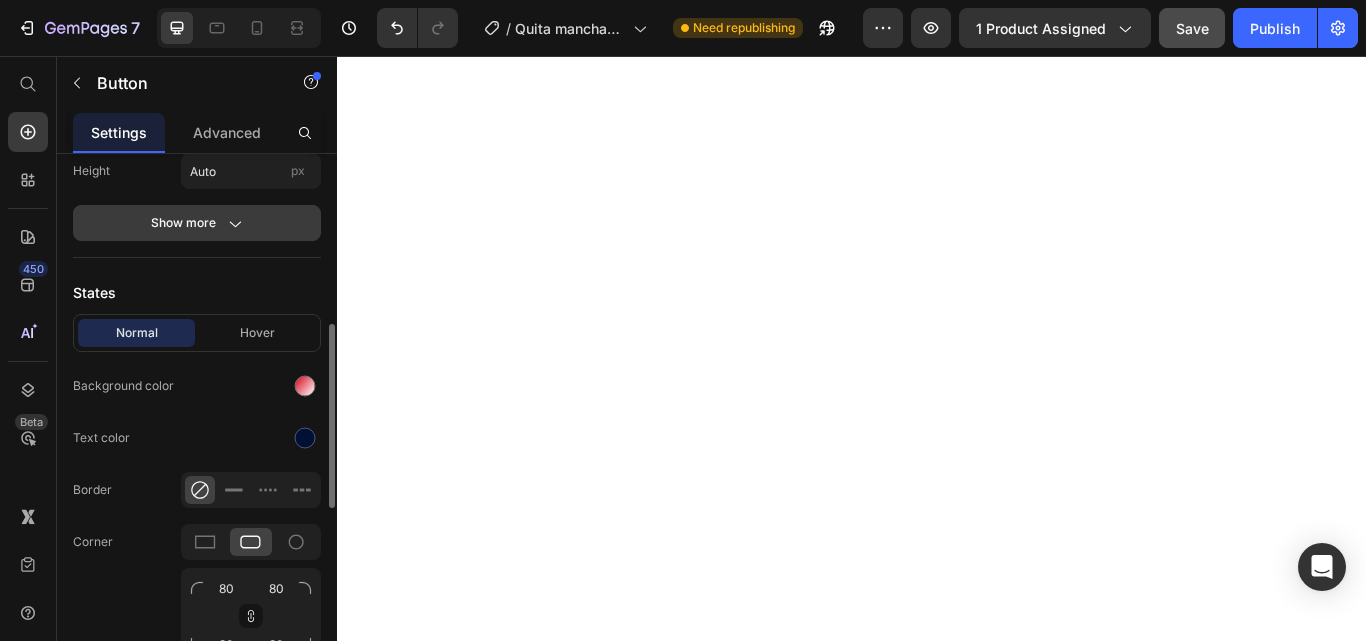 click on "Show more" at bounding box center (197, 223) 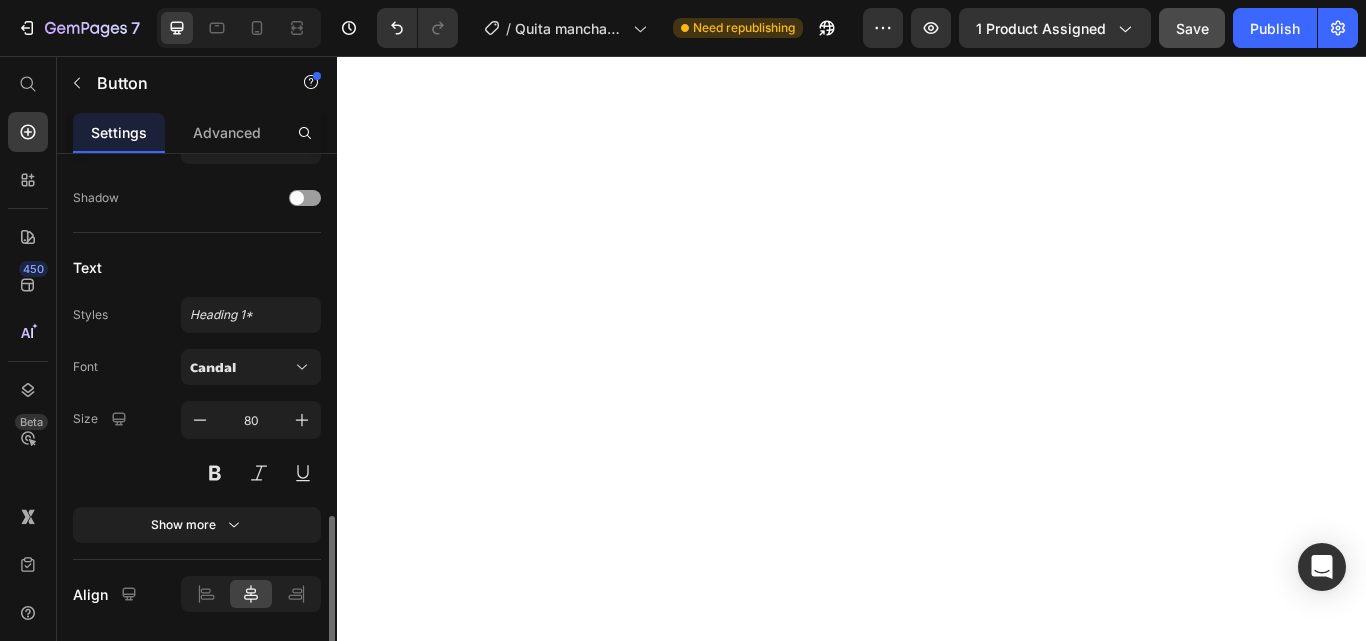 scroll, scrollTop: 1258, scrollLeft: 0, axis: vertical 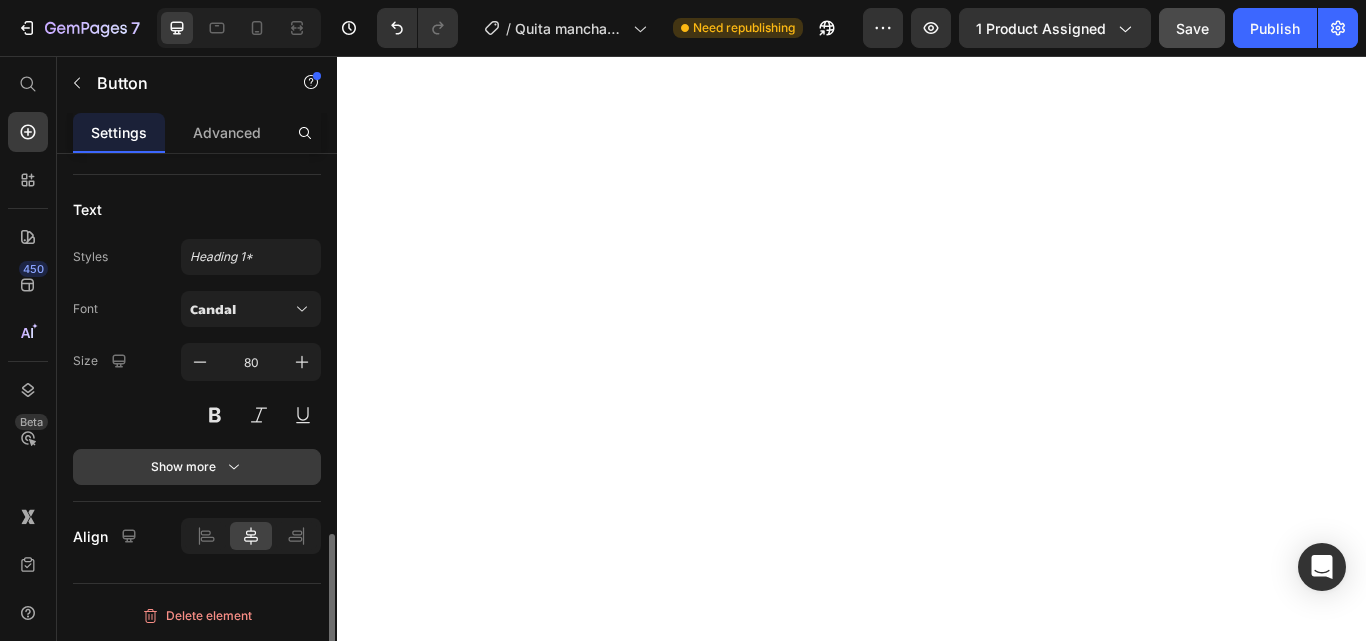 click on "Show more" at bounding box center [197, 467] 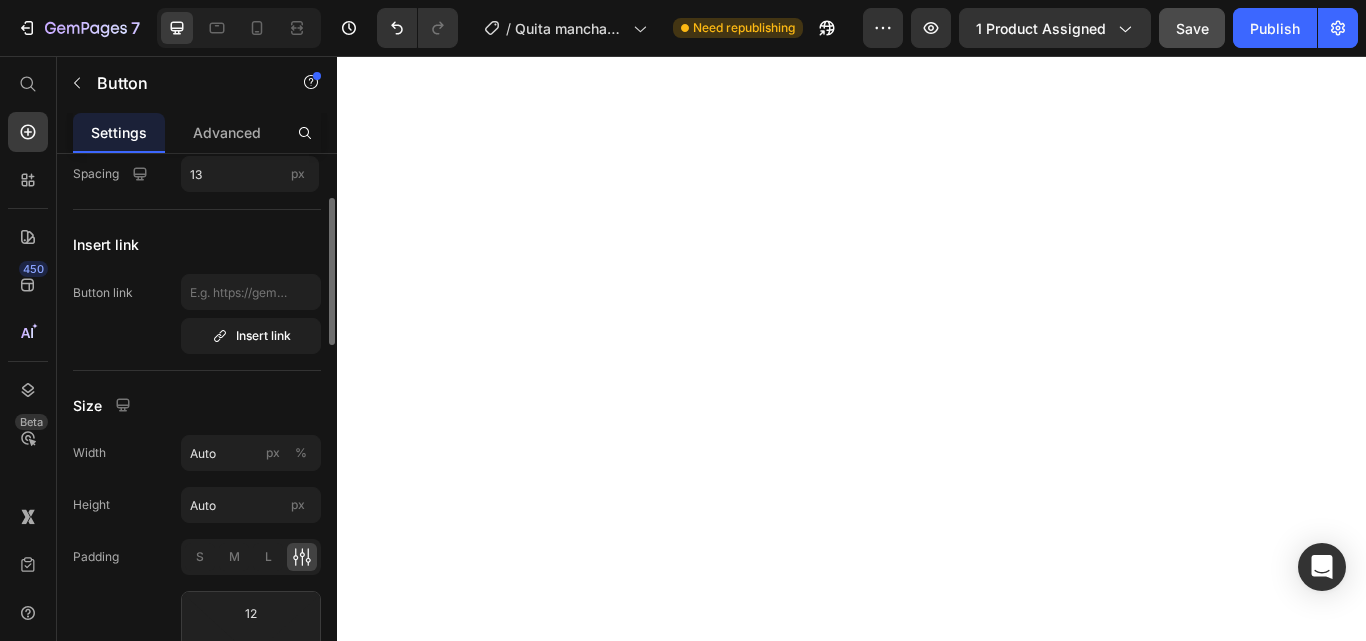 scroll, scrollTop: 0, scrollLeft: 0, axis: both 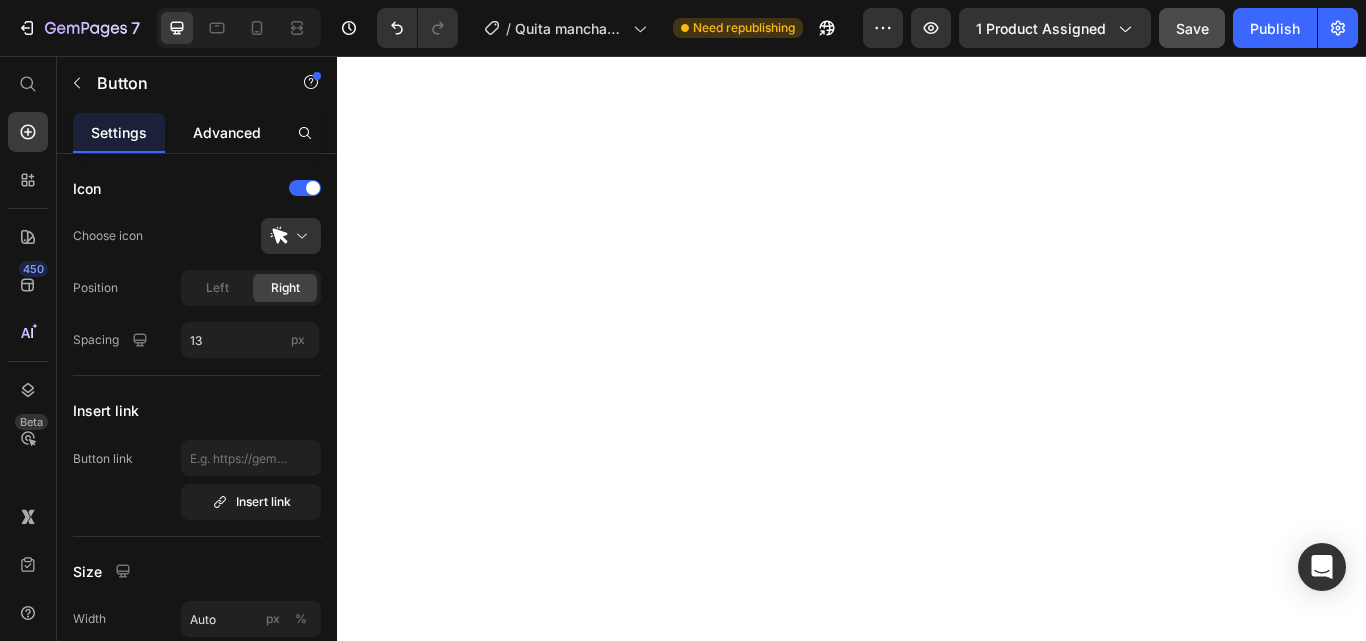 click on "Advanced" at bounding box center [227, 132] 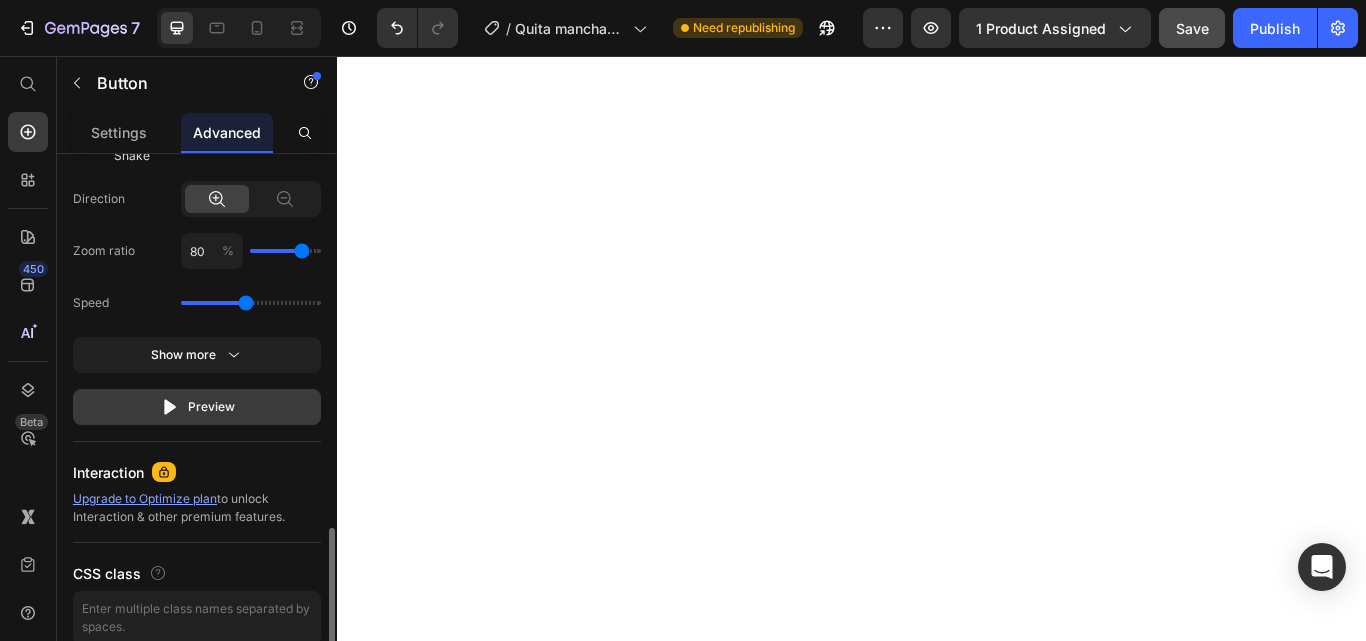 scroll, scrollTop: 1491, scrollLeft: 0, axis: vertical 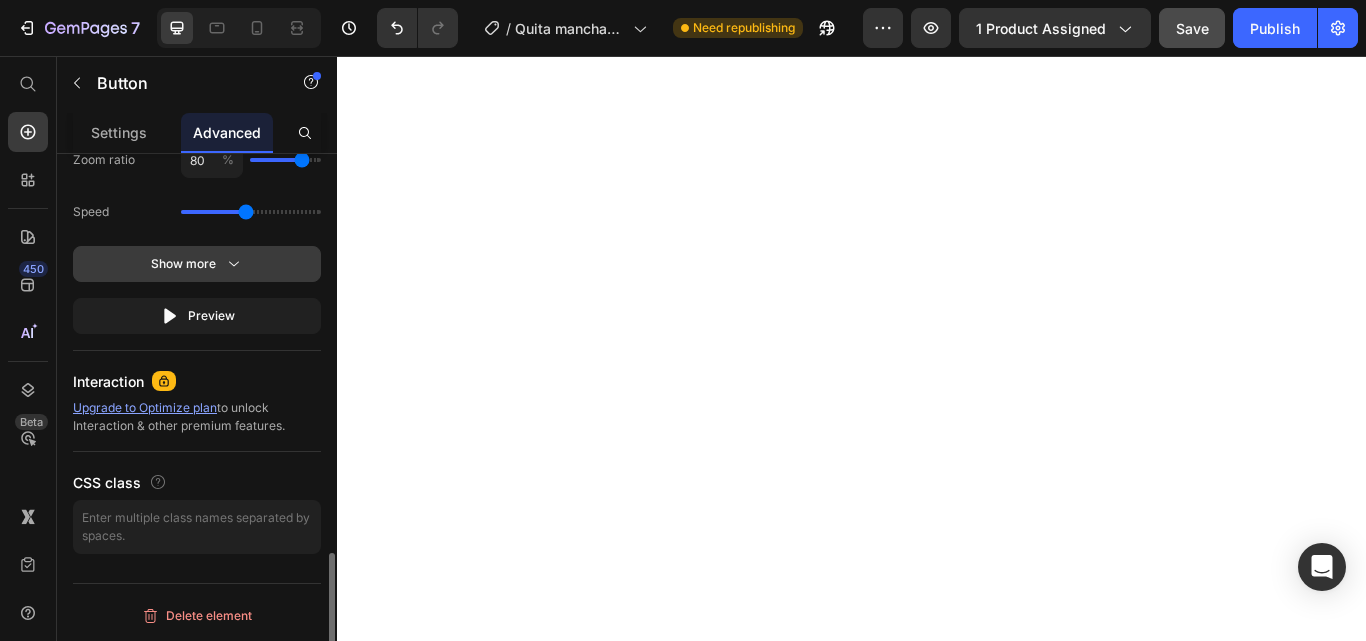 click 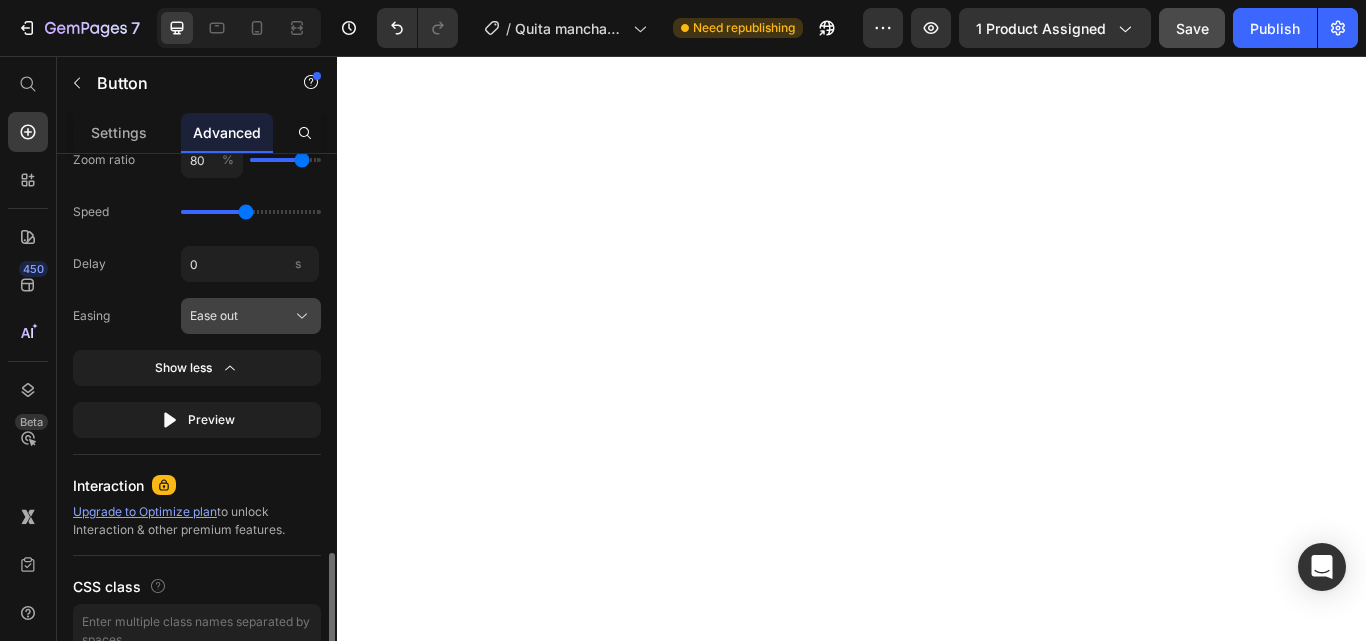 click on "Ease out" 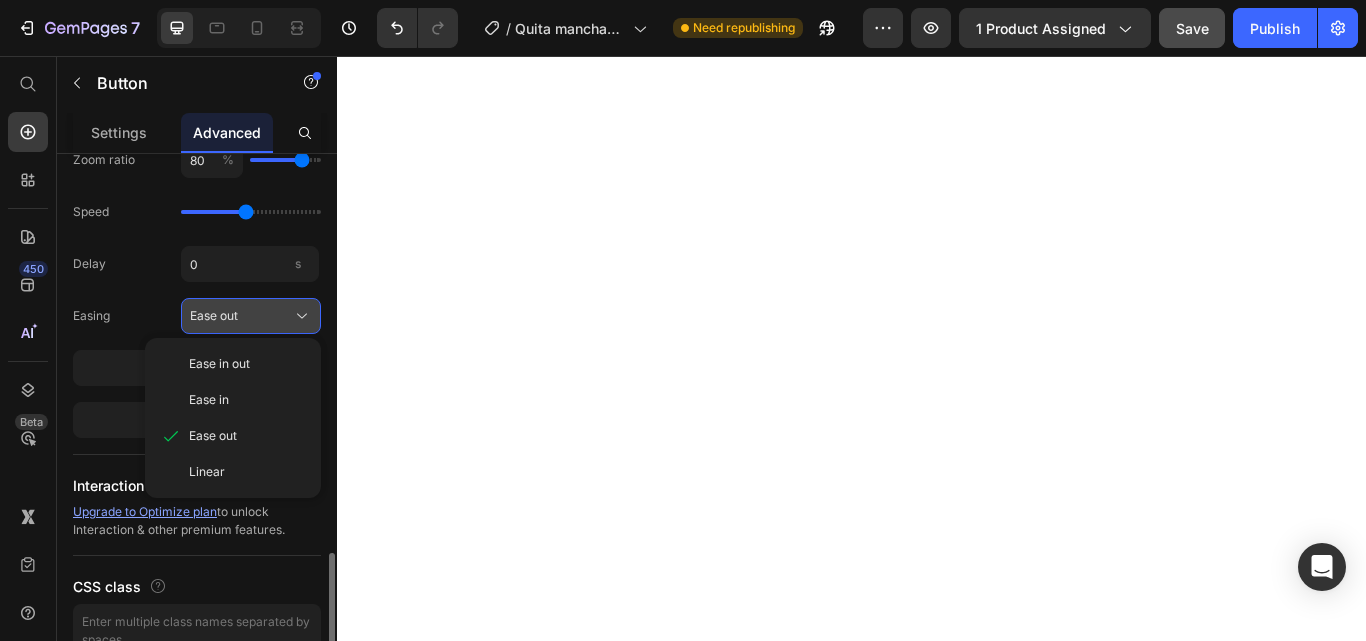 click on "Ease out" 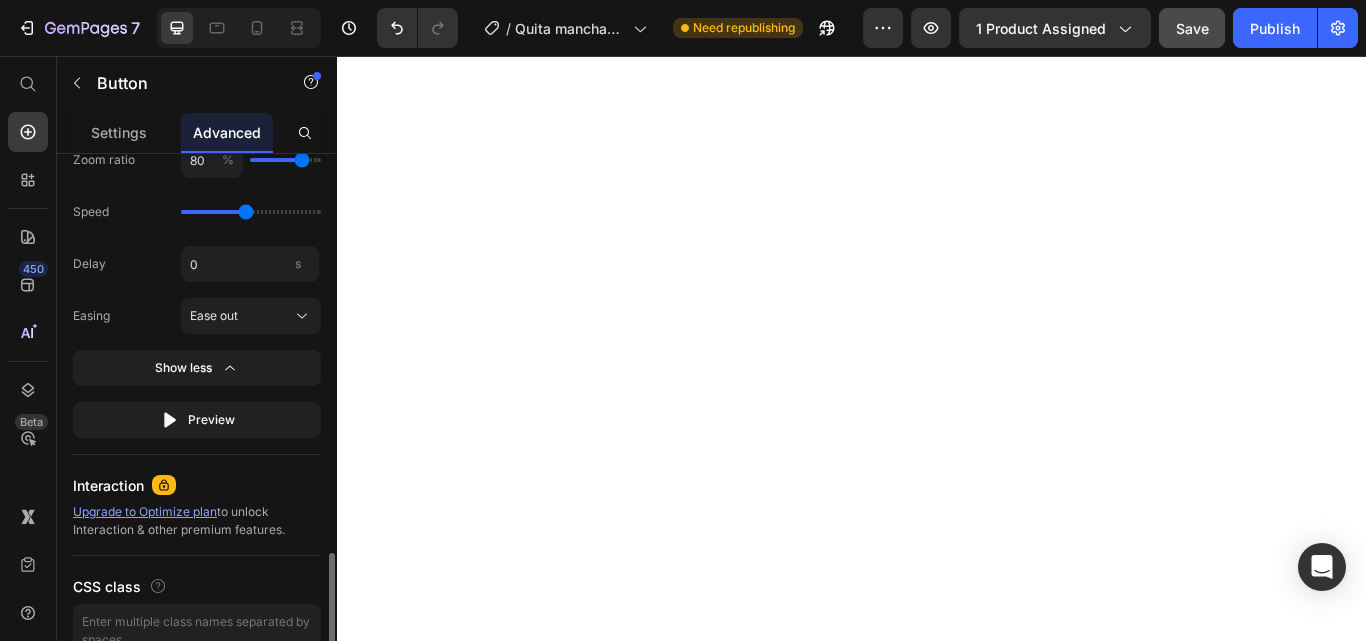 scroll, scrollTop: 1595, scrollLeft: 0, axis: vertical 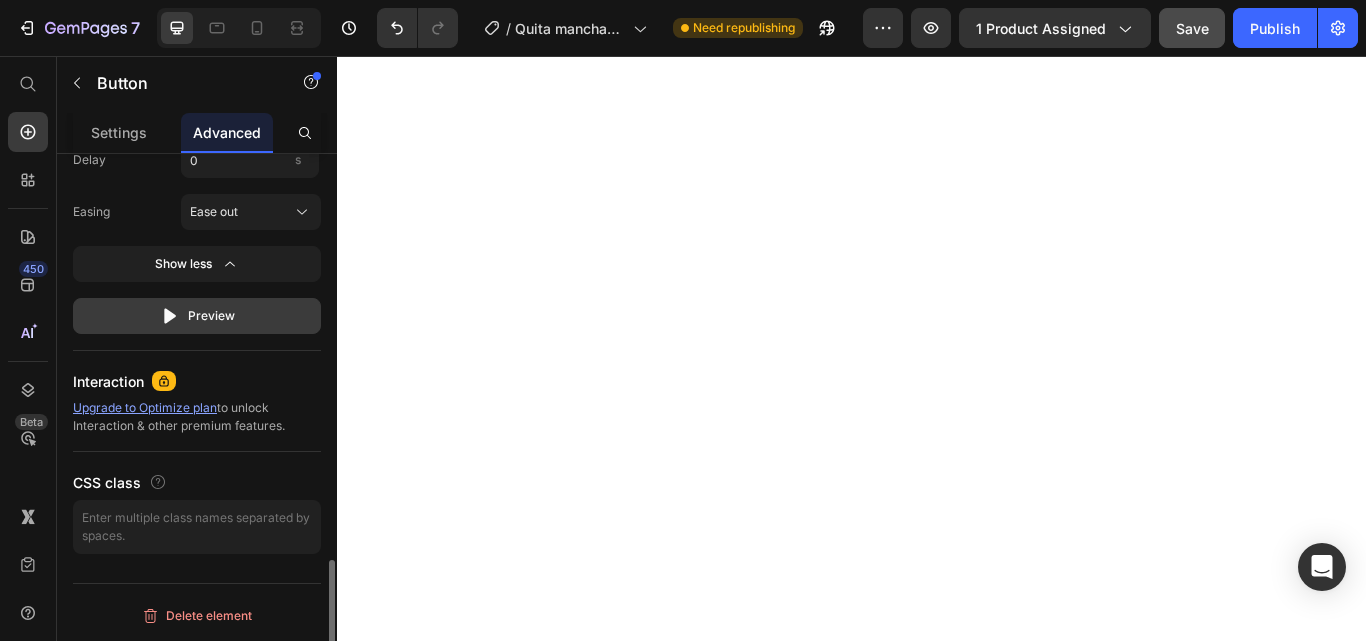 click 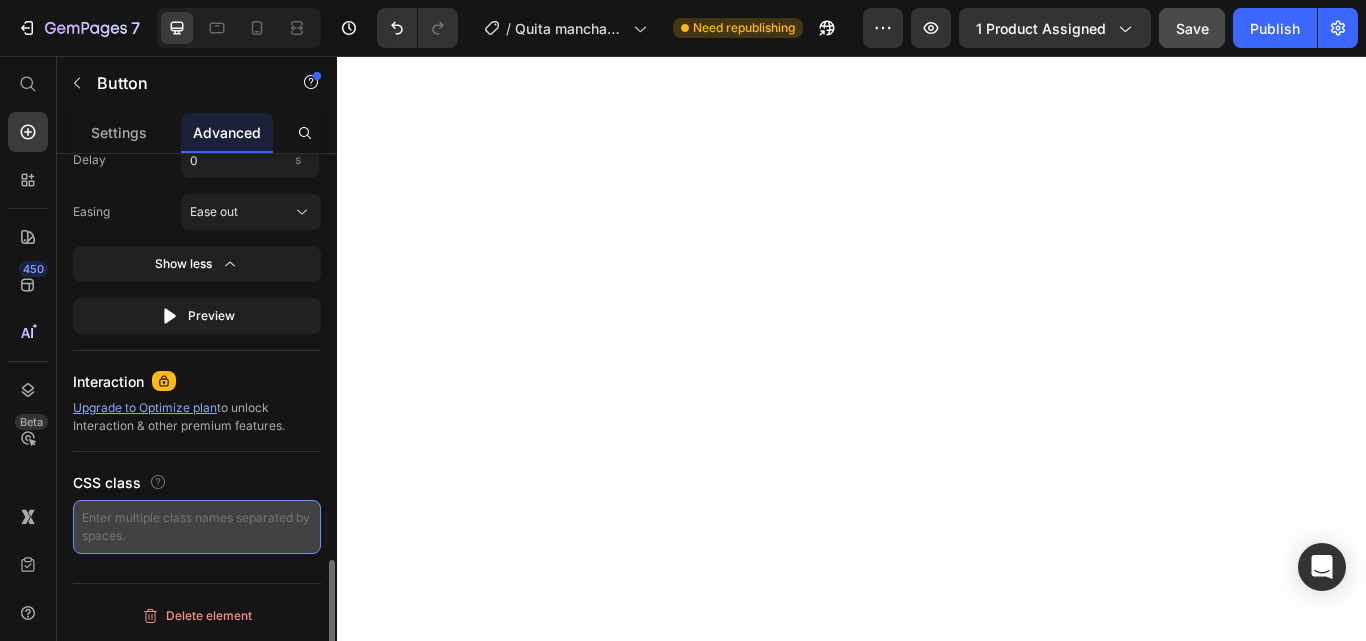 click at bounding box center [197, 527] 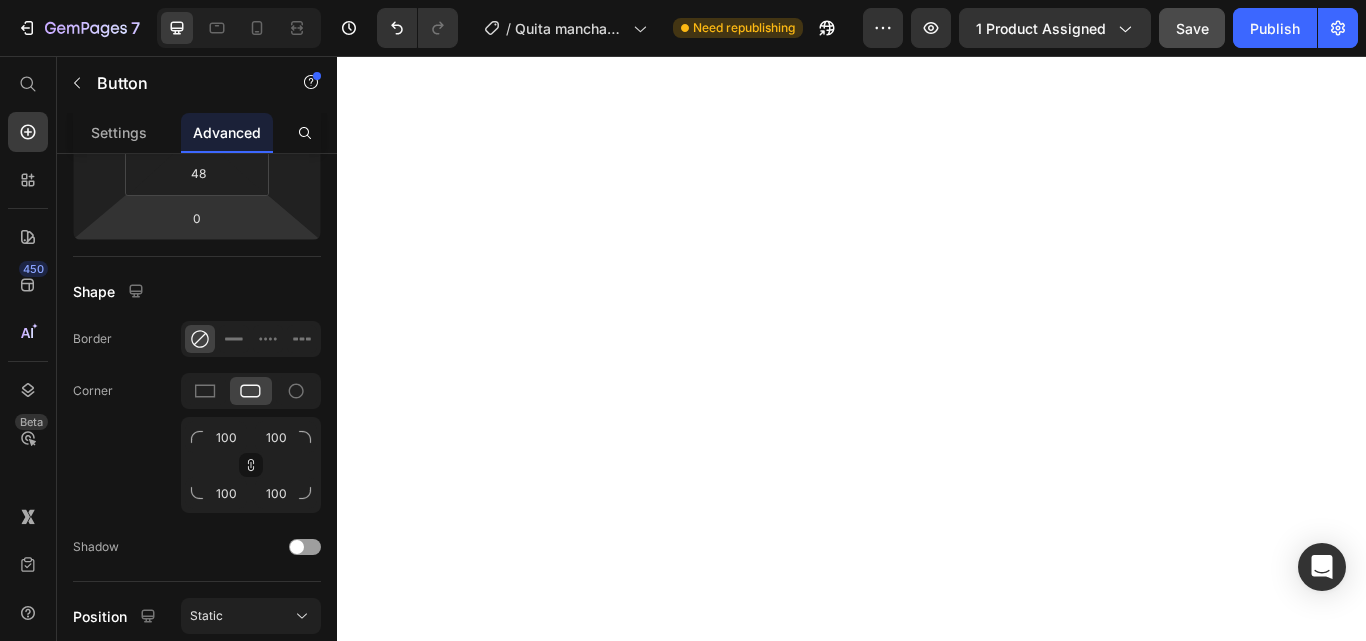 scroll, scrollTop: 0, scrollLeft: 0, axis: both 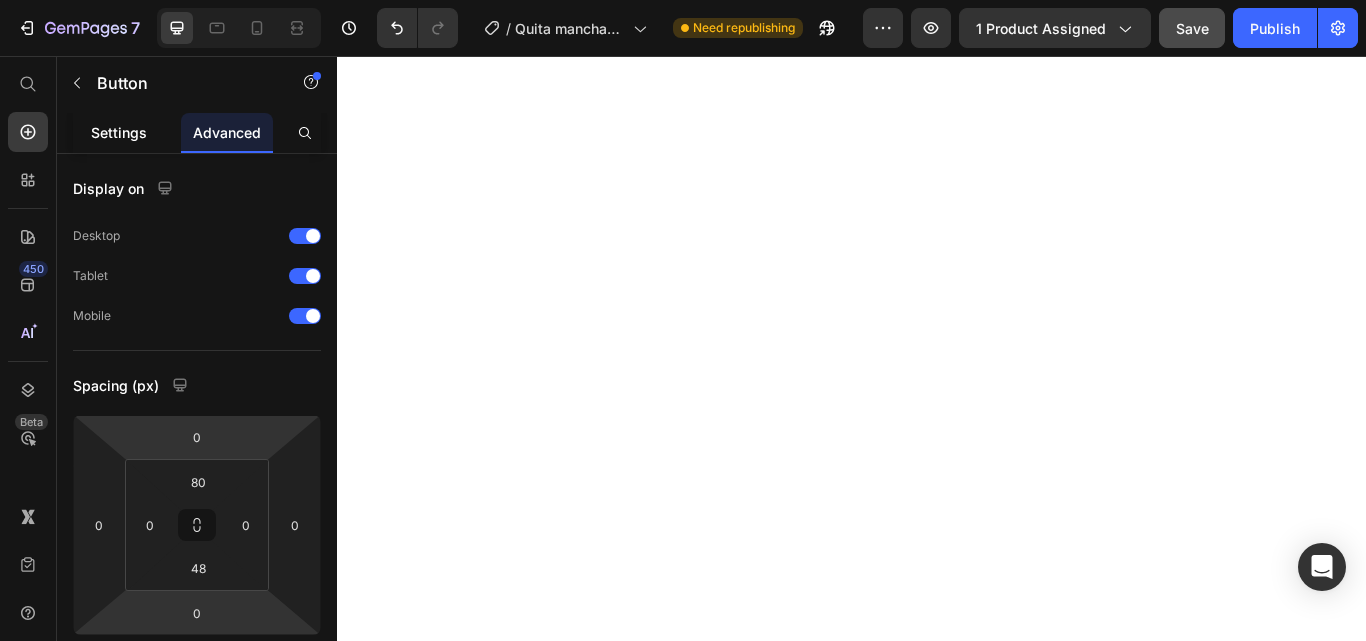 click on "Settings" at bounding box center [119, 132] 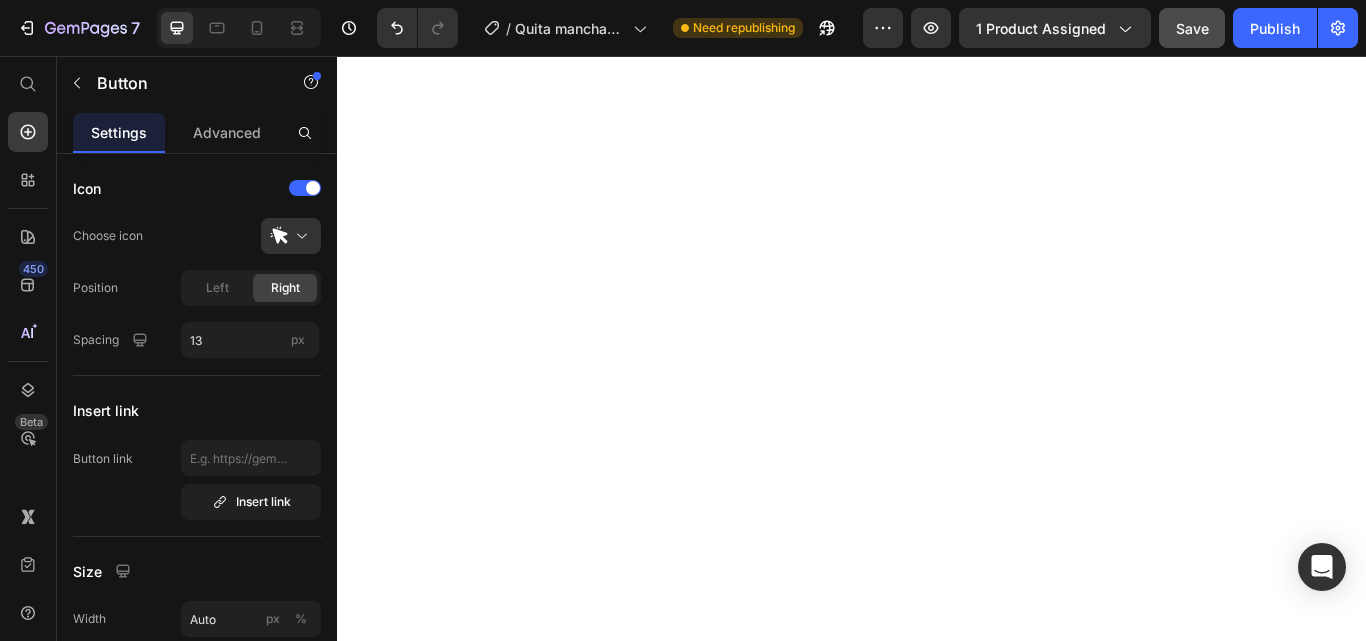 click on "LO QUIERO AHORA" at bounding box center (891, -3608) 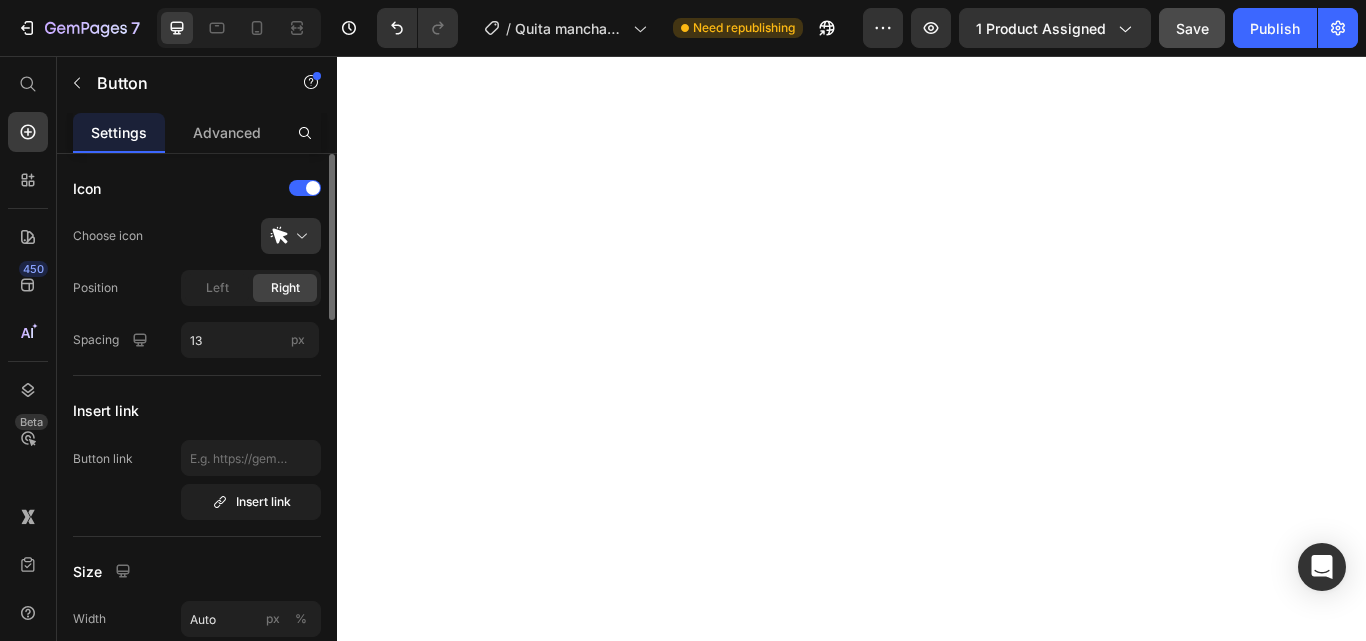 drag, startPoint x: 205, startPoint y: 130, endPoint x: 143, endPoint y: 249, distance: 134.18271 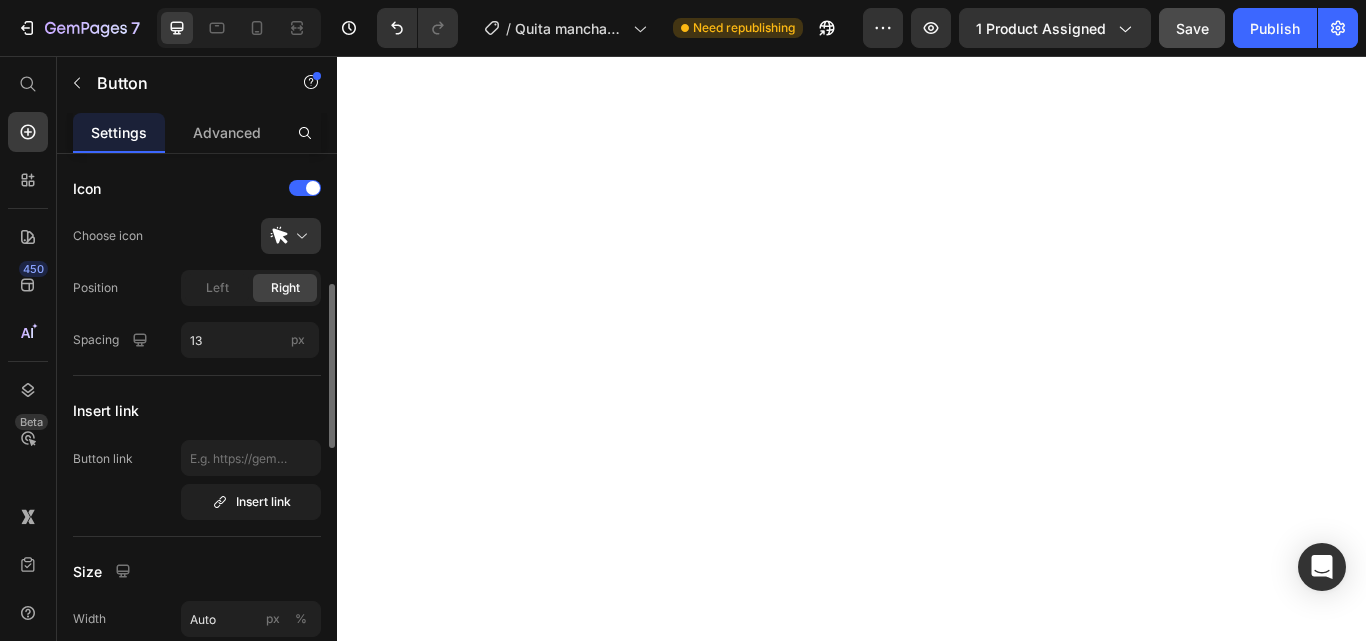 scroll, scrollTop: 200, scrollLeft: 0, axis: vertical 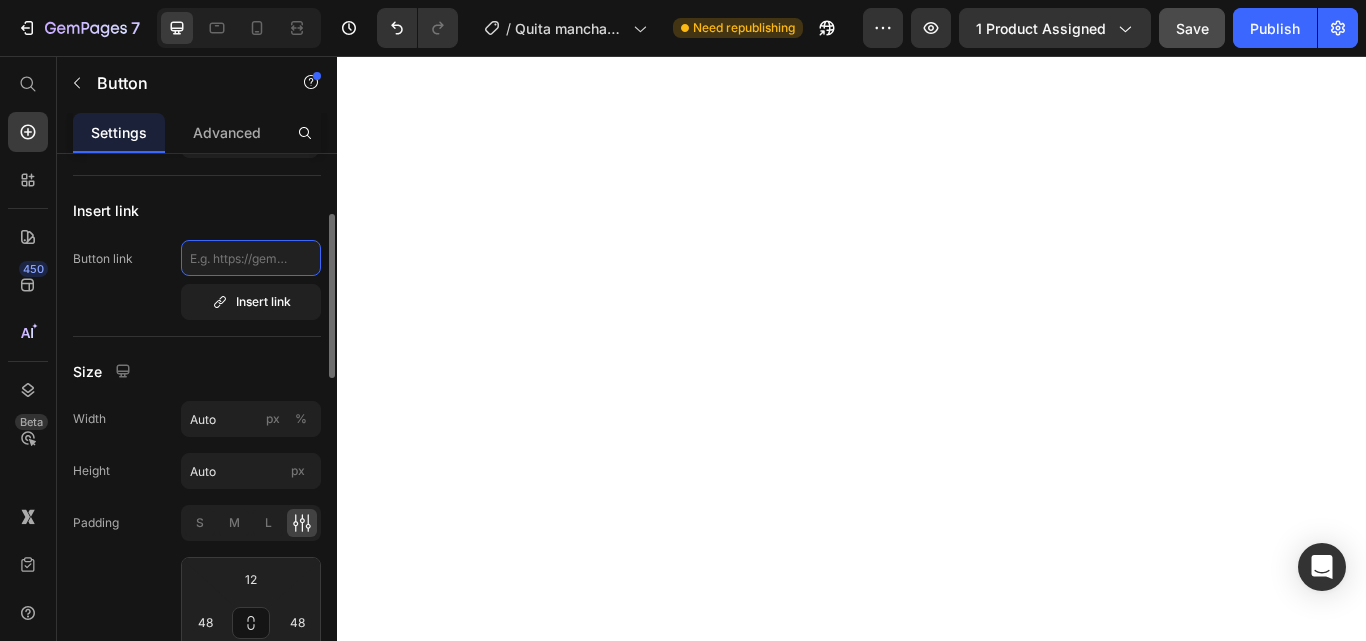 click 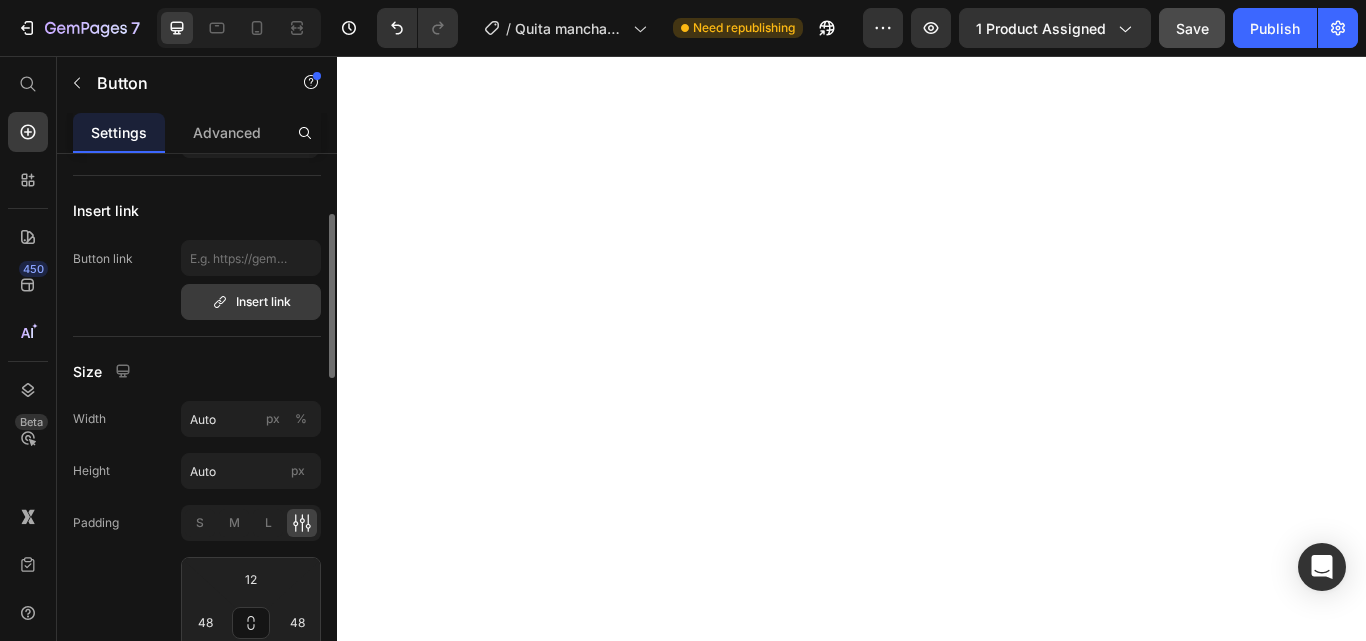 click on "Insert link" at bounding box center [251, 302] 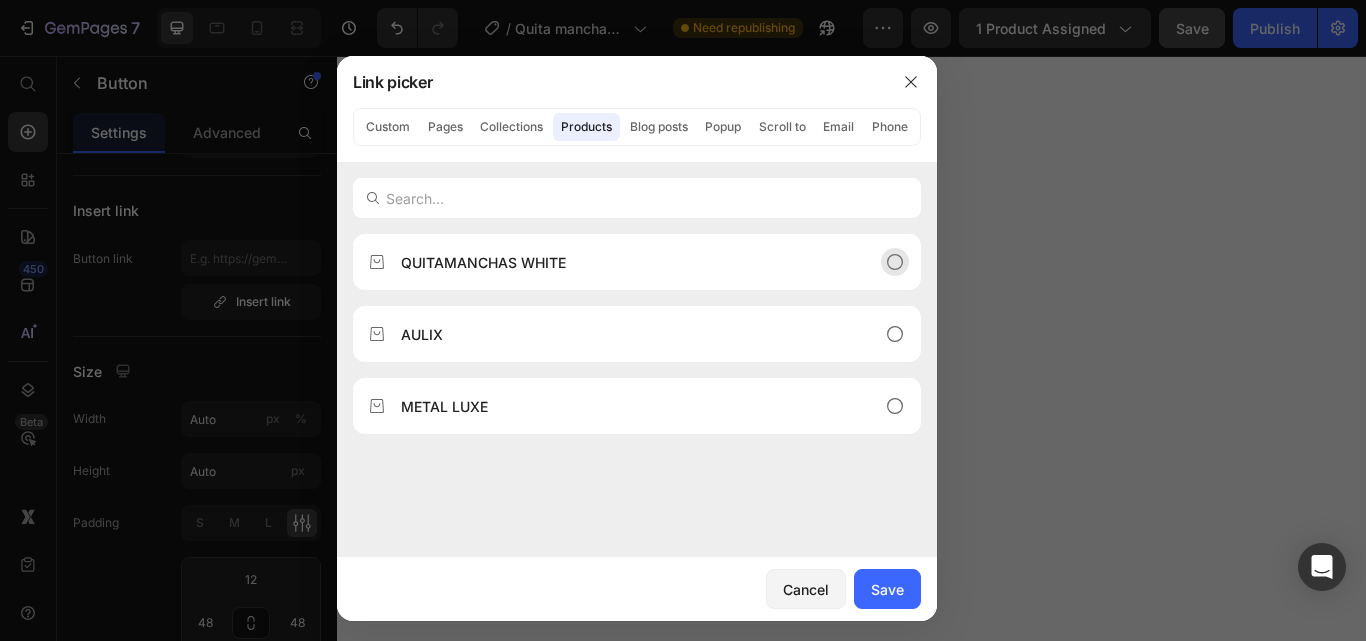 click on "QUITAMANCHAS WHITE" at bounding box center (621, 262) 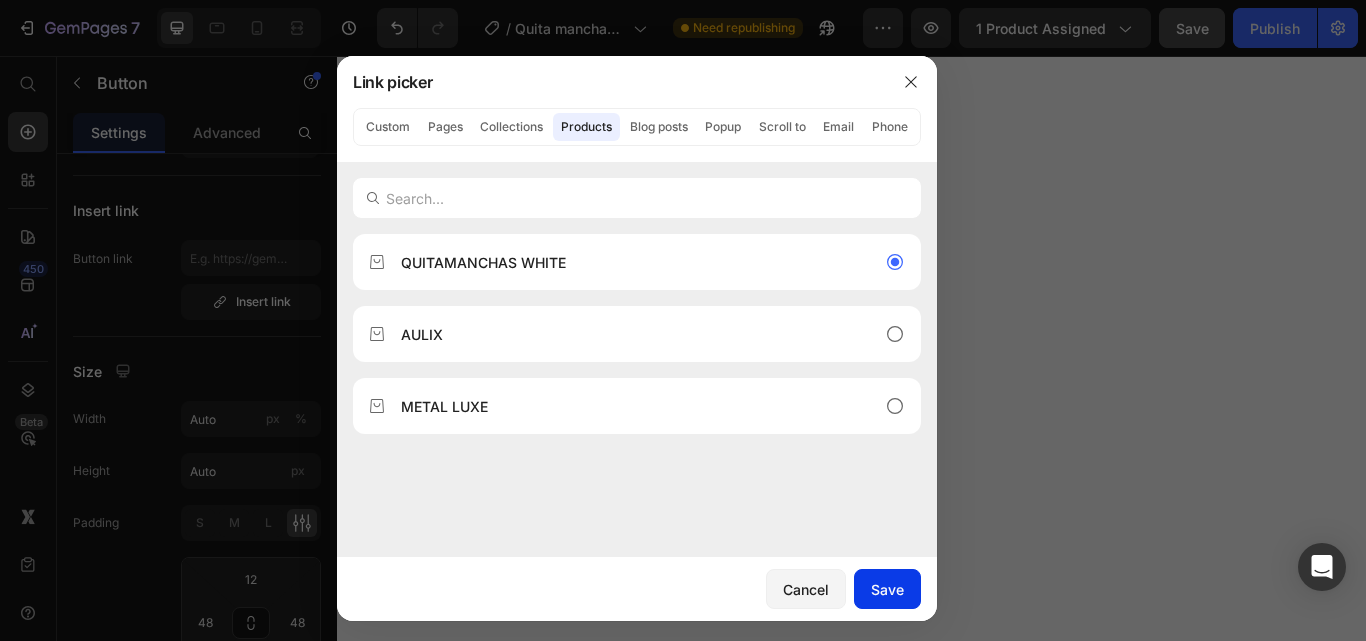 drag, startPoint x: 891, startPoint y: 586, endPoint x: 646, endPoint y: 620, distance: 247.34793 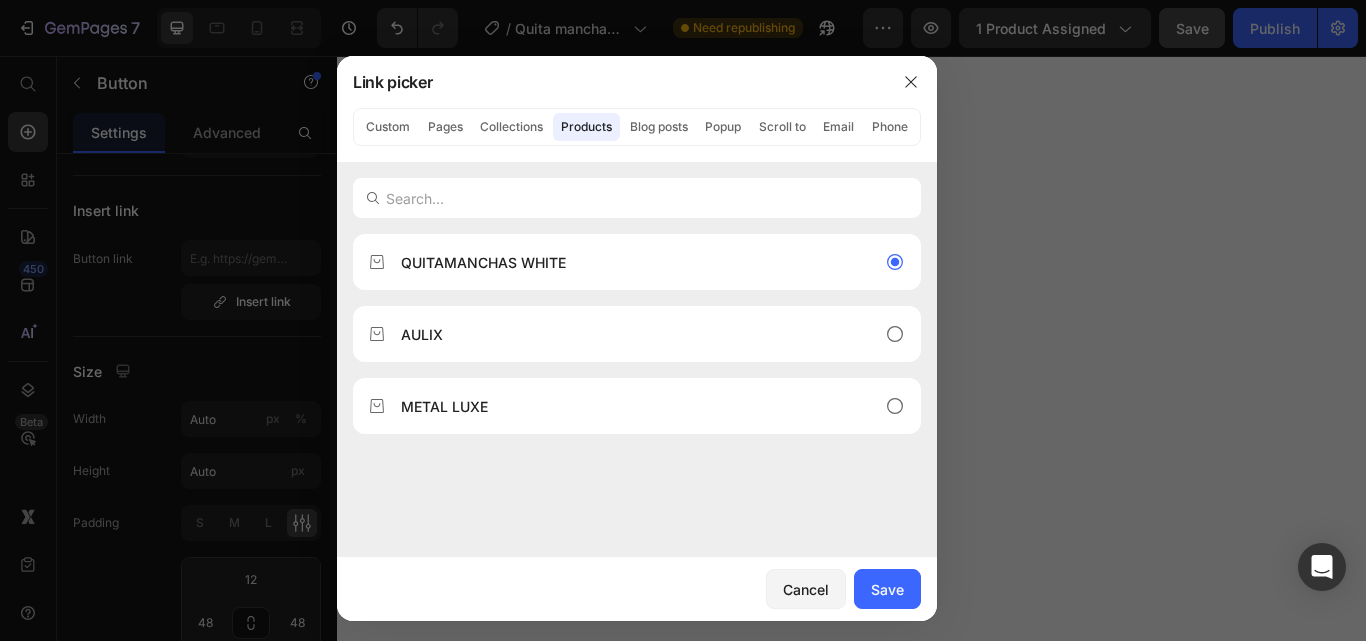 type on "/products/quitamanchas-white-2" 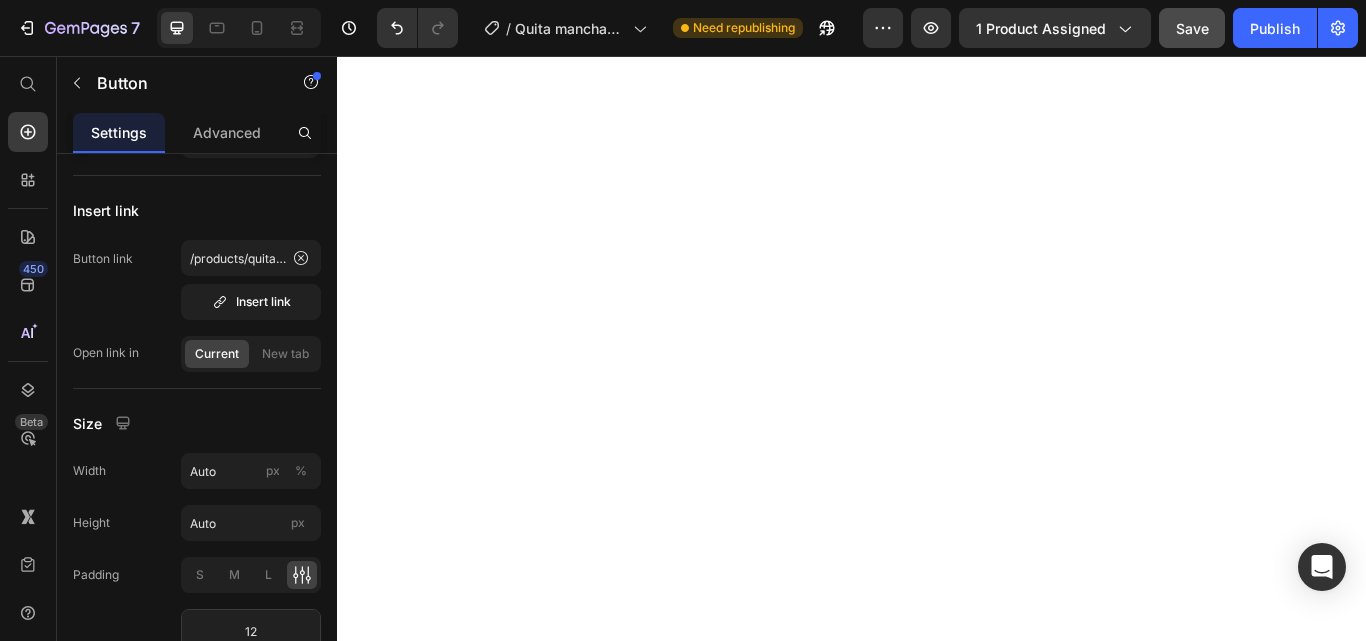 click on "LO QUIERO AHORA" at bounding box center [891, -3608] 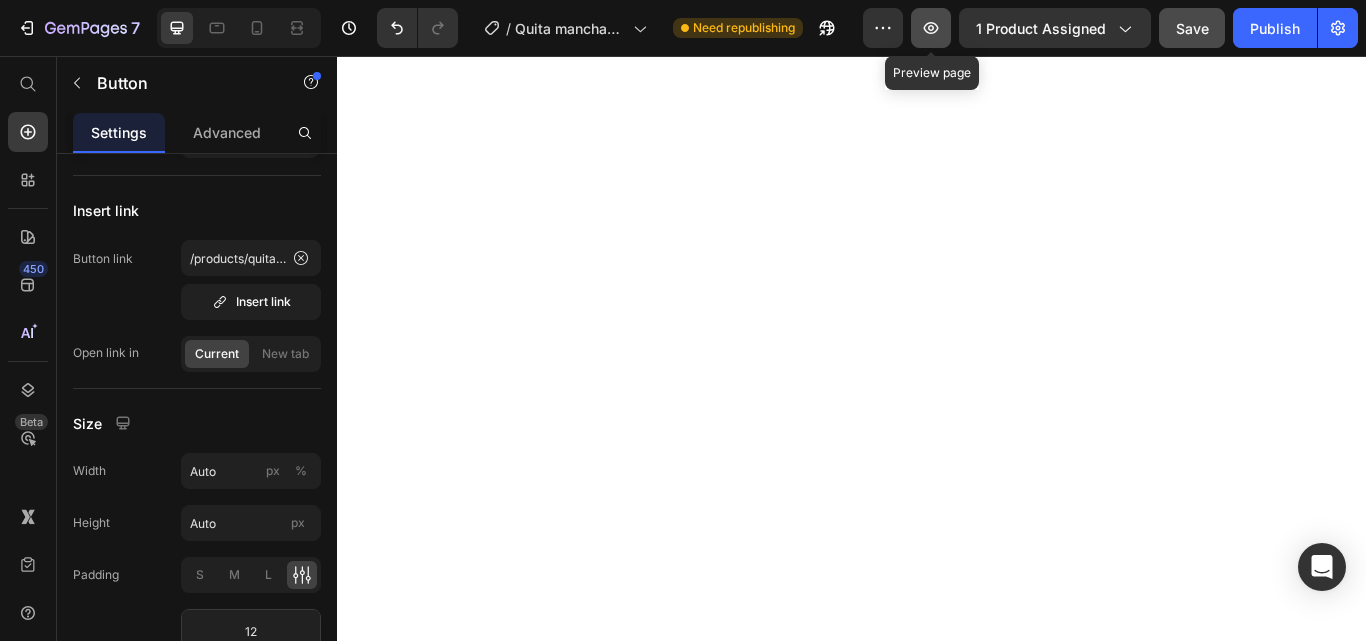 click 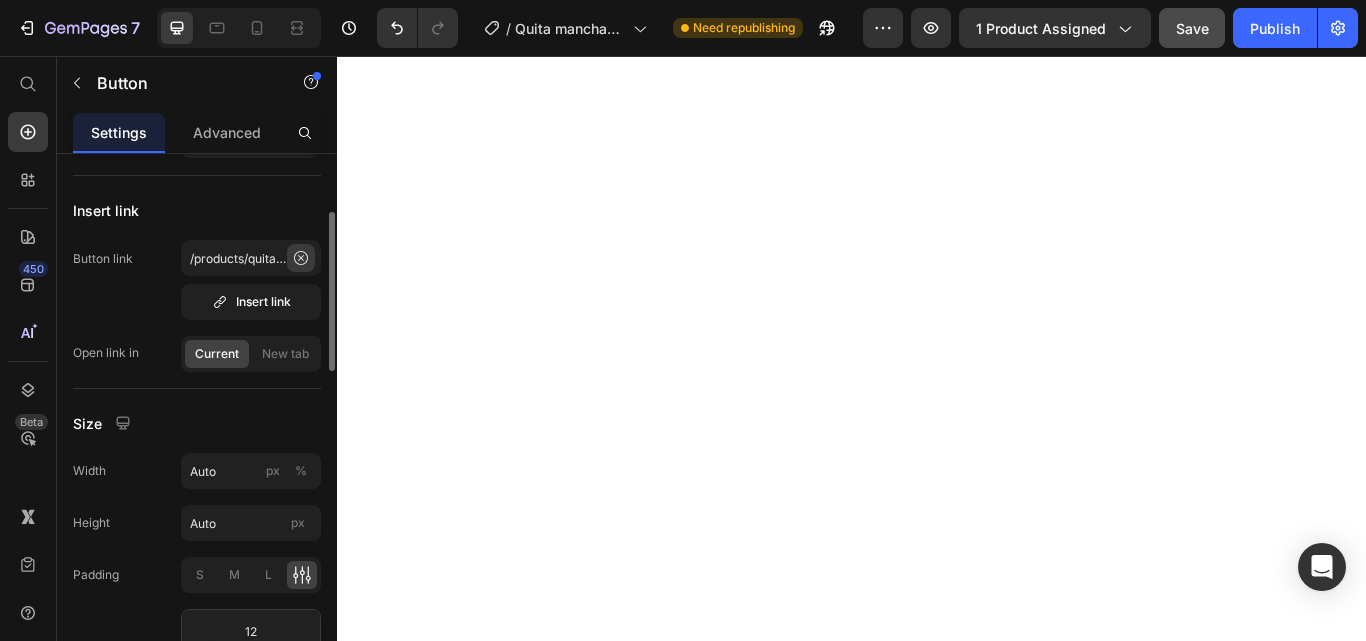 click 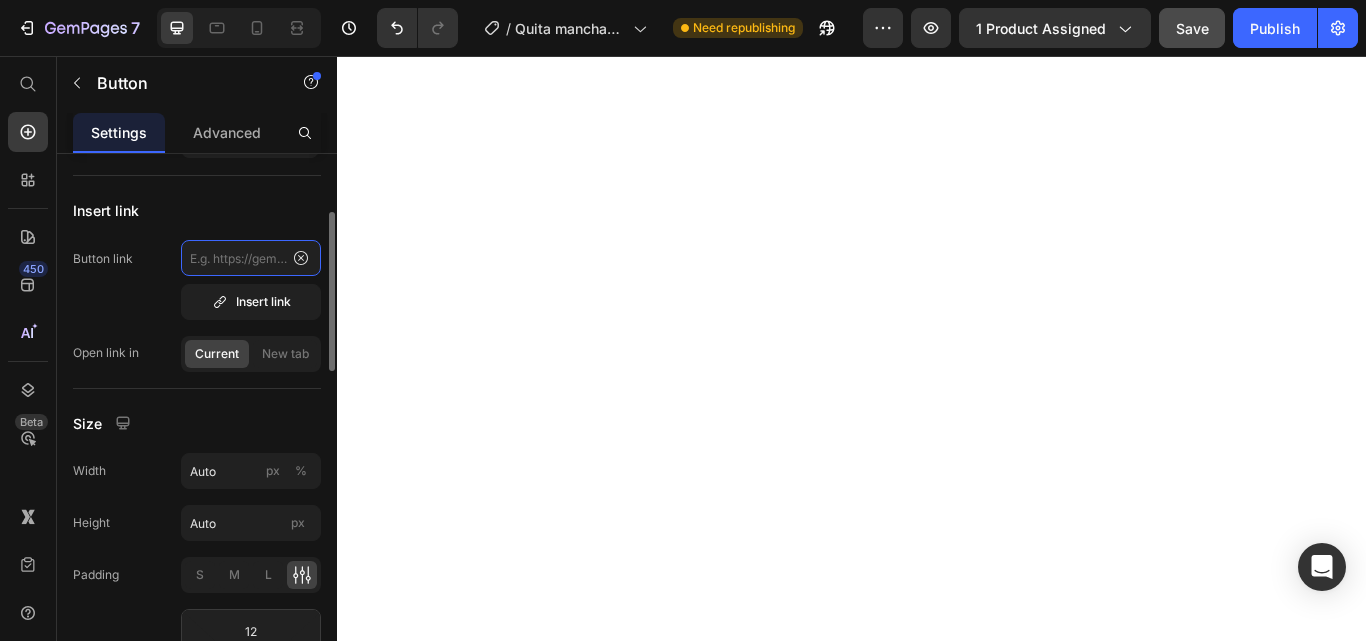 scroll, scrollTop: 0, scrollLeft: 0, axis: both 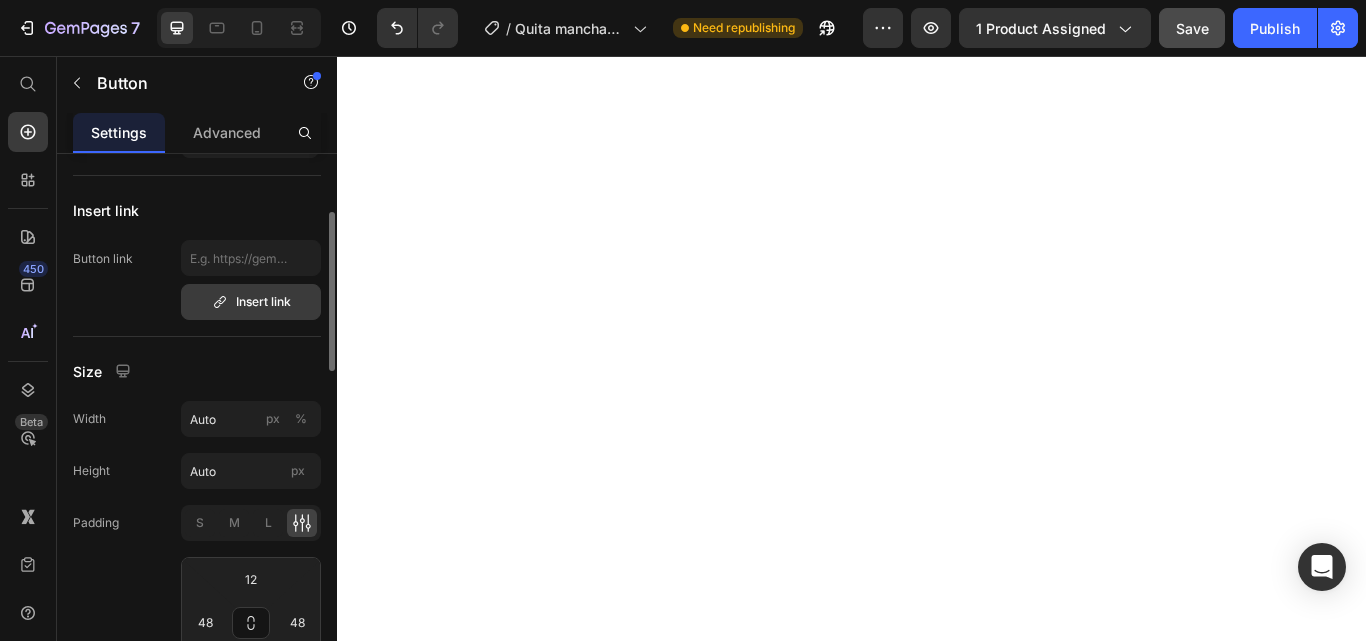 click on "Insert link" at bounding box center [251, 302] 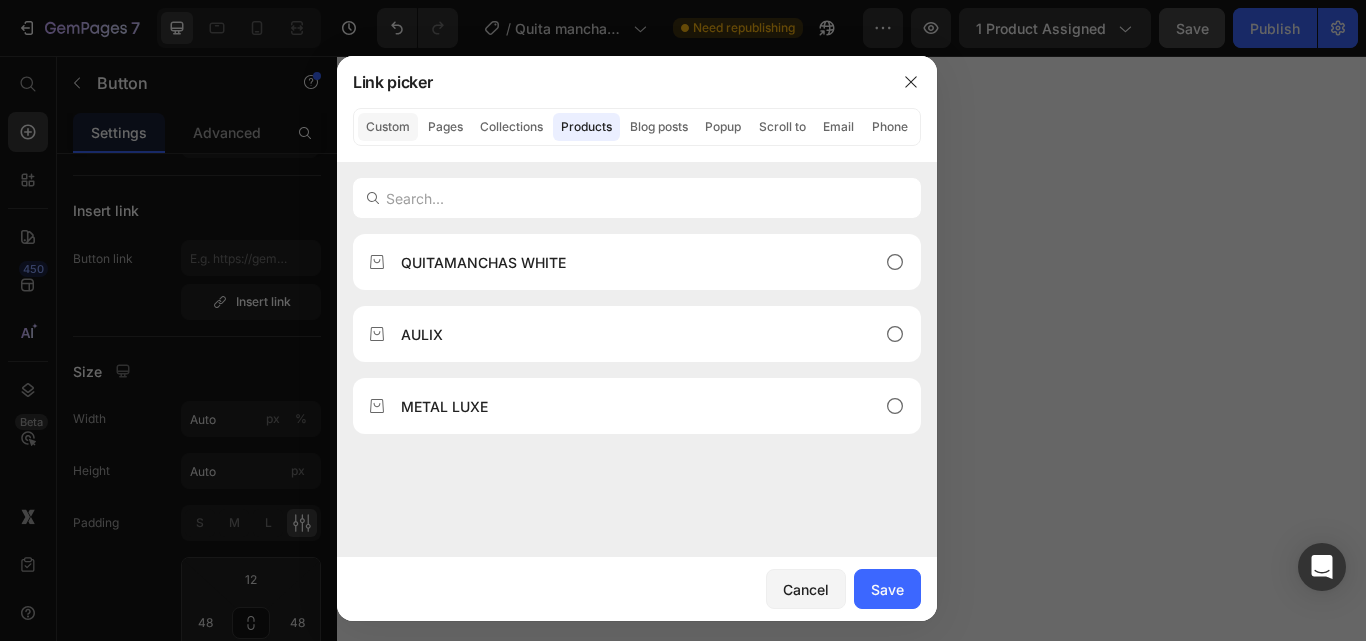 click on "Custom" 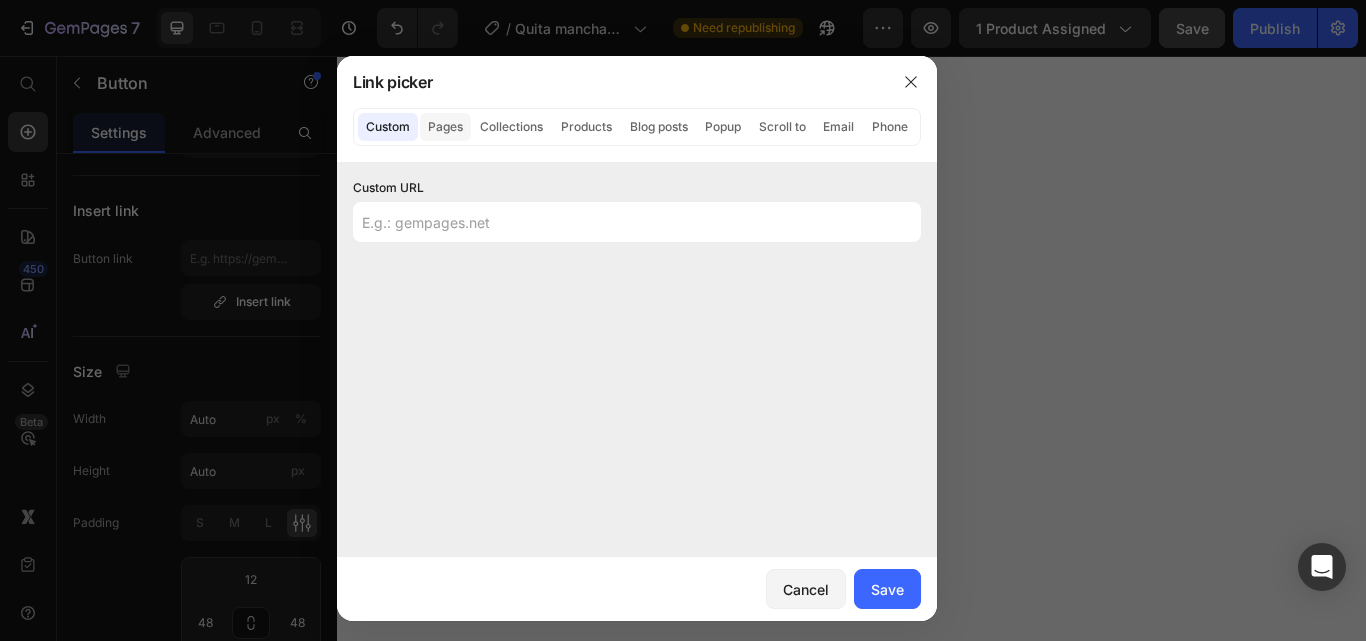 click on "Pages" 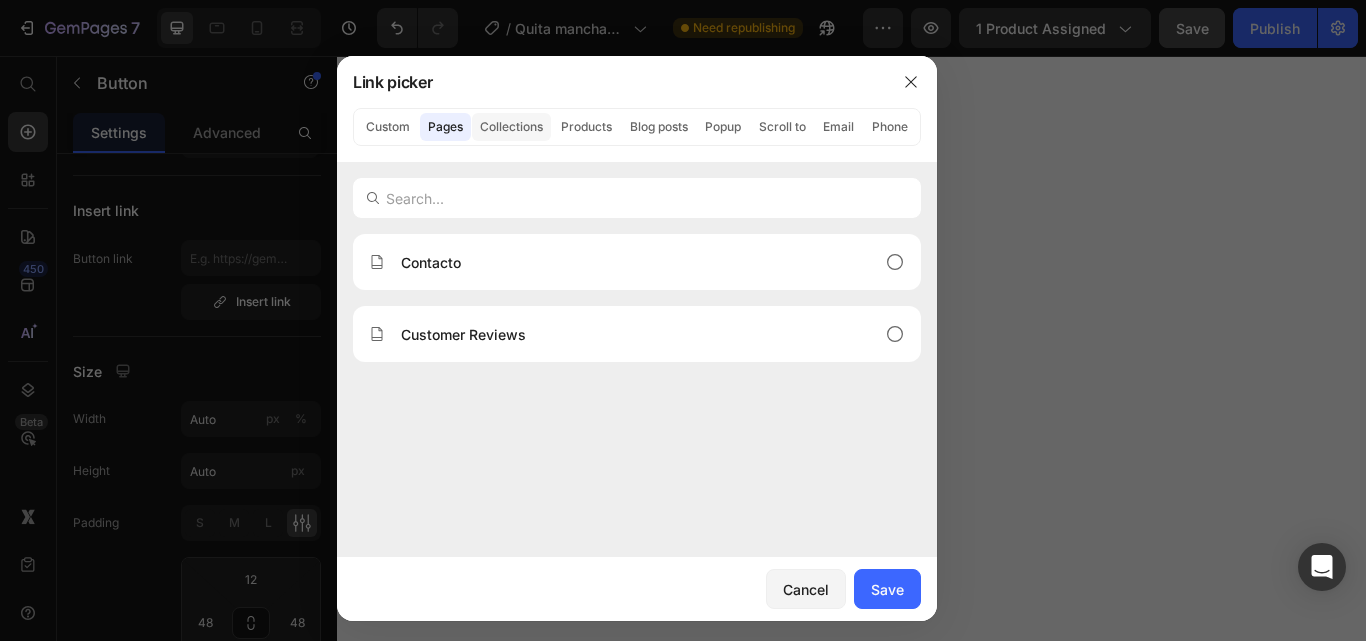 click on "Collections" 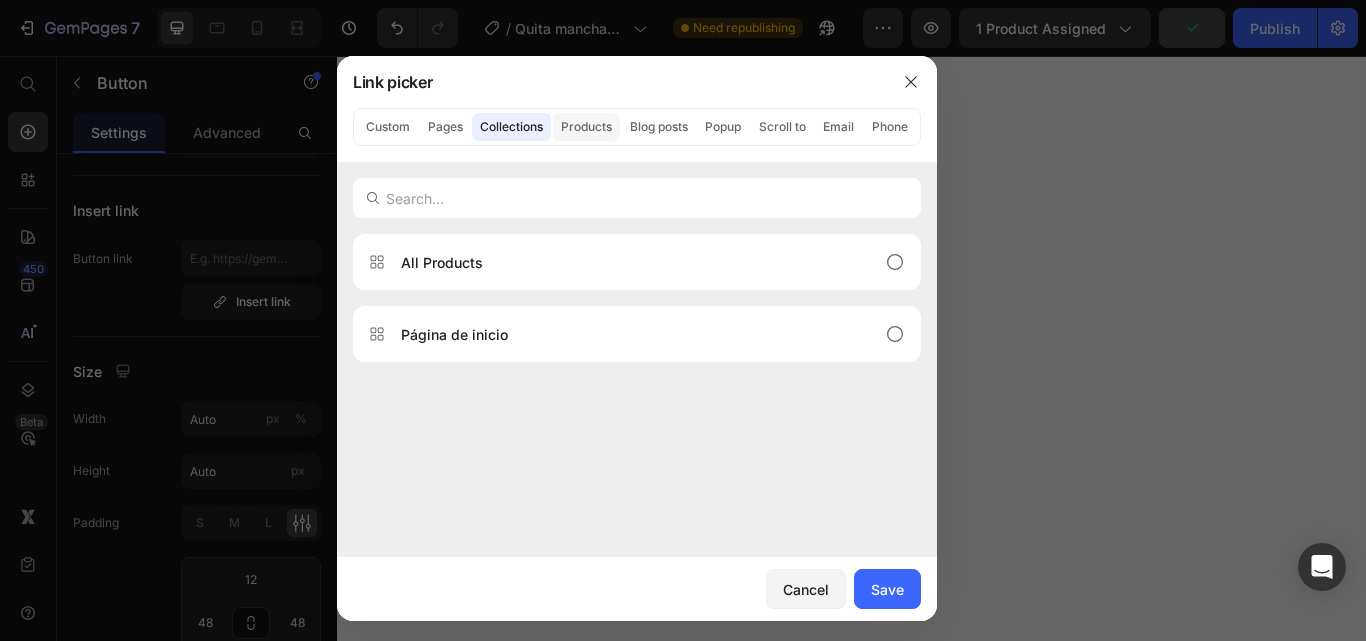 click on "Products" 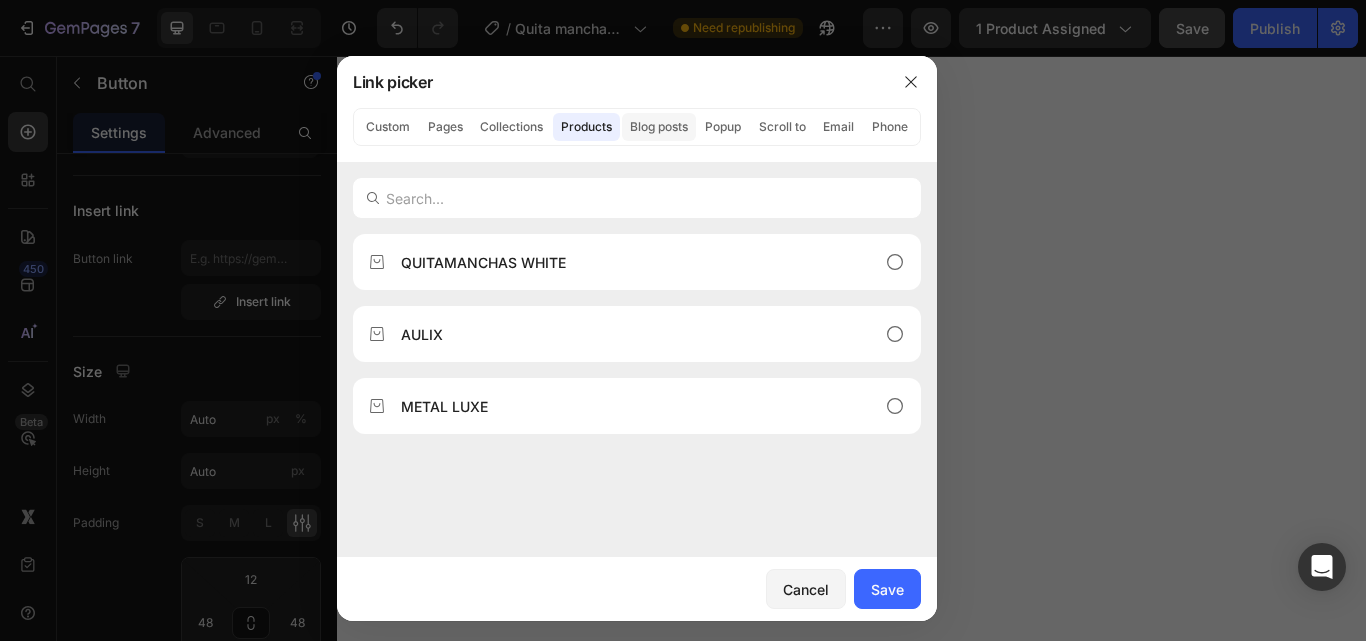 click on "Blog posts" 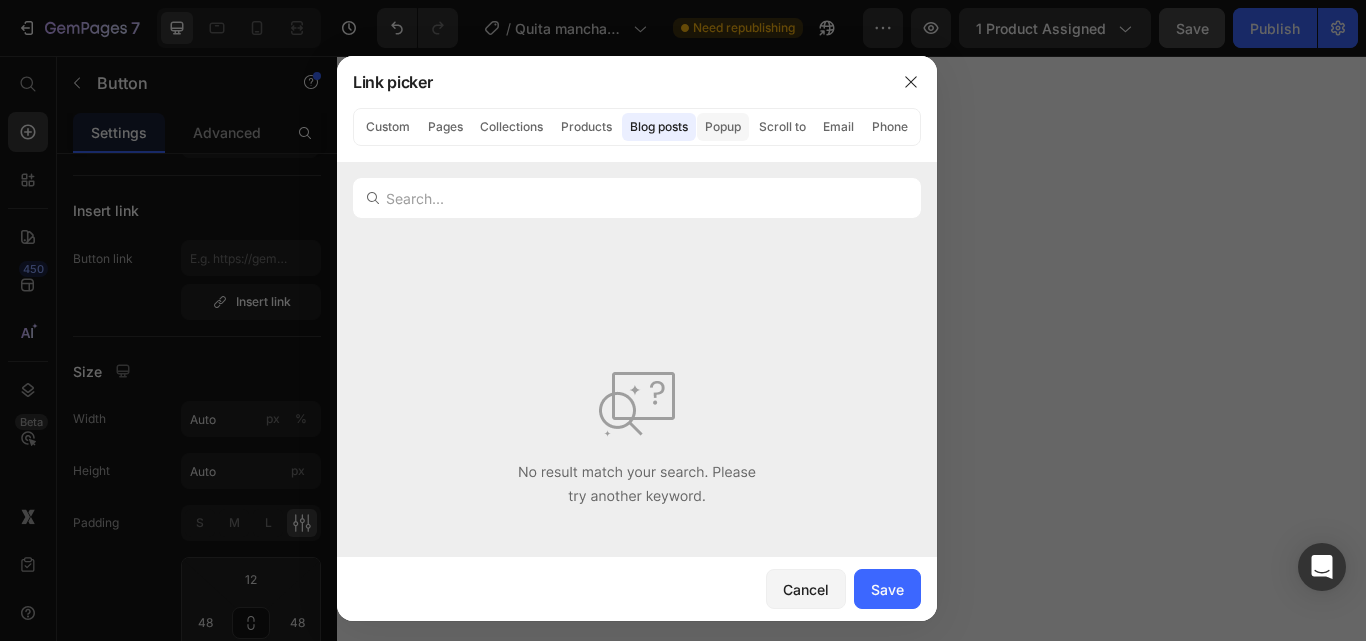 click on "Popup" 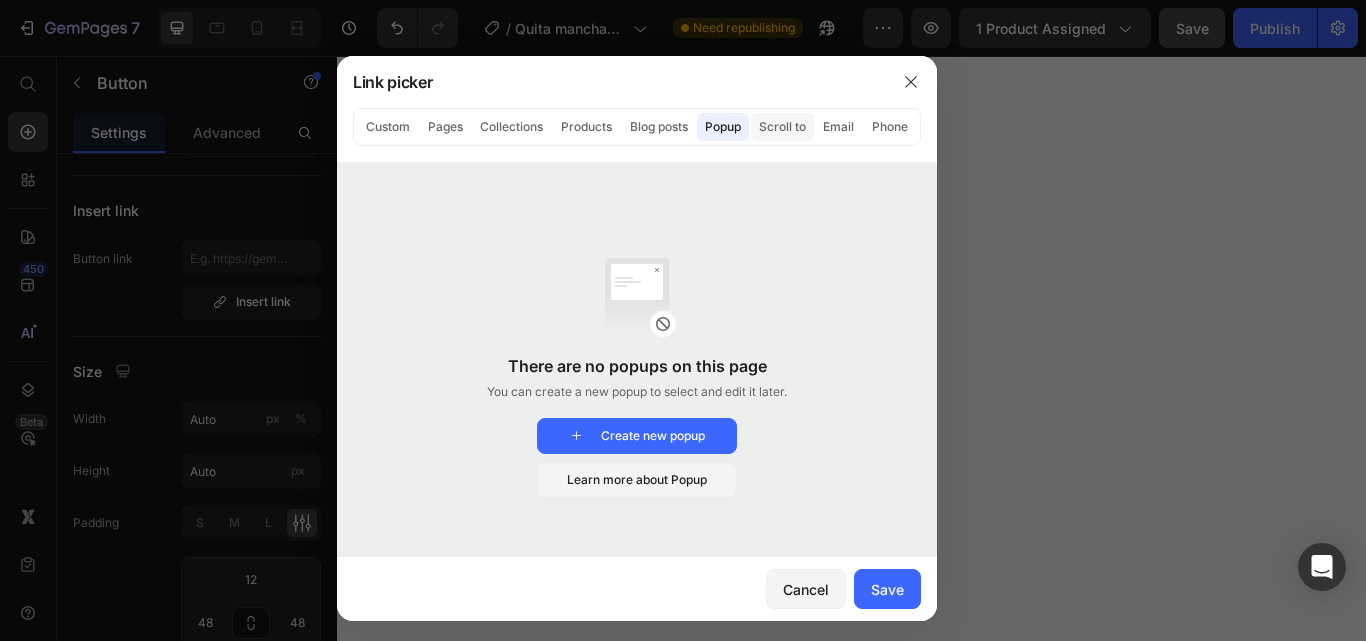 click on "Scroll to" 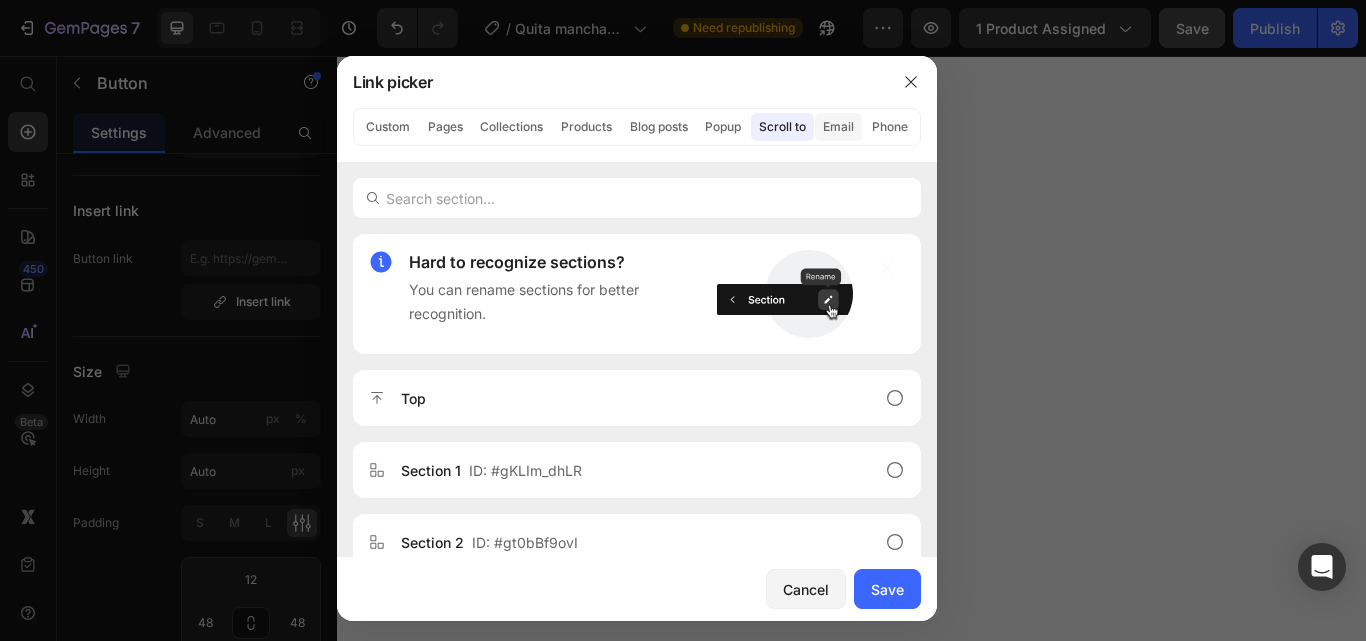 click on "Email" 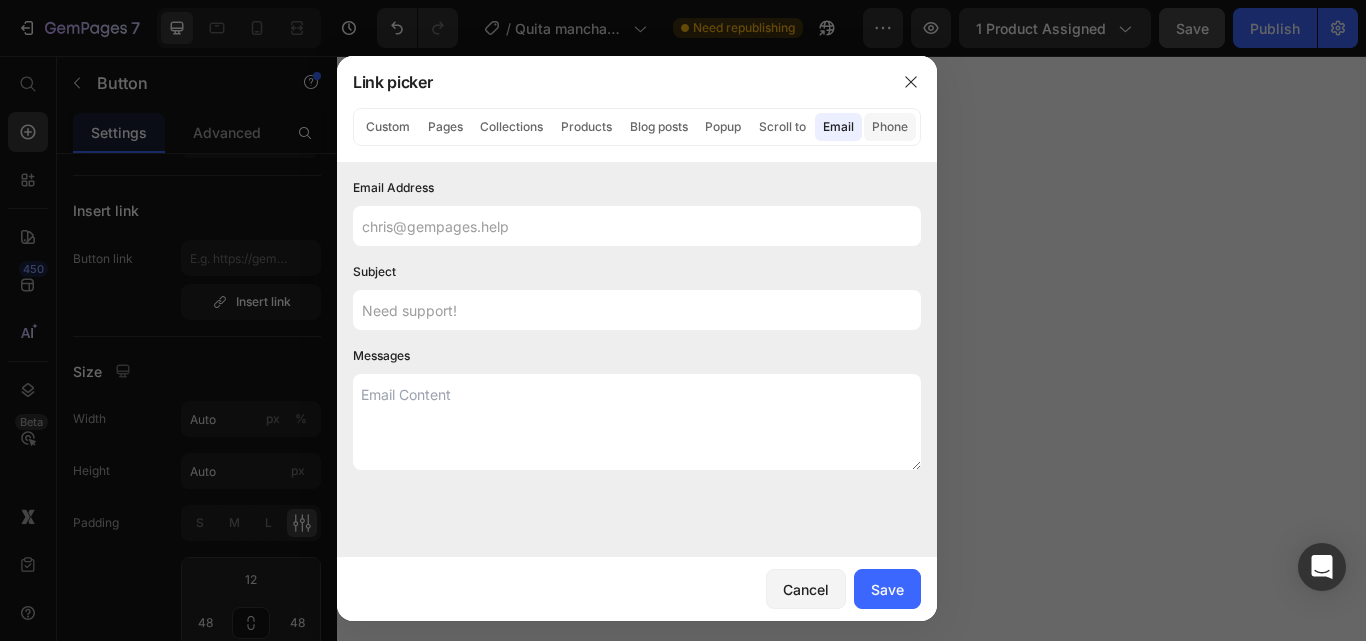 click on "Phone" 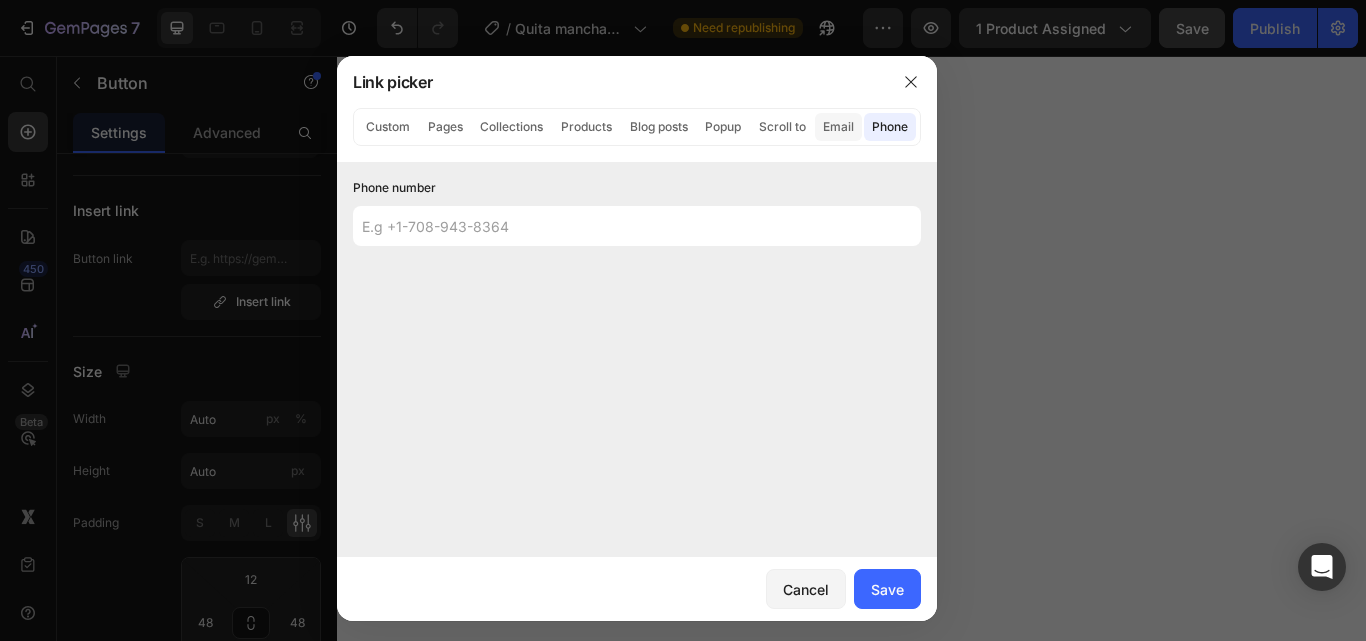click on "Email" 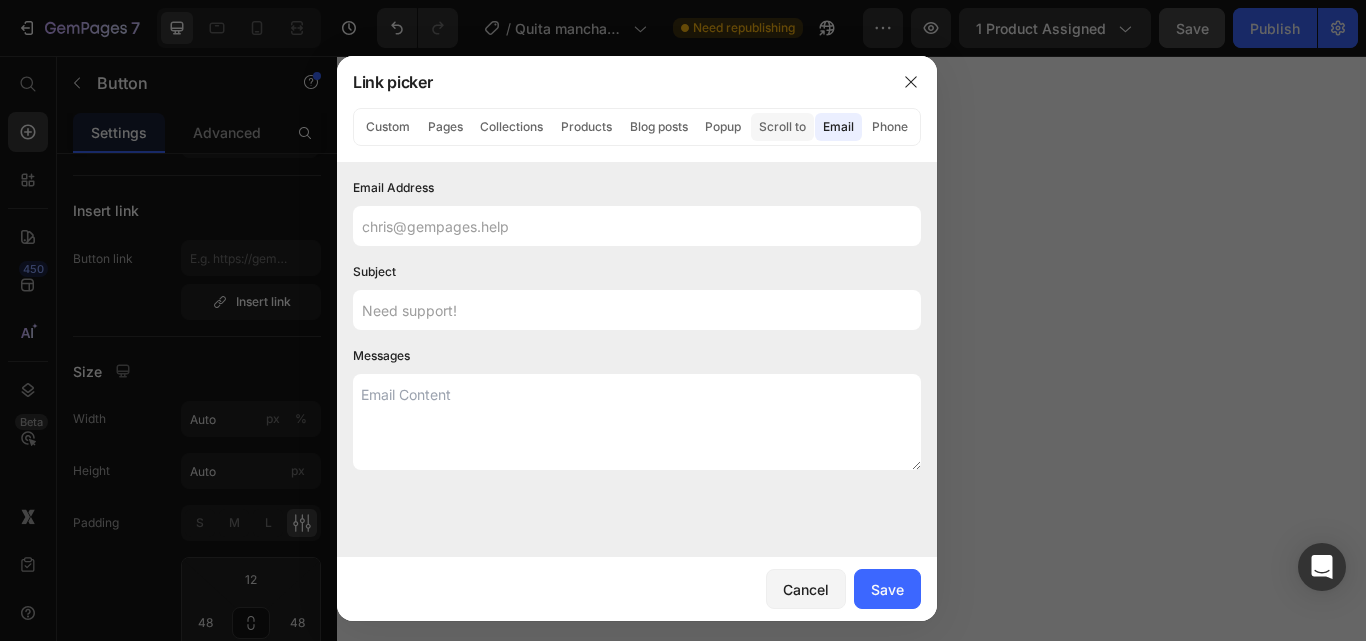 click on "Scroll to" 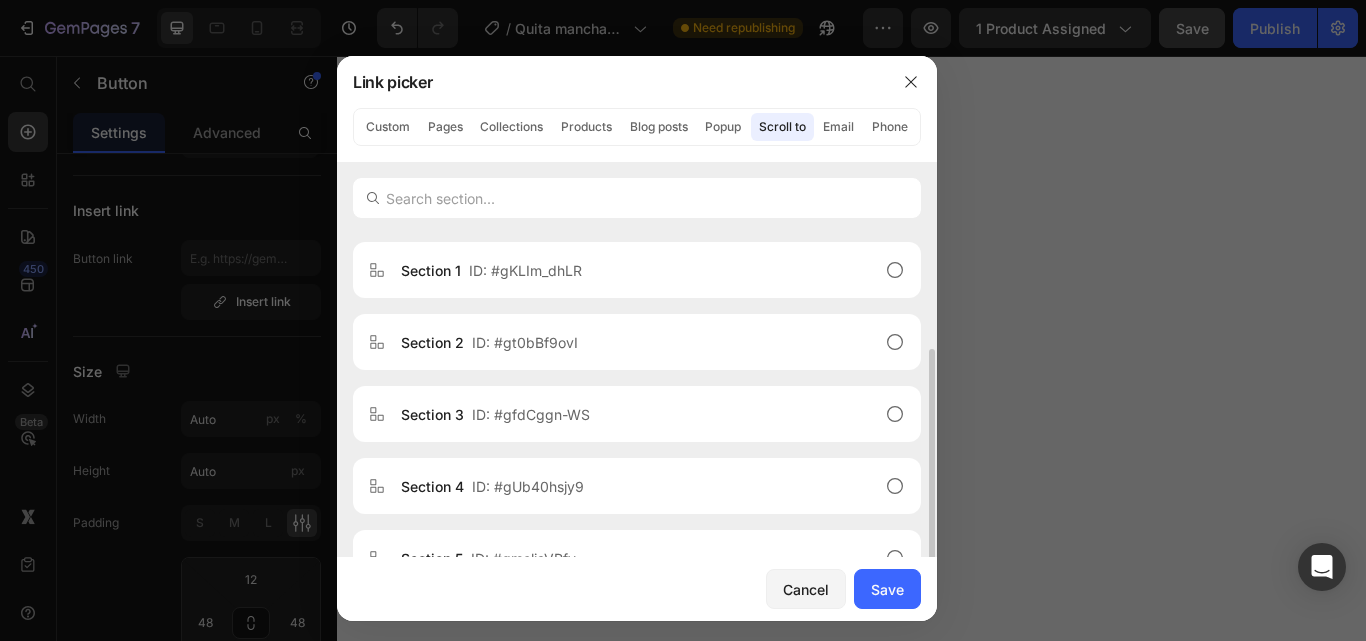scroll, scrollTop: 272, scrollLeft: 0, axis: vertical 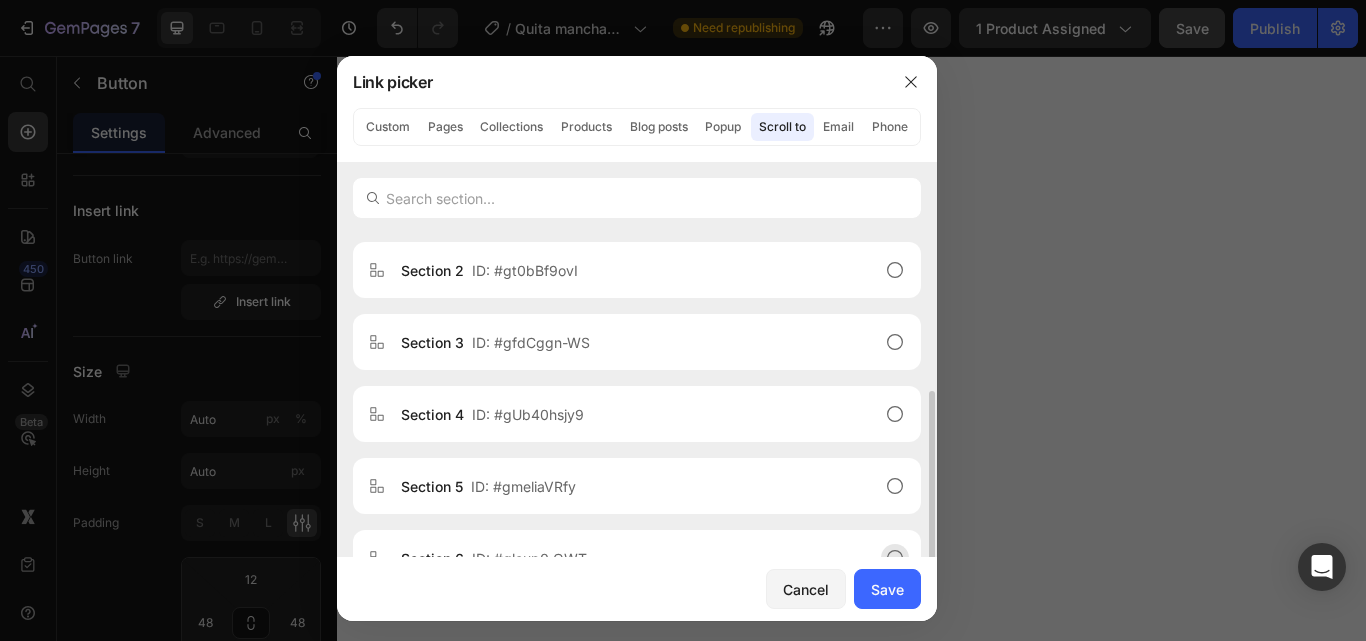 click 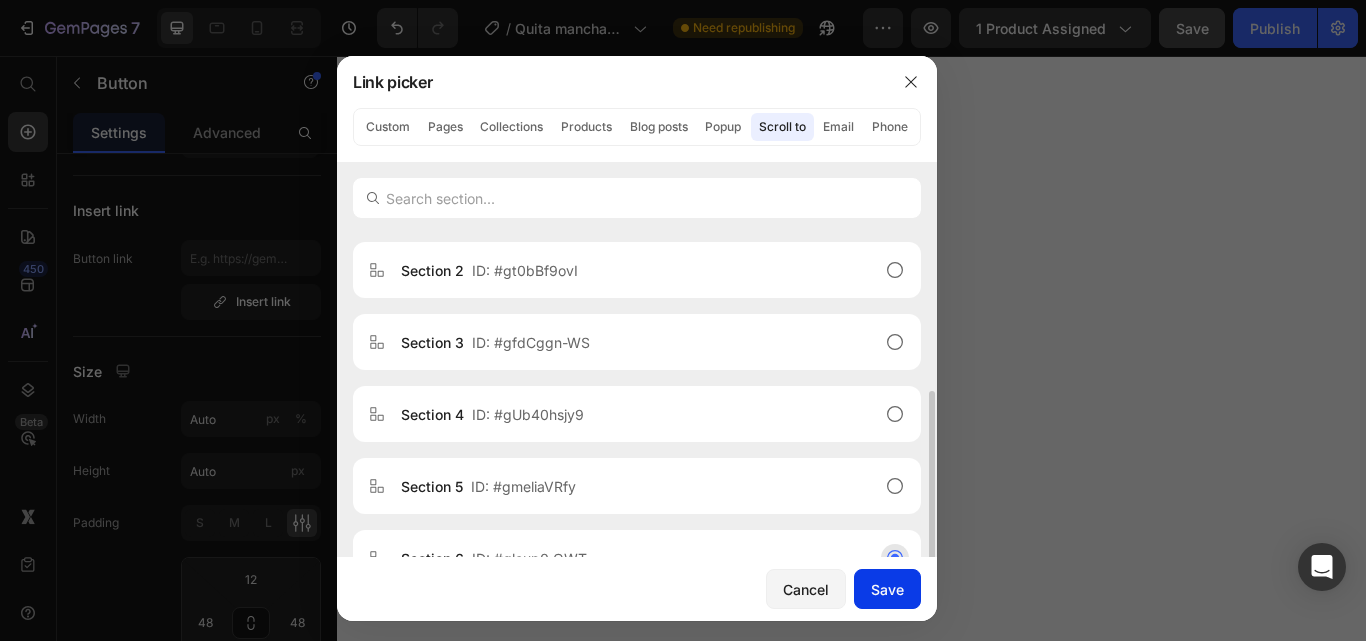 click on "Save" at bounding box center (887, 589) 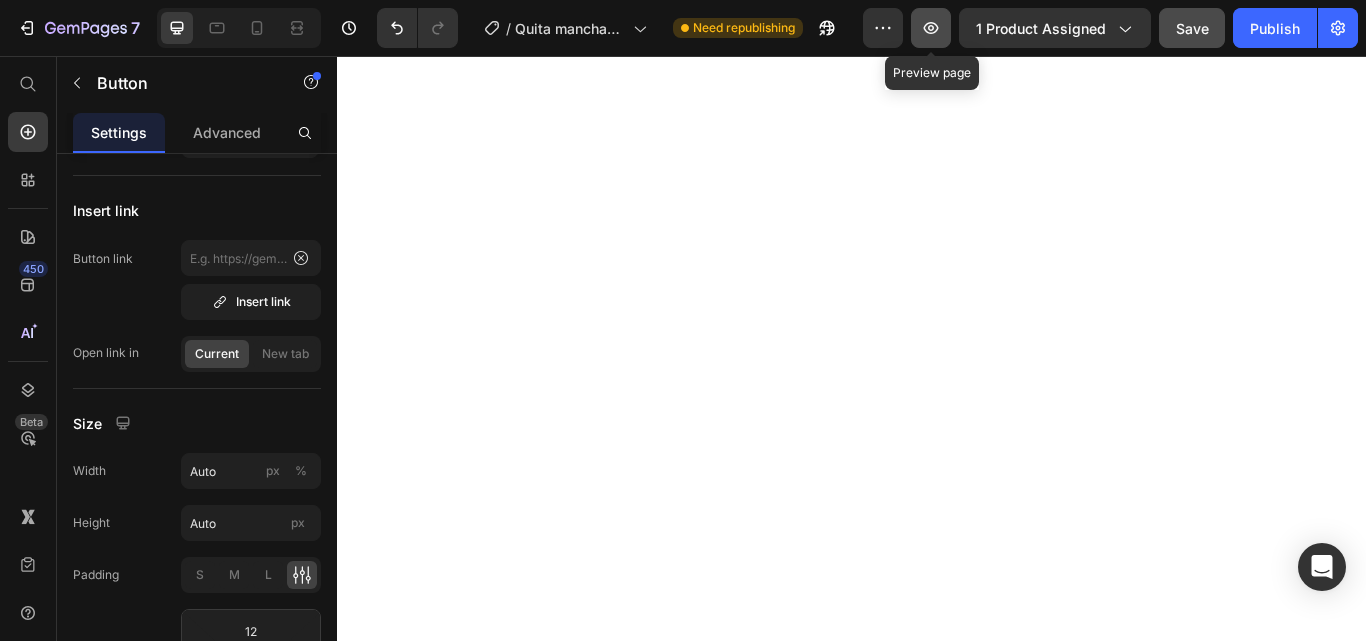 click 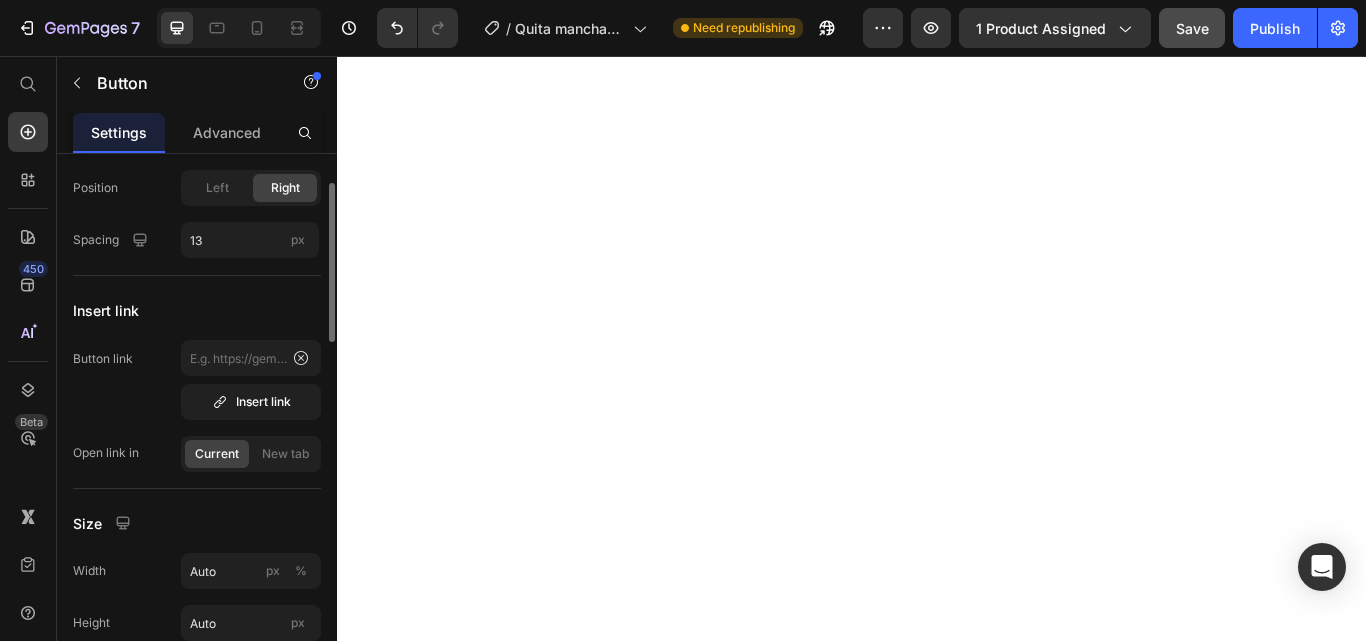 scroll, scrollTop: 0, scrollLeft: 0, axis: both 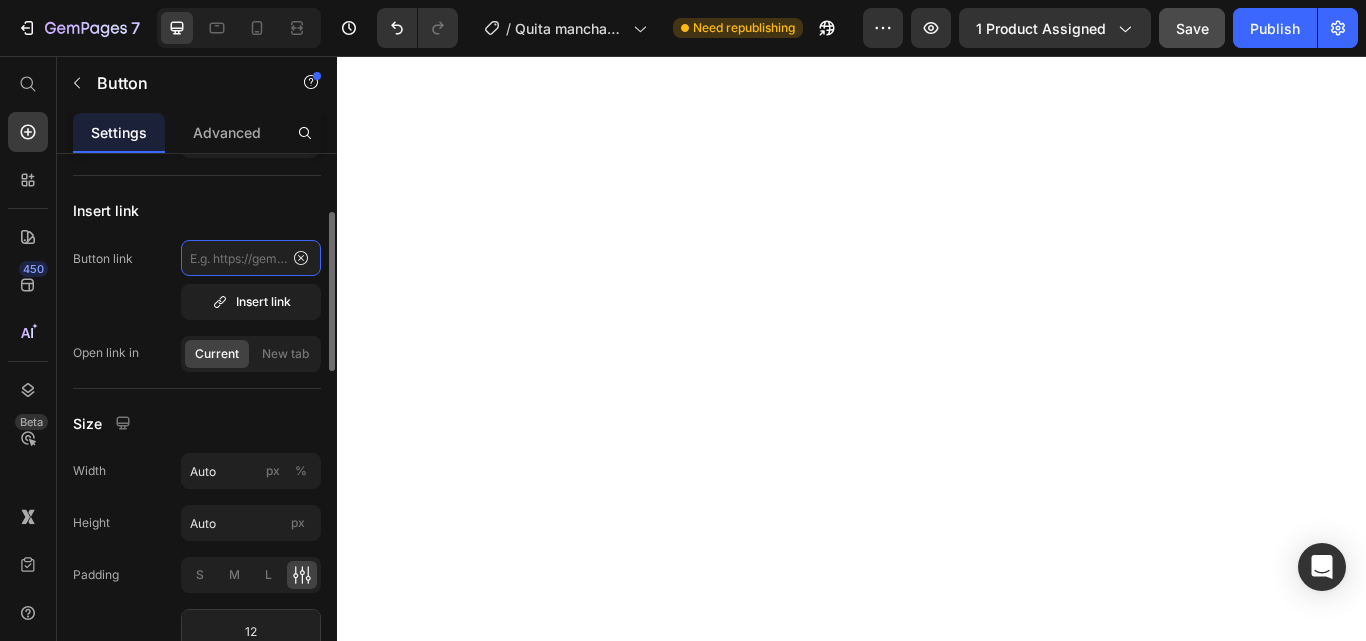 click on "Product Images QUITAMANCHAS WHITE Product Title $59.900,00 Product Price $0,00 Product Price Row Show more Product Description This product has only default variant Product Variants & Swatches Quantity Text Block 1 Product Quantity
Add to cart Add to Cart Buy it now Dynamic Checkout Product   0" 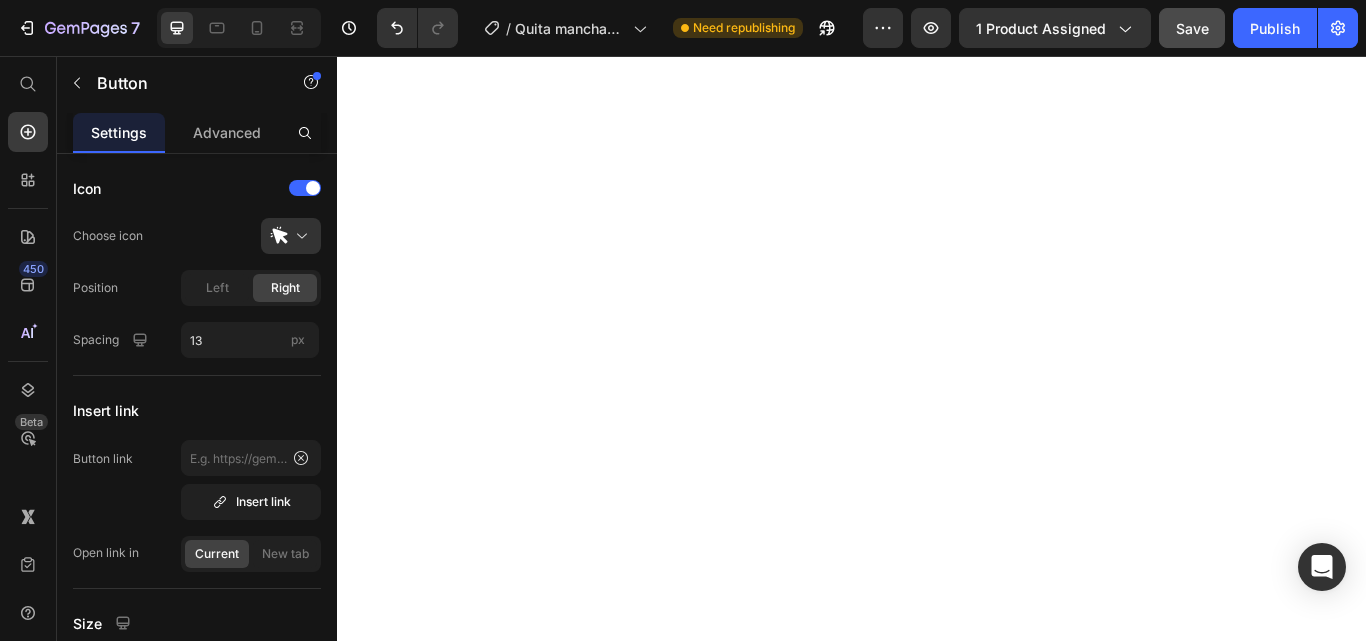 click on "LO QUIERO AHORA" at bounding box center (891, -3608) 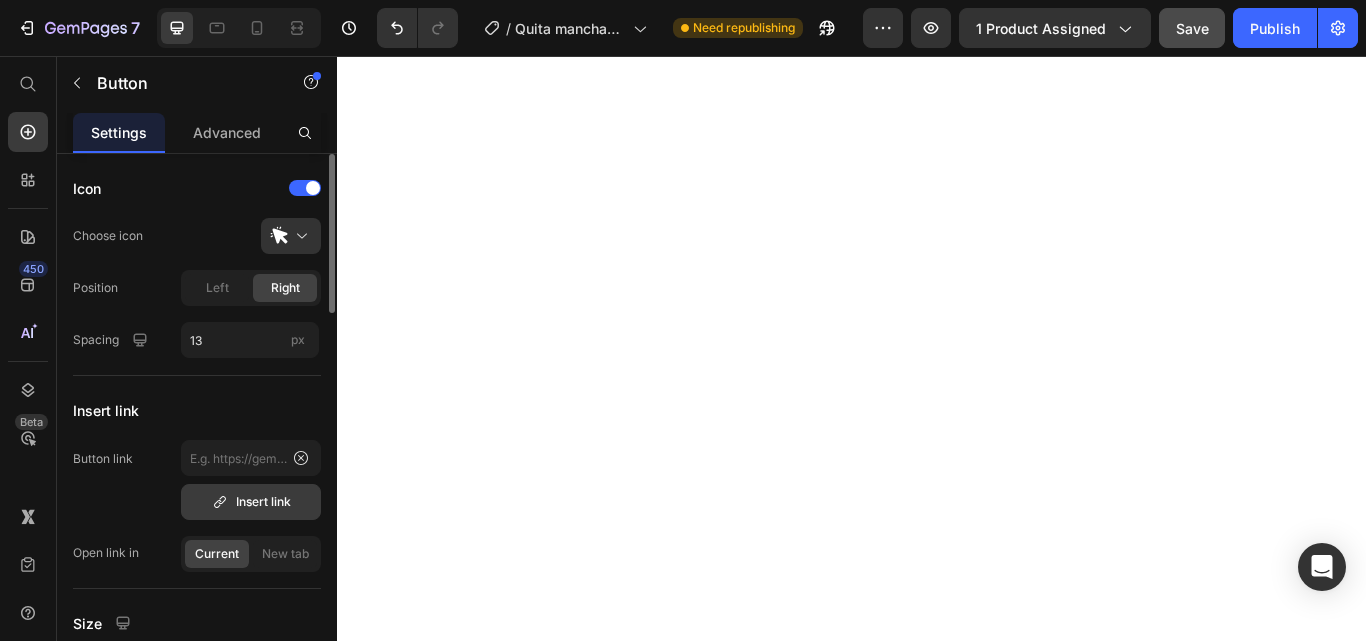 click on "Insert link" at bounding box center (251, 502) 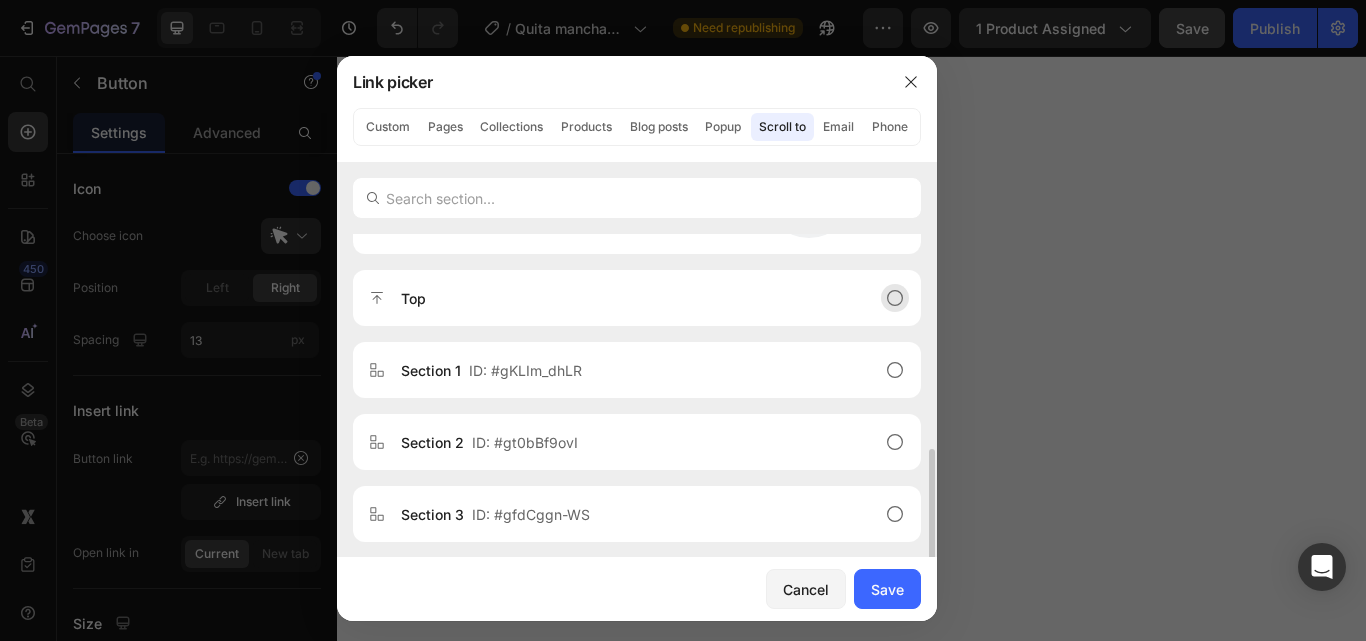 scroll, scrollTop: 272, scrollLeft: 0, axis: vertical 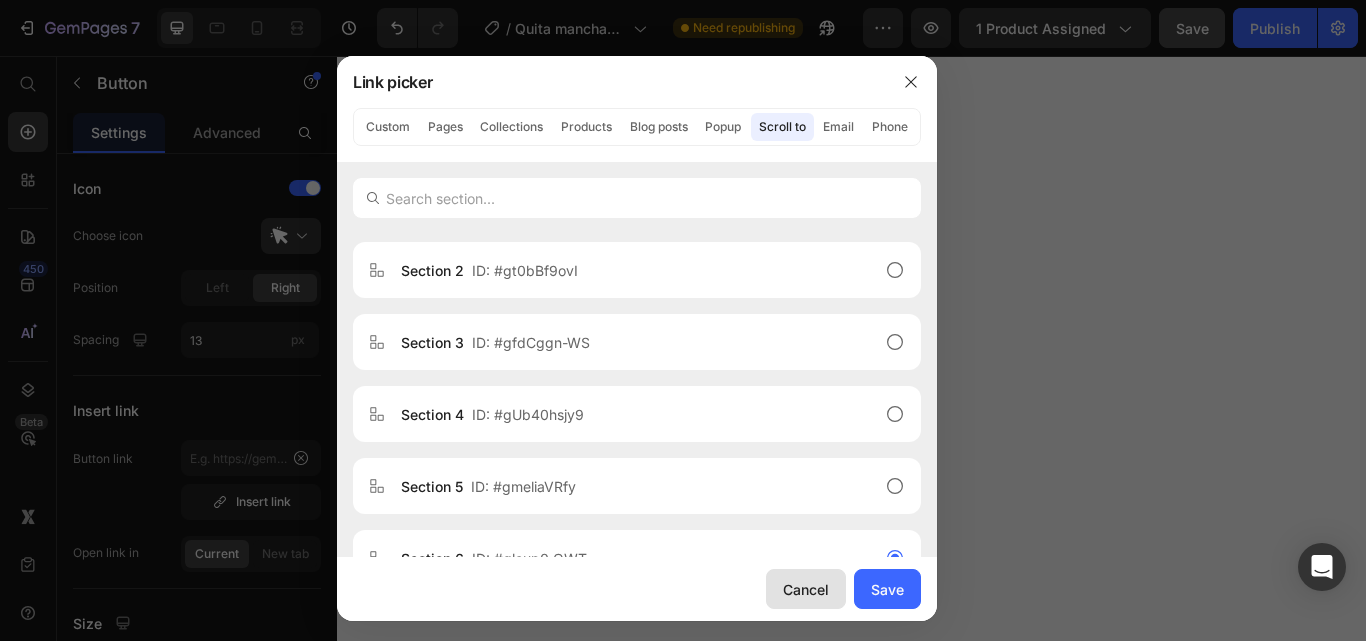 drag, startPoint x: 810, startPoint y: 584, endPoint x: 485, endPoint y: 570, distance: 325.3014 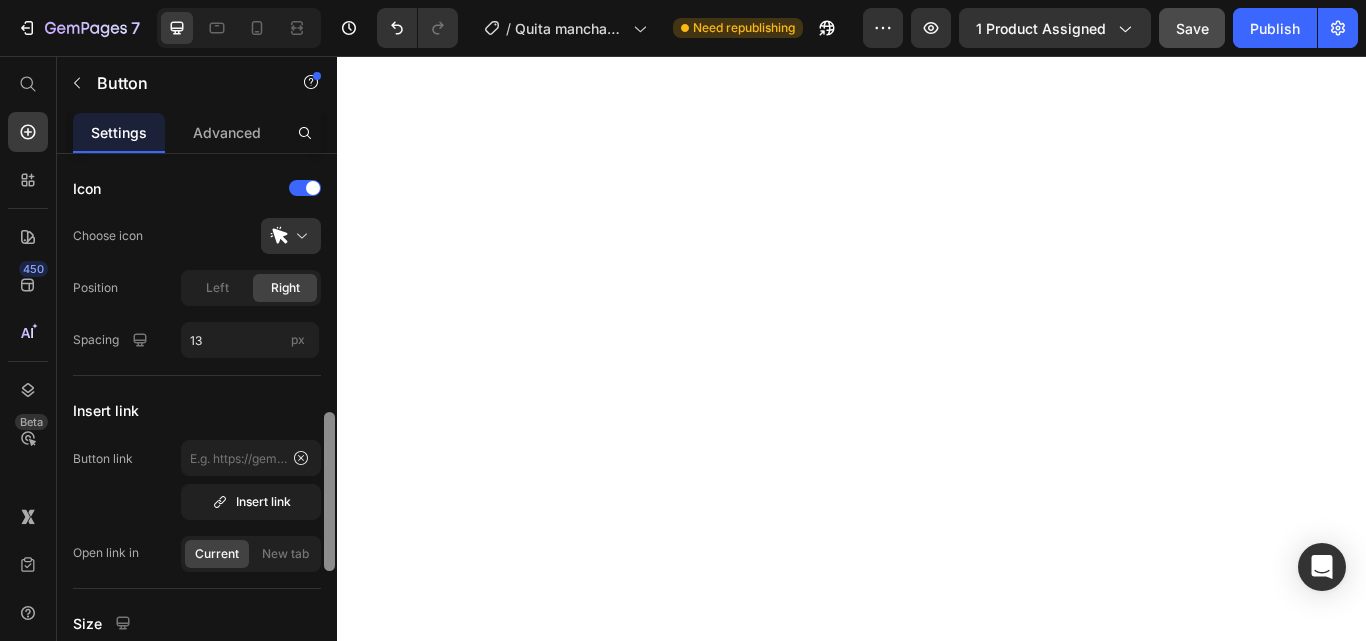 scroll, scrollTop: 300, scrollLeft: 0, axis: vertical 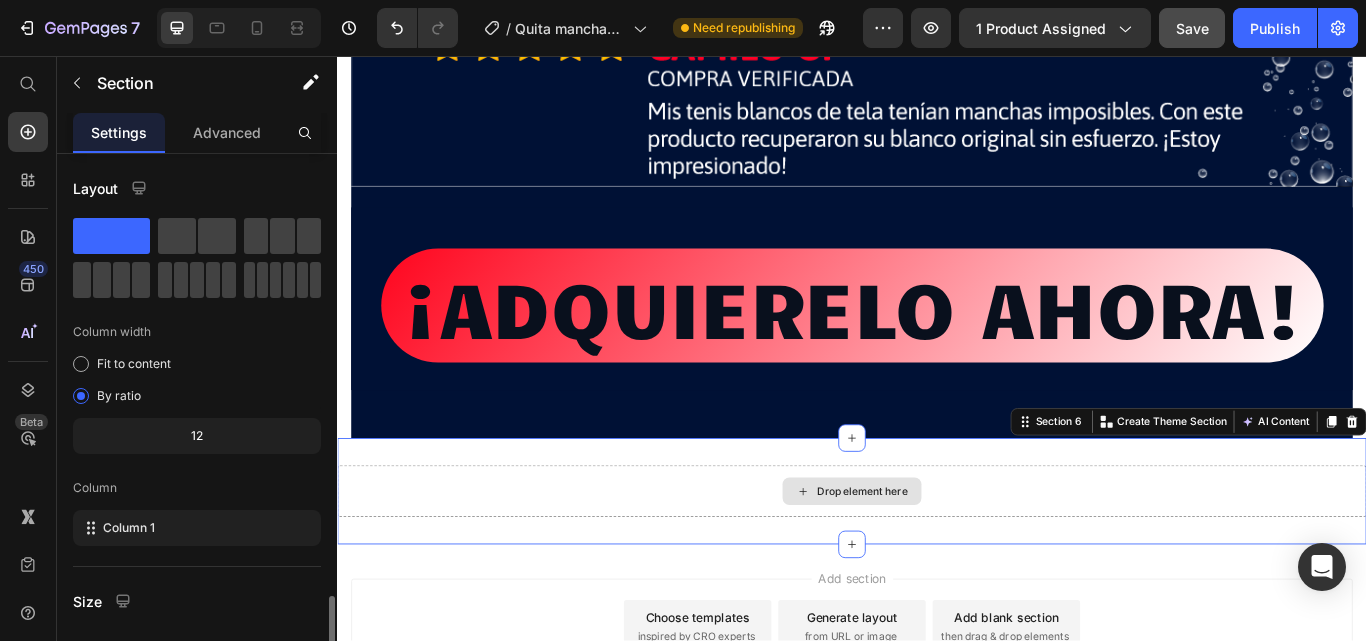 click on "Drop element here" at bounding box center [937, 564] 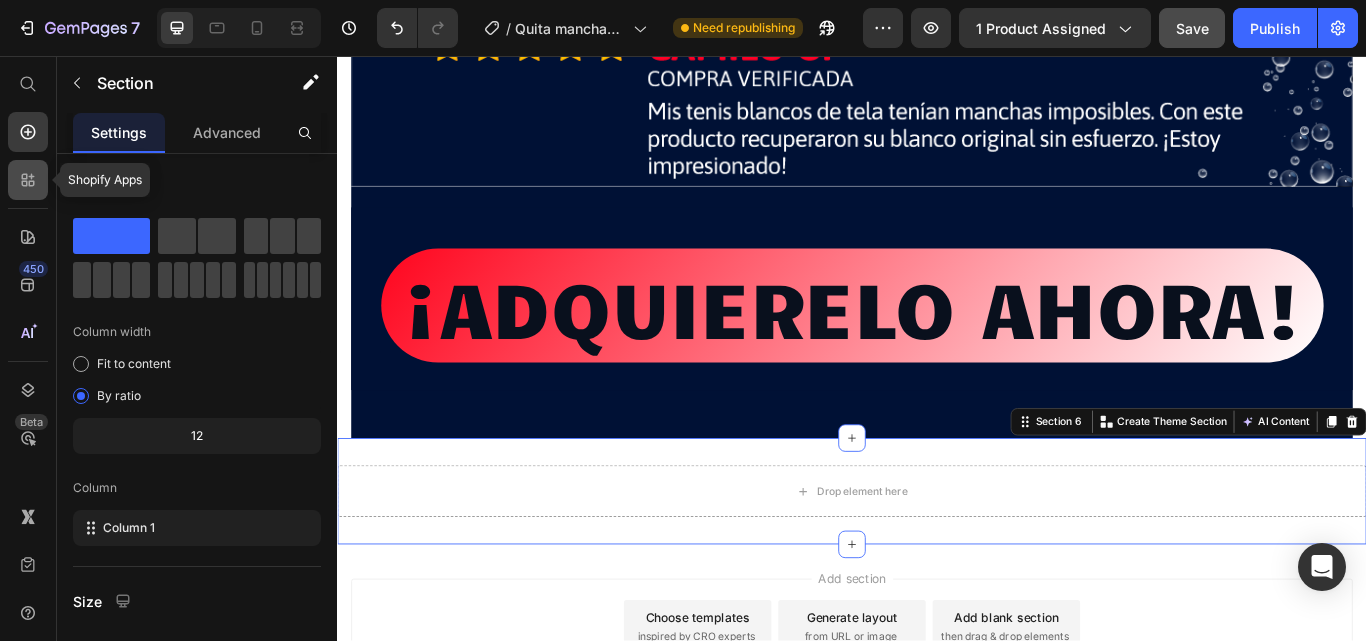 click 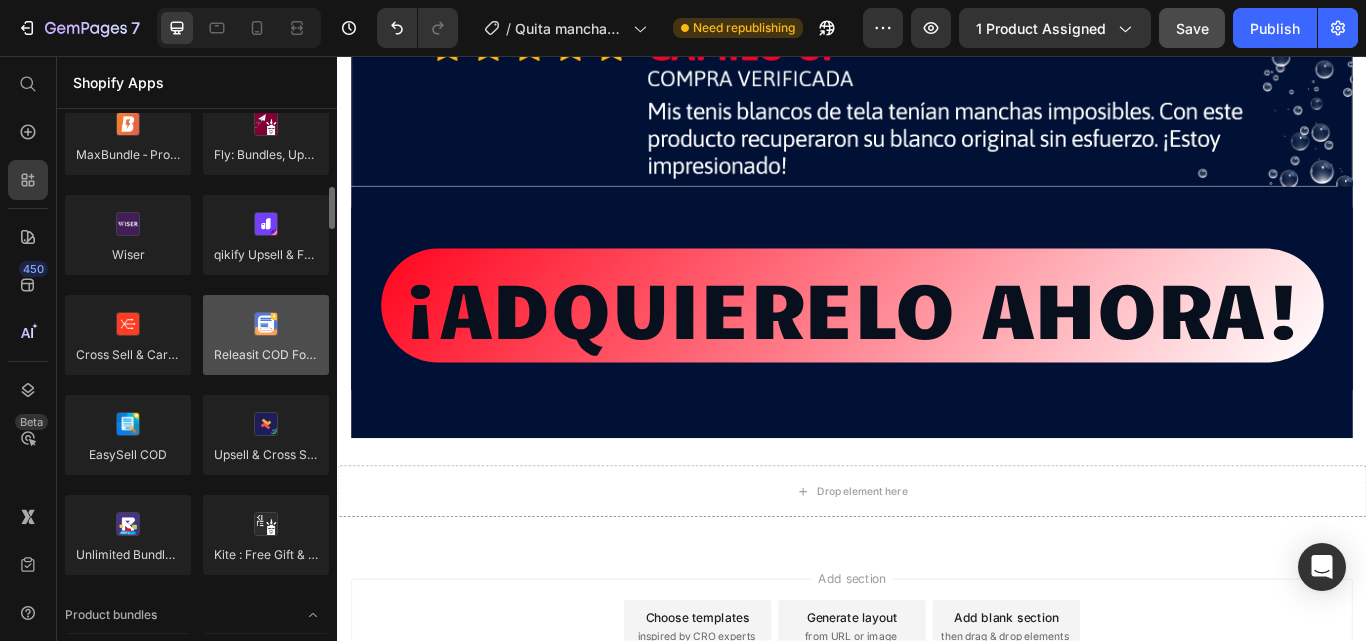 click at bounding box center [266, 335] 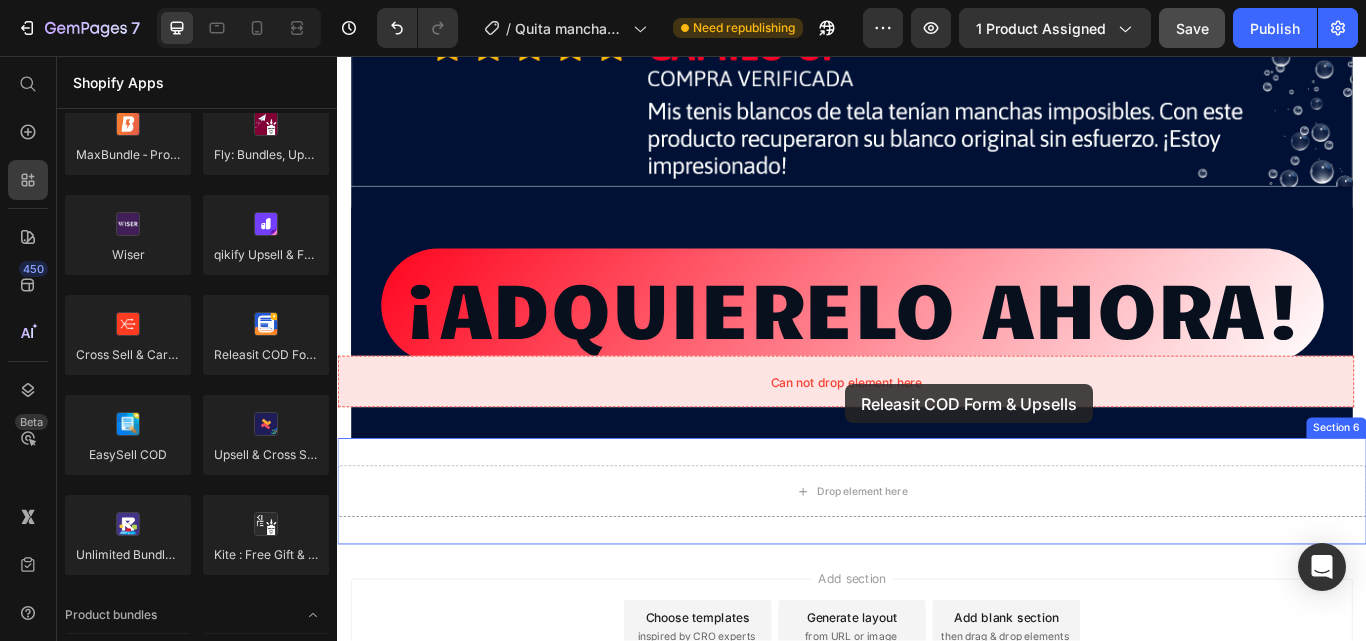 drag, startPoint x: 591, startPoint y: 390, endPoint x: 930, endPoint y: 440, distance: 342.66748 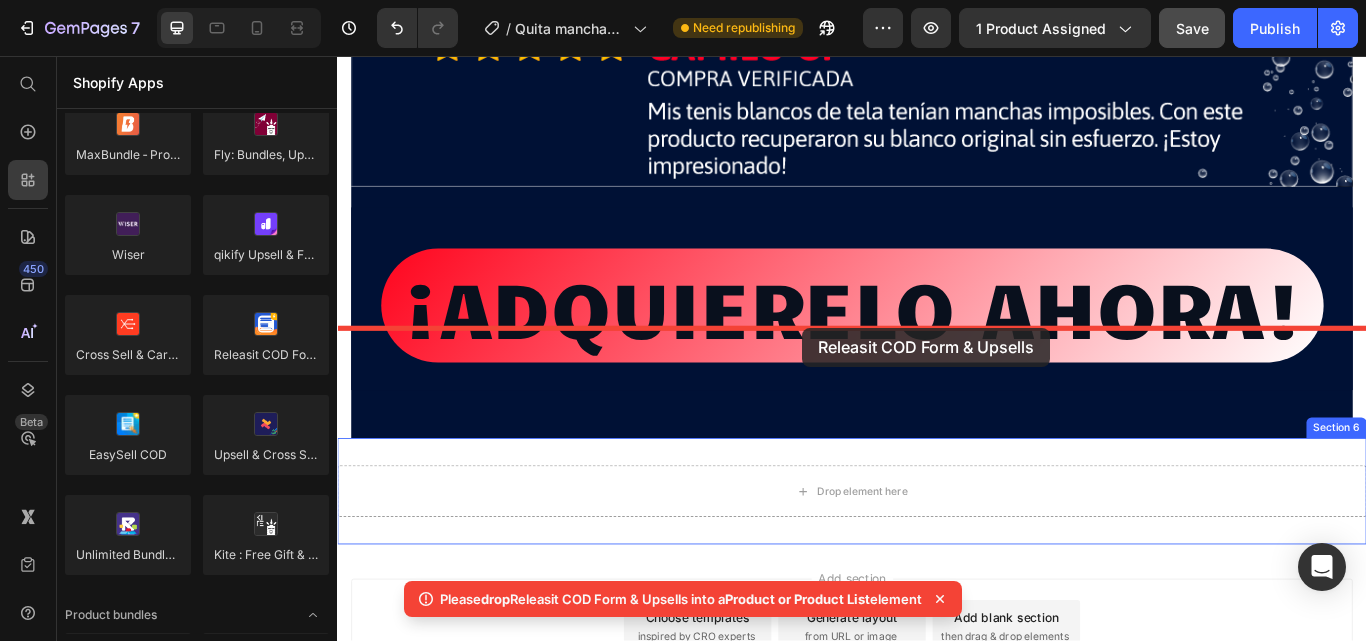 drag, startPoint x: 578, startPoint y: 406, endPoint x: 879, endPoint y: 373, distance: 302.80356 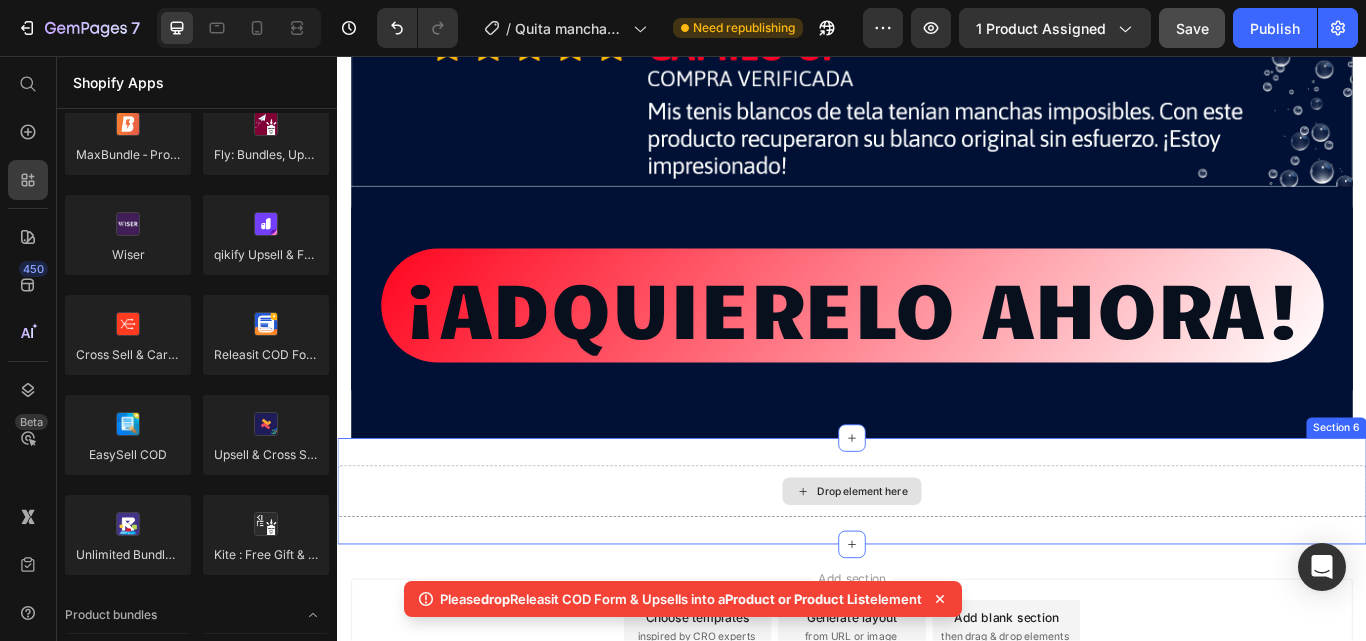 click on "Drop element here" at bounding box center (937, 564) 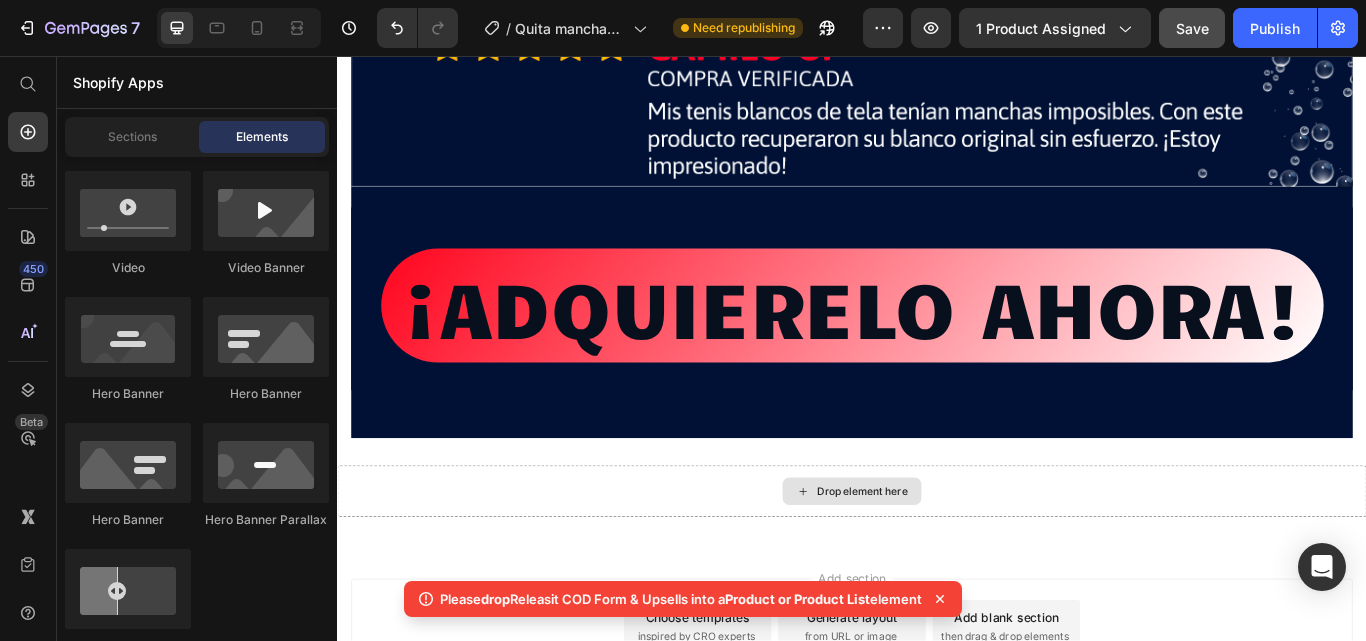 click on "Drop element here" at bounding box center (937, 564) 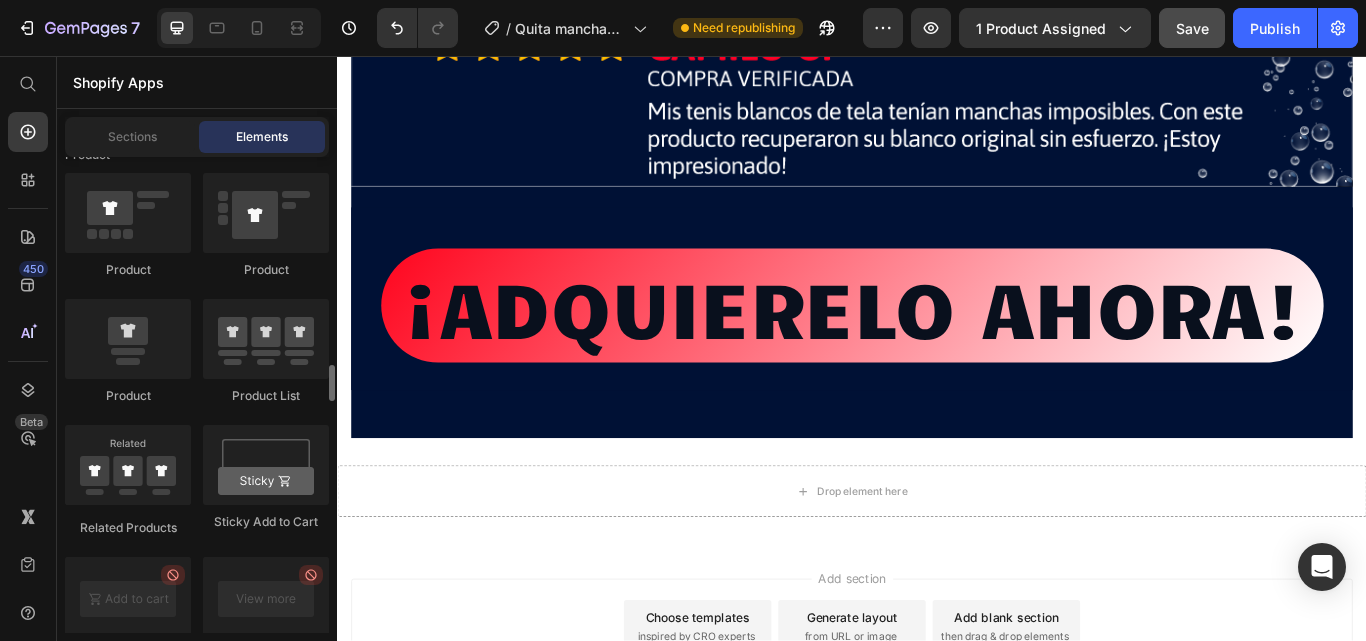 scroll, scrollTop: 2800, scrollLeft: 0, axis: vertical 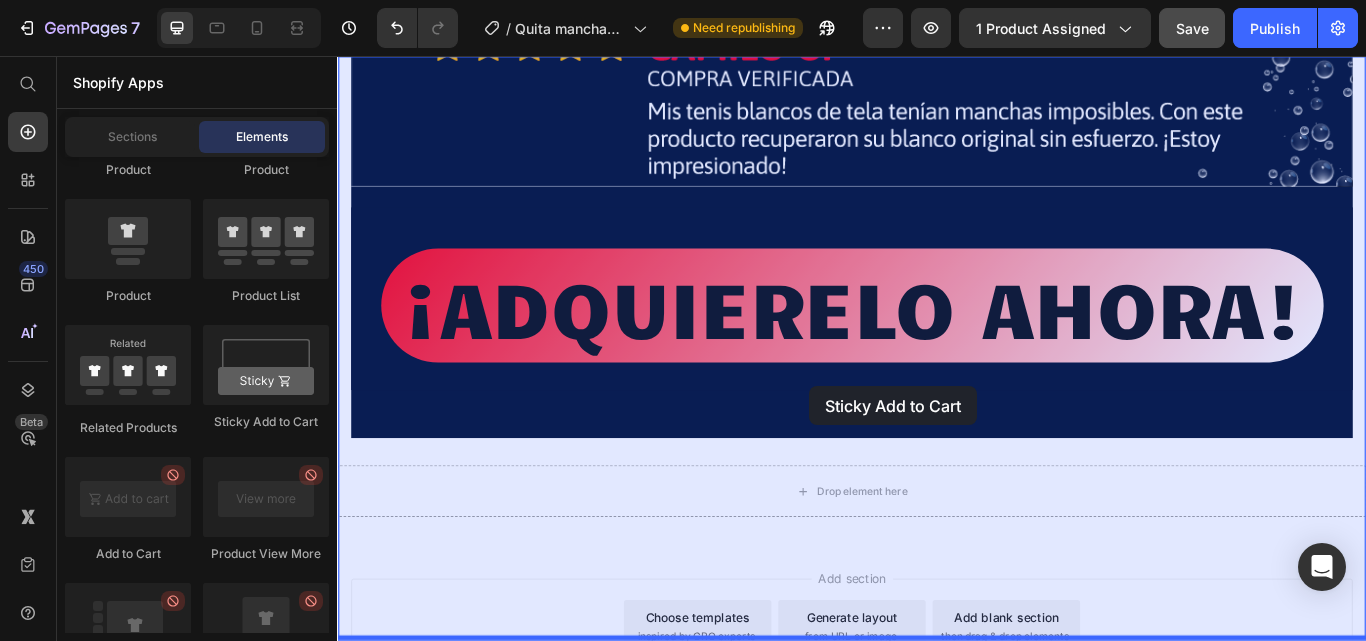 drag, startPoint x: 593, startPoint y: 437, endPoint x: 888, endPoint y: 443, distance: 295.061 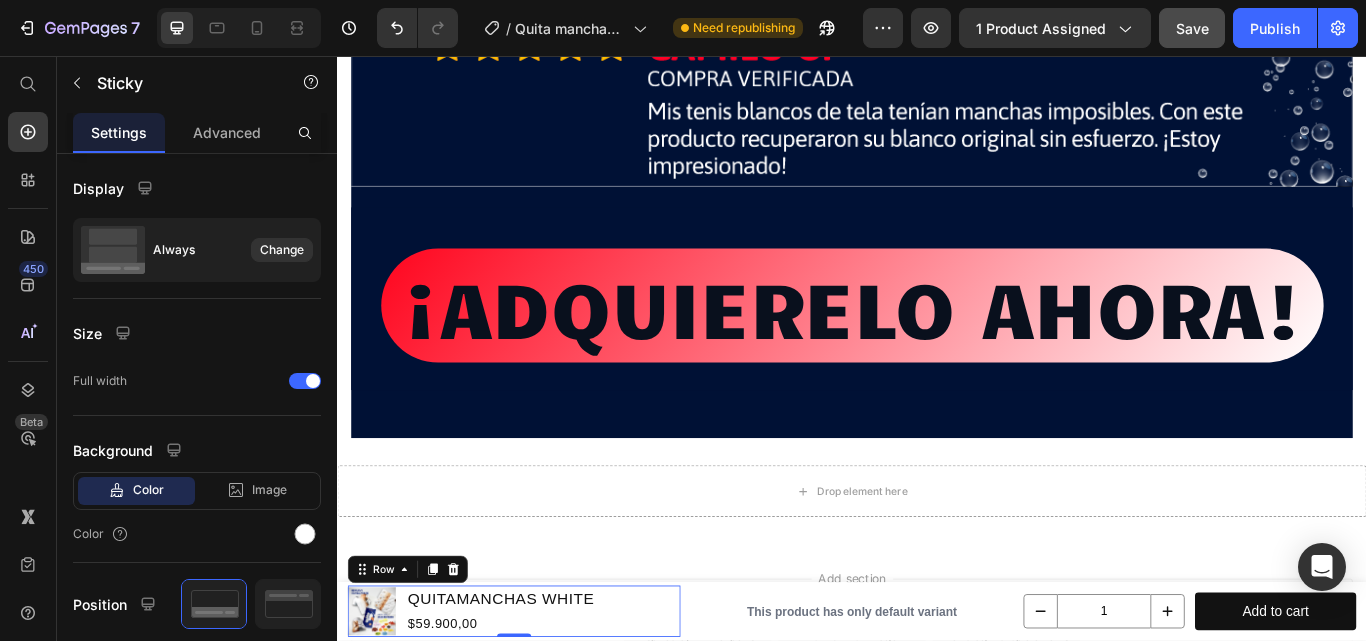 click on "Product Images QUITAMANCHAS WHITE Product Title $59.900,00 Product Price Row   0" at bounding box center (543, 704) 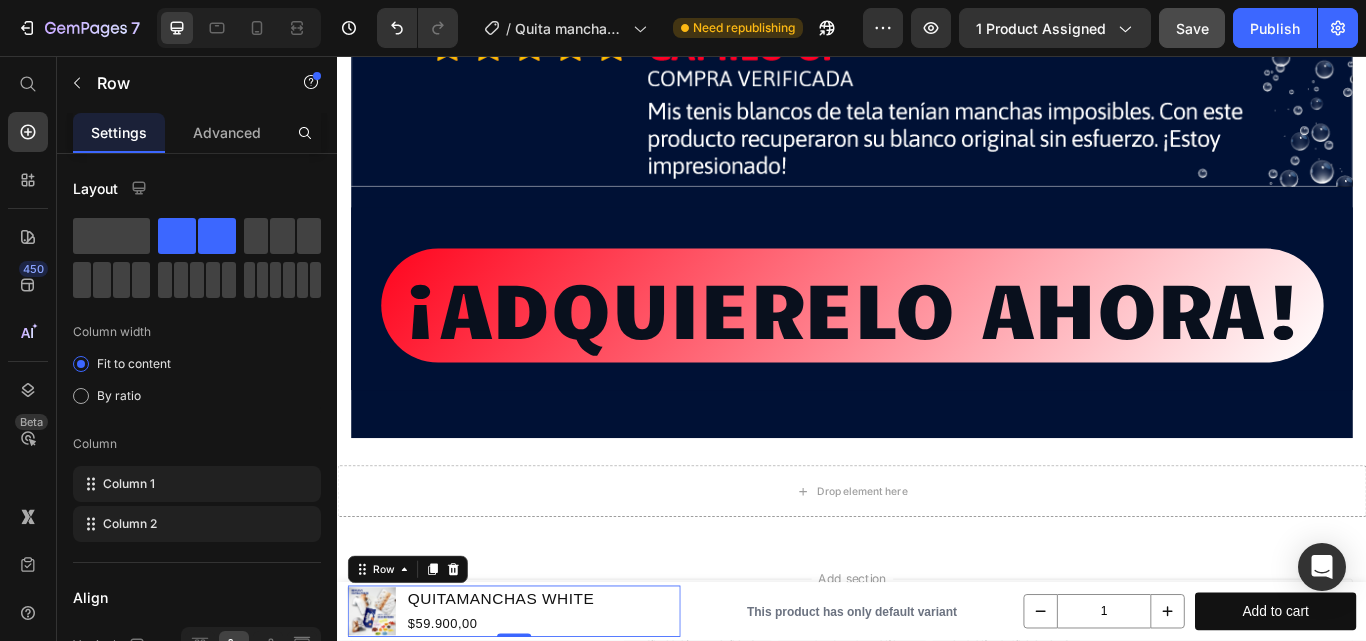 click 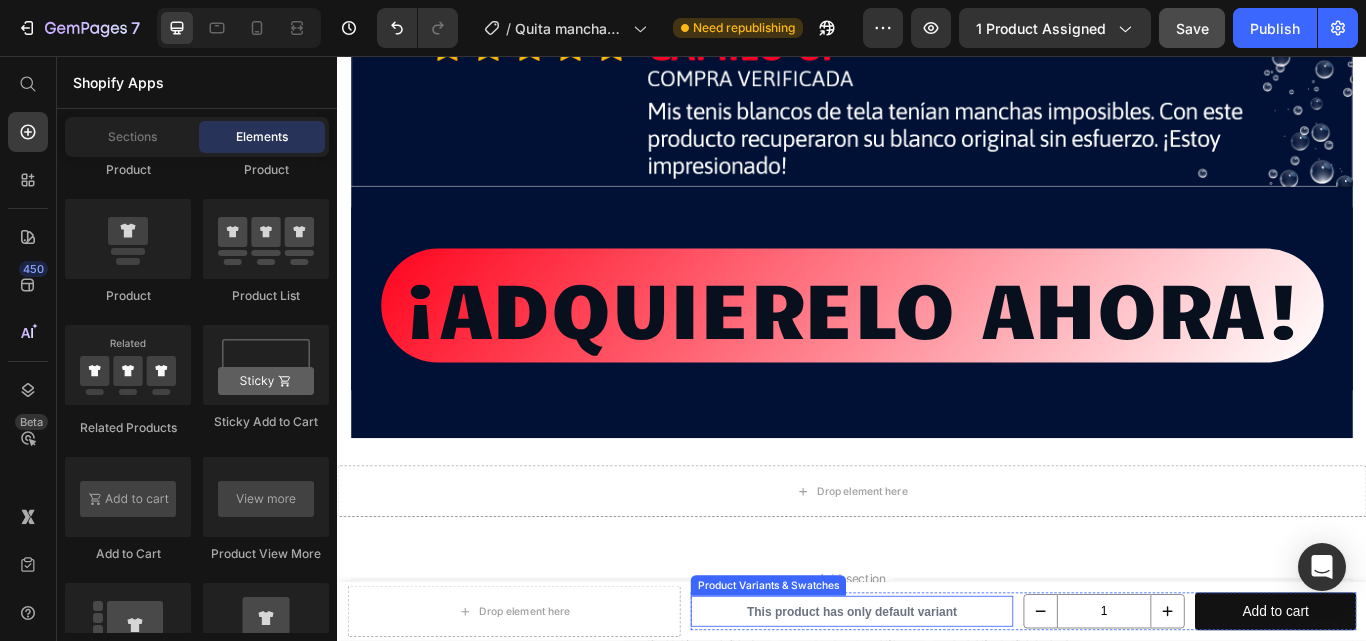 click on "This product has only default variant" at bounding box center [937, 704] 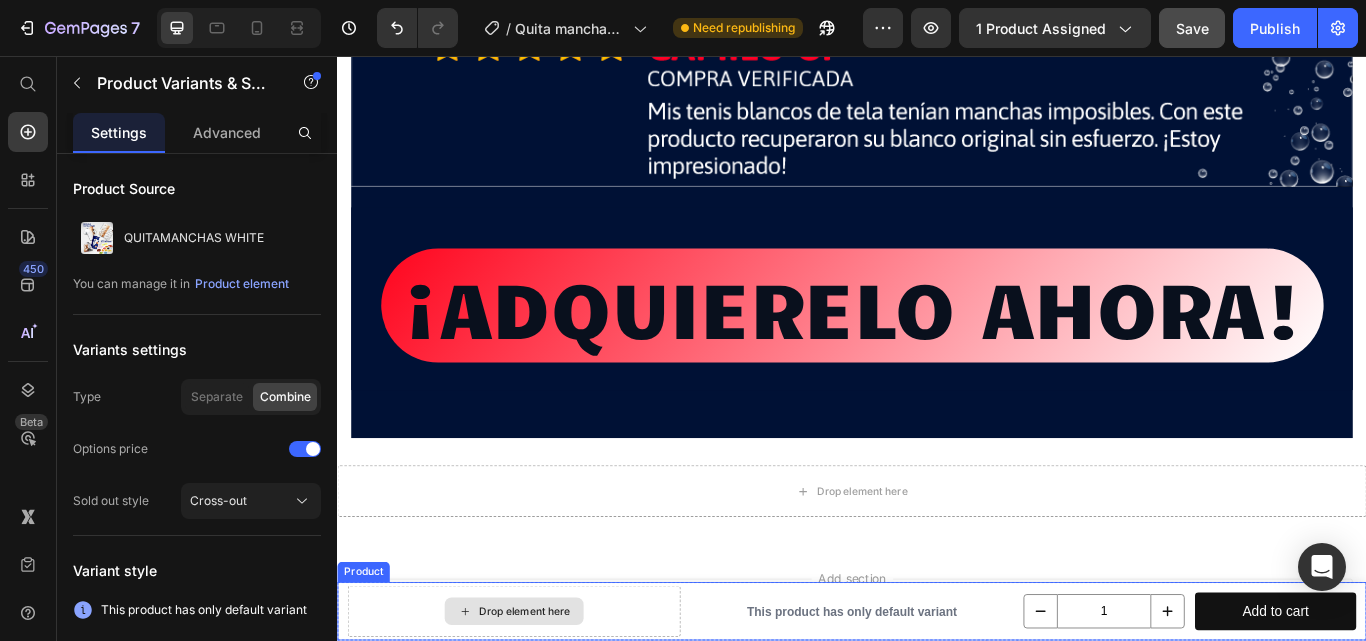 click on "Drop element here" at bounding box center (543, 704) 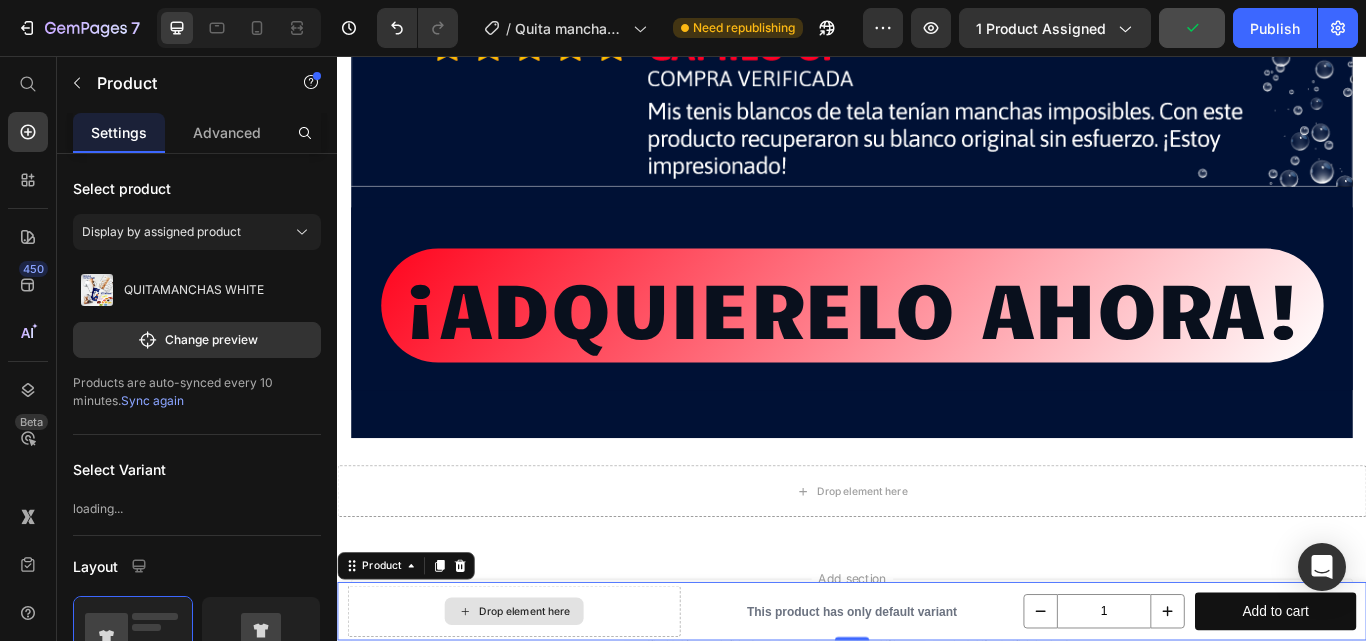 click on "Drop element here" at bounding box center (543, 704) 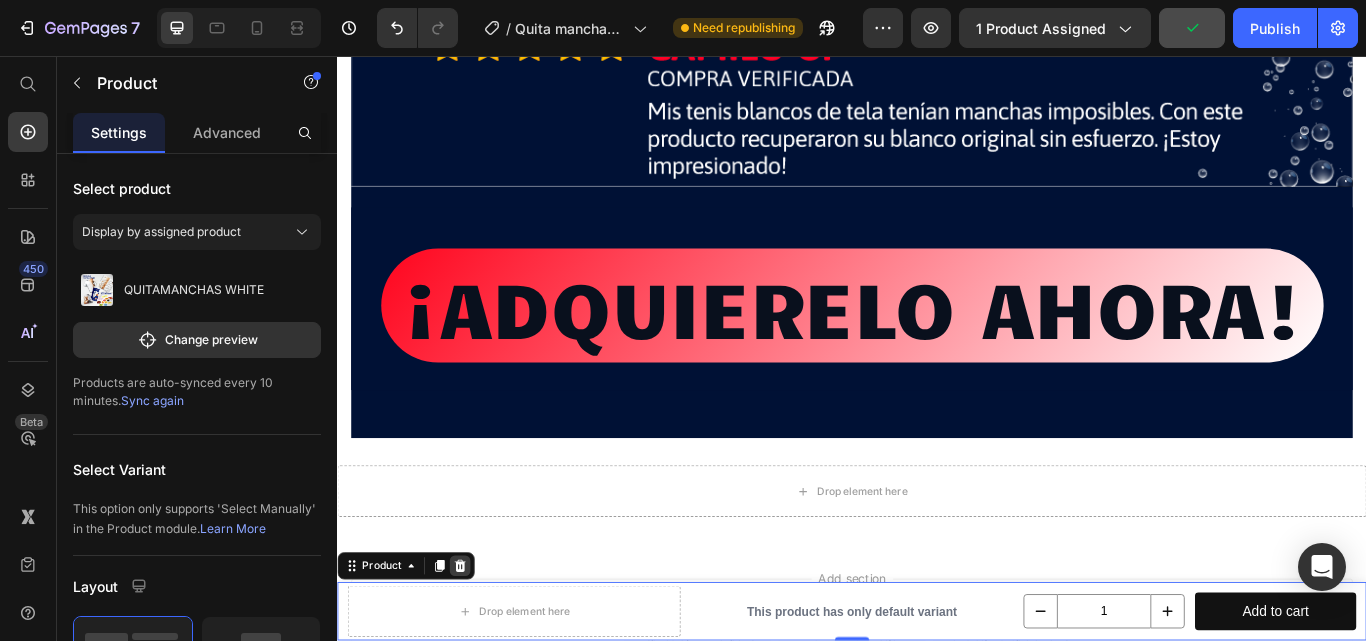 click 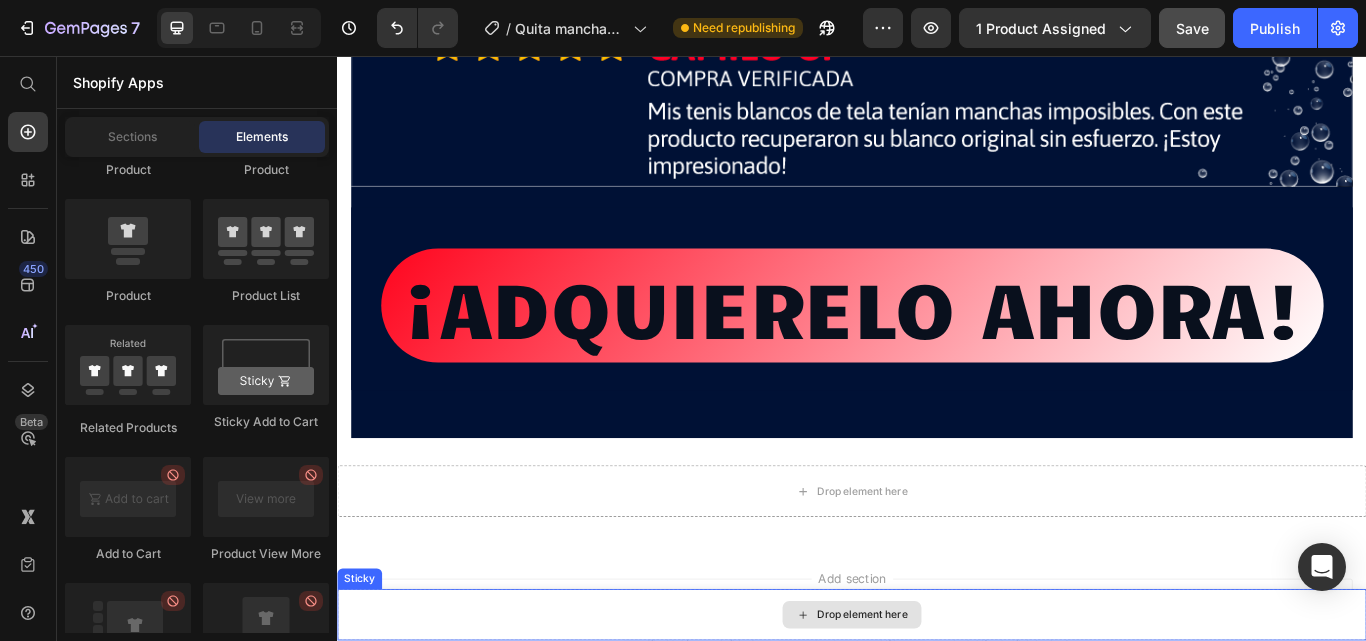 click on "Drop element here" at bounding box center (937, 708) 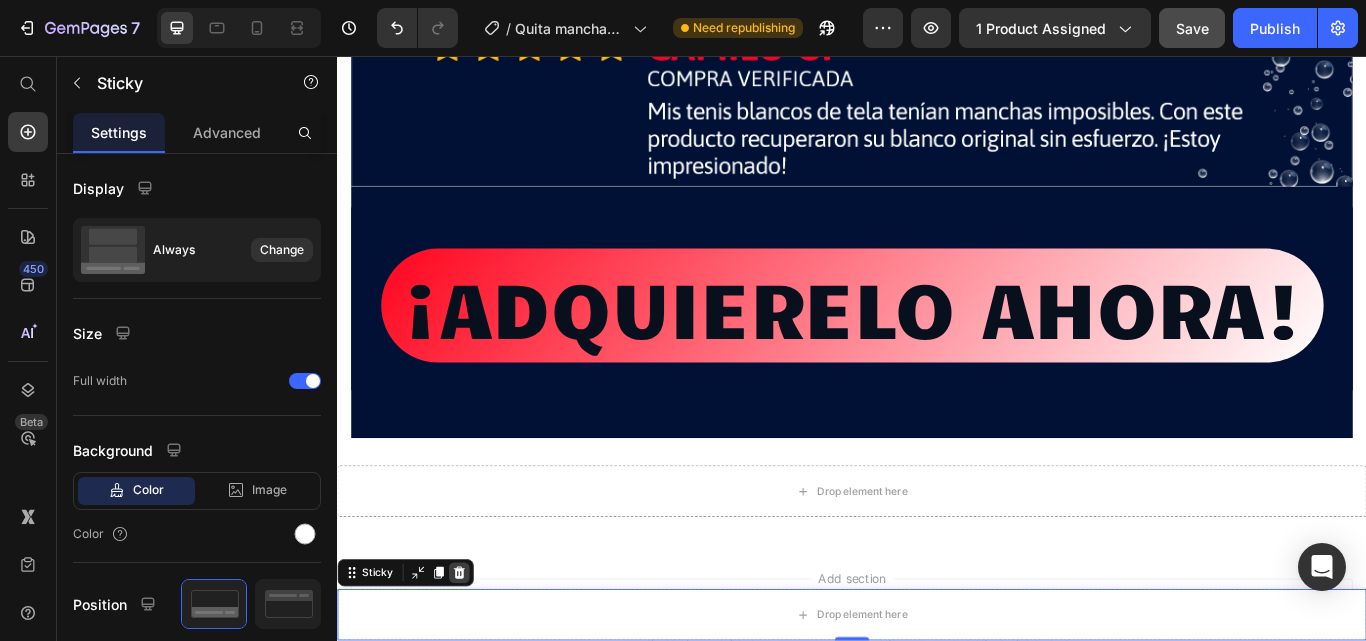 click 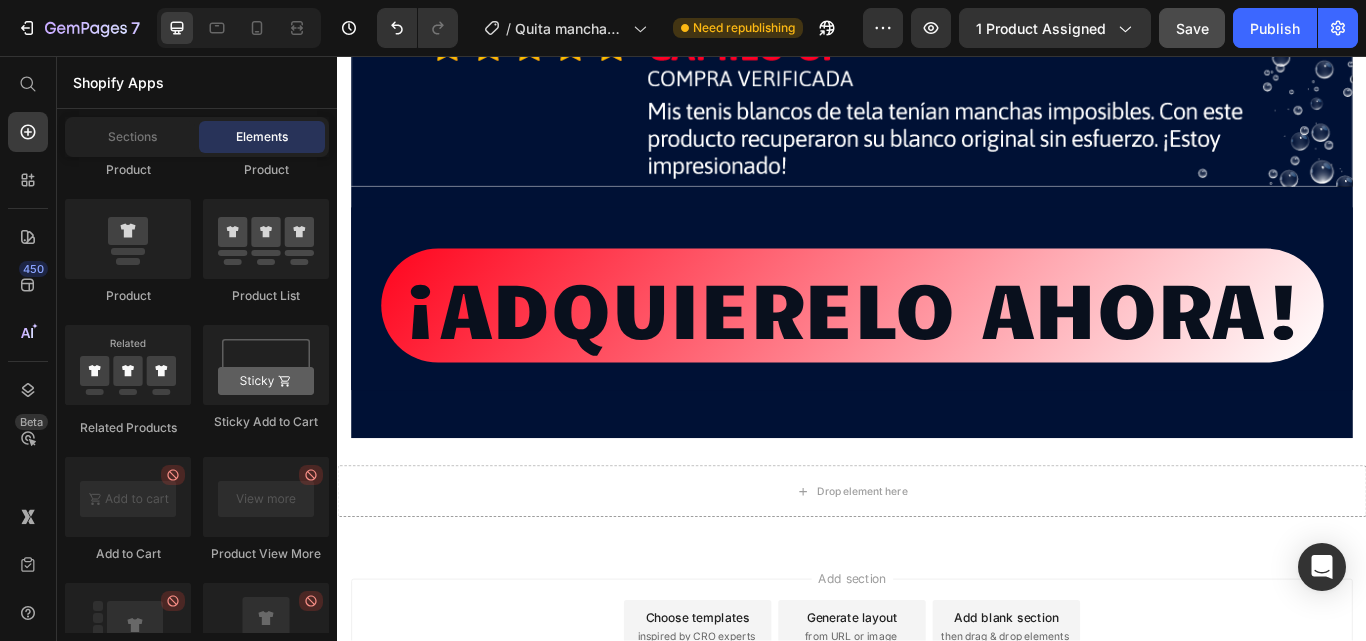 click on "Add section Choose templates inspired by CRO experts Generate layout from URL or image Add blank section then drag & drop elements" at bounding box center (937, 721) 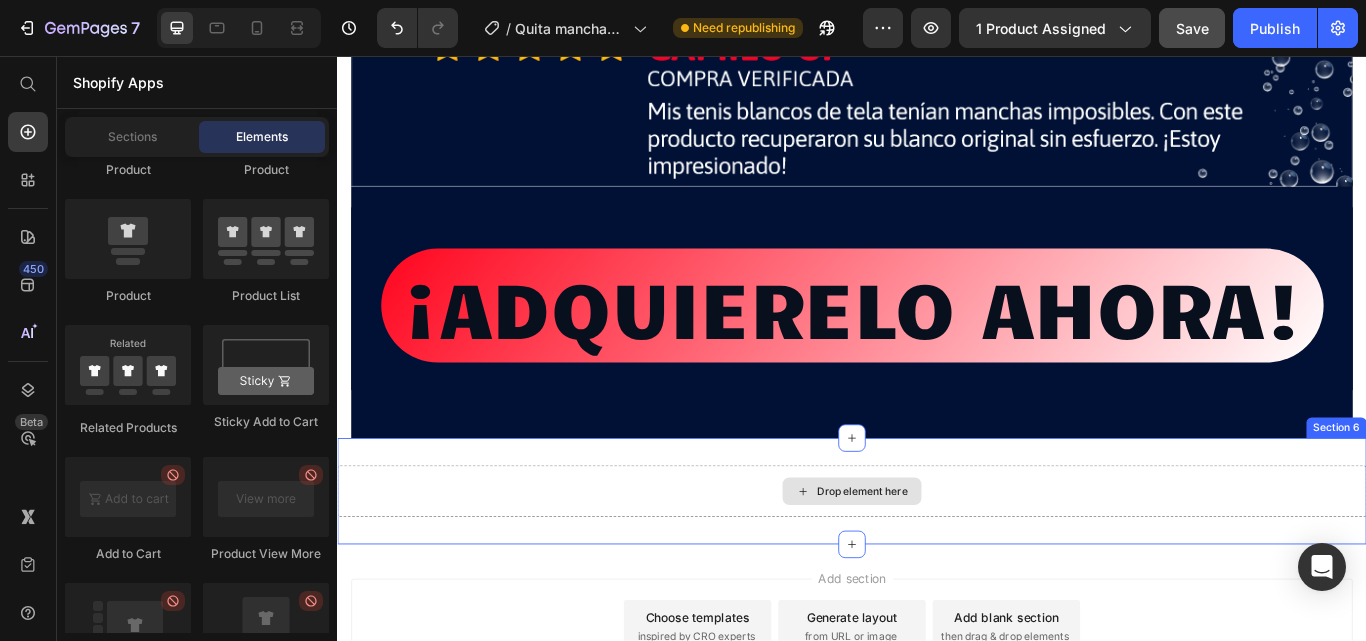 click on "Drop element here" at bounding box center [937, 564] 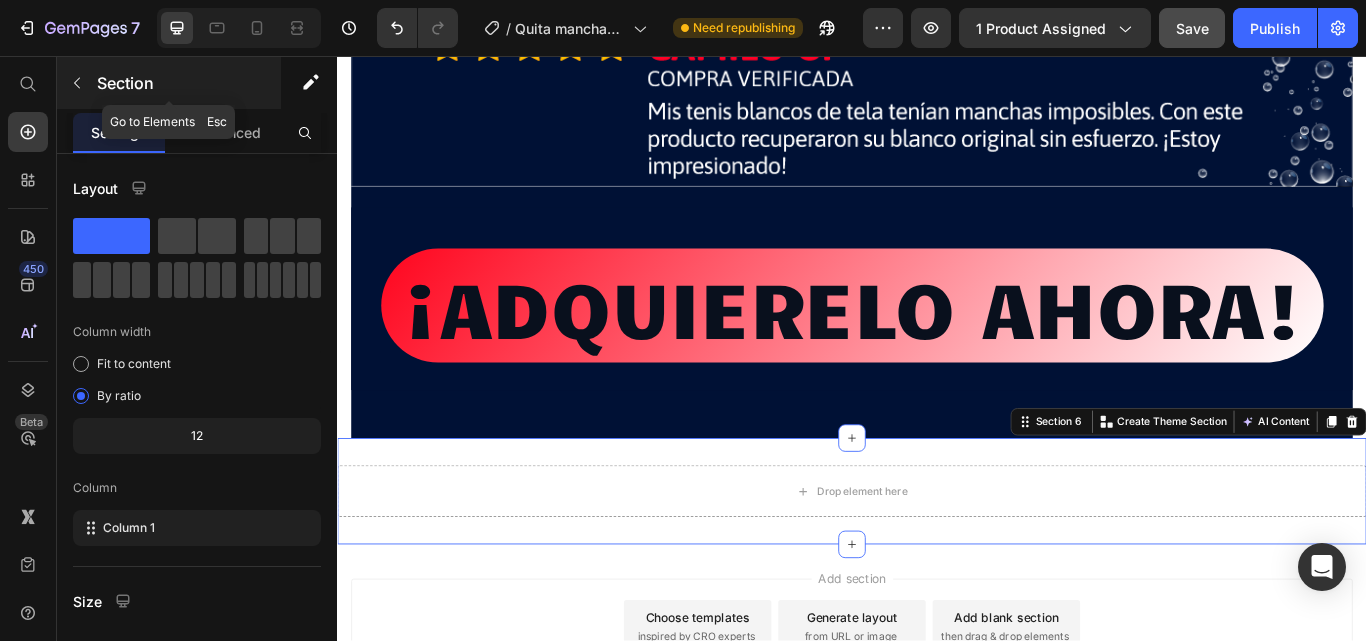 click 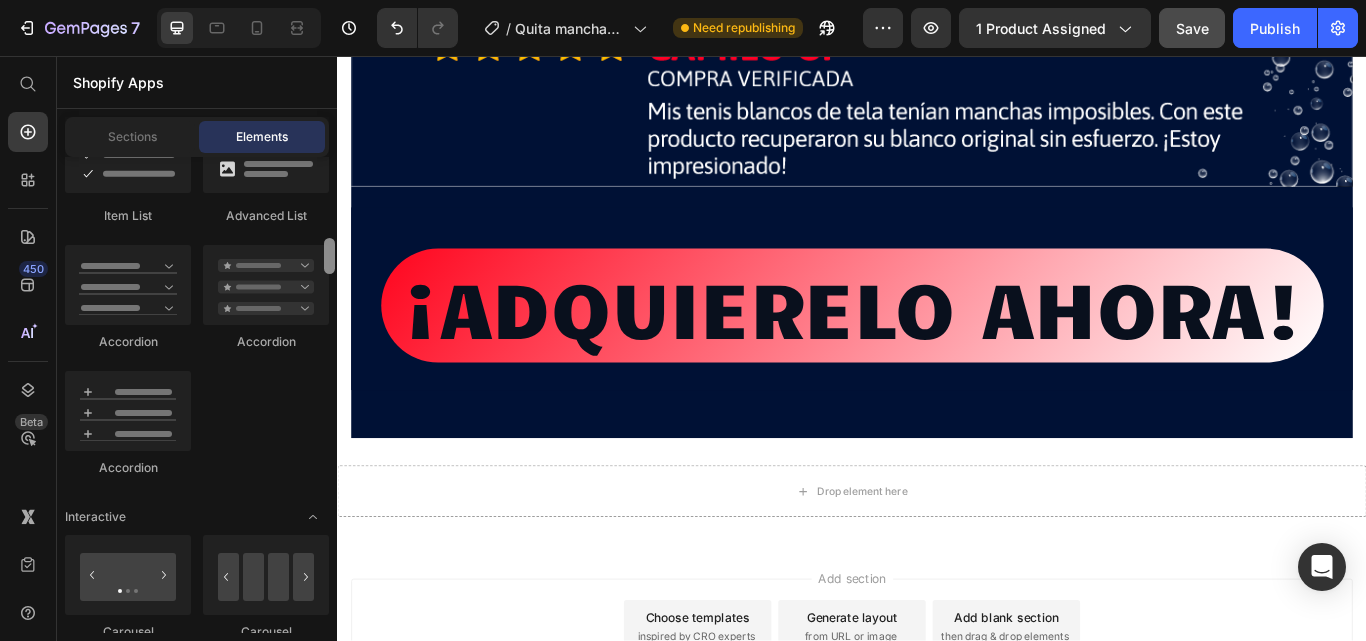 scroll, scrollTop: 1738, scrollLeft: 0, axis: vertical 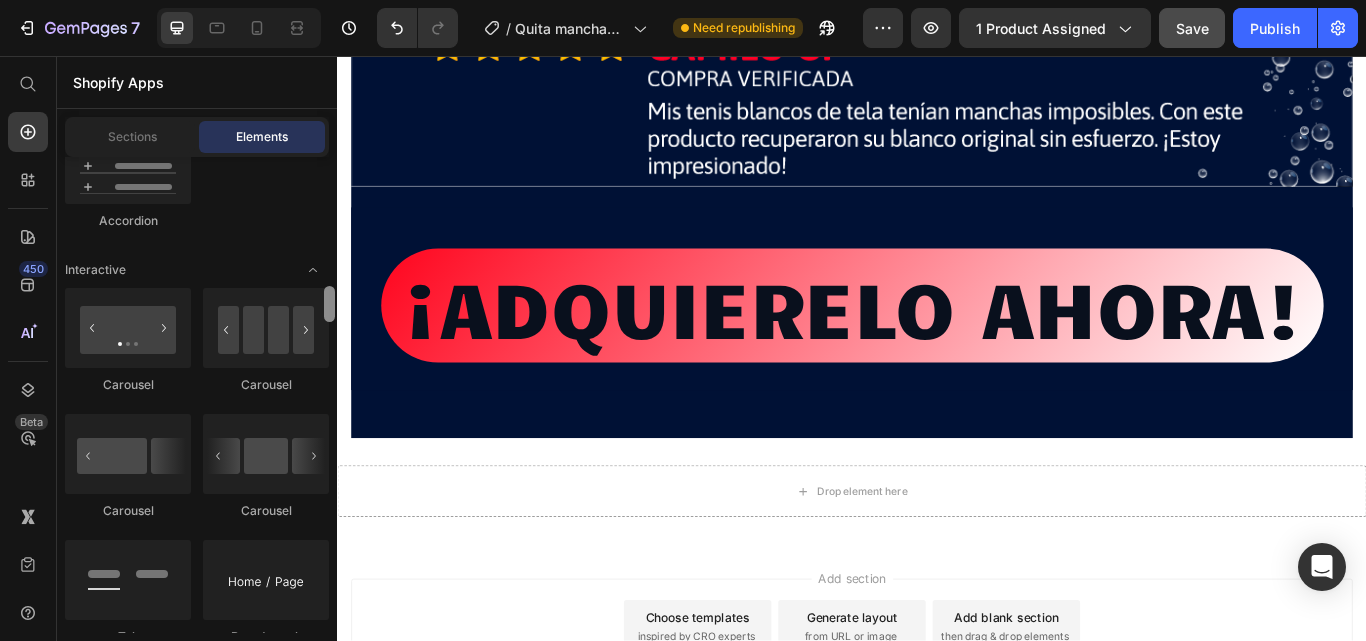 drag, startPoint x: 332, startPoint y: 614, endPoint x: 325, endPoint y: 331, distance: 283.08655 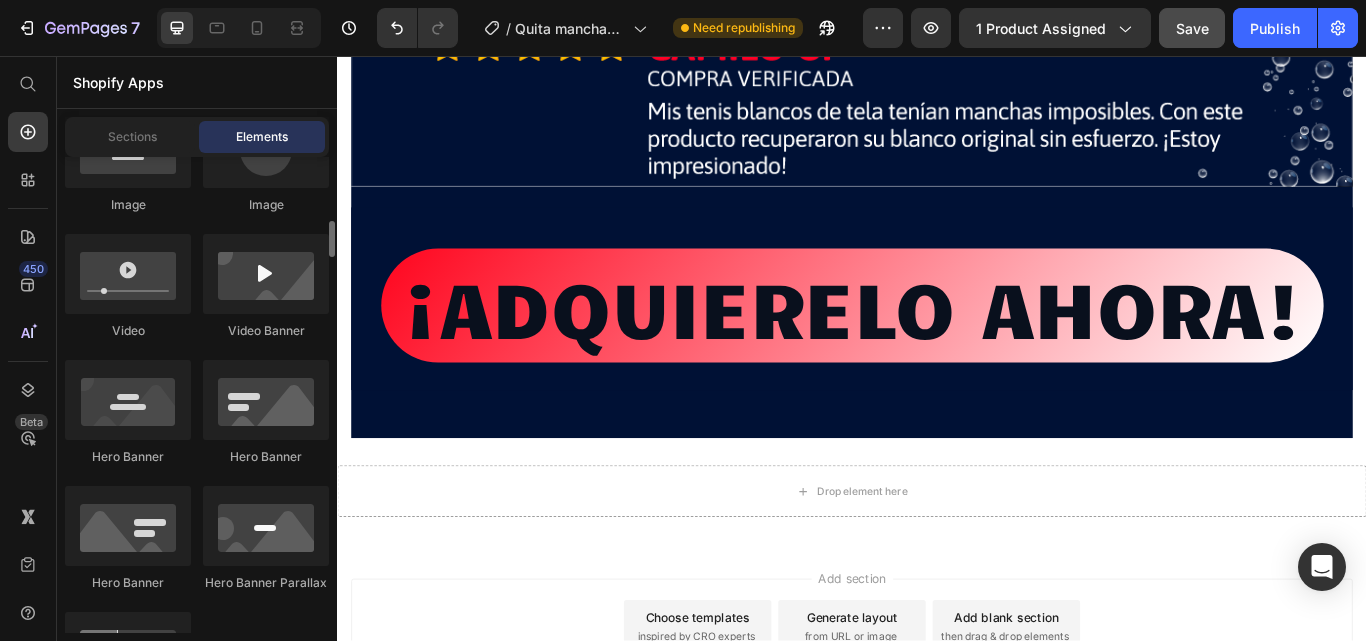 scroll, scrollTop: 737, scrollLeft: 0, axis: vertical 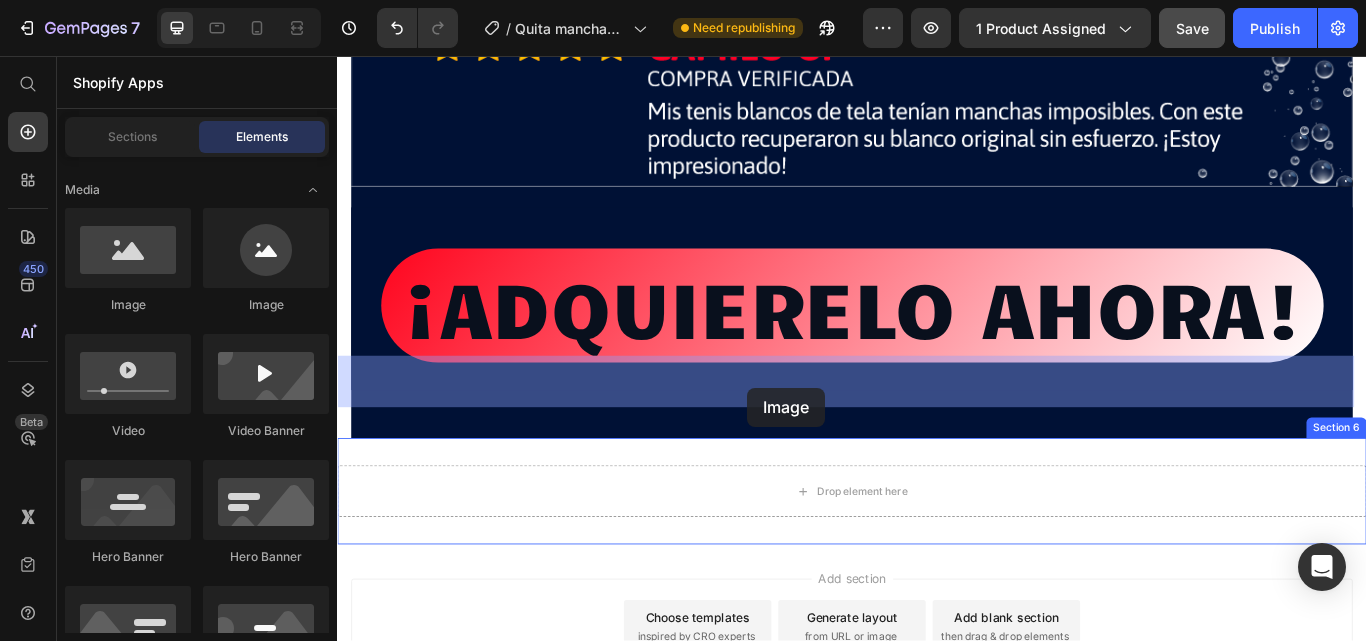 drag, startPoint x: 474, startPoint y: 334, endPoint x: 816, endPoint y: 437, distance: 357.1736 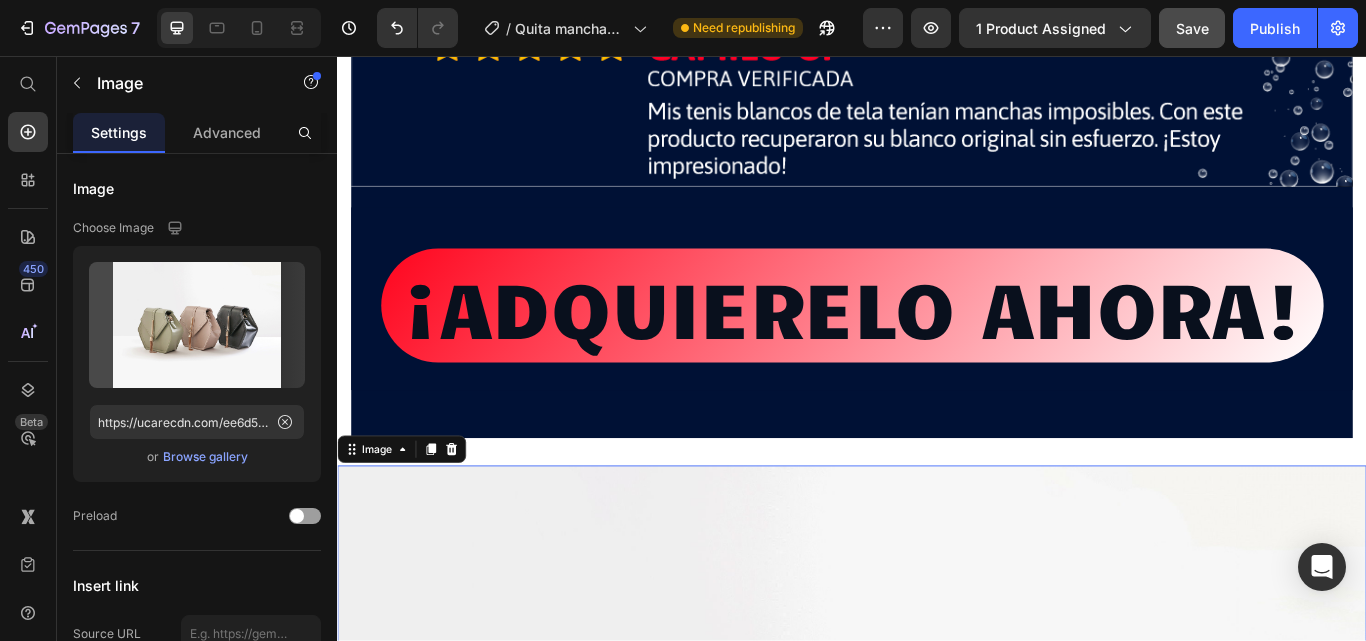 scroll, scrollTop: 20915, scrollLeft: 0, axis: vertical 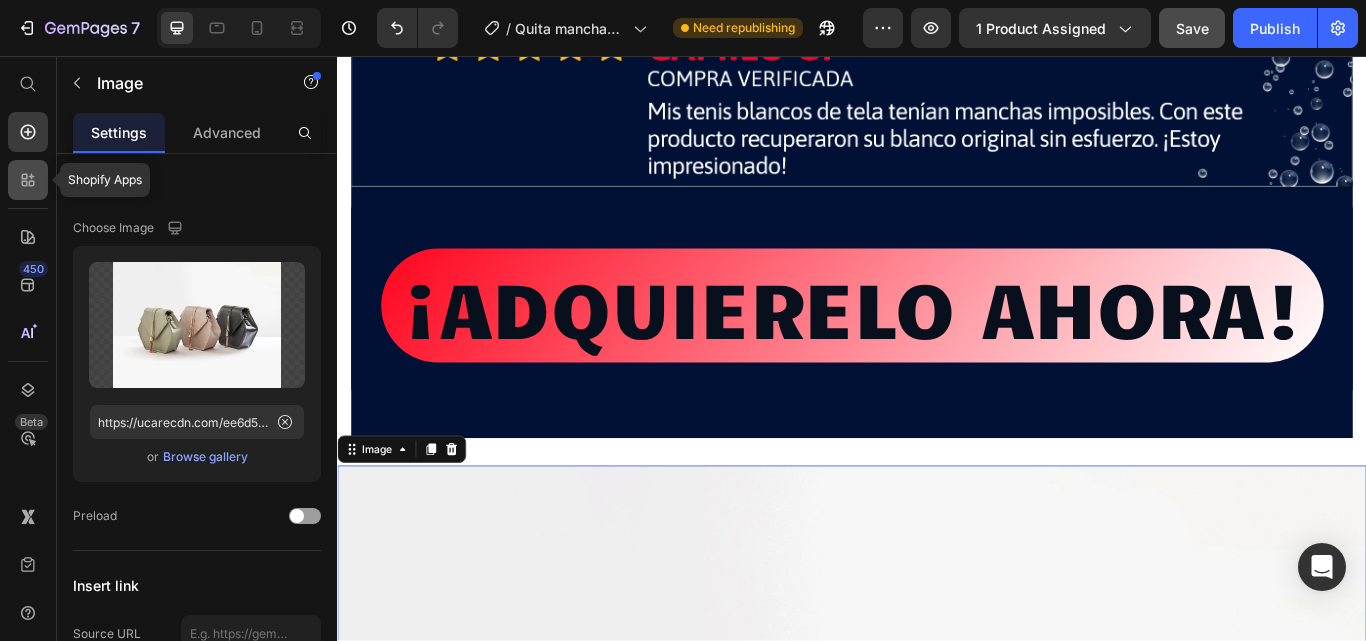 click 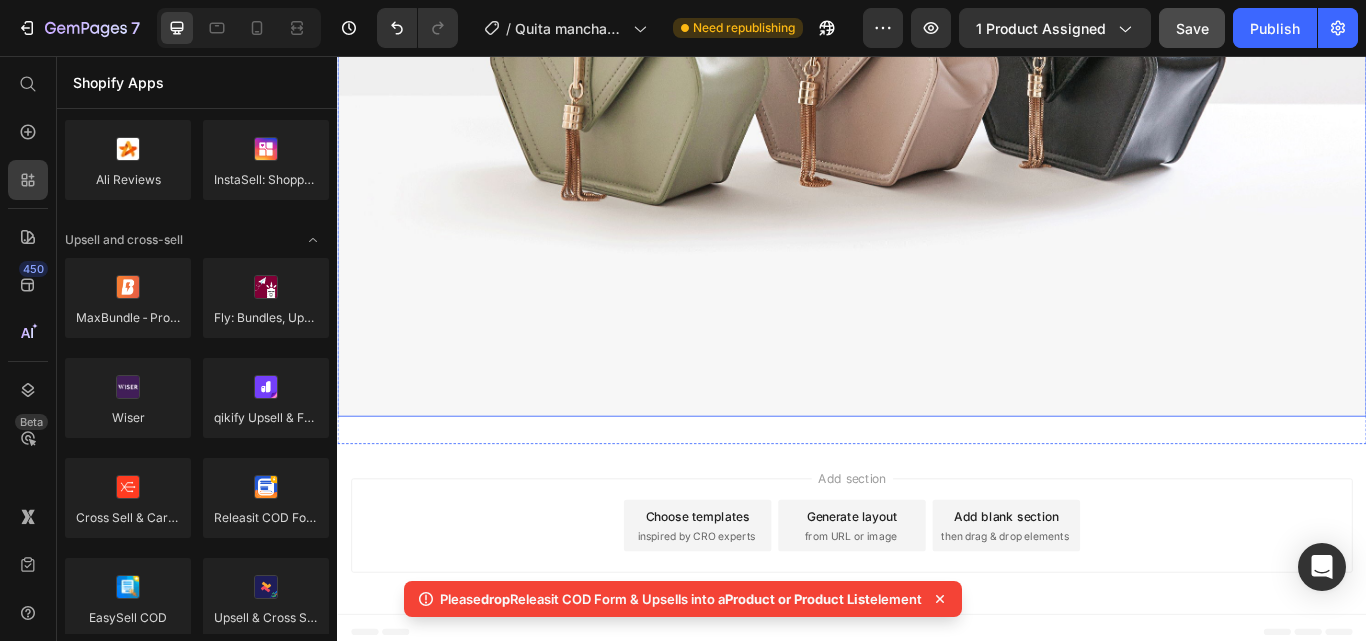 click at bounding box center (937, 27) 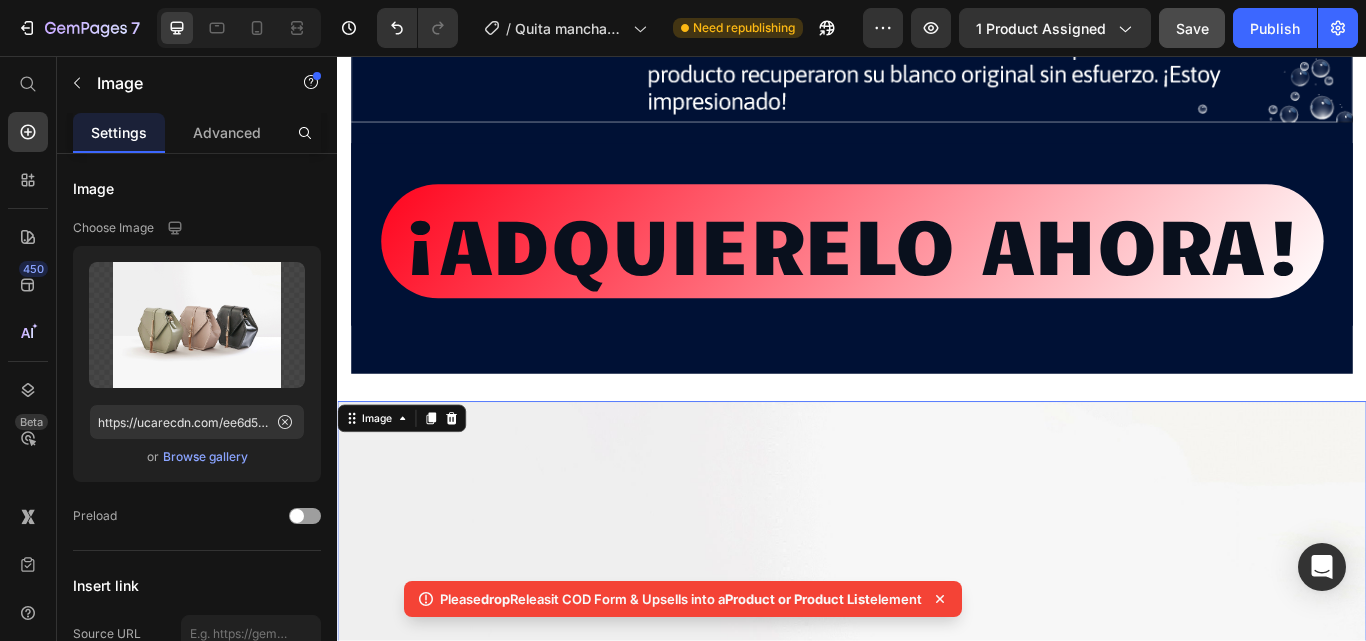 scroll, scrollTop: 20944, scrollLeft: 0, axis: vertical 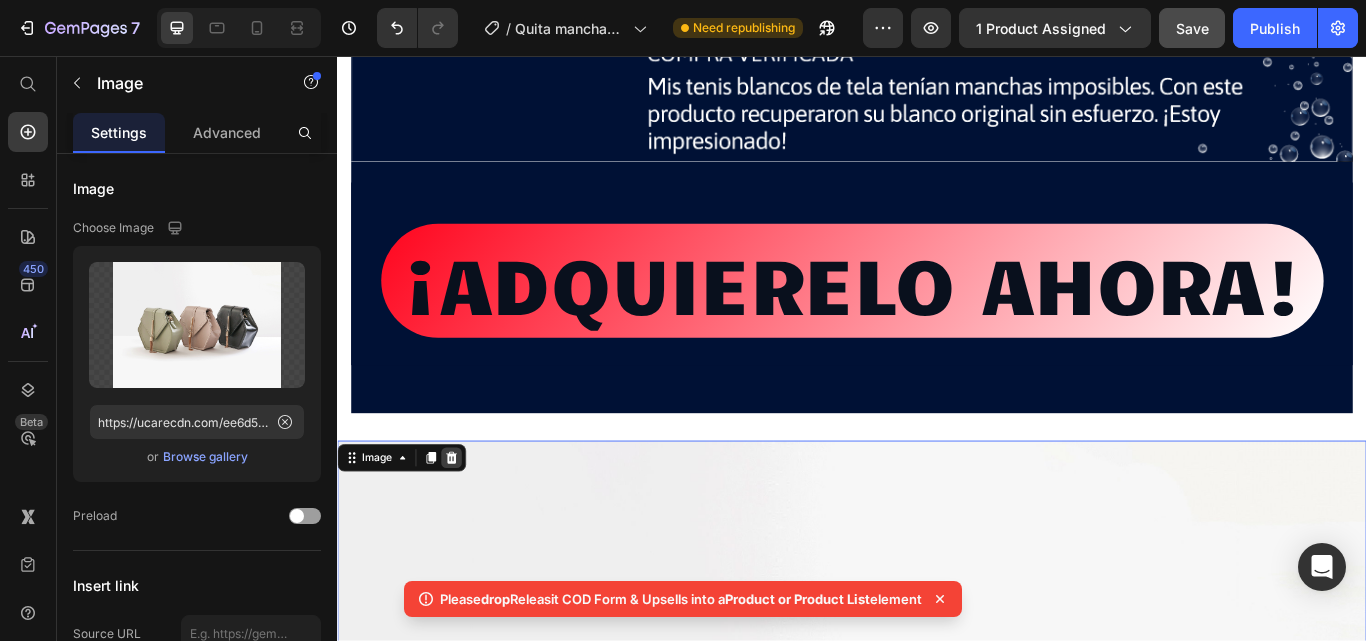 click 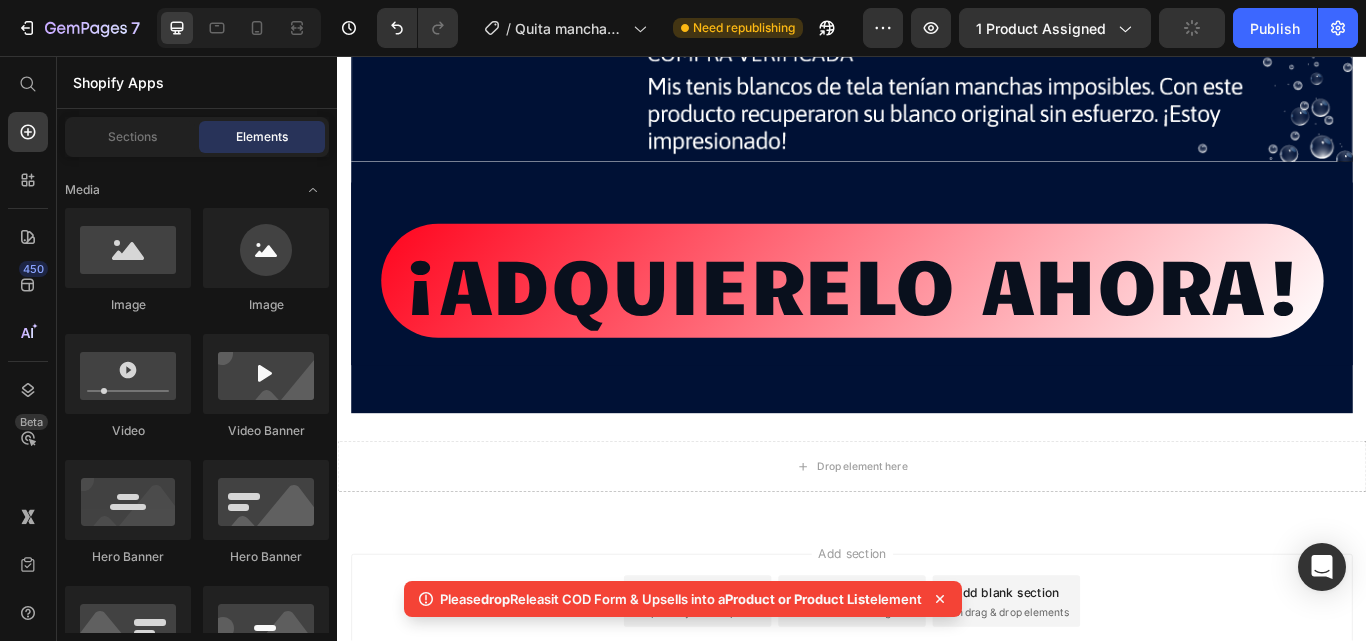 scroll, scrollTop: 20915, scrollLeft: 0, axis: vertical 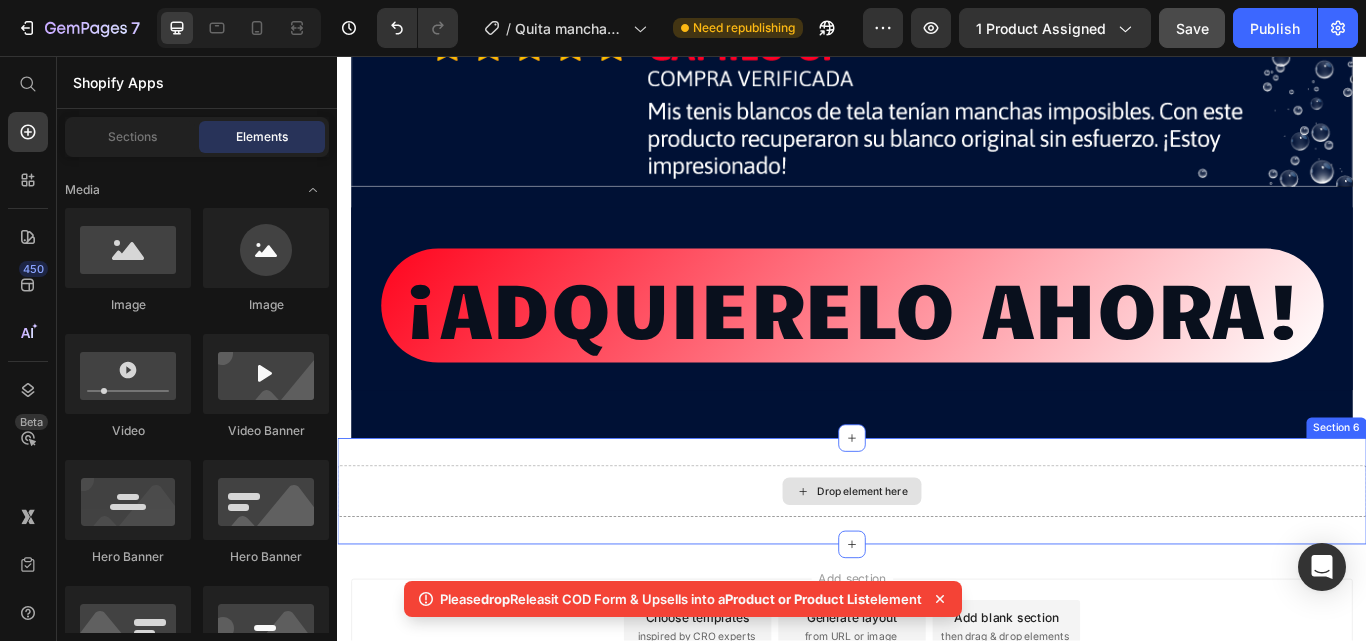 click on "Drop element here" at bounding box center (937, 564) 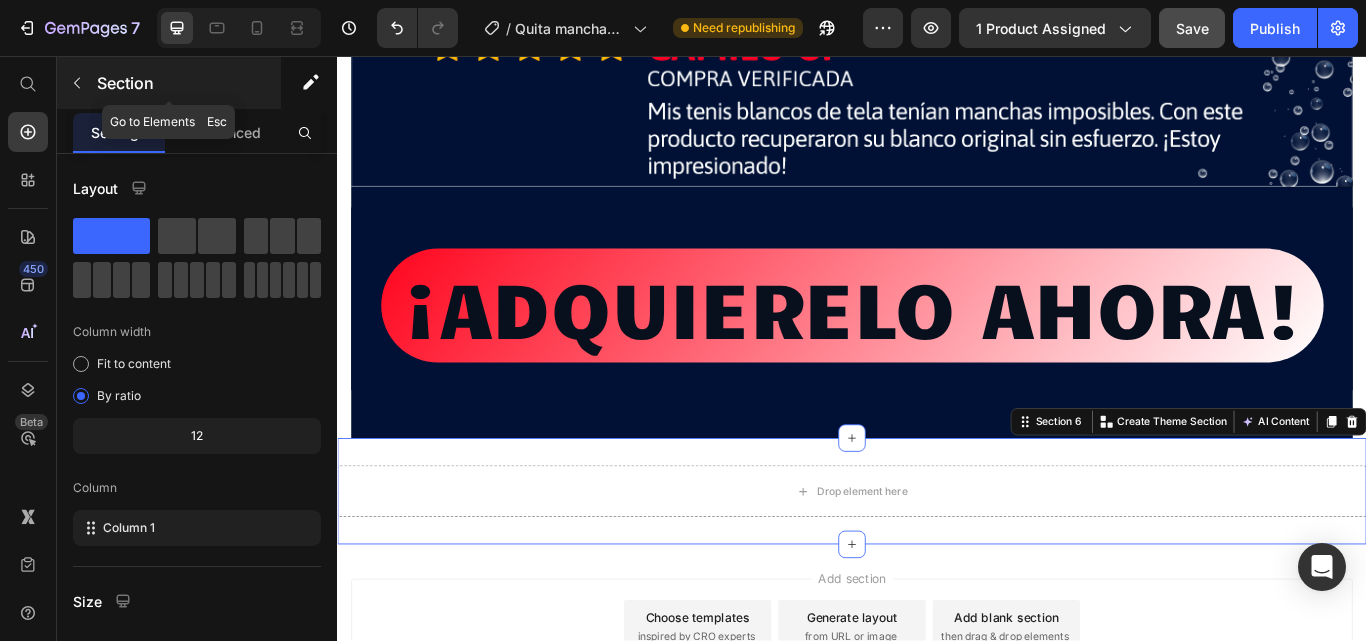click at bounding box center [77, 83] 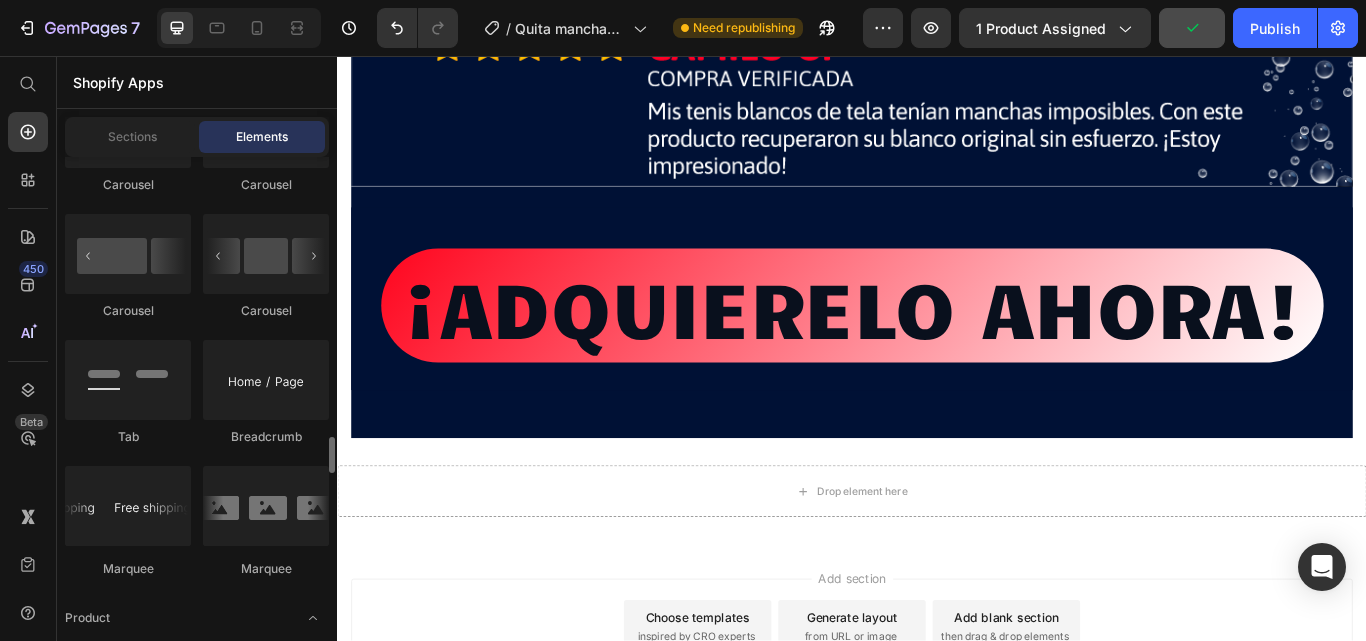 scroll, scrollTop: 2337, scrollLeft: 0, axis: vertical 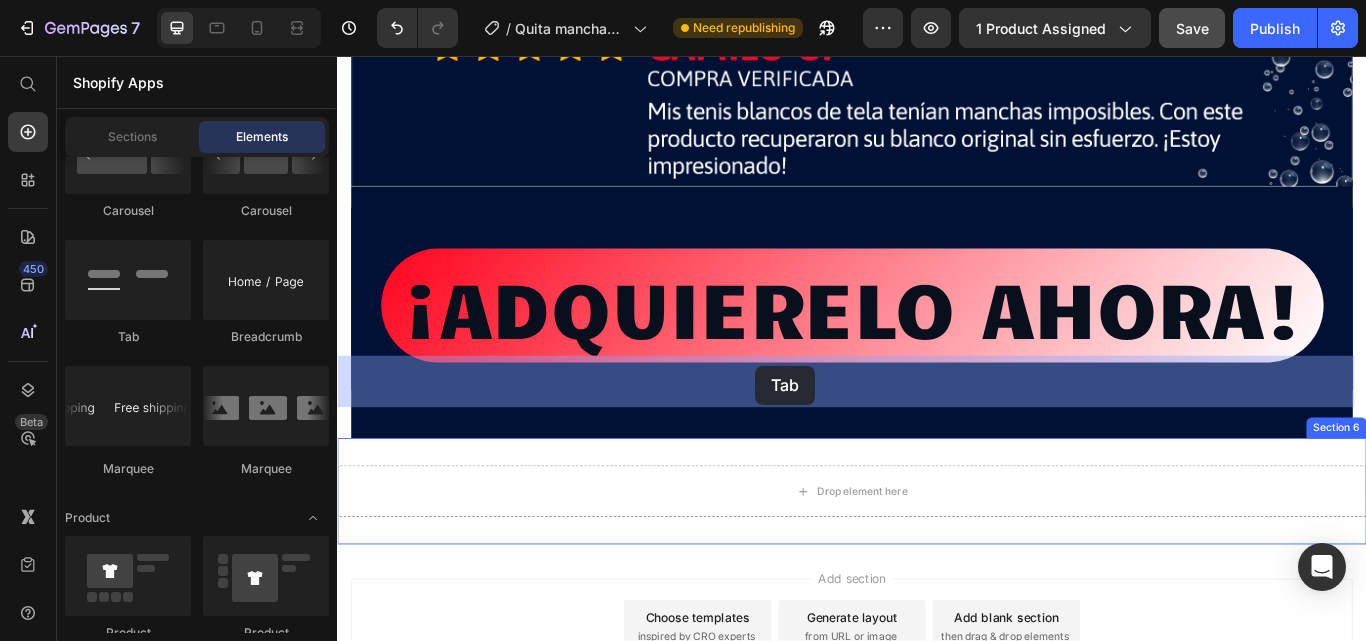 drag, startPoint x: 487, startPoint y: 343, endPoint x: 825, endPoint y: 417, distance: 346.00577 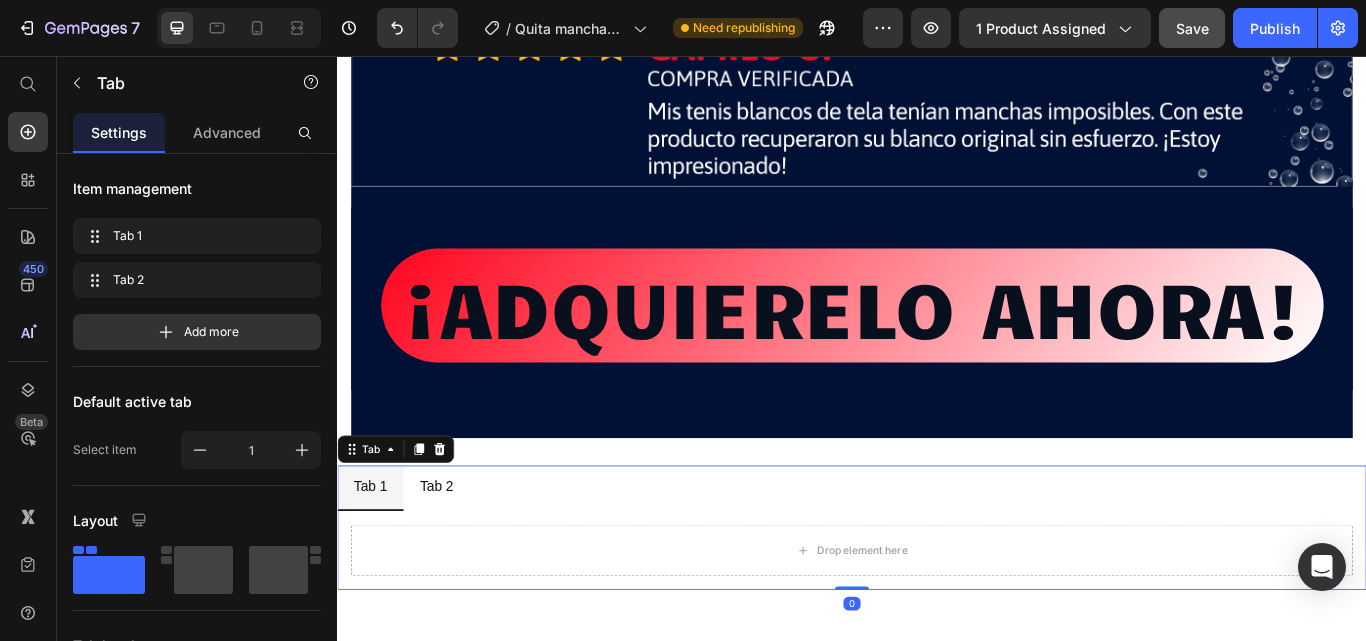 scroll, scrollTop: 20944, scrollLeft: 0, axis: vertical 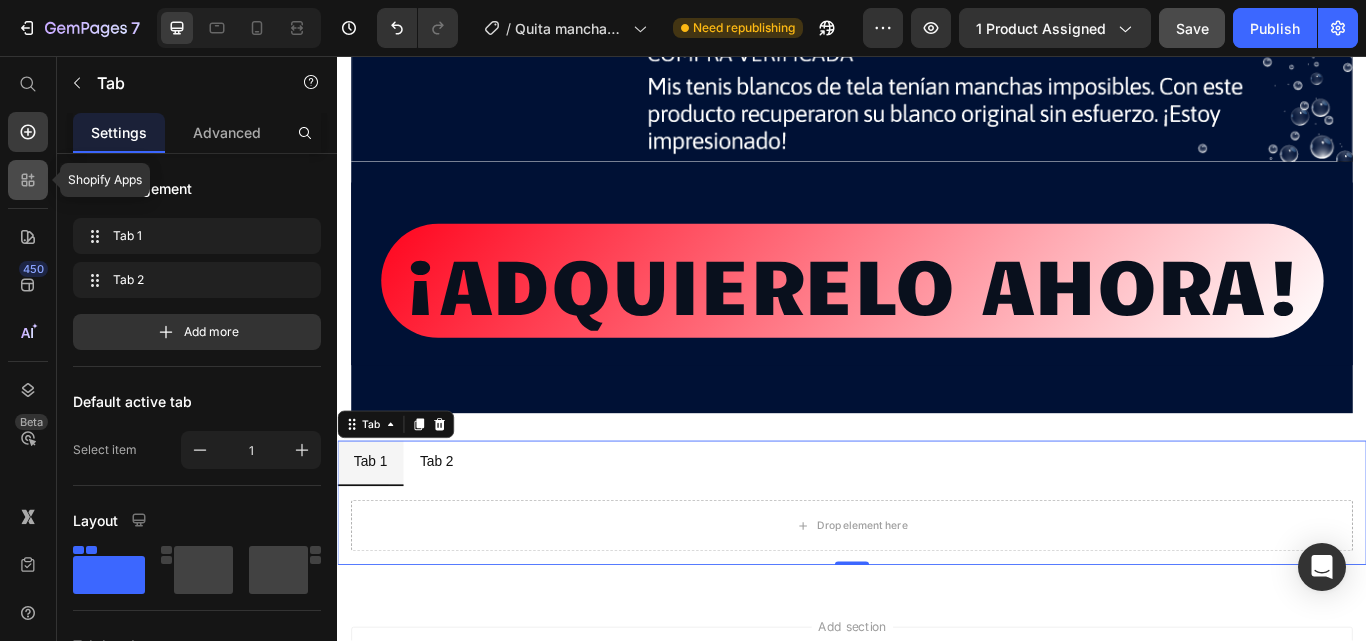 click 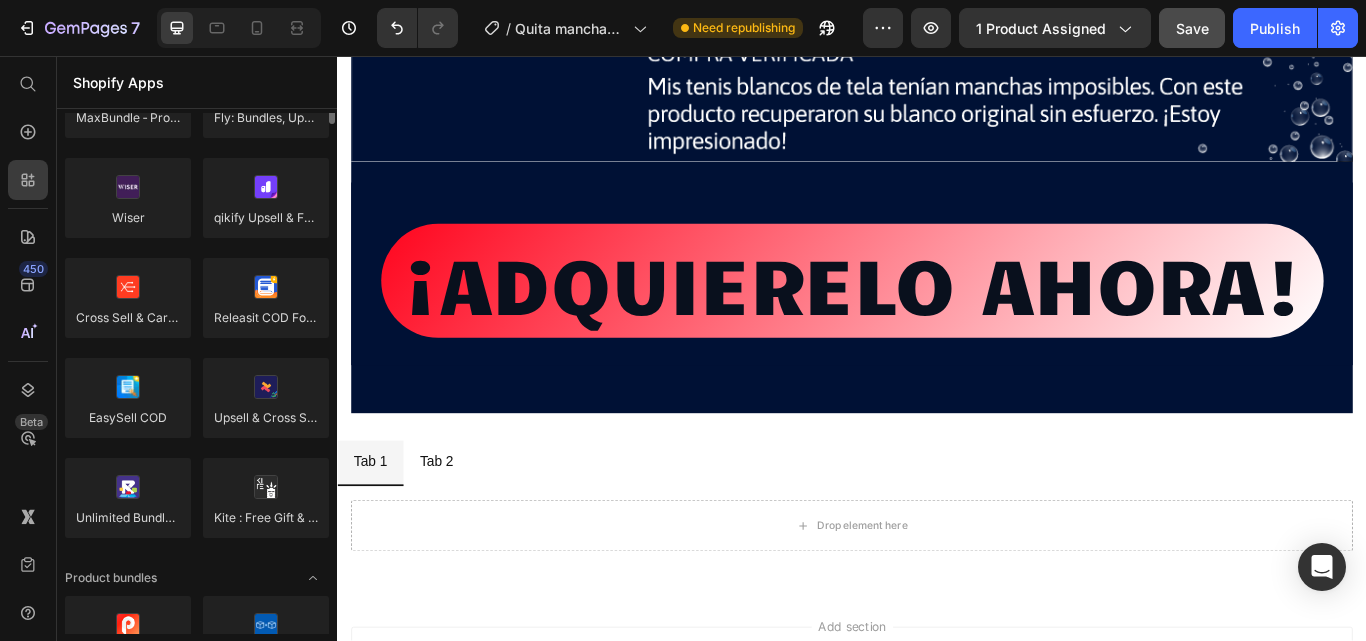 scroll, scrollTop: 837, scrollLeft: 0, axis: vertical 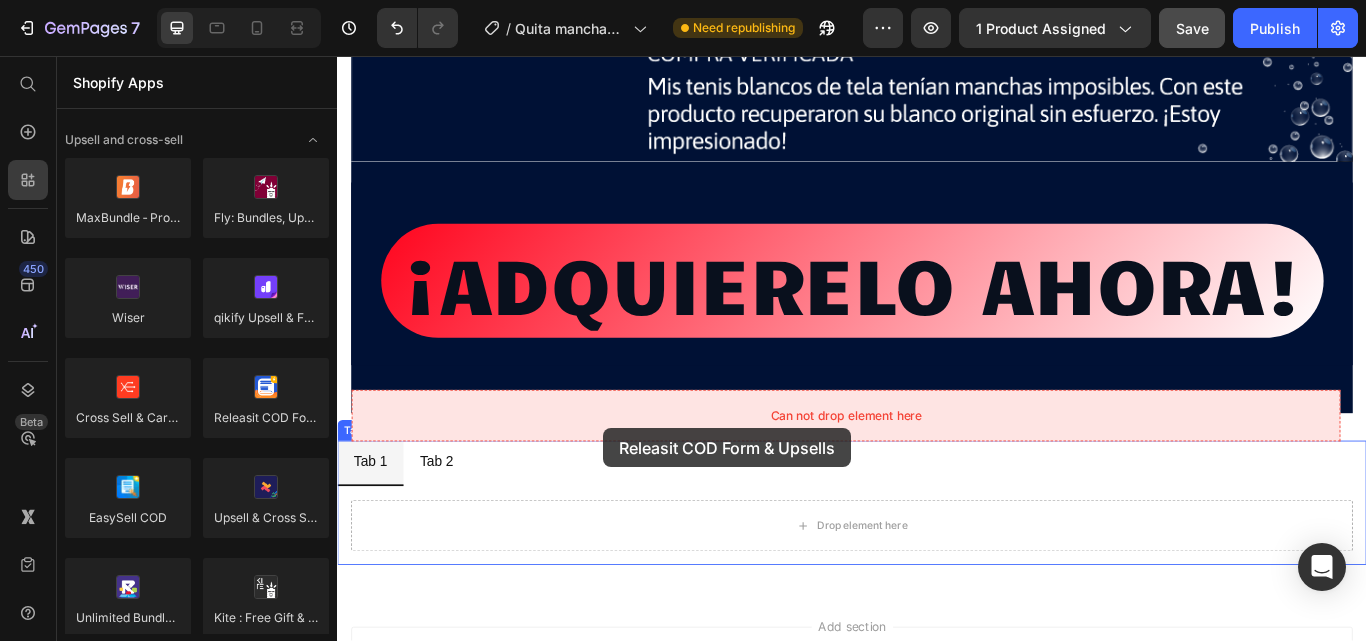 drag, startPoint x: 615, startPoint y: 470, endPoint x: 647, endPoint y: 474, distance: 32.24903 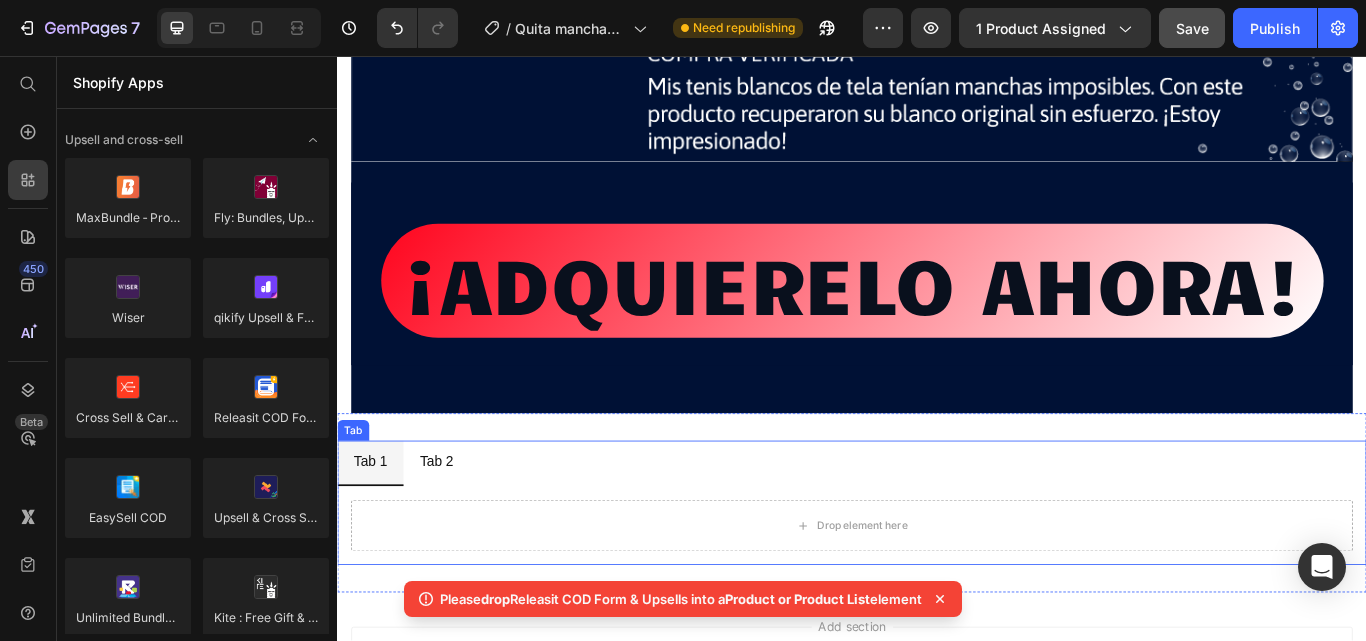 click on "Tab 1 Tab 2" at bounding box center (937, 531) 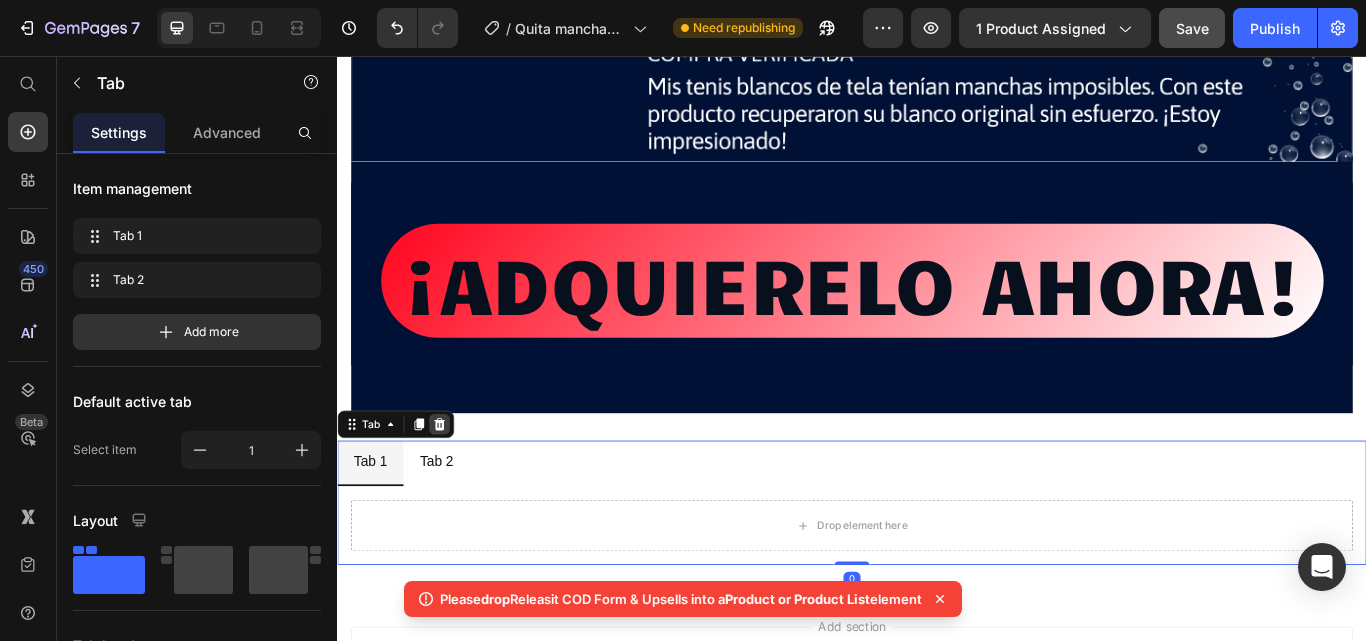 click 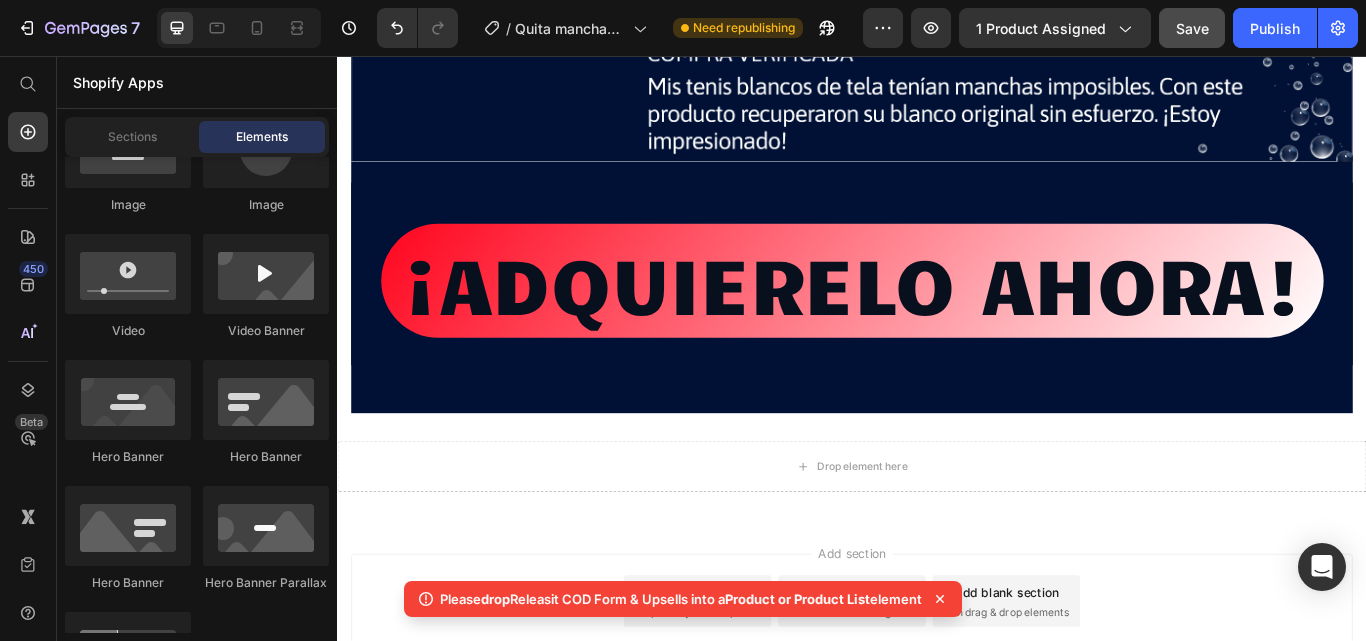 scroll, scrollTop: 20915, scrollLeft: 0, axis: vertical 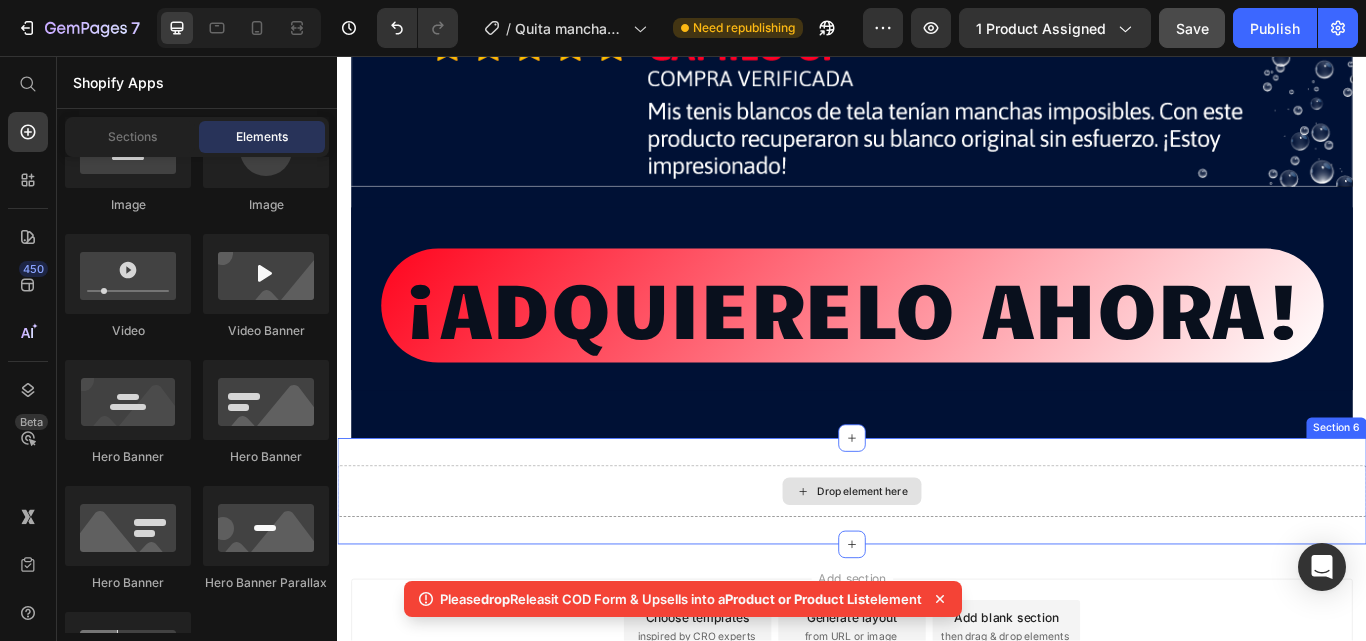 click on "Drop element here" at bounding box center [937, 564] 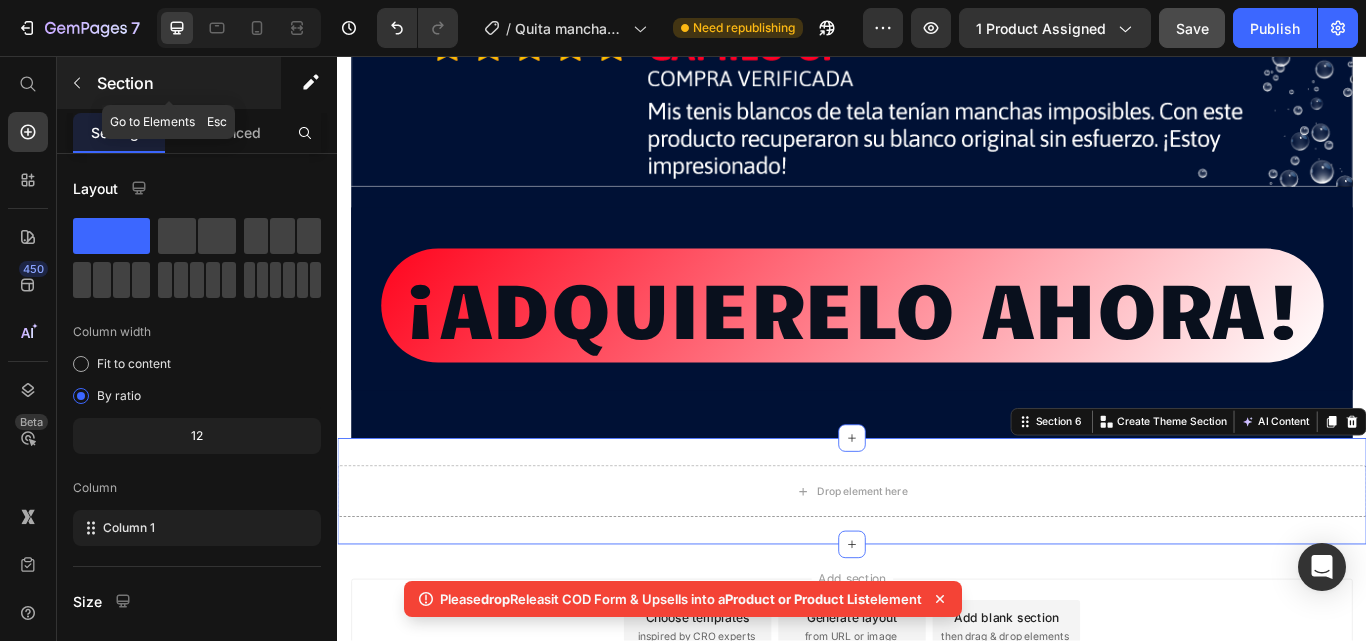 click 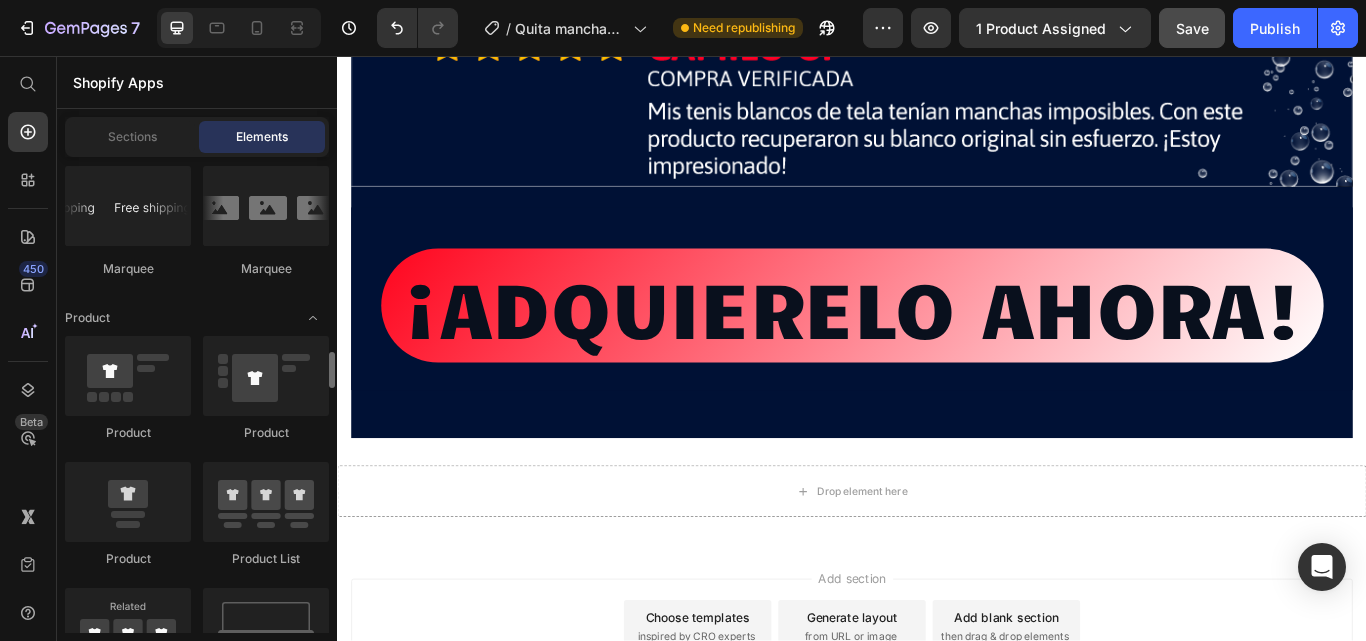scroll, scrollTop: 2637, scrollLeft: 0, axis: vertical 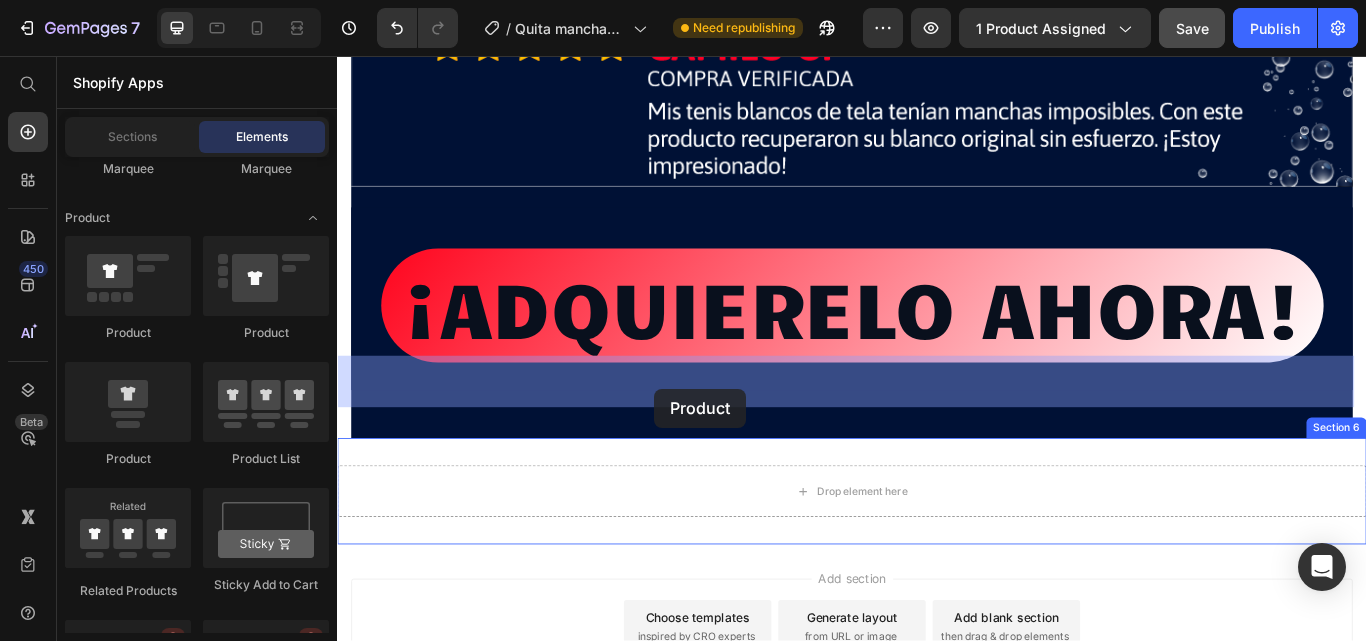drag, startPoint x: 589, startPoint y: 338, endPoint x: 707, endPoint y: 444, distance: 158.61903 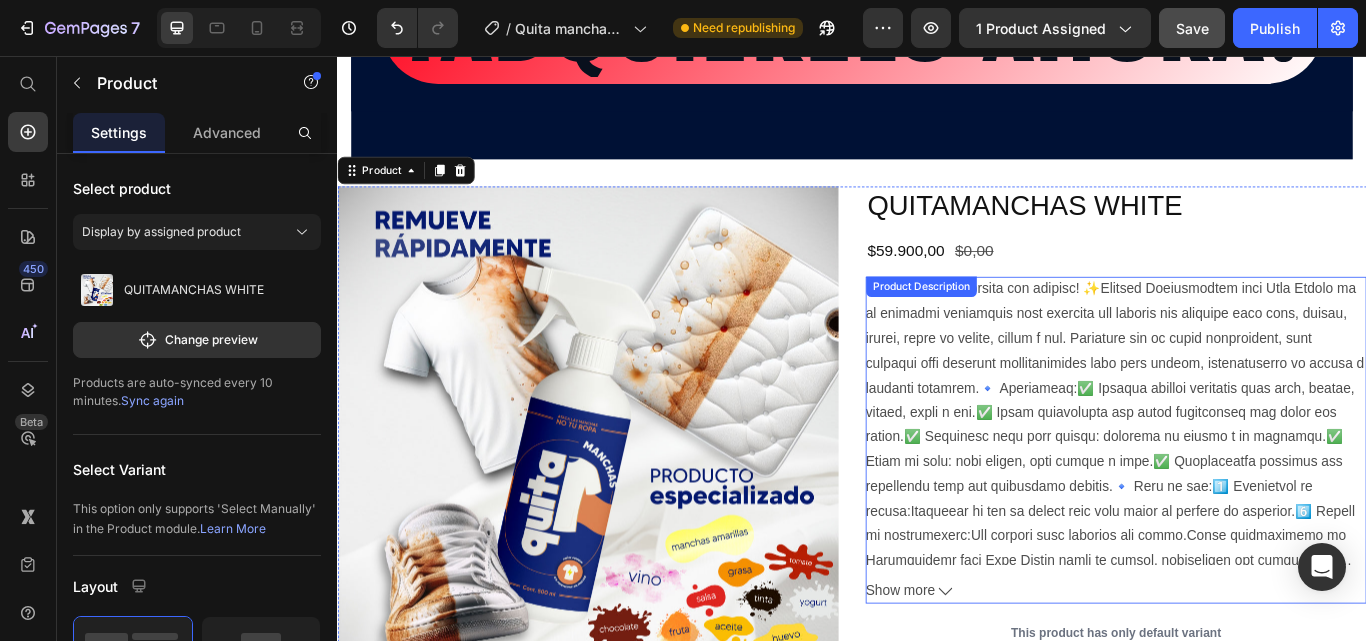 scroll, scrollTop: 21140, scrollLeft: 0, axis: vertical 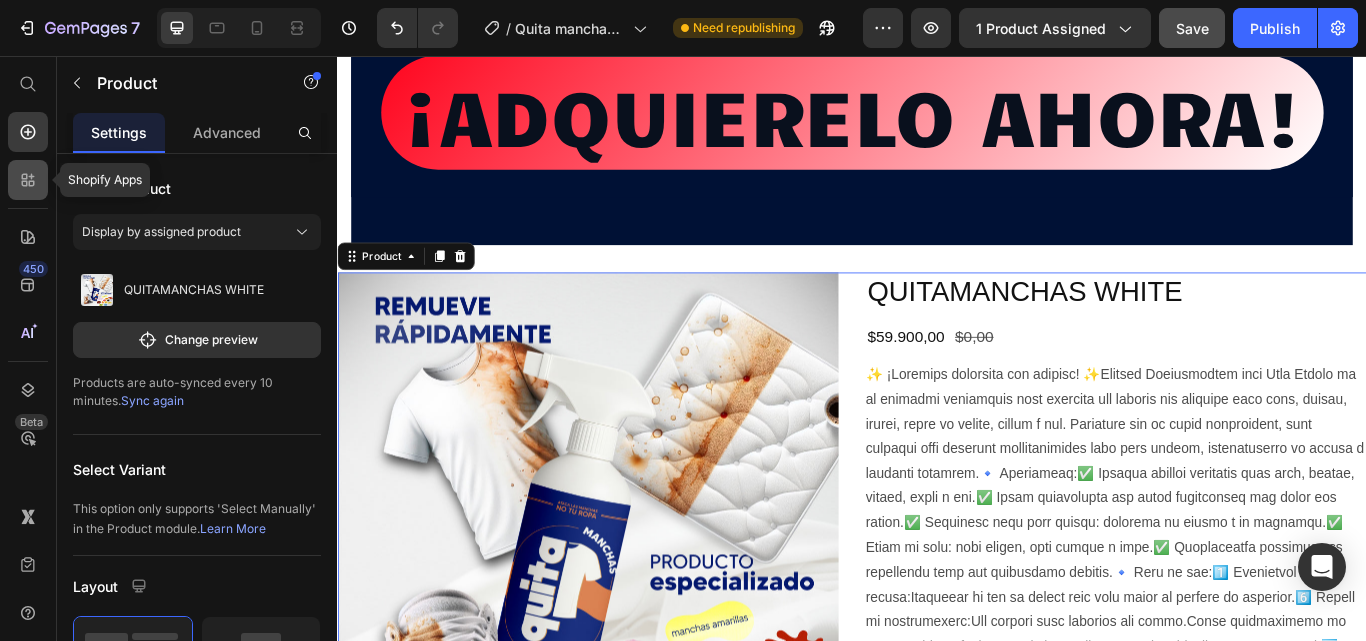 click 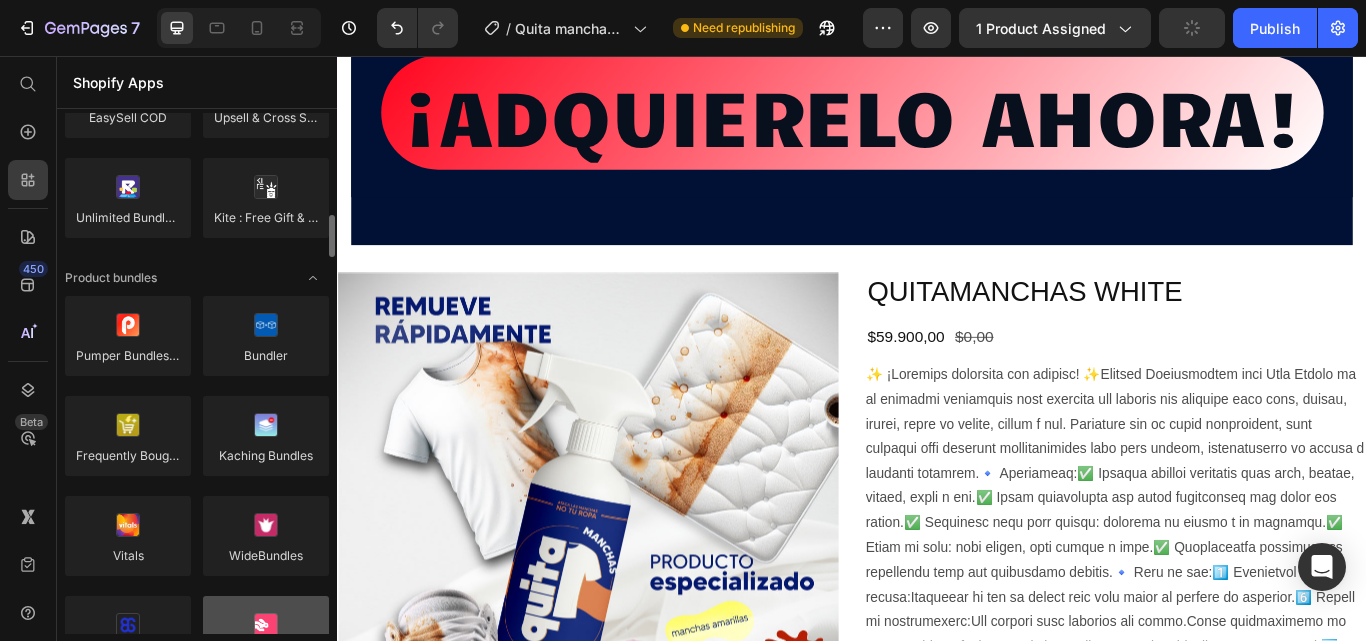 scroll, scrollTop: 1037, scrollLeft: 0, axis: vertical 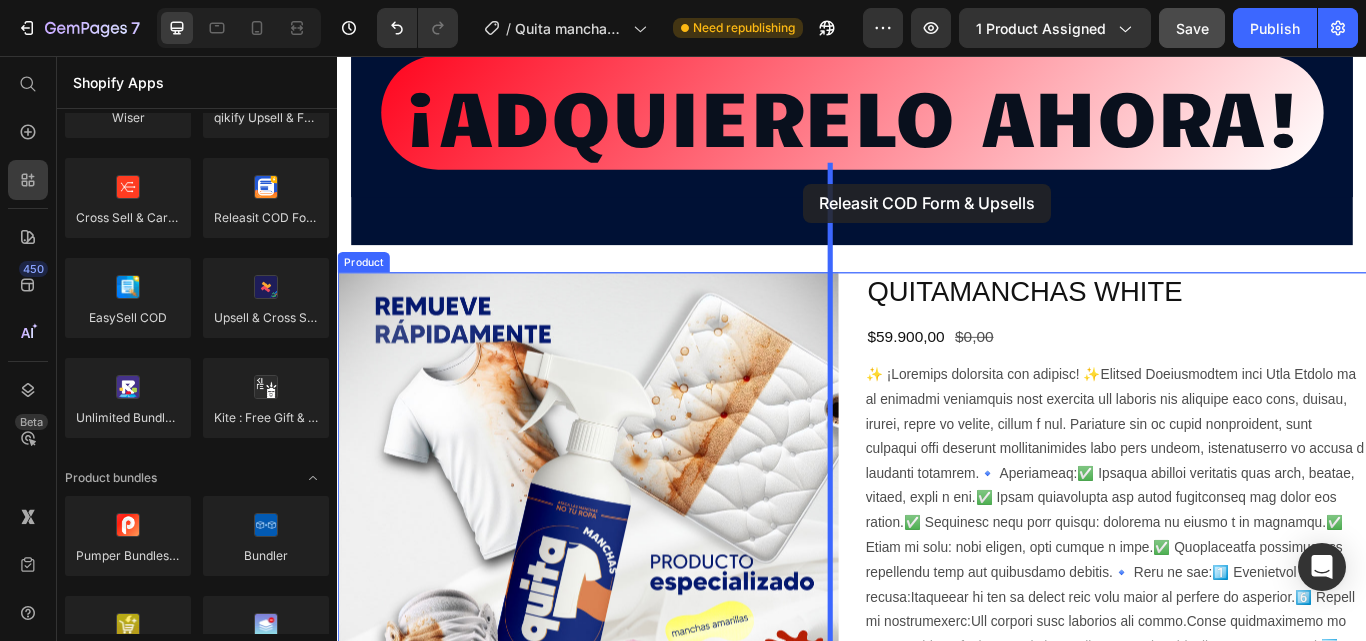drag, startPoint x: 596, startPoint y: 254, endPoint x: 880, endPoint y: 205, distance: 288.1961 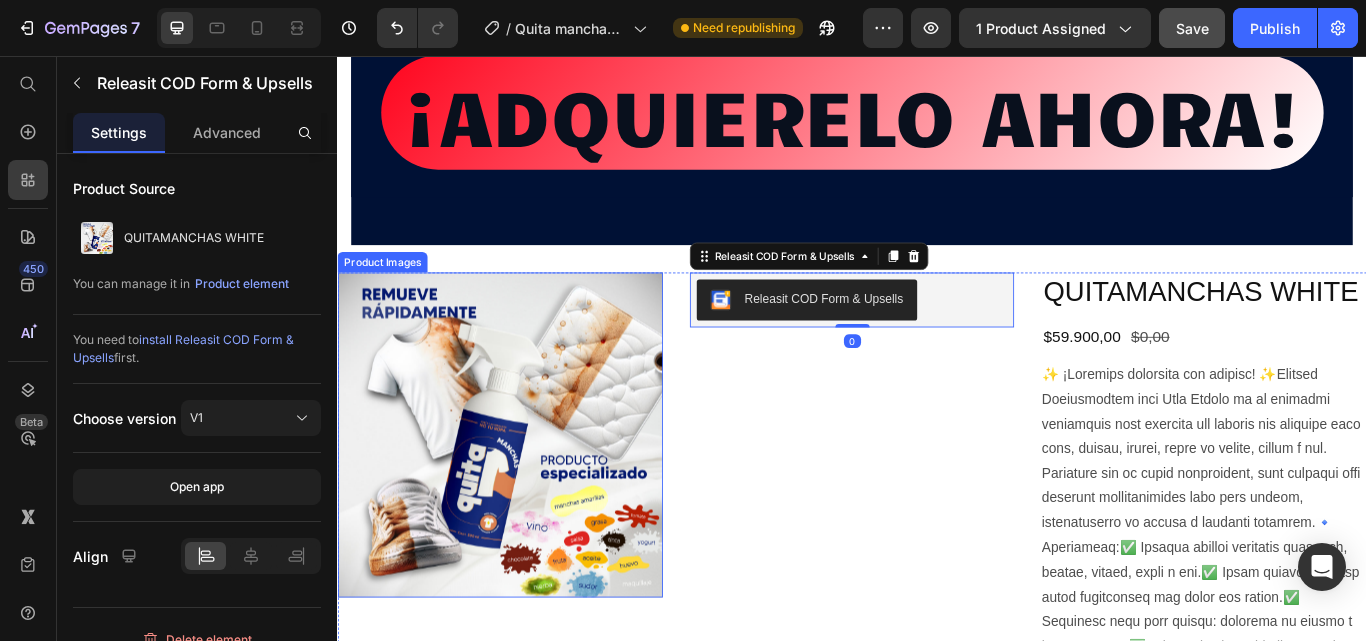 click at bounding box center [526, 498] 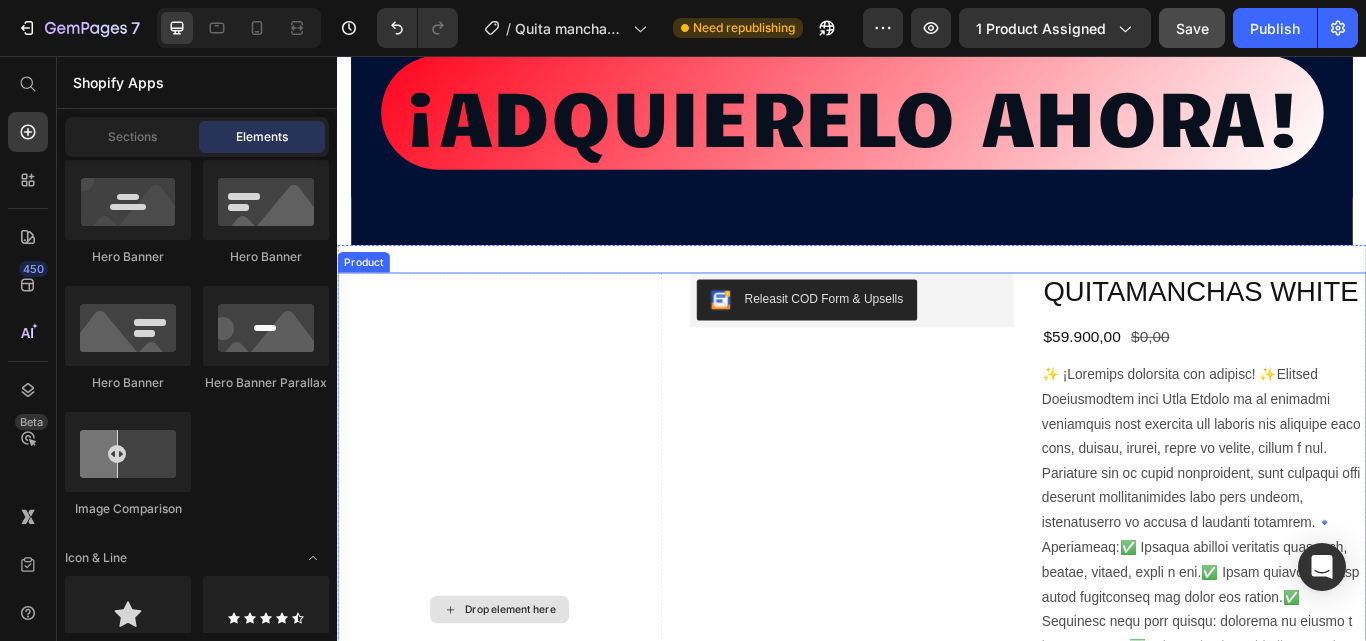 click on "Drop element here" at bounding box center [526, 701] 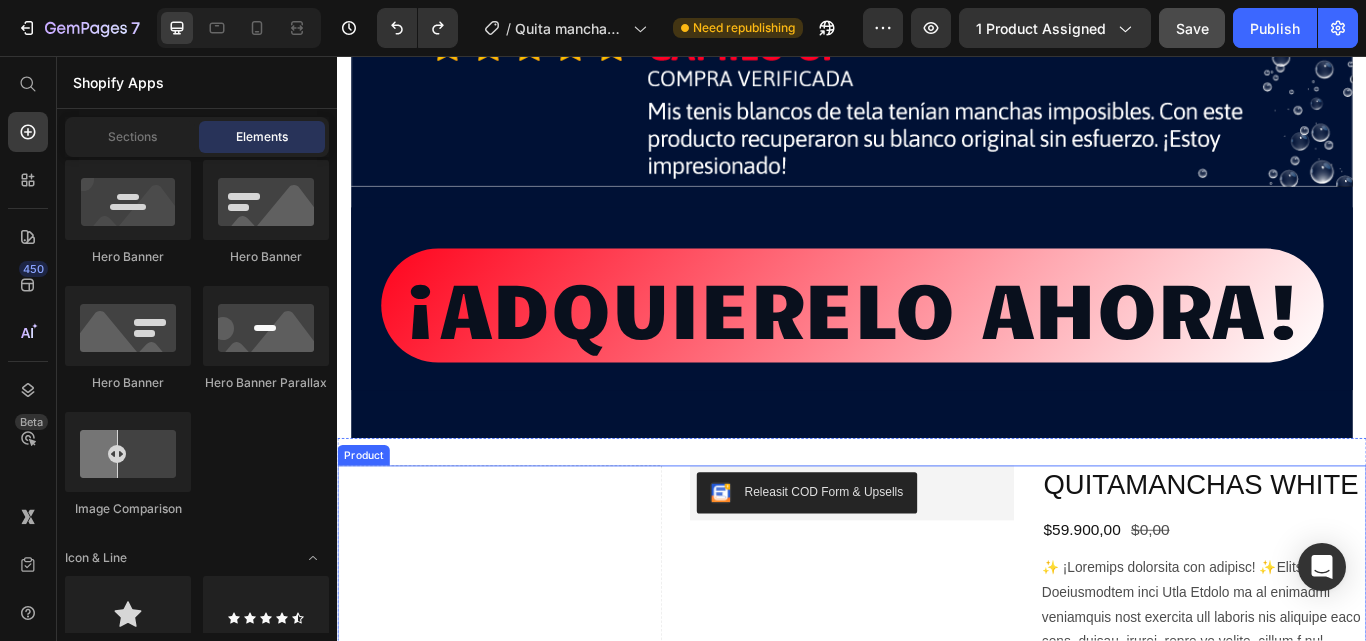 scroll, scrollTop: 21140, scrollLeft: 0, axis: vertical 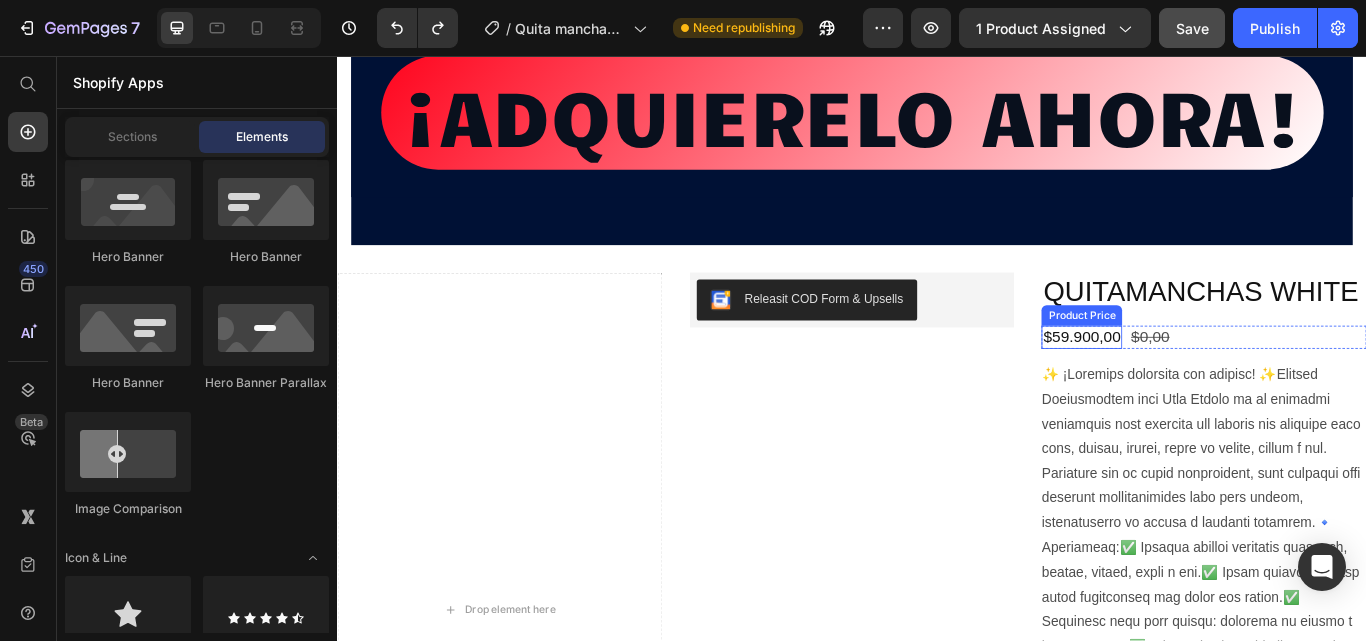 click on "Product Price" at bounding box center (1205, 359) 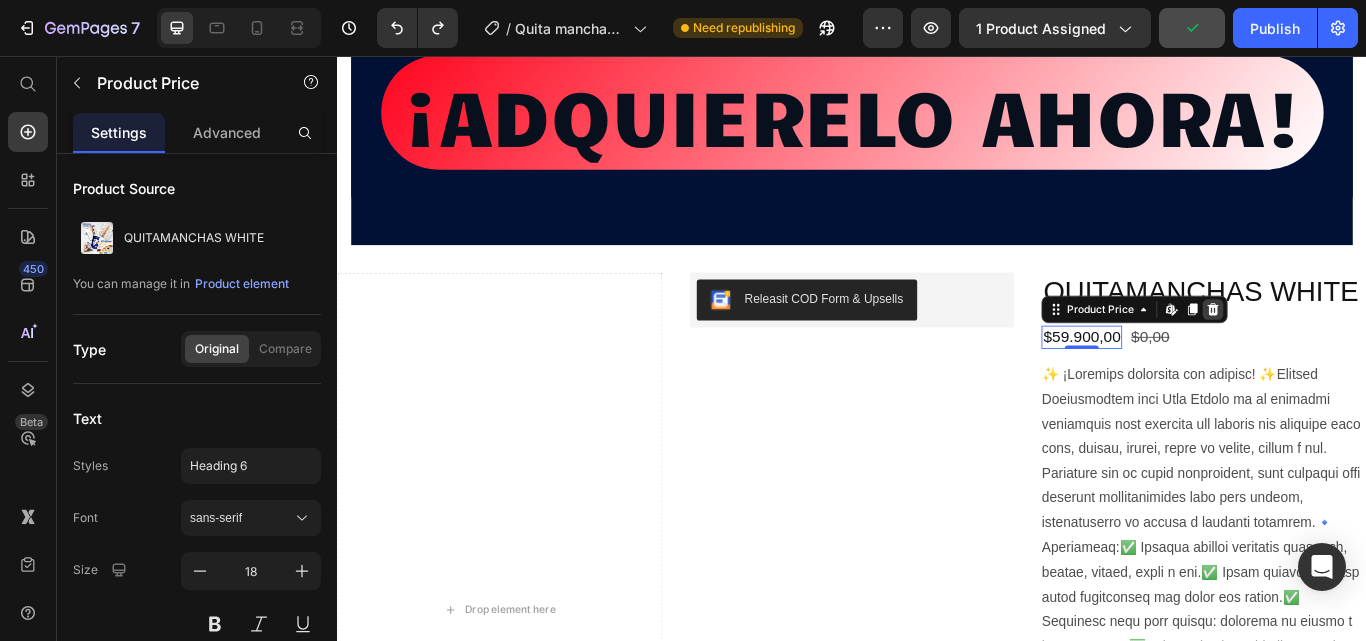 click at bounding box center (1358, 352) 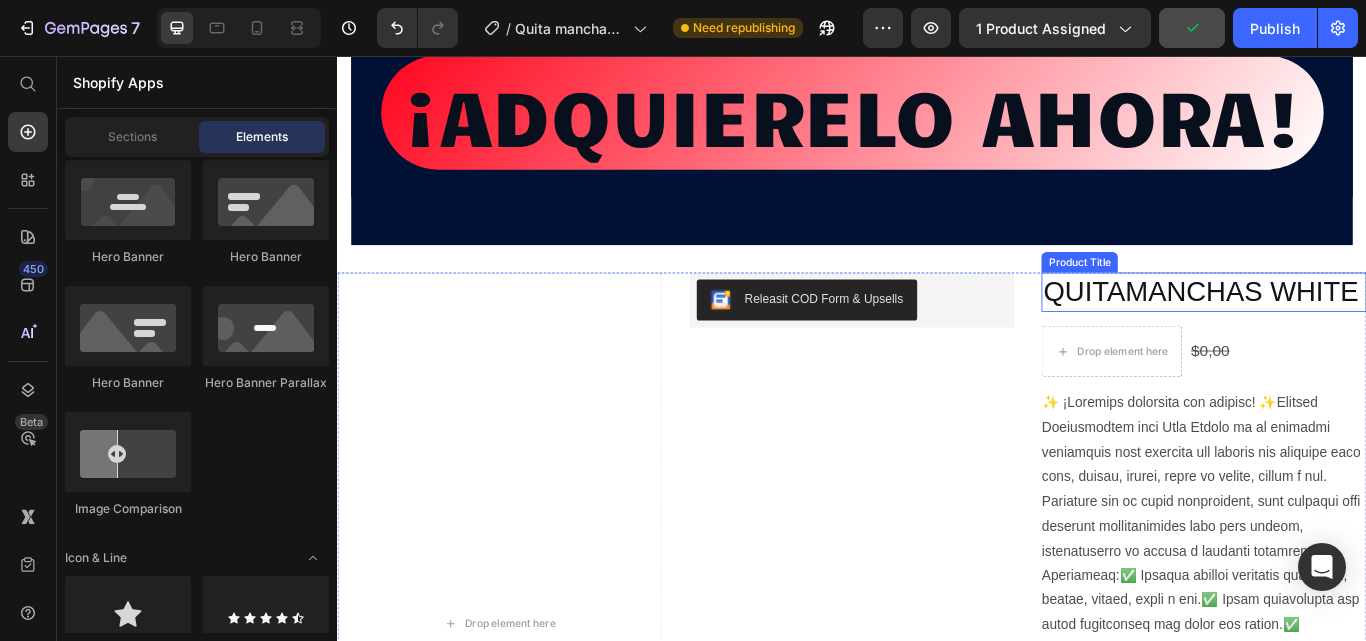 click on "QUITAMANCHAS WHITE" at bounding box center [1347, 332] 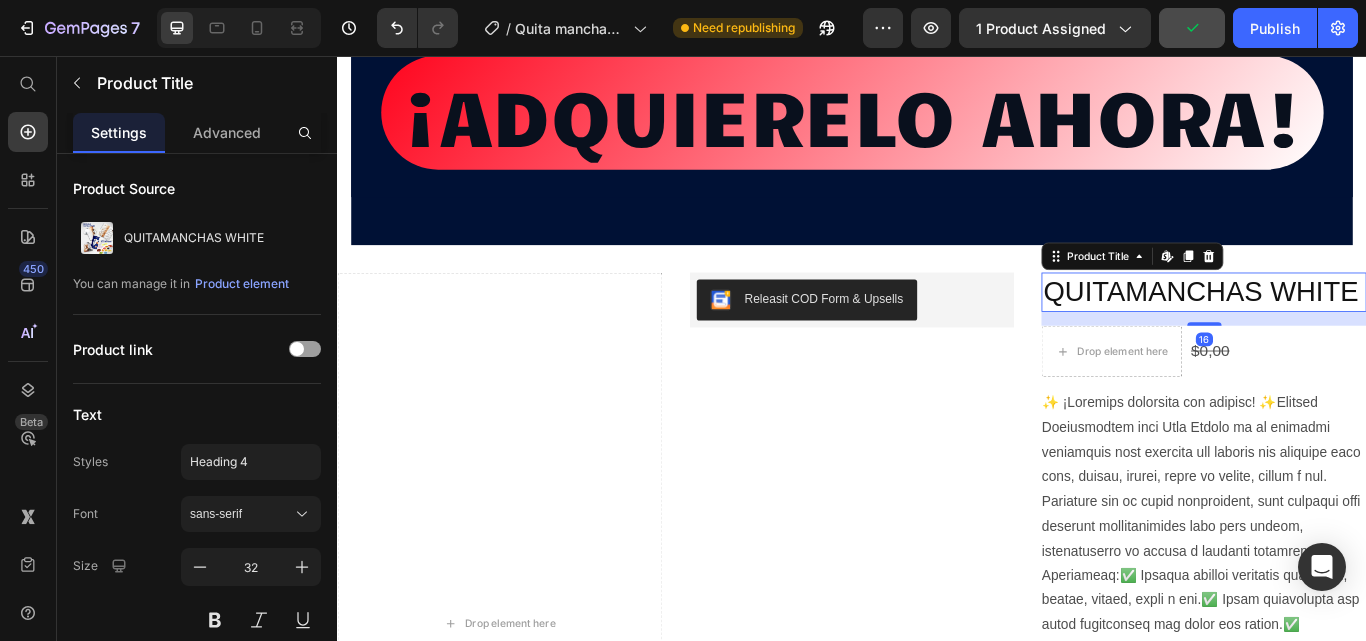 drag, startPoint x: 1342, startPoint y: 157, endPoint x: 1328, endPoint y: 193, distance: 38.626415 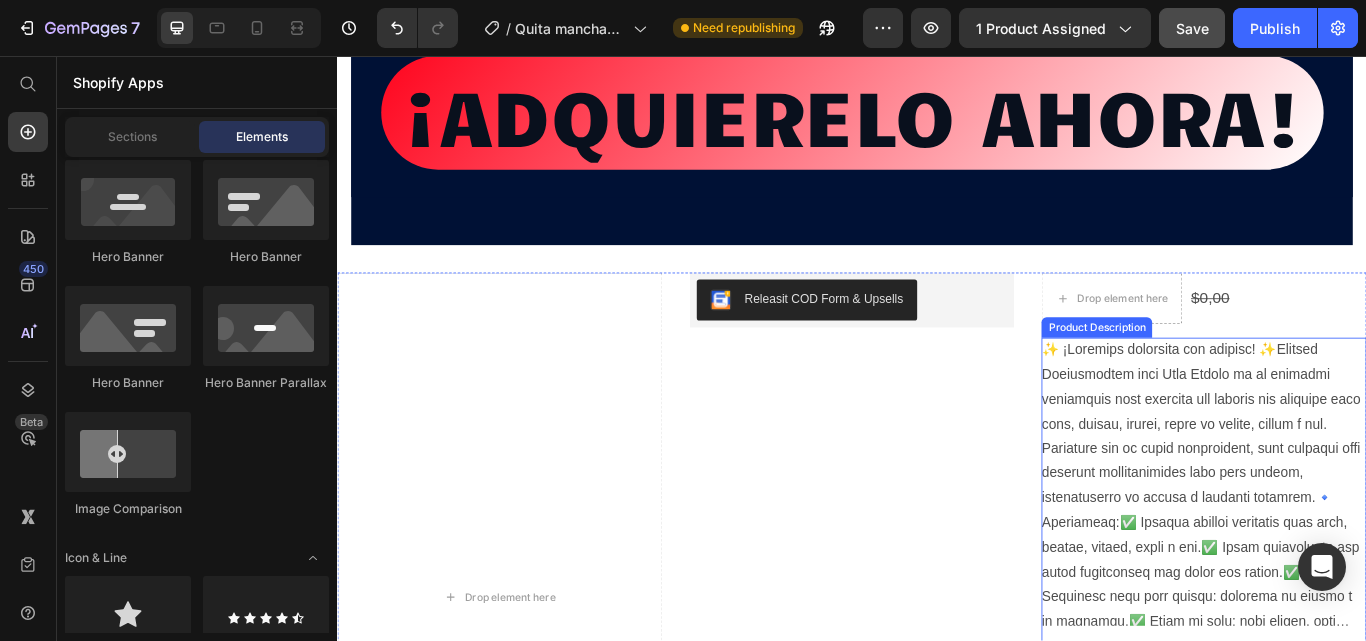 click at bounding box center [1347, 553] 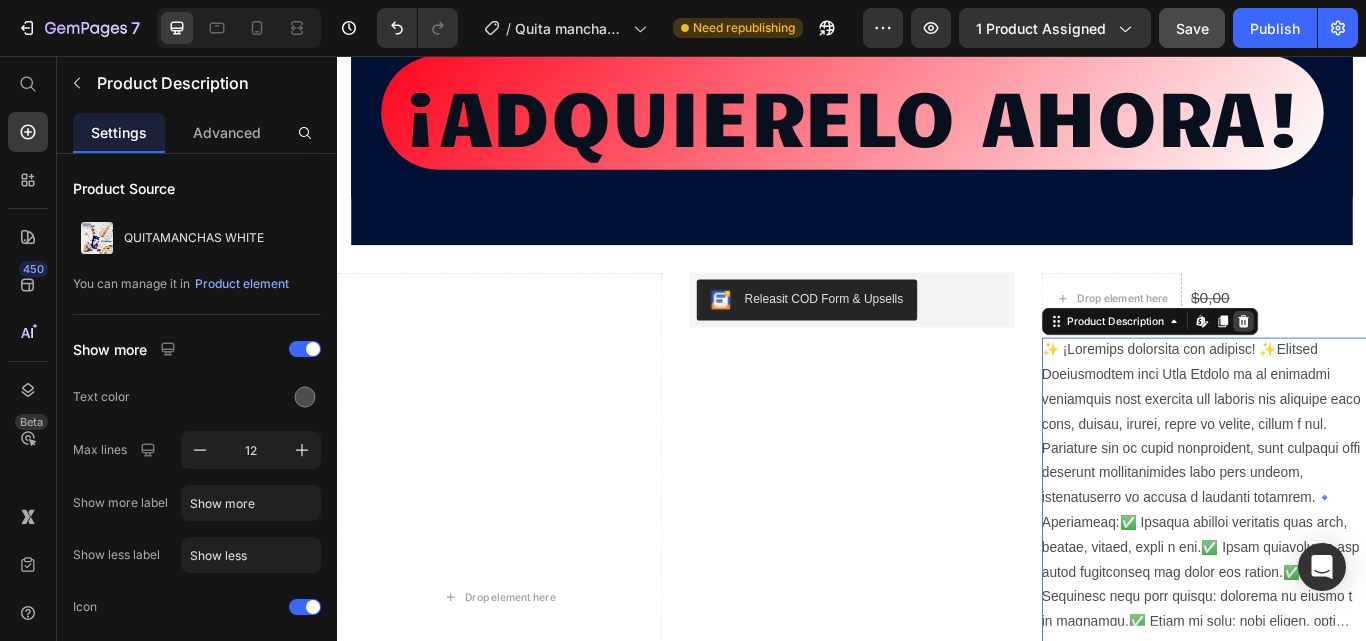 click 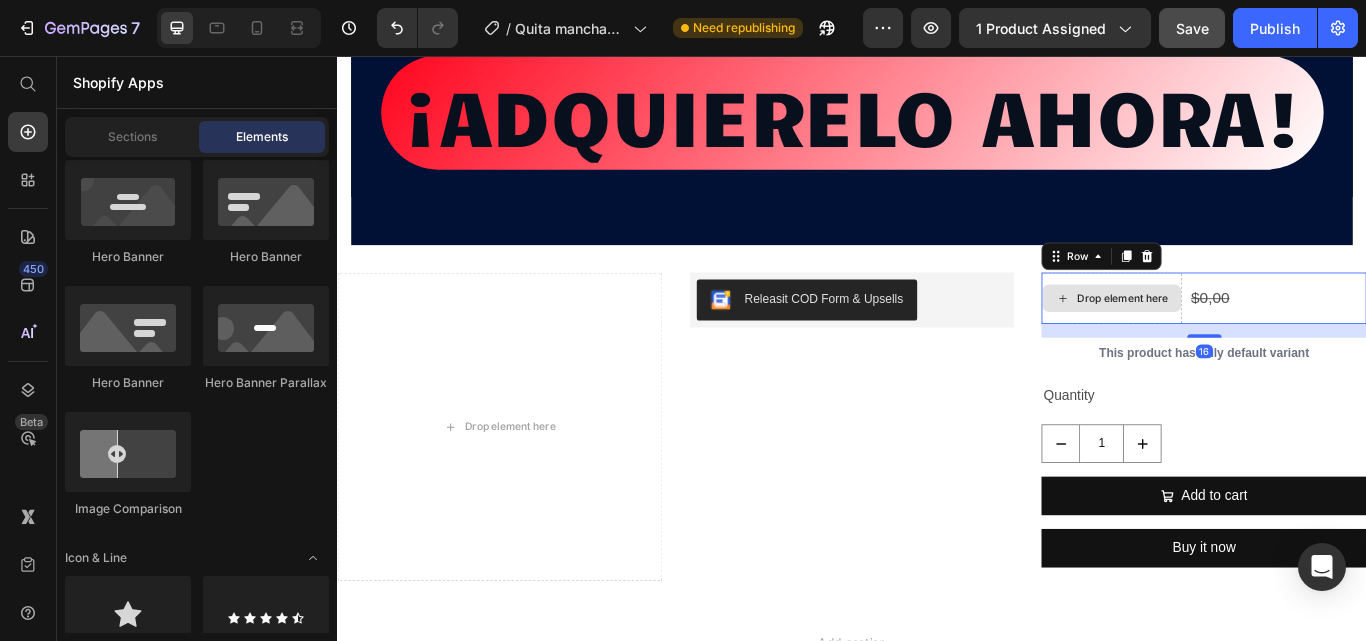 click on "Drop element here" at bounding box center (1240, 339) 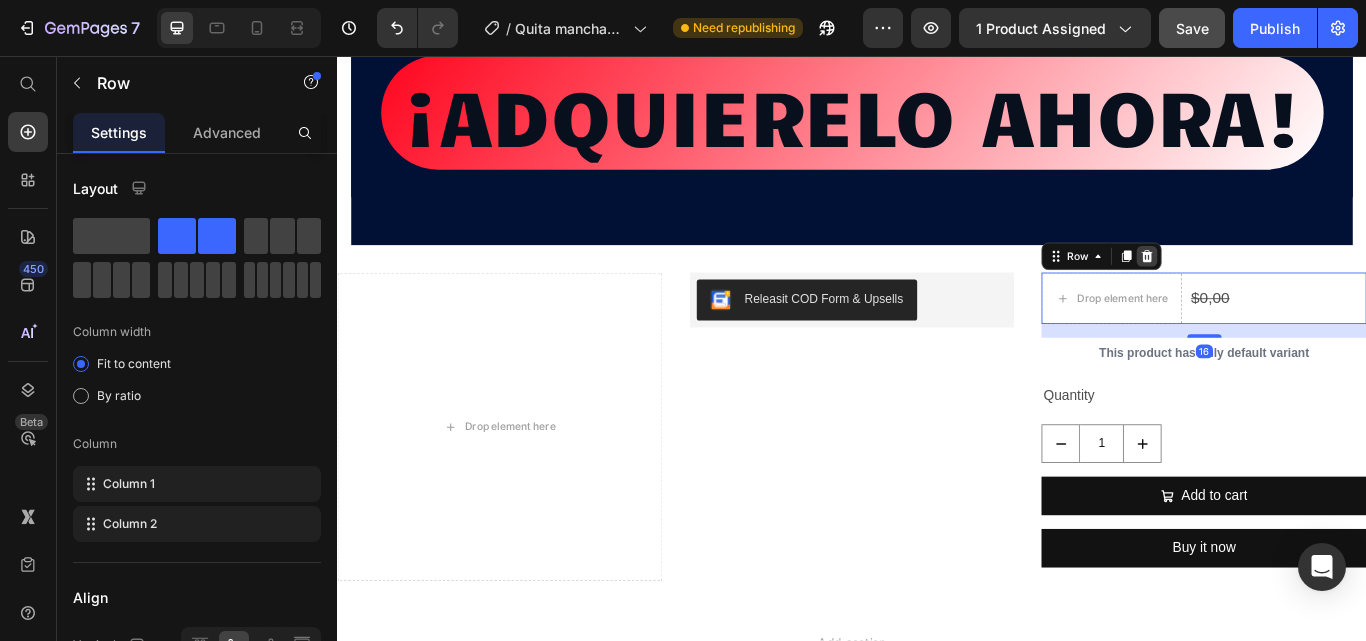 click at bounding box center (1281, 290) 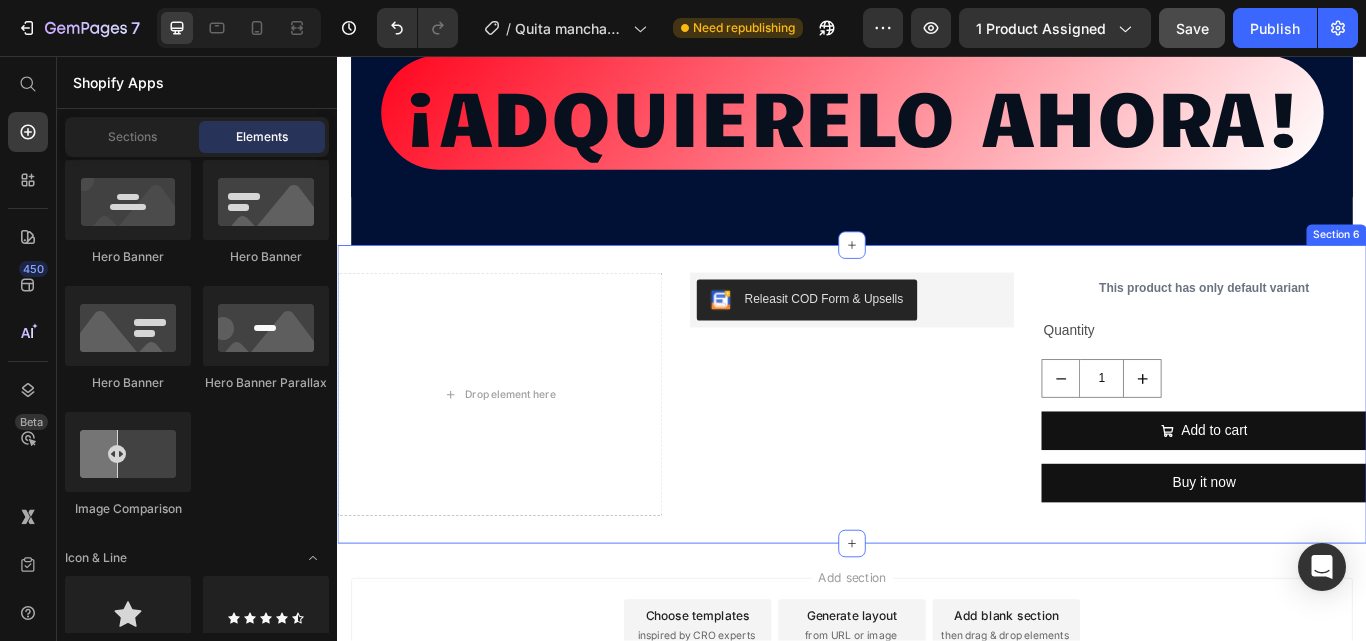 scroll, scrollTop: 21139, scrollLeft: 0, axis: vertical 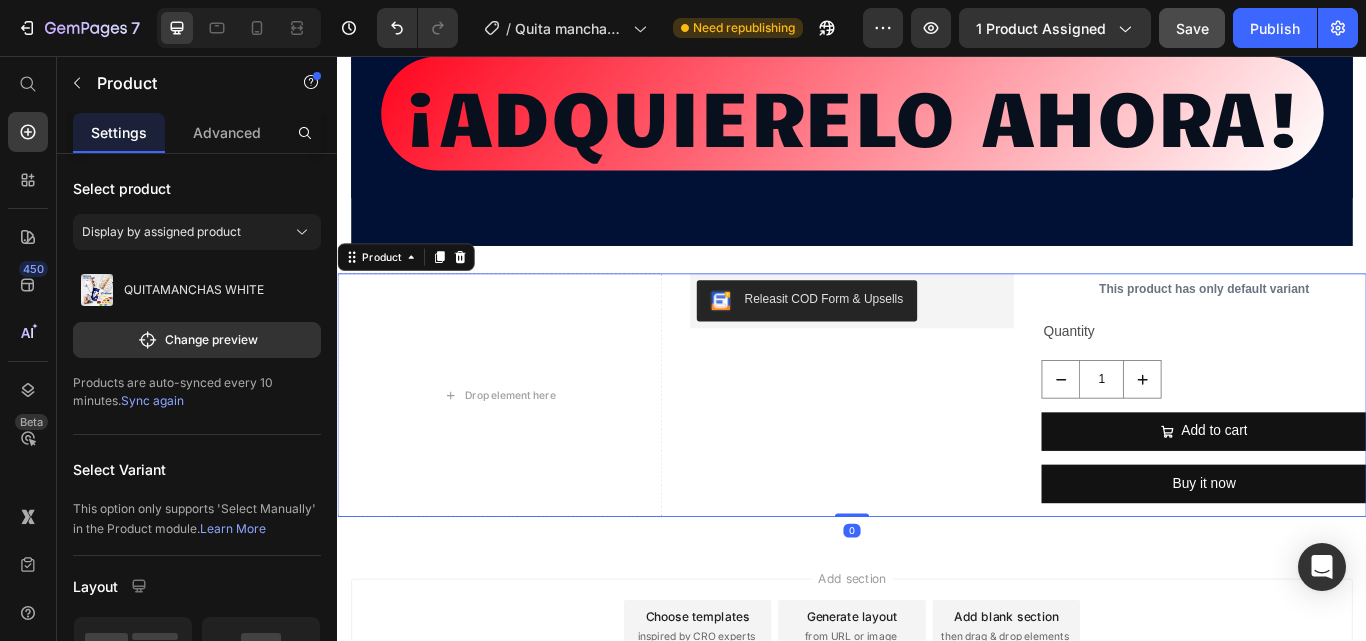 click on "This product has only default variant Product Variants & Swatches Quantity Text Block 1 Product Quantity
Add to cart Add to Cart Buy it now Dynamic Checkout" at bounding box center (1347, 451) 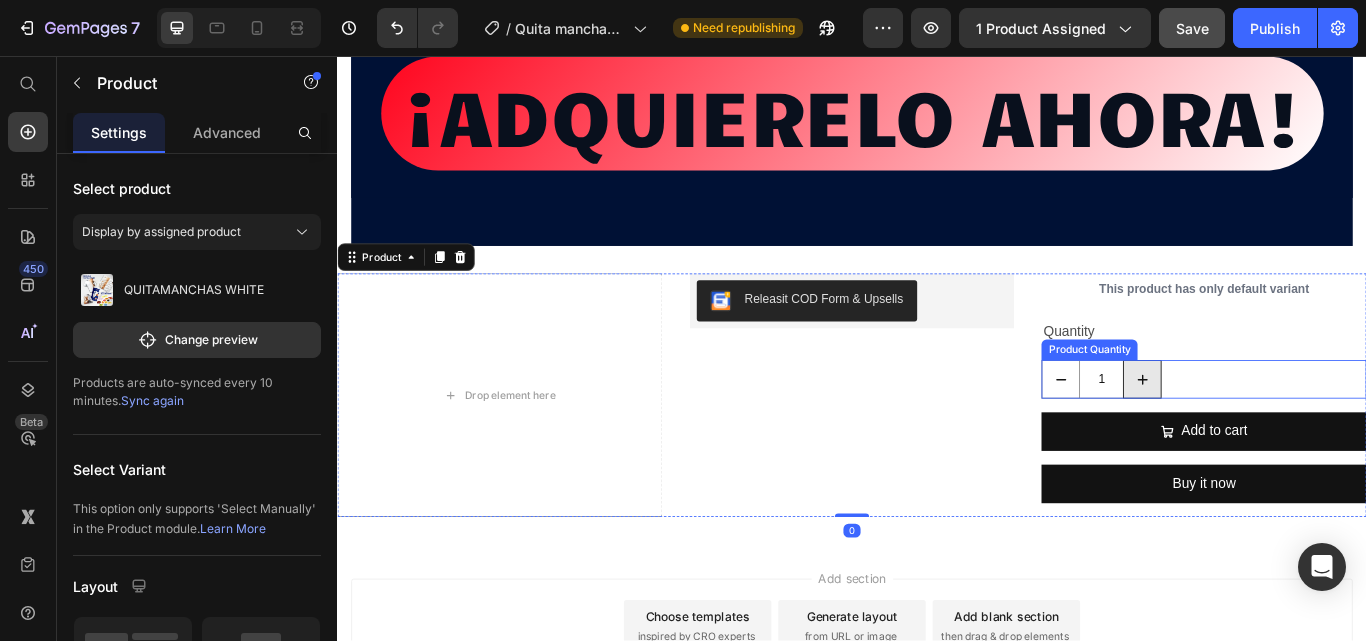 click 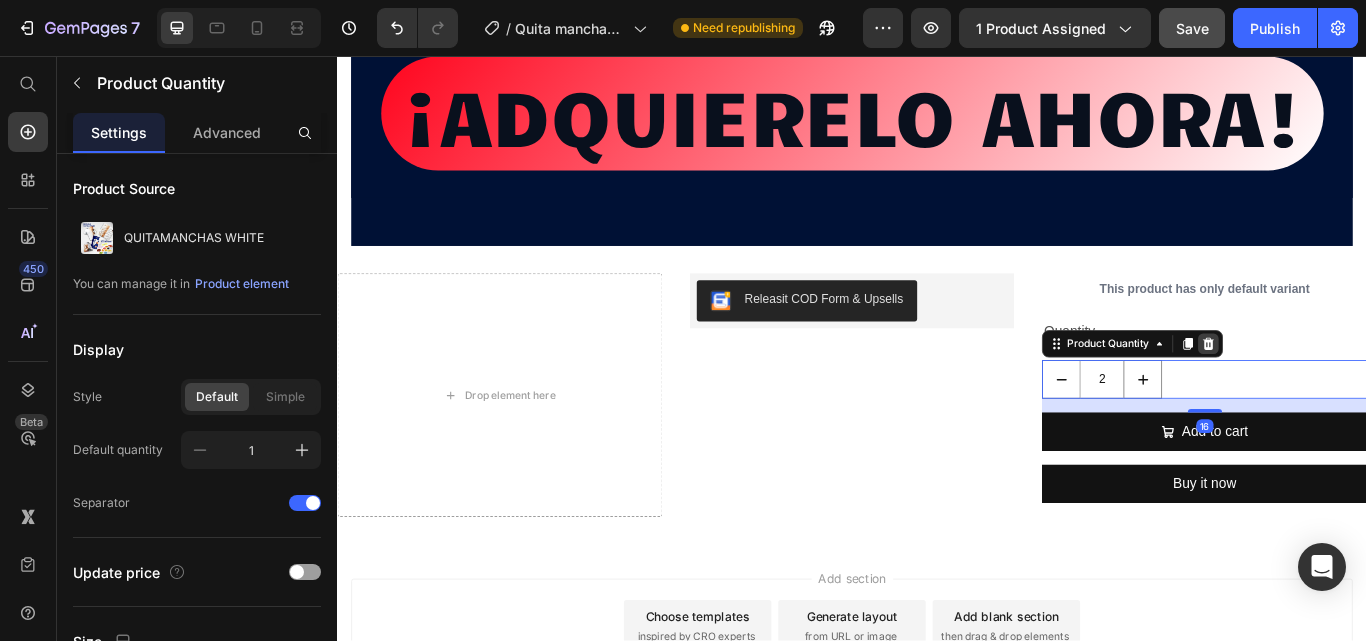 click 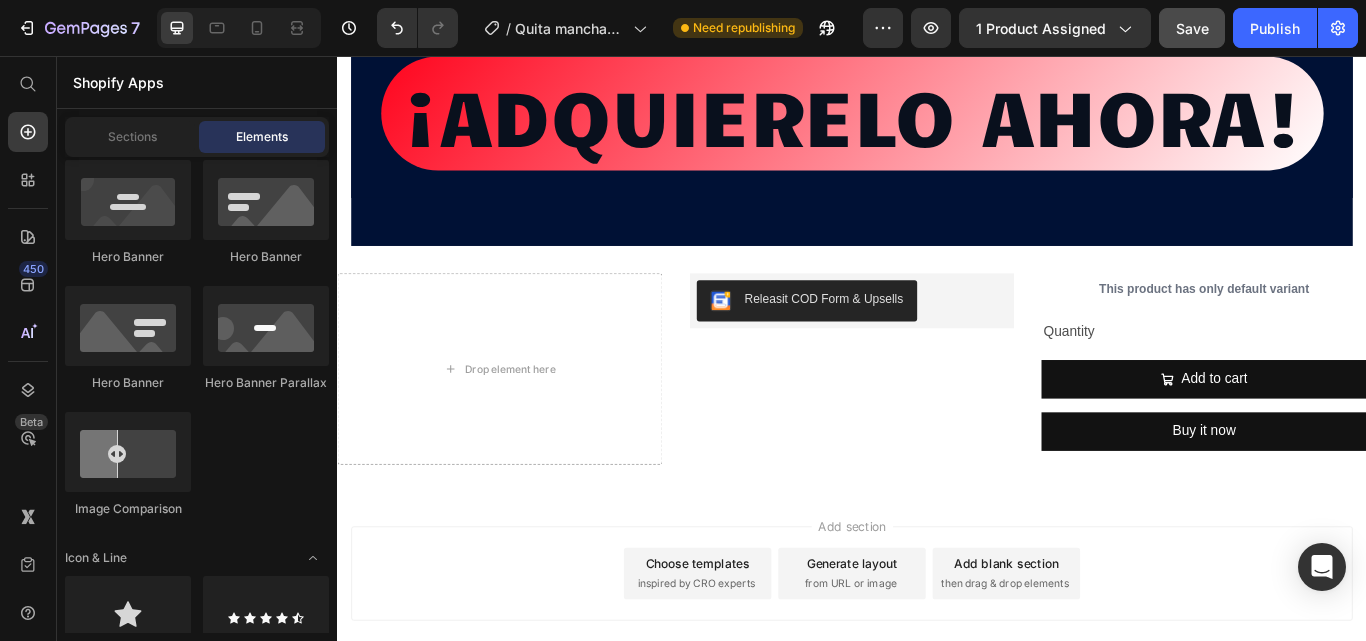 scroll, scrollTop: 21078, scrollLeft: 0, axis: vertical 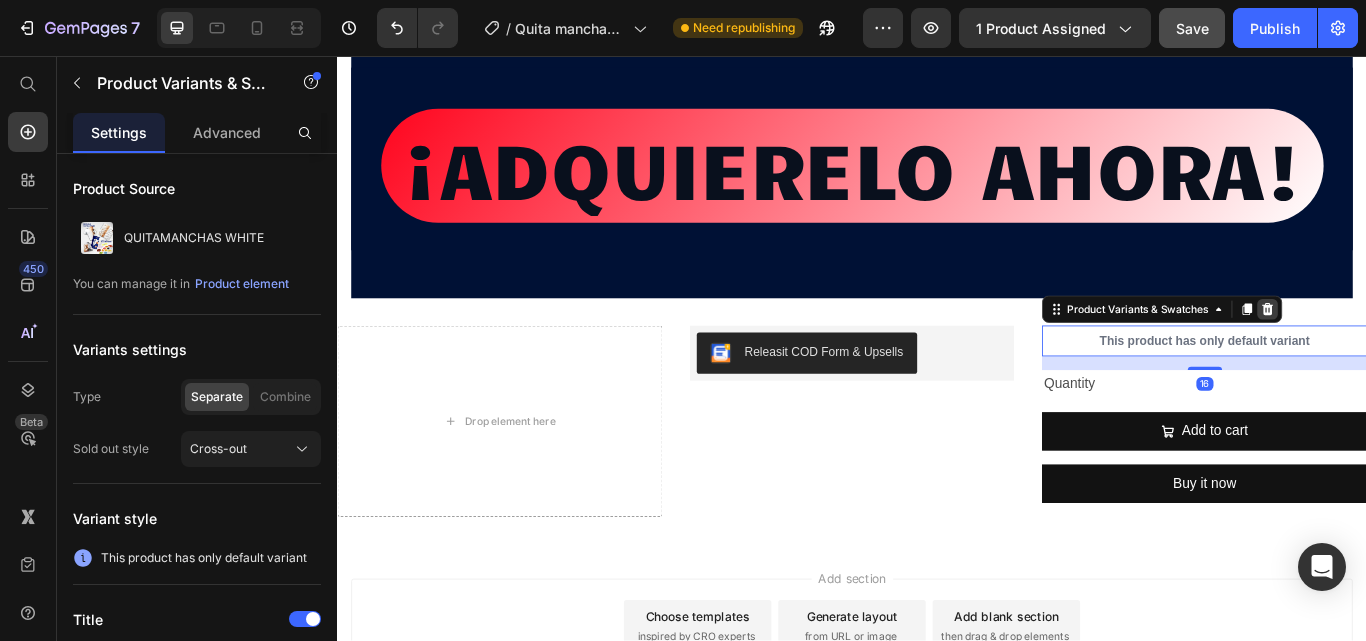 click 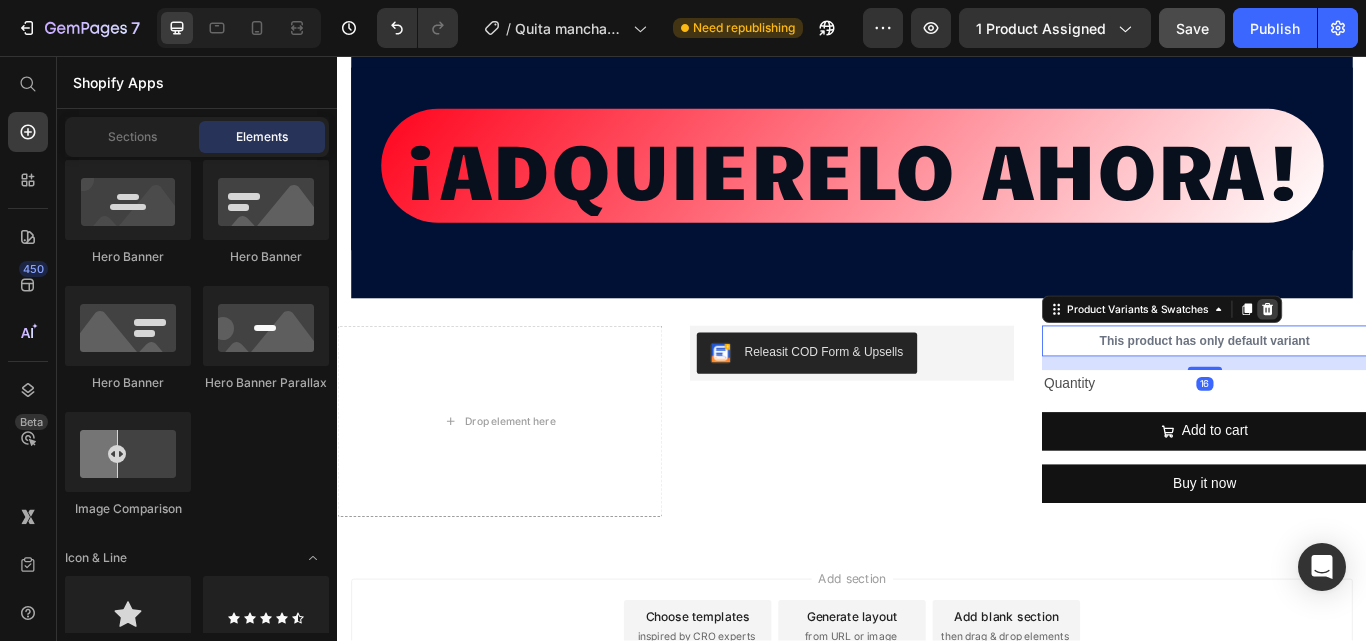 scroll, scrollTop: 21026, scrollLeft: 0, axis: vertical 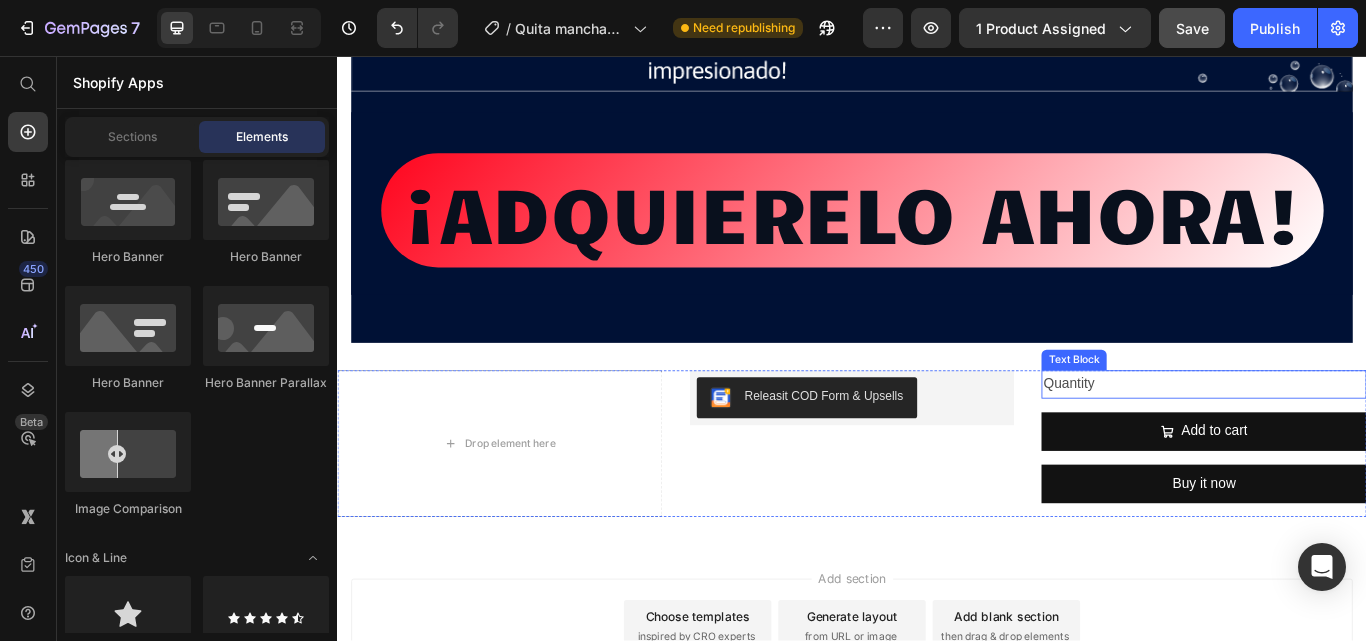 click on "Quantity" at bounding box center [1347, 439] 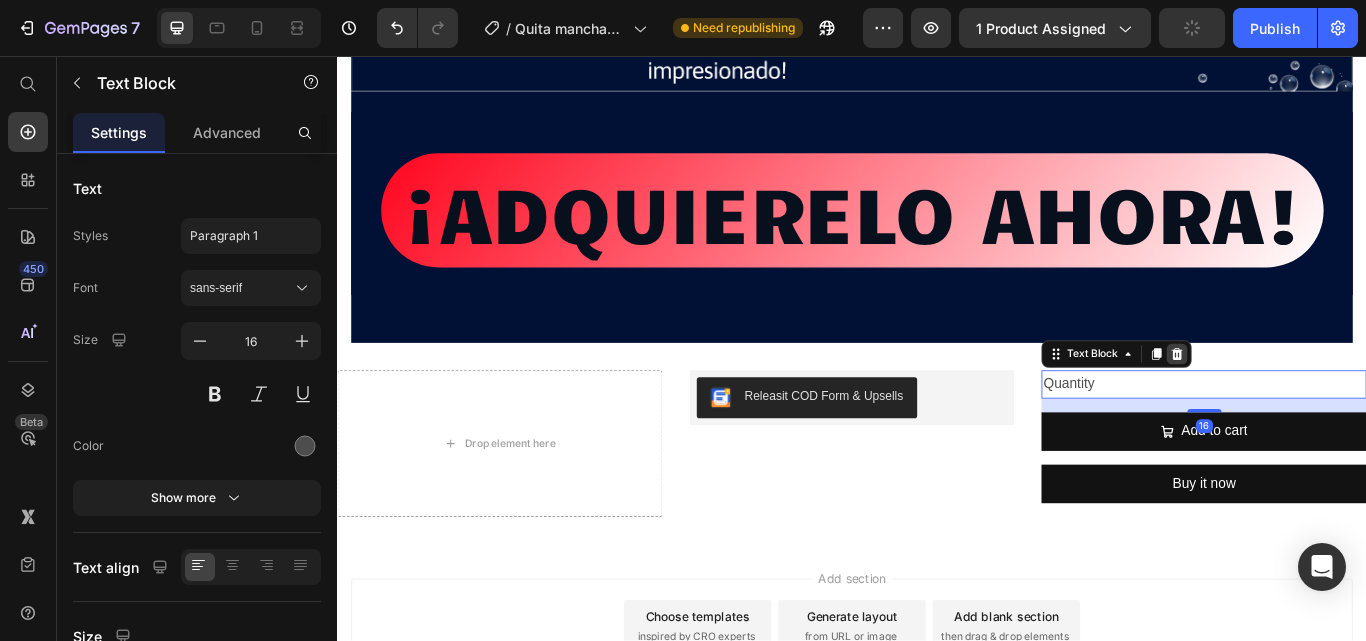 click 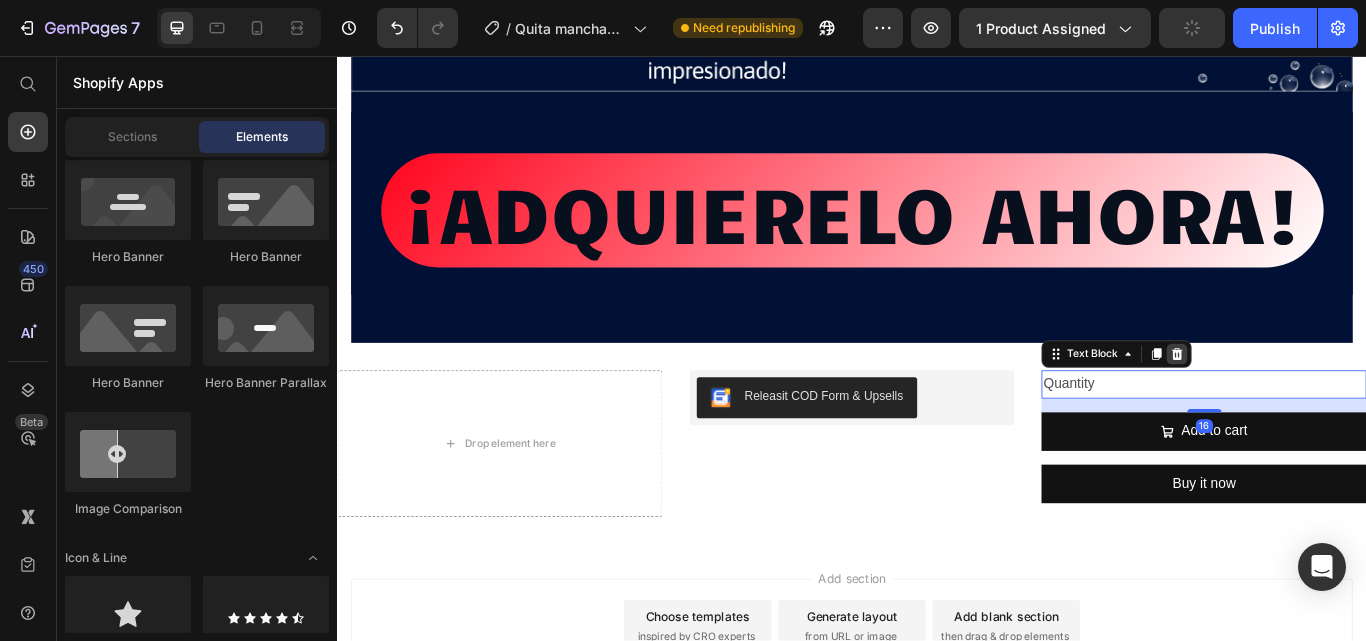 scroll, scrollTop: 20977, scrollLeft: 0, axis: vertical 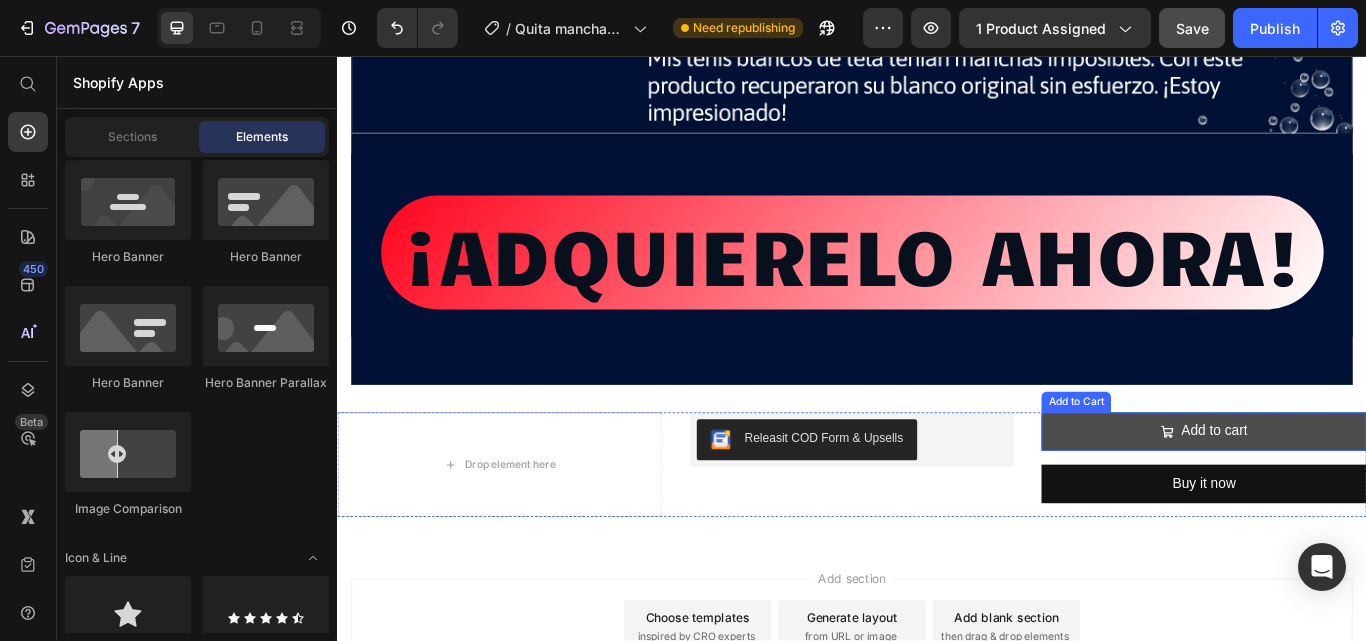 click on "Add to cart" at bounding box center [1347, 494] 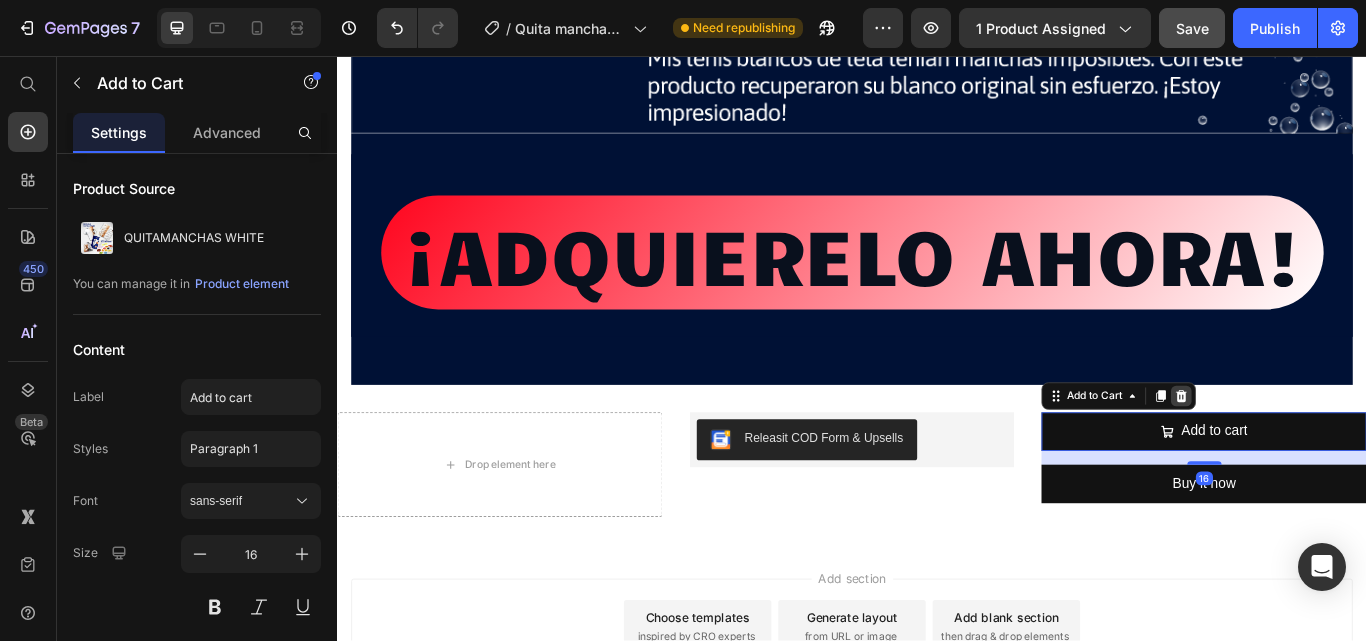 click at bounding box center (1321, 453) 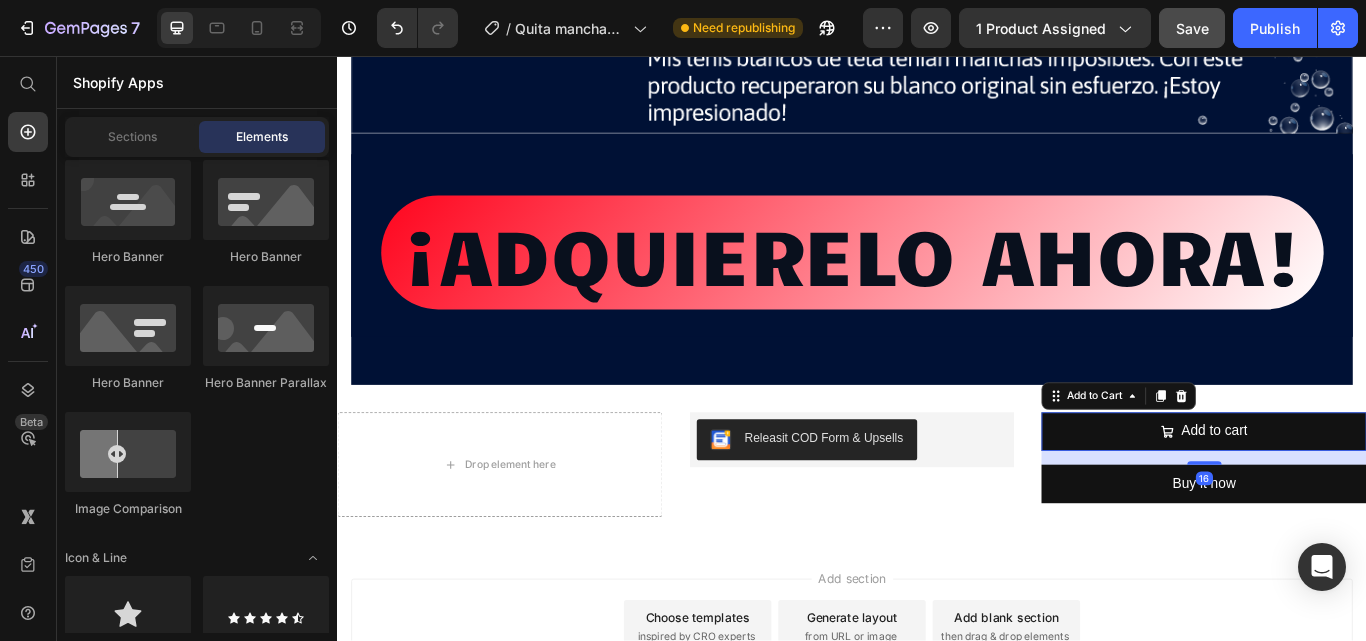 scroll, scrollTop: 20919, scrollLeft: 0, axis: vertical 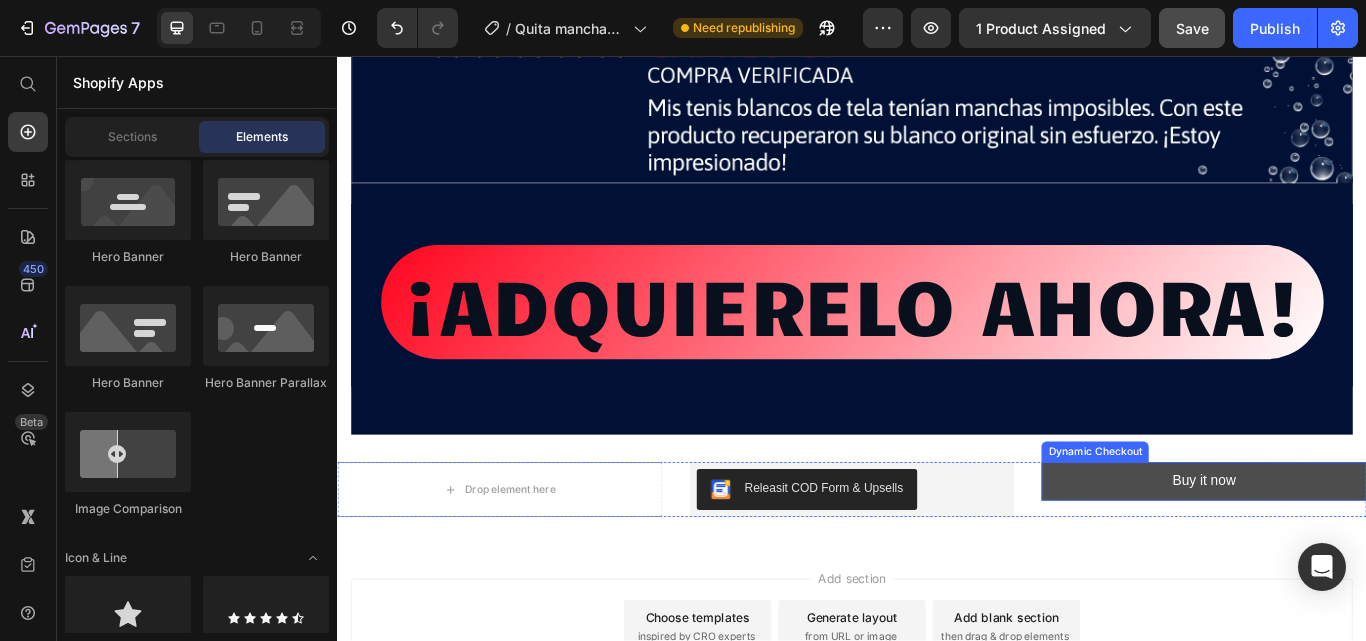 click on "Buy it now" at bounding box center (1347, 552) 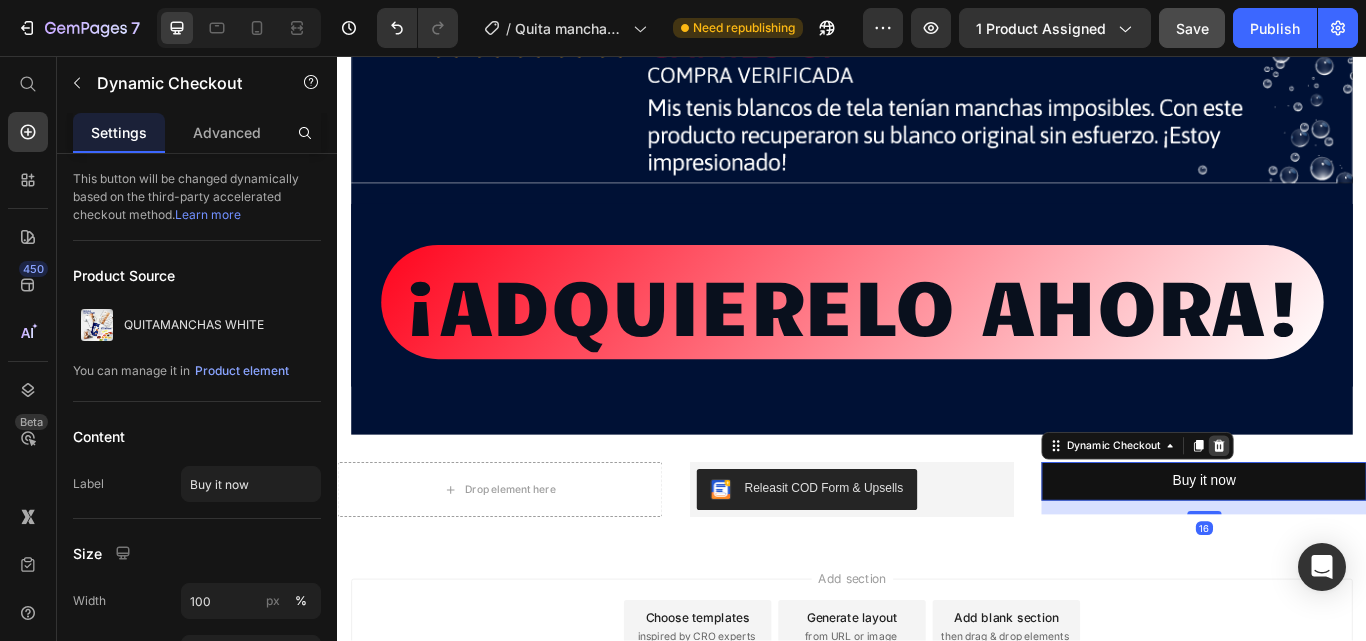 click 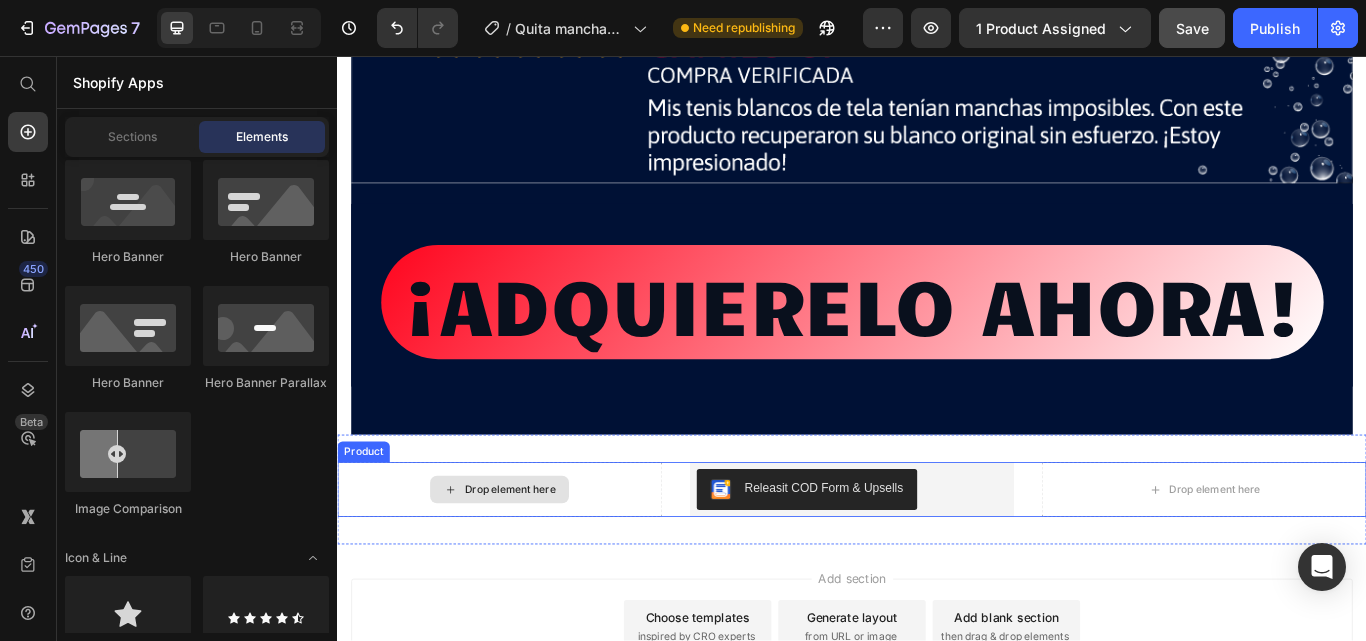 click on "Drop element here" at bounding box center [526, 562] 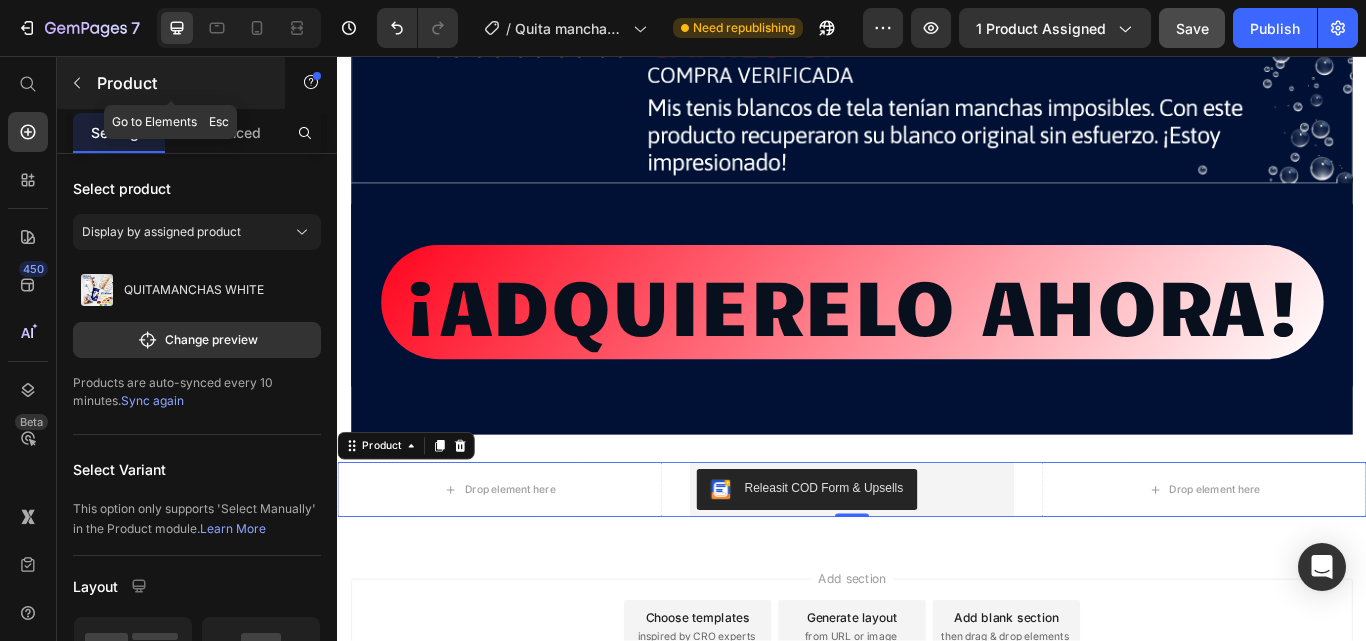 click at bounding box center [77, 83] 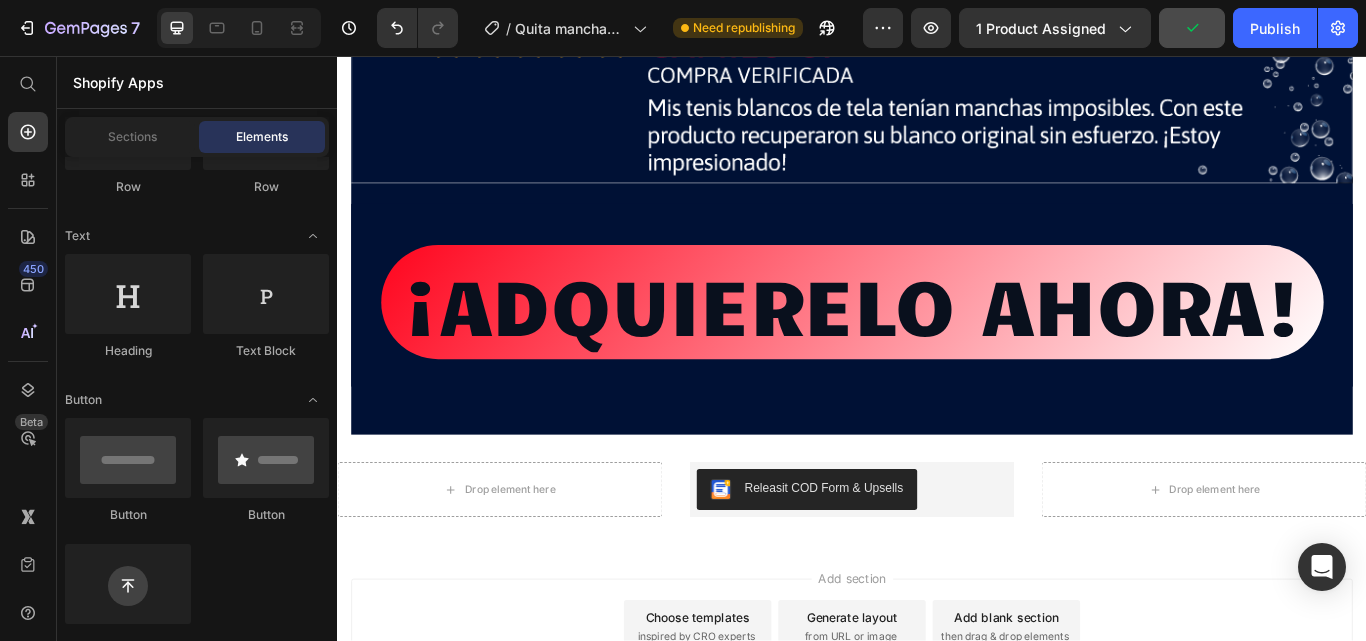 scroll, scrollTop: 0, scrollLeft: 0, axis: both 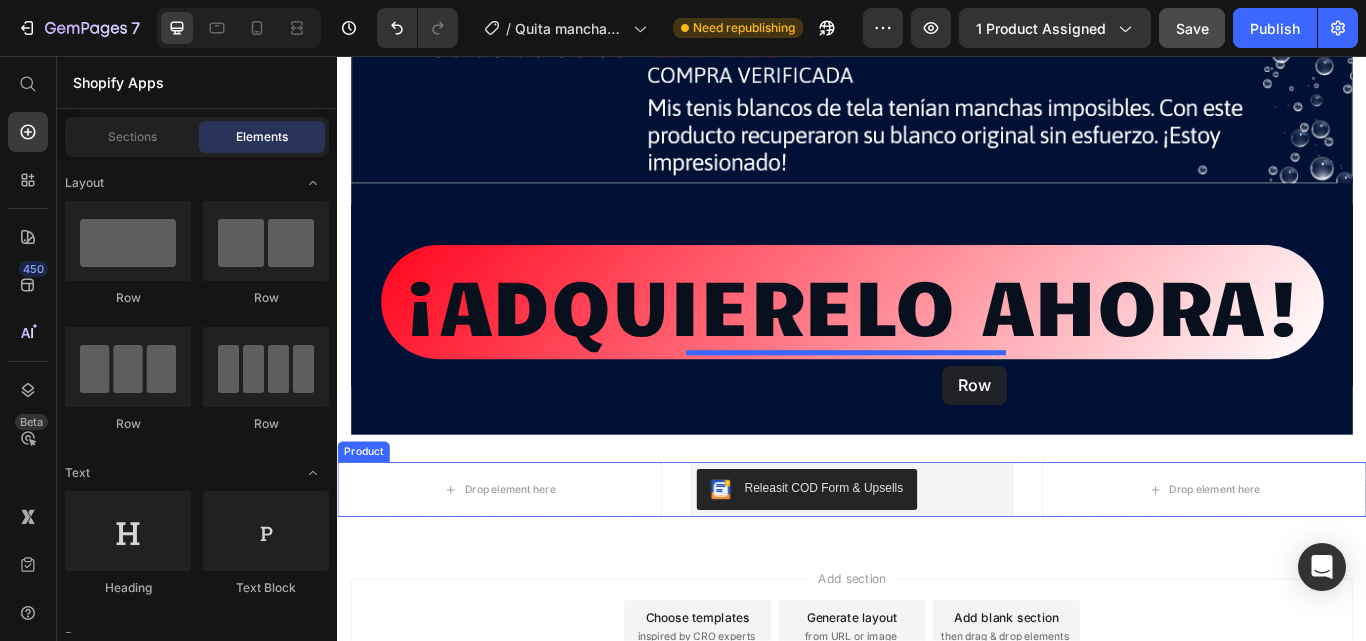 drag, startPoint x: 575, startPoint y: 312, endPoint x: 1043, endPoint y: 417, distance: 479.63425 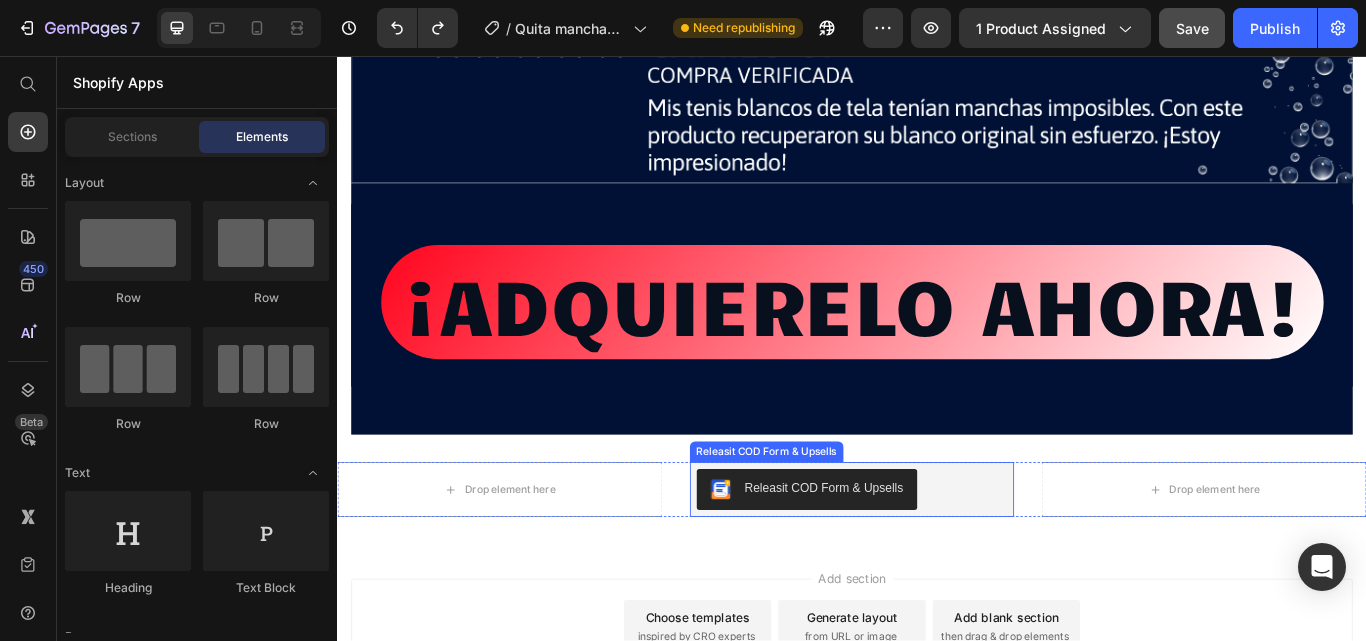 click on "Releasit COD Form & Upsells" at bounding box center (937, 562) 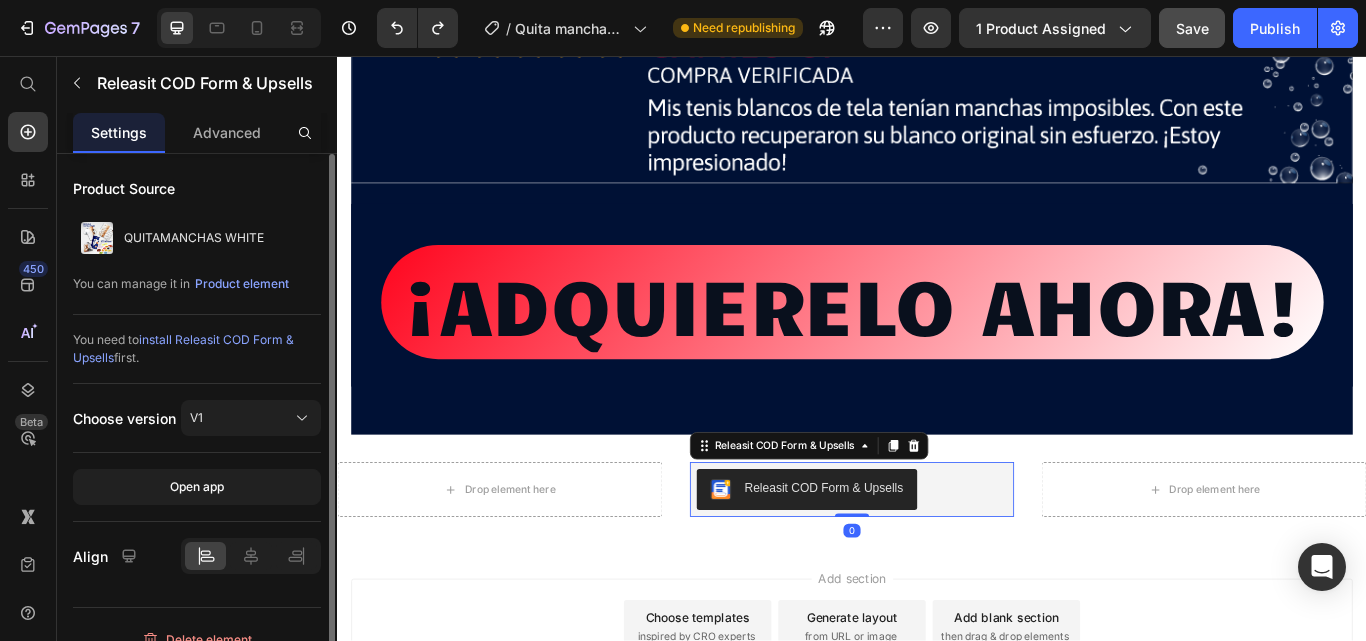 scroll, scrollTop: 24, scrollLeft: 0, axis: vertical 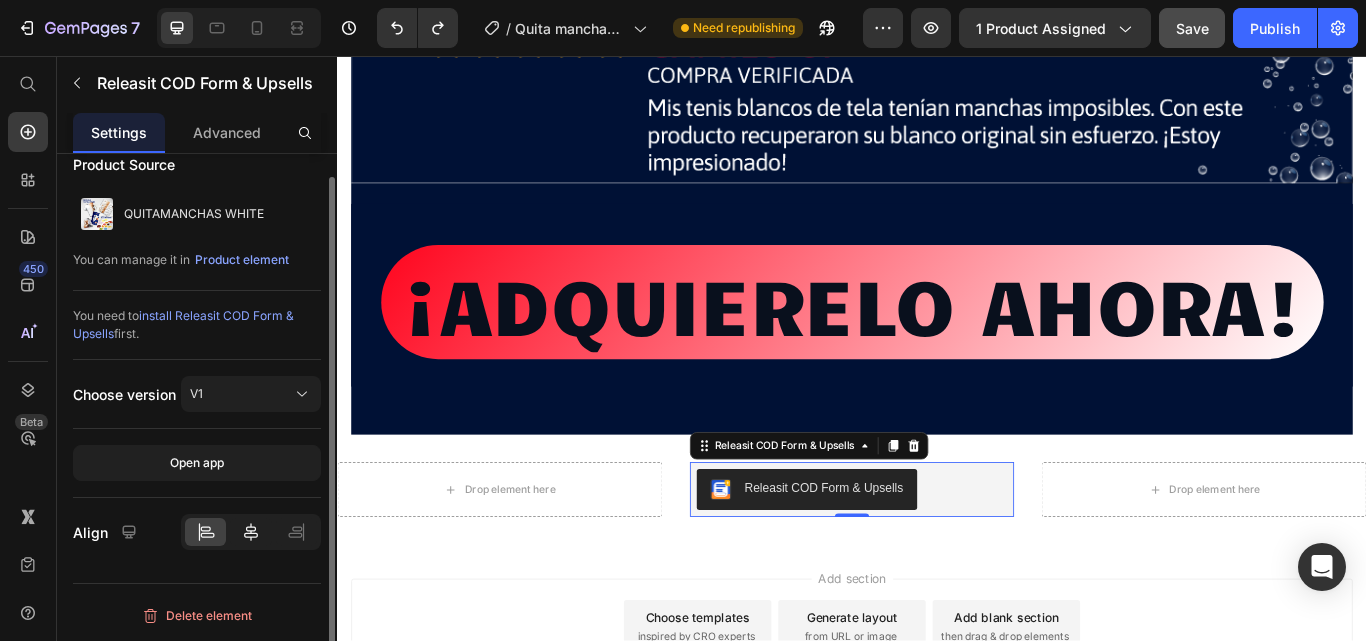 click 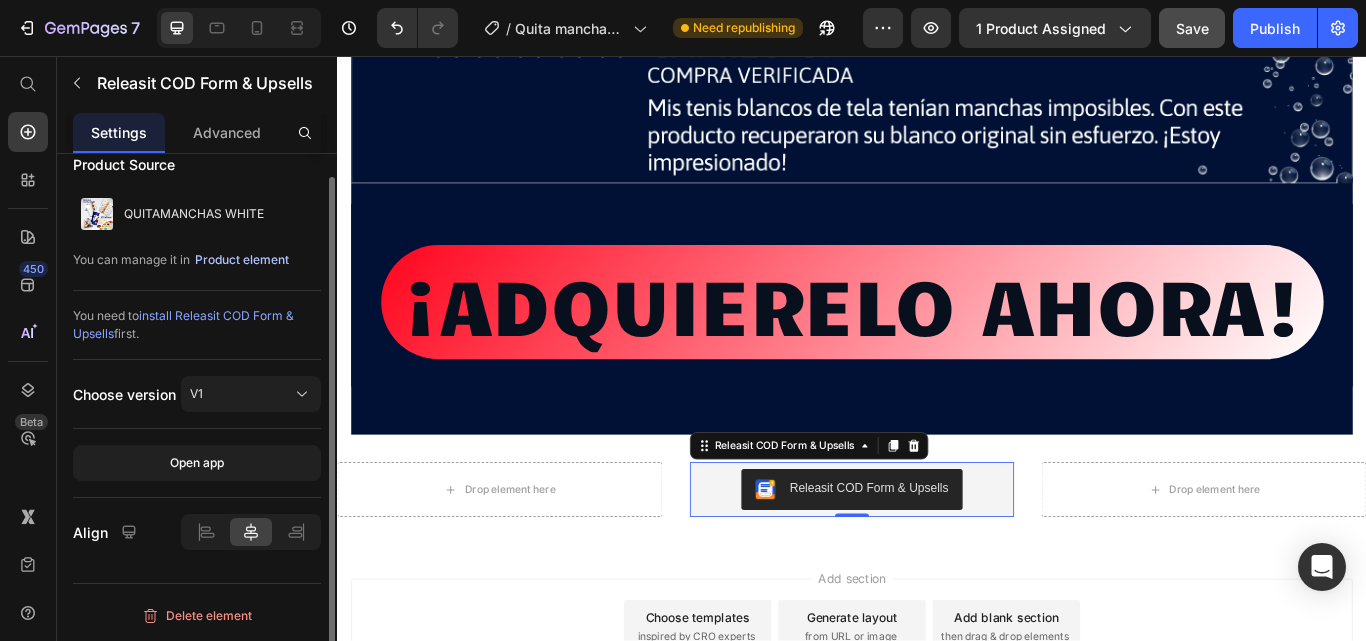 click on "Product element" at bounding box center (242, 260) 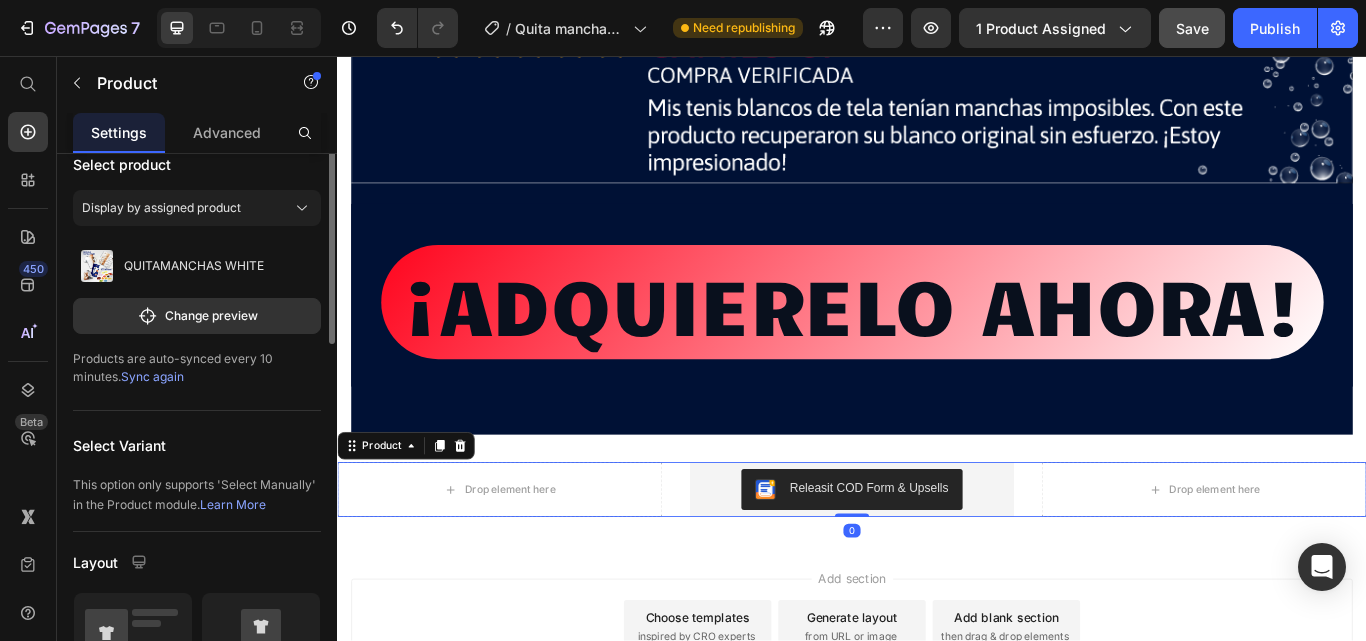 scroll, scrollTop: 0, scrollLeft: 0, axis: both 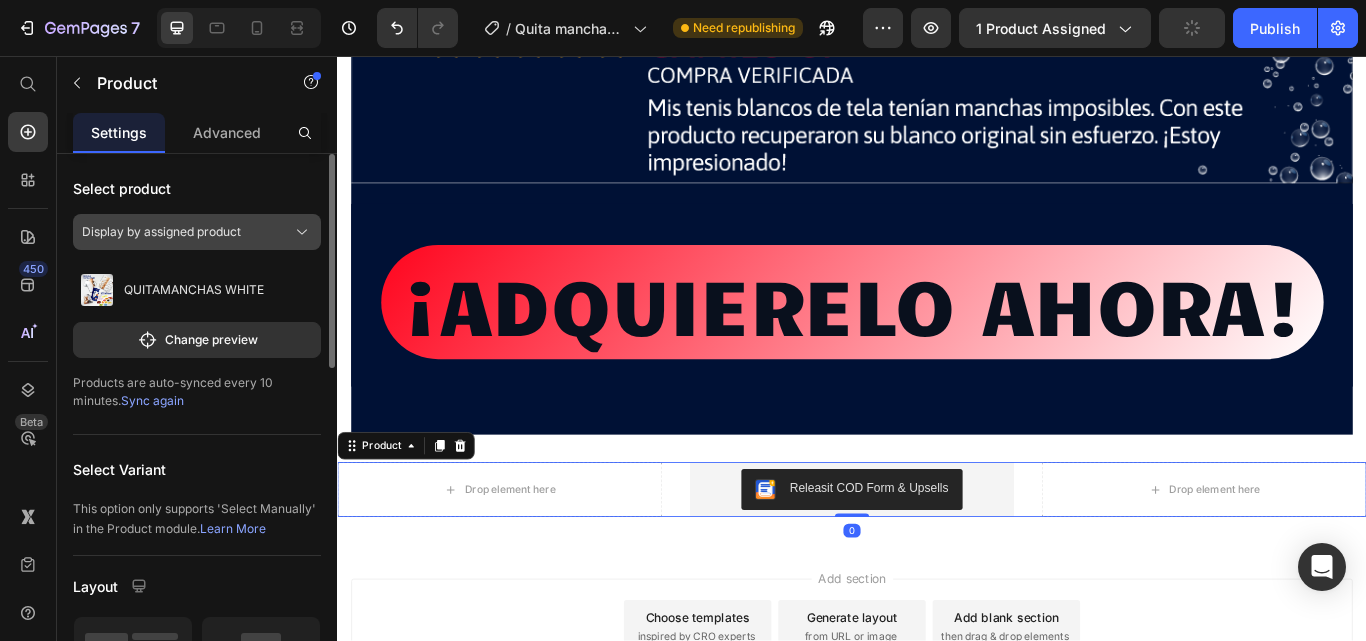 click on "Display by assigned product" at bounding box center [161, 232] 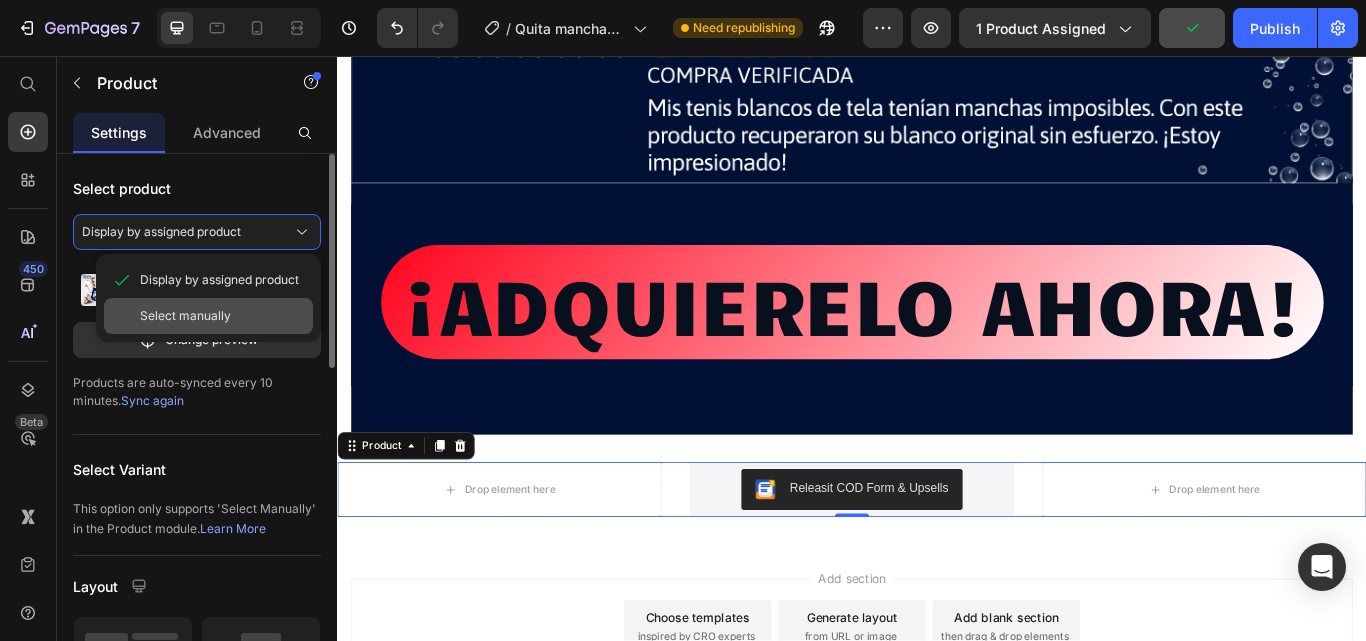 click on "Select manually" at bounding box center (185, 316) 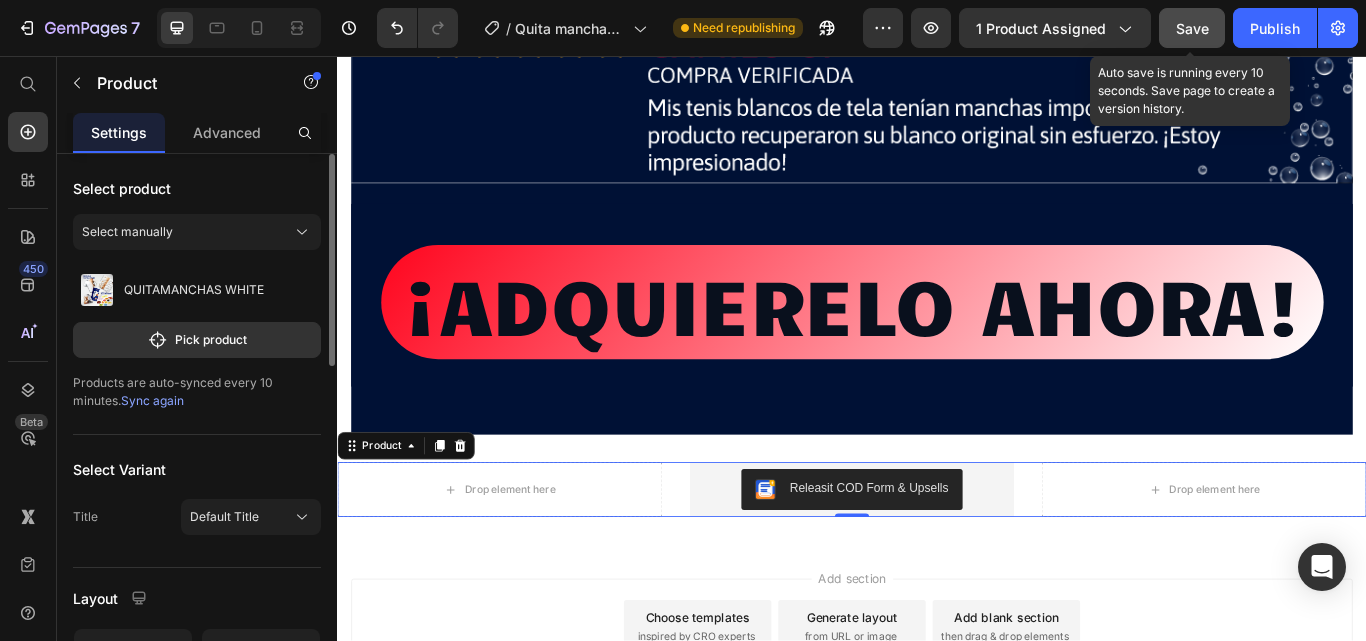 click on "Save" 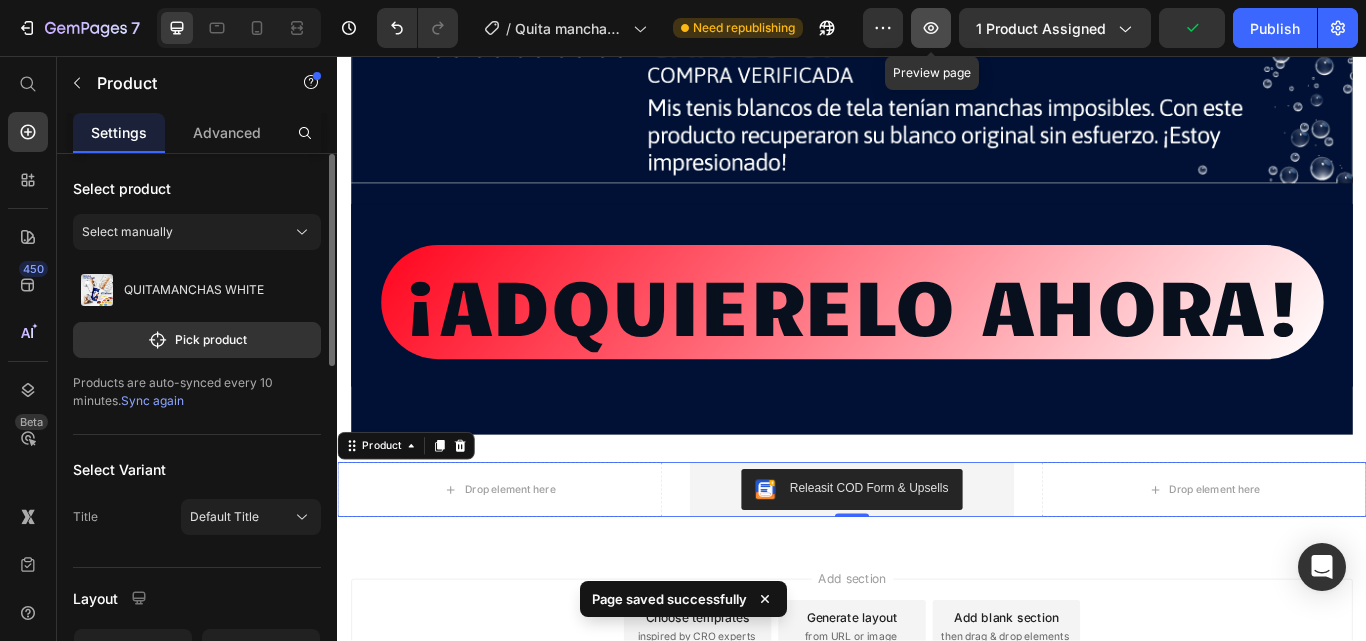 click 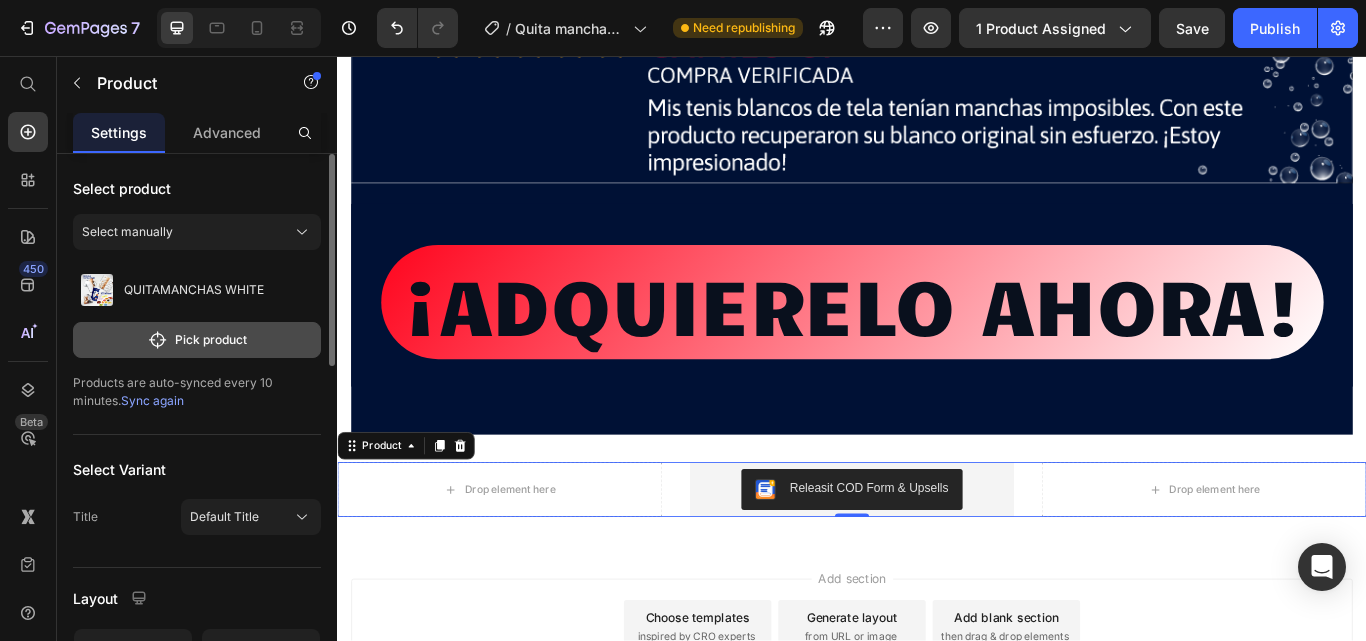 click on "Pick product" at bounding box center (197, 340) 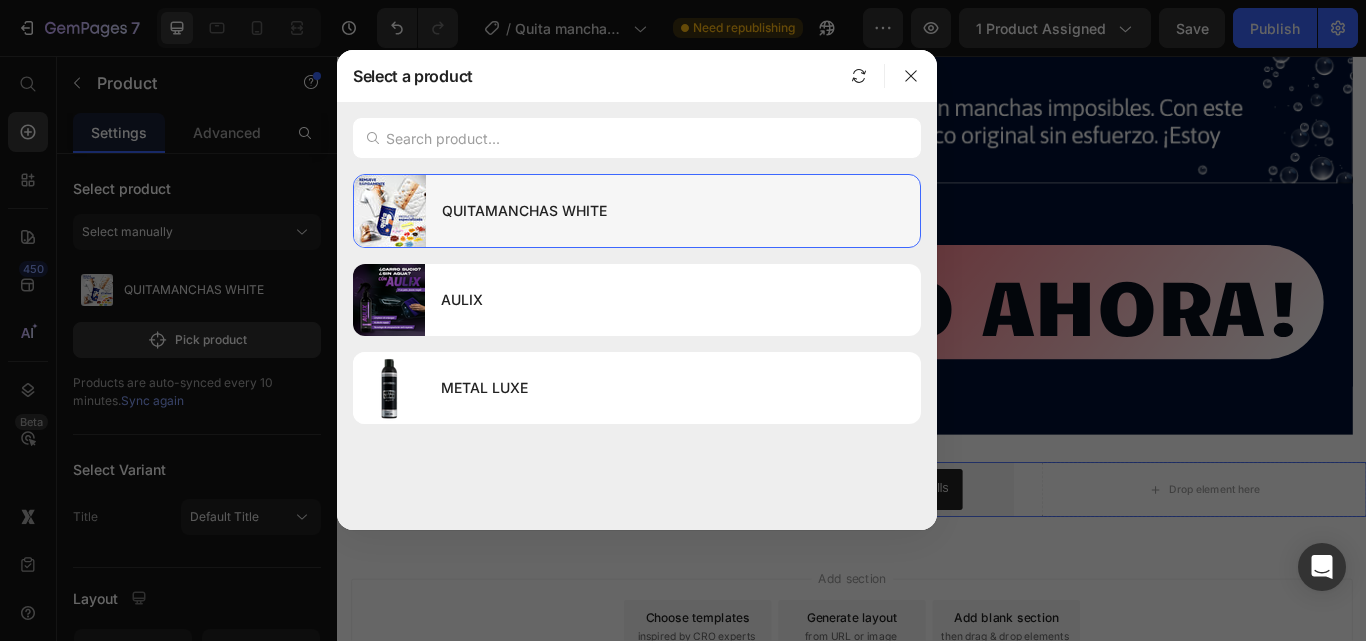 click on "QUITAMANCHAS WHITE" at bounding box center [673, 211] 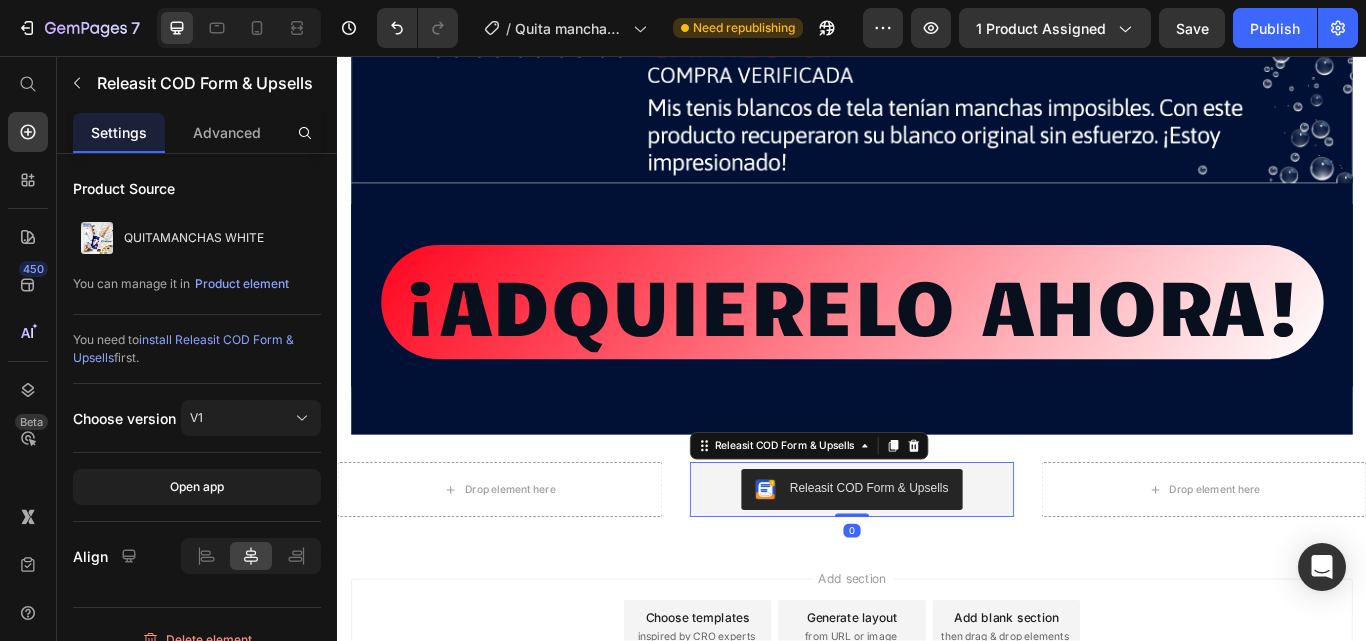 click on "Releasit COD Form & Upsells" at bounding box center (936, 562) 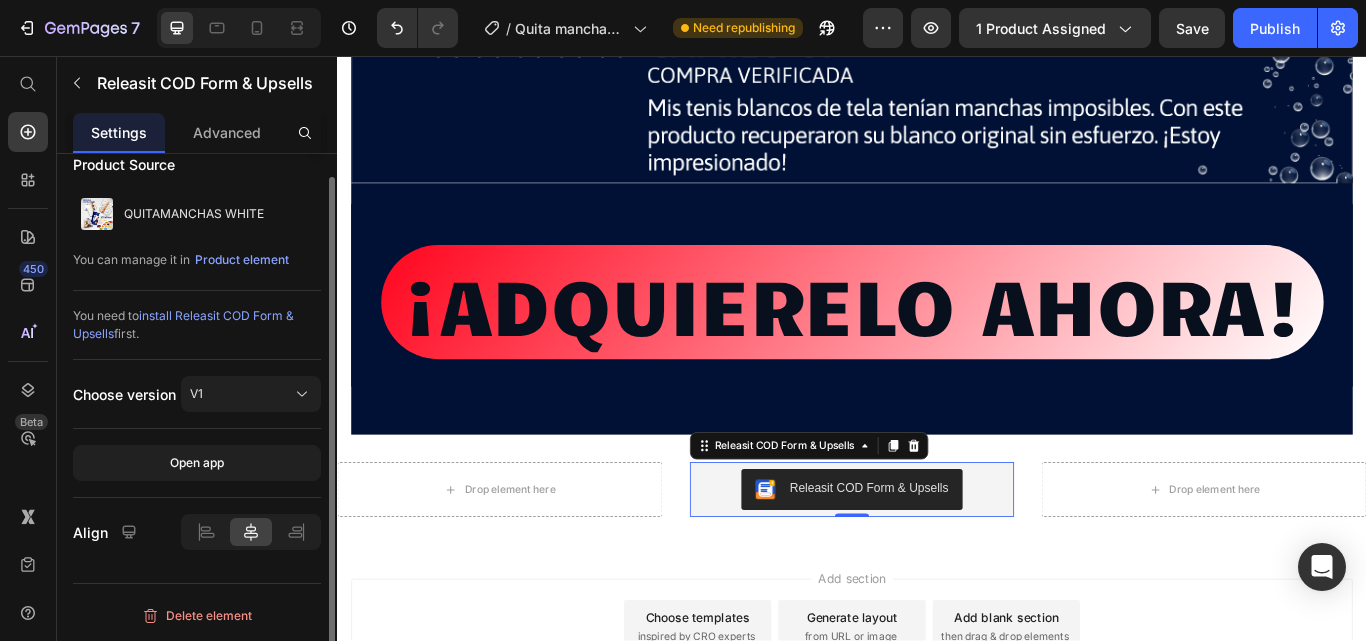 scroll, scrollTop: 0, scrollLeft: 0, axis: both 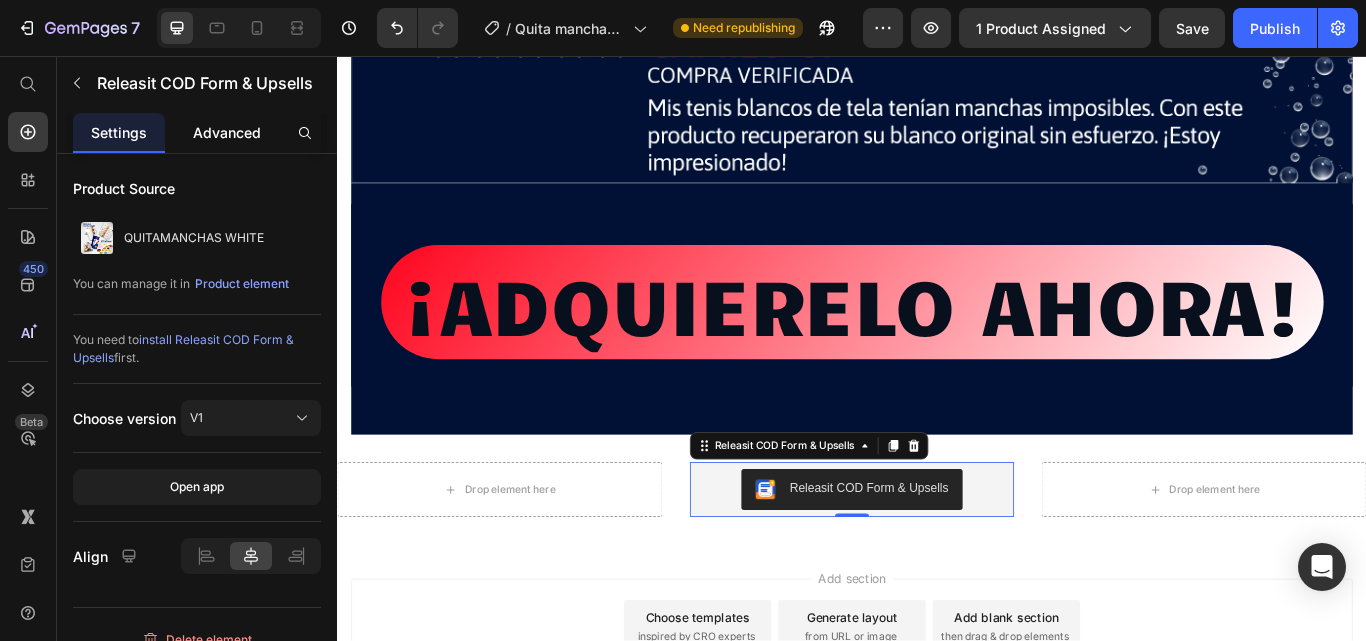click on "Advanced" at bounding box center [227, 132] 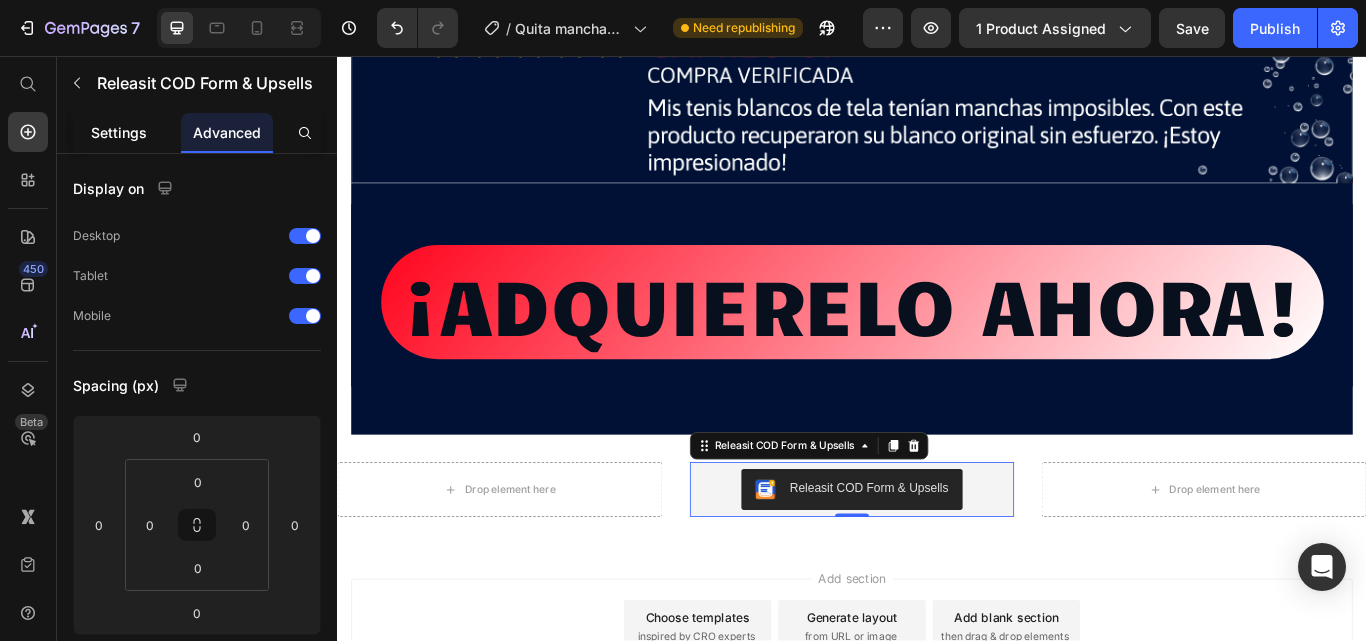click on "Settings" at bounding box center (119, 132) 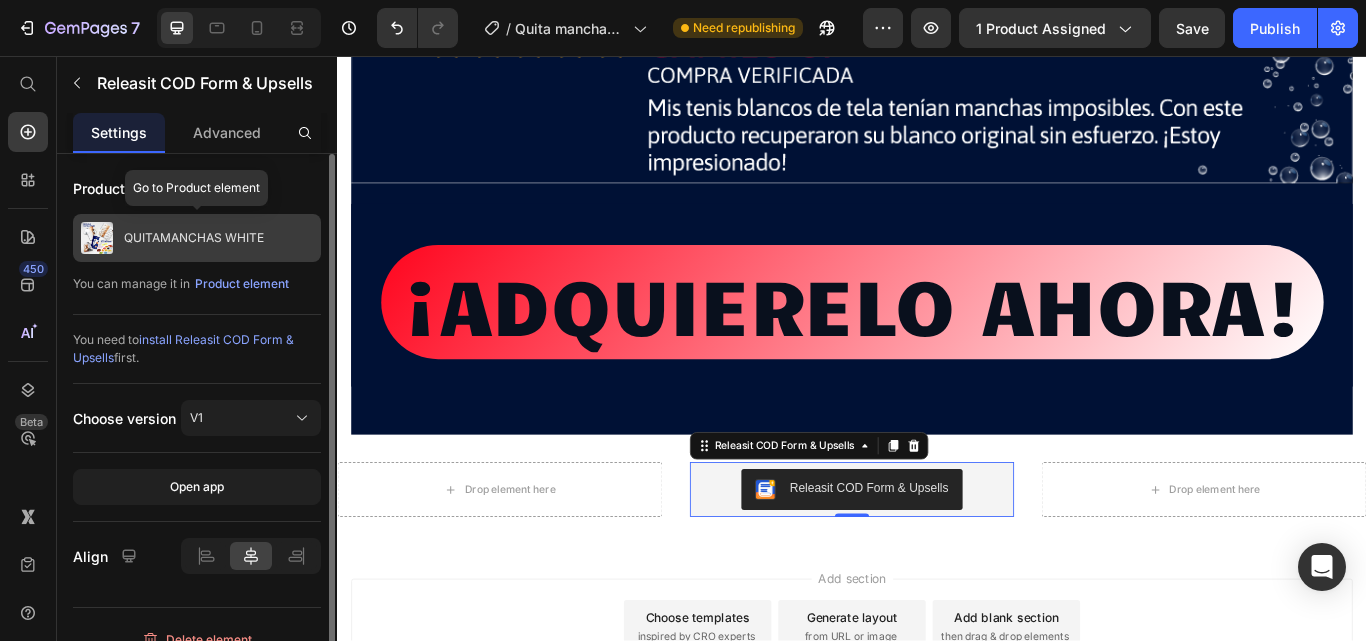 click on "QUITAMANCHAS WHITE" at bounding box center [194, 238] 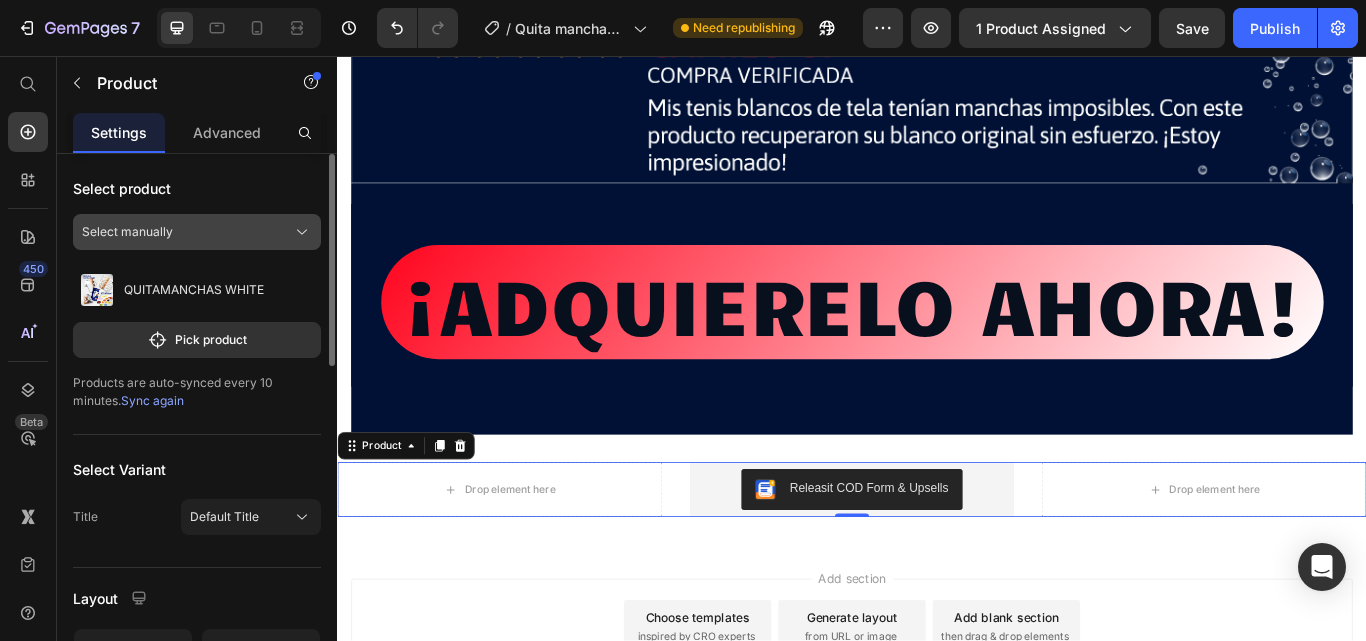 click on "Select manually" 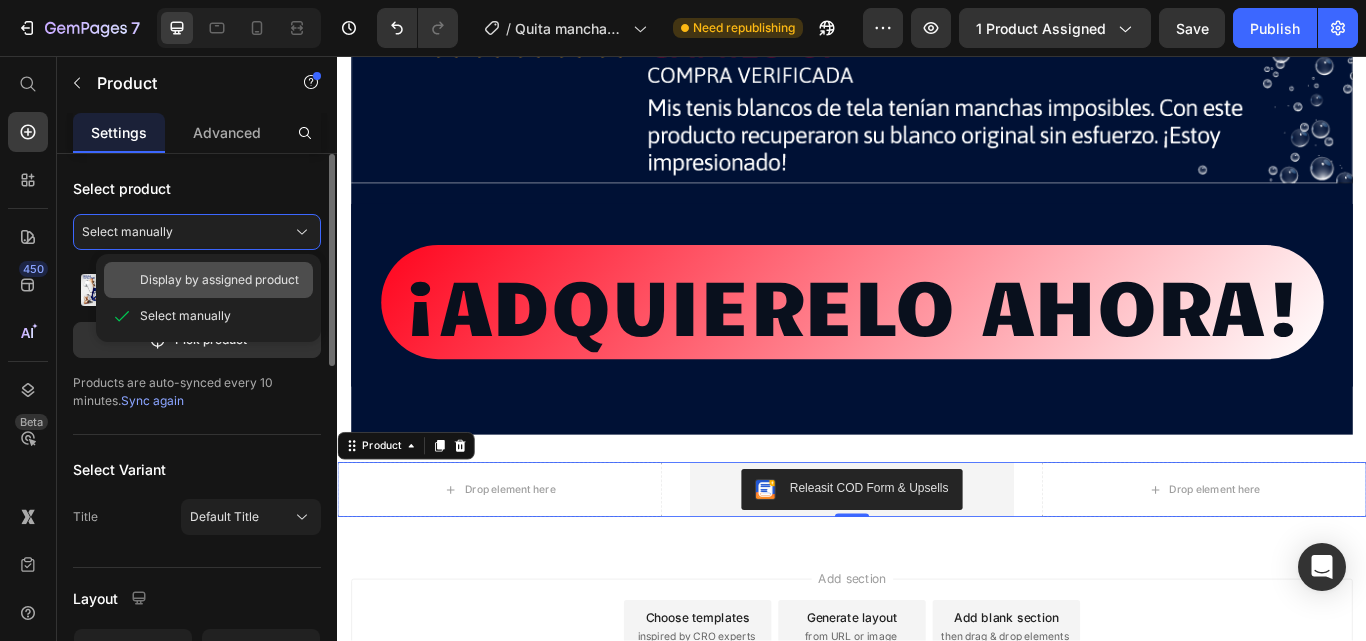 click on "Display by assigned product" at bounding box center (219, 280) 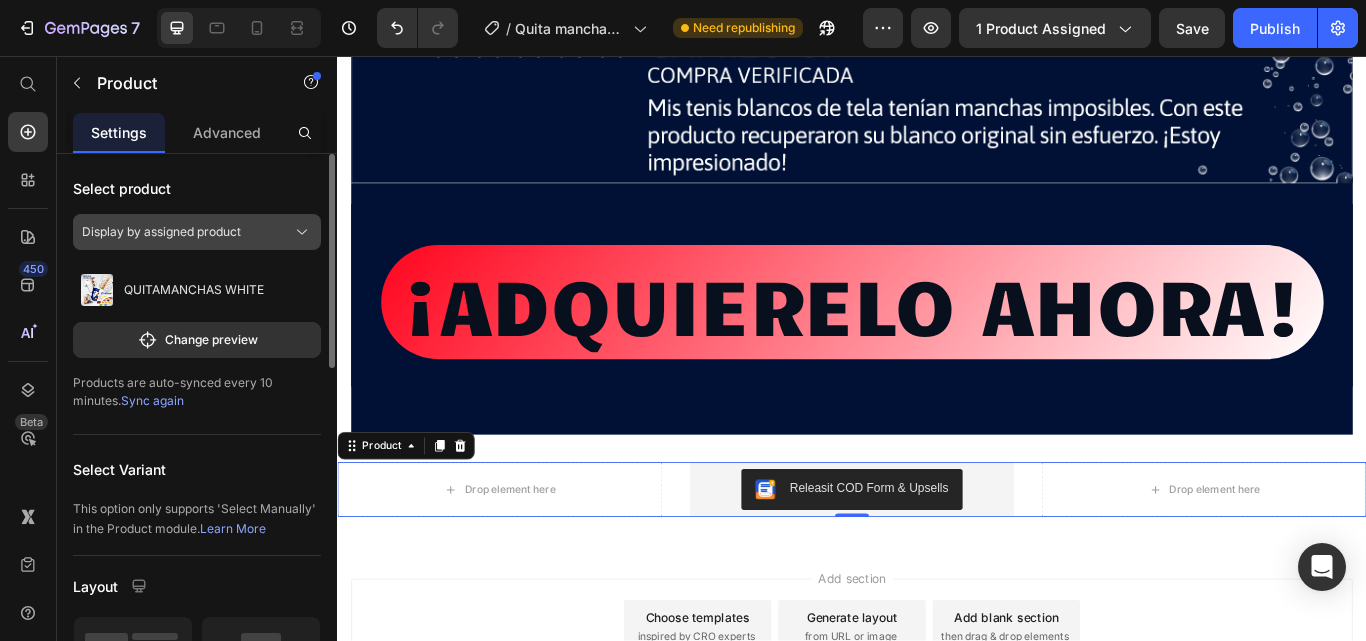 click on "Display by assigned product" at bounding box center [161, 232] 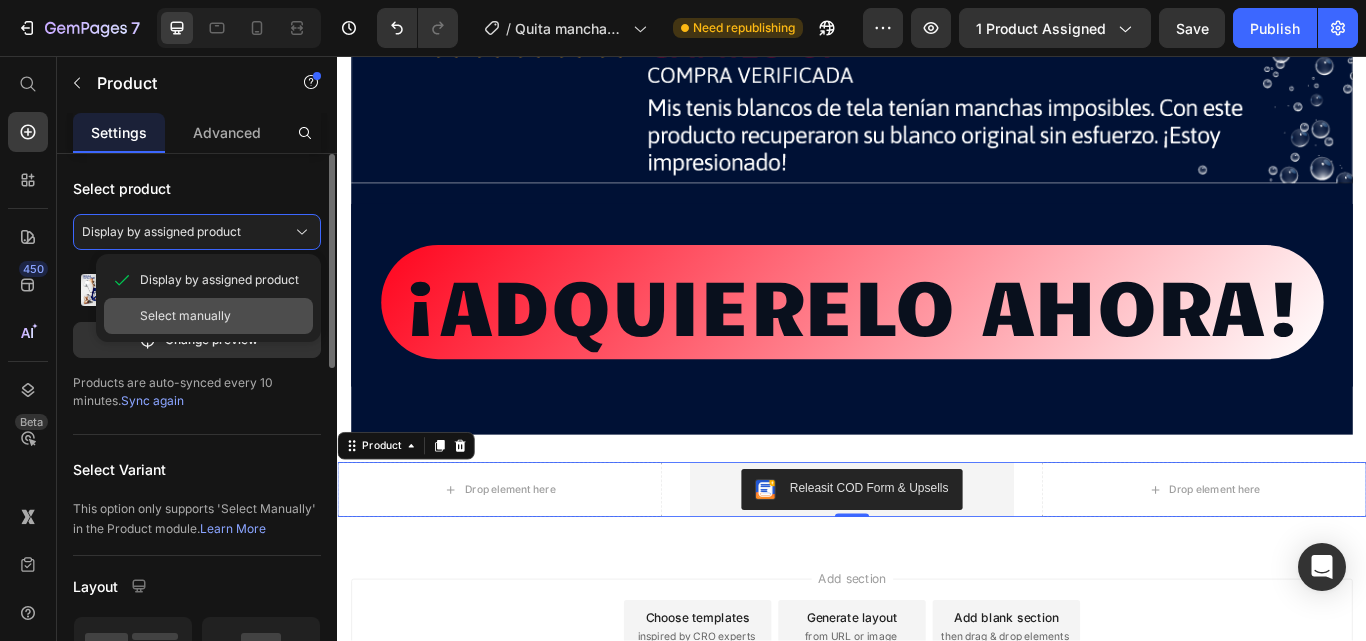 click on "Select manually" at bounding box center (185, 316) 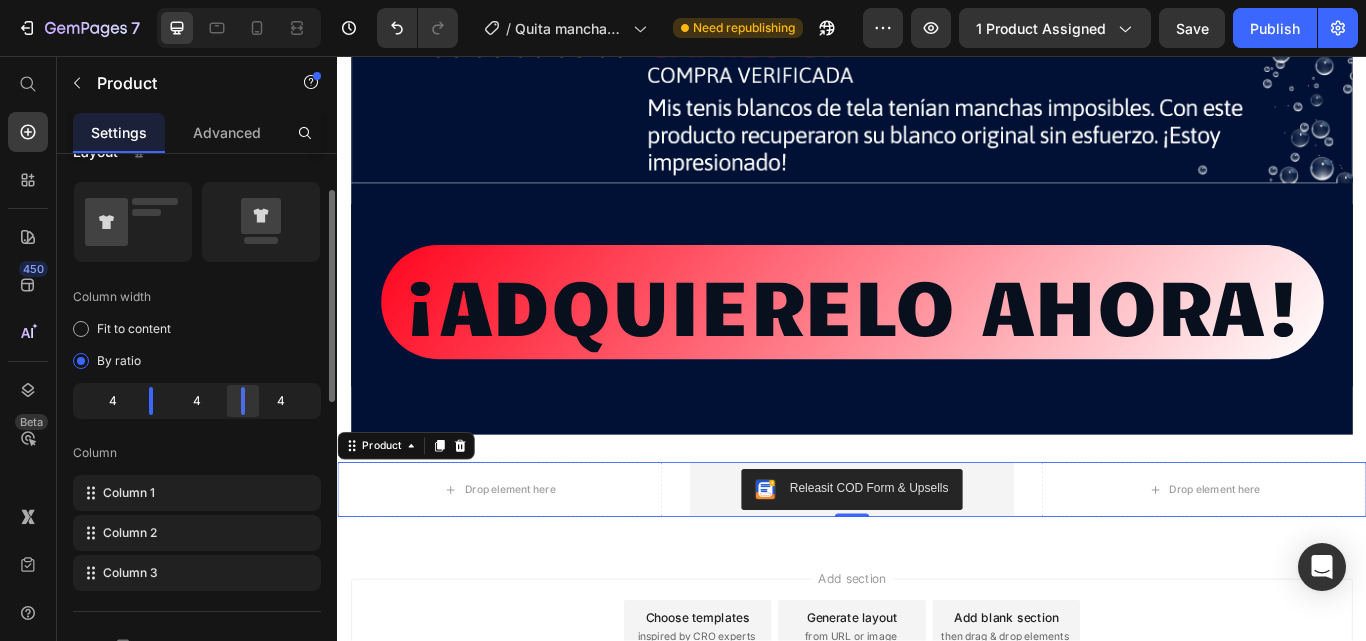 scroll, scrollTop: 347, scrollLeft: 0, axis: vertical 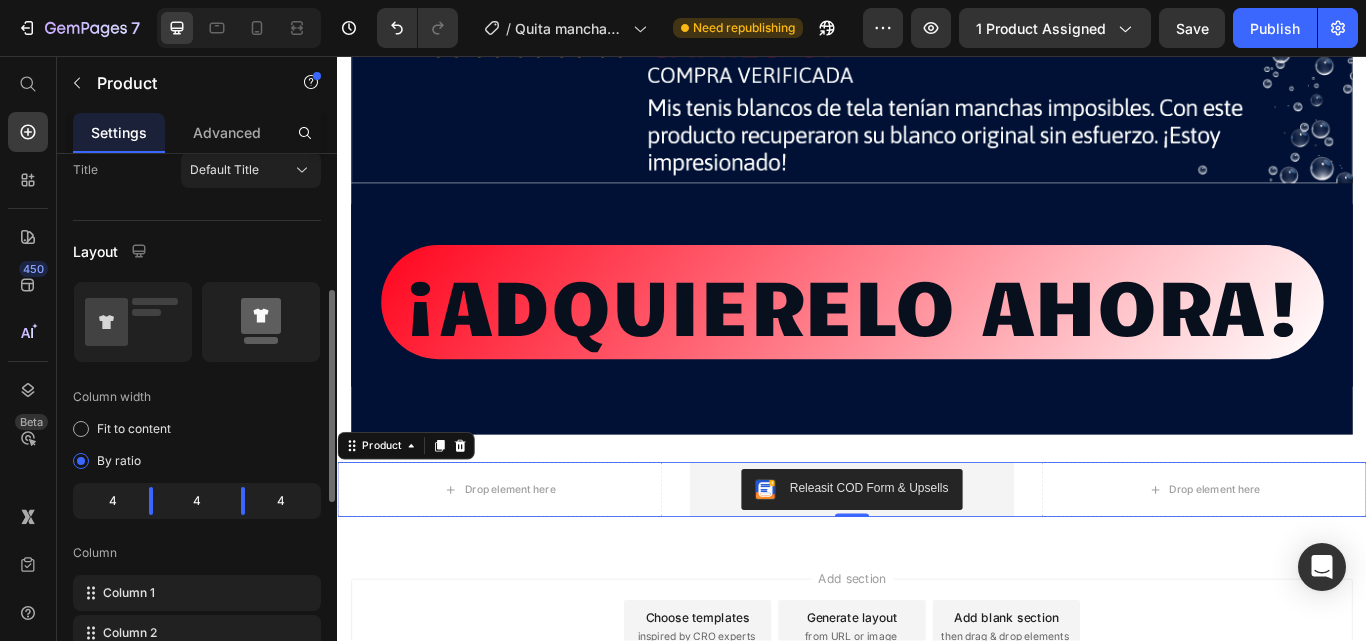 click 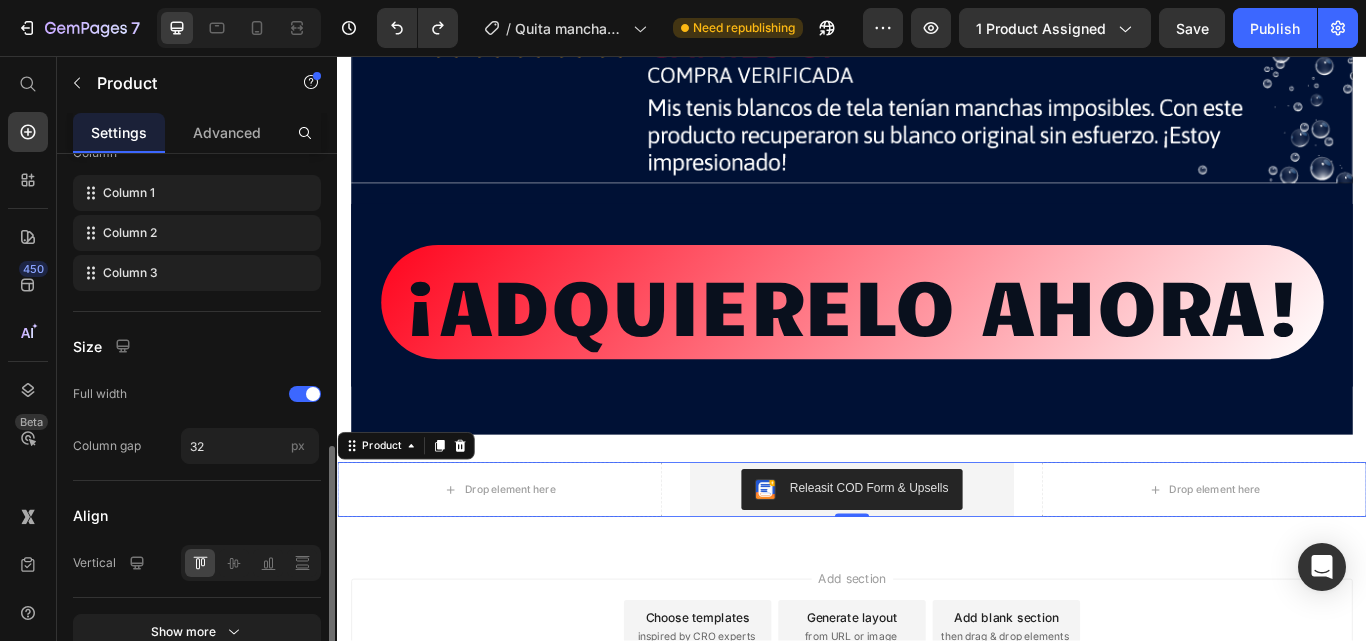 scroll, scrollTop: 547, scrollLeft: 0, axis: vertical 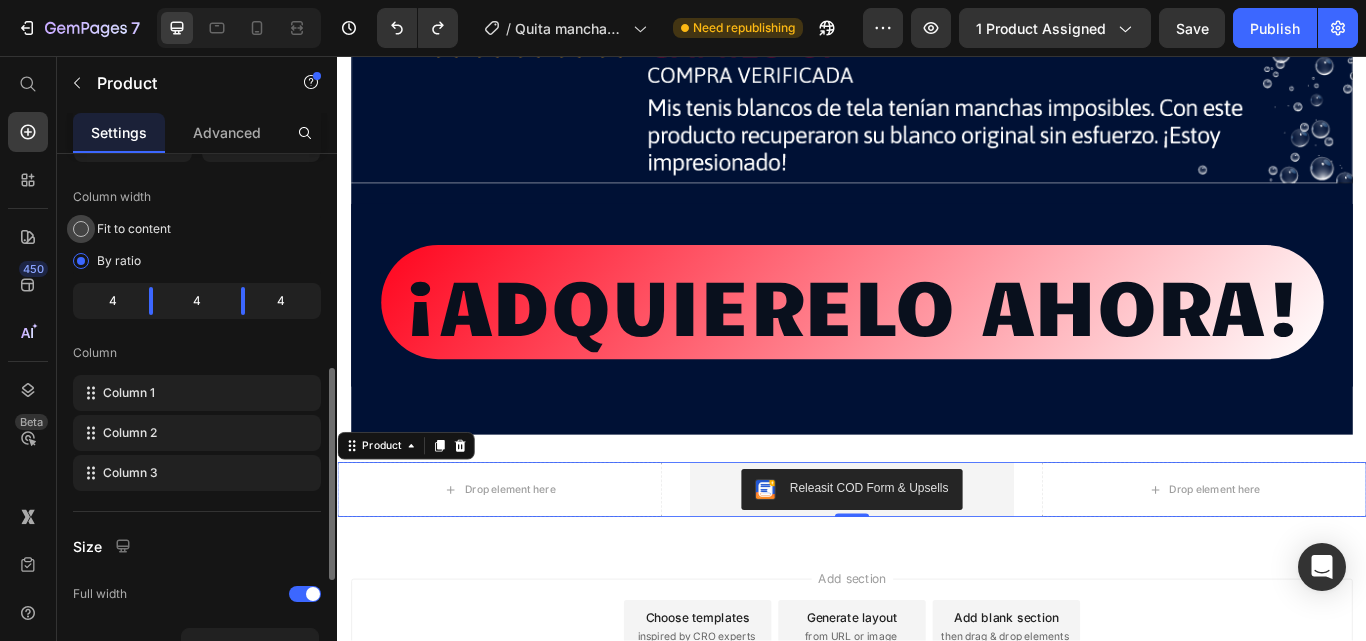 click at bounding box center (81, 229) 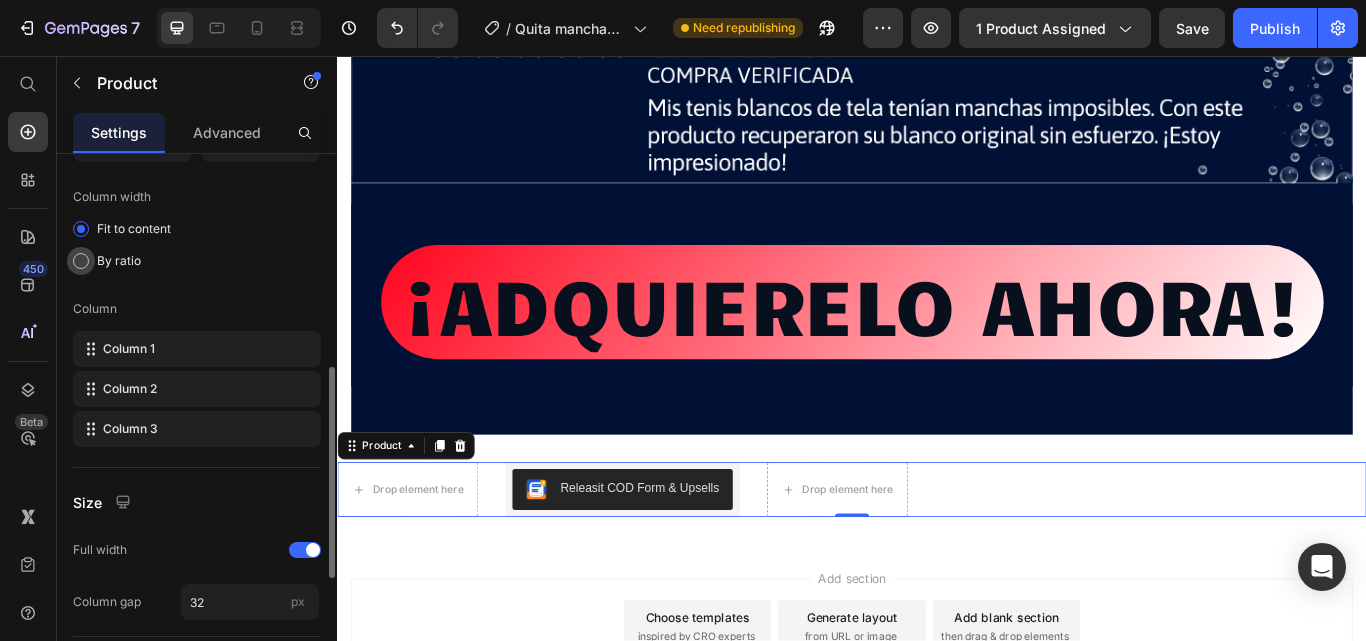 click at bounding box center [81, 261] 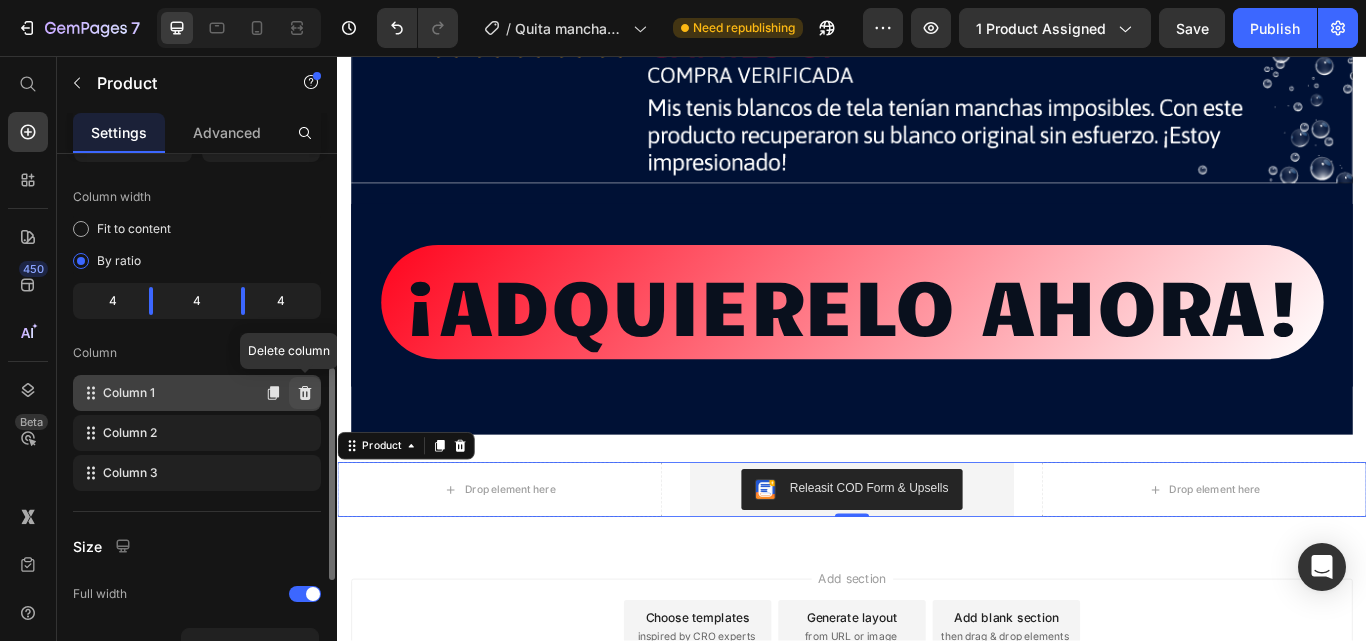 click 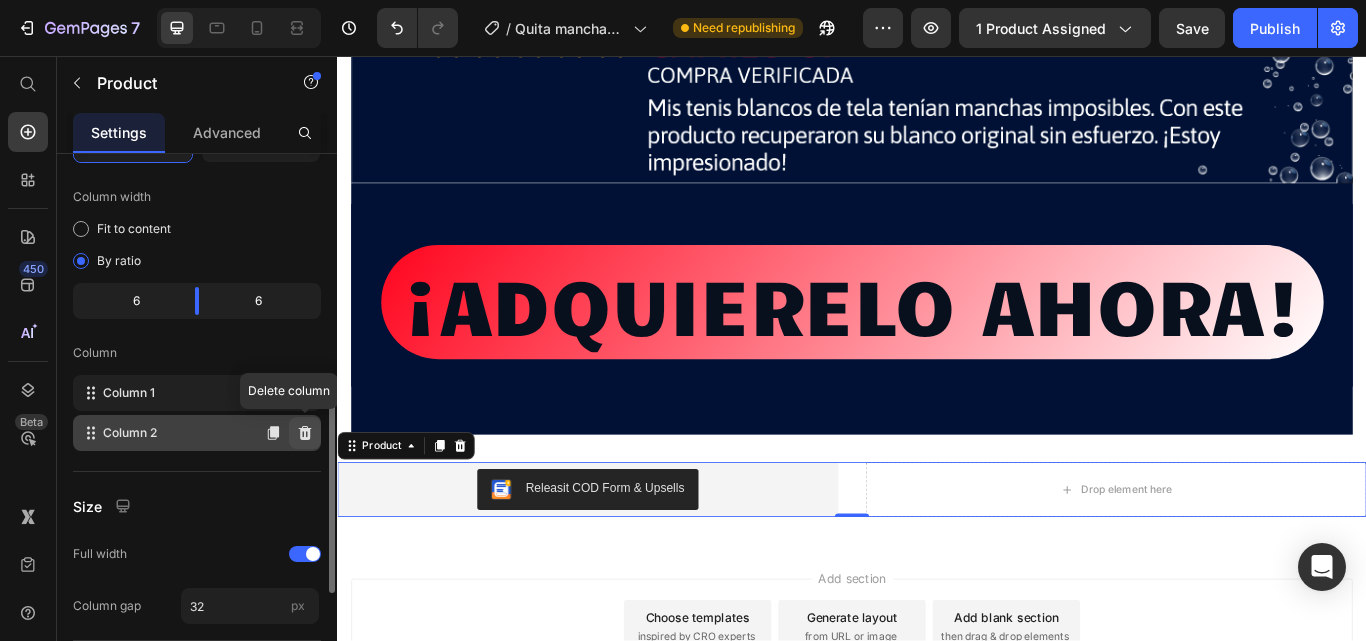 click 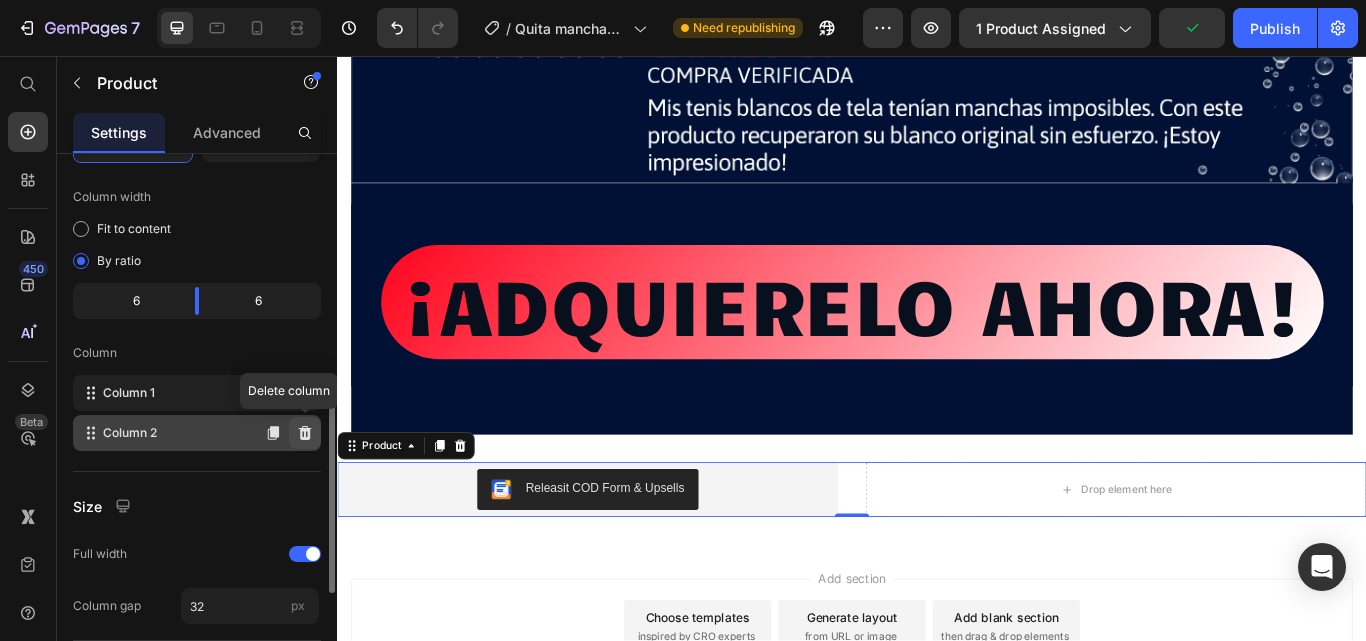 click 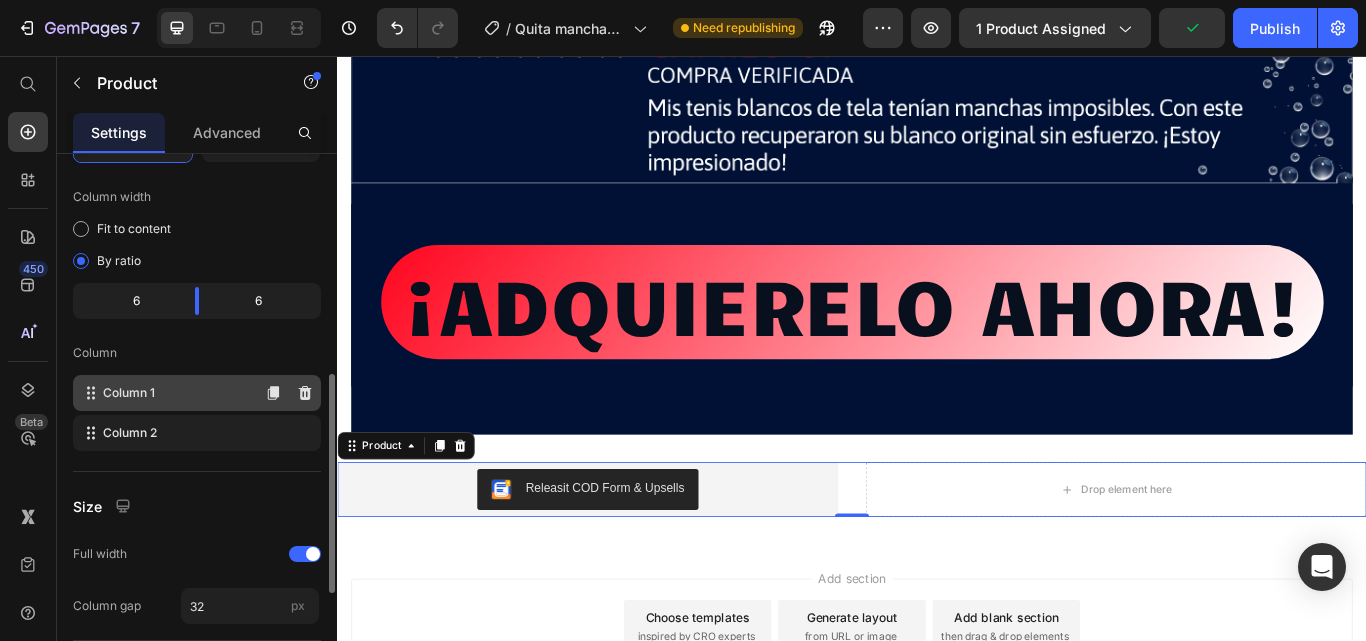 click on "Column 1" at bounding box center (129, 393) 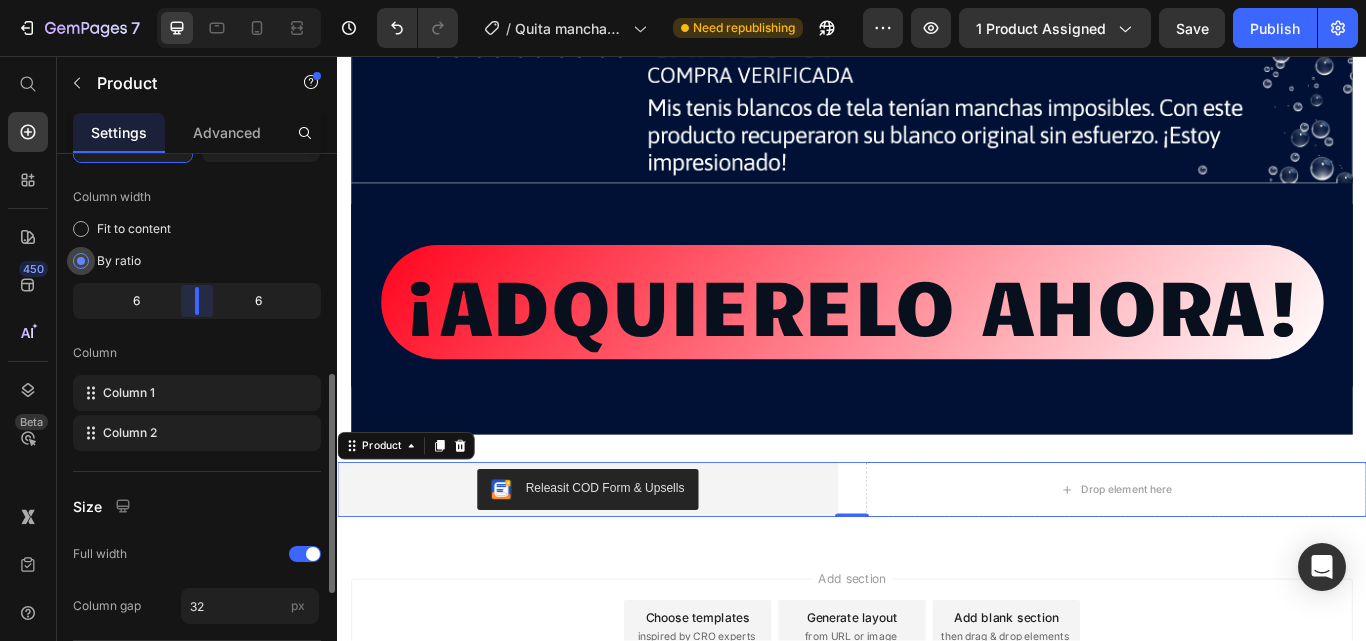 drag, startPoint x: 194, startPoint y: 304, endPoint x: 118, endPoint y: 265, distance: 85.42248 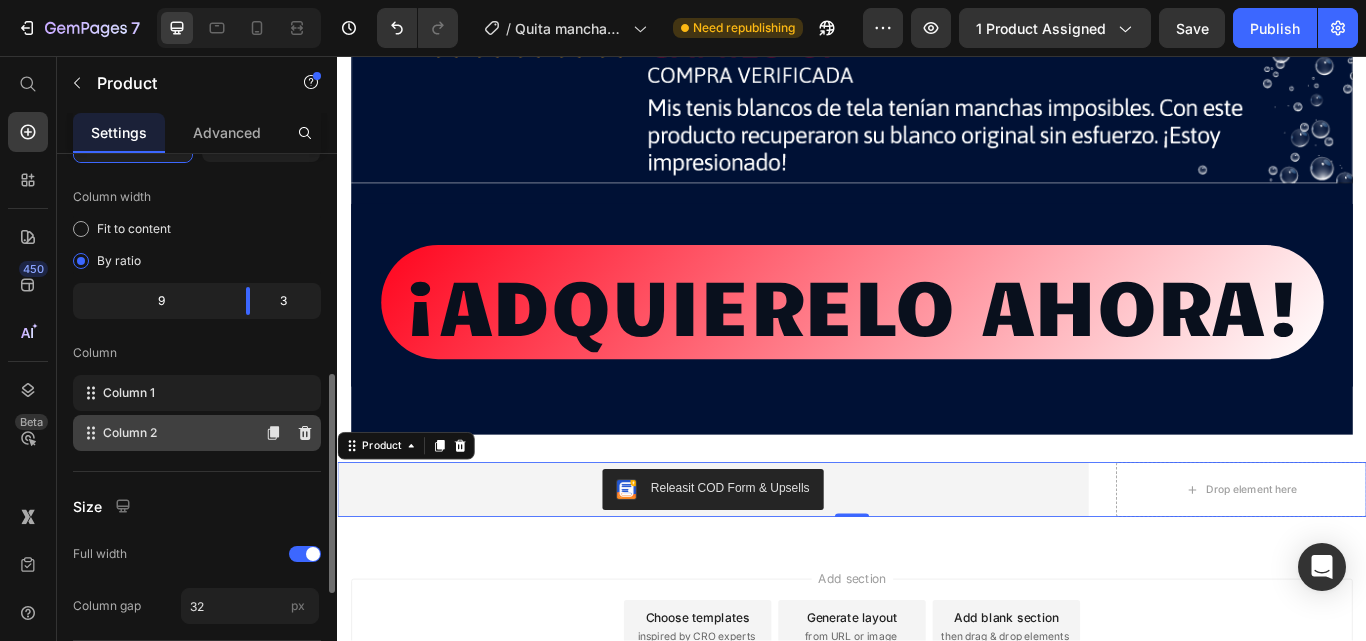 click on "Column 2" 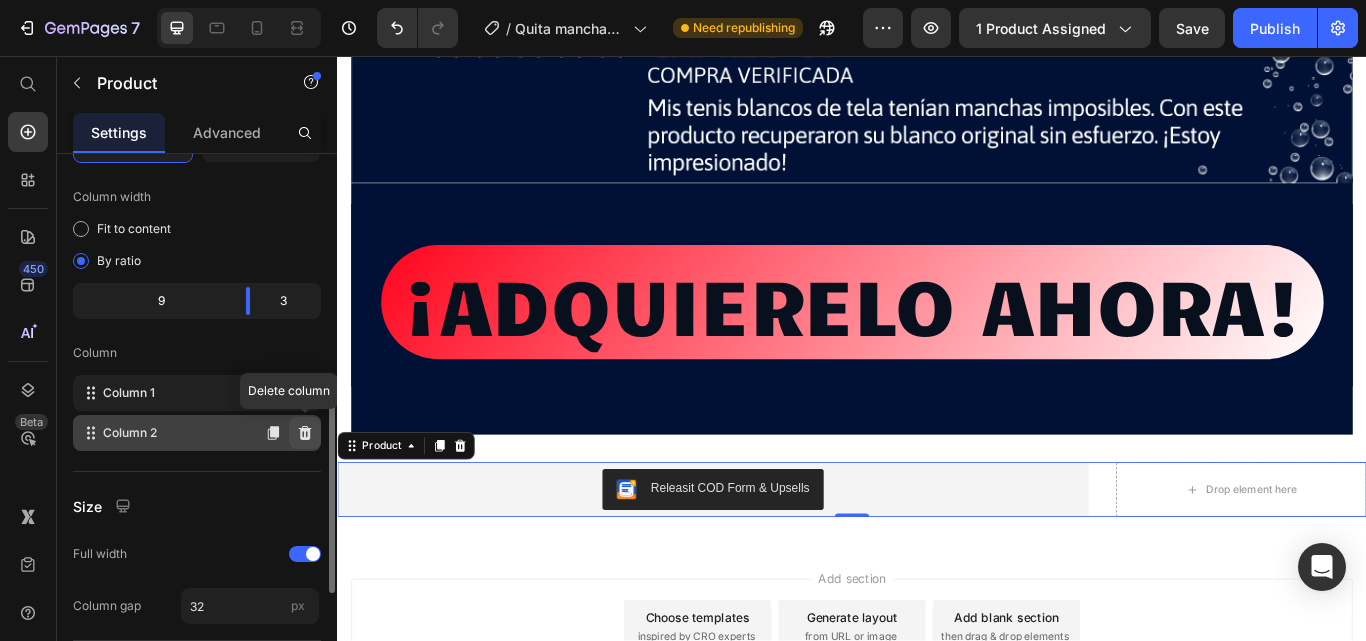 click 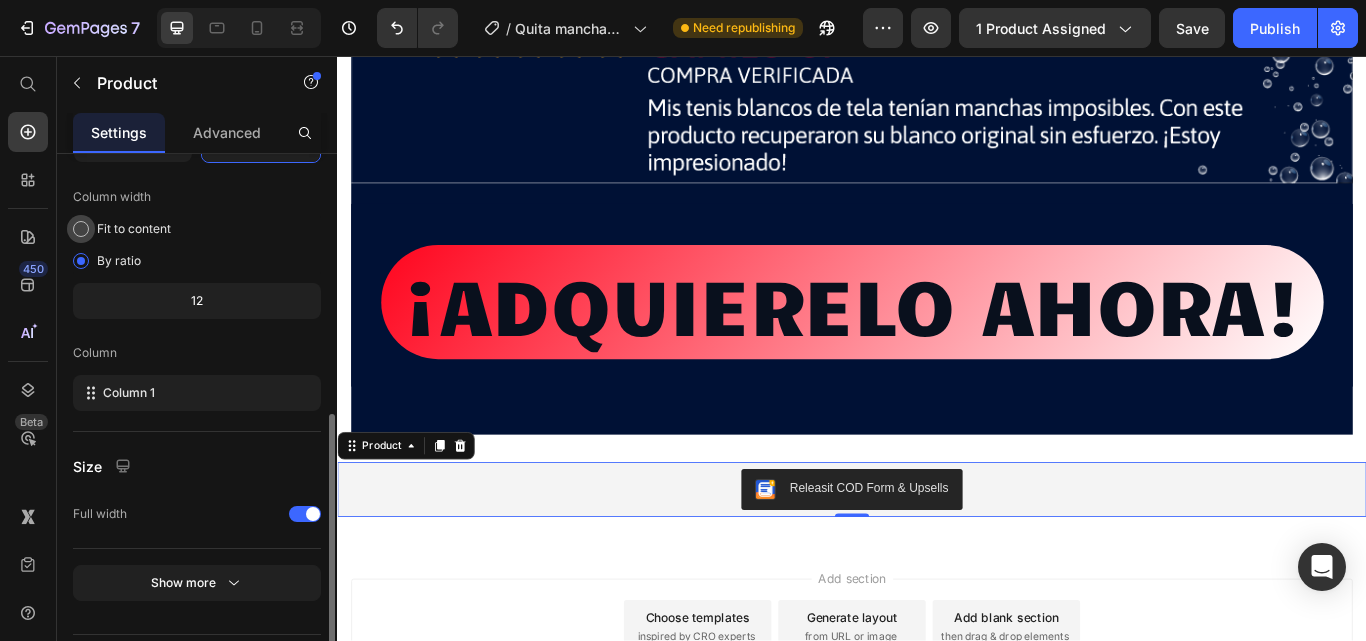 click at bounding box center (81, 229) 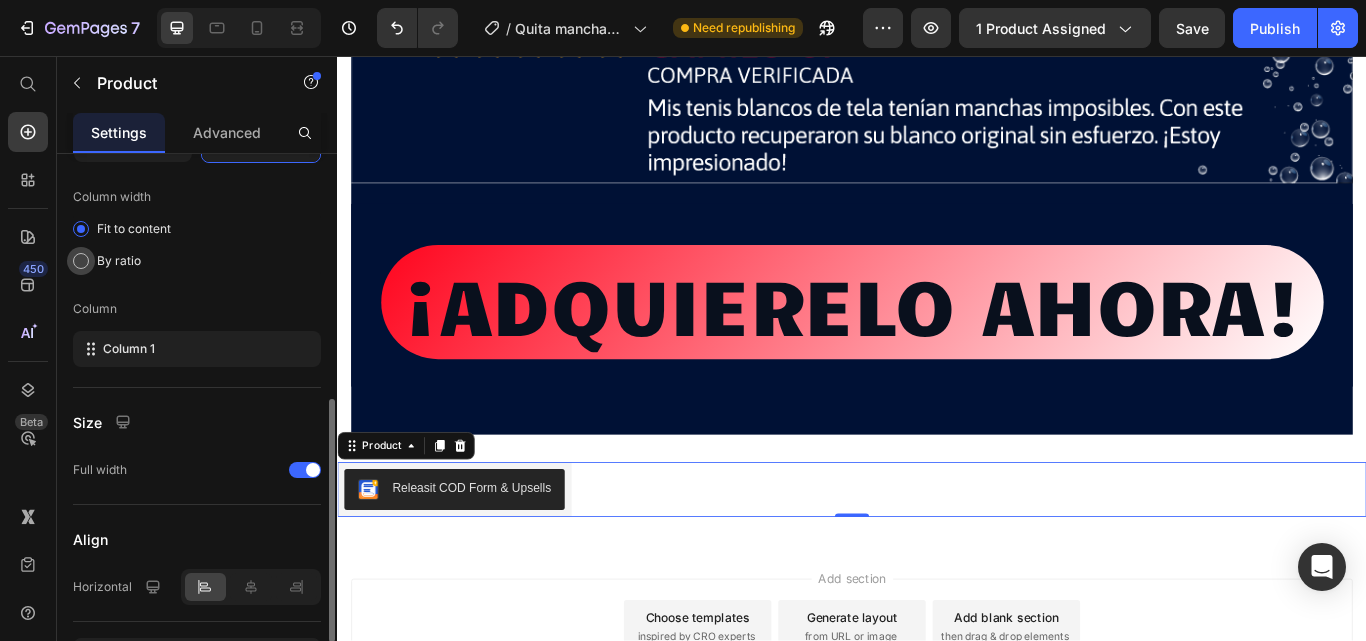 click at bounding box center (81, 261) 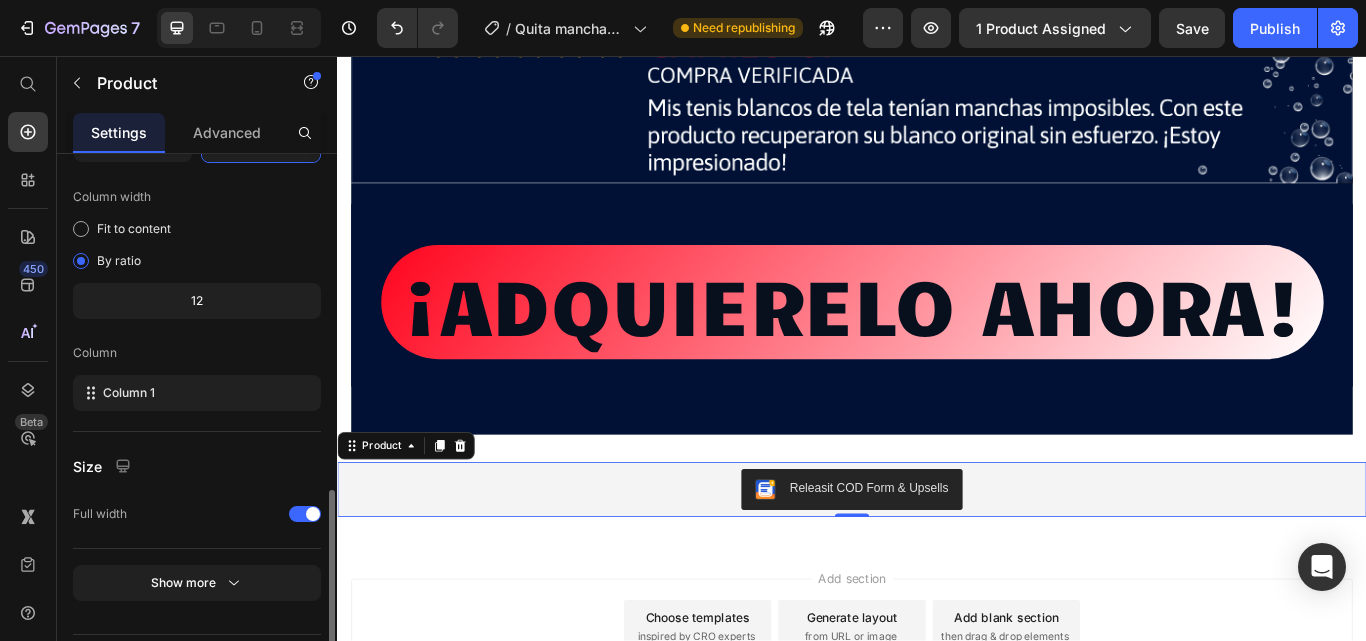 scroll, scrollTop: 598, scrollLeft: 0, axis: vertical 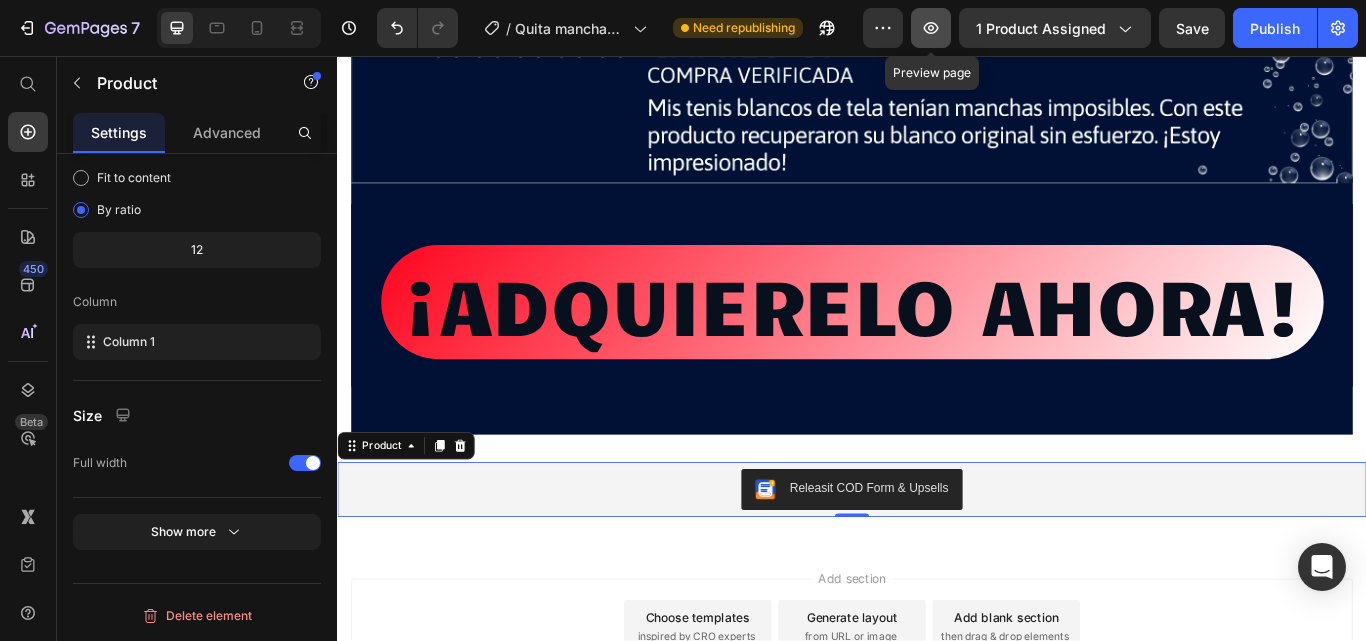 click 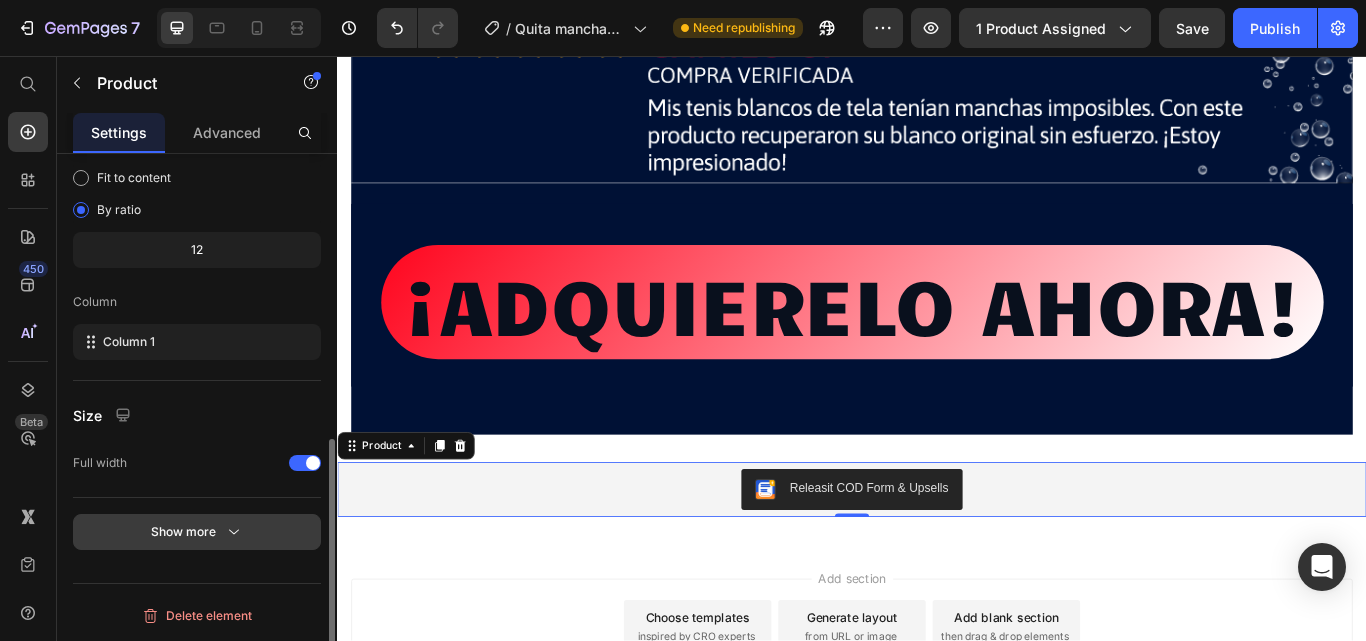 click 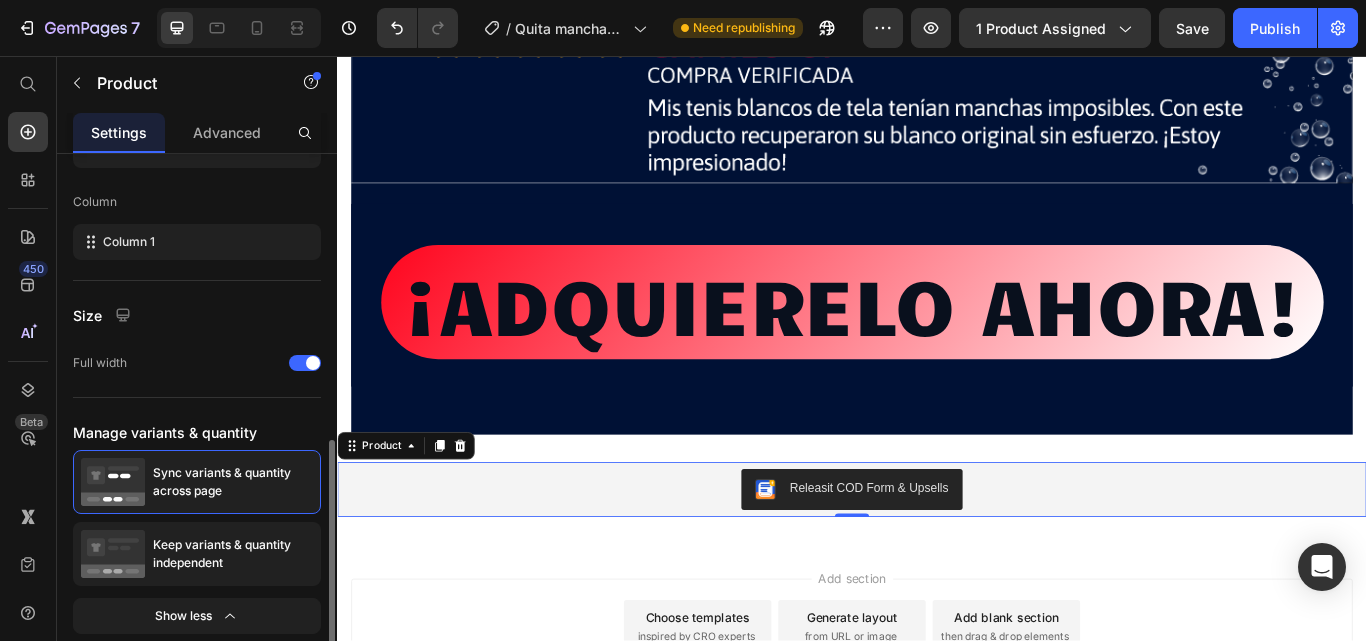 scroll, scrollTop: 782, scrollLeft: 0, axis: vertical 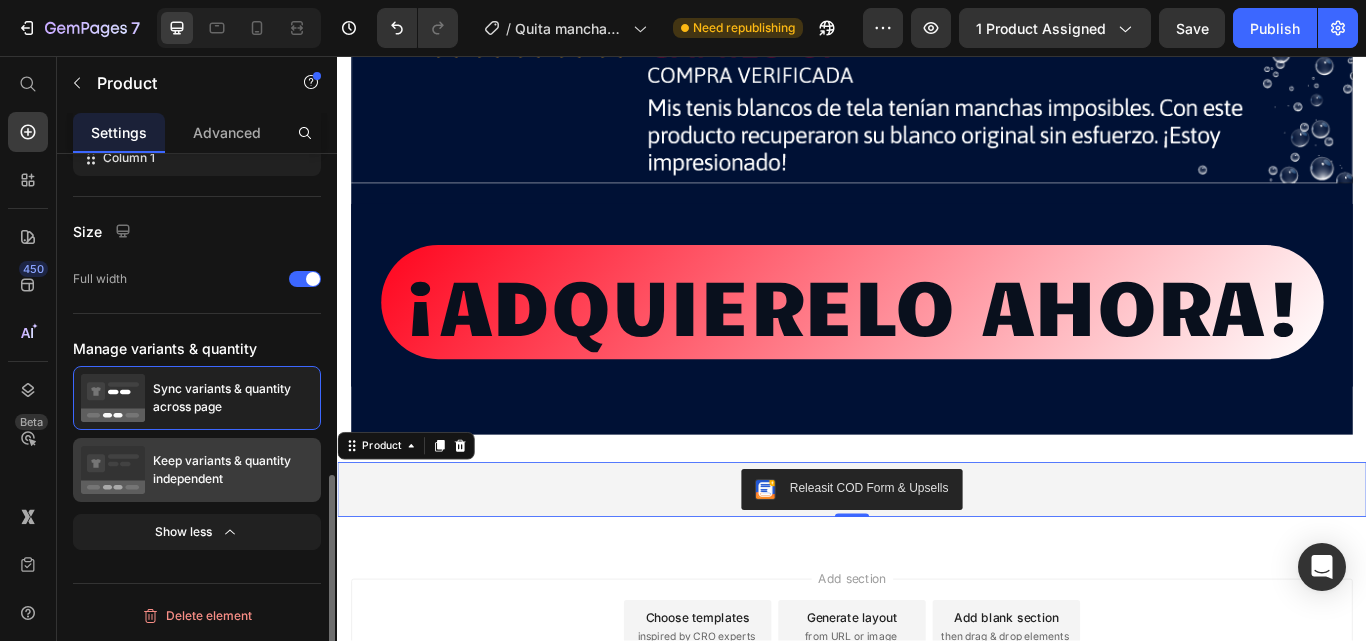 click on "Keep variants & quantity independent" at bounding box center (233, 470) 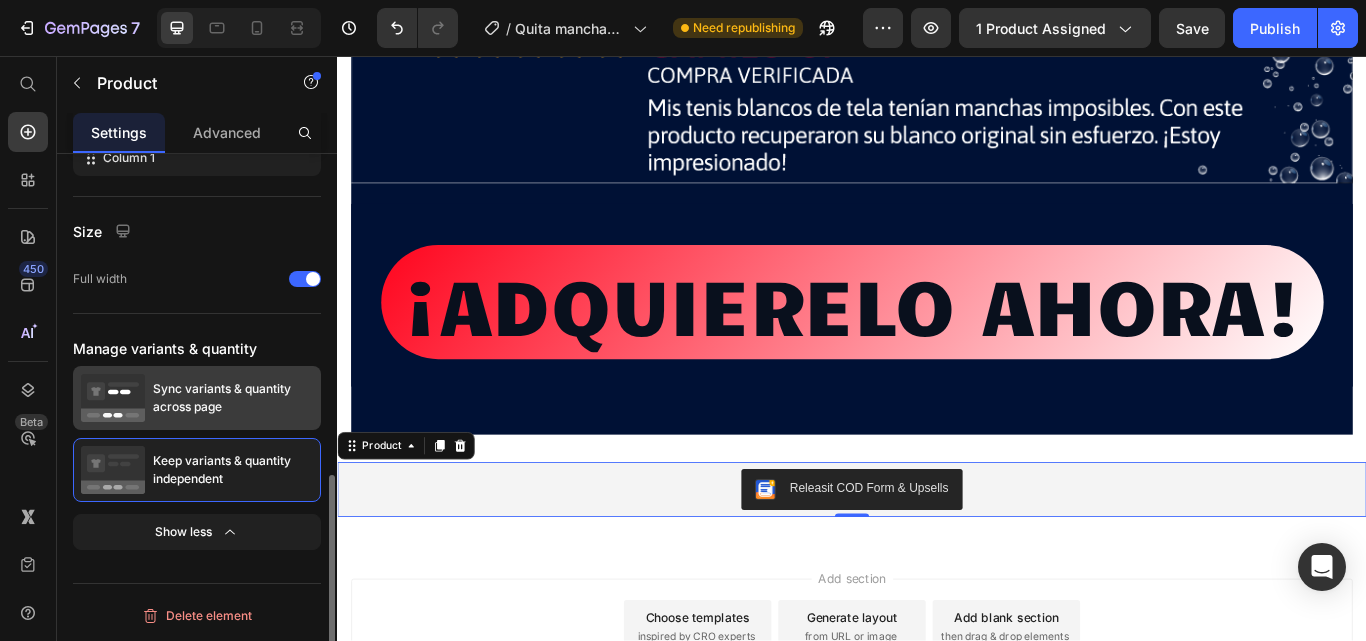 click on "Sync variants & quantity across page" at bounding box center (233, 398) 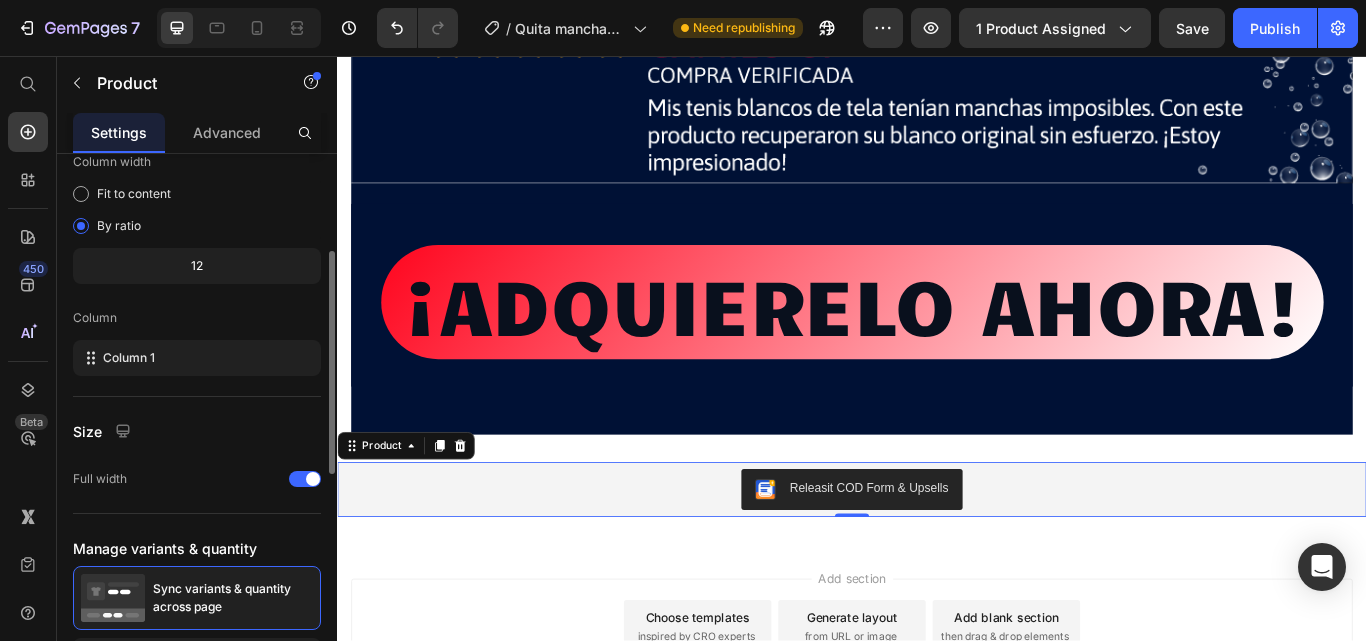 scroll, scrollTop: 482, scrollLeft: 0, axis: vertical 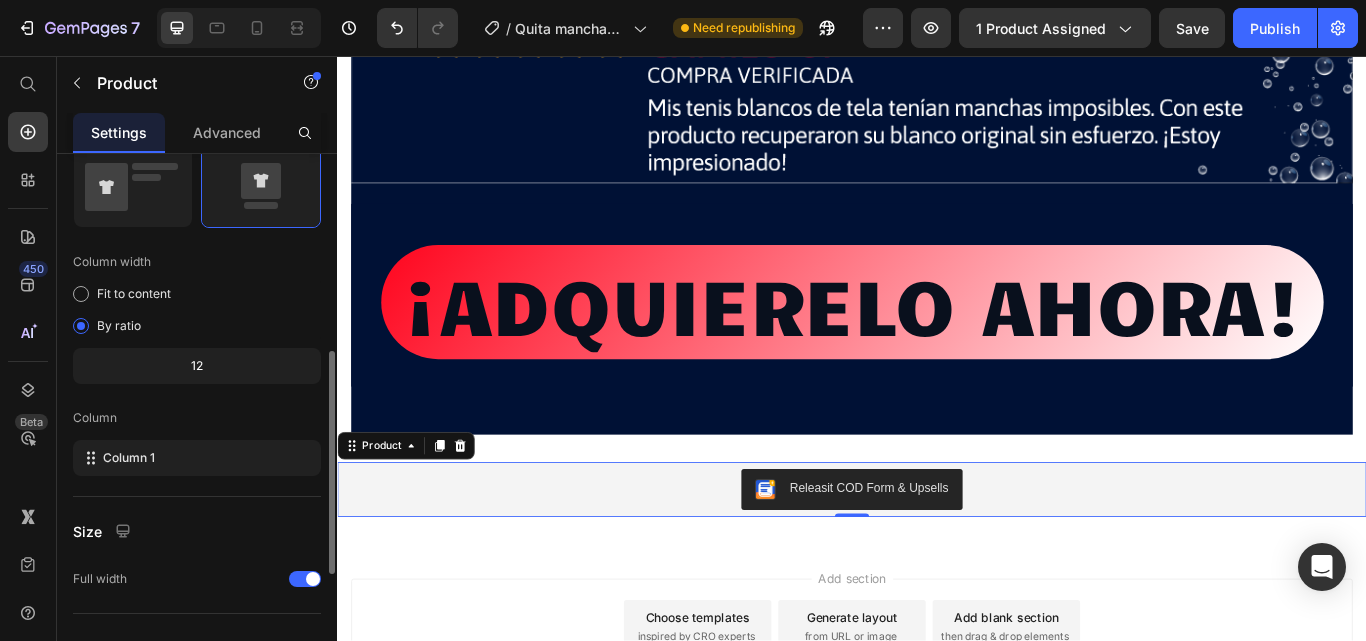 click on "12" 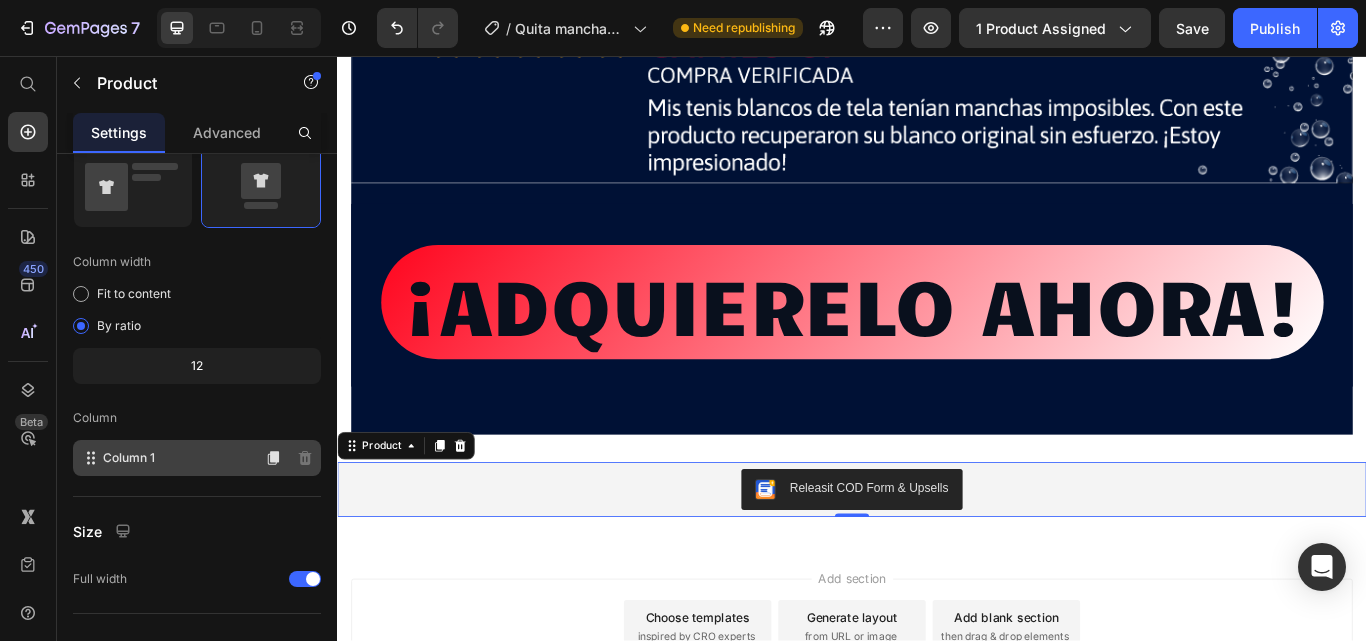 click on "Column 1" 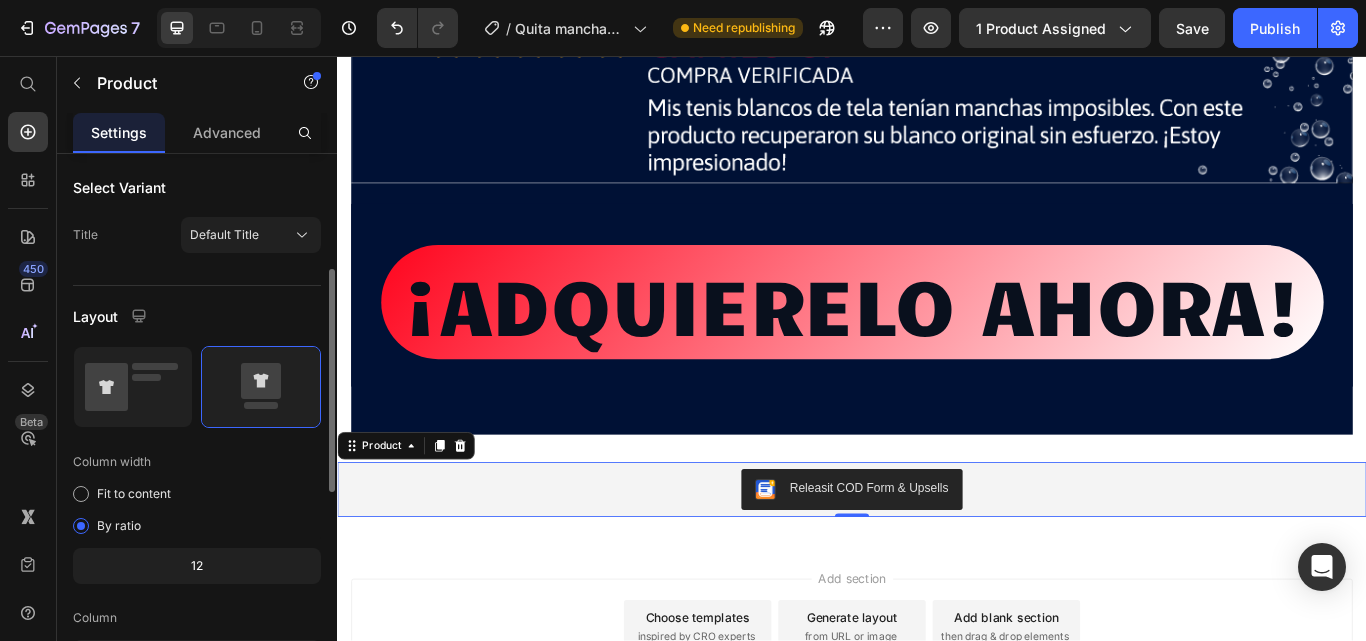 scroll, scrollTop: 182, scrollLeft: 0, axis: vertical 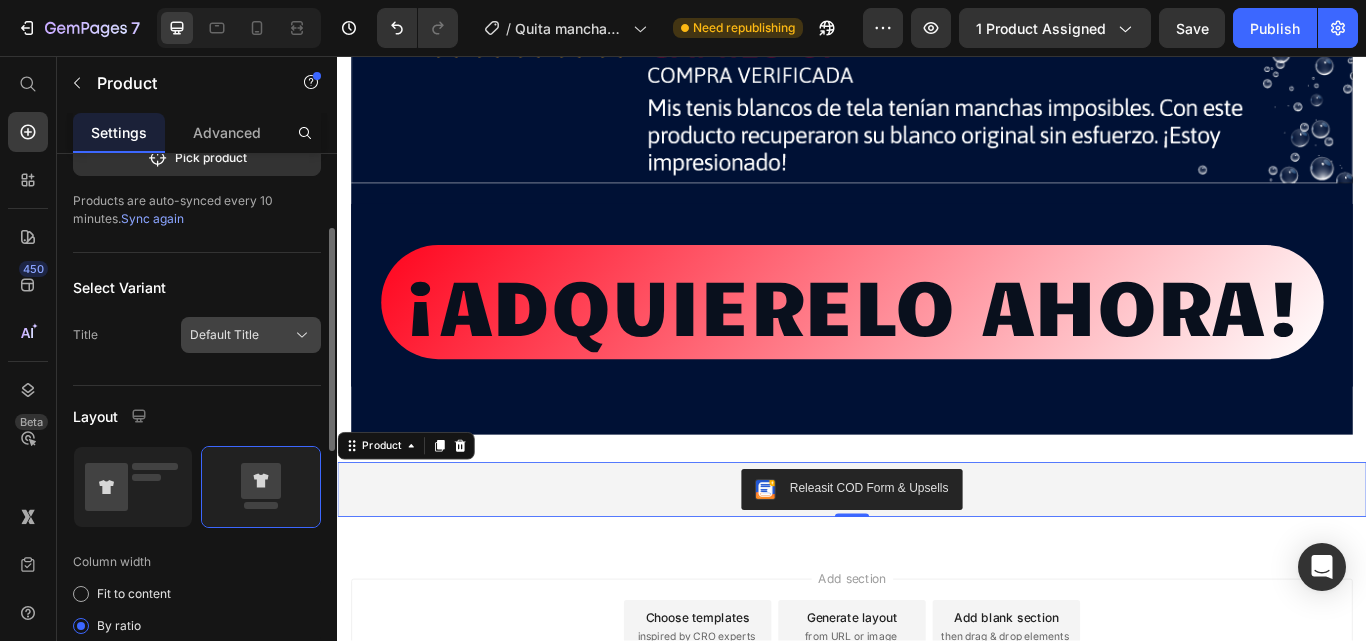 click on "Default Title" at bounding box center (251, 335) 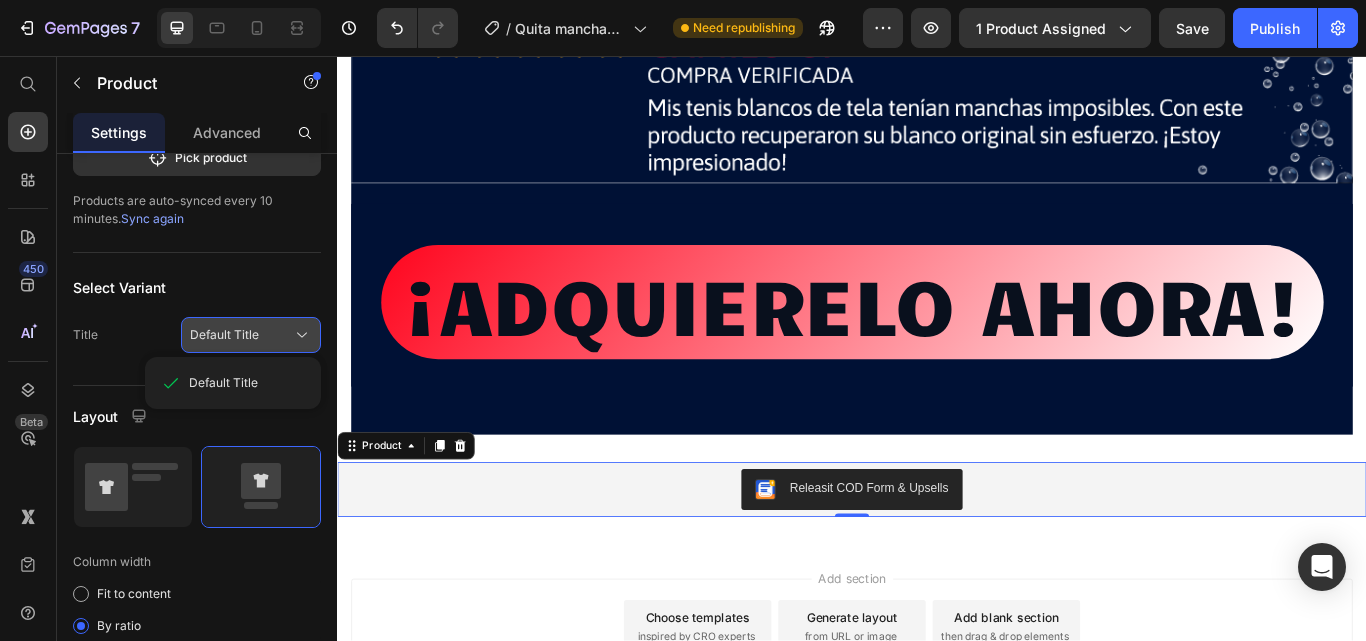 click on "Default Title" at bounding box center [224, 335] 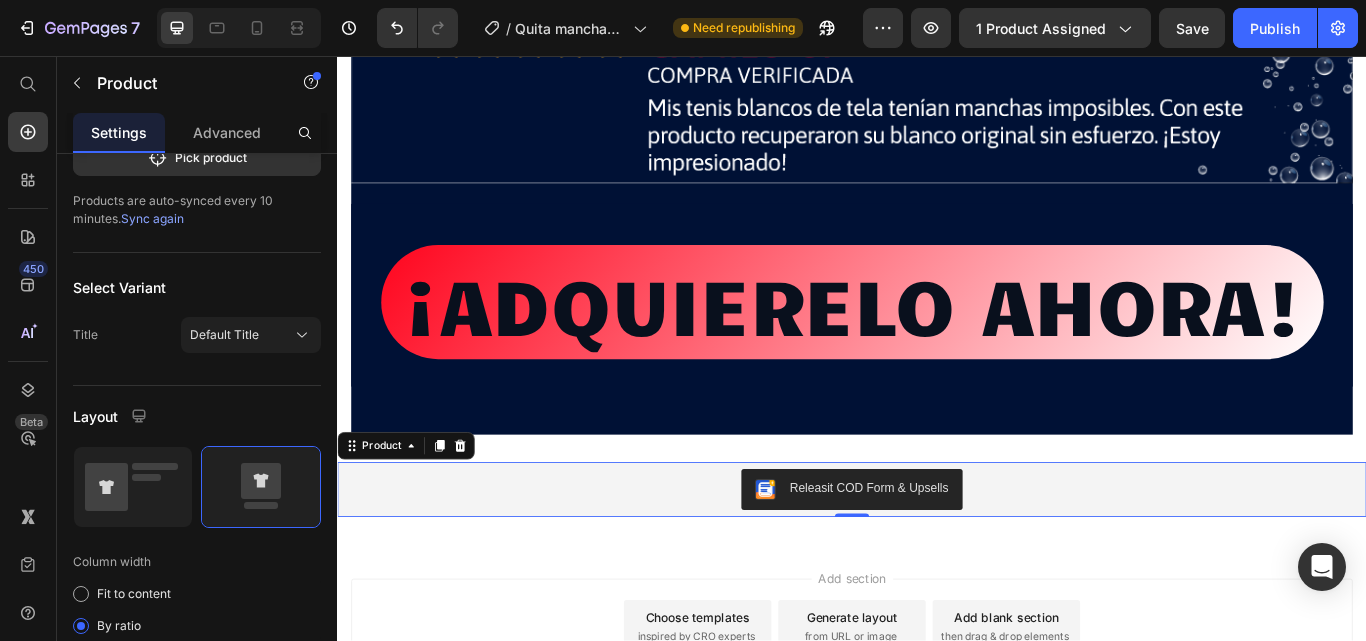 scroll, scrollTop: 0, scrollLeft: 0, axis: both 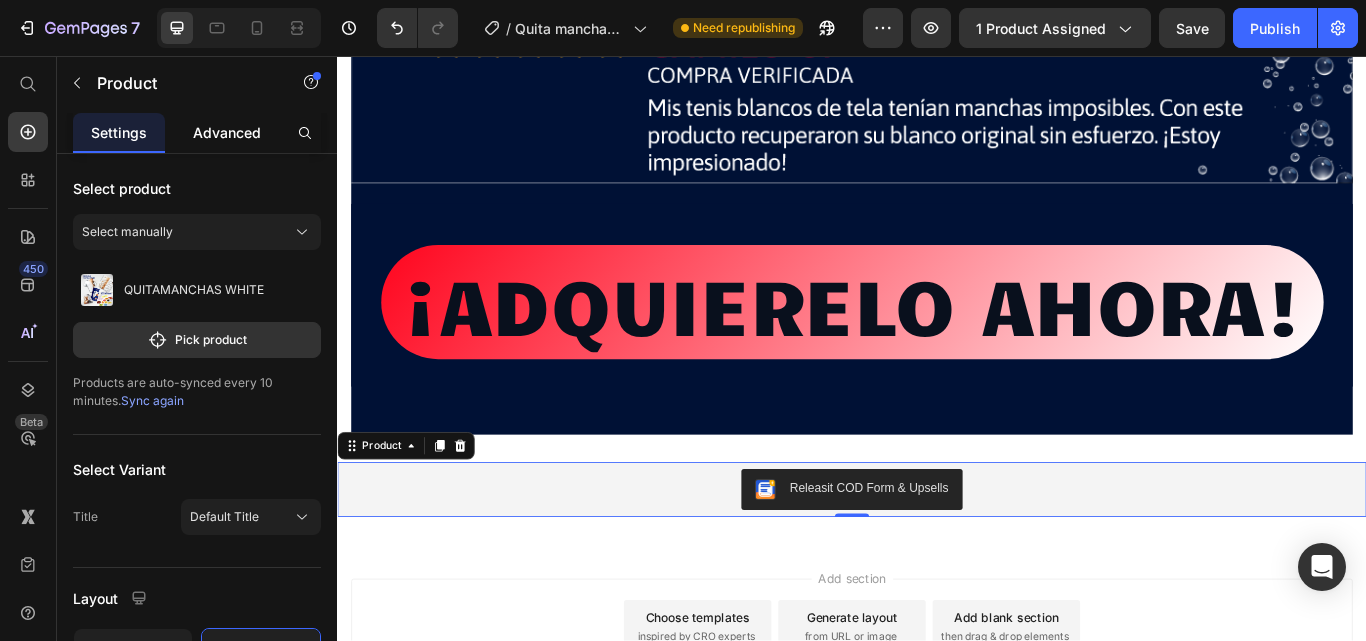 click on "Advanced" at bounding box center (227, 132) 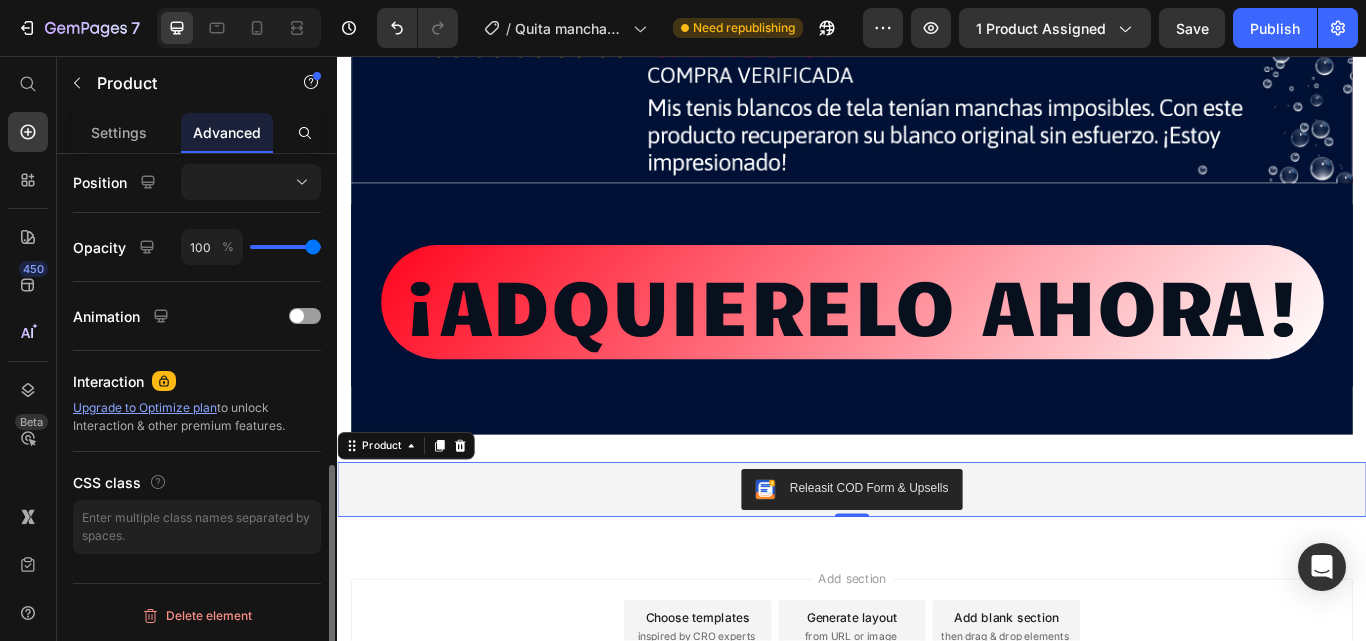 scroll, scrollTop: 625, scrollLeft: 0, axis: vertical 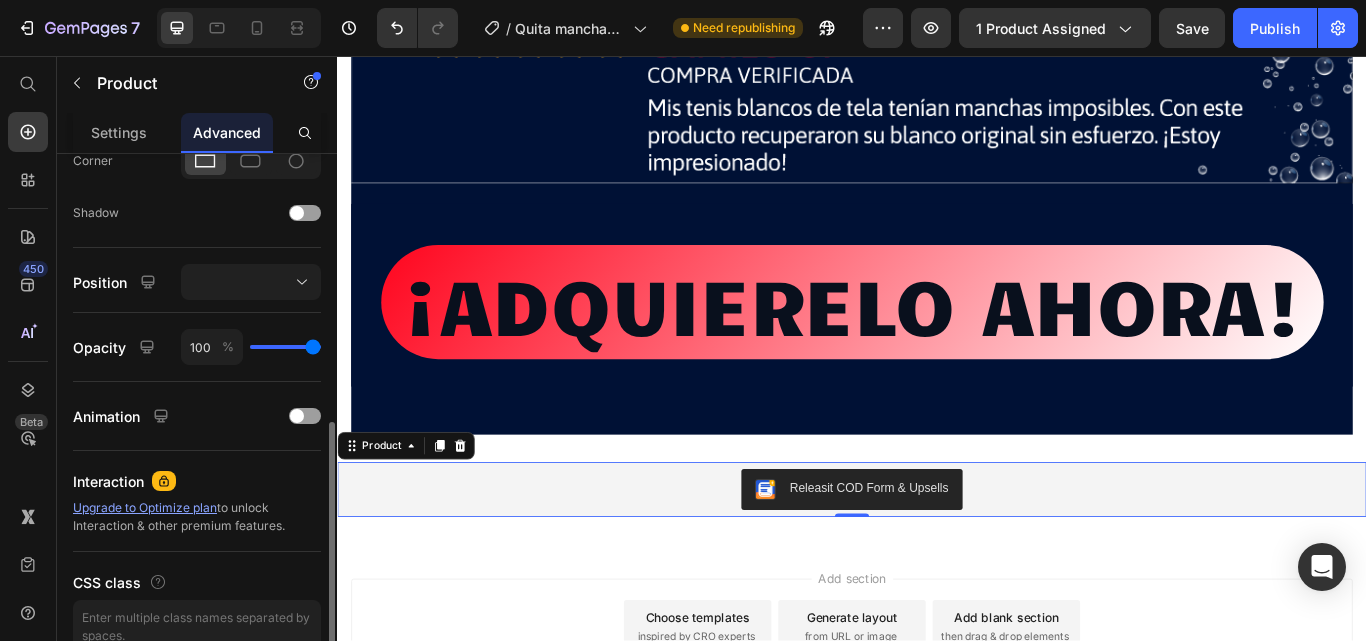 click on "Display on Desktop Tablet Mobile Spacing (px) 0 0 0 0 0 0 0 0 Shape Border Corner Shadow Position Opacity 100 % Animation Interaction Upgrade to Optimize plan  to unlock Interaction & other premium features. CSS class" at bounding box center [197, 114] 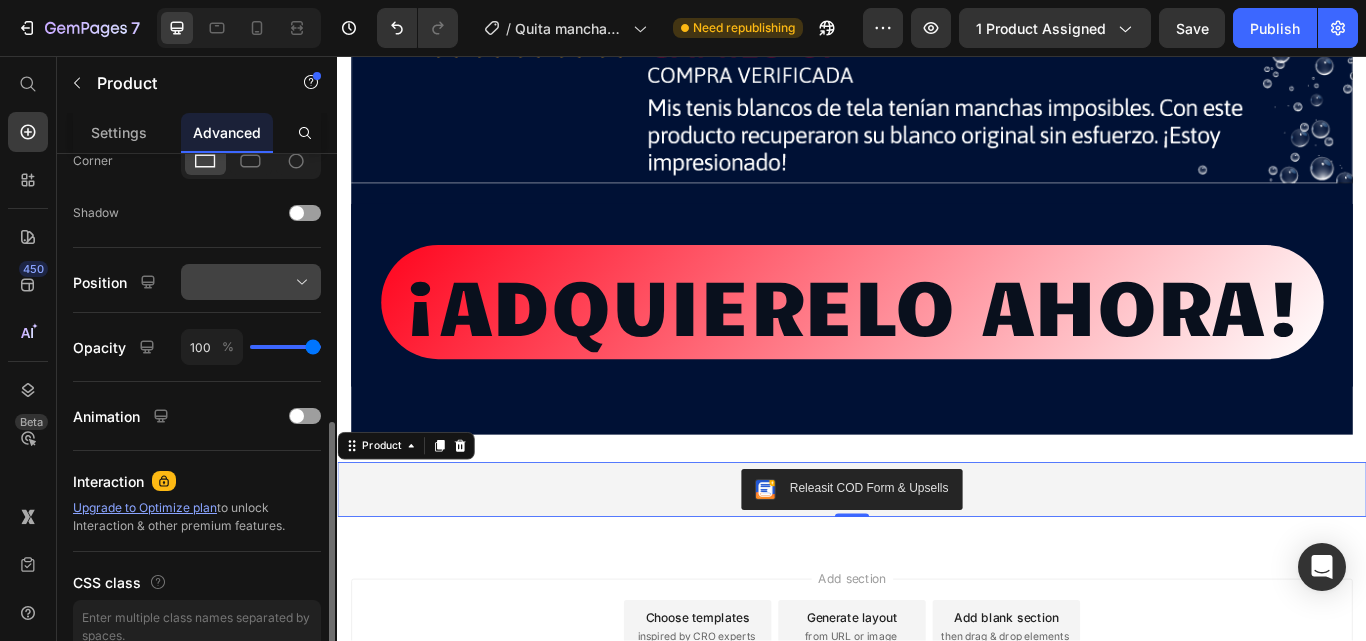 click at bounding box center (251, 282) 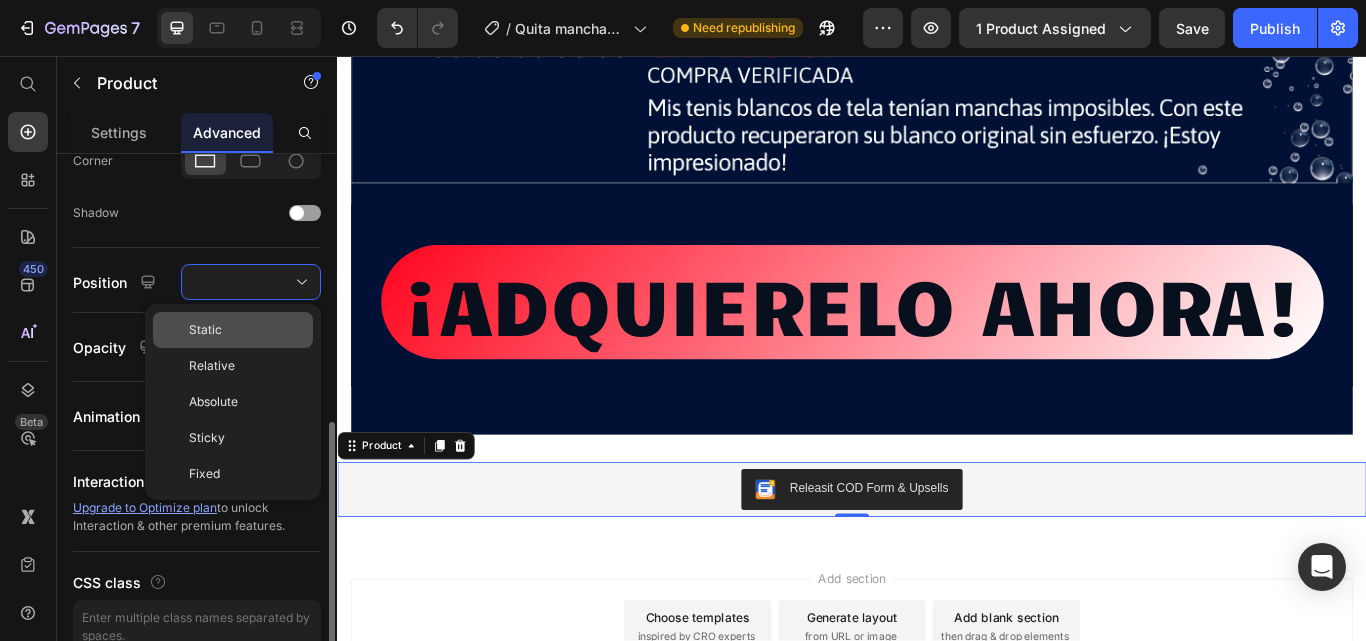 click on "Static" at bounding box center [247, 330] 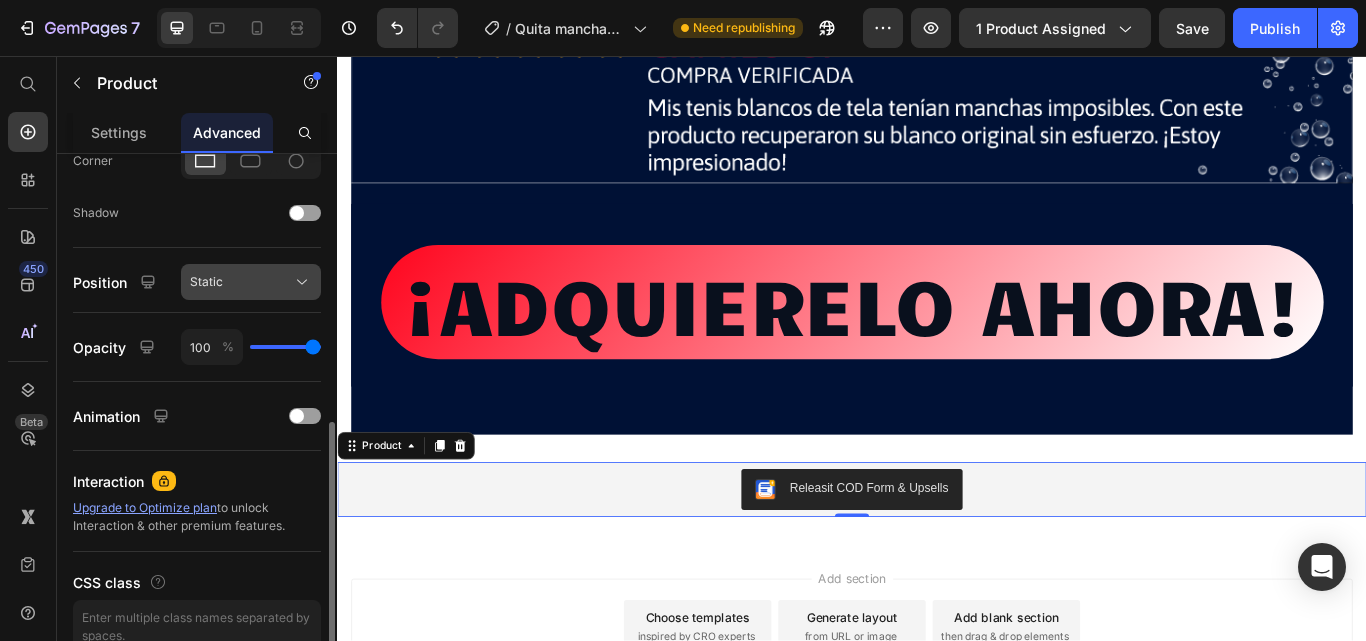click on "Static" at bounding box center (251, 282) 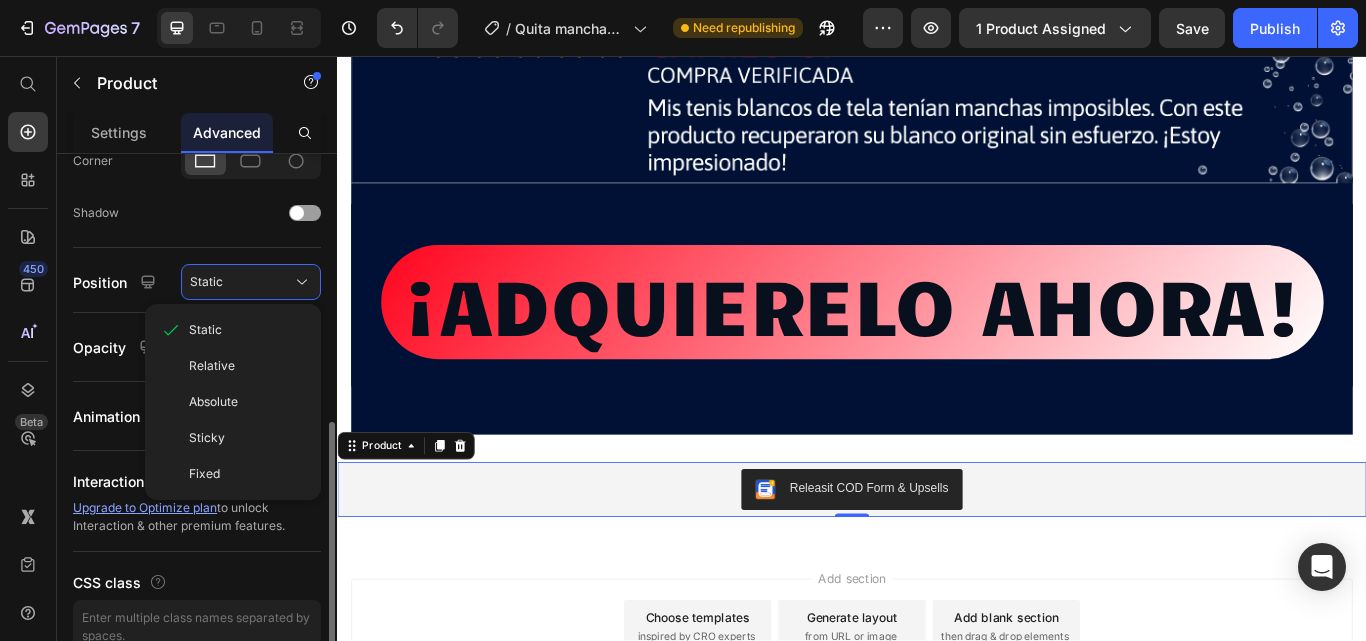 click on "Relative" at bounding box center (247, 366) 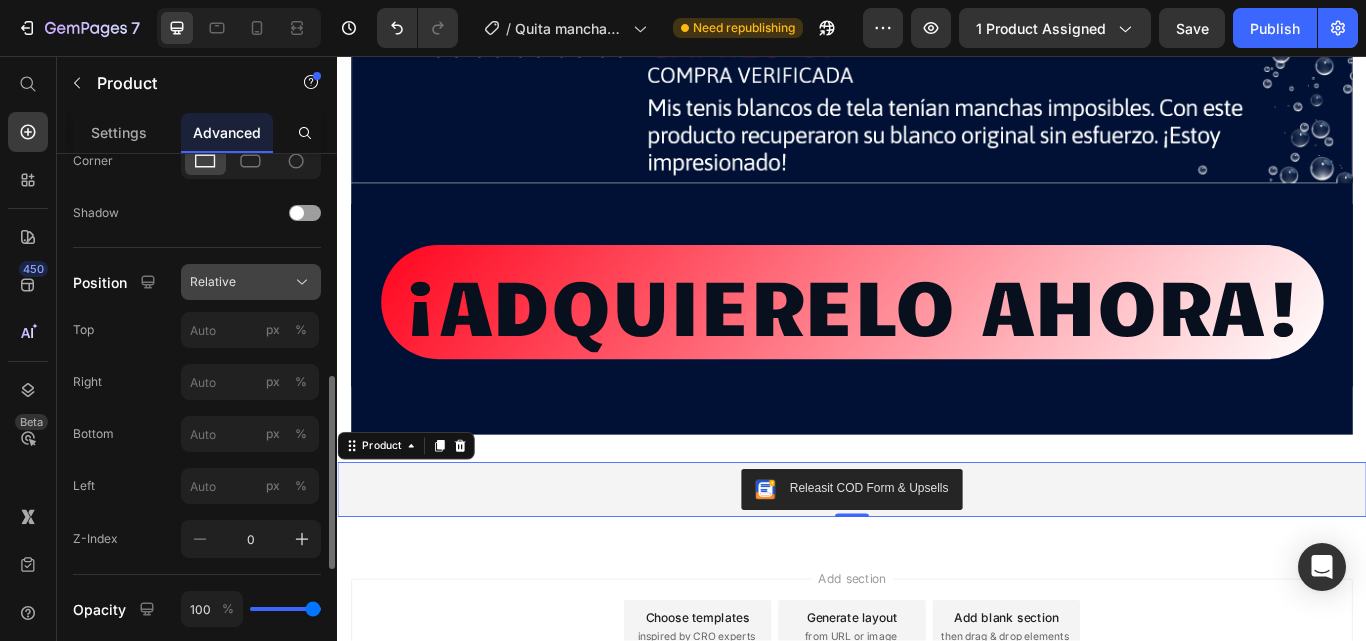 click on "Relative" 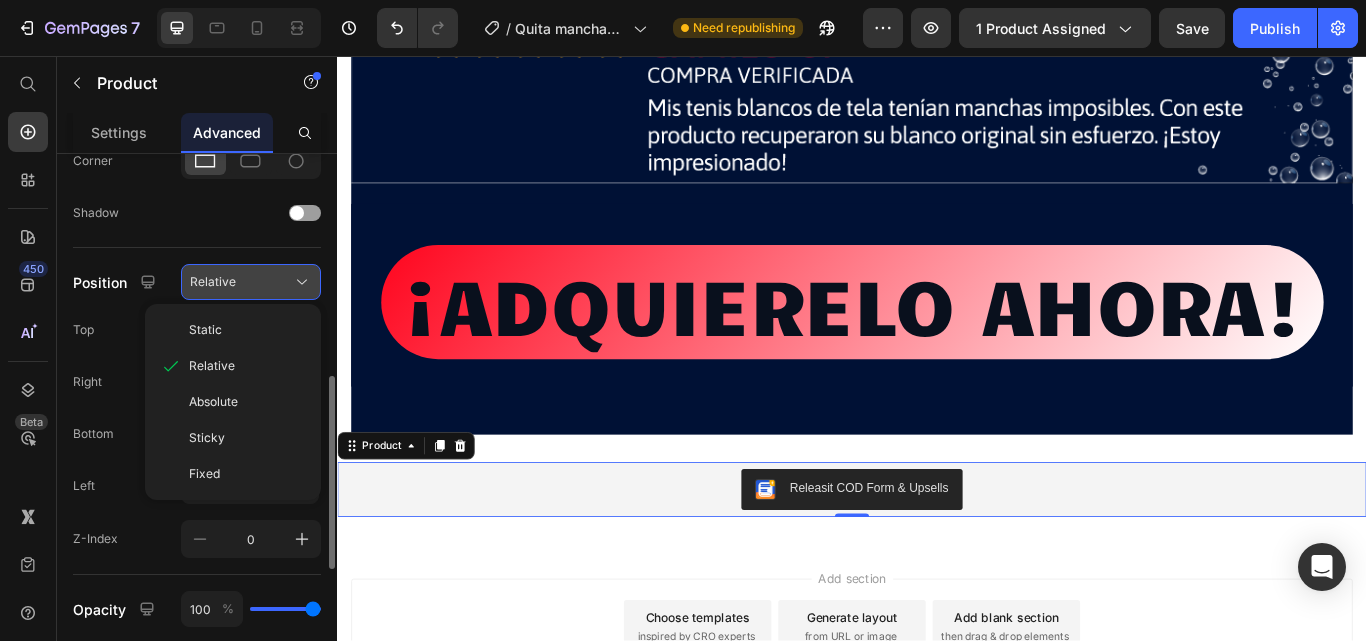 click on "Relative" 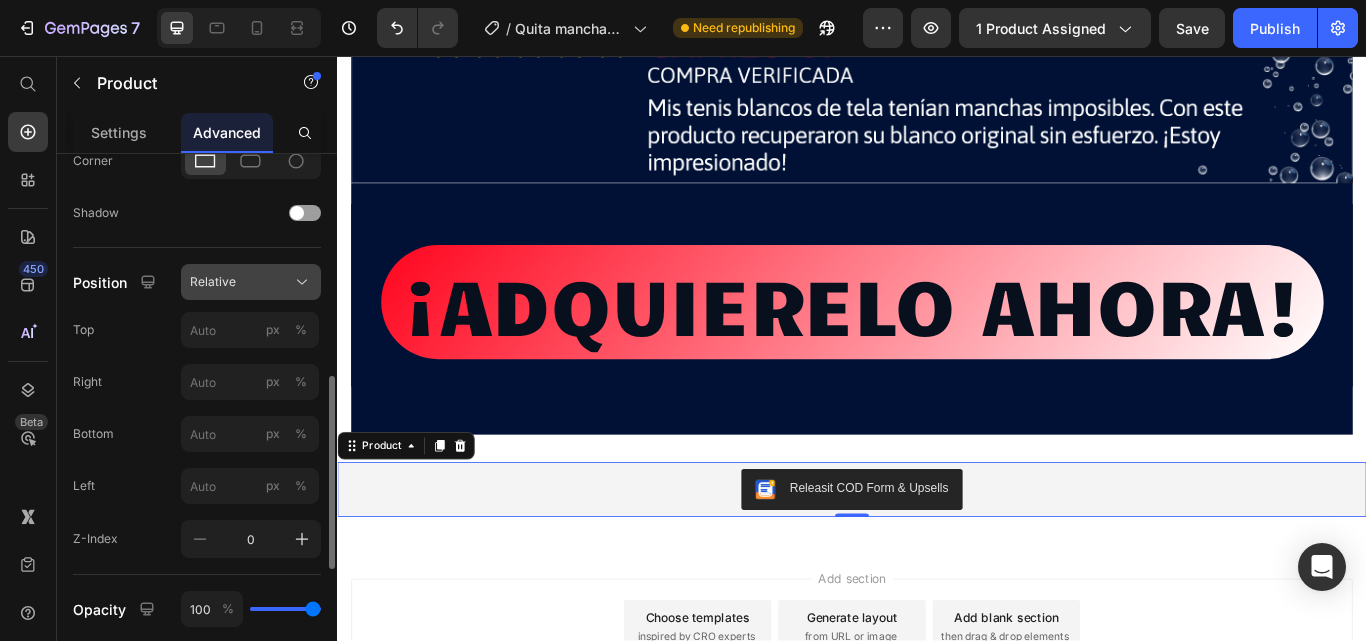 click on "Relative" 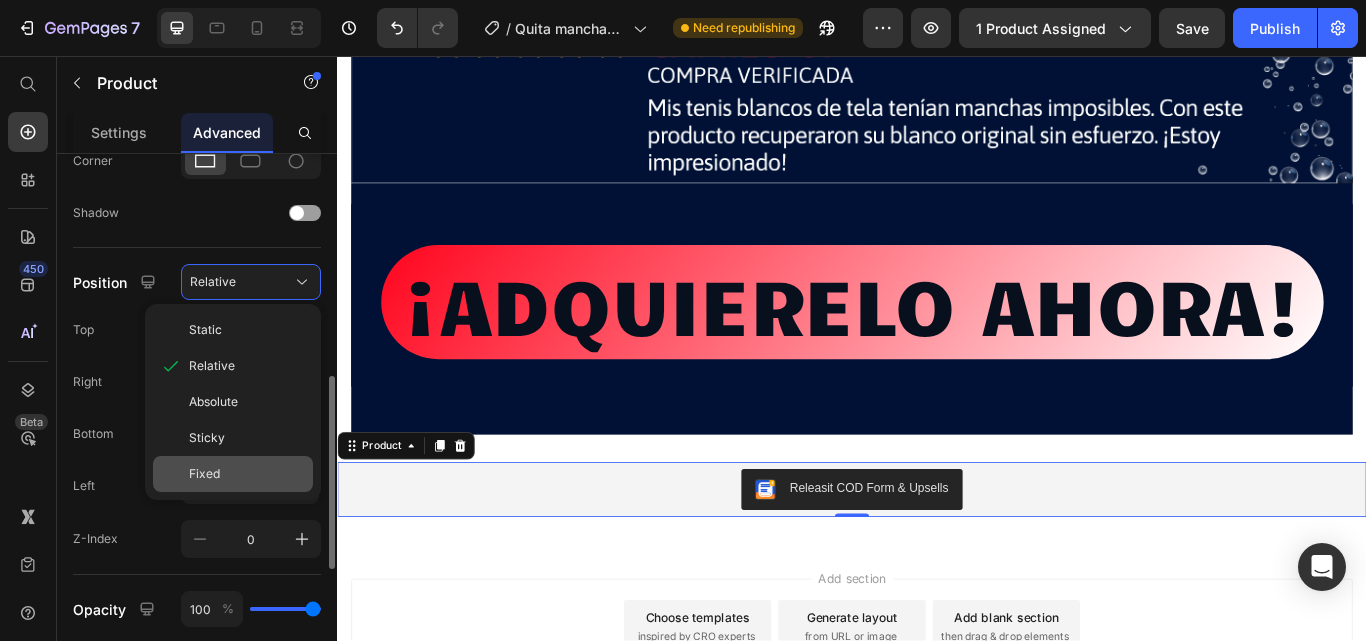 click on "Fixed" 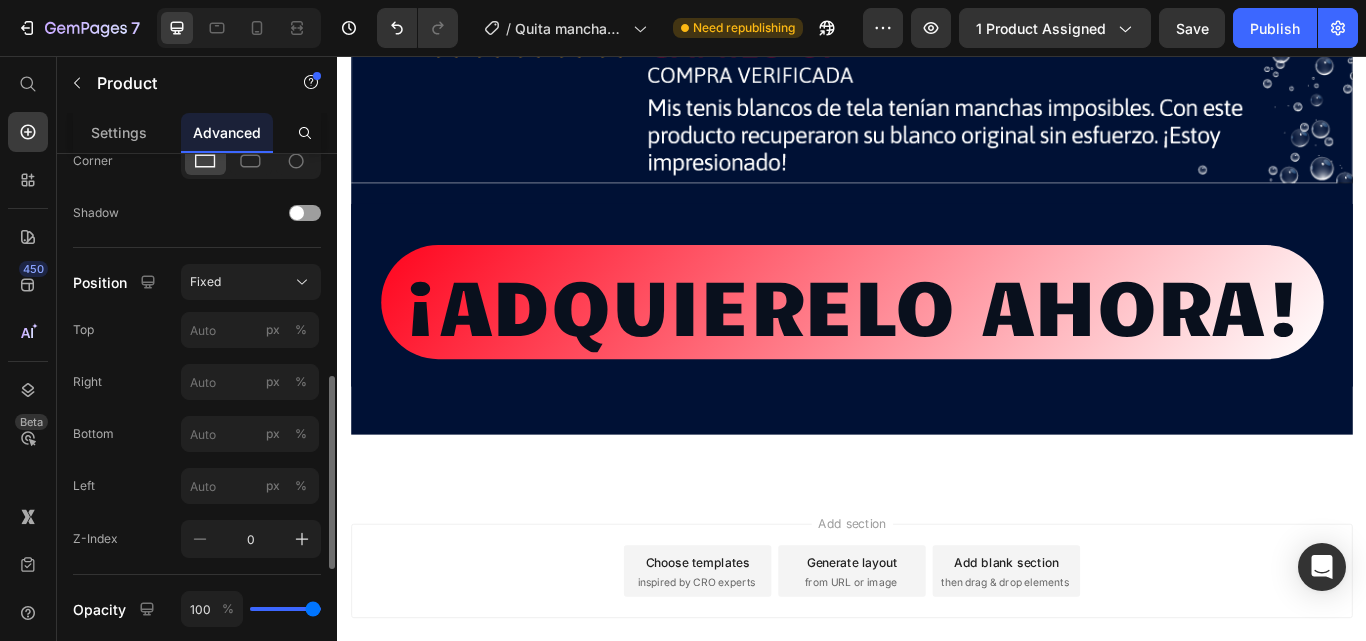 scroll, scrollTop: 20855, scrollLeft: 0, axis: vertical 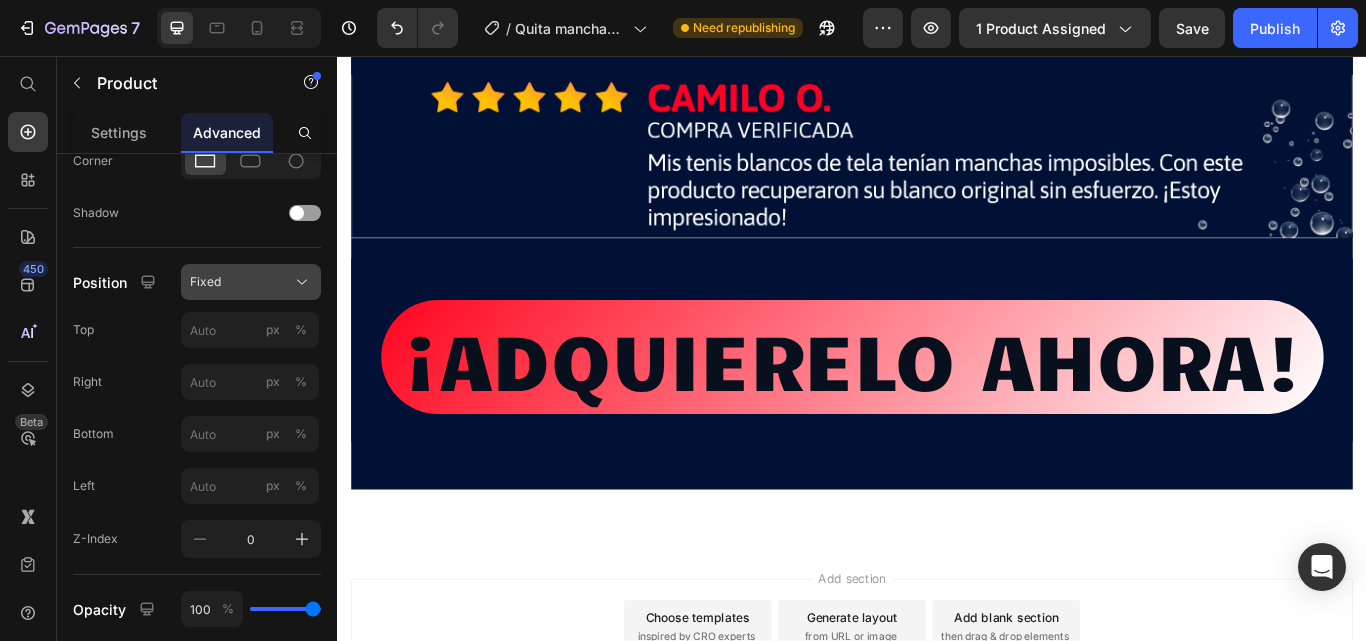 click on "Fixed" 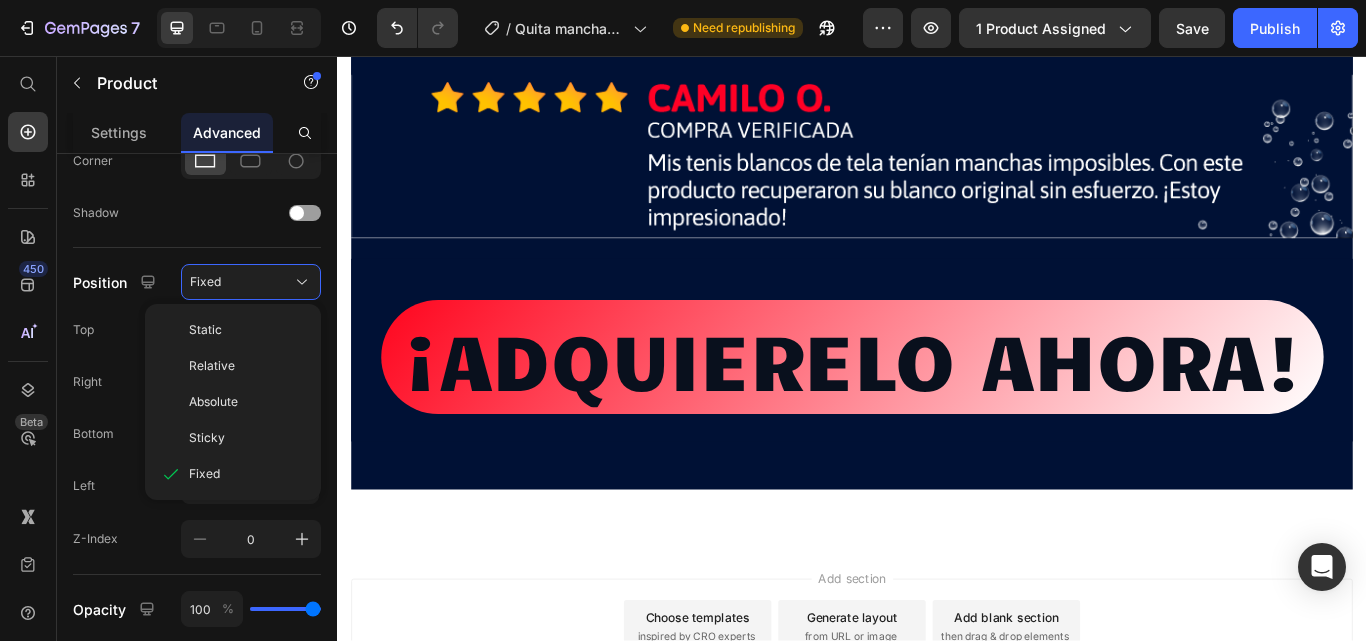 drag, startPoint x: 245, startPoint y: 399, endPoint x: 252, endPoint y: 351, distance: 48.507732 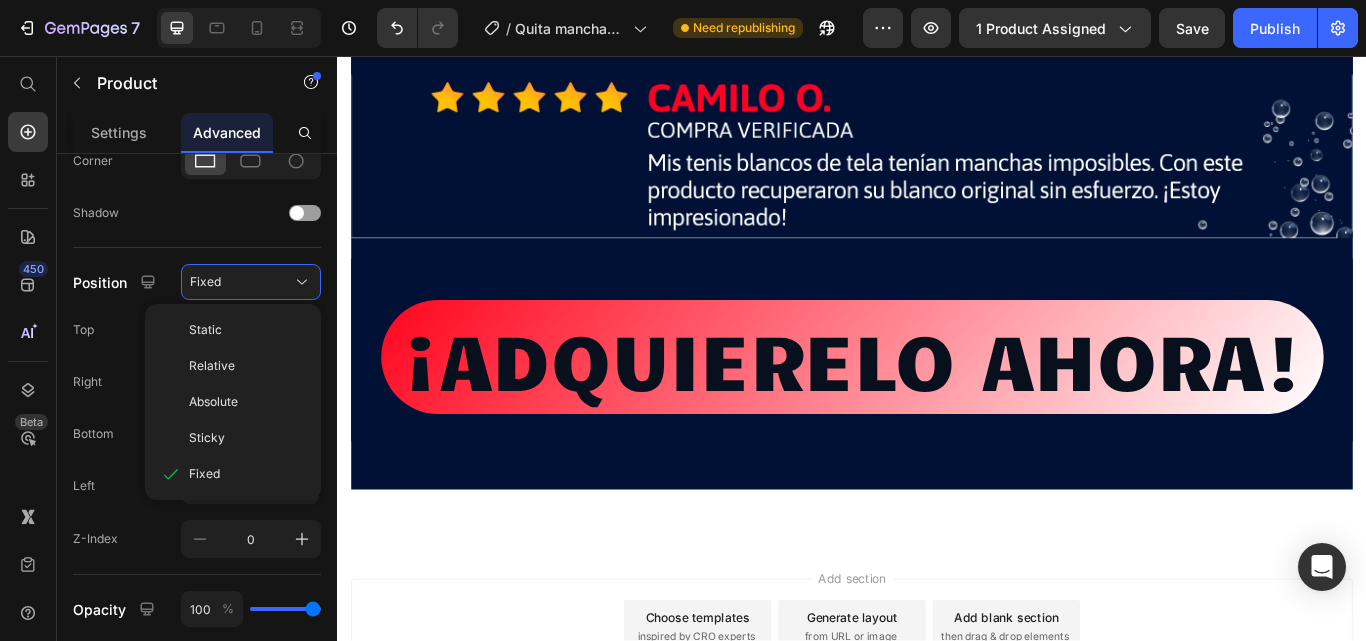 click on "Absolute" at bounding box center [247, 402] 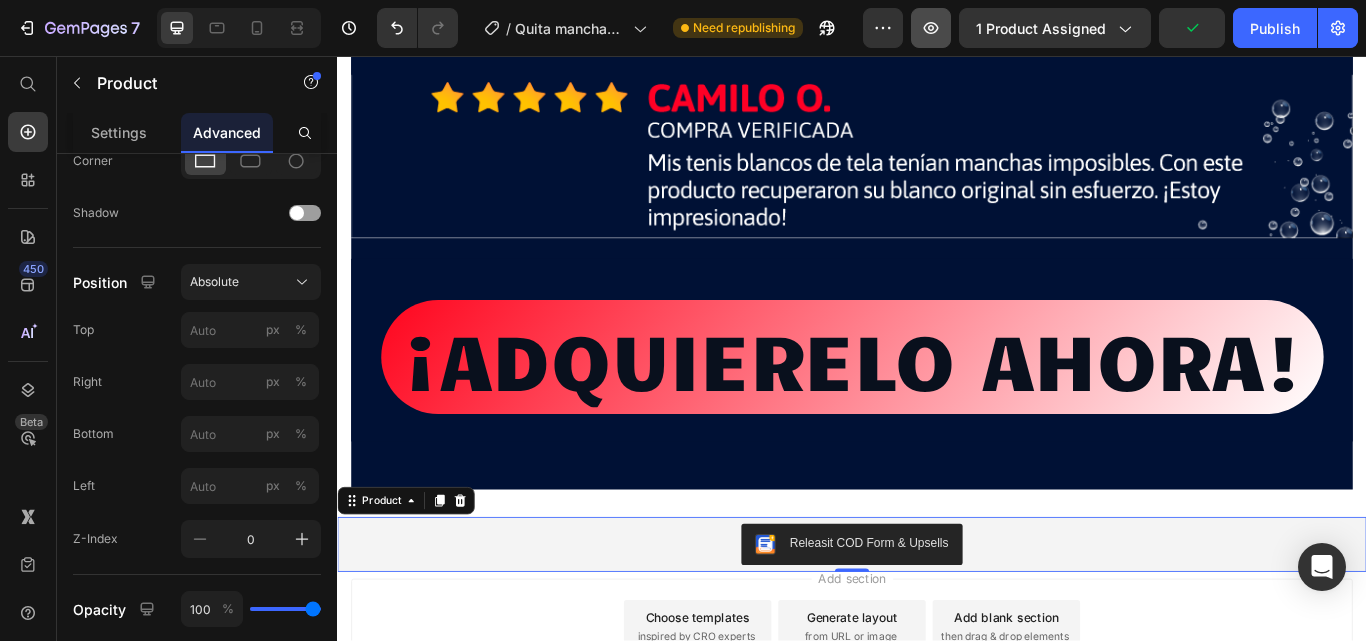 click 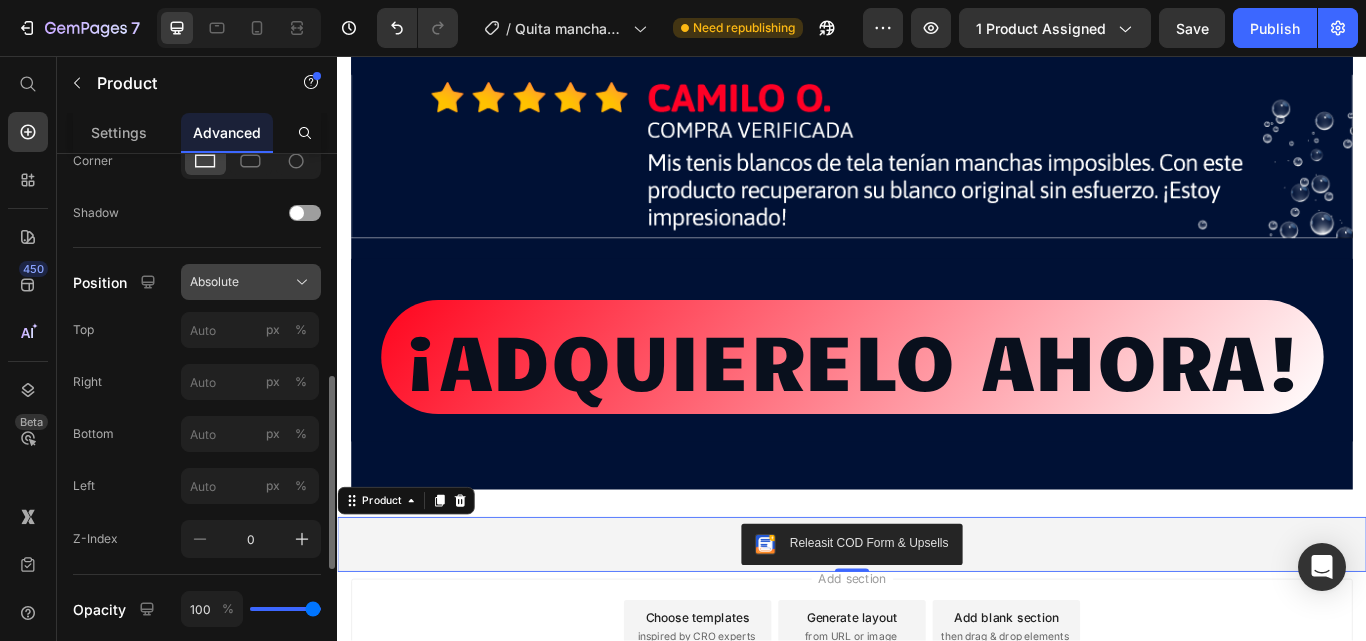 click on "Absolute" at bounding box center [214, 282] 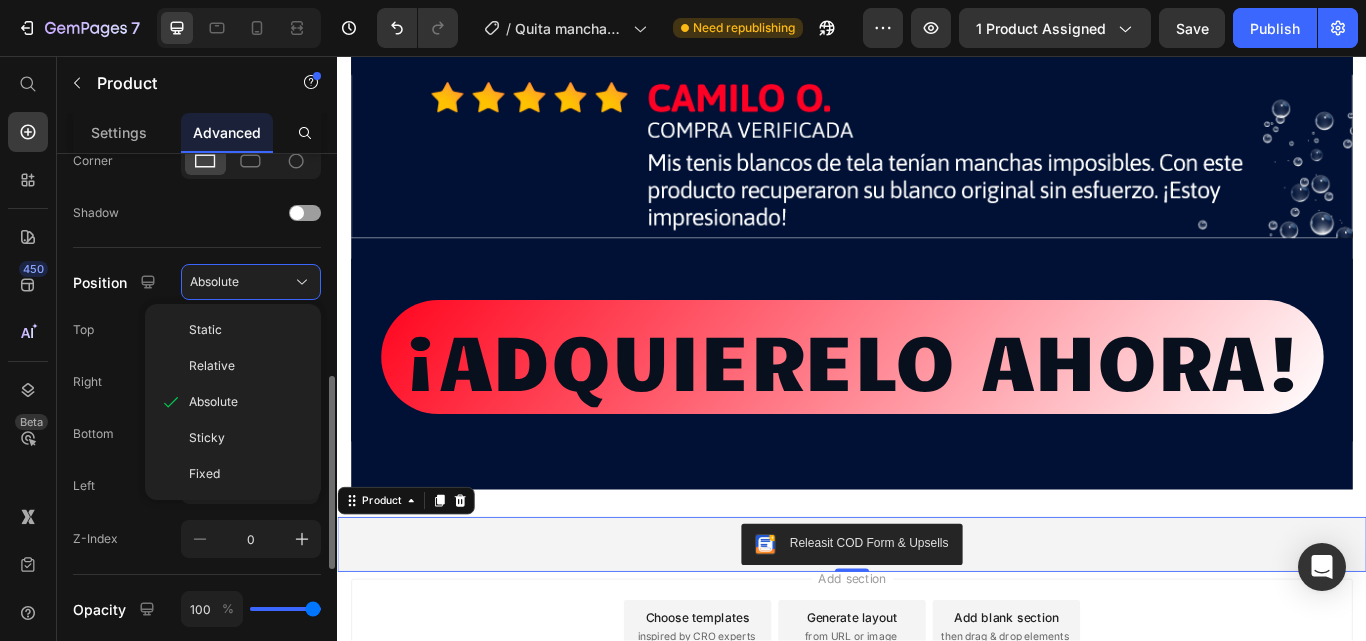click on "Static" at bounding box center [205, 330] 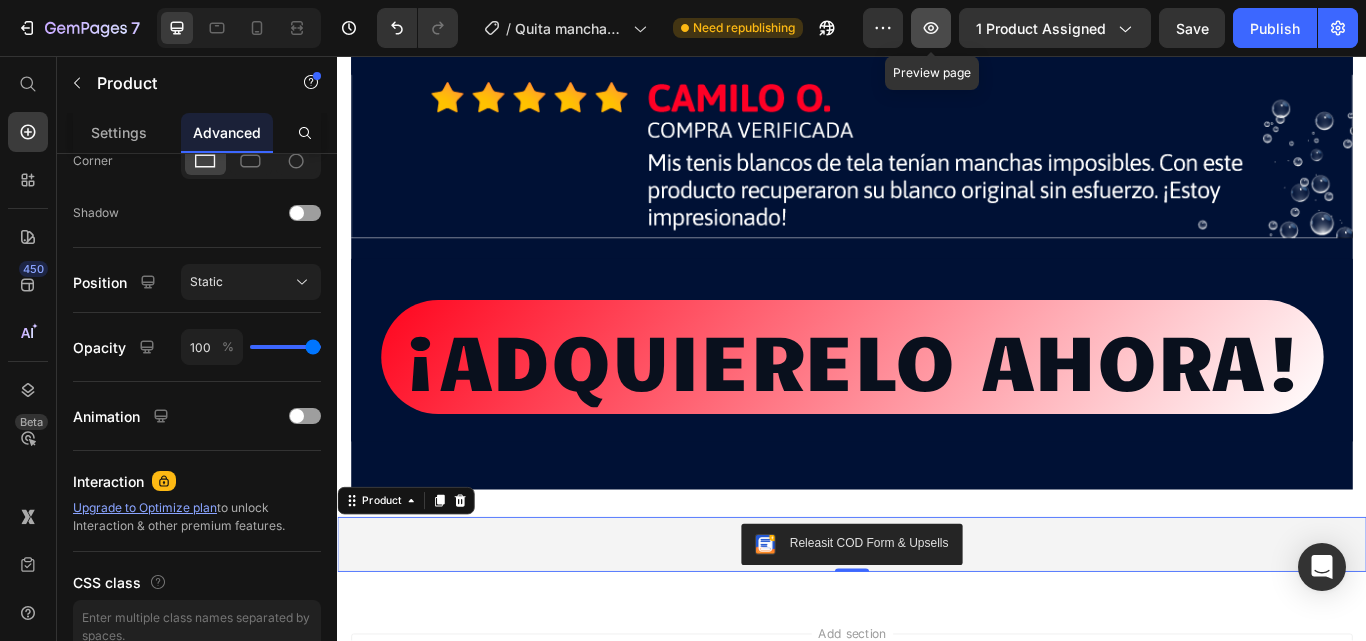 click 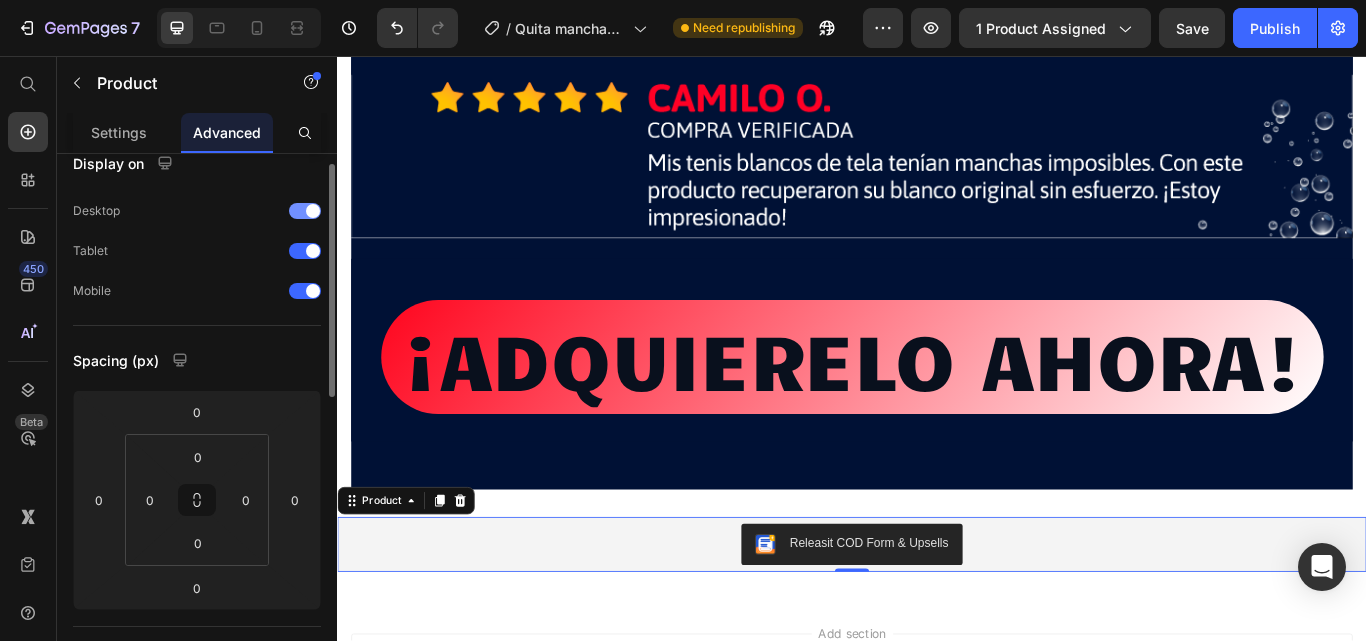 scroll, scrollTop: 0, scrollLeft: 0, axis: both 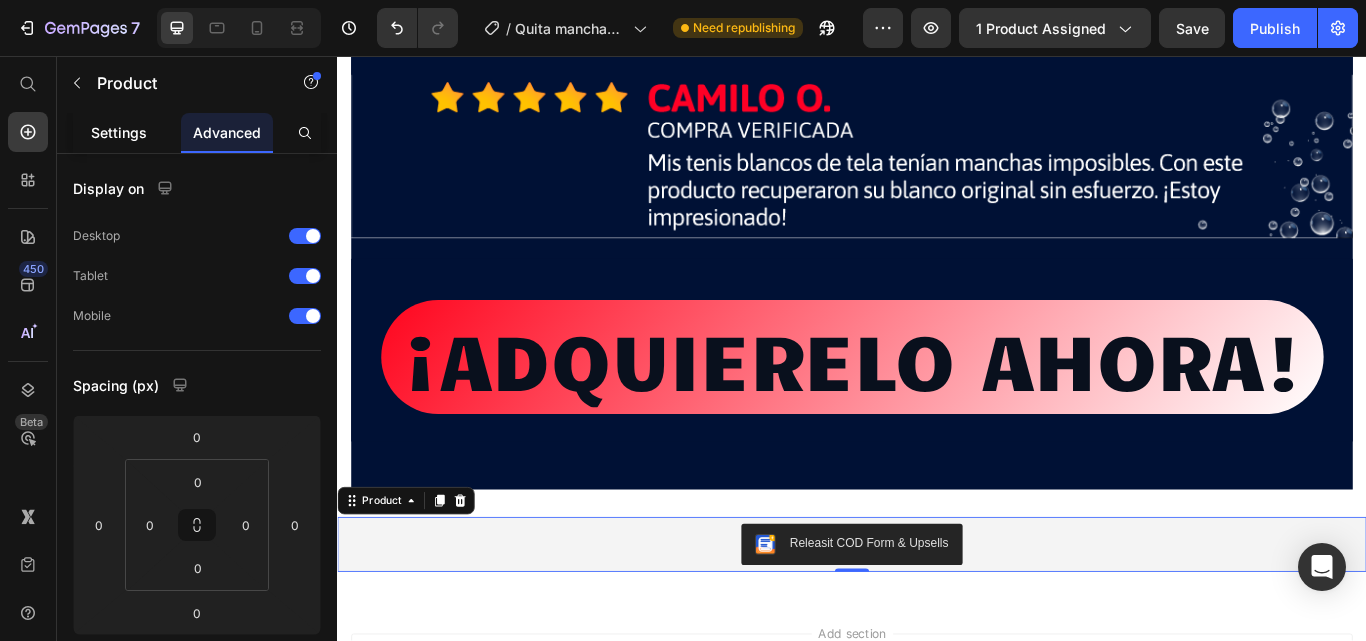 click on "Settings" at bounding box center [119, 132] 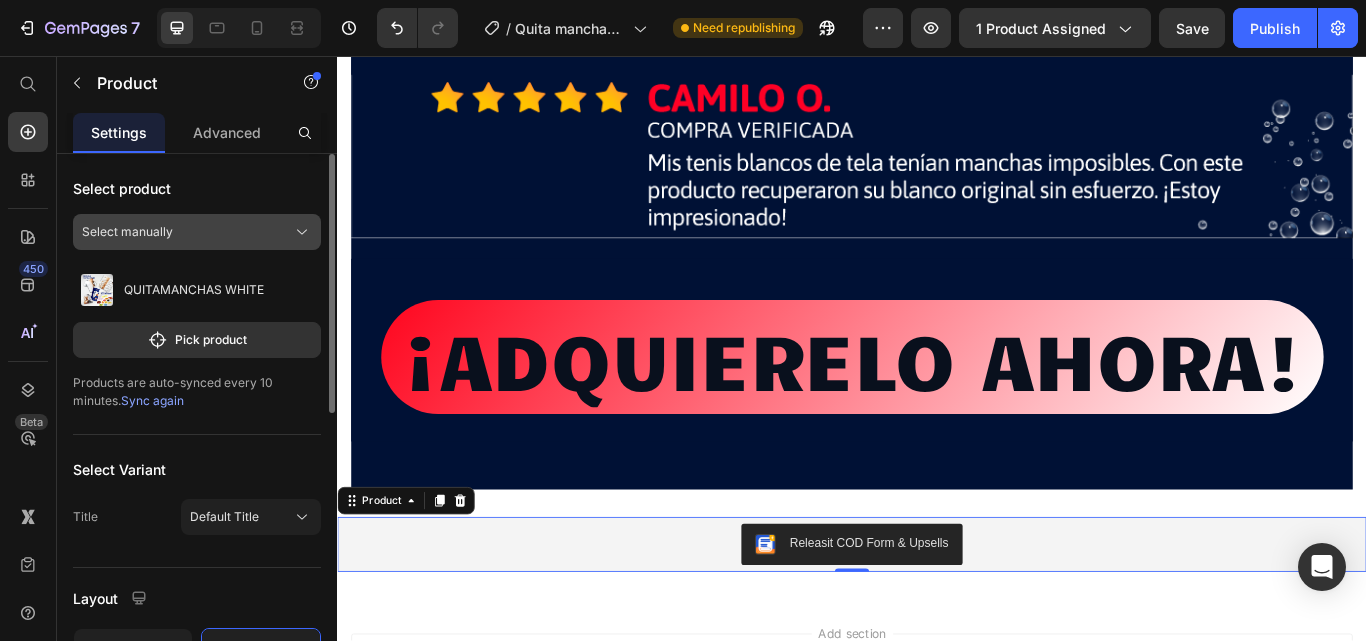 click on "Select manually" 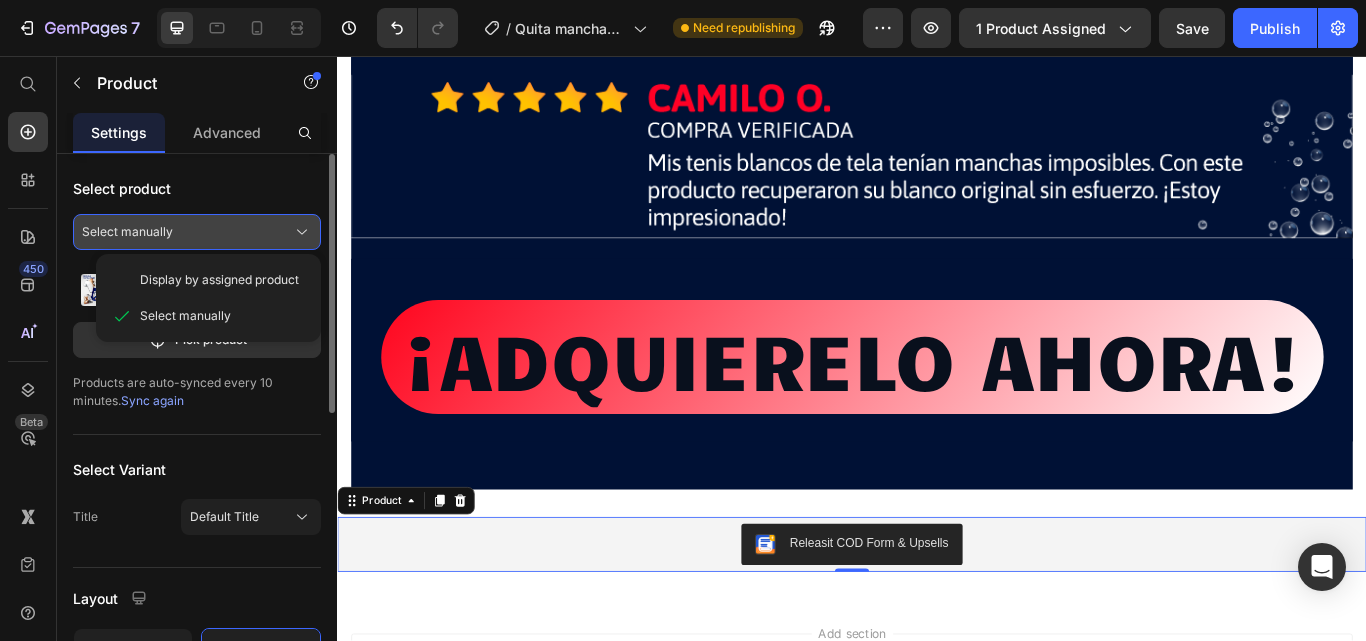click on "Select manually" 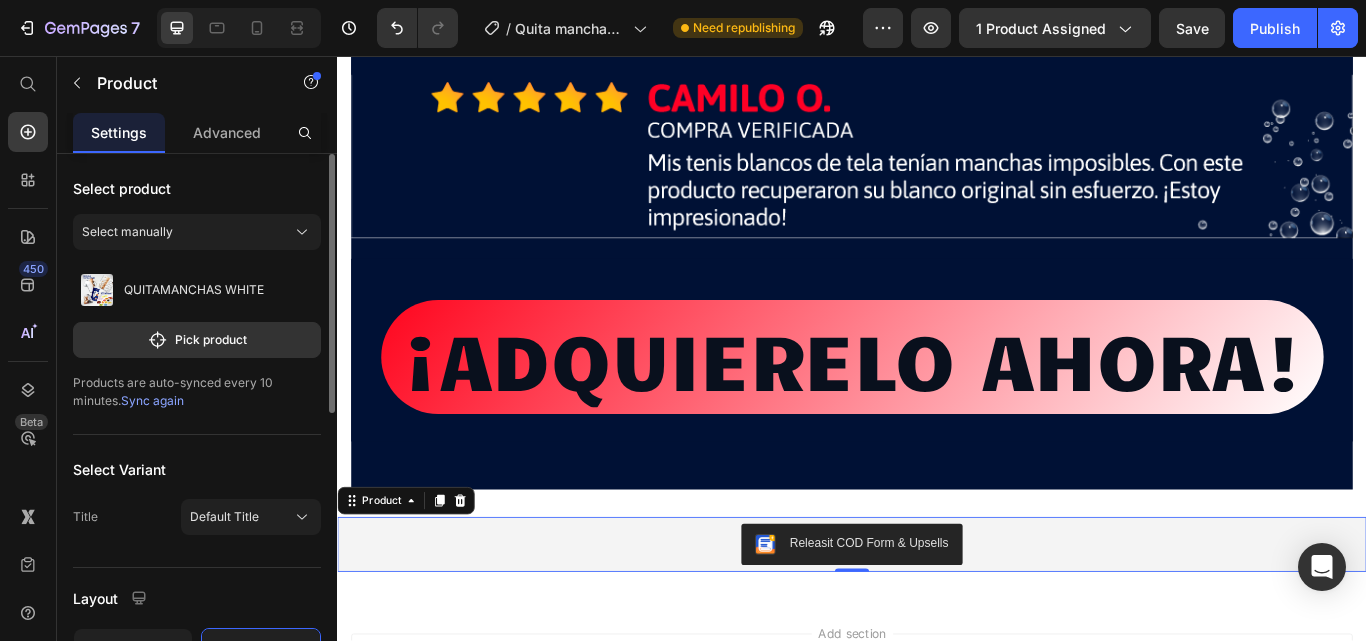 click on "Select product" at bounding box center (197, 188) 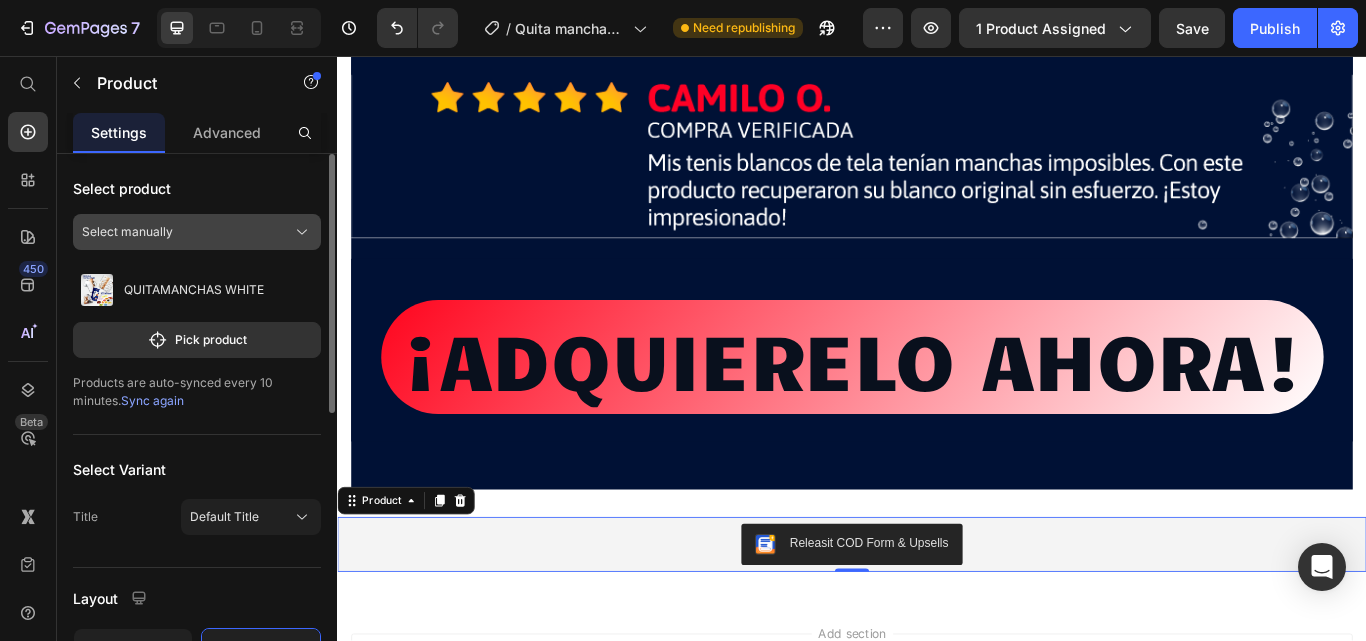 click on "Select manually" 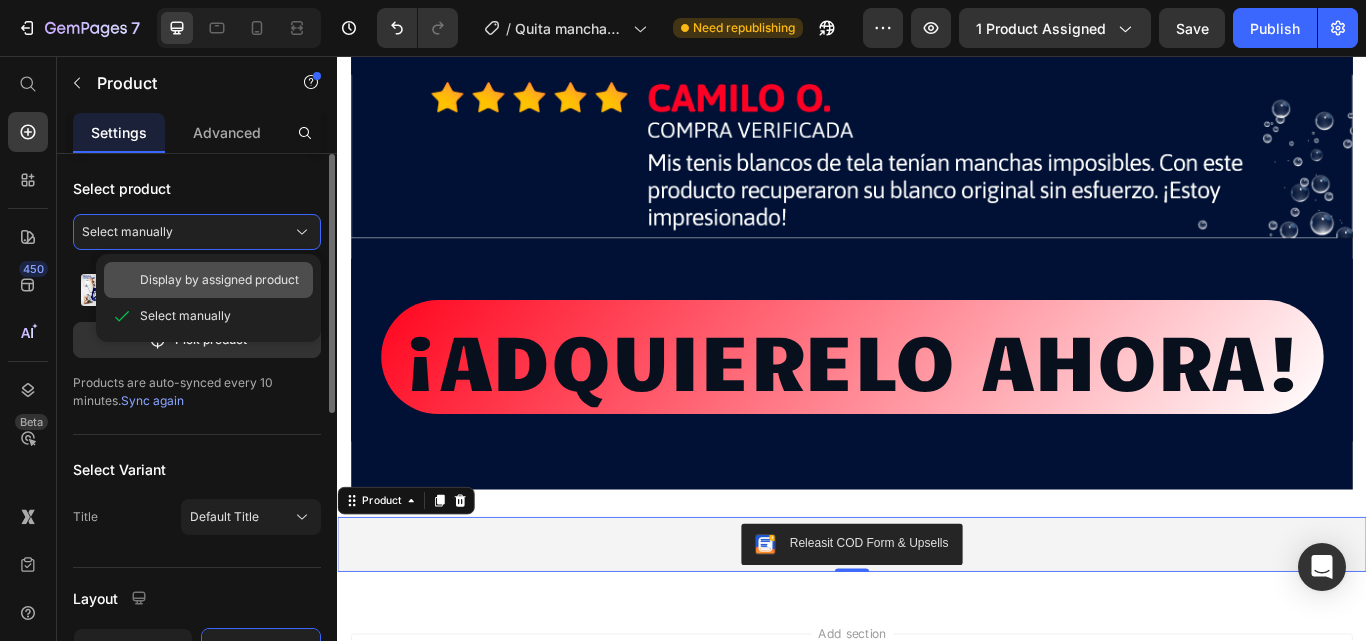 click on "Display by assigned product" at bounding box center [219, 280] 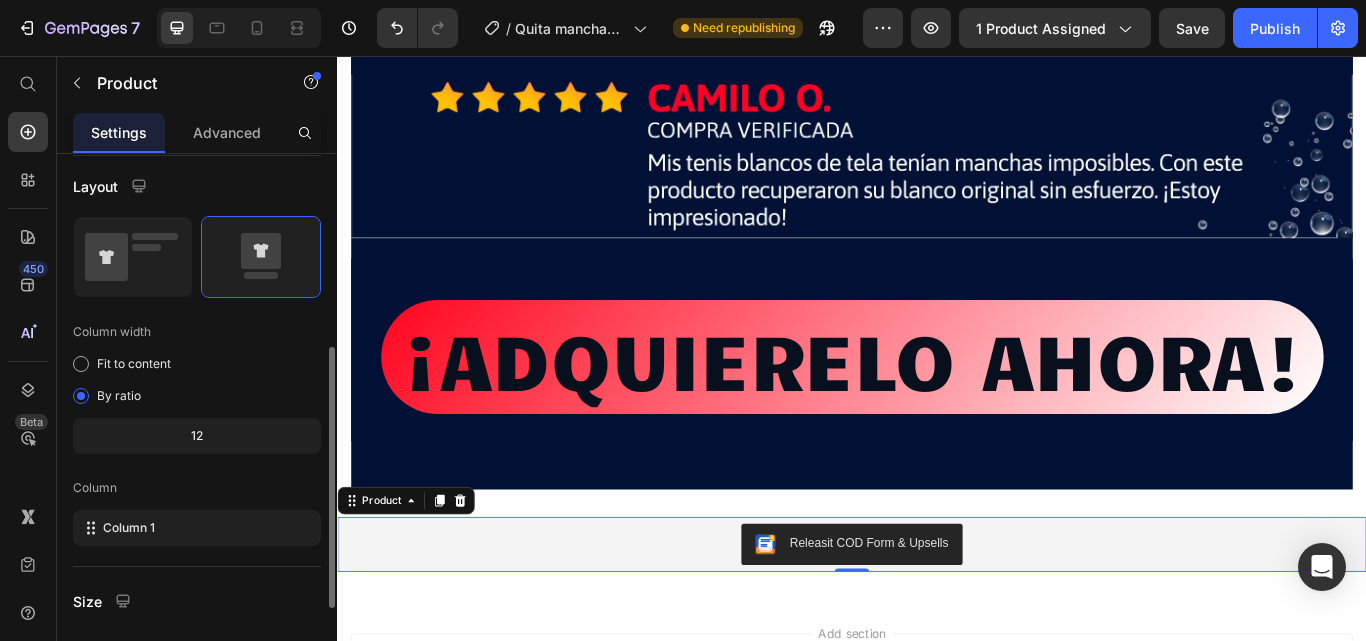 scroll, scrollTop: 0, scrollLeft: 0, axis: both 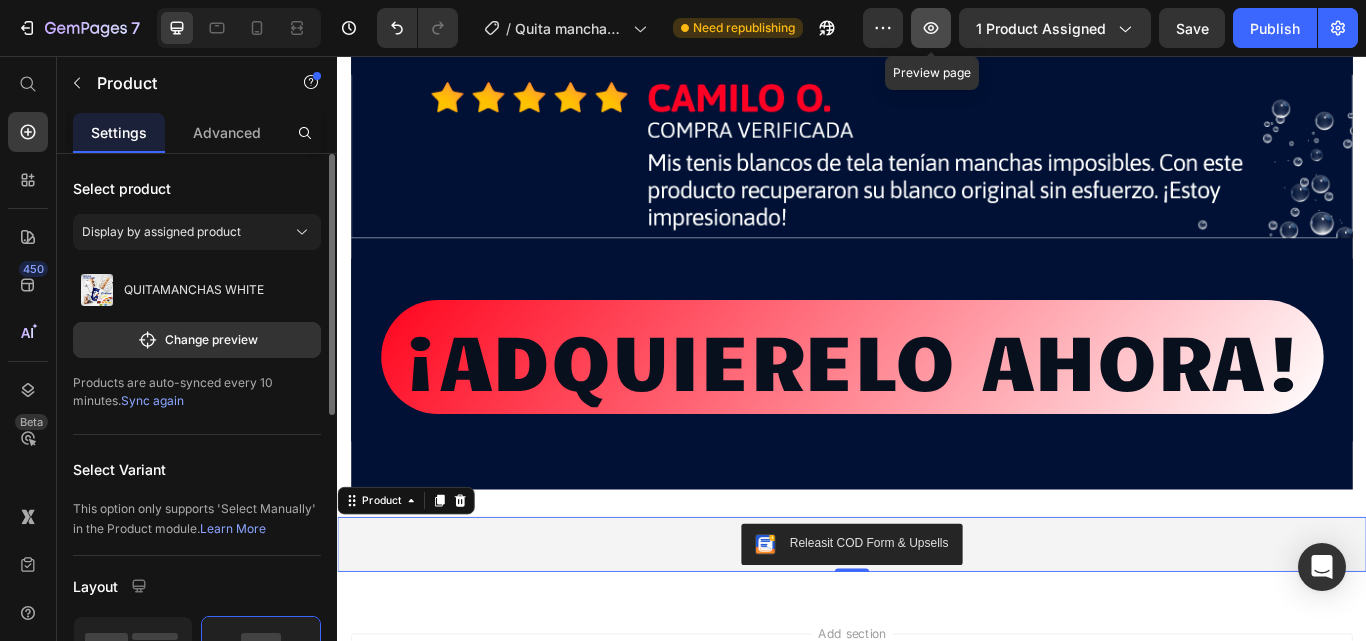 click 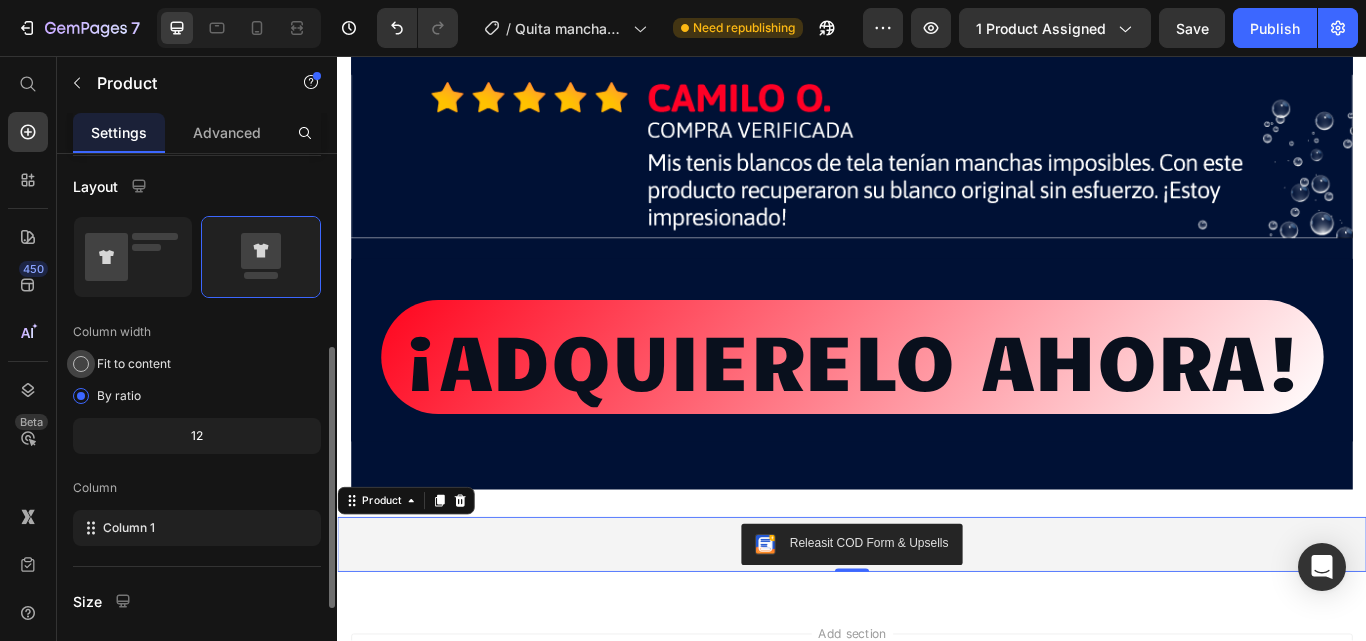 scroll, scrollTop: 586, scrollLeft: 0, axis: vertical 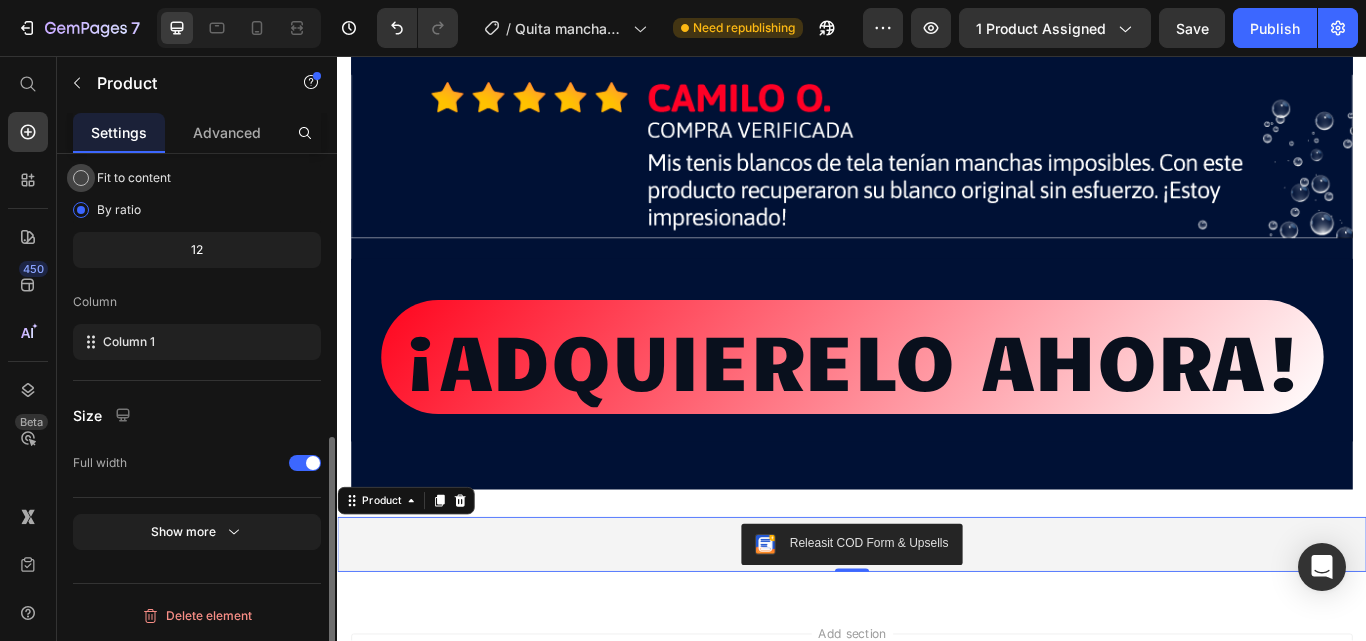 click on "Fit to content" 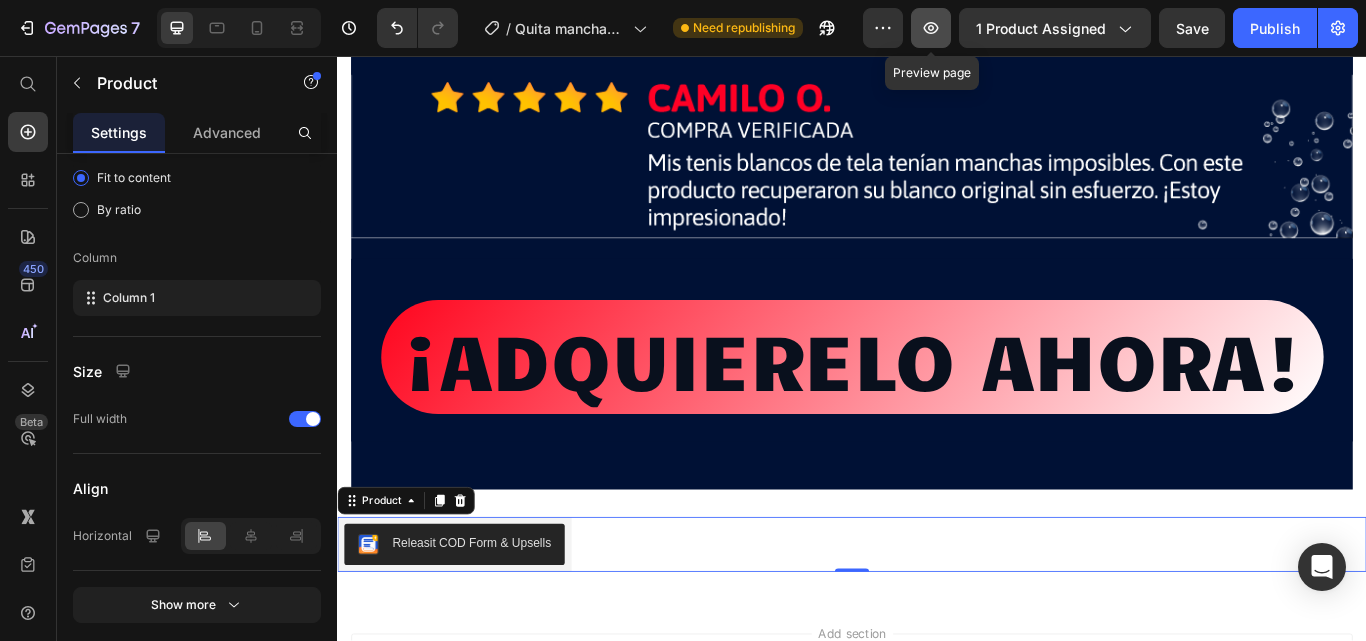 click 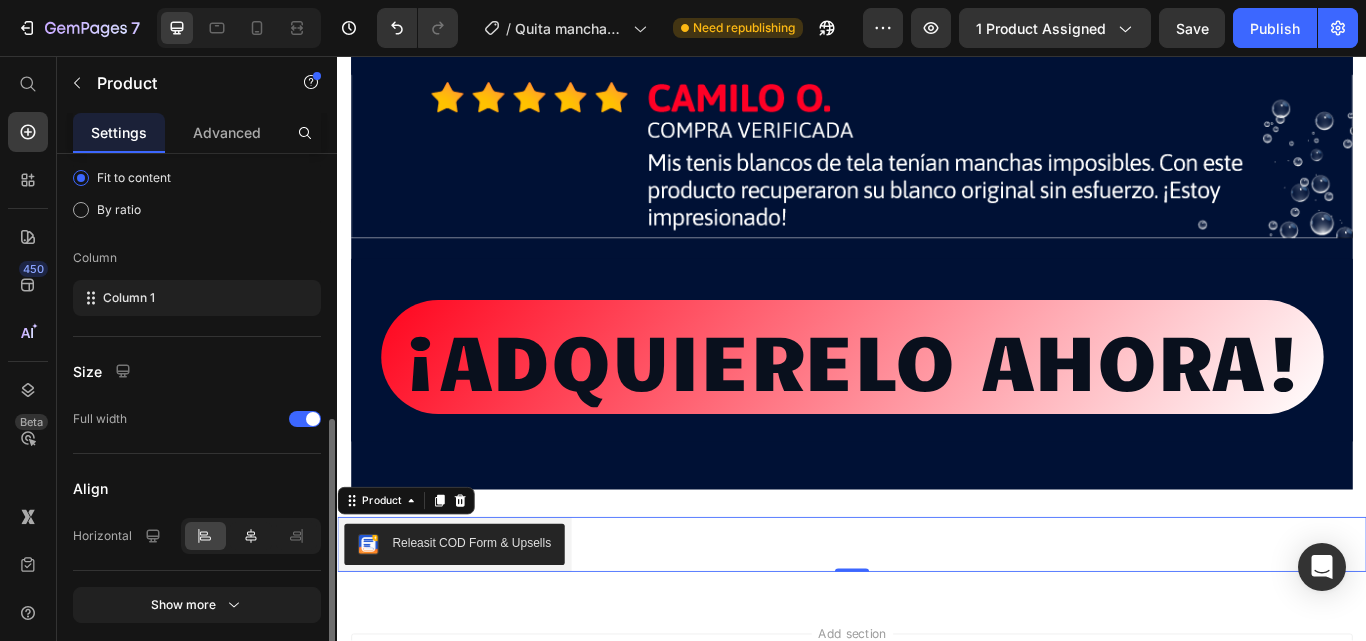 click 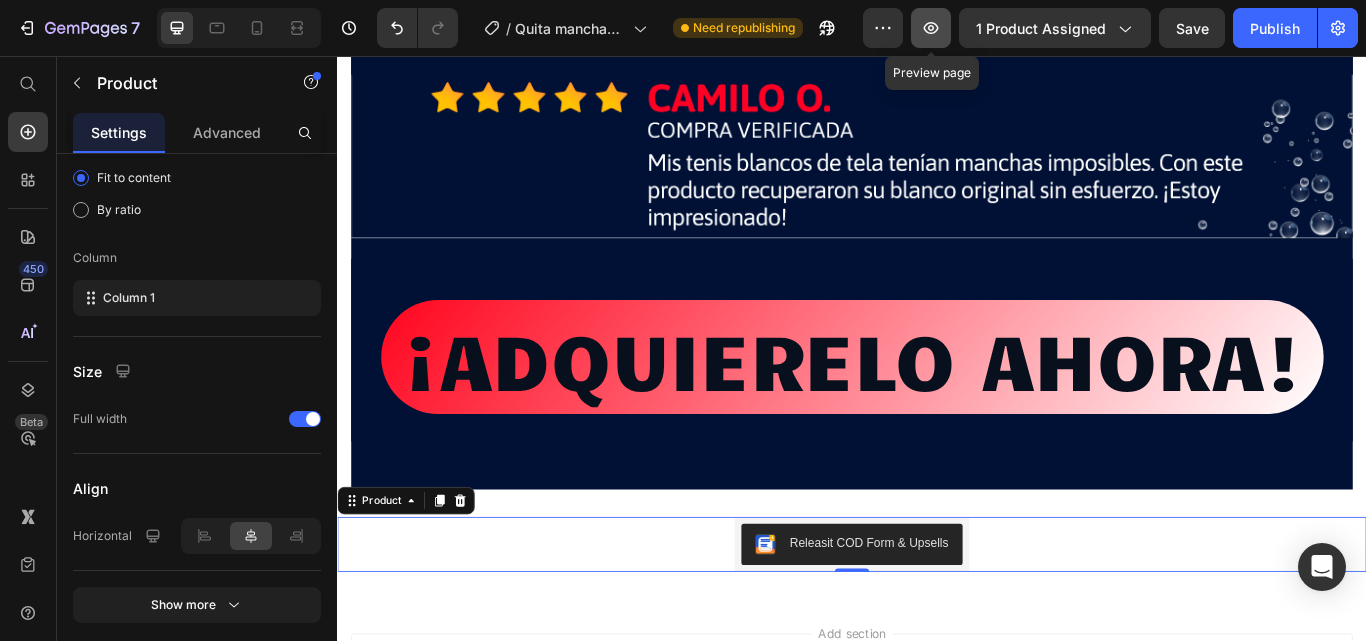 click 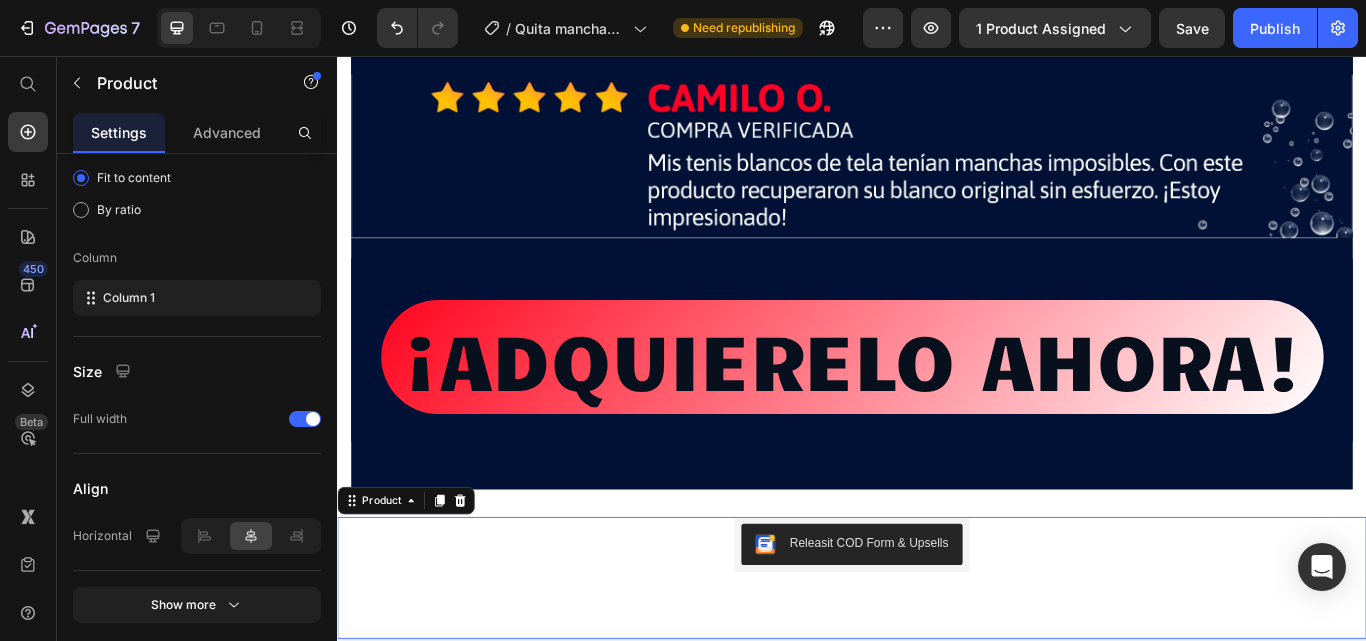 drag, startPoint x: 915, startPoint y: 524, endPoint x: 907, endPoint y: 611, distance: 87.36704 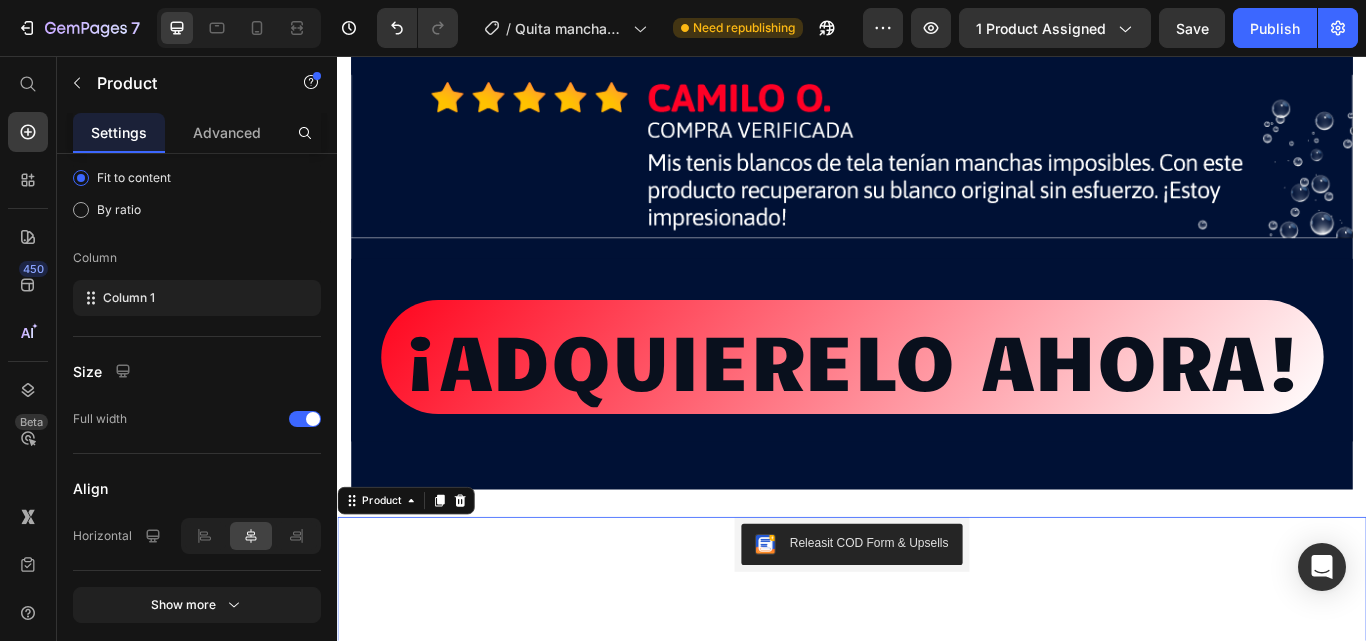 click on "Releasit COD Form & Upsells Releasit COD Form & Upsells Product   87" at bounding box center (937, 626) 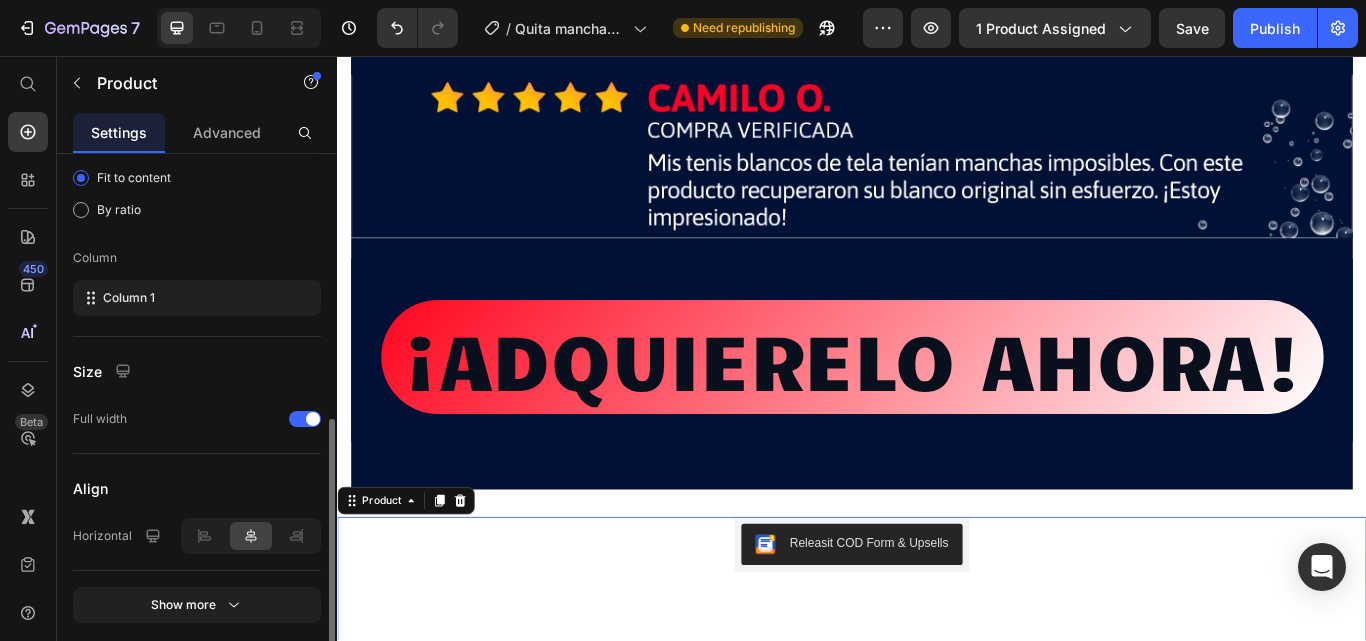 scroll, scrollTop: 659, scrollLeft: 0, axis: vertical 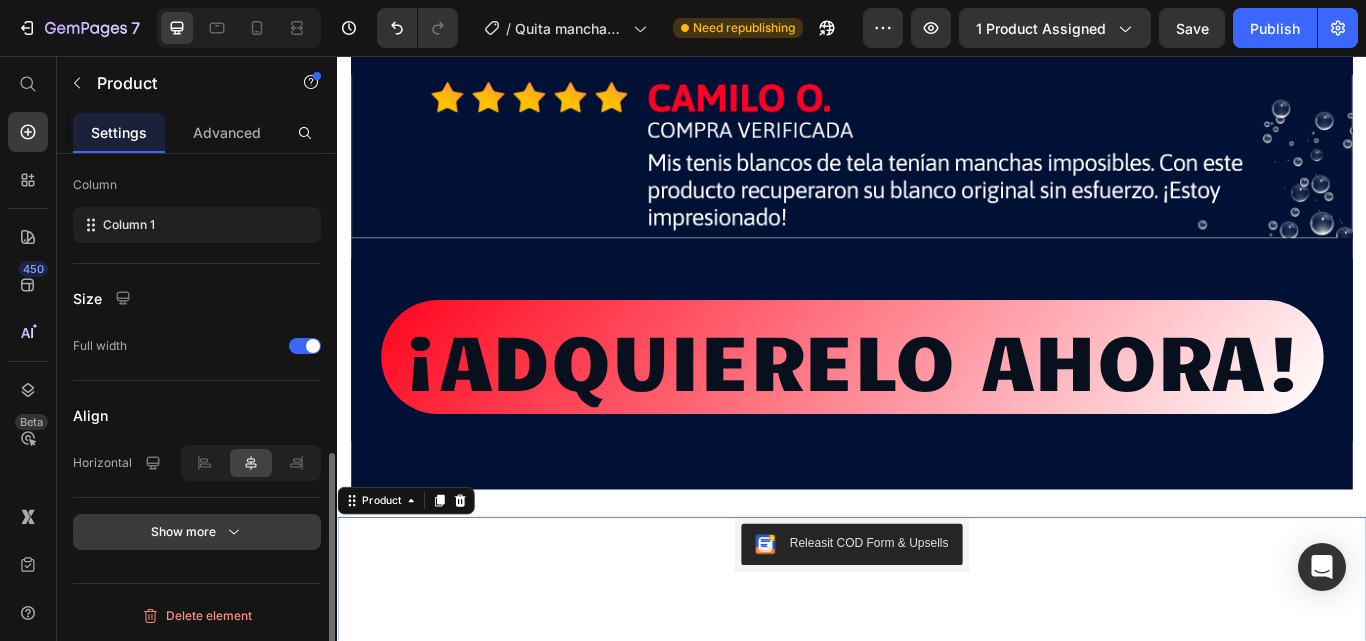 click on "Show more" at bounding box center [197, 532] 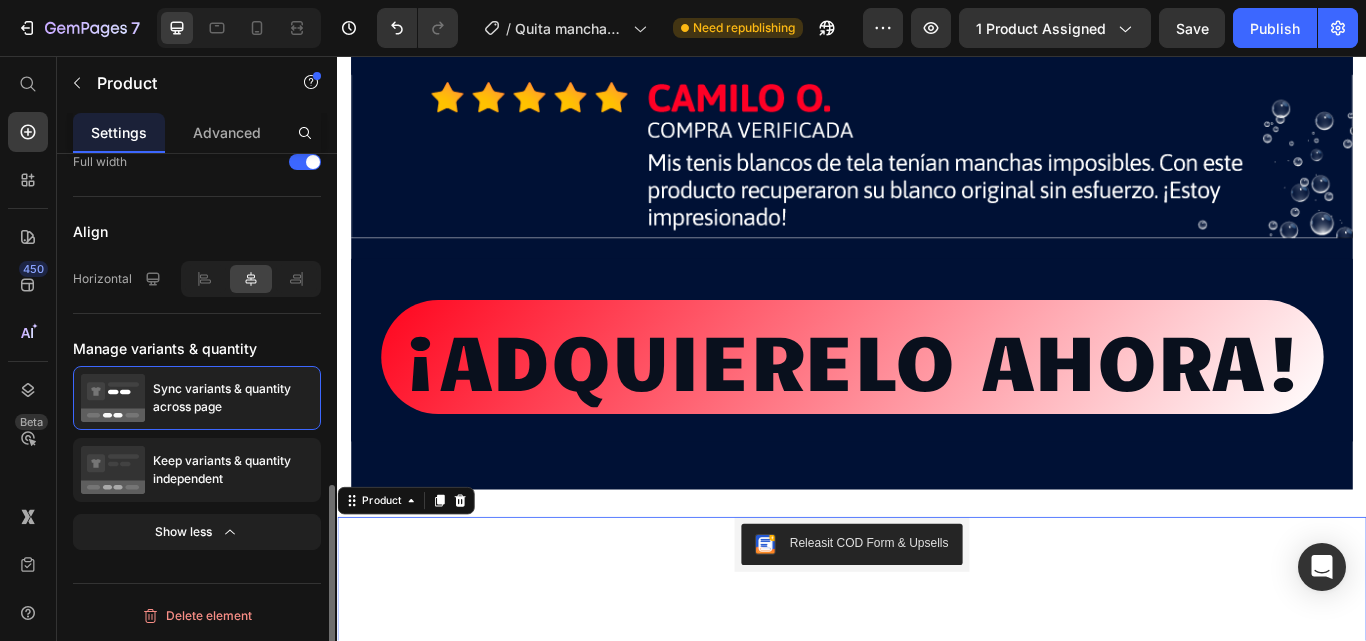scroll, scrollTop: 143, scrollLeft: 0, axis: vertical 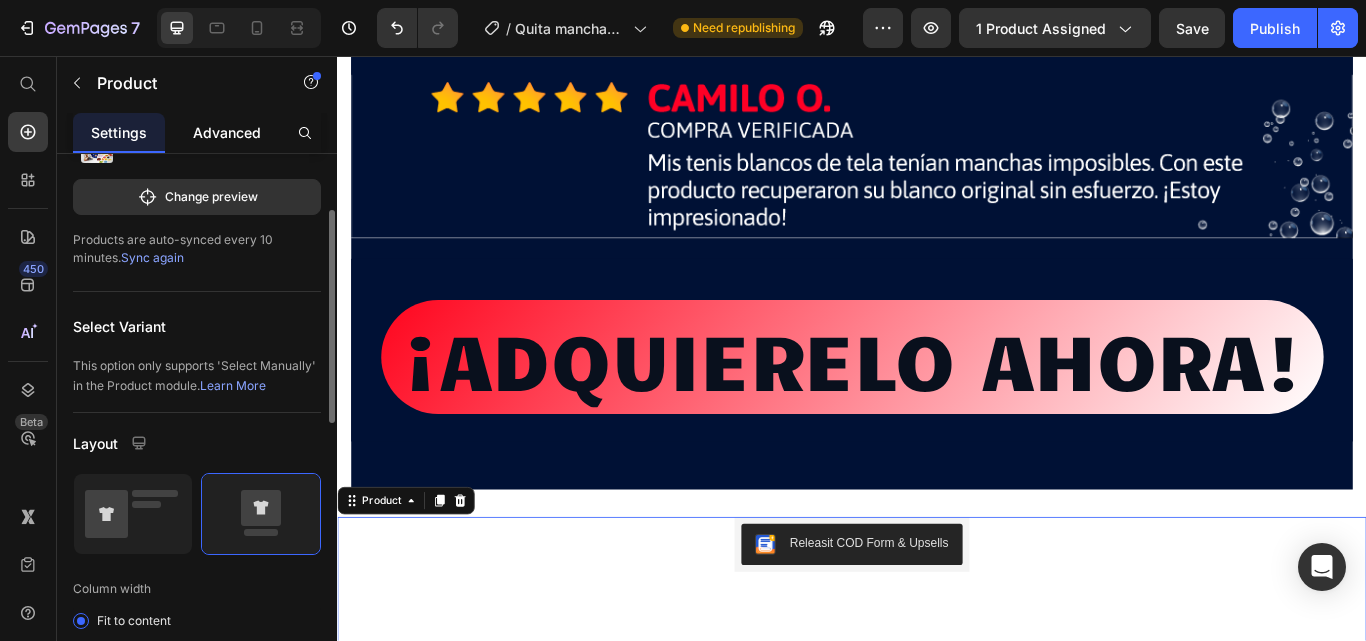 click on "Advanced" at bounding box center [227, 132] 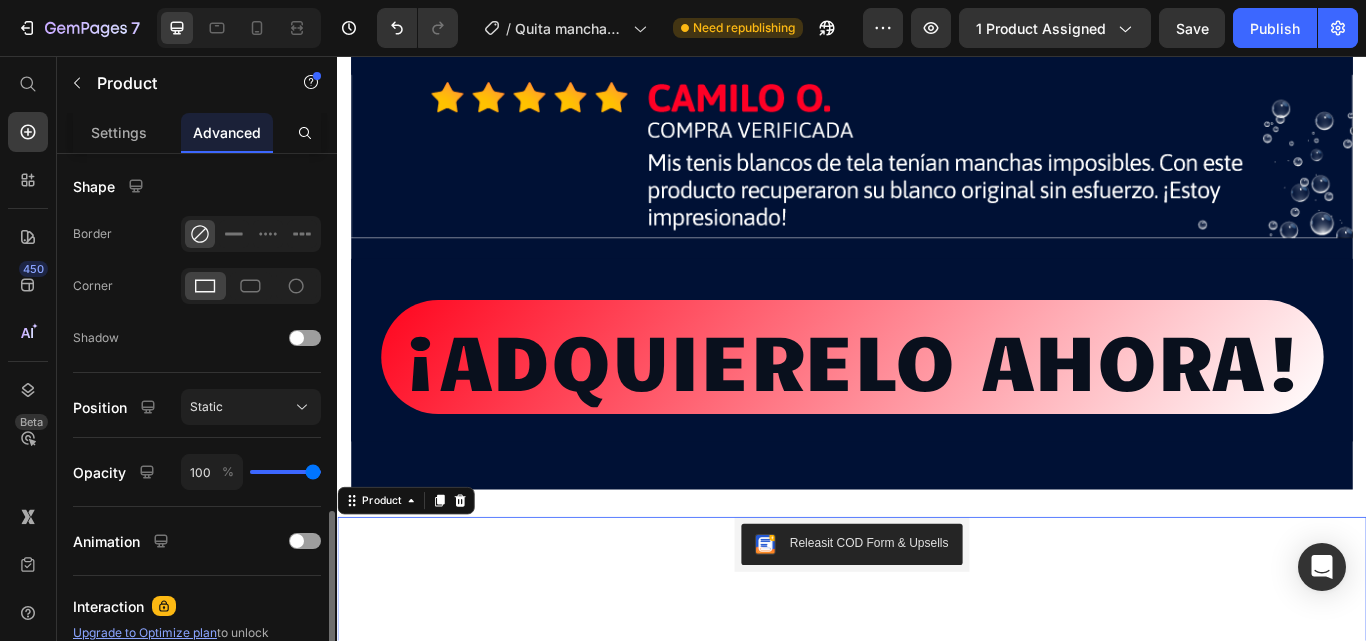scroll, scrollTop: 600, scrollLeft: 0, axis: vertical 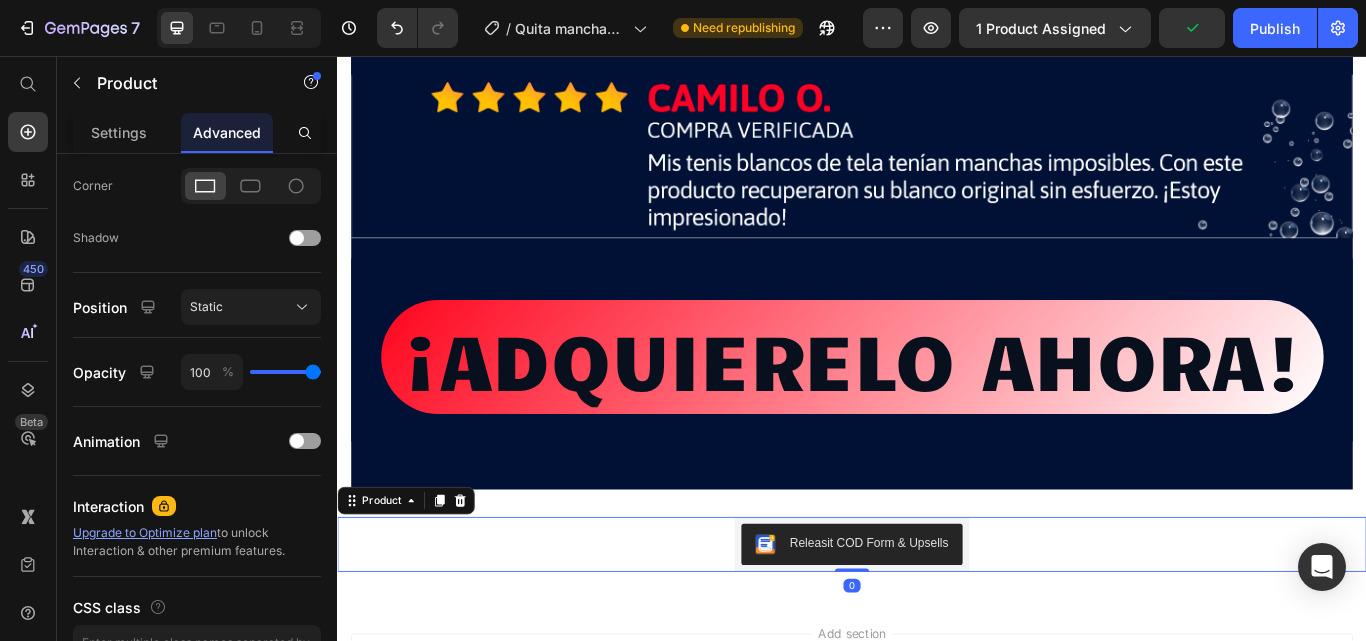 drag, startPoint x: 923, startPoint y: 703, endPoint x: 925, endPoint y: 600, distance: 103.01942 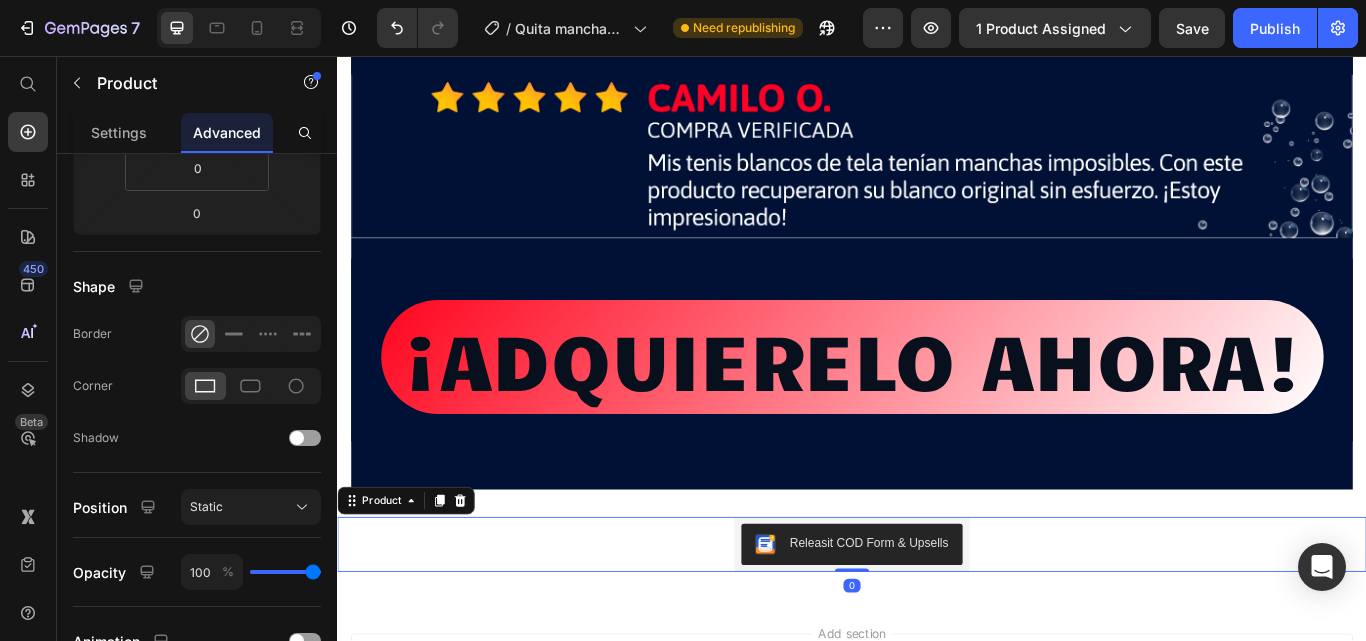 scroll, scrollTop: 0, scrollLeft: 0, axis: both 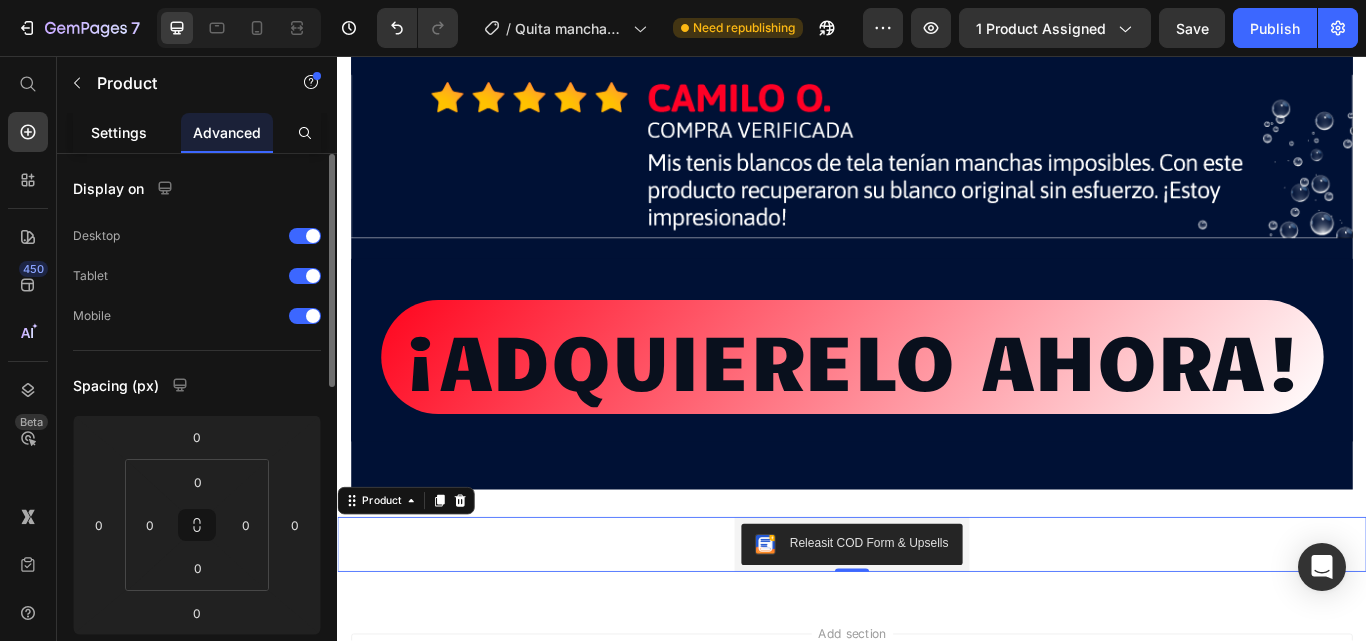 click on "Settings" at bounding box center (119, 132) 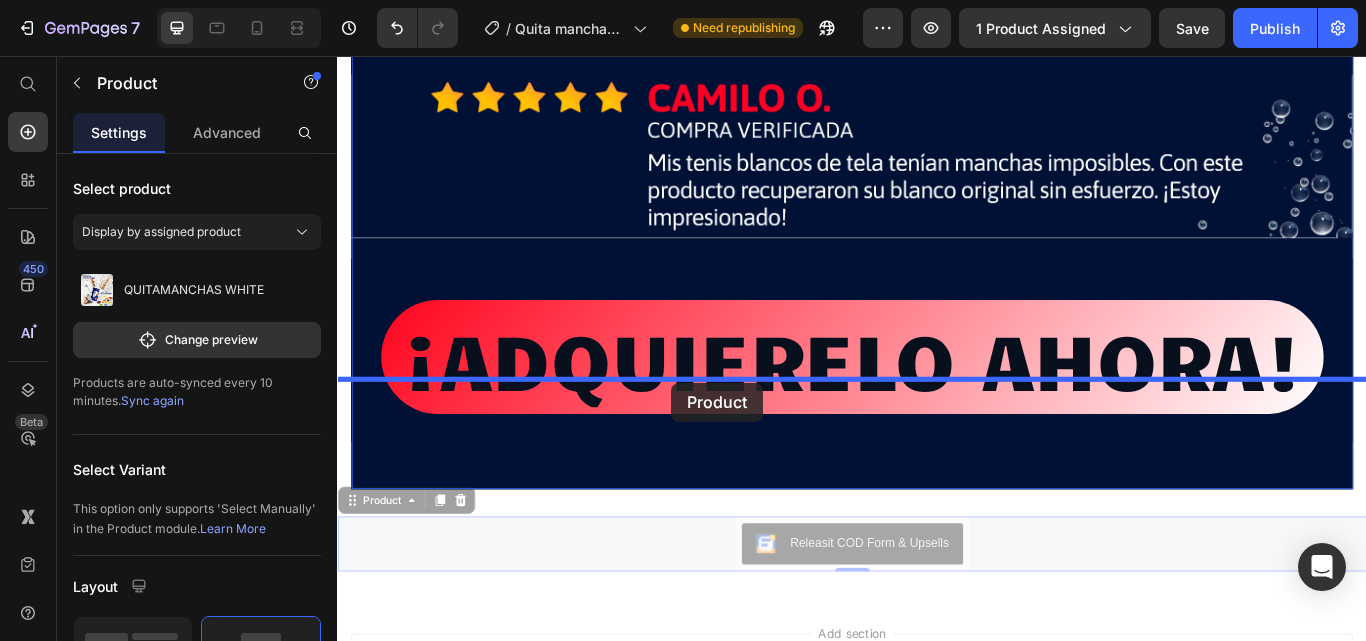 drag, startPoint x: 730, startPoint y: 492, endPoint x: 727, endPoint y: 437, distance: 55.081757 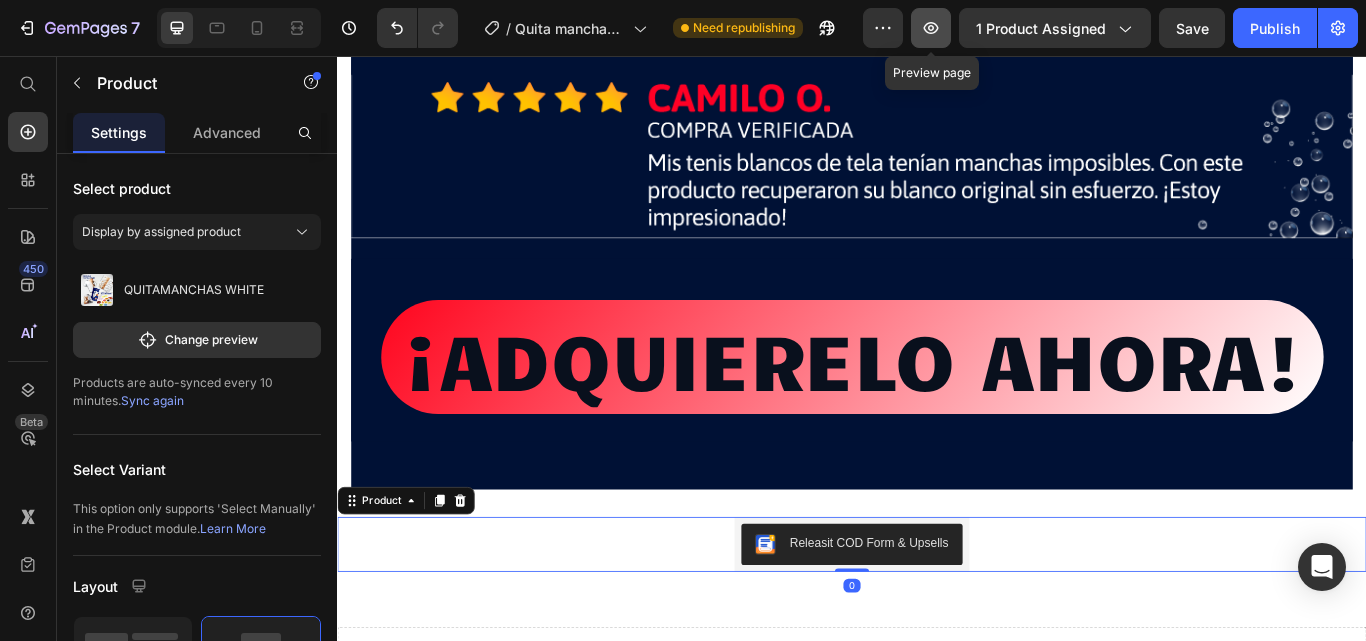 click 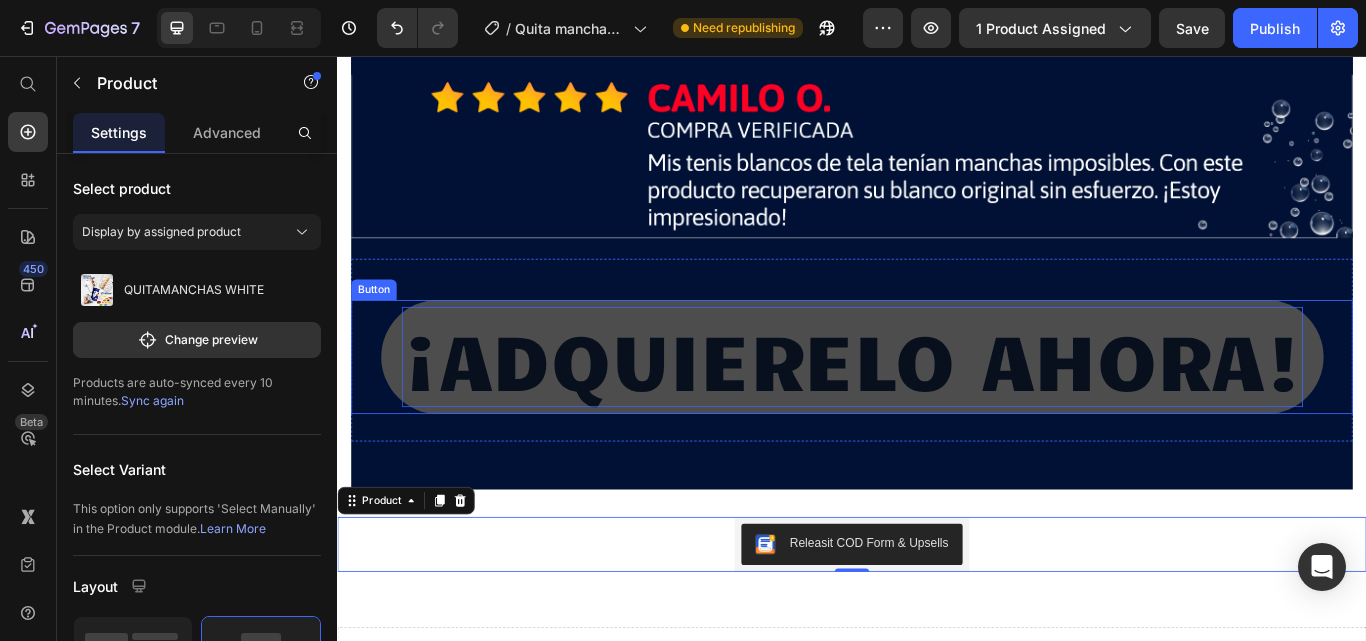 click on "¡ADQUIERELO AHORA!" at bounding box center (937, 407) 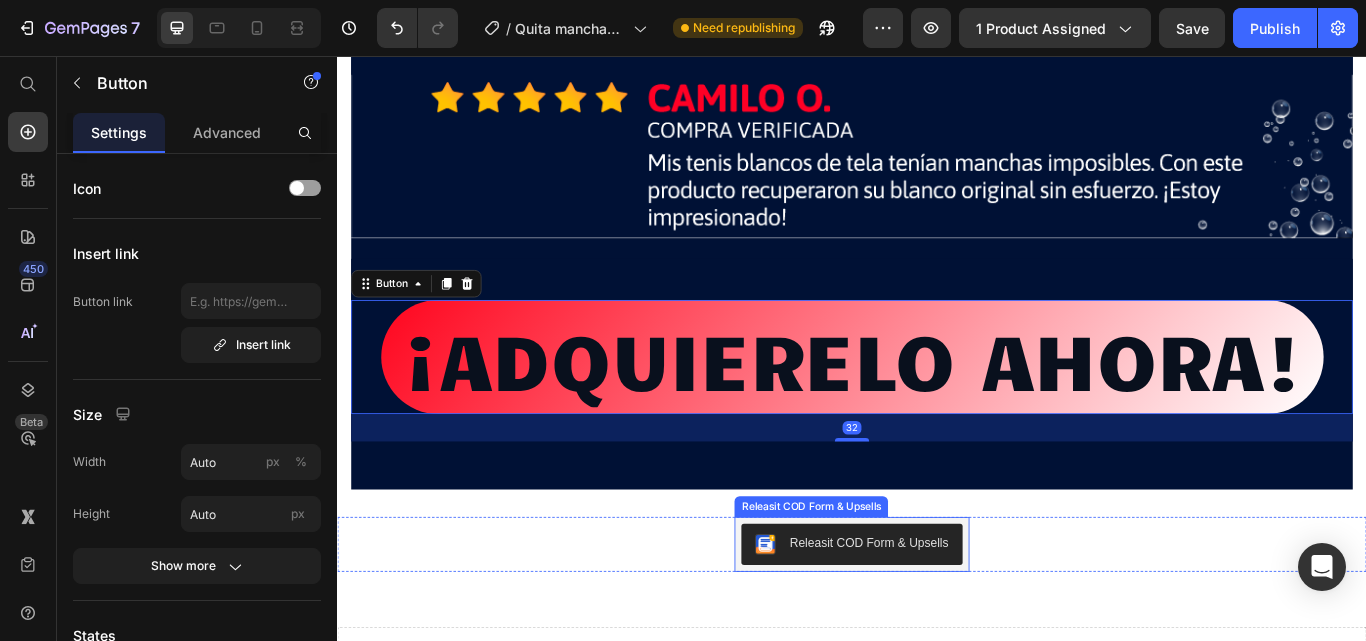 click on "Releasit COD Form & Upsells" at bounding box center (956, 624) 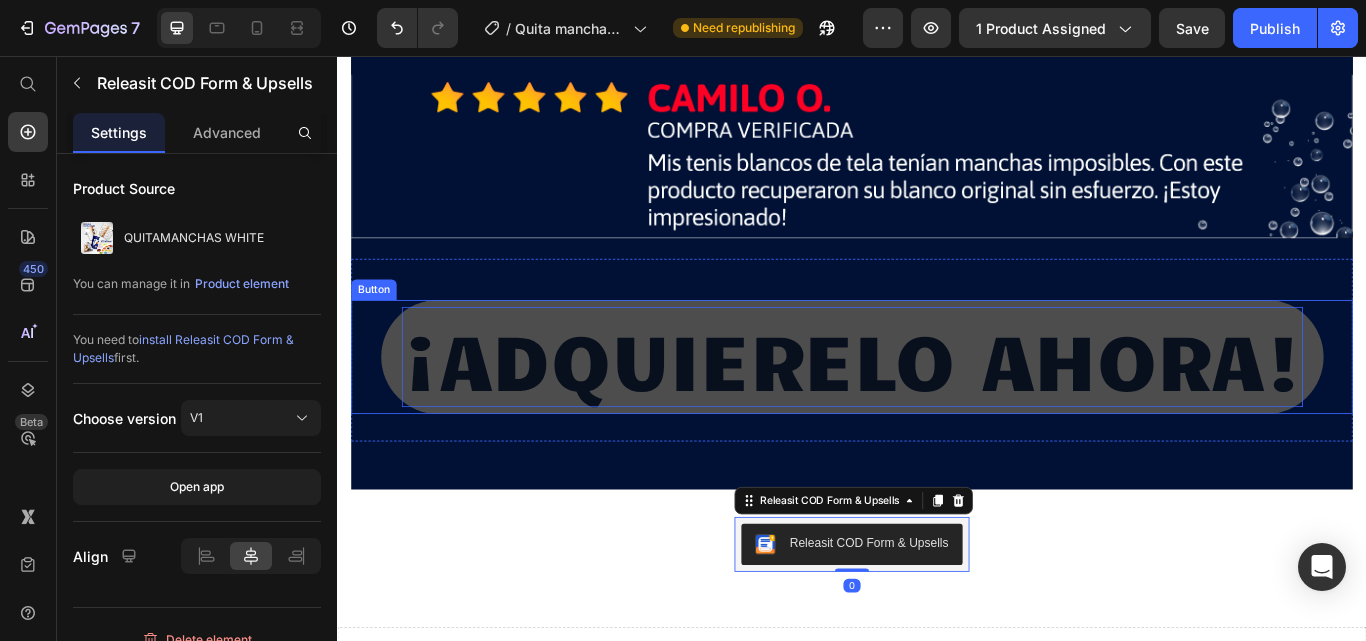 click on "¡ADQUIERELO AHORA!" at bounding box center [937, 407] 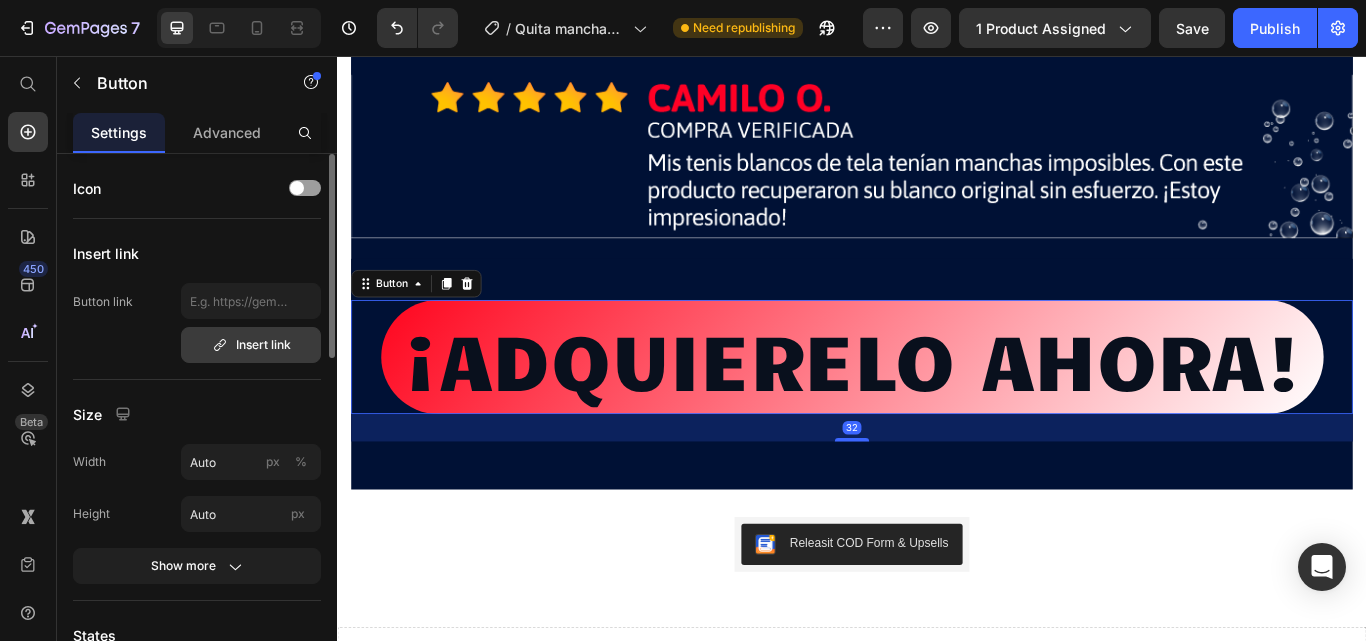 click on "Insert link" at bounding box center [251, 345] 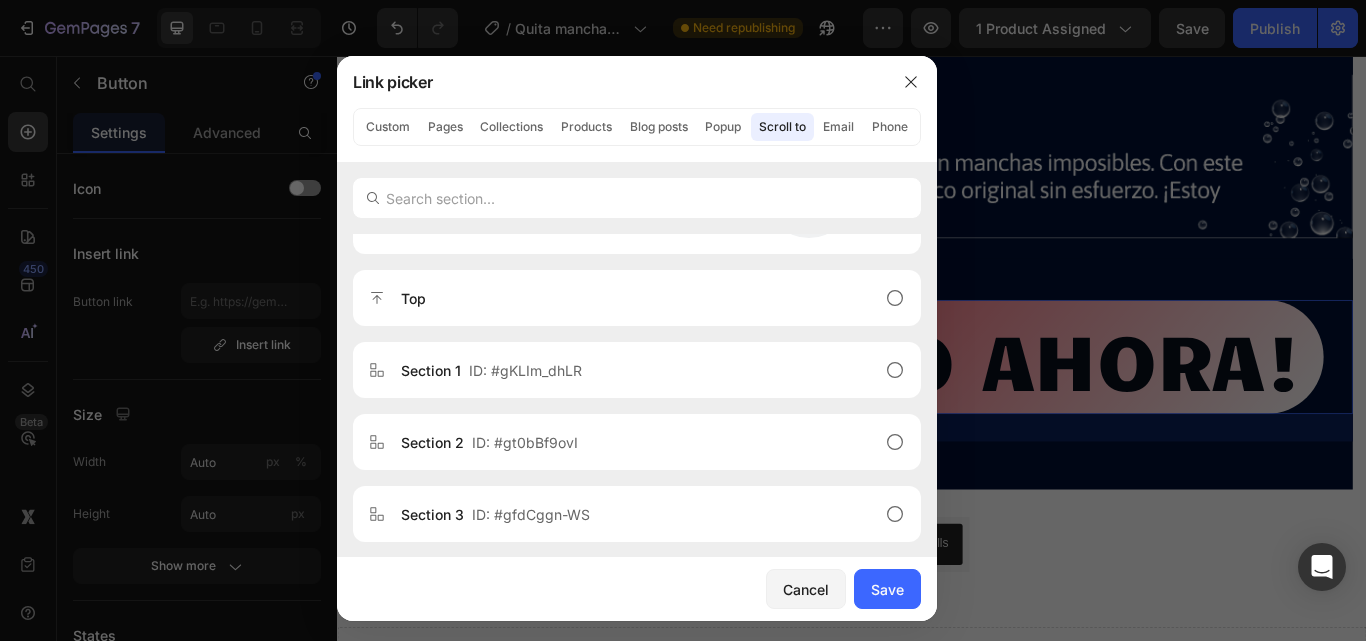 scroll, scrollTop: 344, scrollLeft: 0, axis: vertical 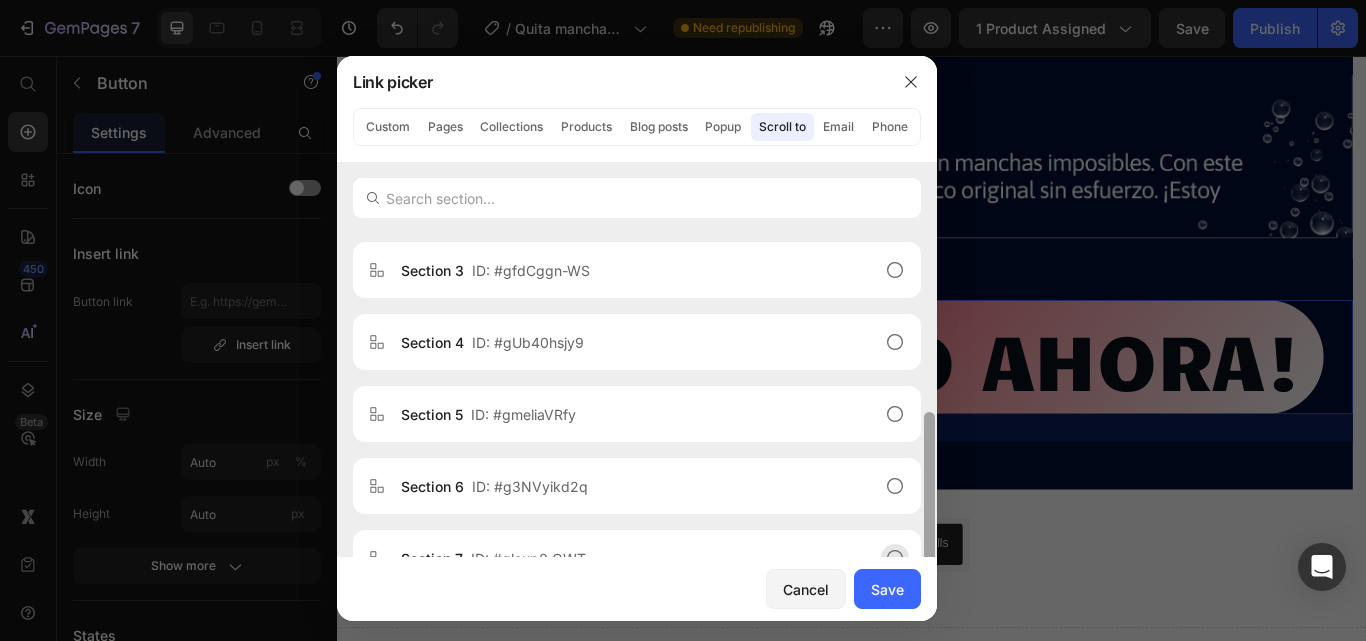 drag, startPoint x: 933, startPoint y: 473, endPoint x: 919, endPoint y: 544, distance: 72.36712 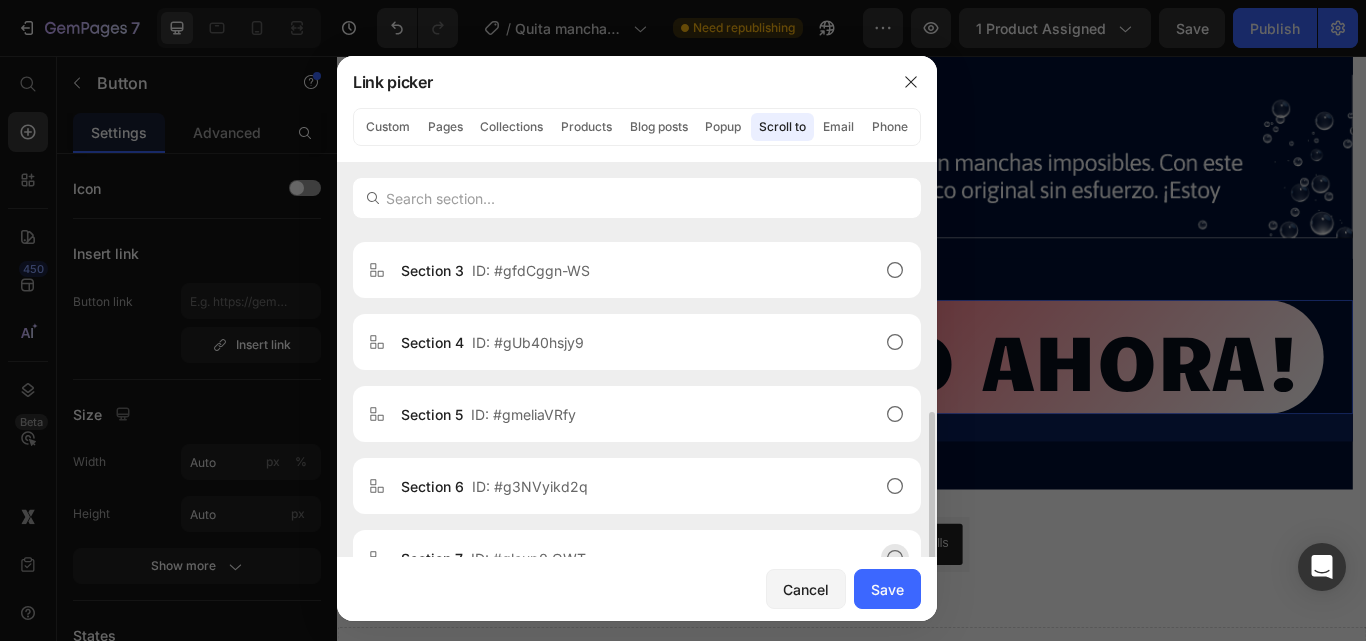 click on "Section 7  ID: #gleup0_OWT" at bounding box center (621, 558) 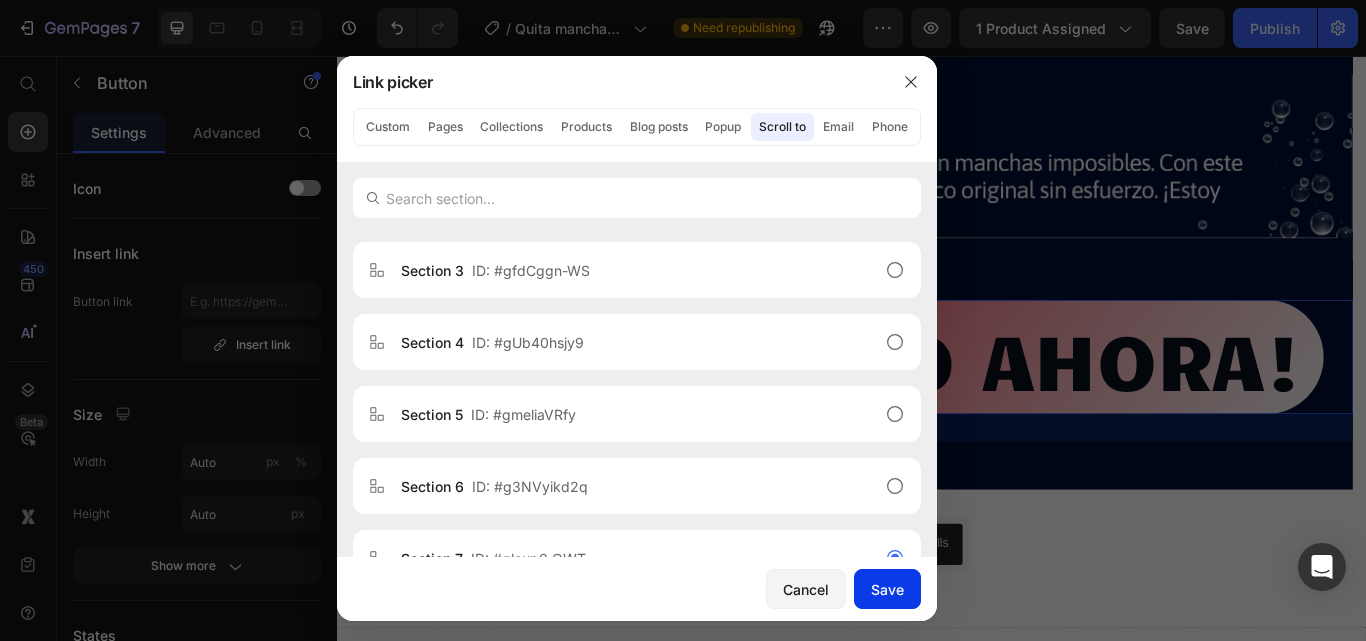 click on "Save" at bounding box center [887, 589] 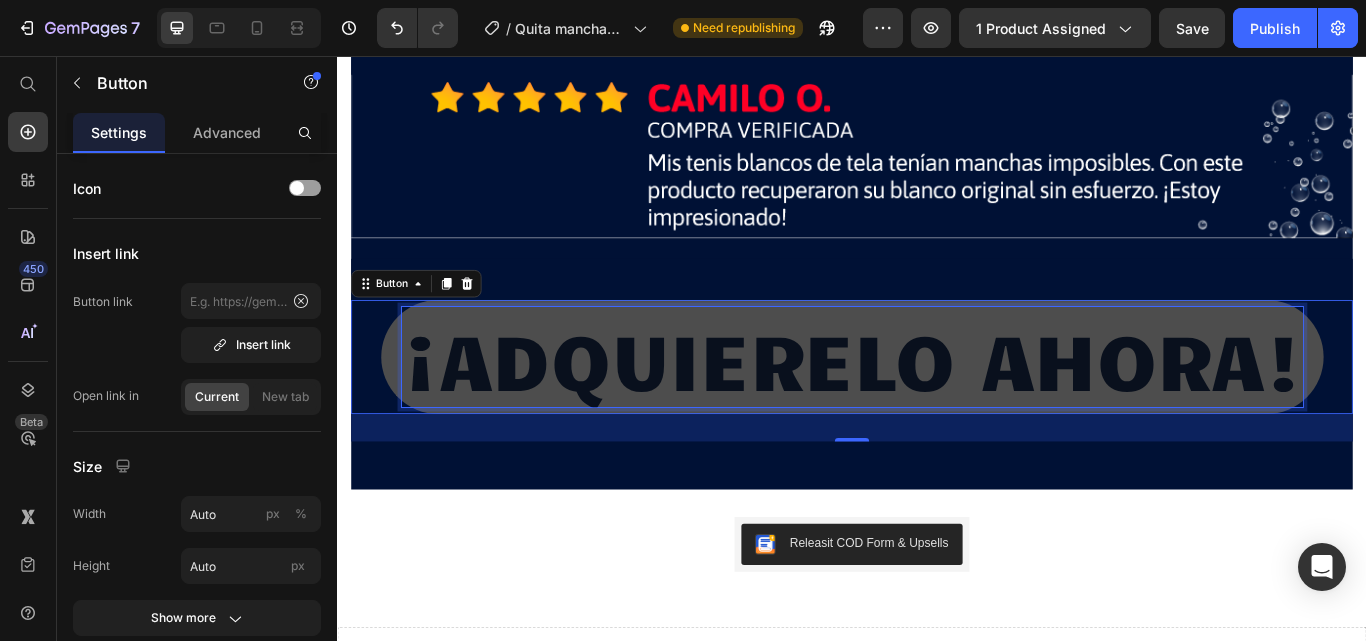 click on "¡ADQUIERELO AHORA!" at bounding box center [937, 407] 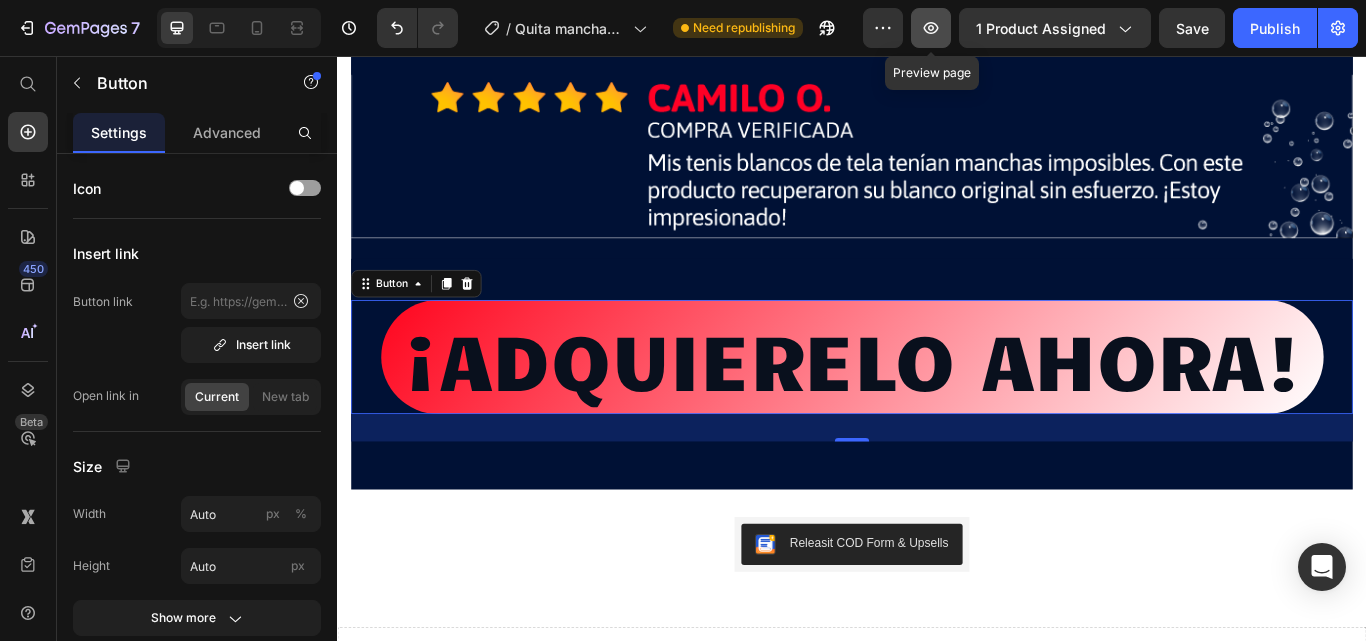 click 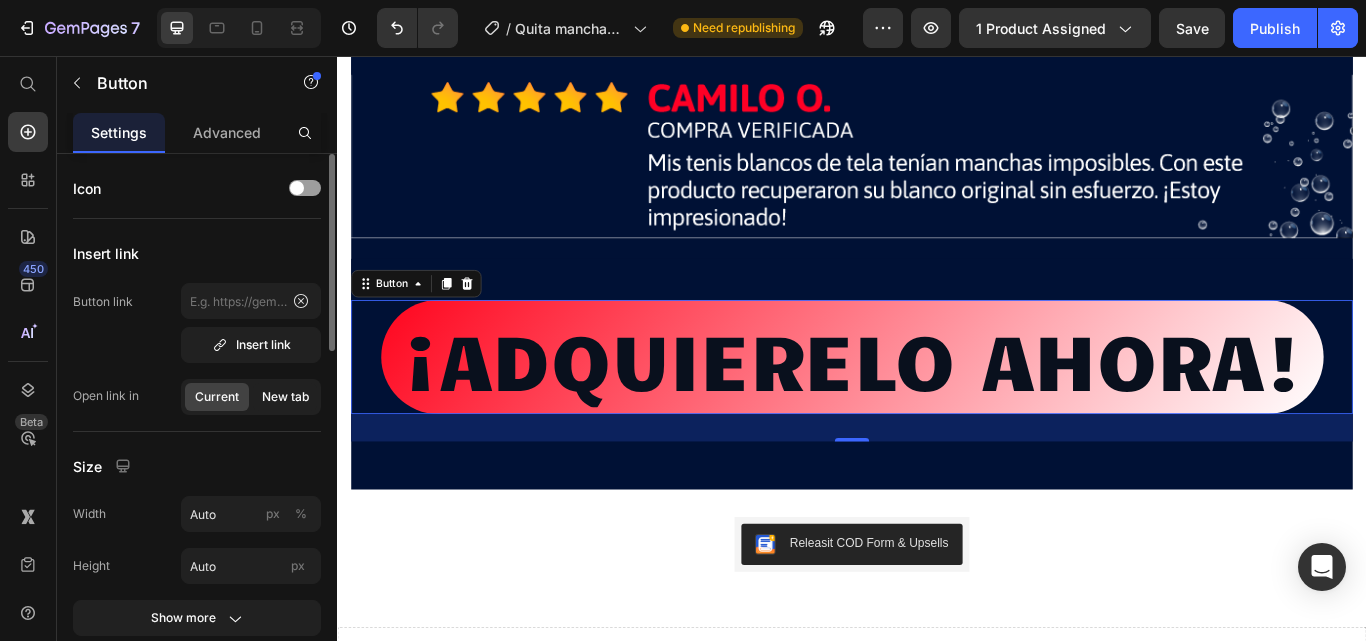 click on "New tab" 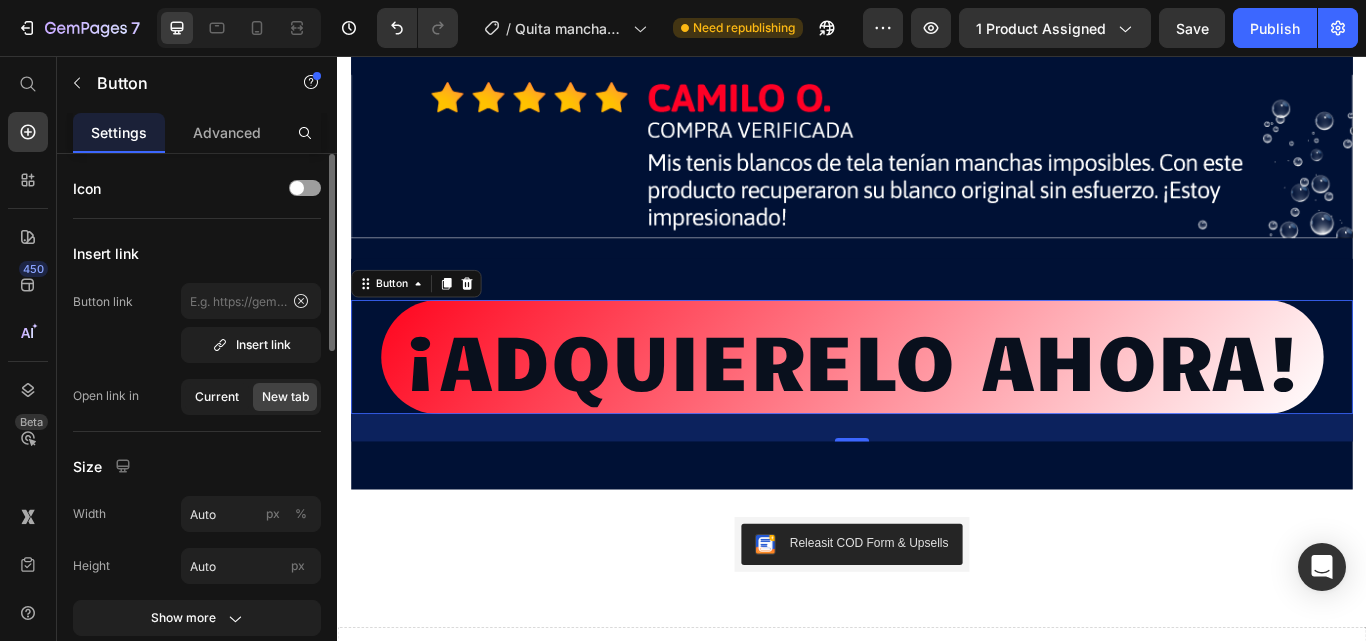 click on "Current" 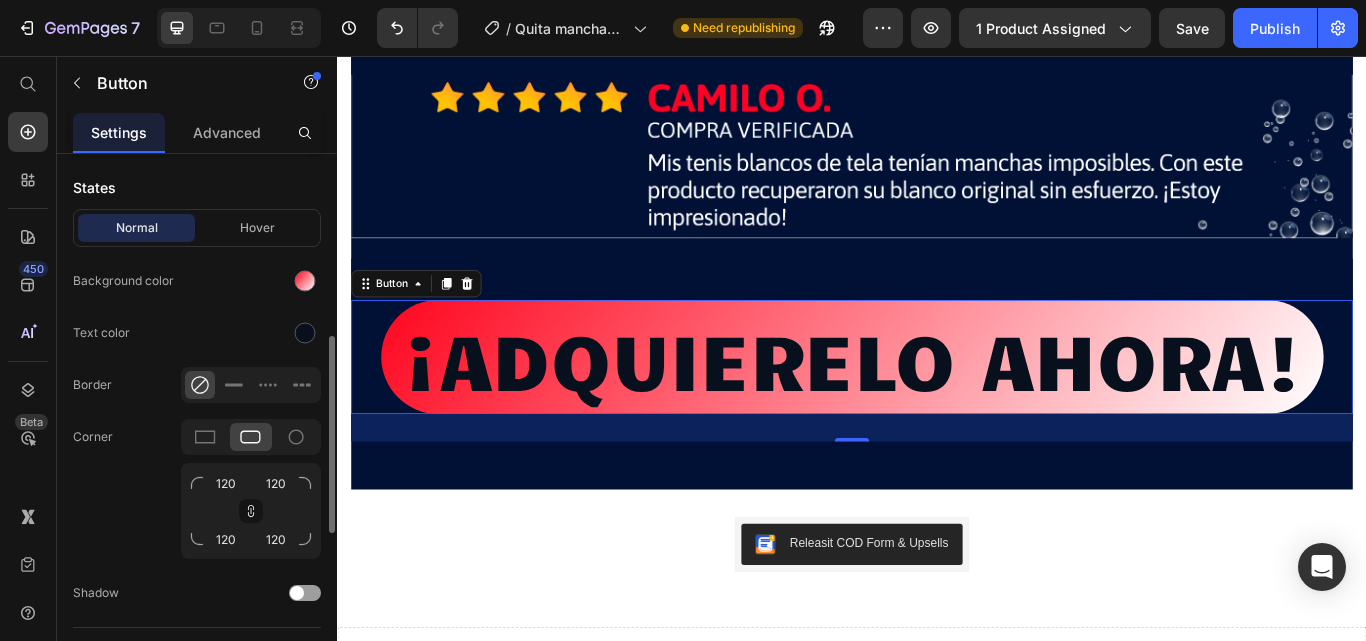 scroll, scrollTop: 400, scrollLeft: 0, axis: vertical 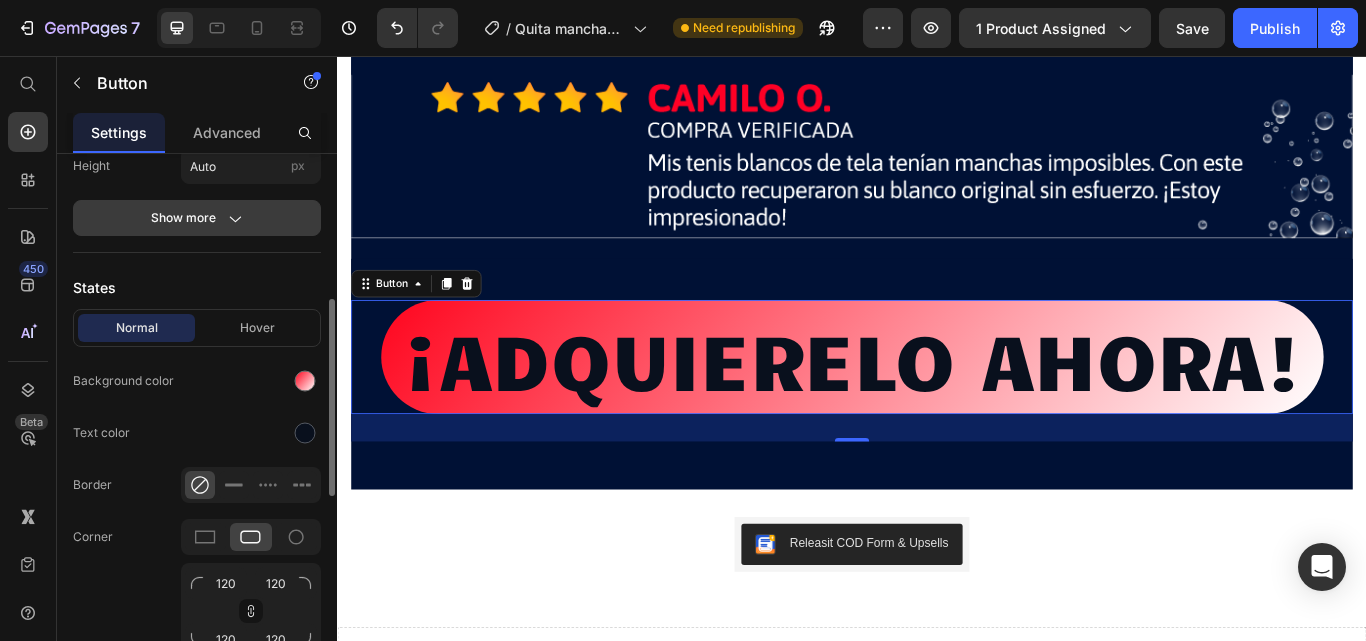click on "Show more" 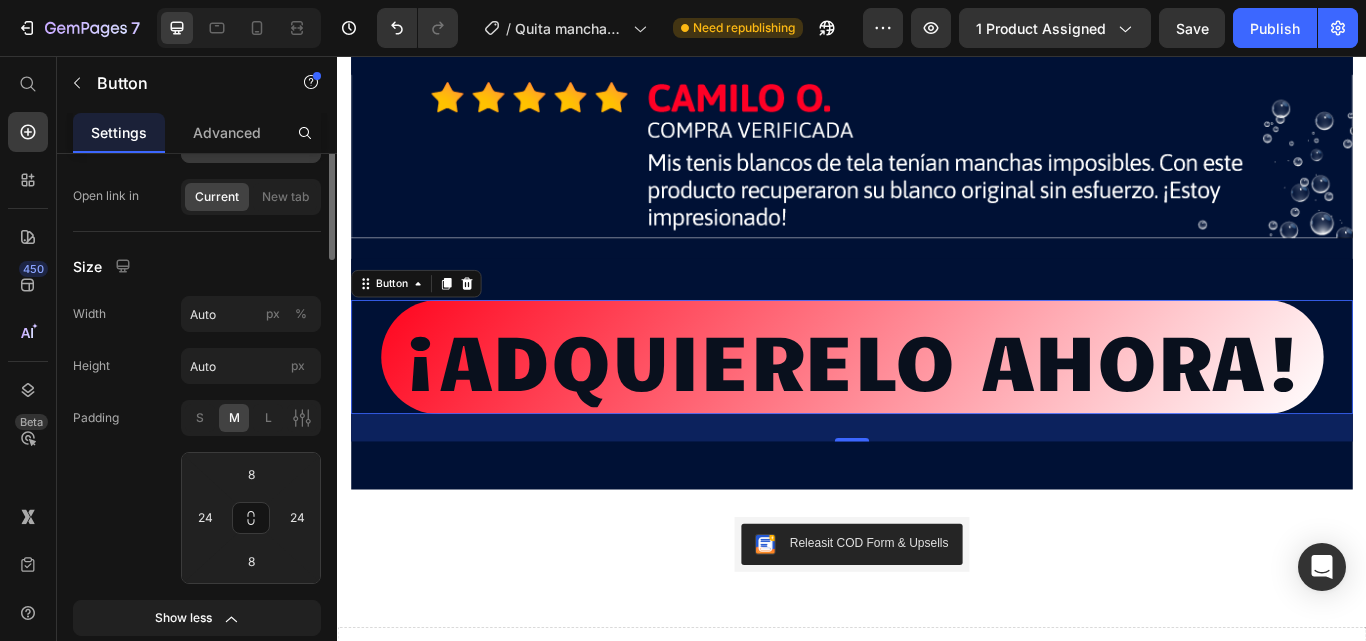 scroll, scrollTop: 100, scrollLeft: 0, axis: vertical 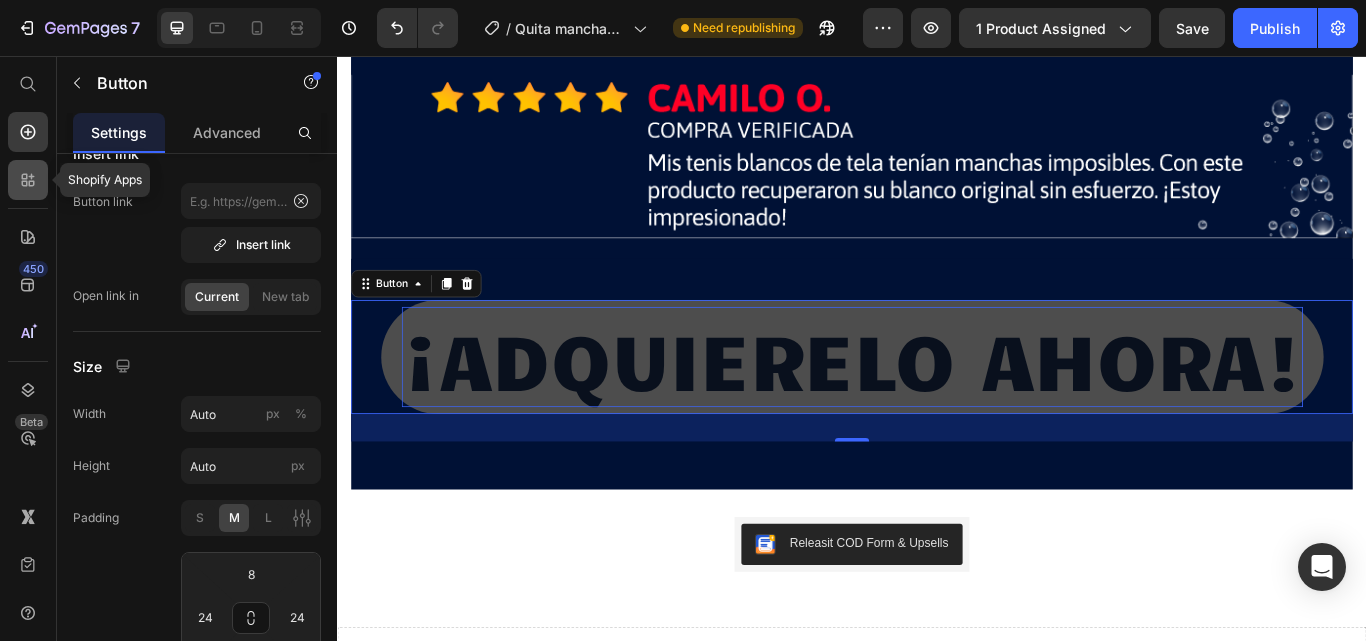 drag, startPoint x: 35, startPoint y: 176, endPoint x: 58, endPoint y: 249, distance: 76.537575 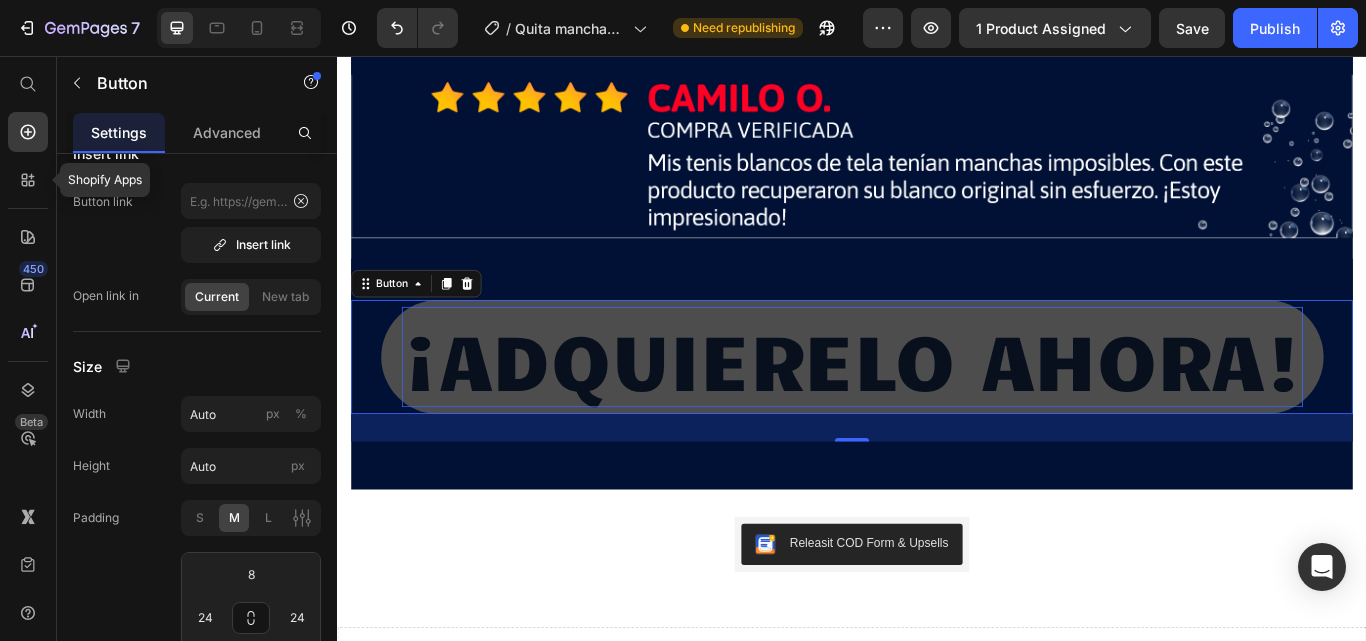 click 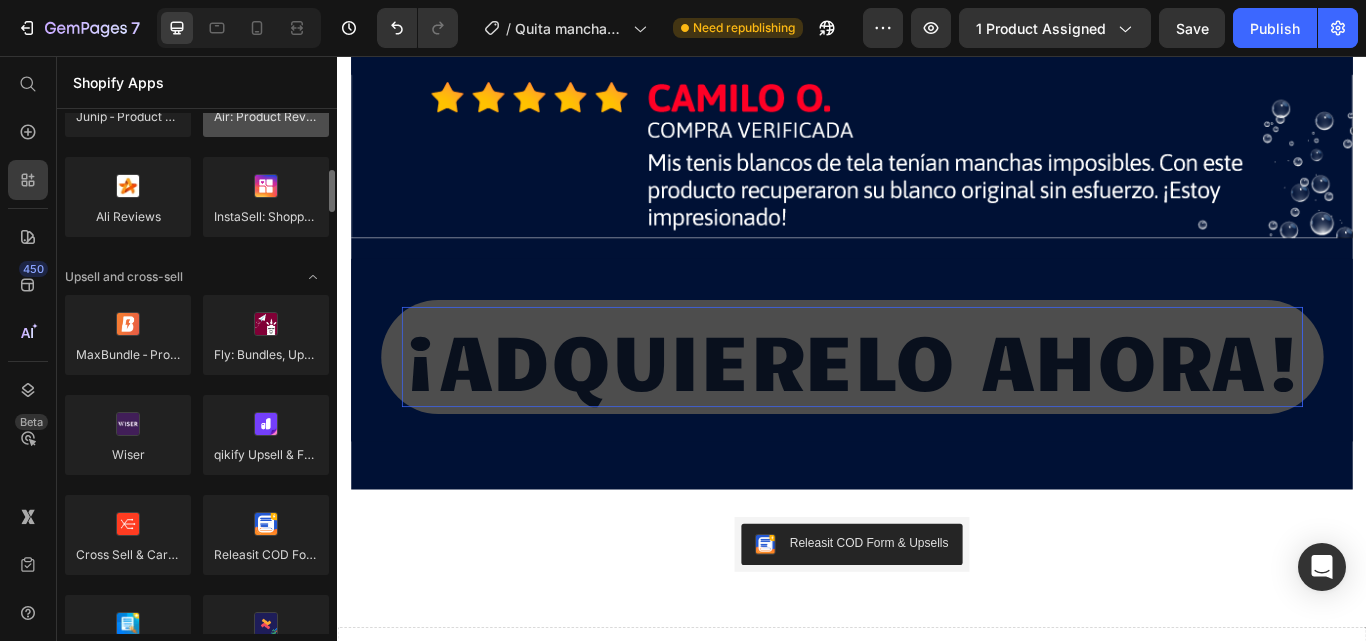 scroll, scrollTop: 800, scrollLeft: 0, axis: vertical 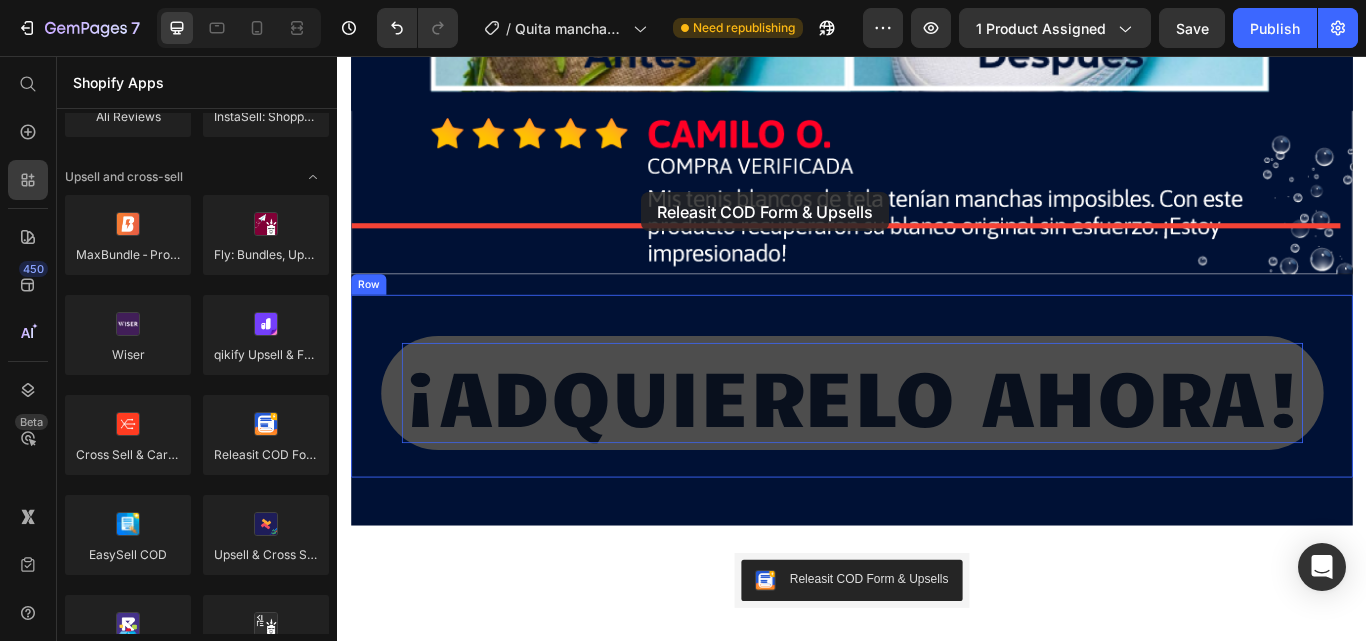 drag, startPoint x: 611, startPoint y: 508, endPoint x: 691, endPoint y: 215, distance: 303.72522 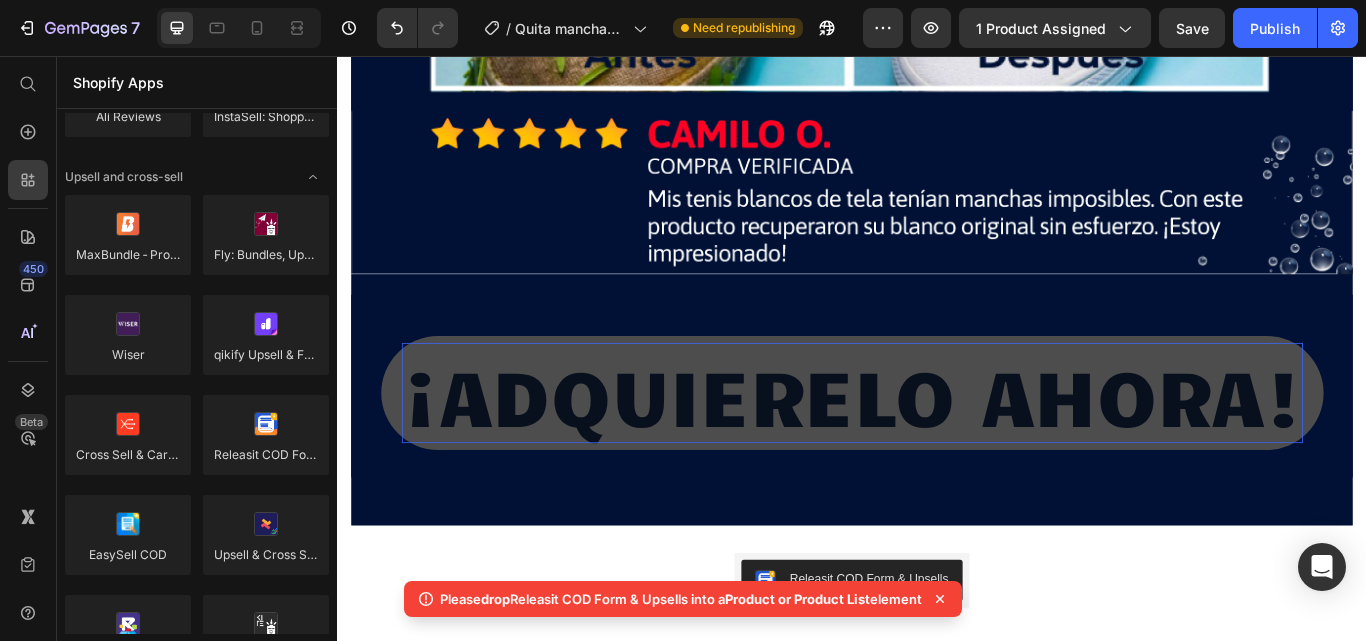 drag, startPoint x: 604, startPoint y: 474, endPoint x: 469, endPoint y: 500, distance: 137.48091 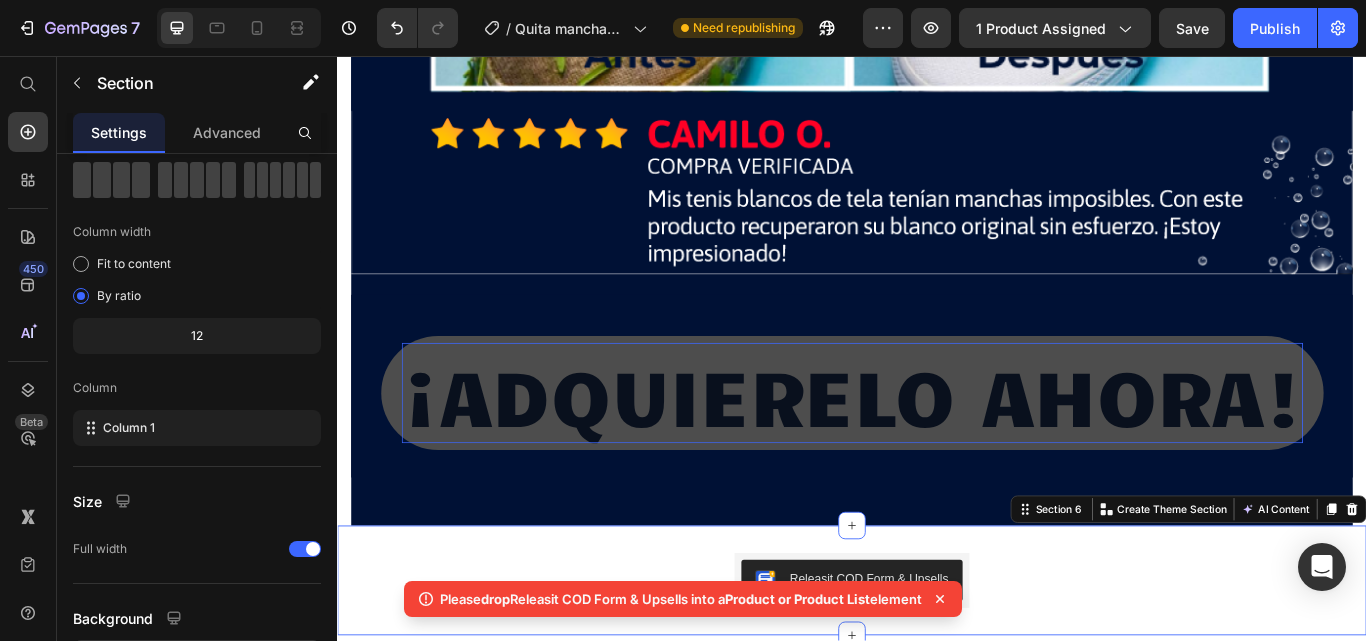 scroll, scrollTop: 0, scrollLeft: 0, axis: both 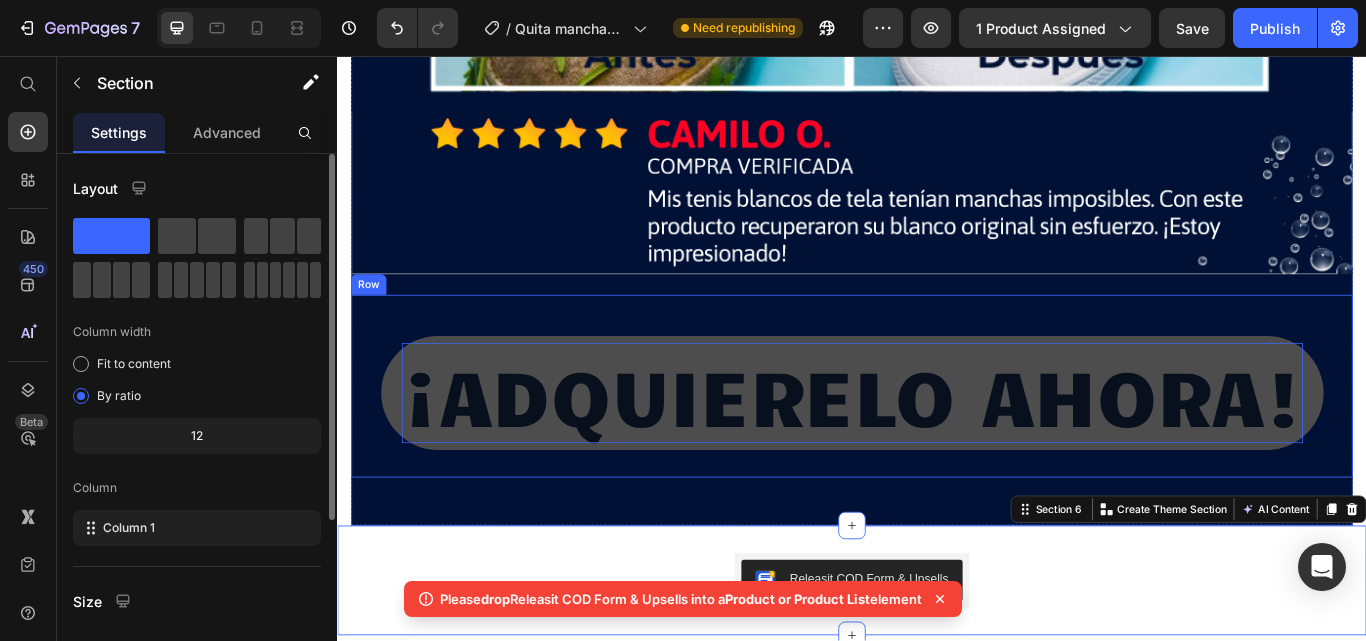 click on "¡ADQUIERELO AHORA!" at bounding box center [937, 449] 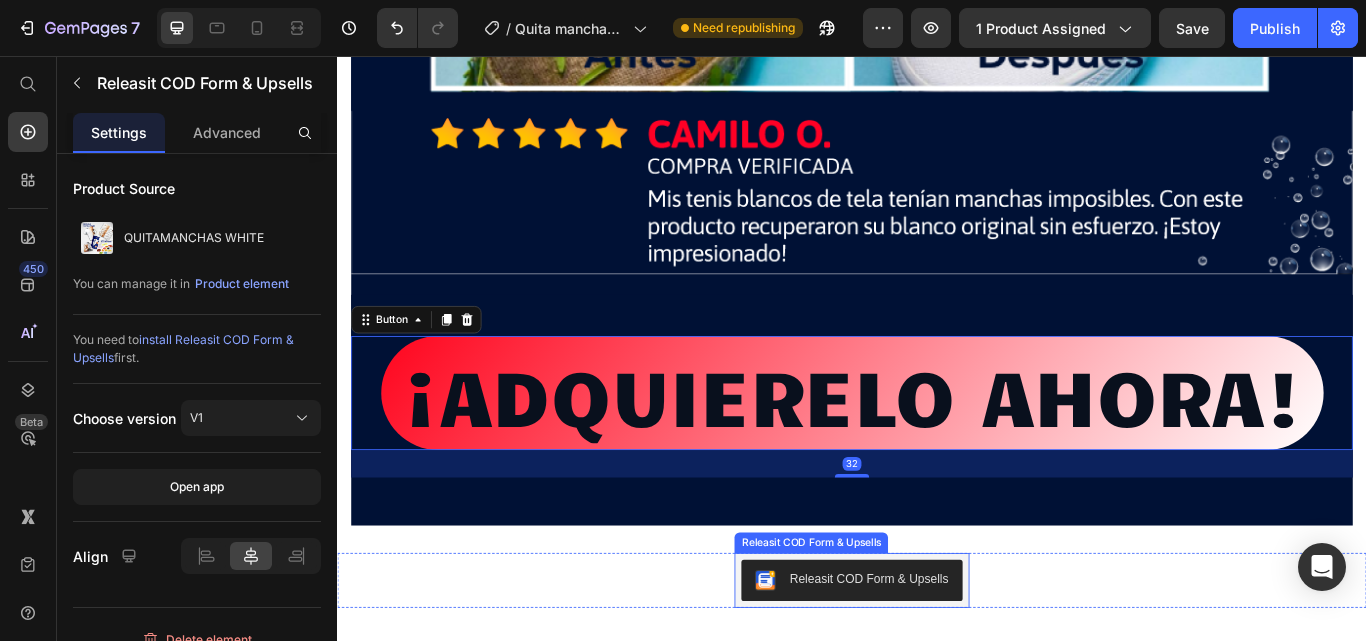 click on "Releasit COD Form & Upsells" at bounding box center [936, 668] 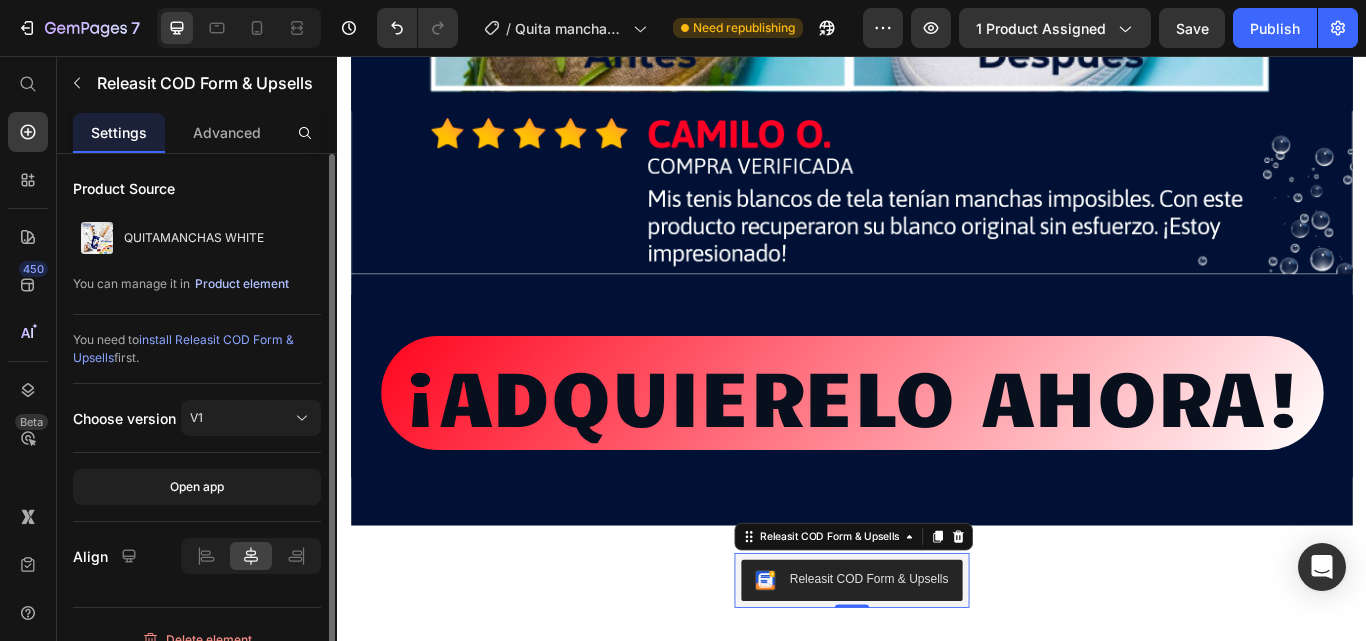 click on "Product element" at bounding box center [242, 284] 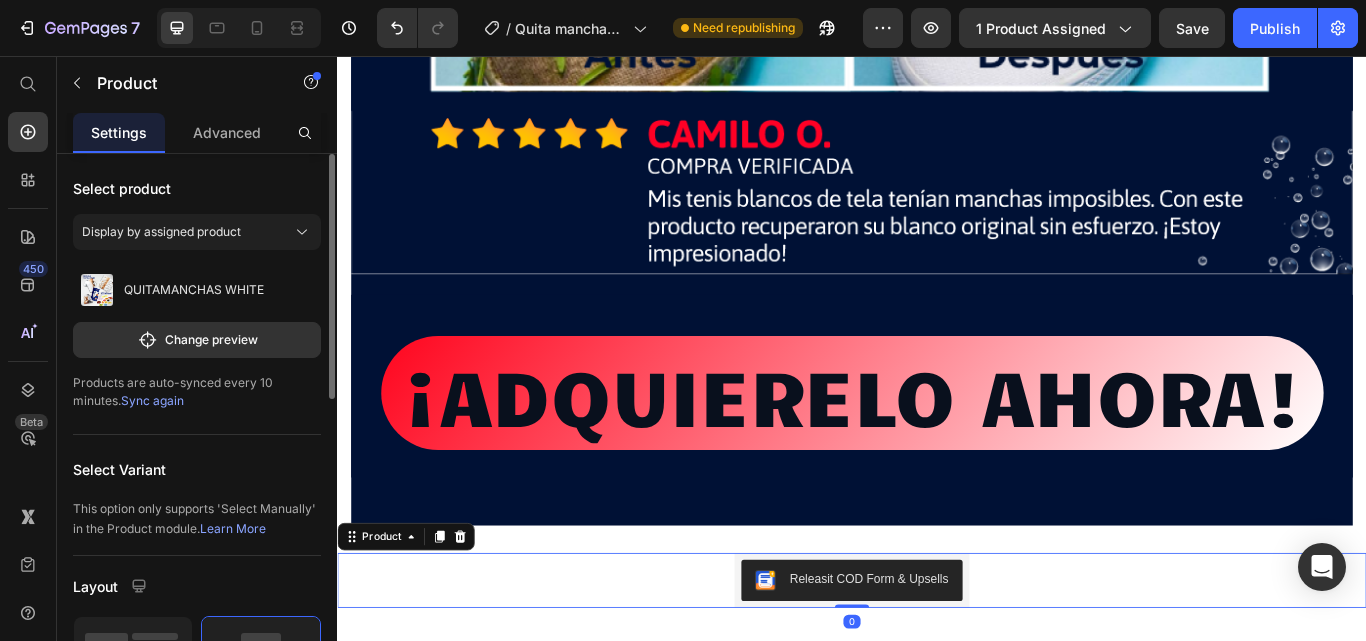 click on "QUITAMANCHAS WHITE" at bounding box center [197, 290] 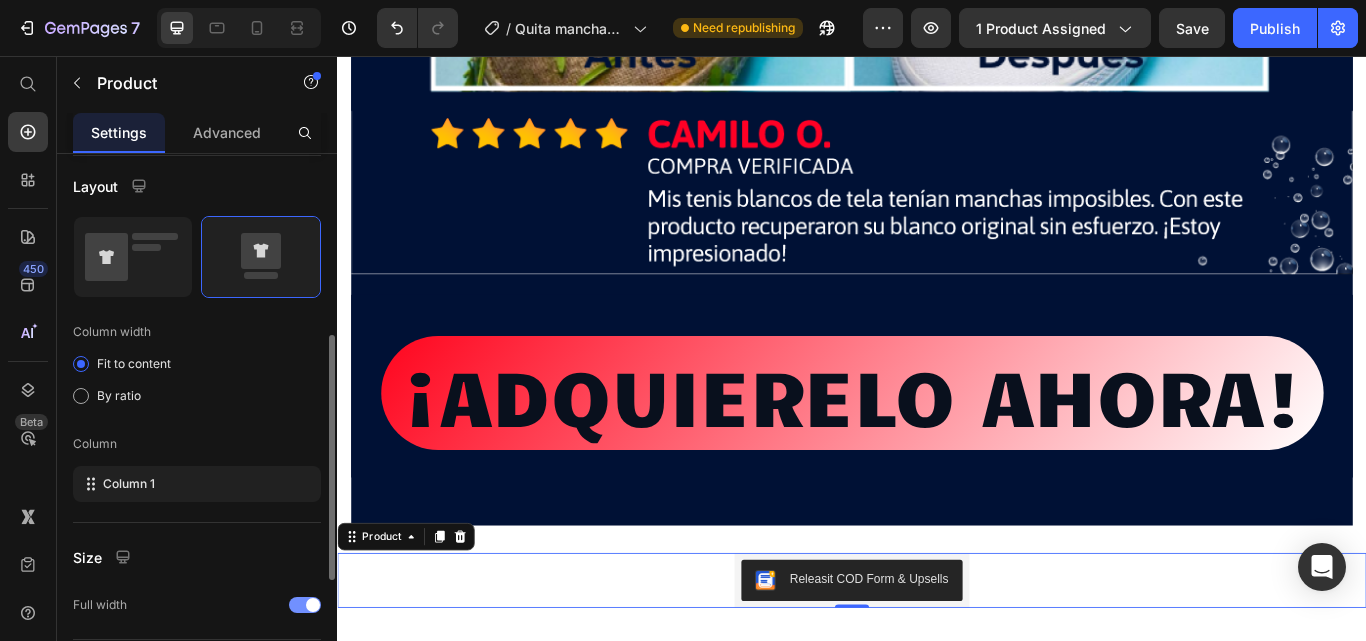 scroll, scrollTop: 600, scrollLeft: 0, axis: vertical 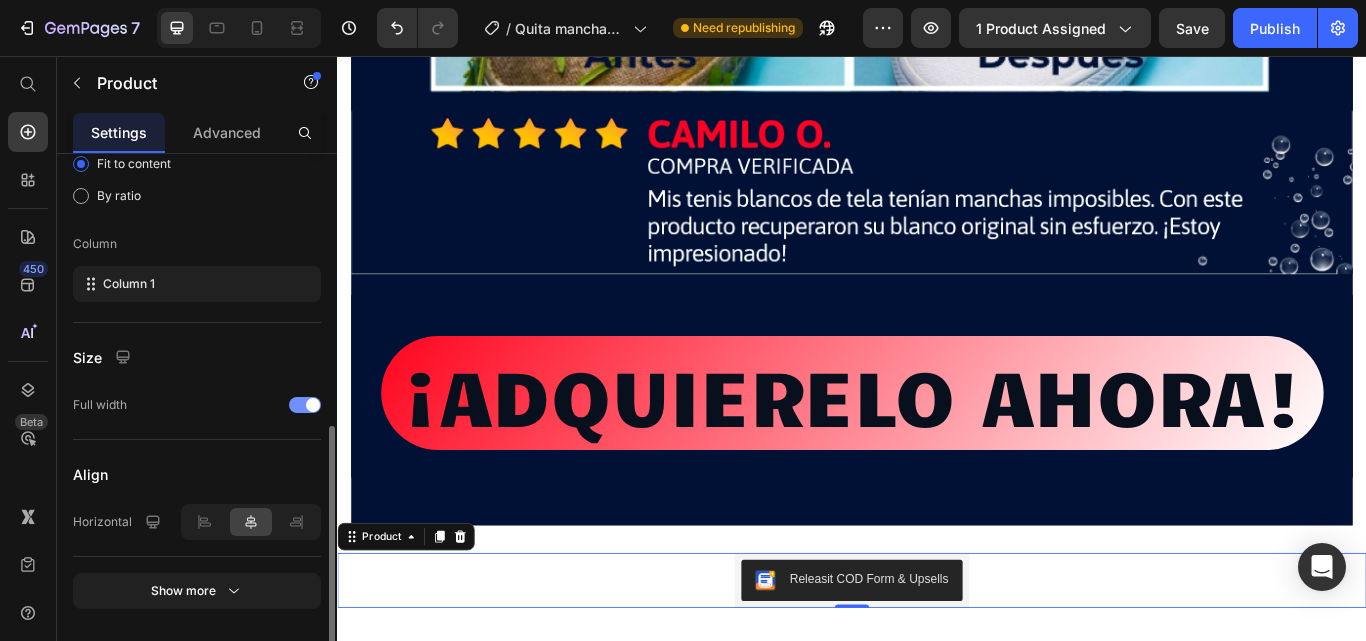 click at bounding box center [305, 405] 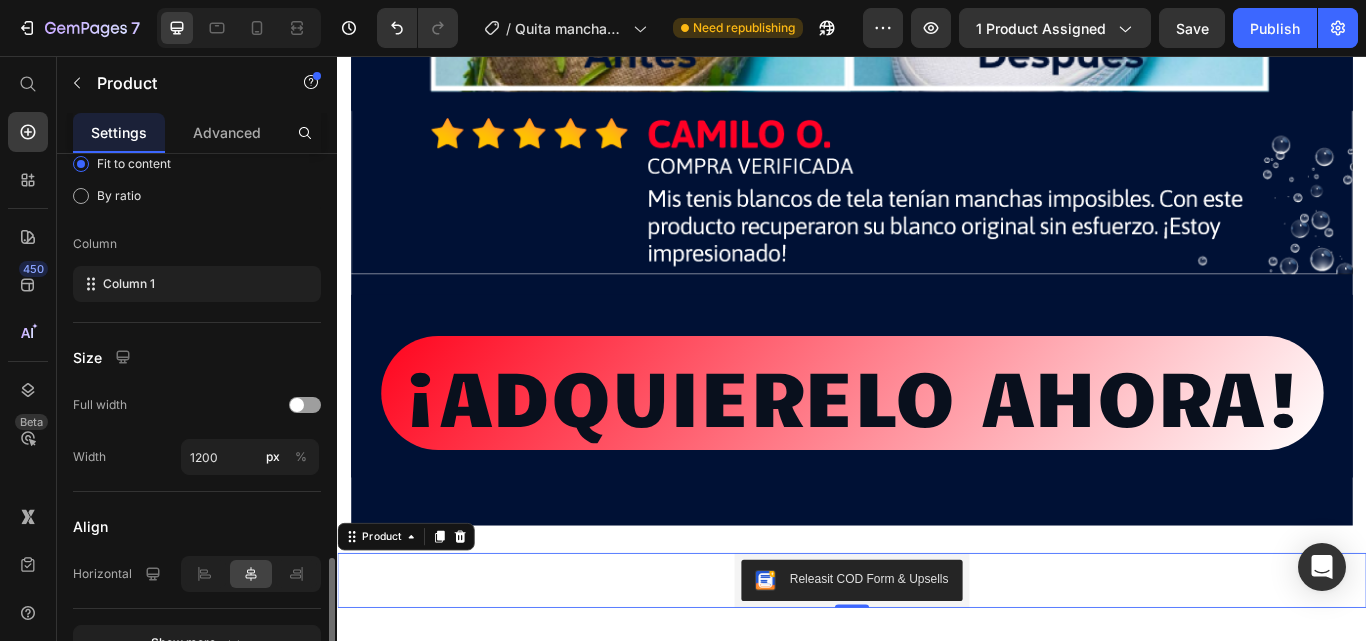 scroll, scrollTop: 711, scrollLeft: 0, axis: vertical 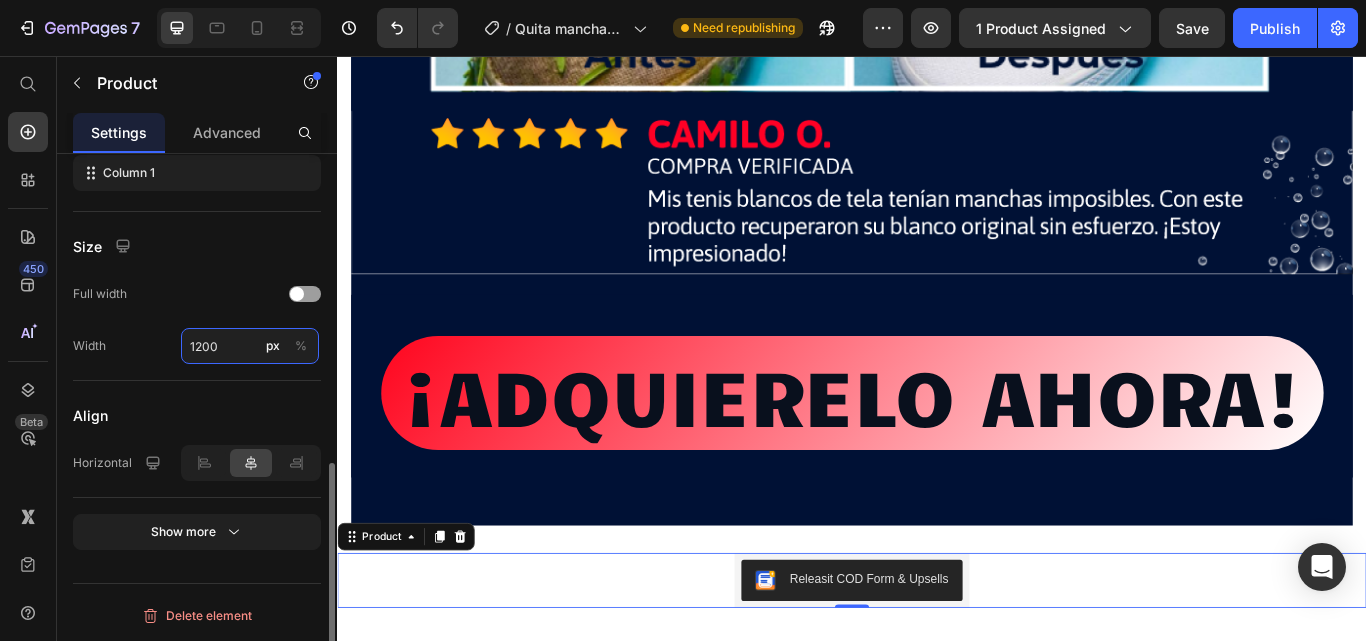 click on "1200" at bounding box center (250, 346) 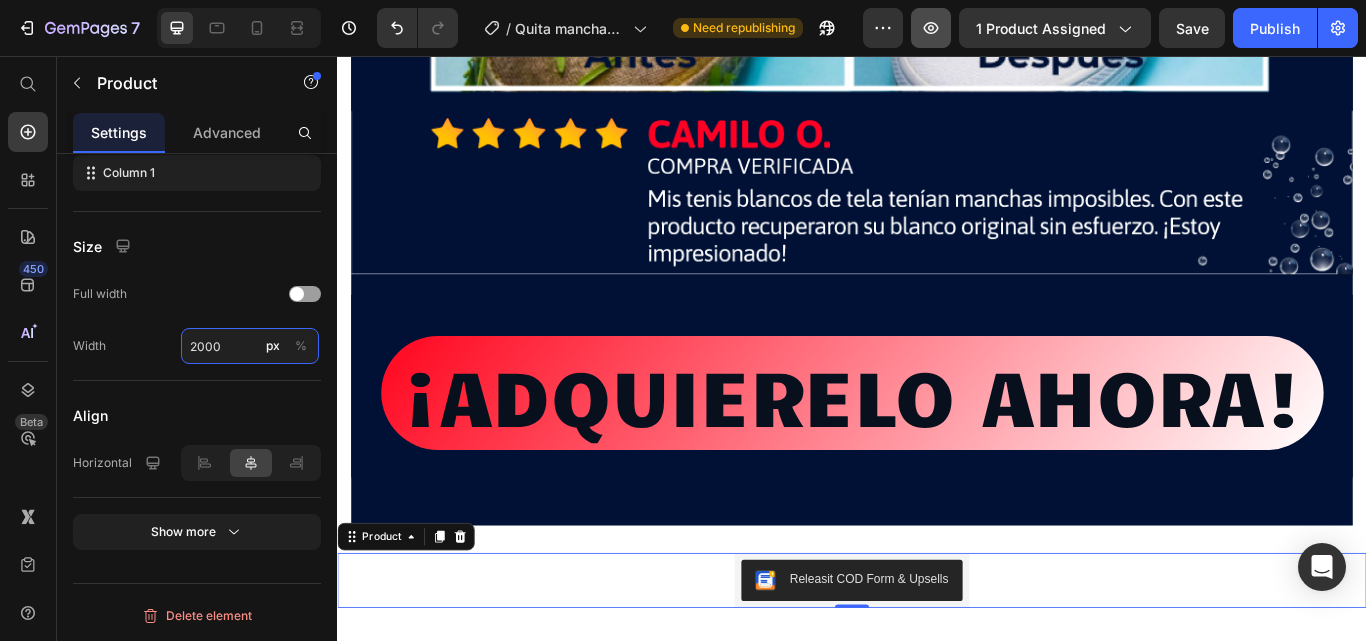 type on "2000" 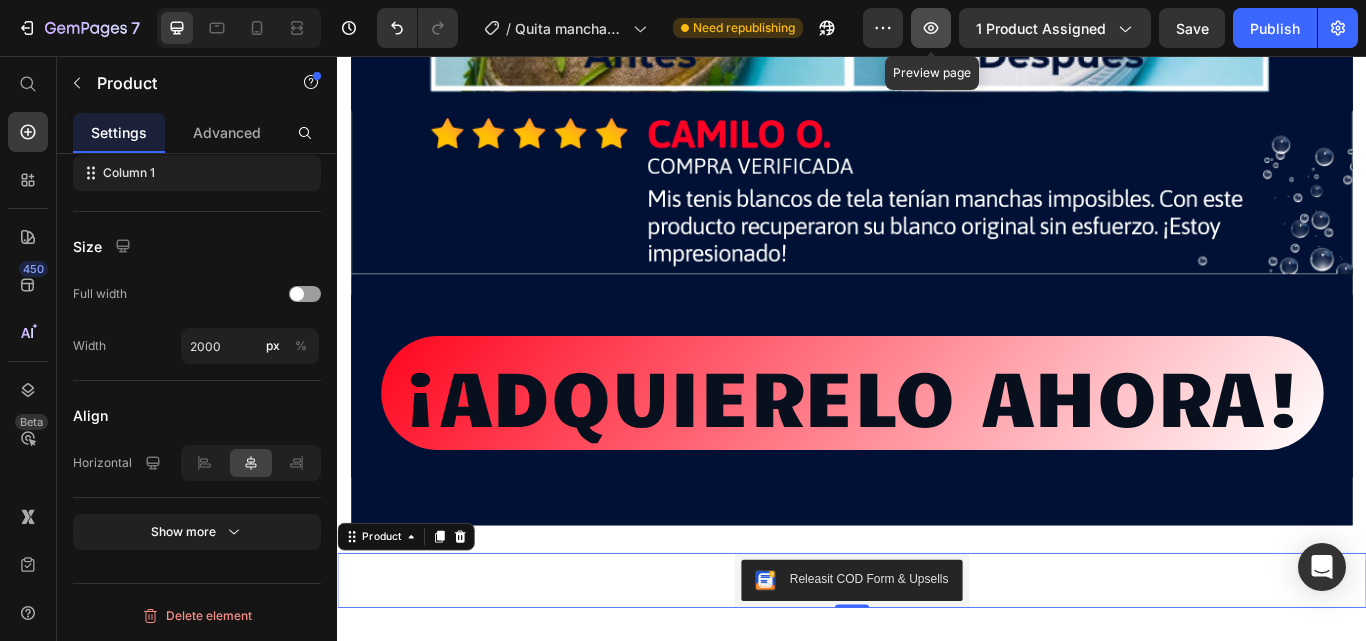 click 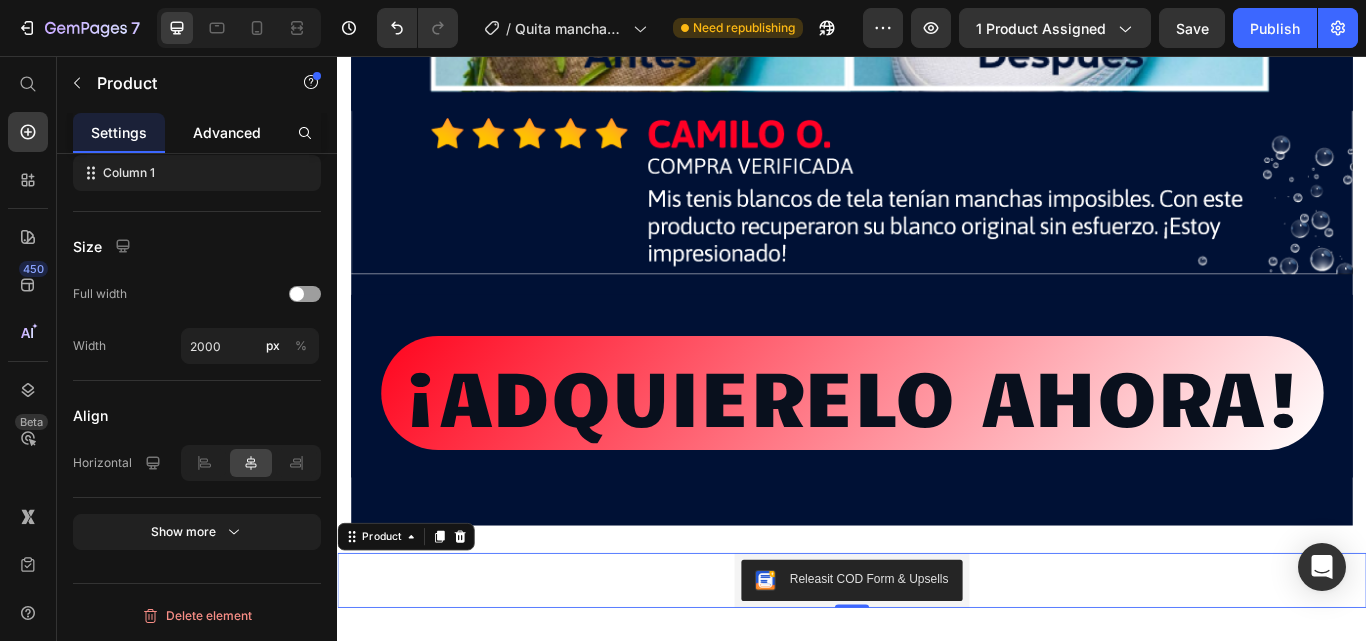 click on "Advanced" 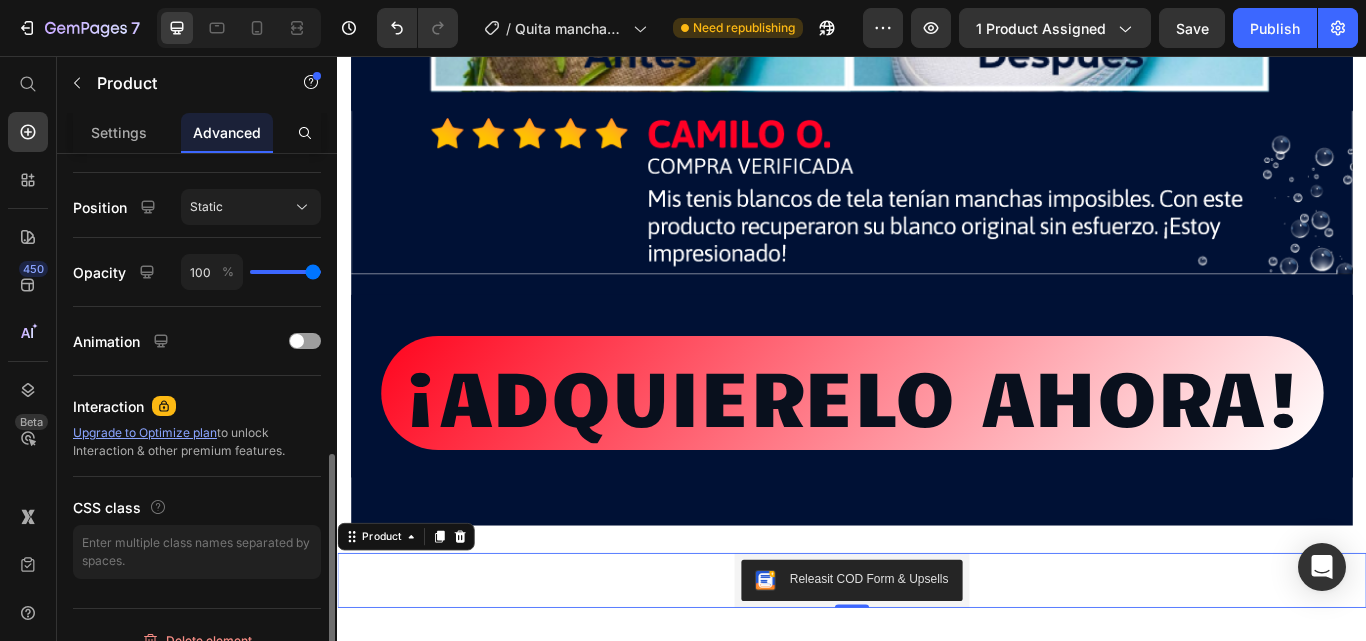 scroll, scrollTop: 725, scrollLeft: 0, axis: vertical 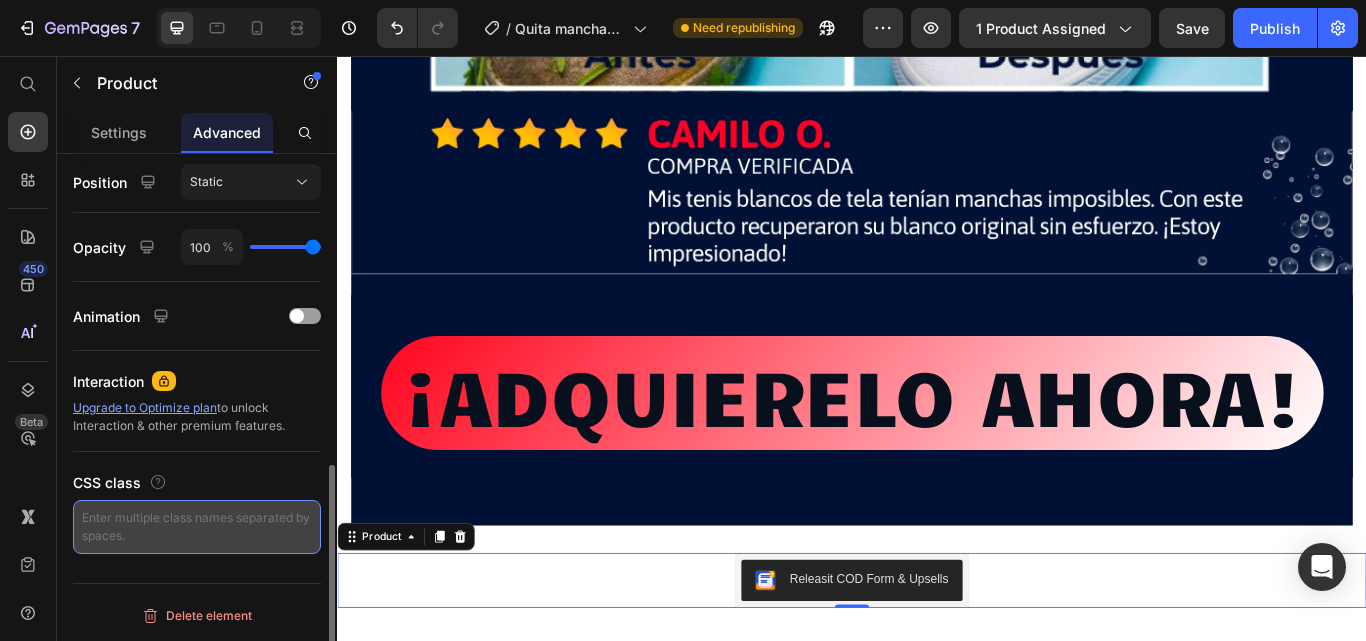 click at bounding box center [197, 527] 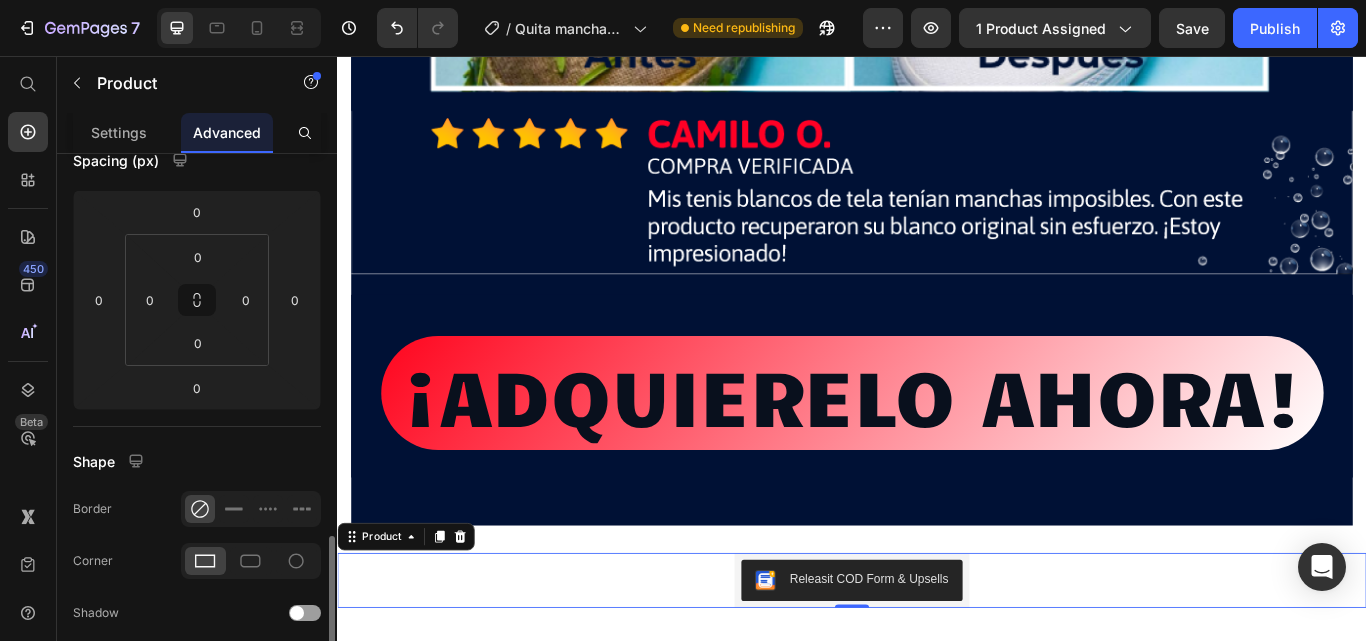 scroll, scrollTop: 0, scrollLeft: 0, axis: both 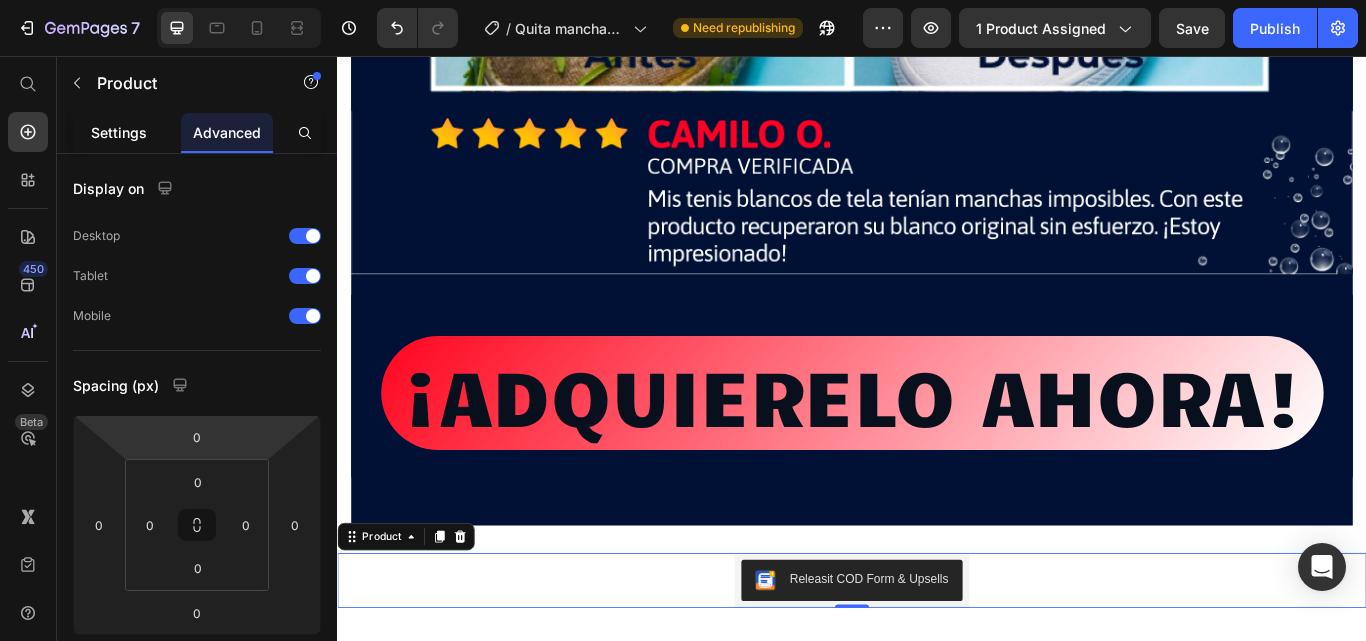 click on "Settings" at bounding box center [119, 132] 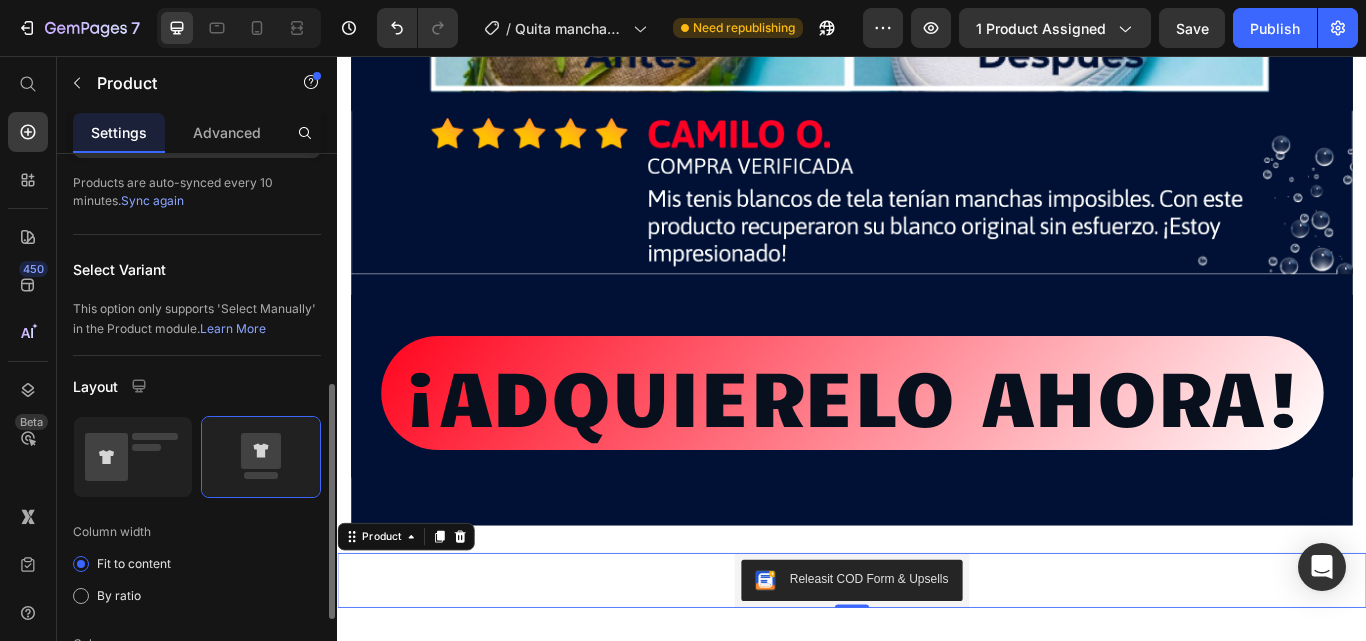 scroll, scrollTop: 300, scrollLeft: 0, axis: vertical 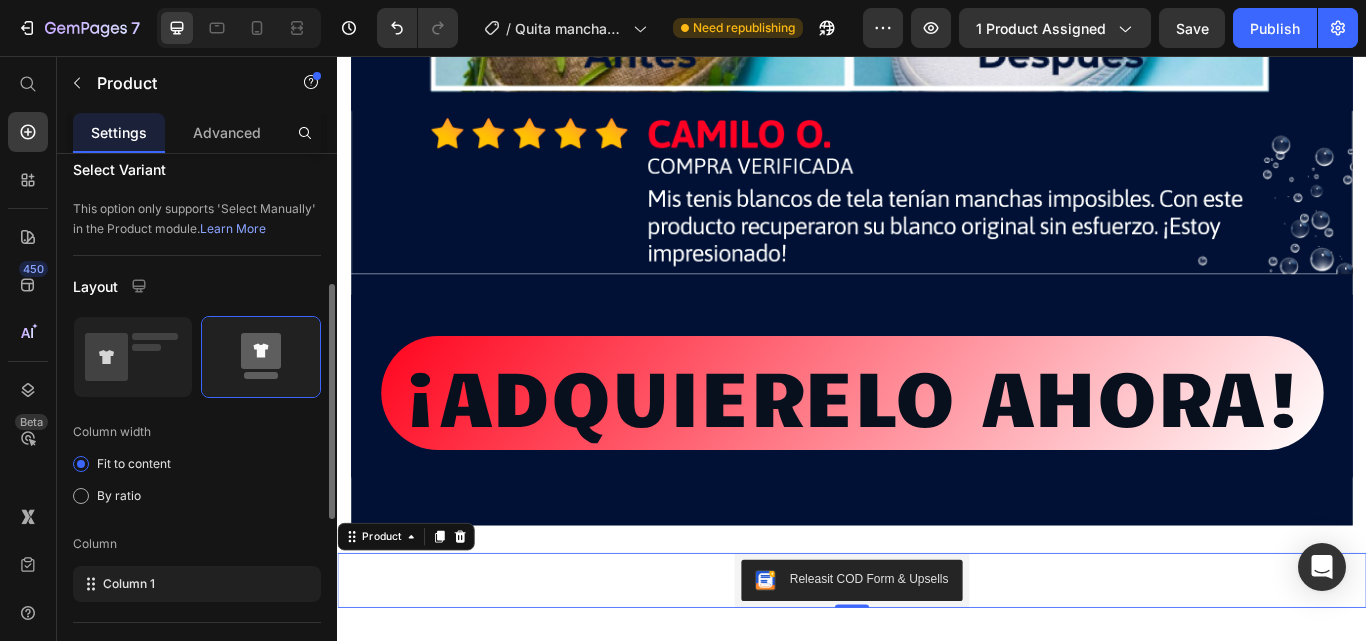 click 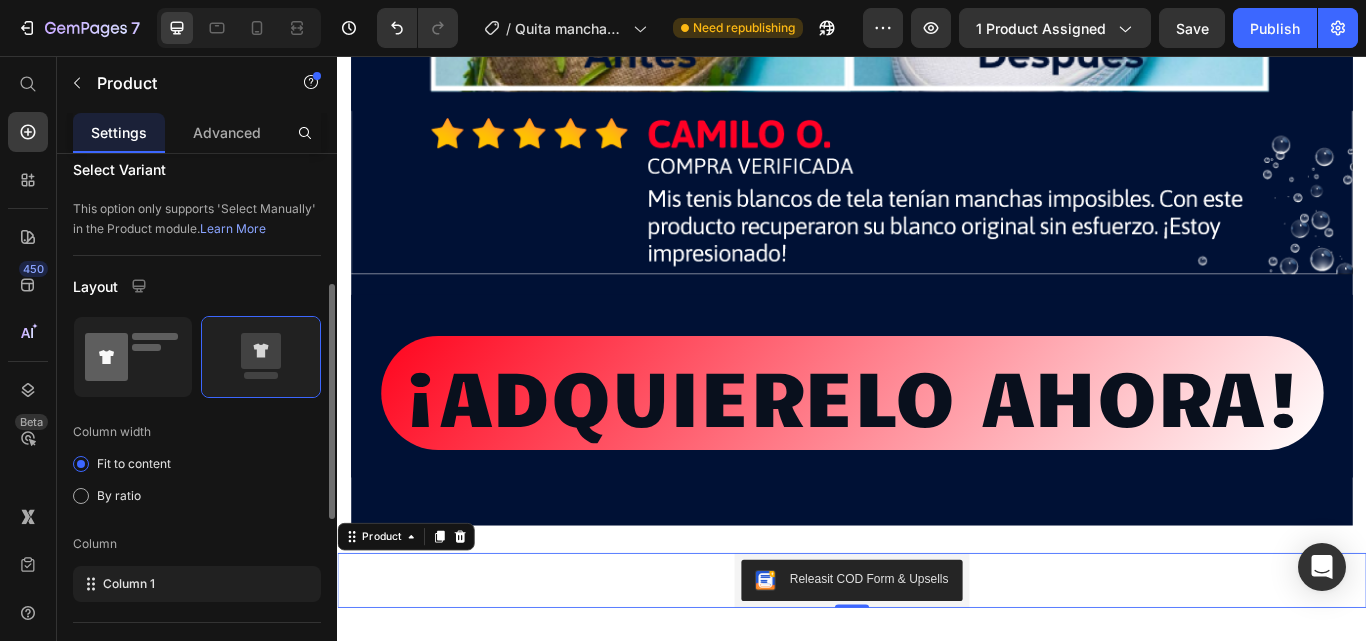 click 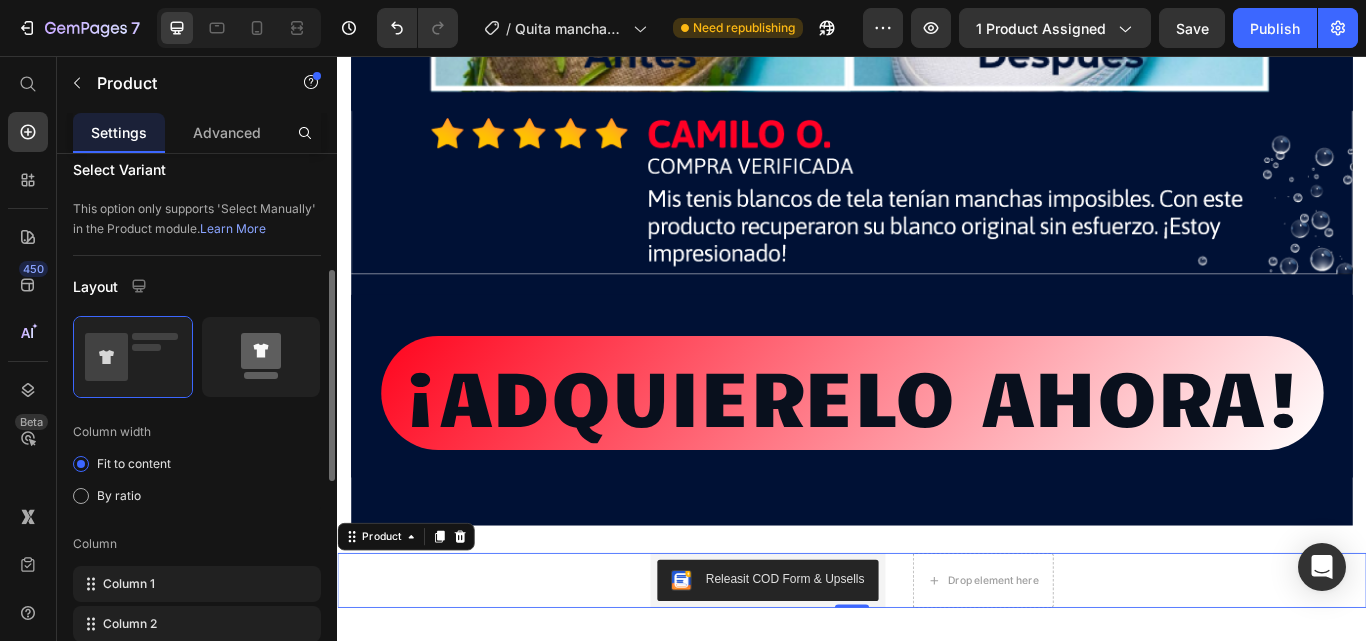 click 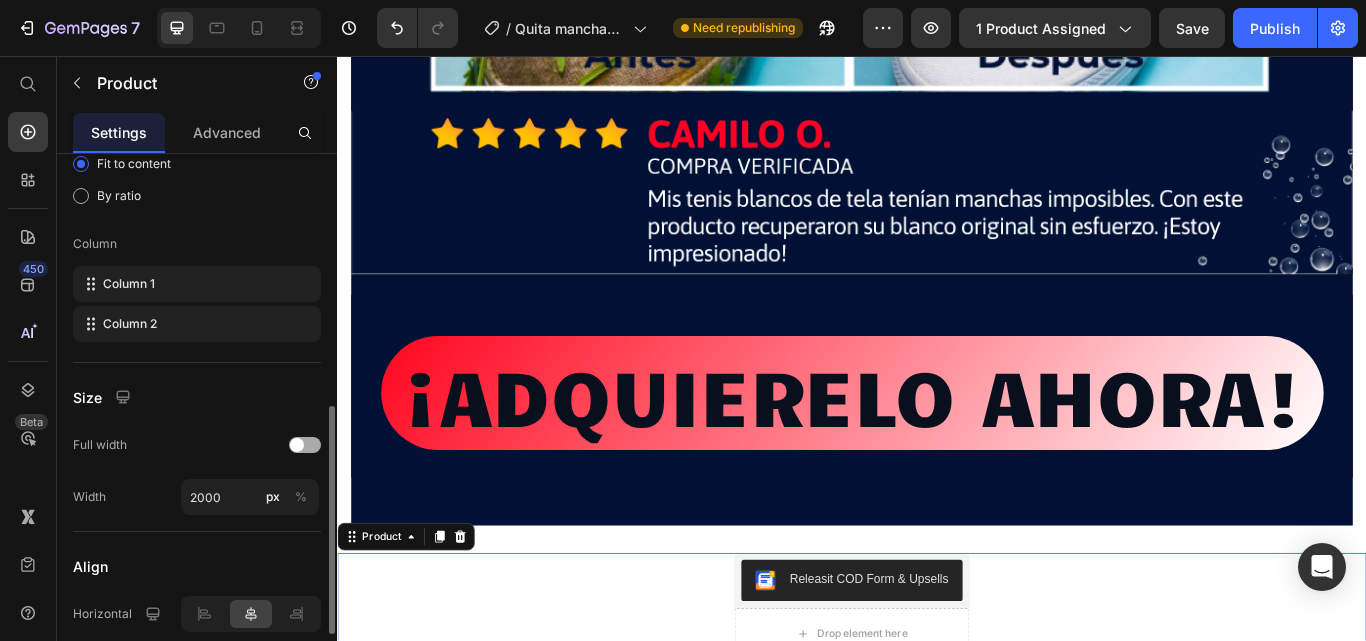 scroll, scrollTop: 700, scrollLeft: 0, axis: vertical 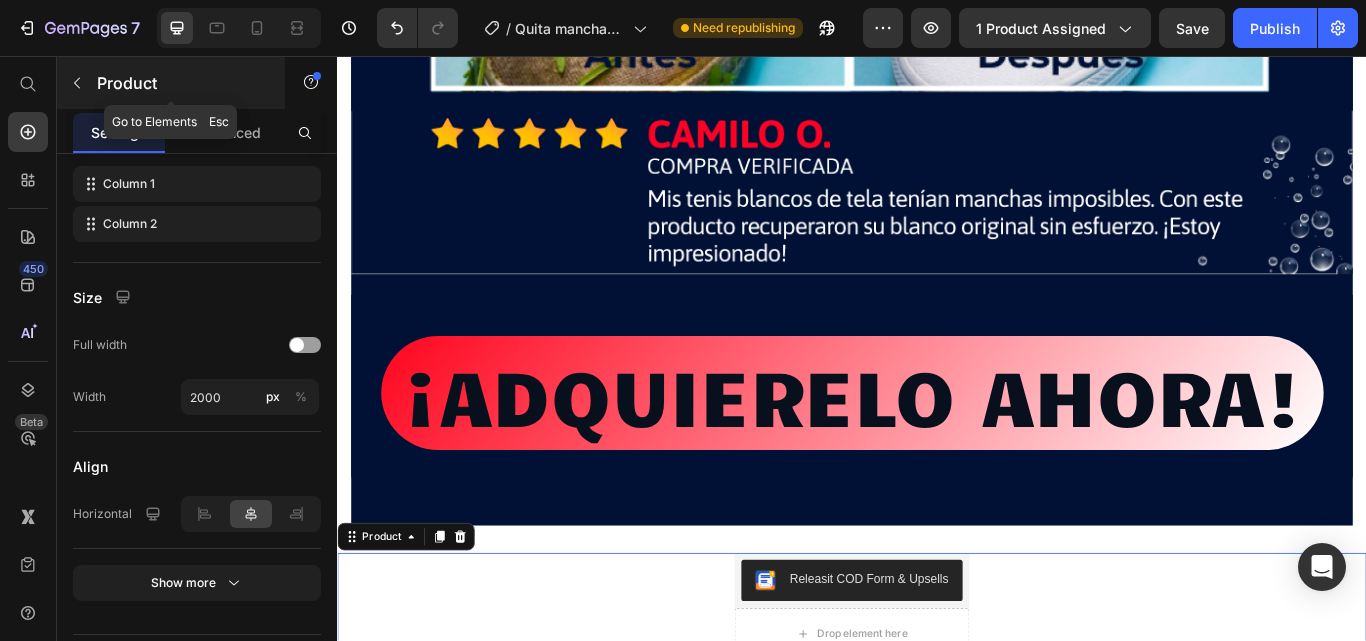 click 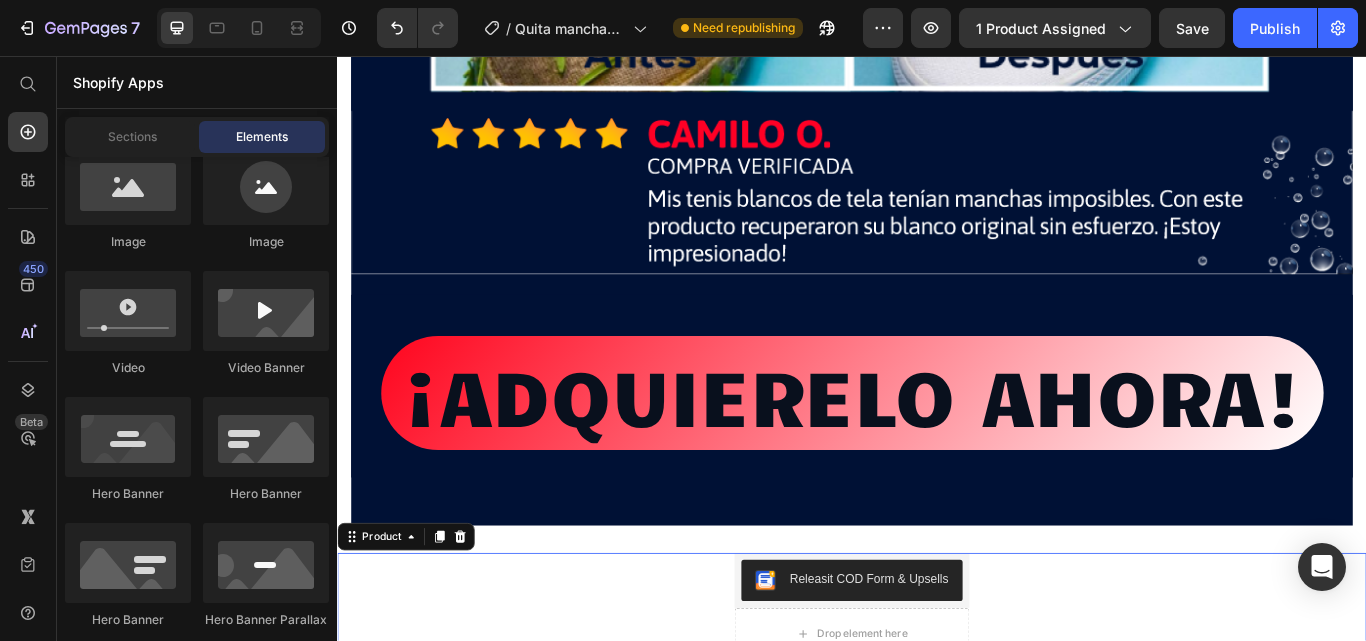 click on "Releasit COD Form & Upsells Releasit COD Form & Upsells
Drop element here Product   0" at bounding box center [937, 698] 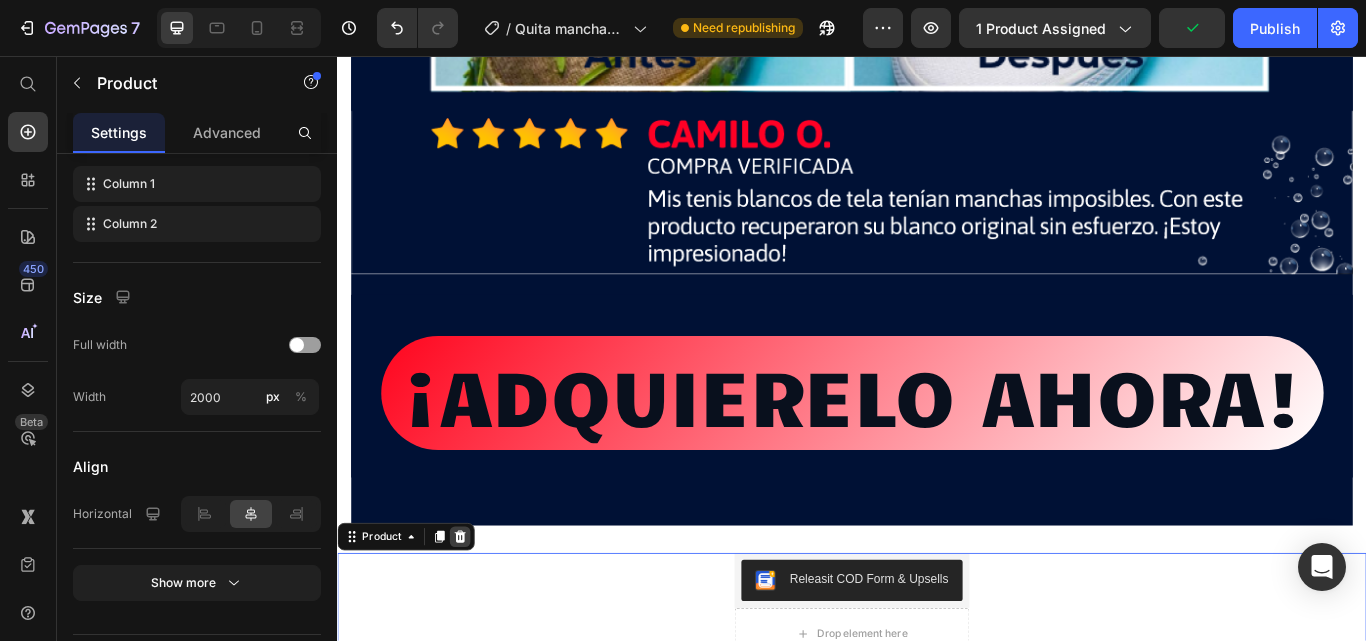 click 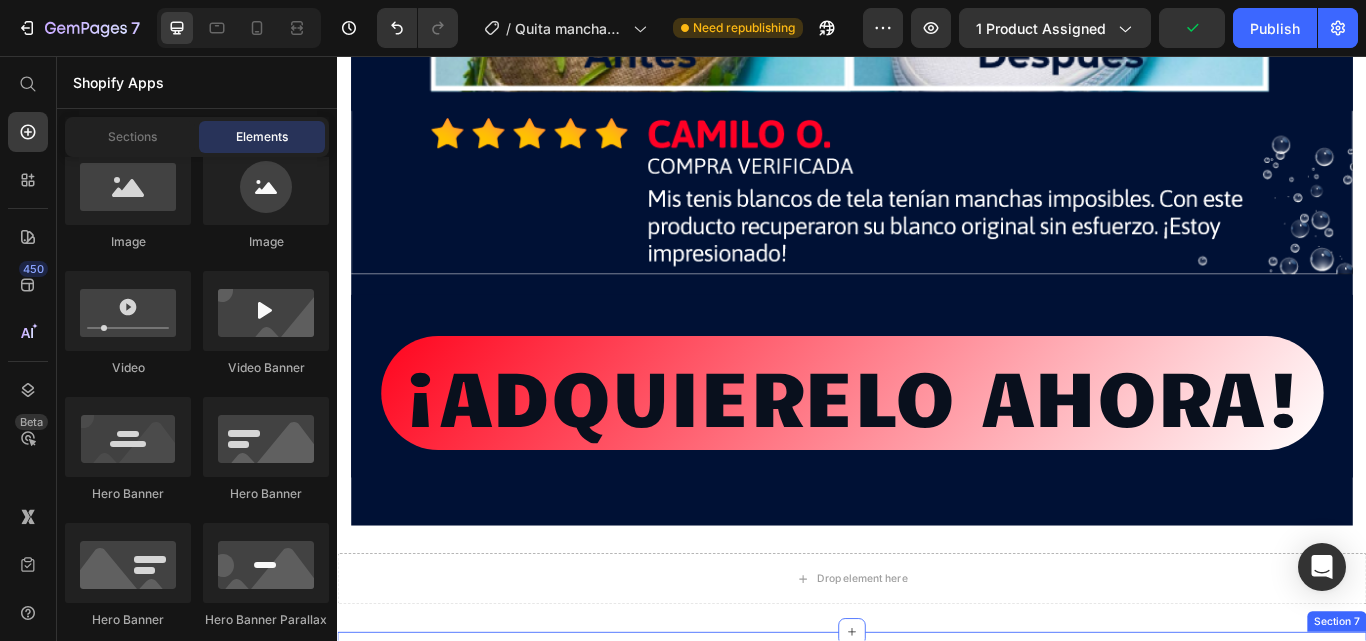 click on "Drop element here" at bounding box center [949, 790] 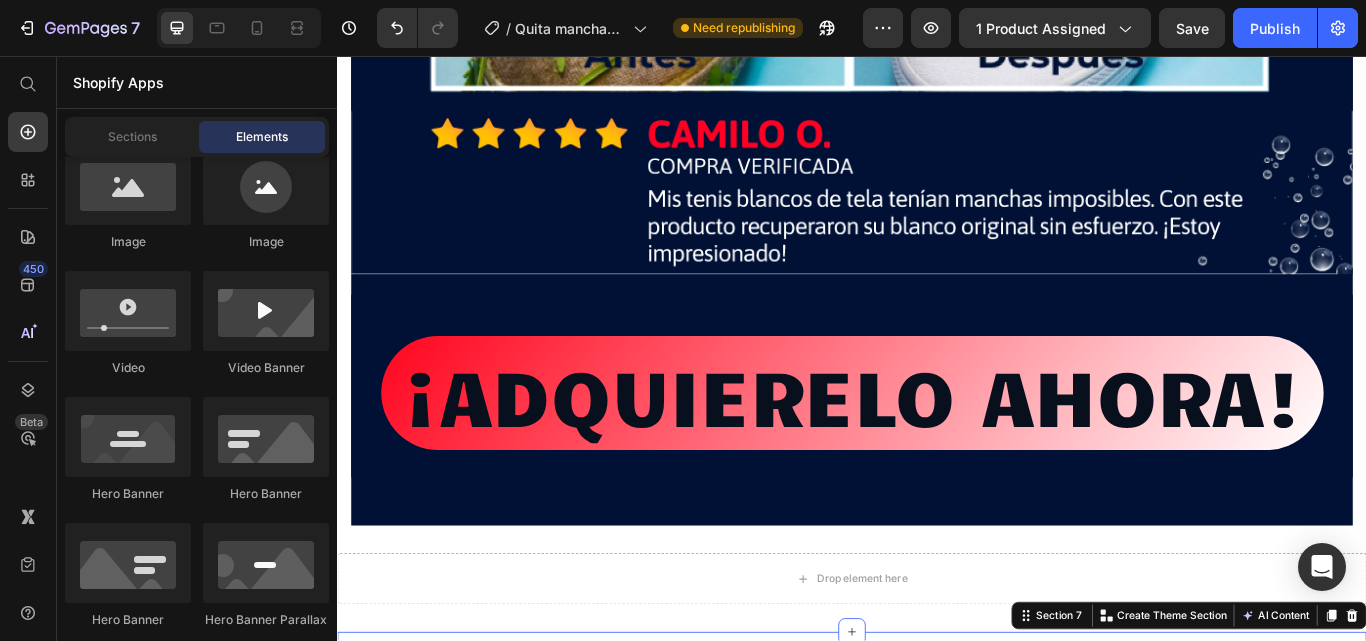 scroll, scrollTop: 0, scrollLeft: 0, axis: both 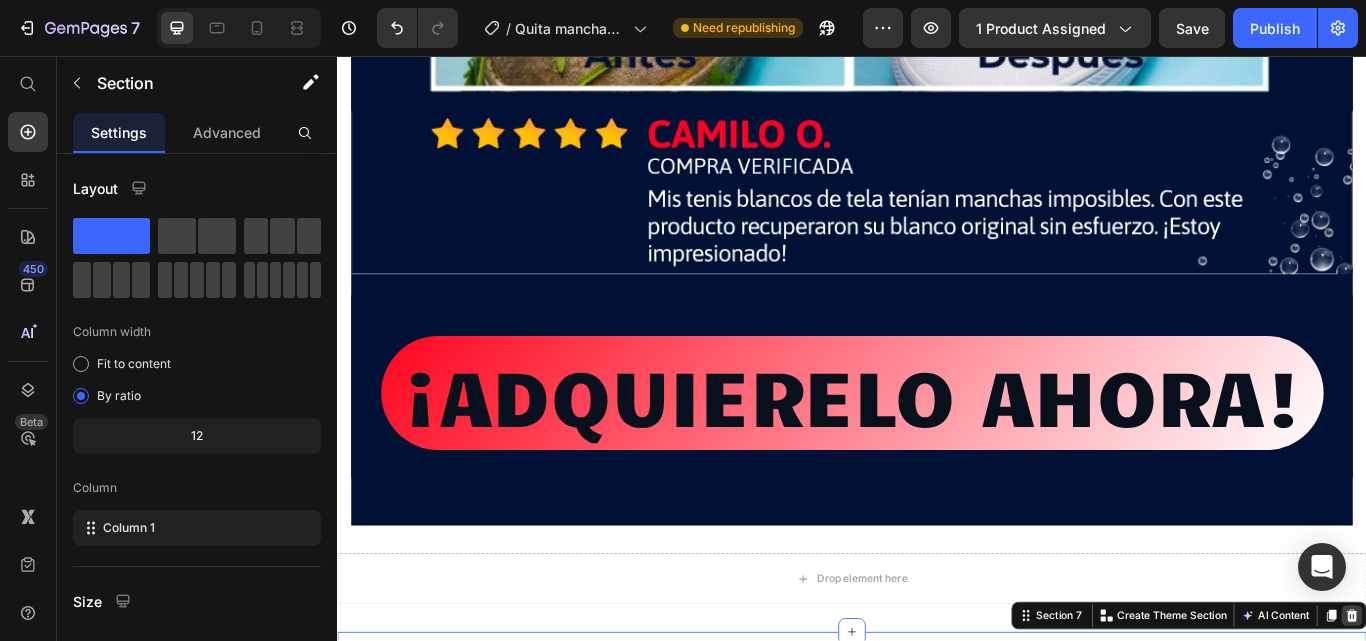 click 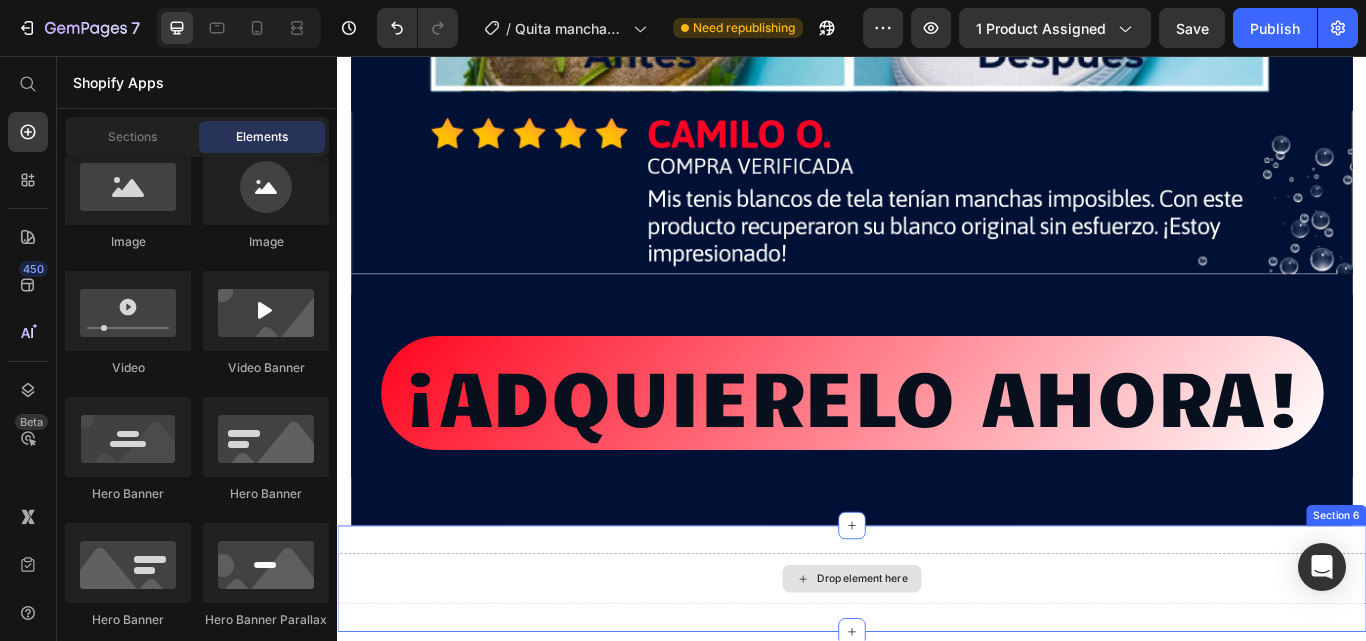 click on "Drop element here" at bounding box center (937, 666) 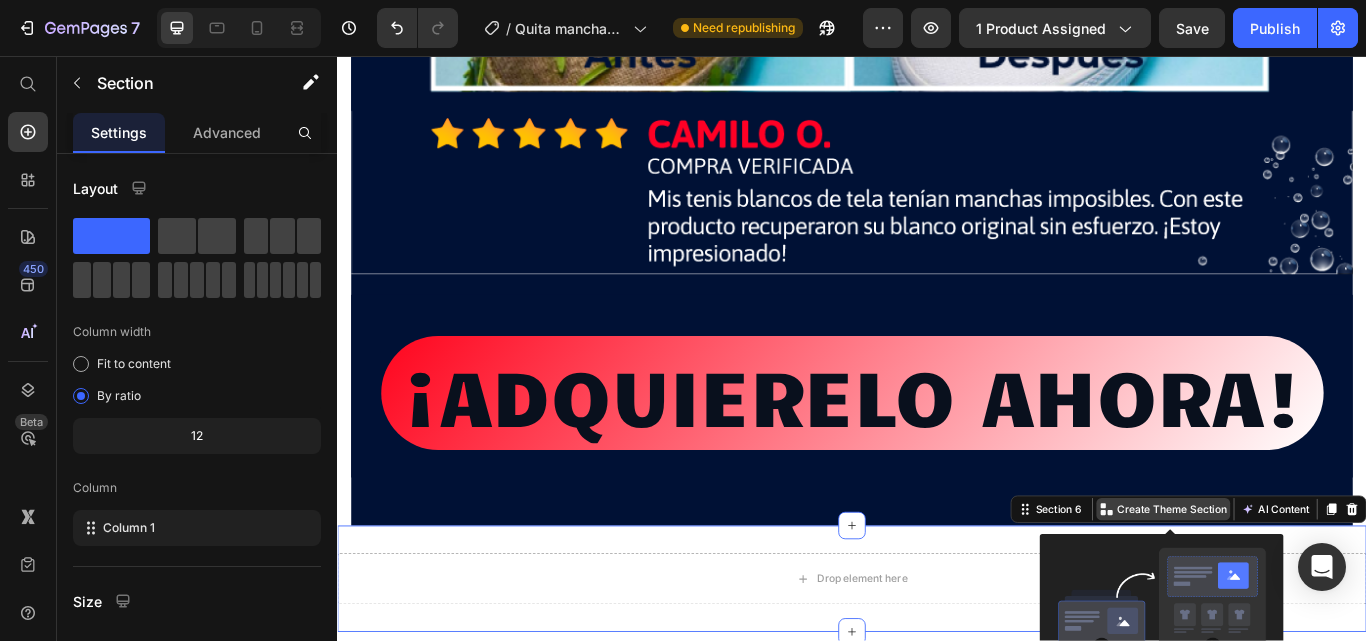 click on "Create Theme Section" at bounding box center (1310, 585) 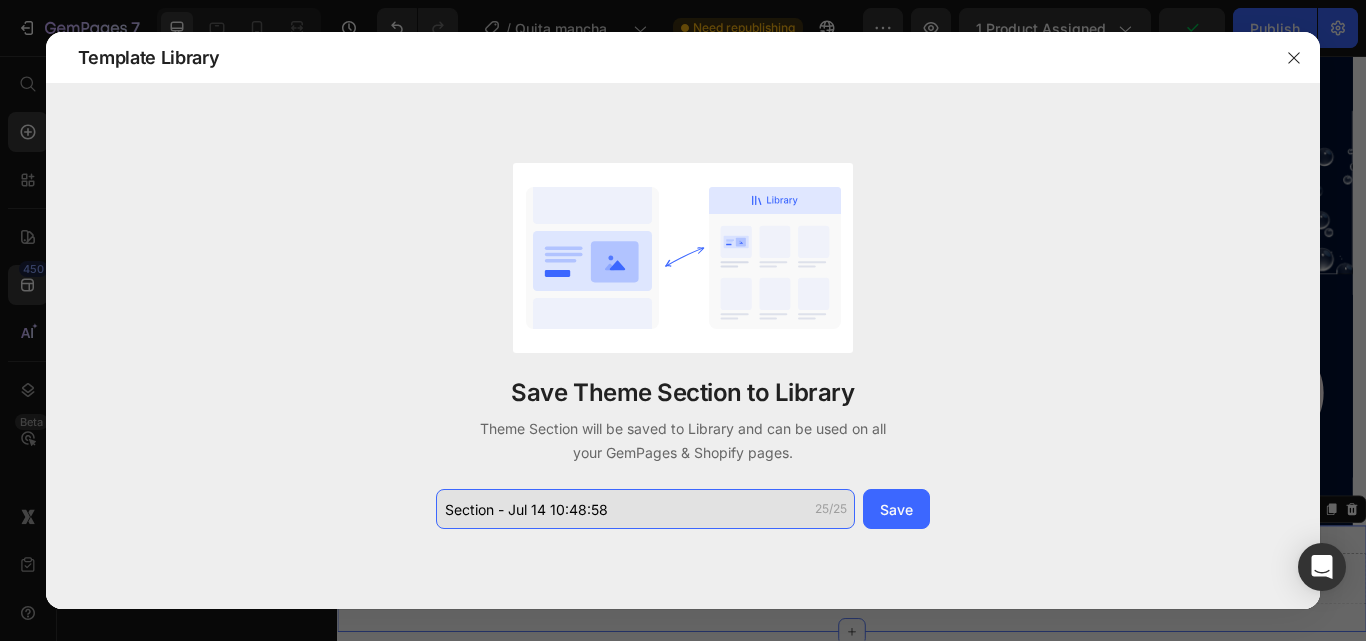 click on "Section - Jul 14 10:48:58" 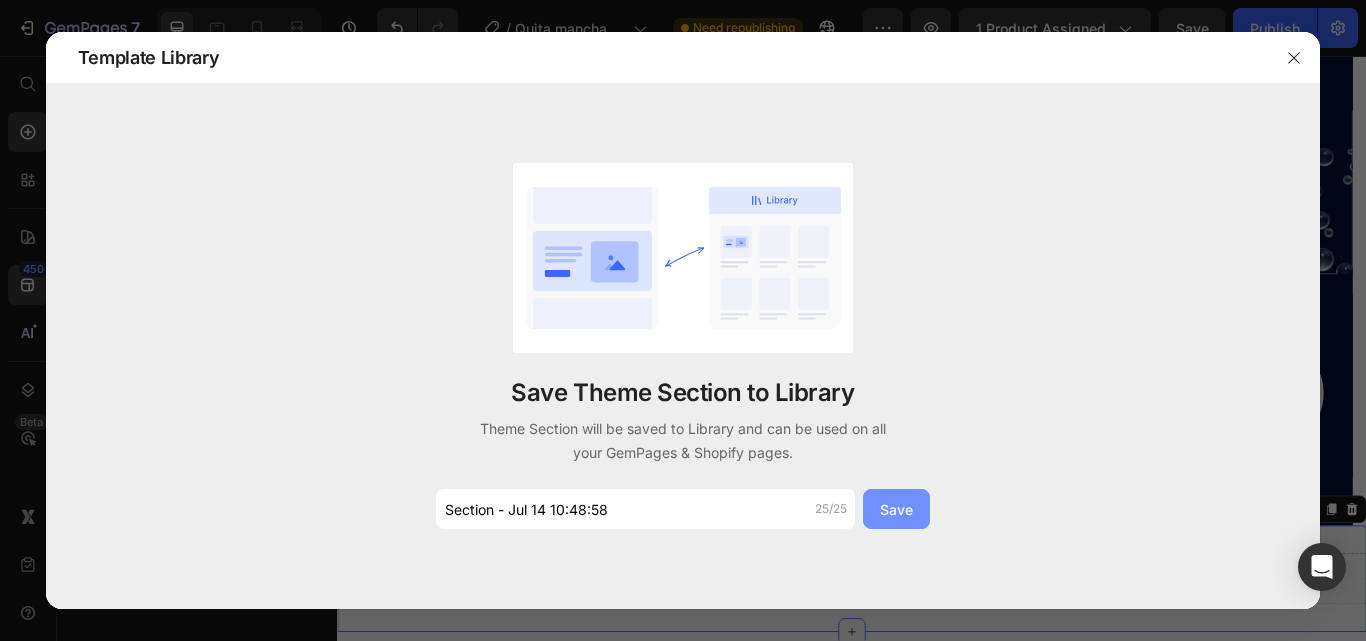 click on "Save" at bounding box center [896, 509] 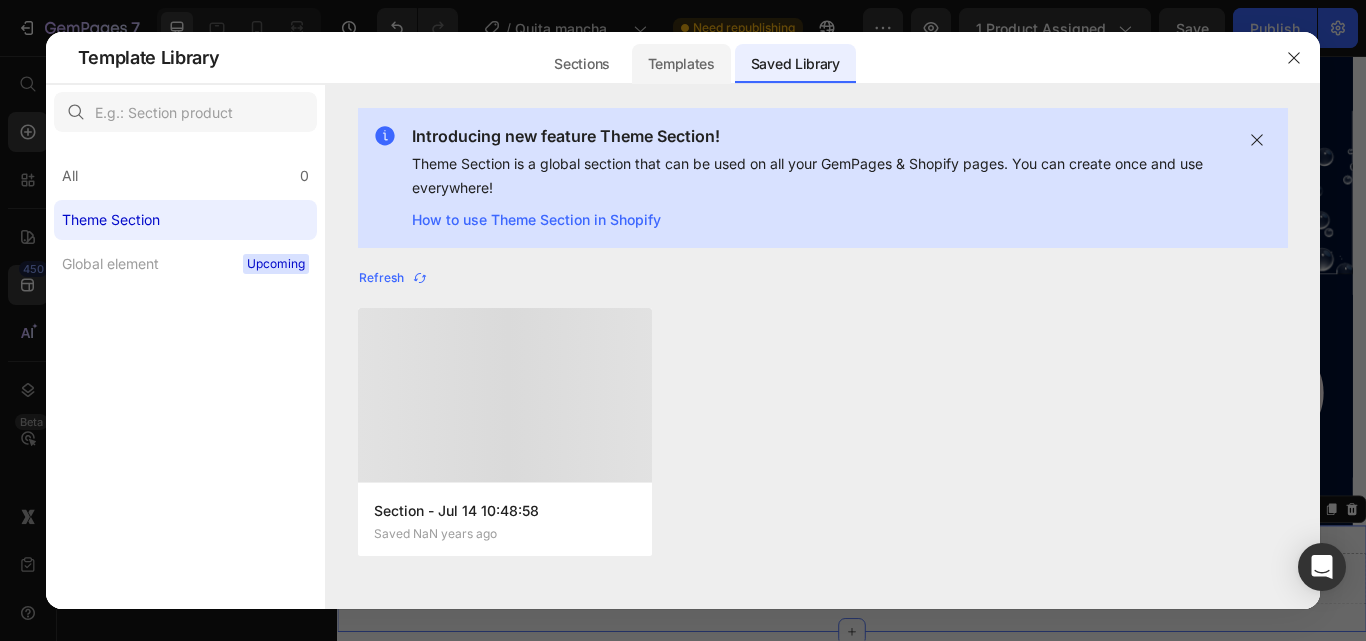 click on "Templates" 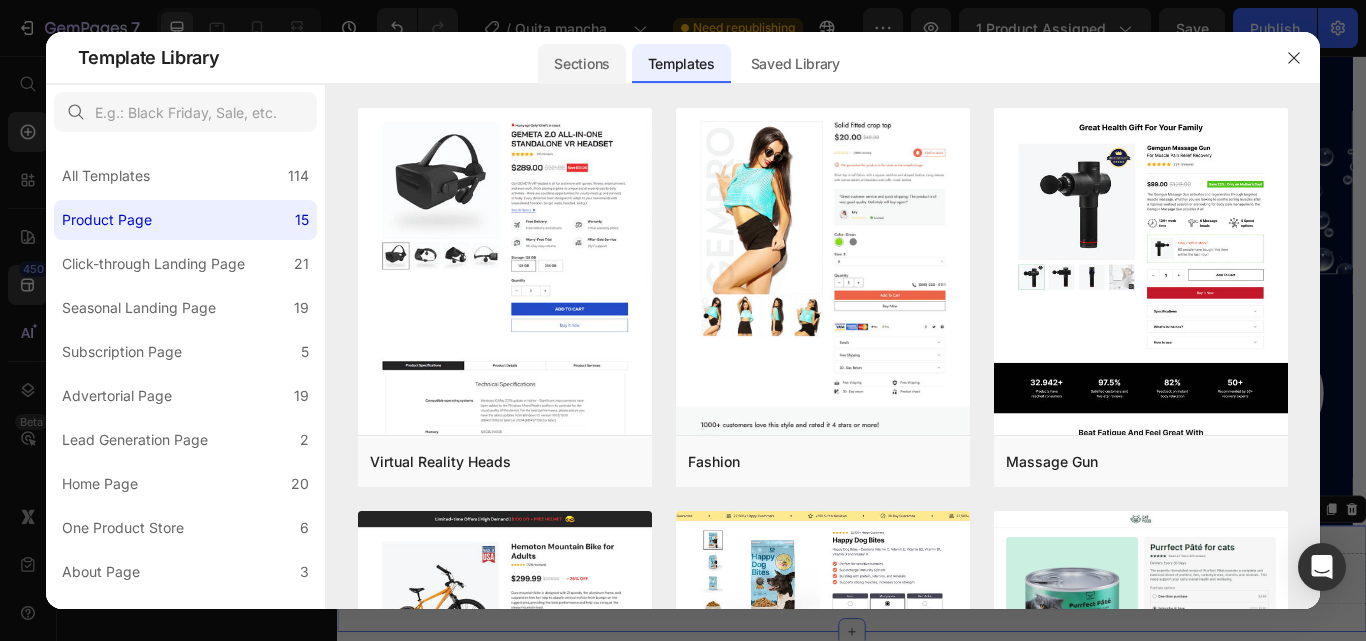 click on "Sections" 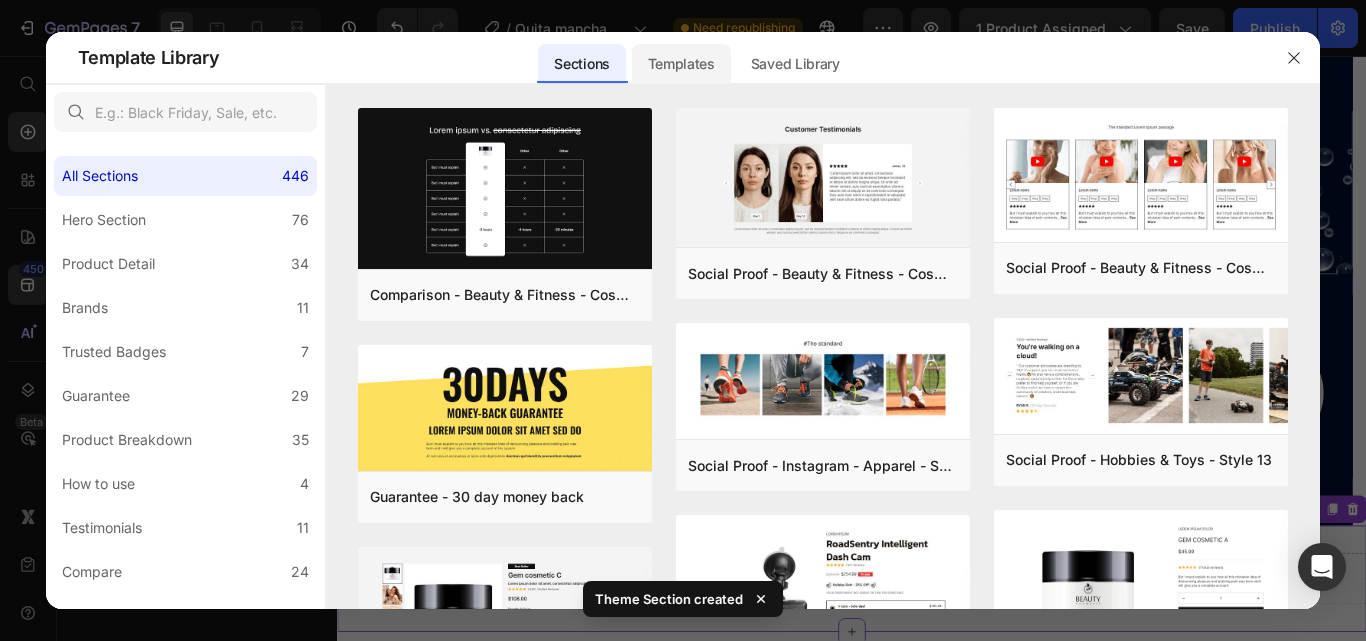 click on "Templates" 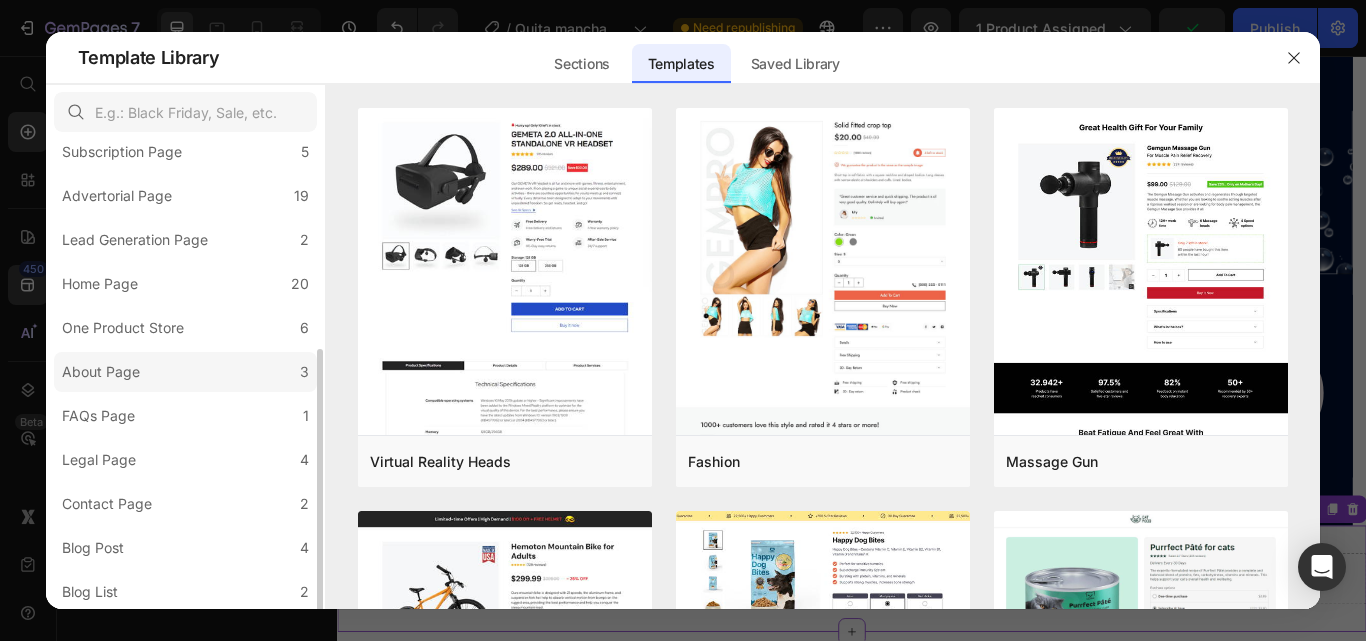scroll, scrollTop: 247, scrollLeft: 0, axis: vertical 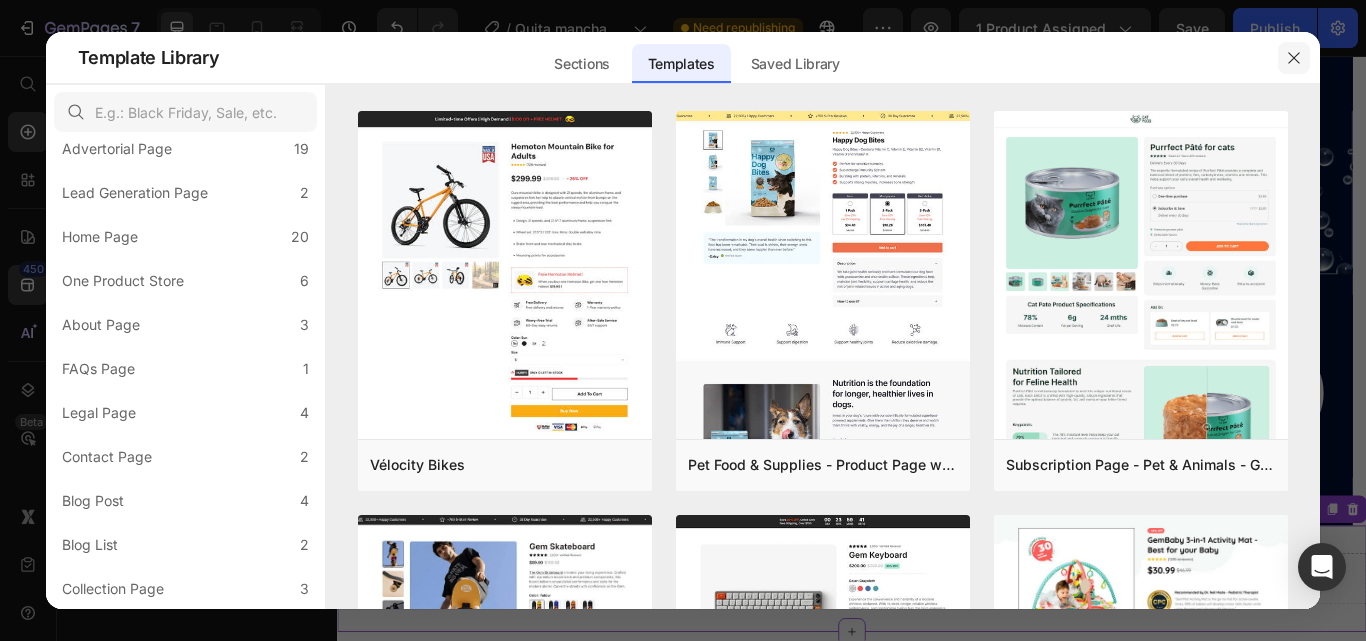 click 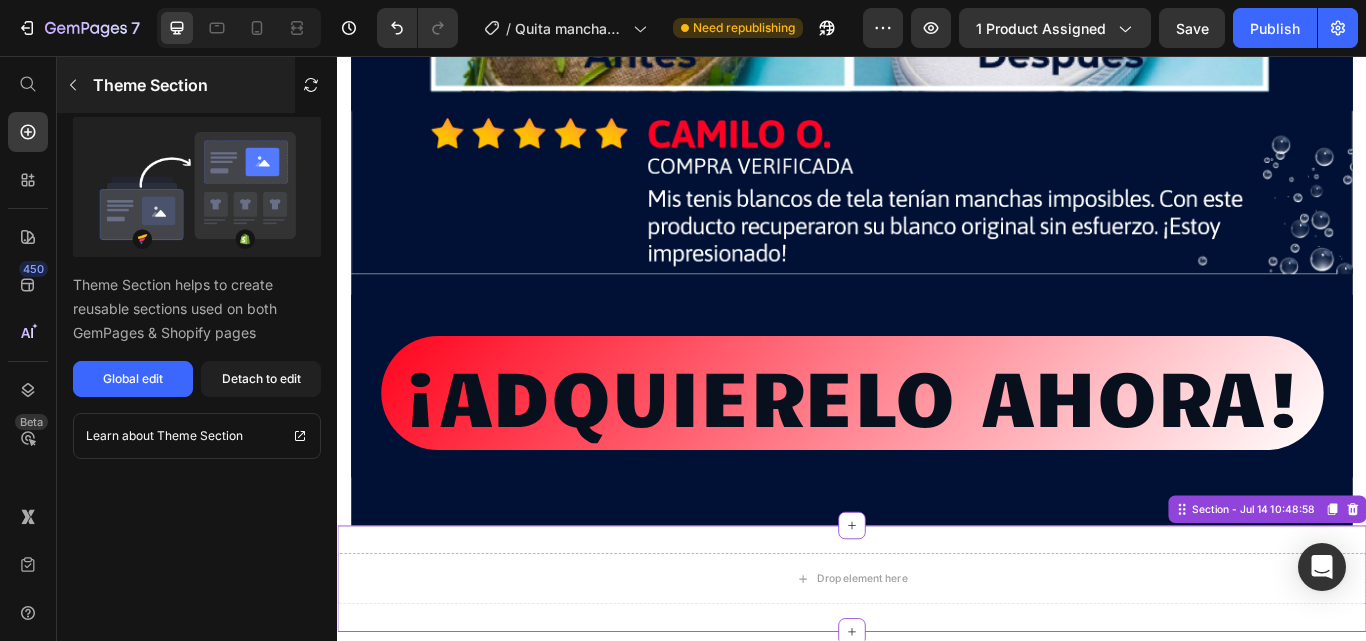 click at bounding box center (73, 85) 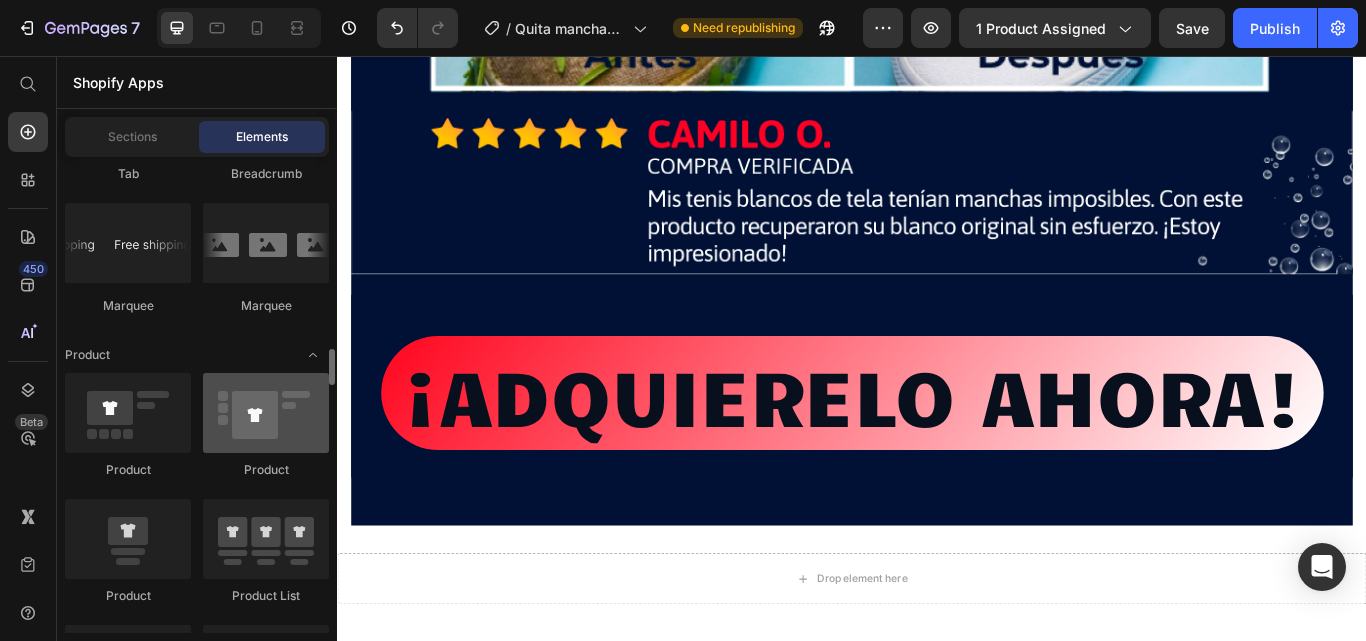 scroll, scrollTop: 2600, scrollLeft: 0, axis: vertical 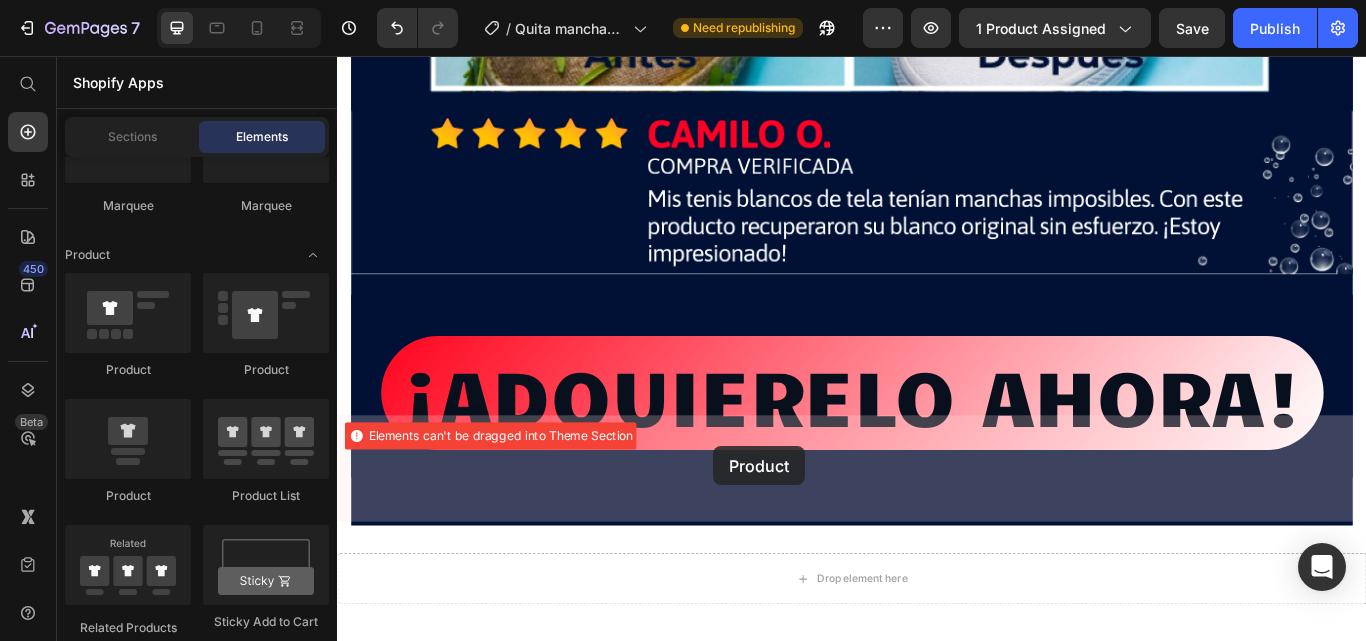 drag, startPoint x: 469, startPoint y: 507, endPoint x: 775, endPoint y: 511, distance: 306.02615 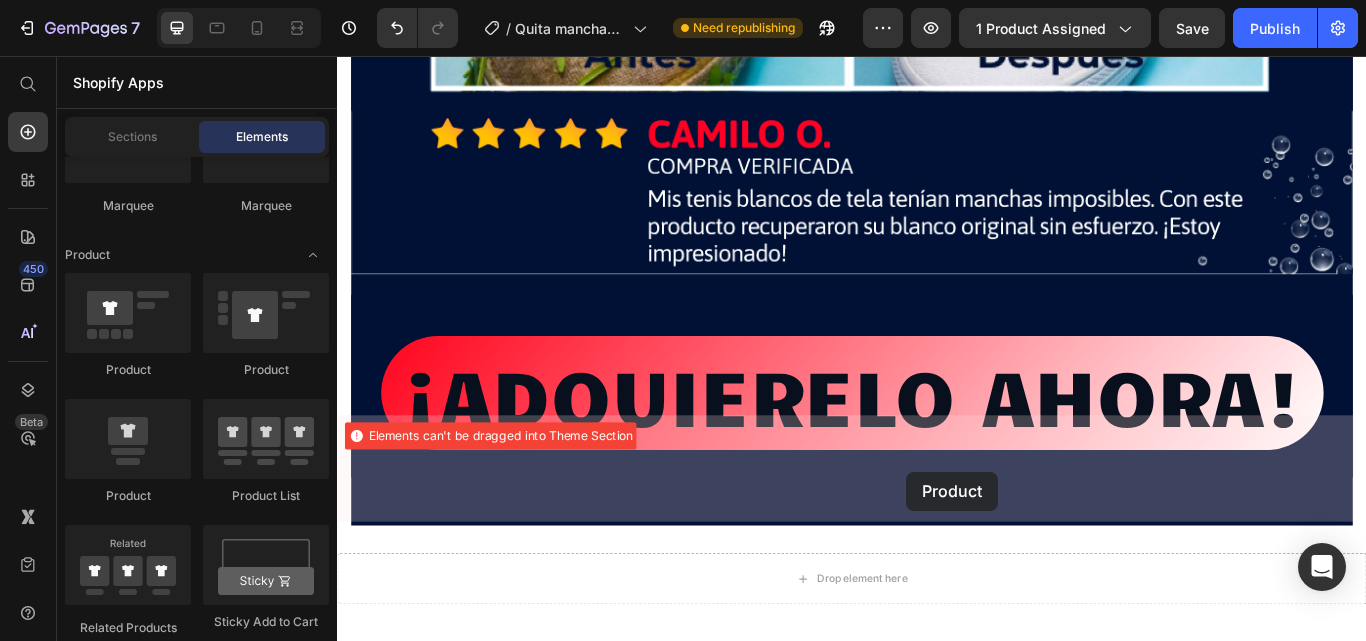 drag, startPoint x: 448, startPoint y: 508, endPoint x: 1001, endPoint y: 541, distance: 553.98376 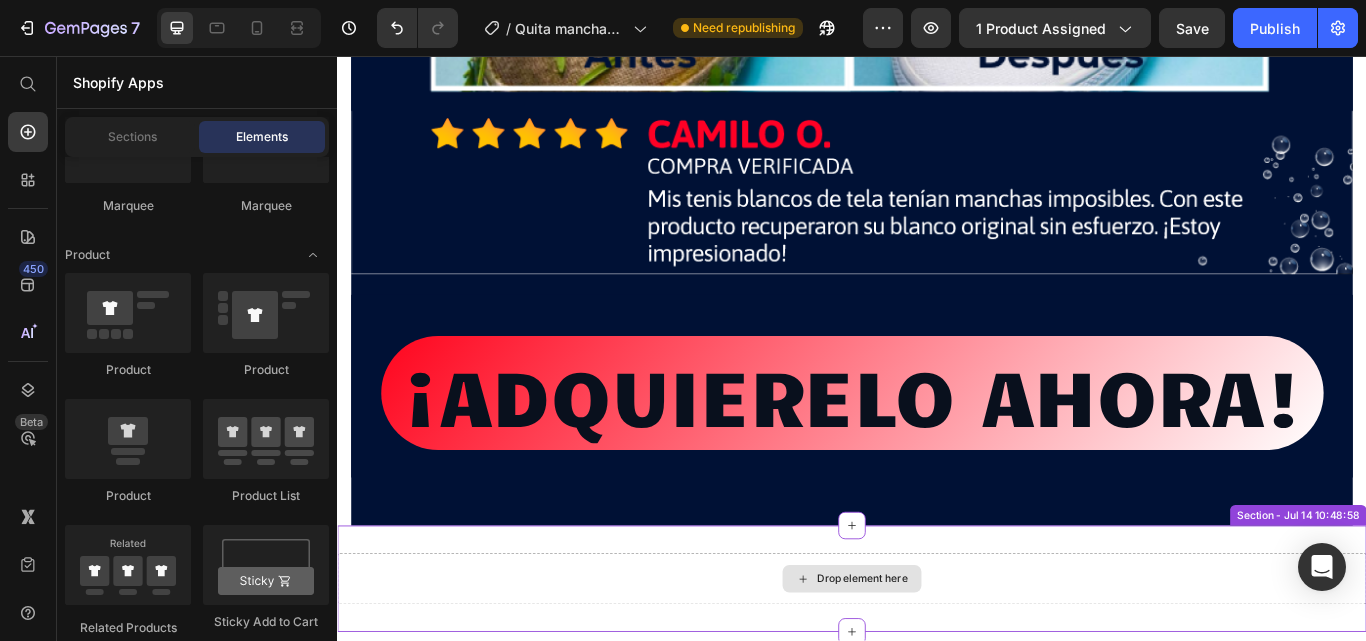 click on "Drop element here" at bounding box center (949, 666) 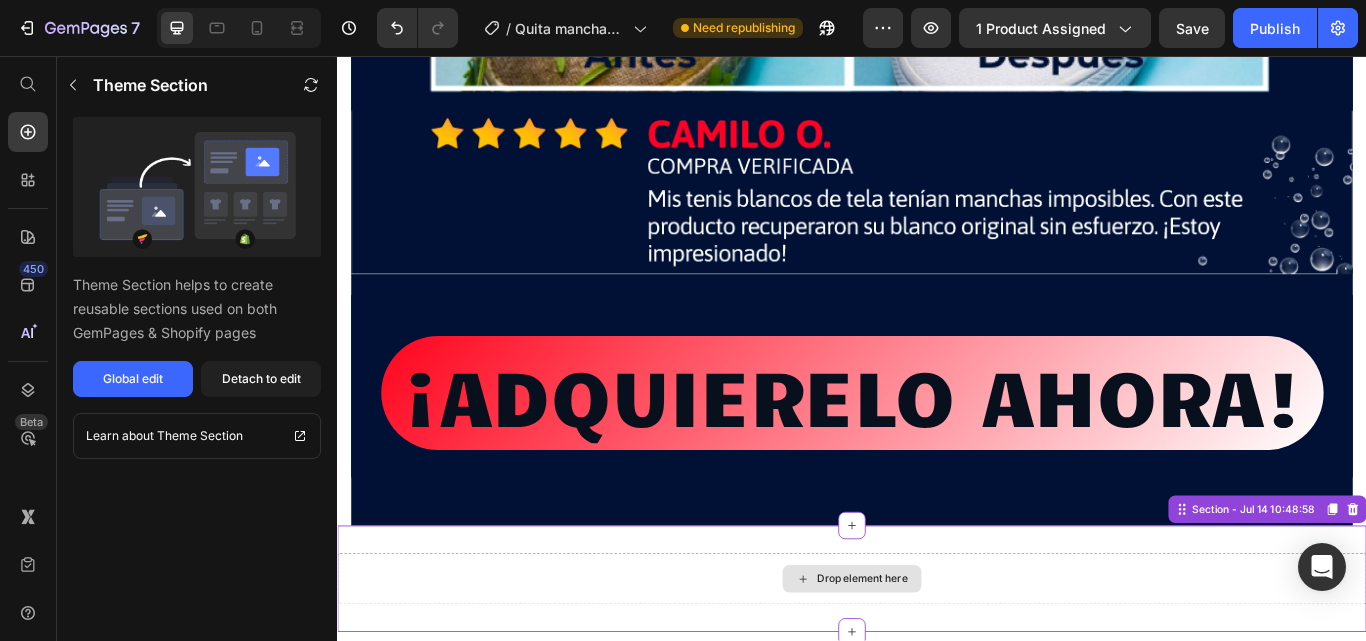 click on "Drop element here" at bounding box center (937, 666) 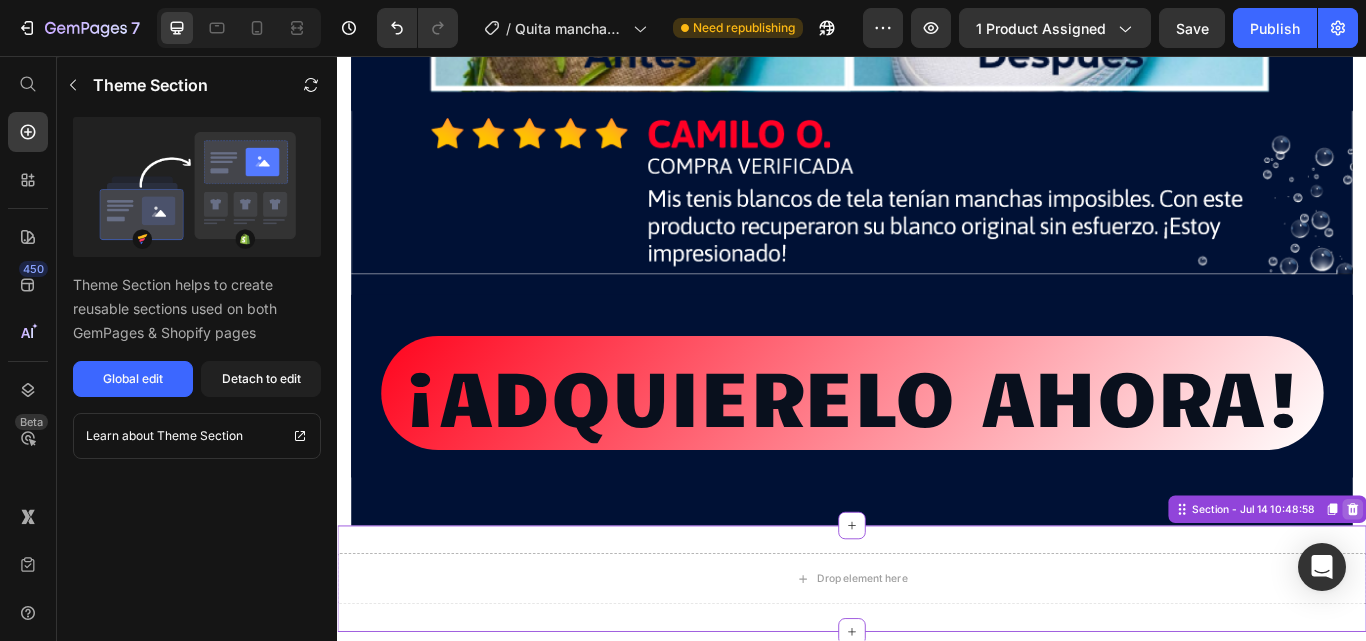 click 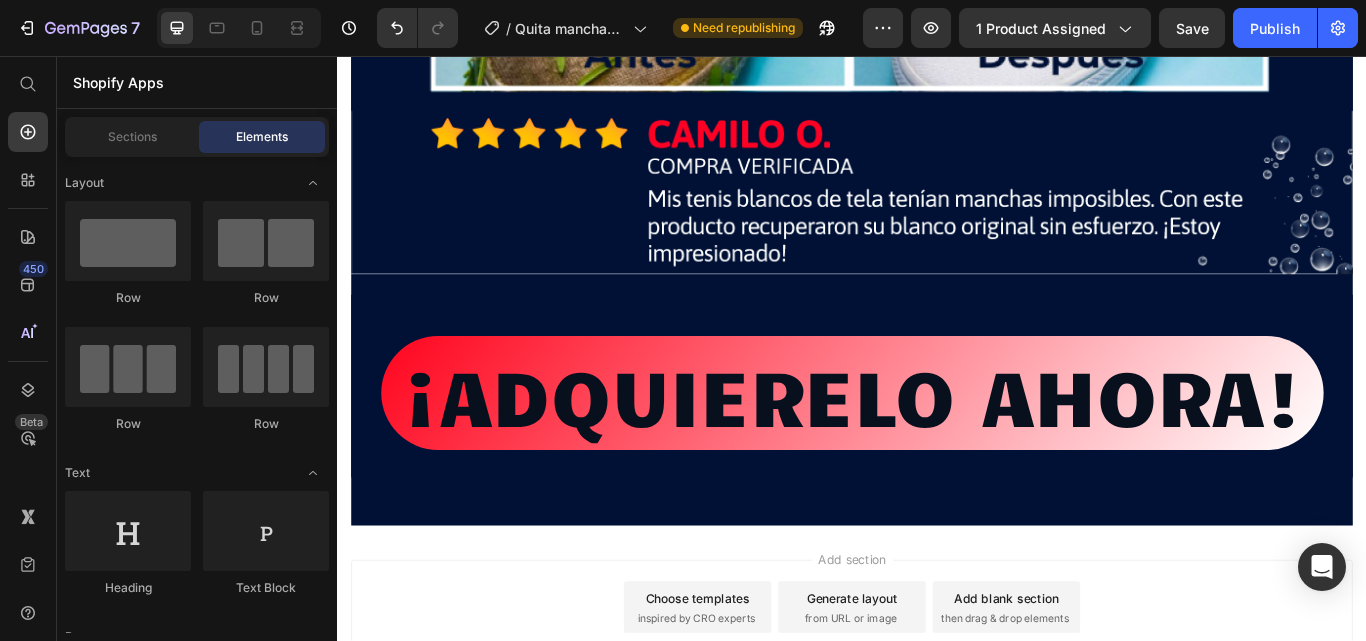 scroll, scrollTop: 20791, scrollLeft: 0, axis: vertical 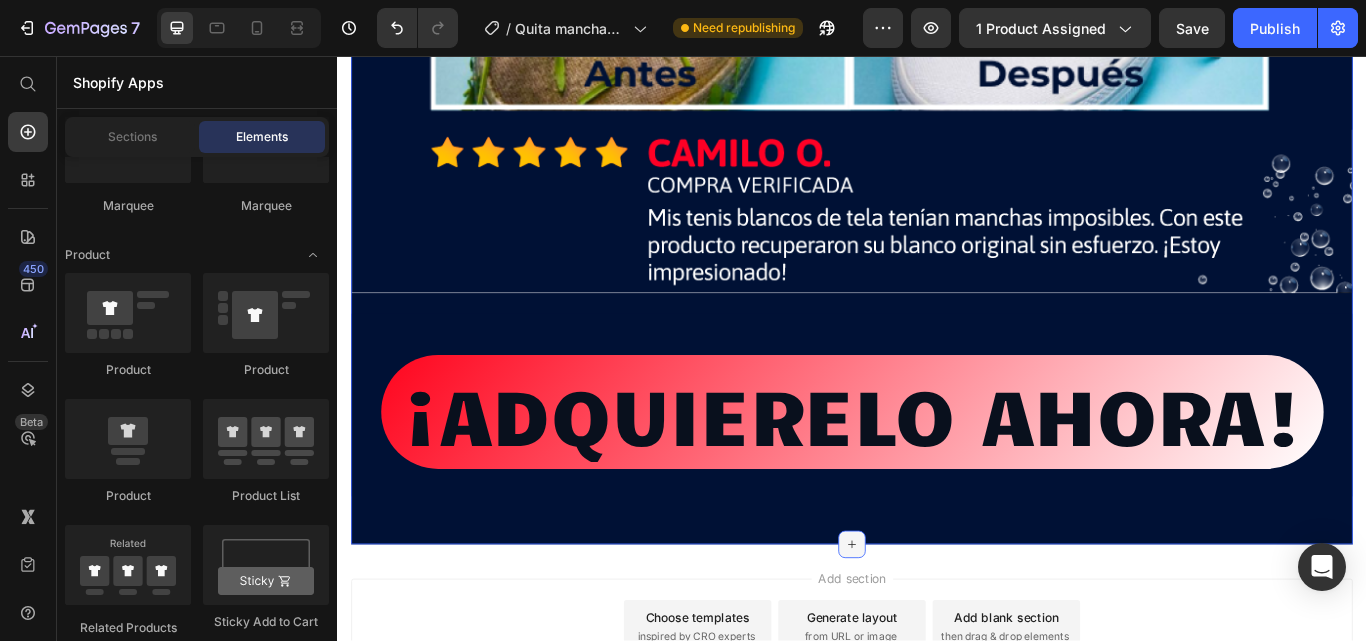 click at bounding box center [937, 626] 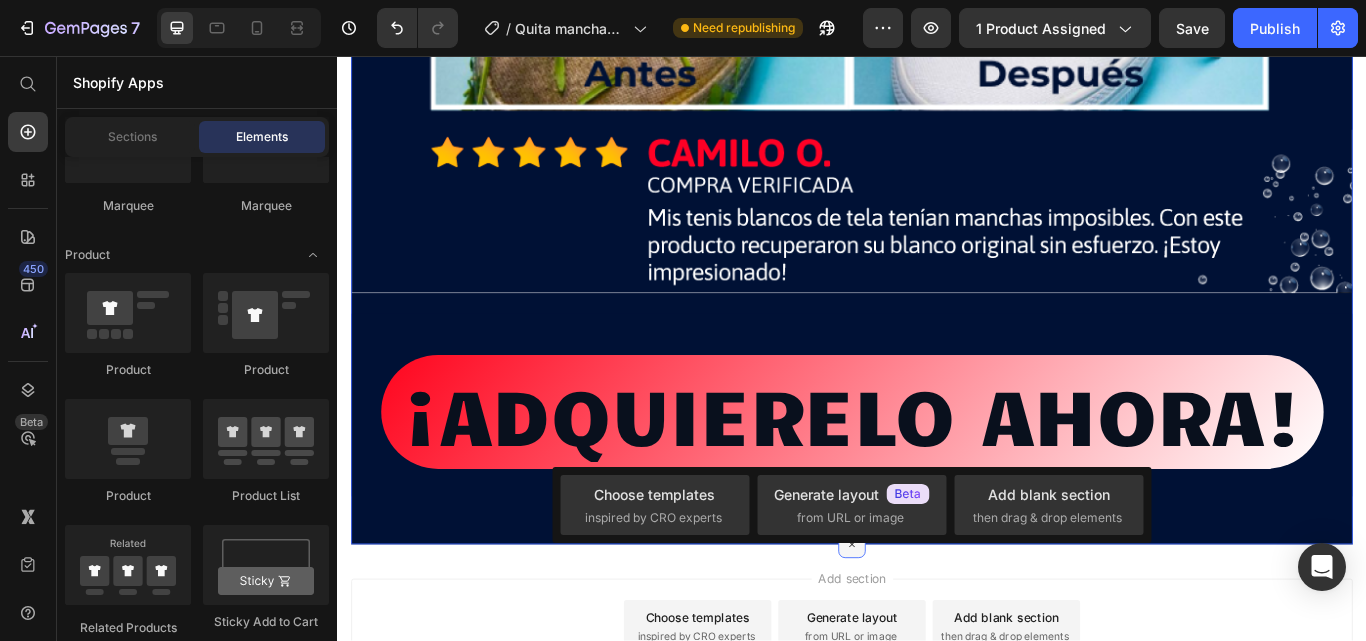 click 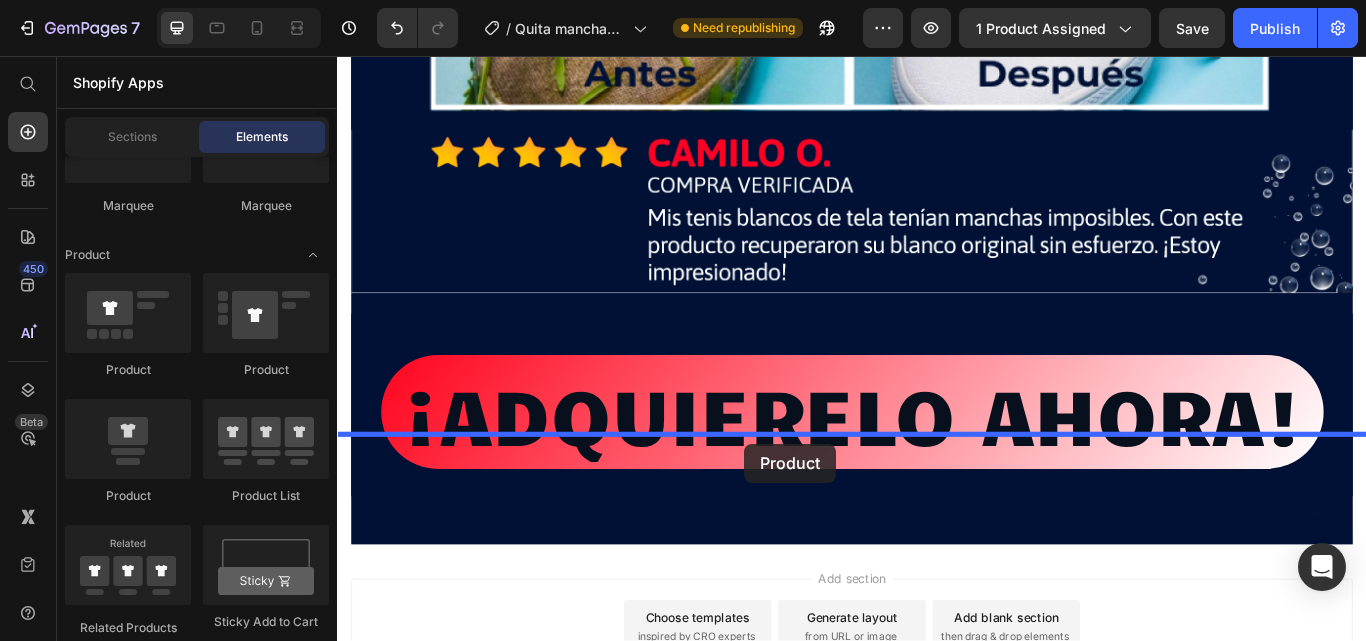 drag, startPoint x: 458, startPoint y: 505, endPoint x: 812, endPoint y: 508, distance: 354.01273 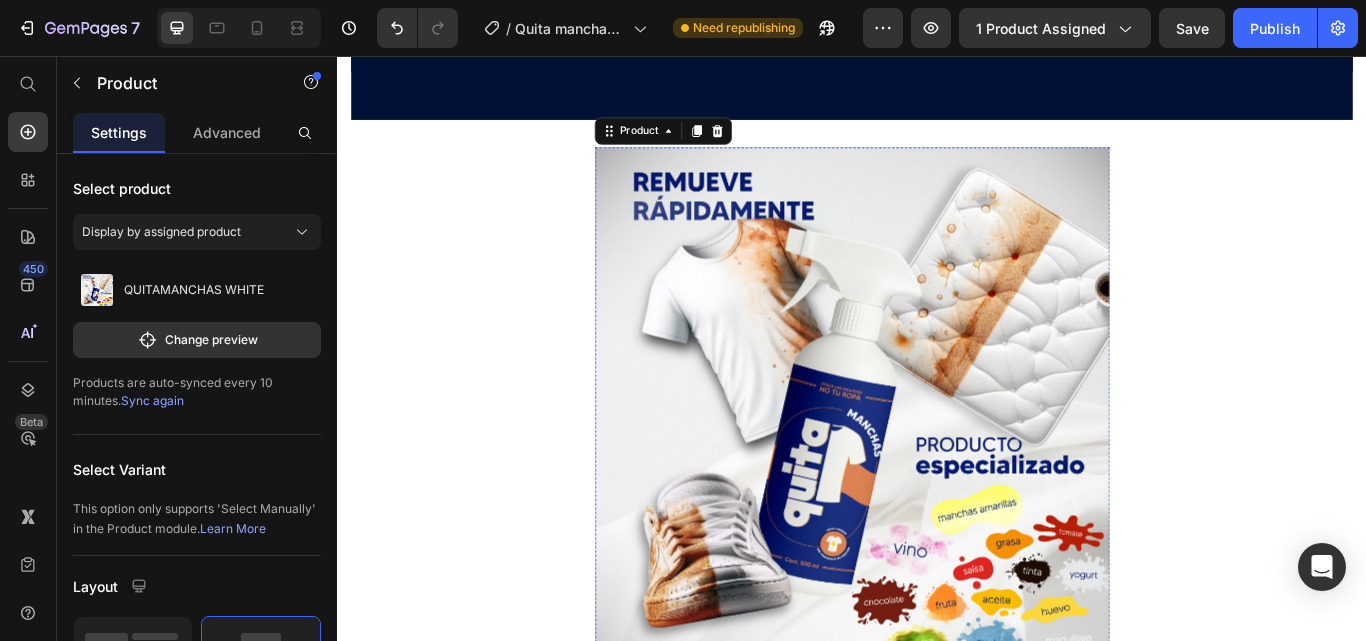 scroll, scrollTop: 21113, scrollLeft: 0, axis: vertical 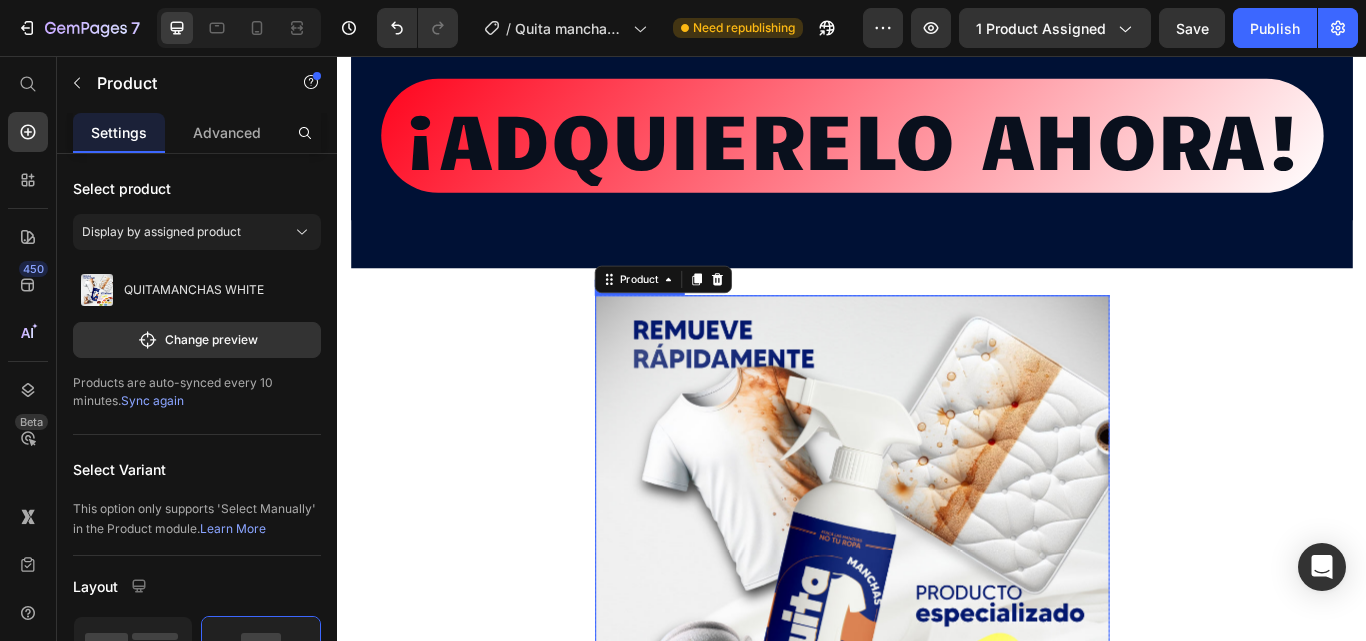 click at bounding box center (937, 636) 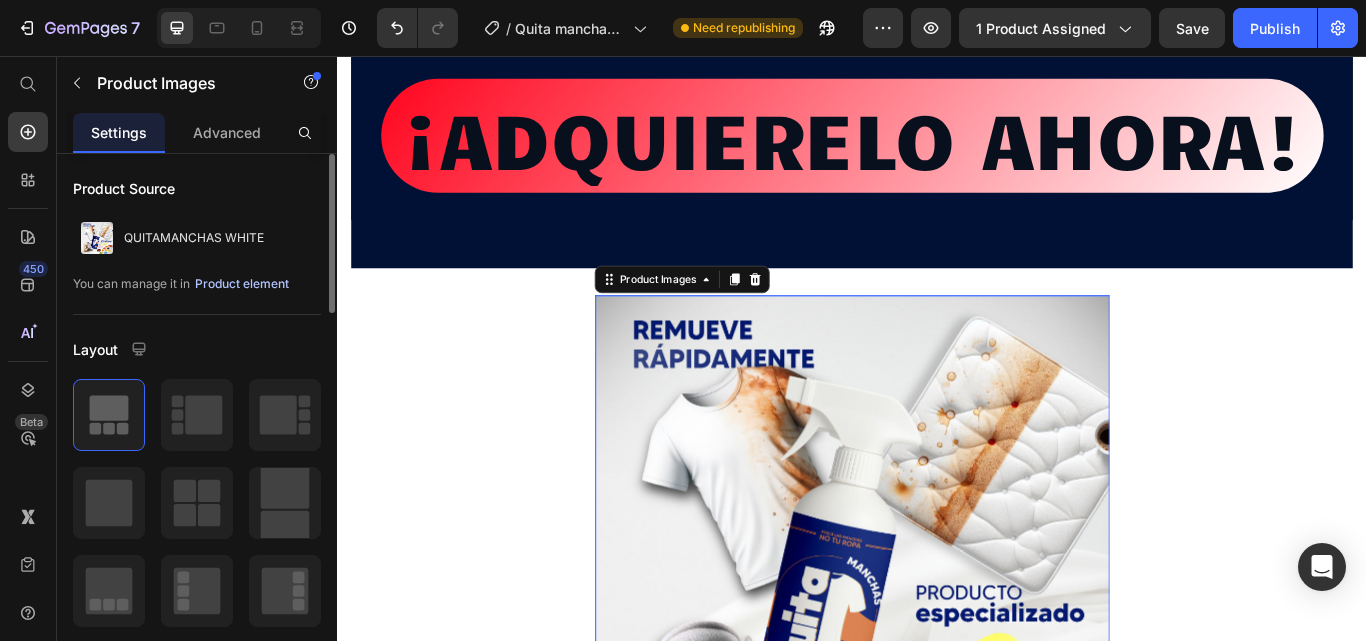 click on "Product element" at bounding box center (242, 284) 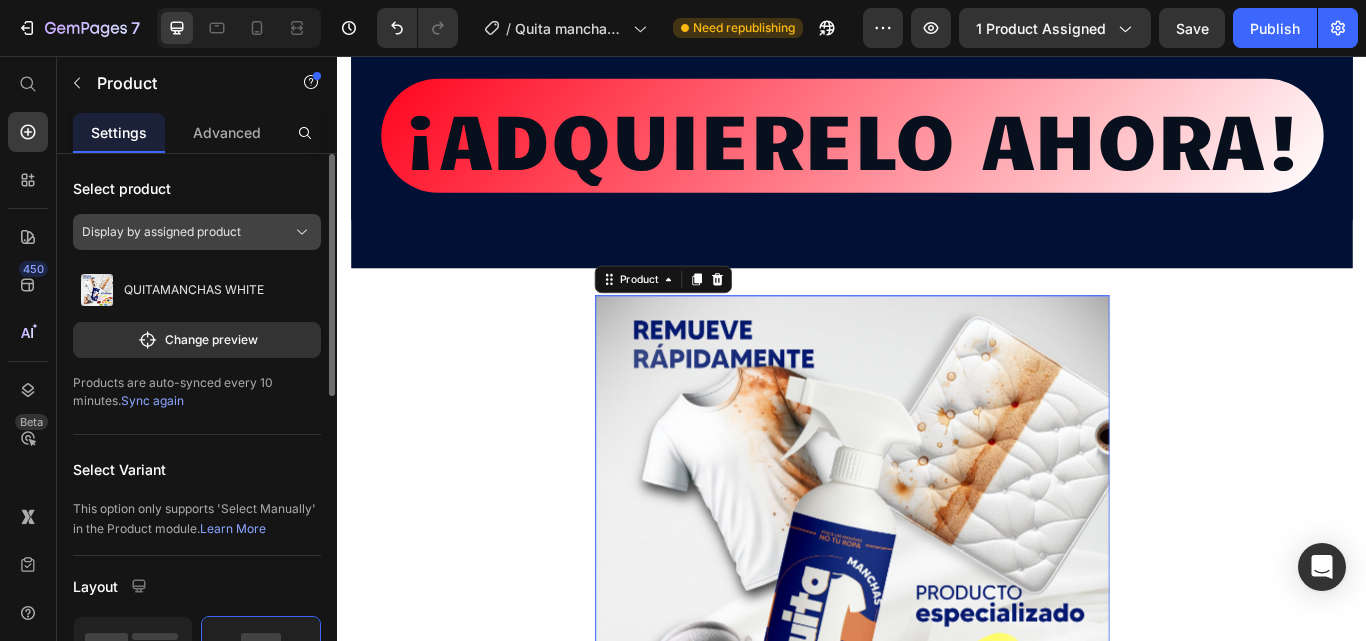 click on "Display by assigned product" at bounding box center (197, 232) 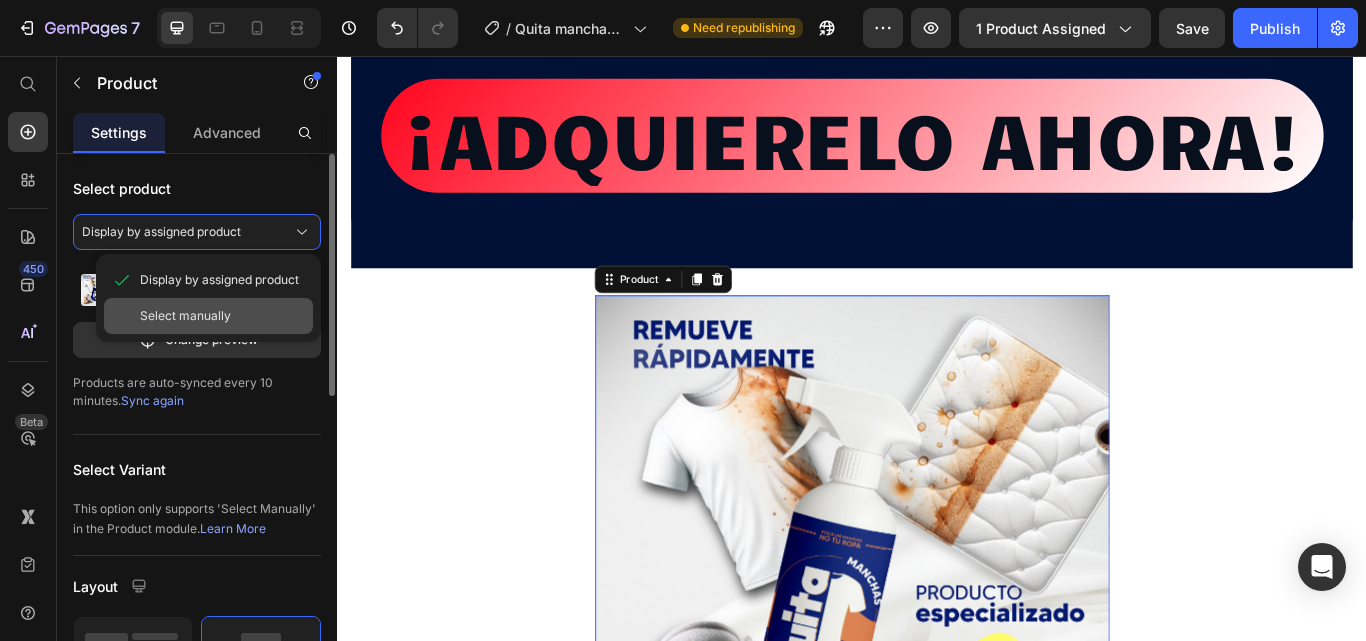 click on "Select manually" 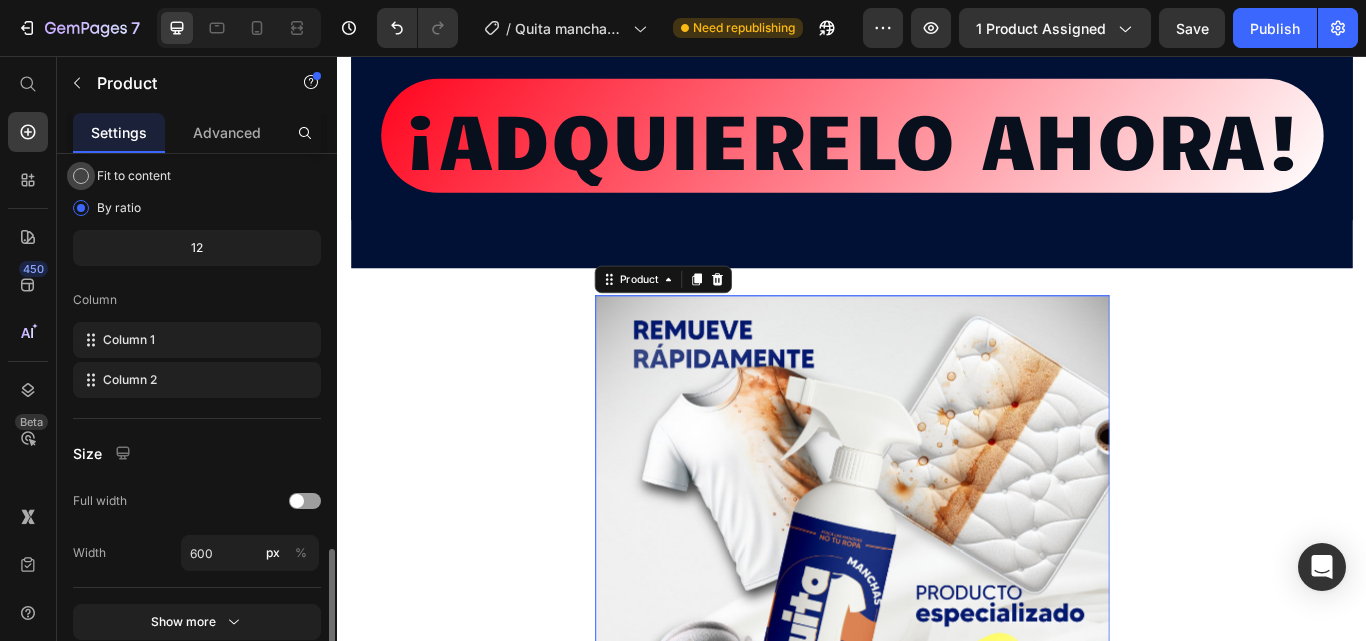 scroll, scrollTop: 690, scrollLeft: 0, axis: vertical 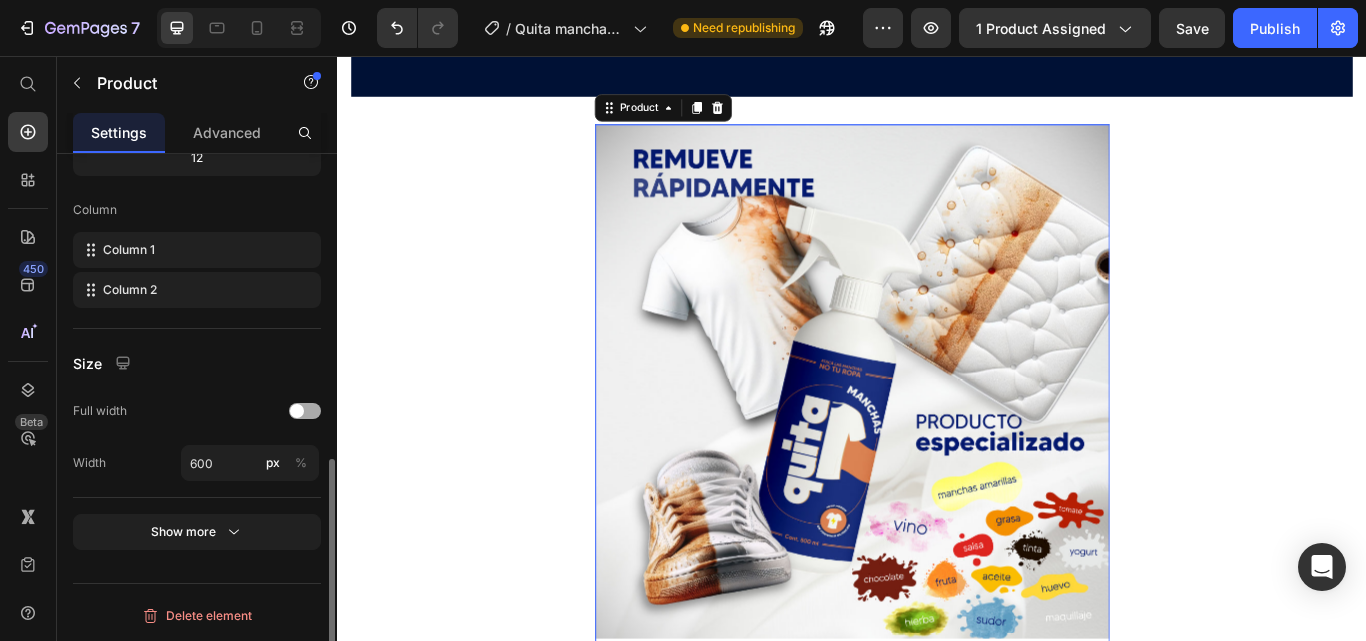 click at bounding box center [297, 411] 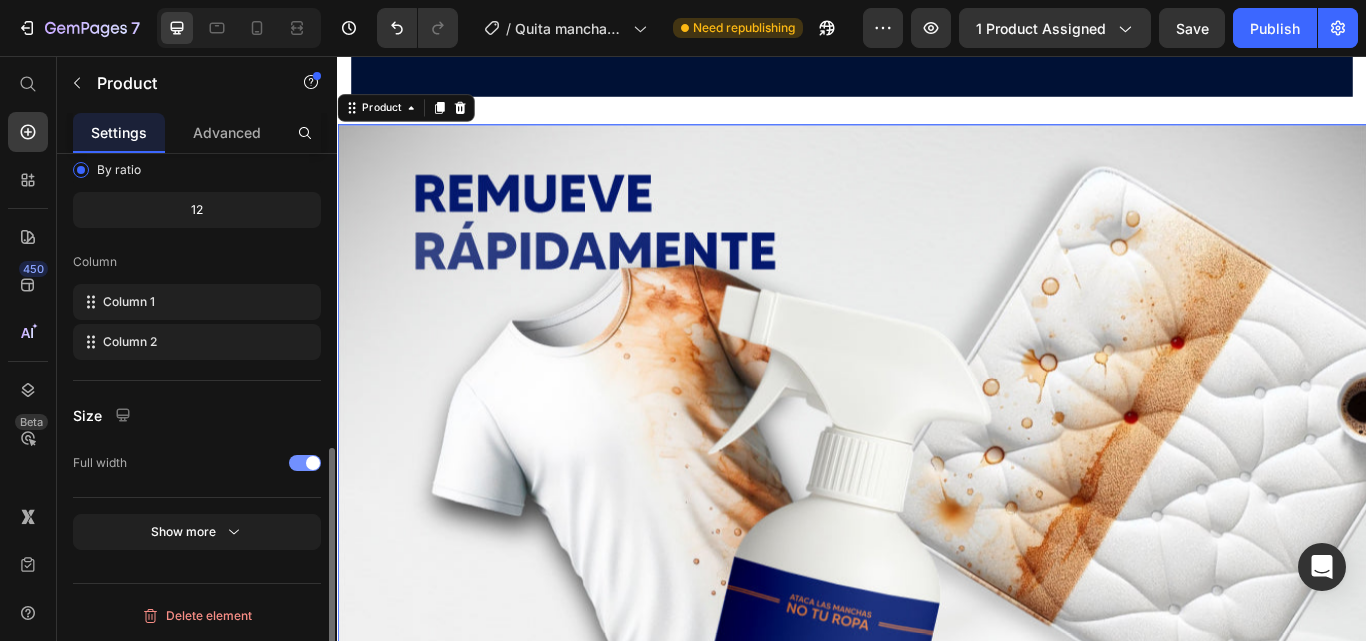 scroll, scrollTop: 638, scrollLeft: 0, axis: vertical 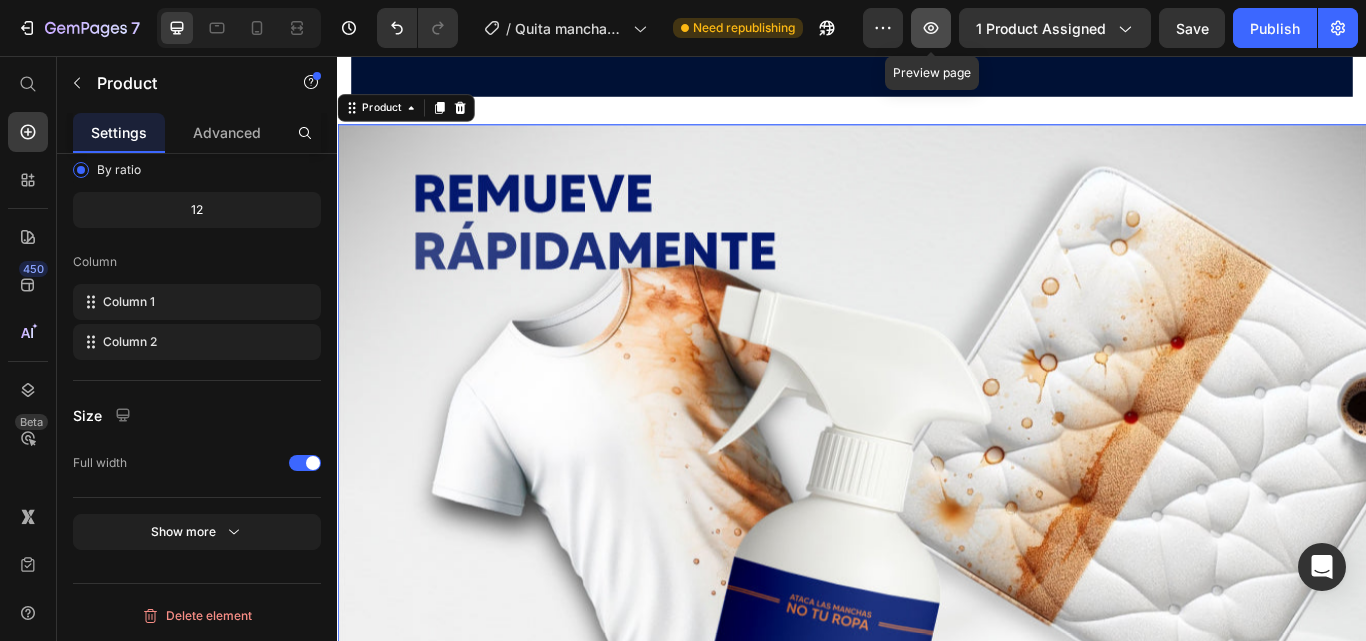 click 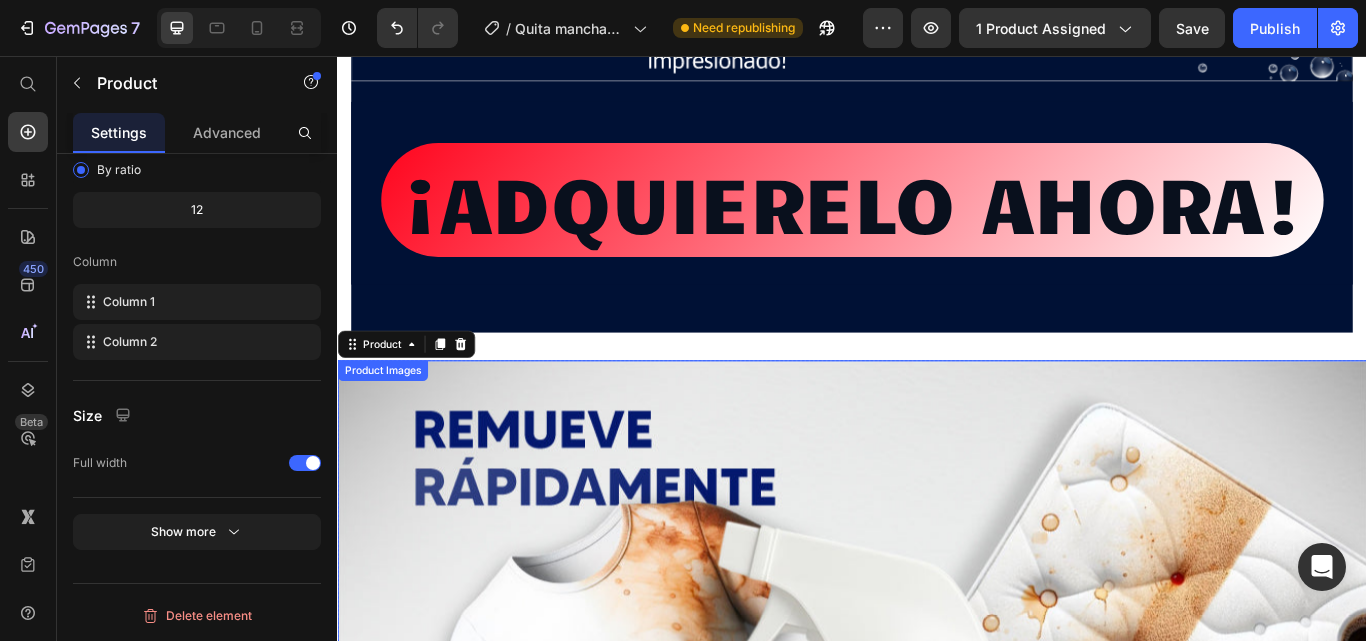 scroll, scrollTop: 21013, scrollLeft: 0, axis: vertical 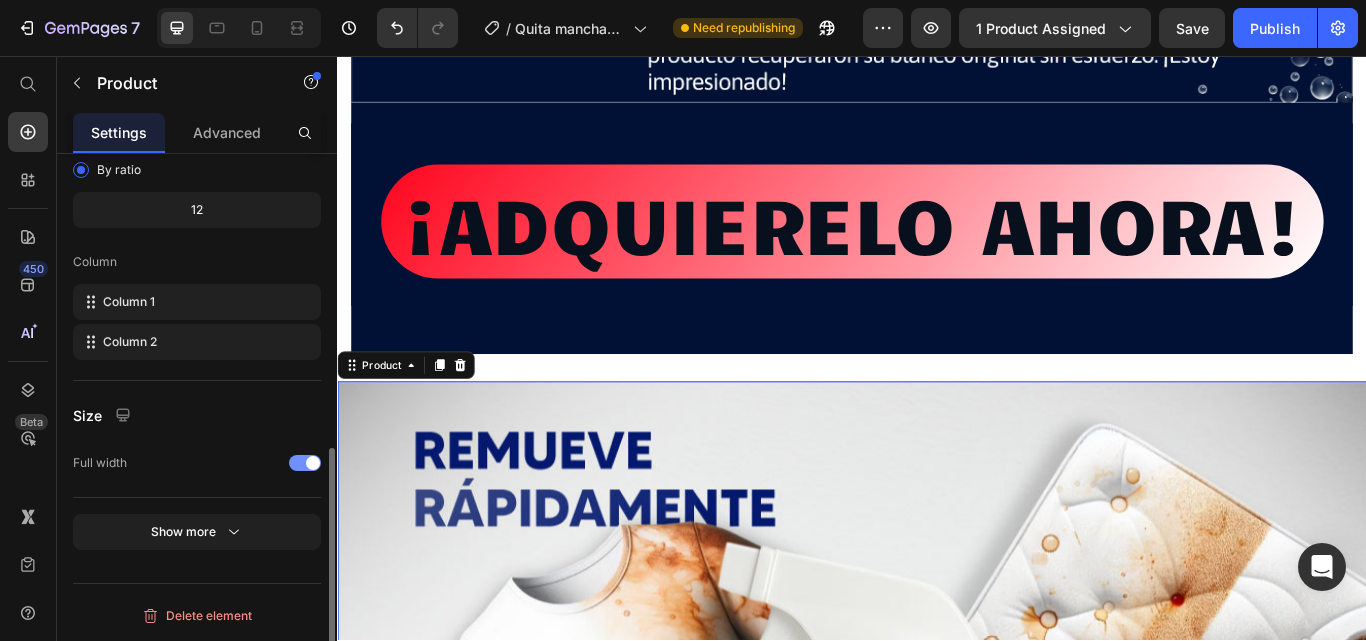 click at bounding box center [305, 463] 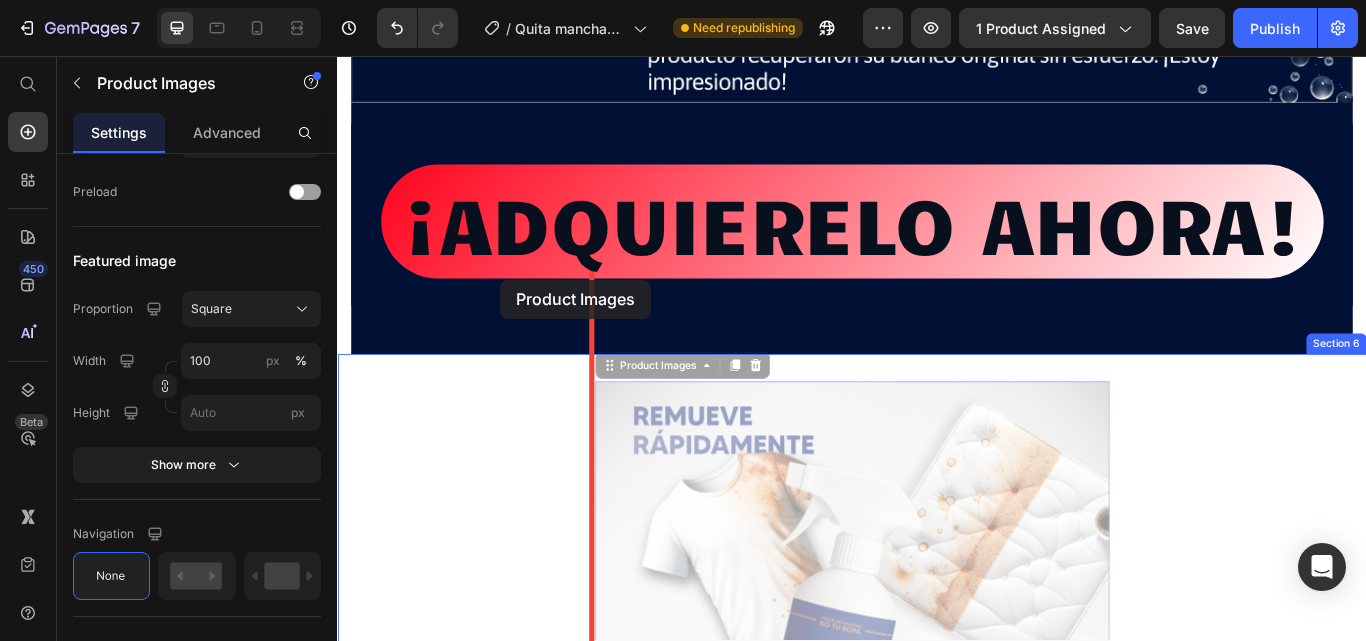 scroll, scrollTop: 0, scrollLeft: 0, axis: both 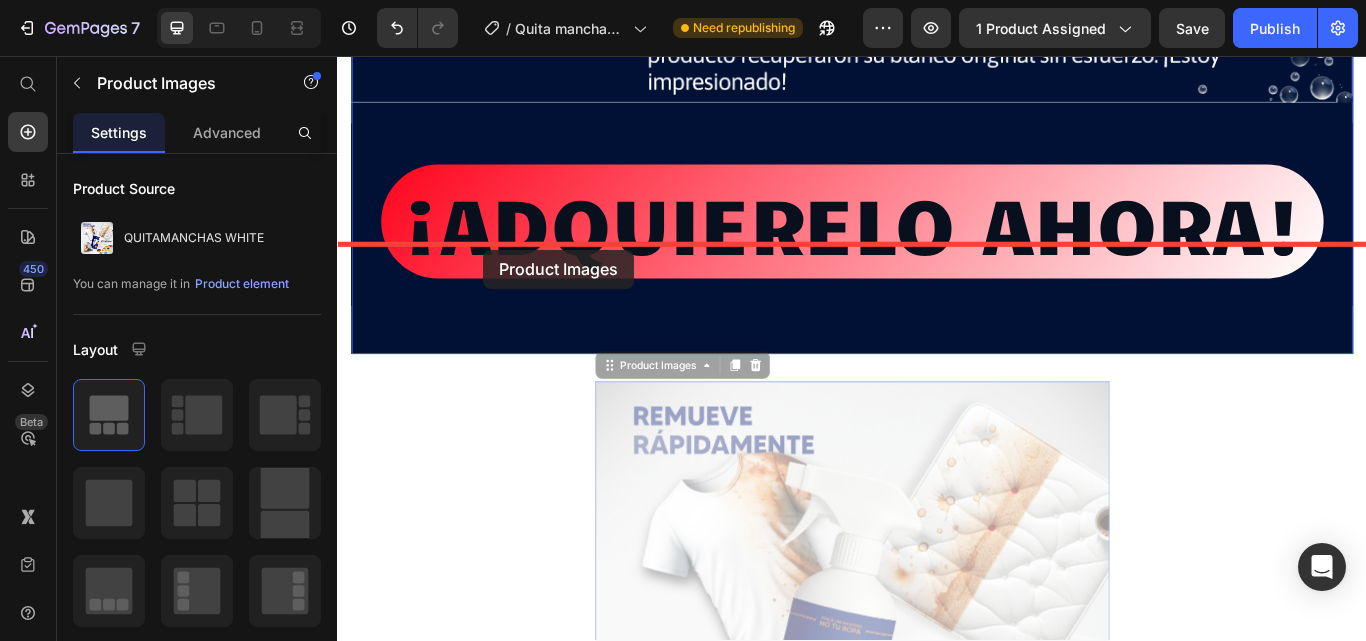 drag, startPoint x: 663, startPoint y: 347, endPoint x: 507, endPoint y: 282, distance: 169 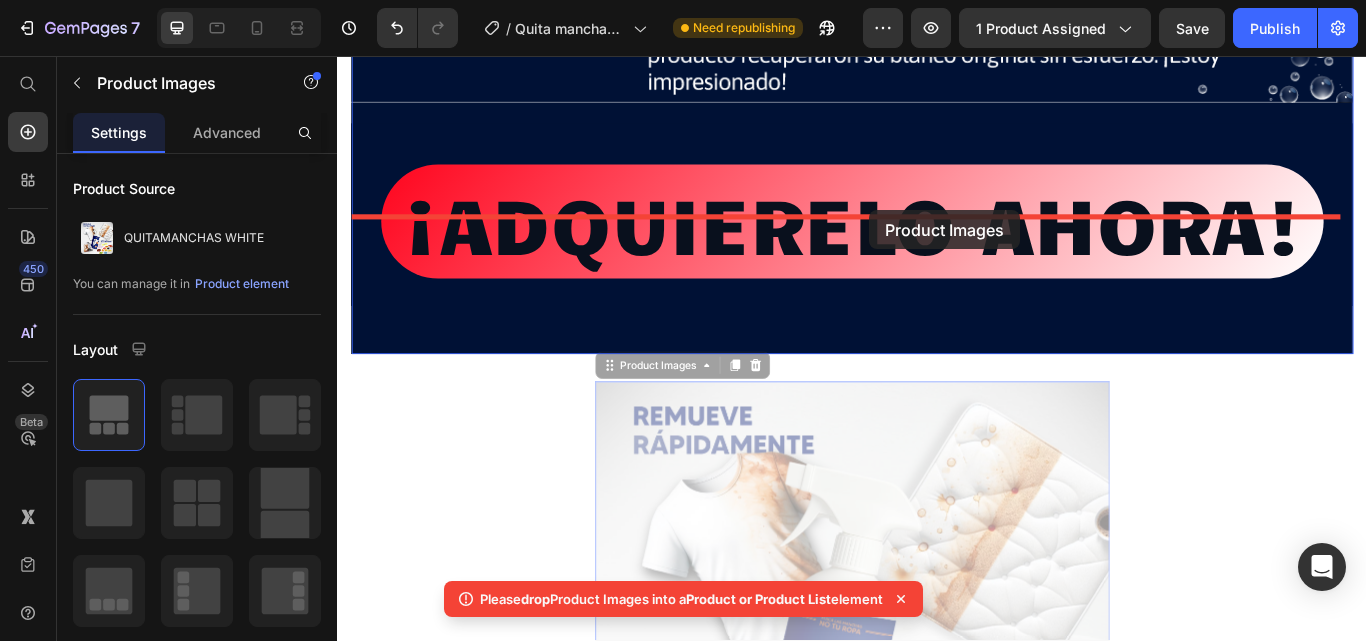 drag, startPoint x: 949, startPoint y: 393, endPoint x: 957, endPoint y: 236, distance: 157.20369 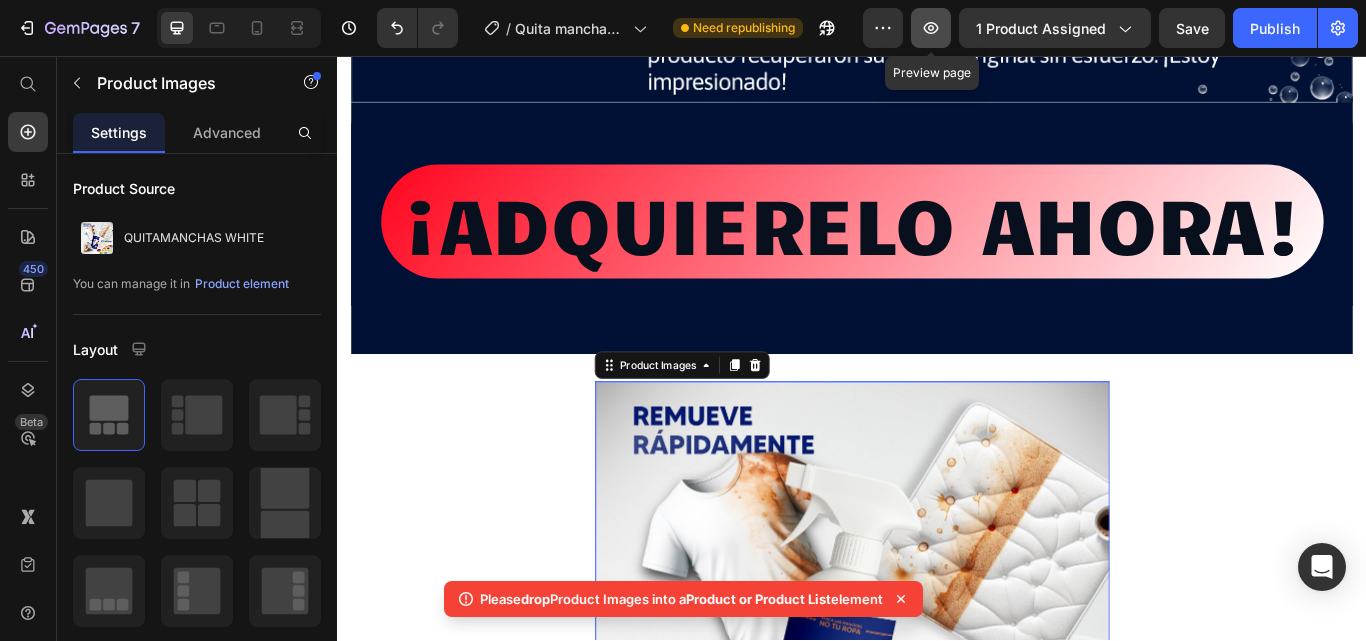 click 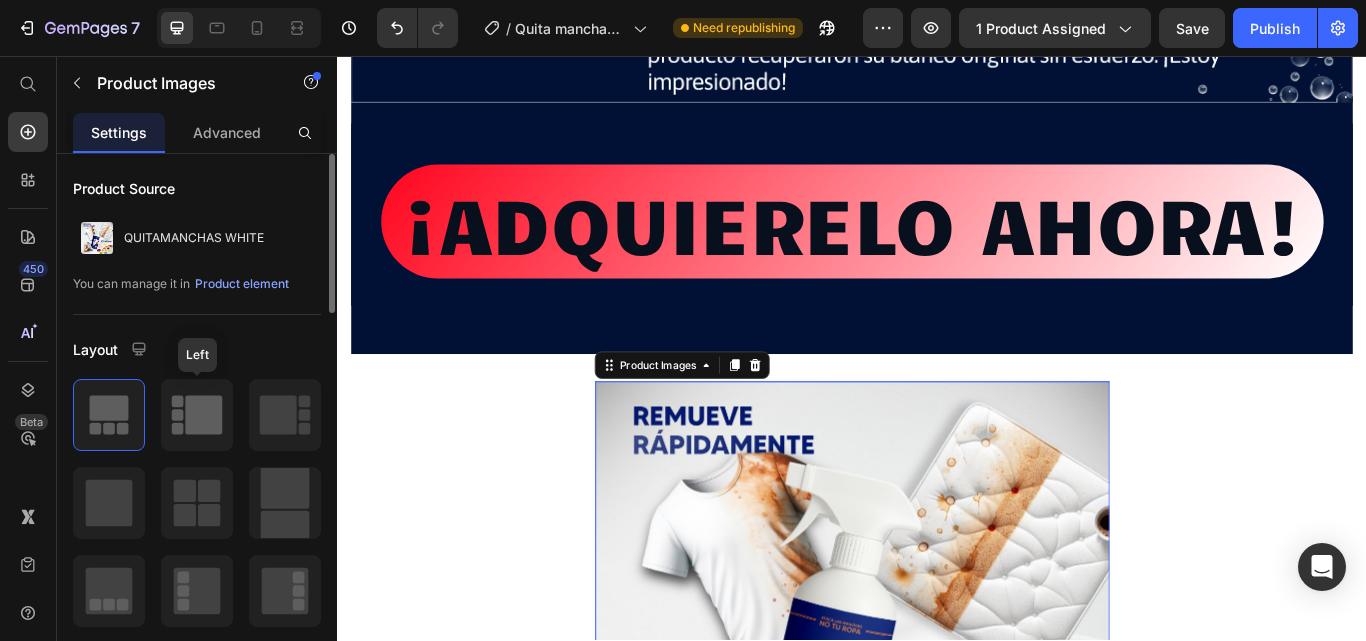 scroll, scrollTop: 100, scrollLeft: 0, axis: vertical 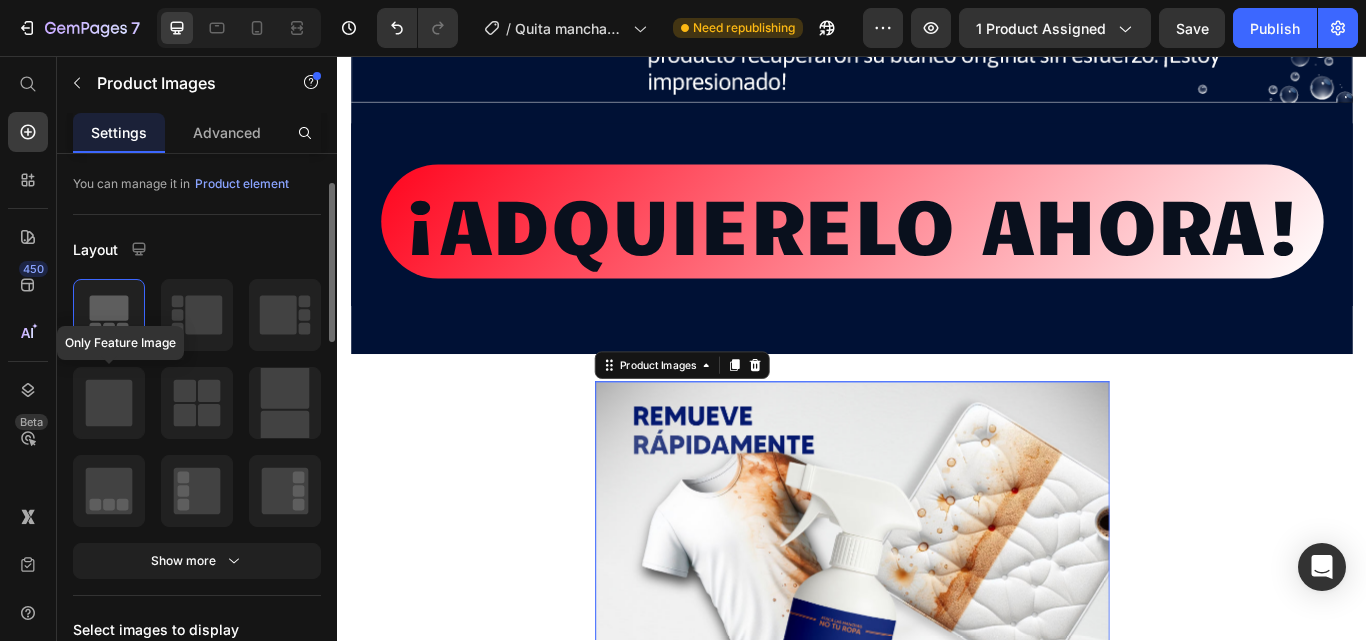 click 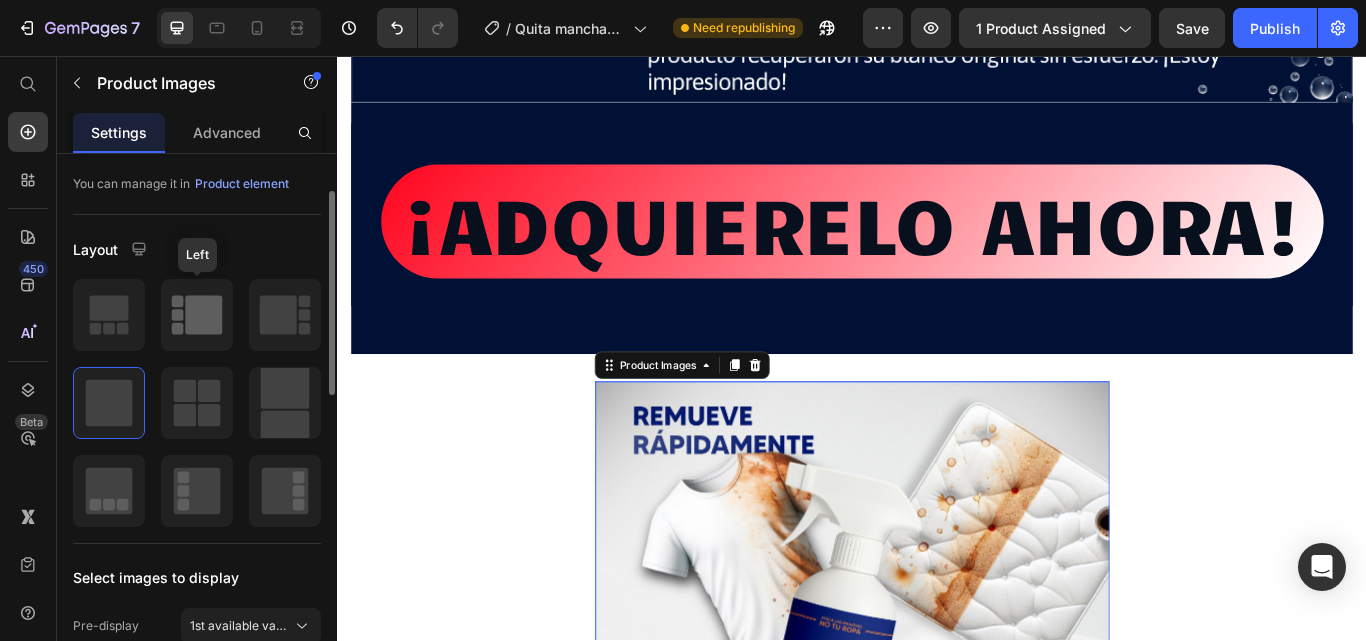click 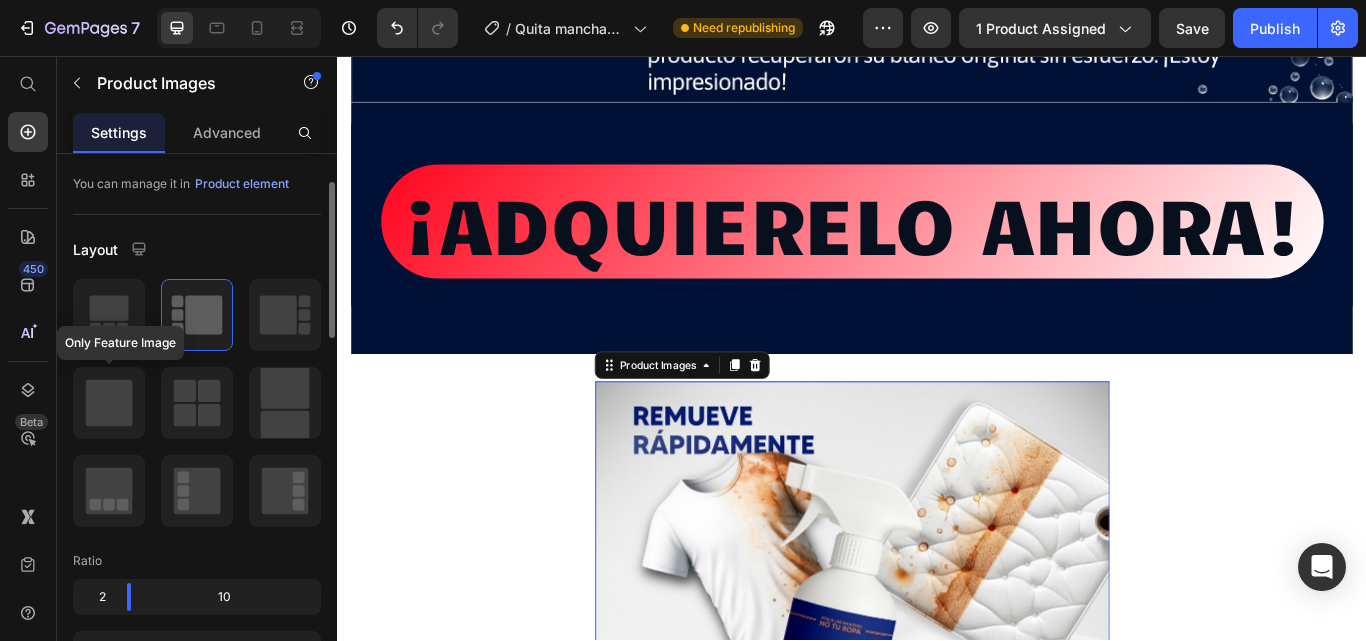 click 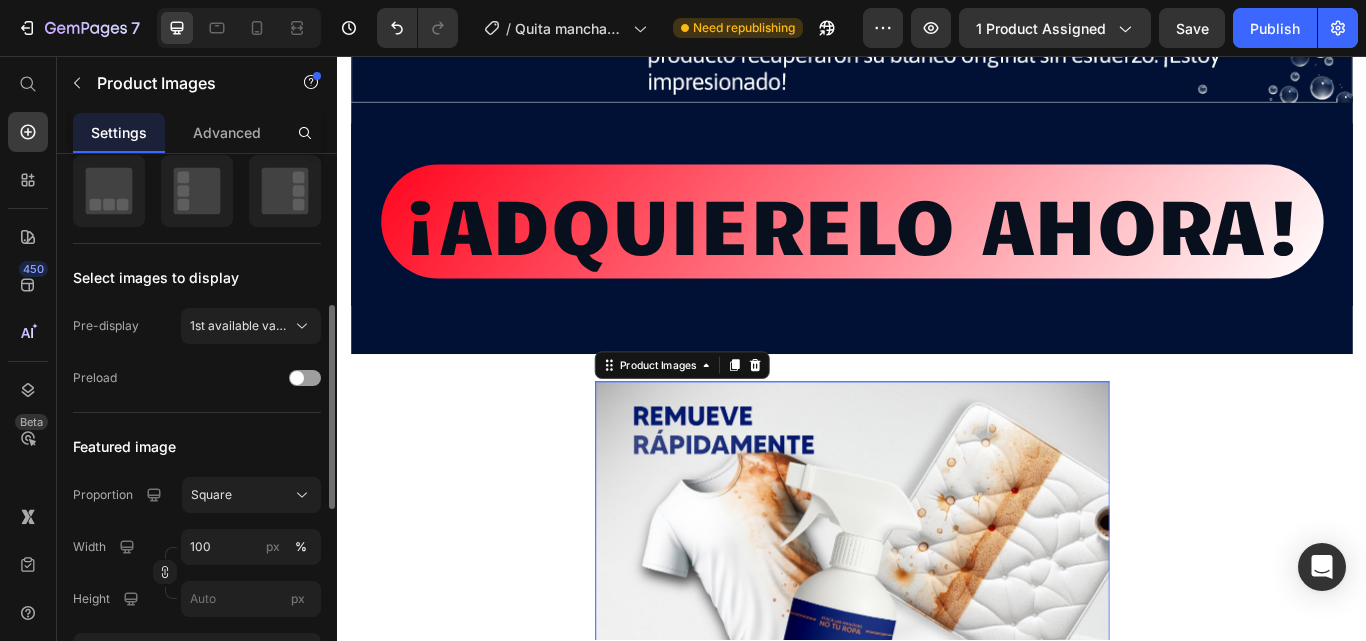 scroll, scrollTop: 500, scrollLeft: 0, axis: vertical 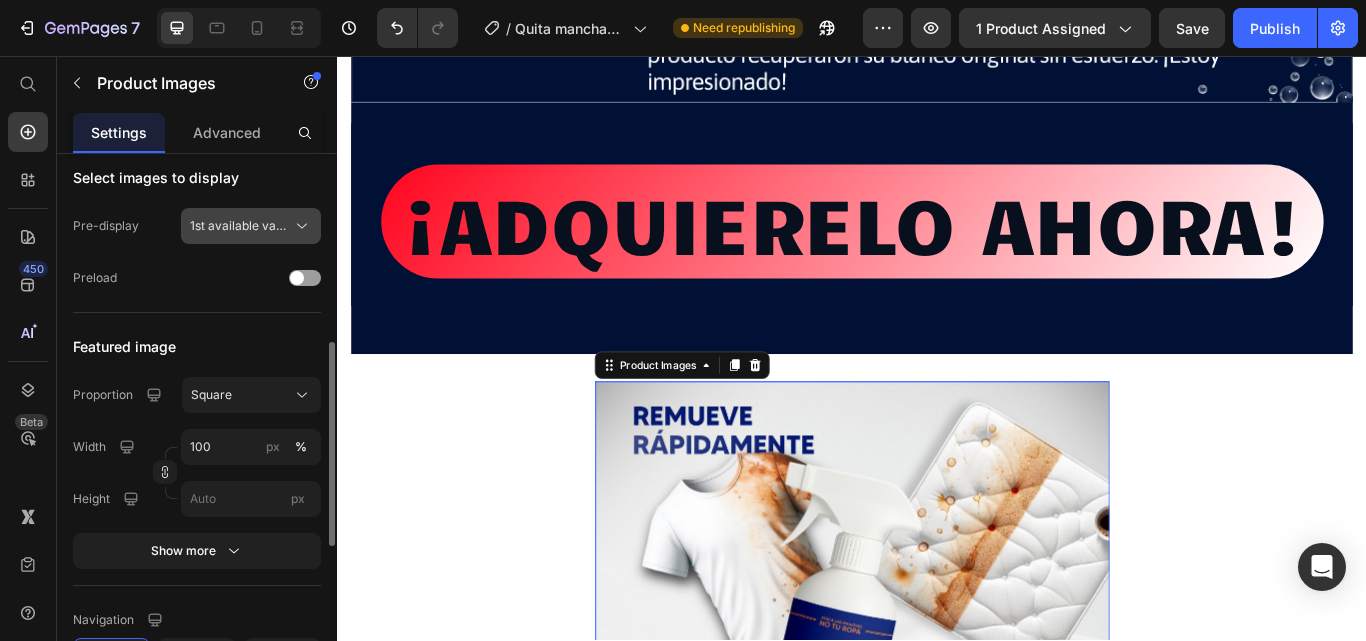 click on "1st available variant" at bounding box center (239, 226) 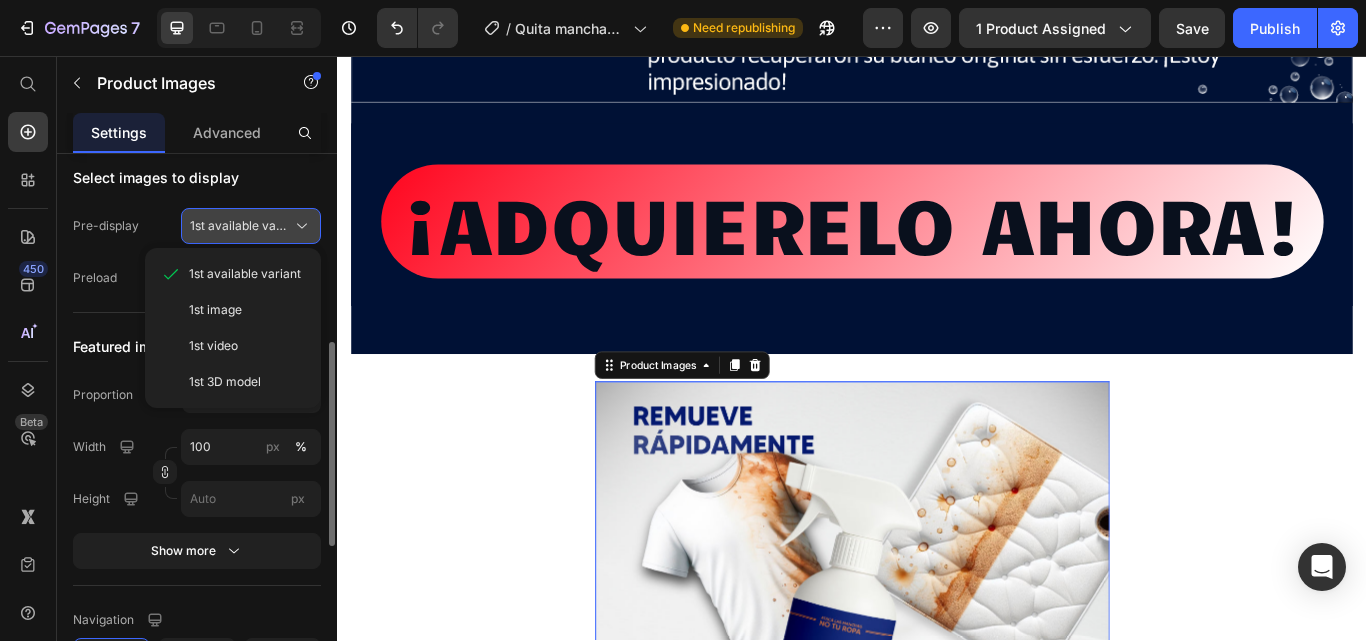 click on "1st available variant" at bounding box center [239, 226] 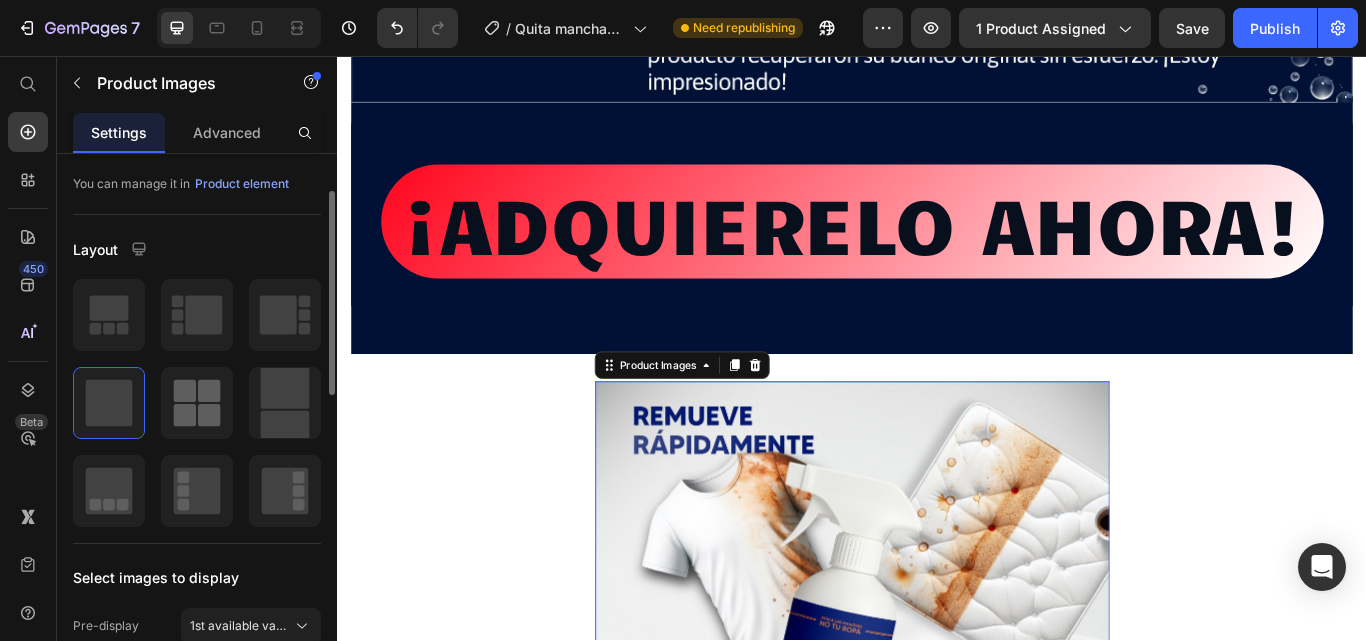 scroll, scrollTop: 0, scrollLeft: 0, axis: both 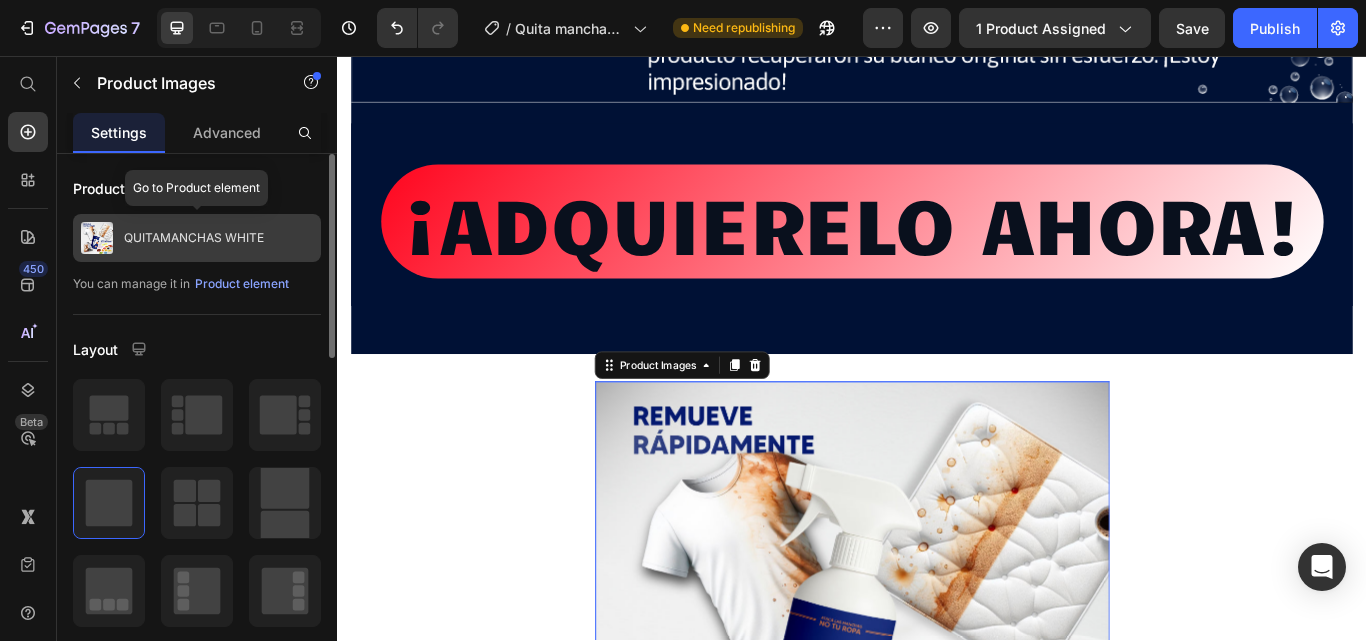 click on "QUITAMANCHAS WHITE" at bounding box center [194, 238] 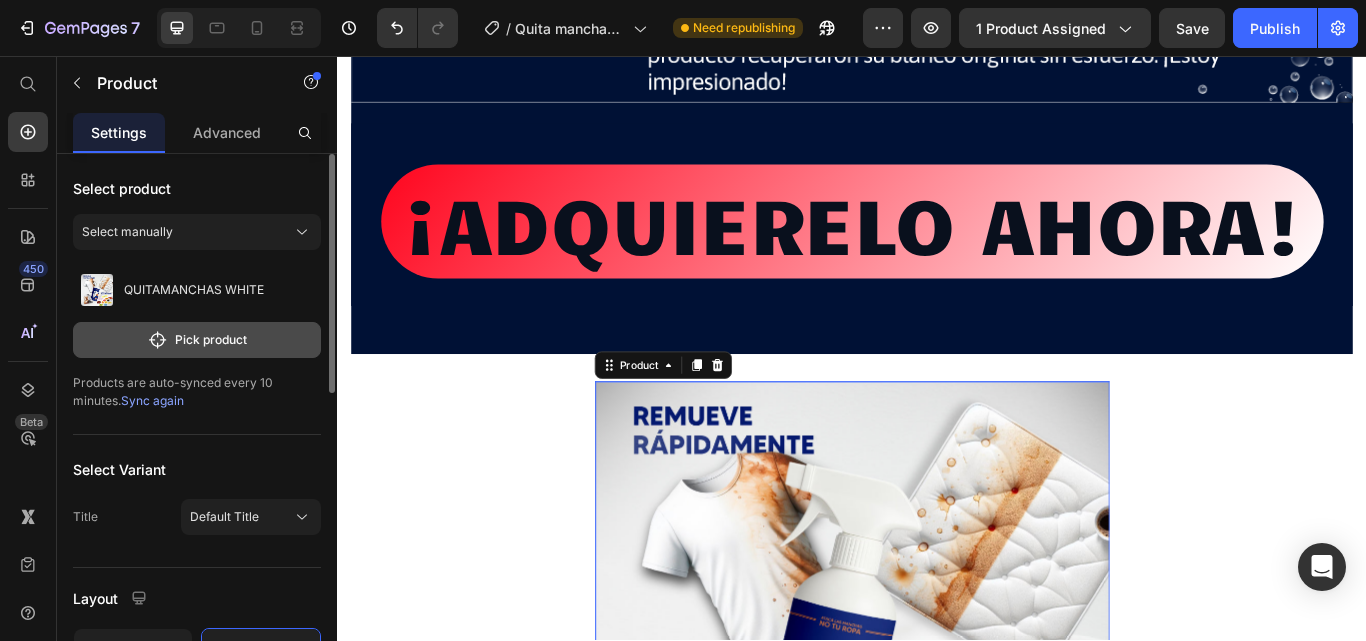 click 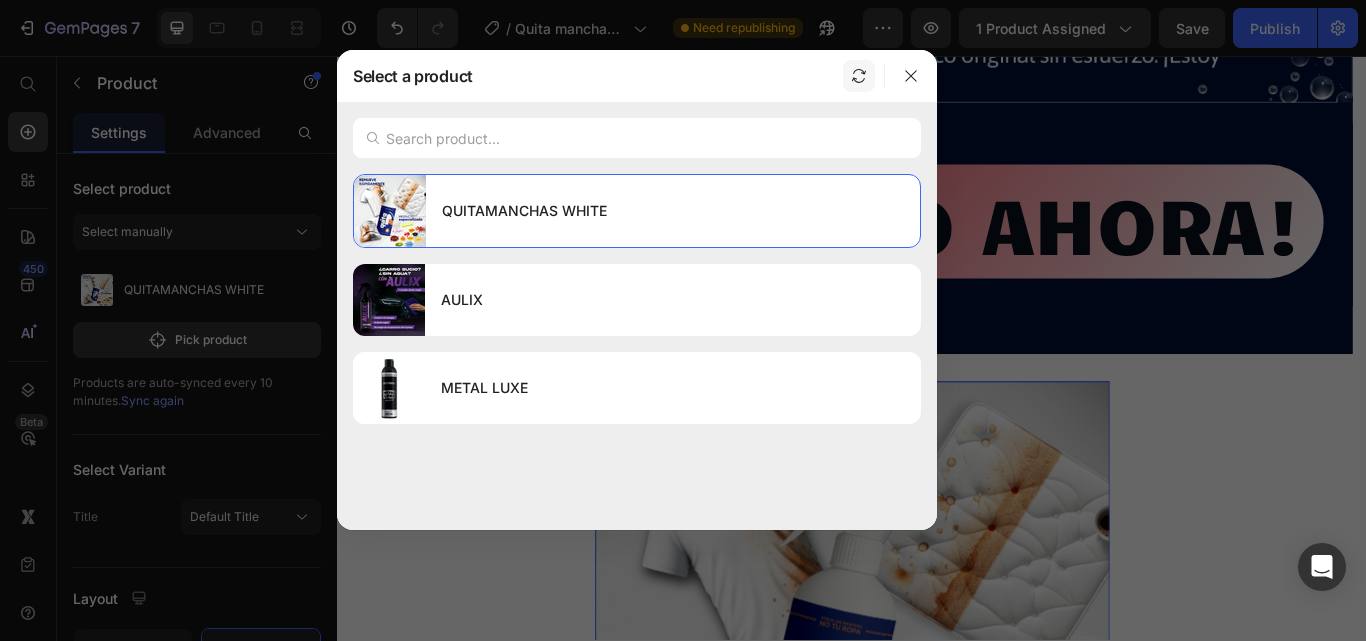 click 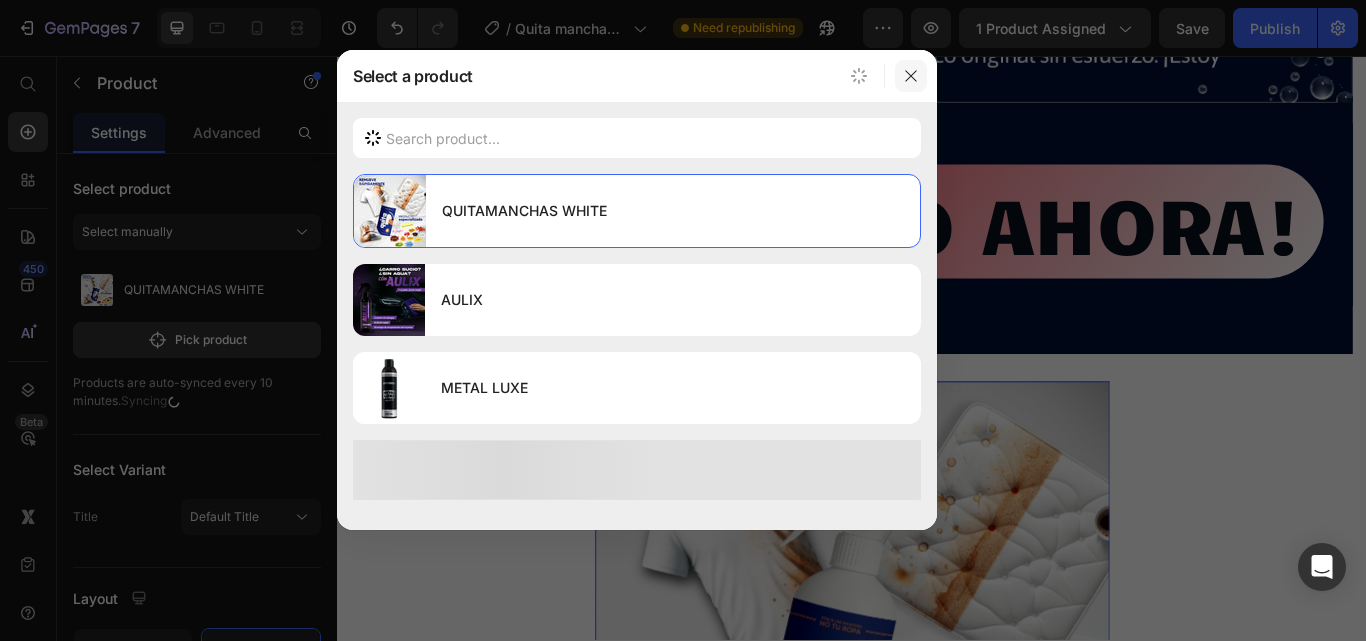 click 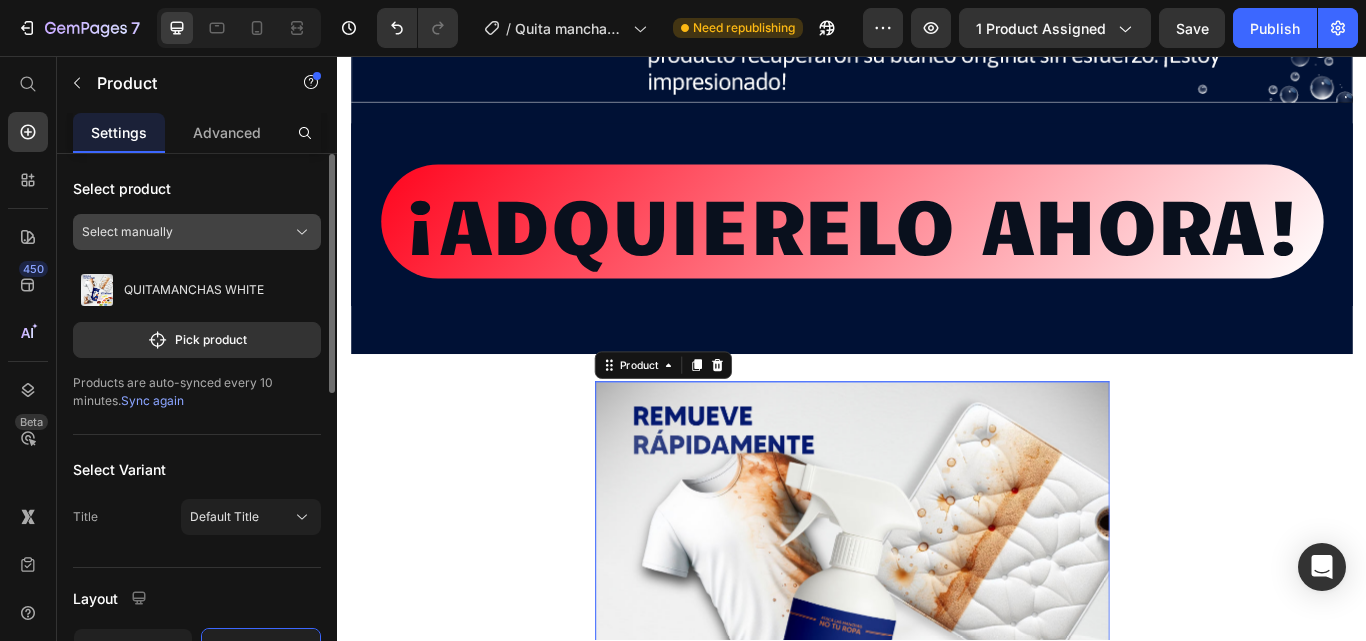 click 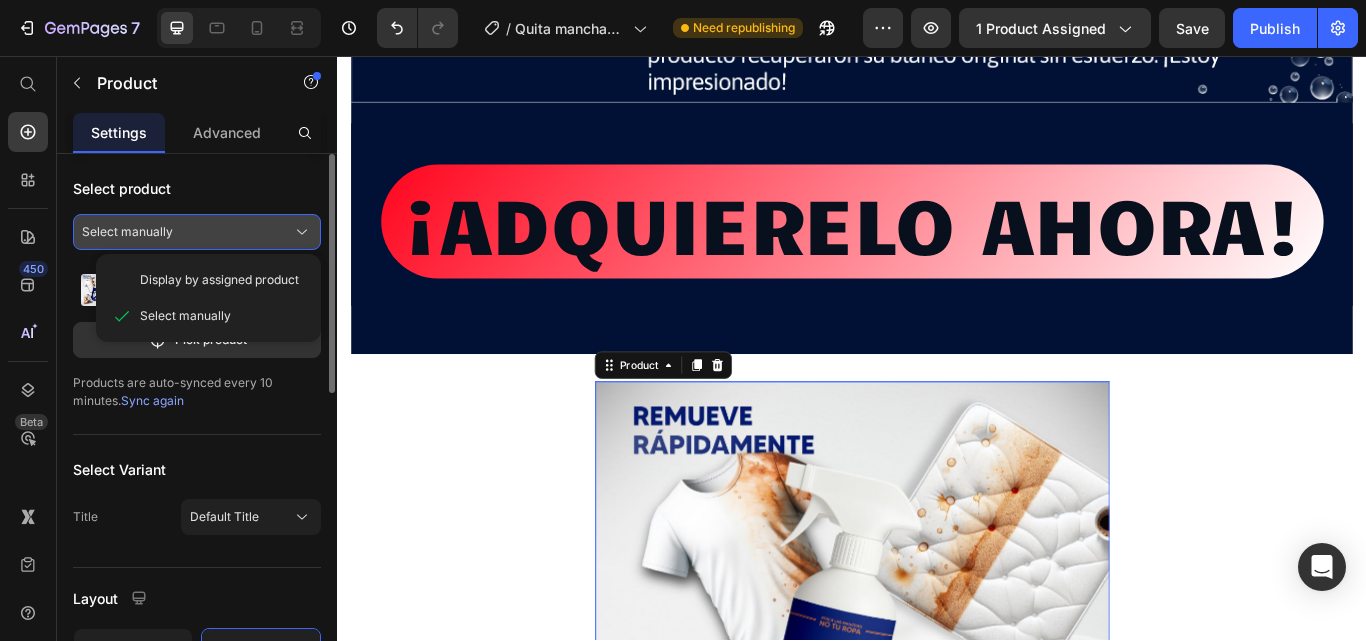 click 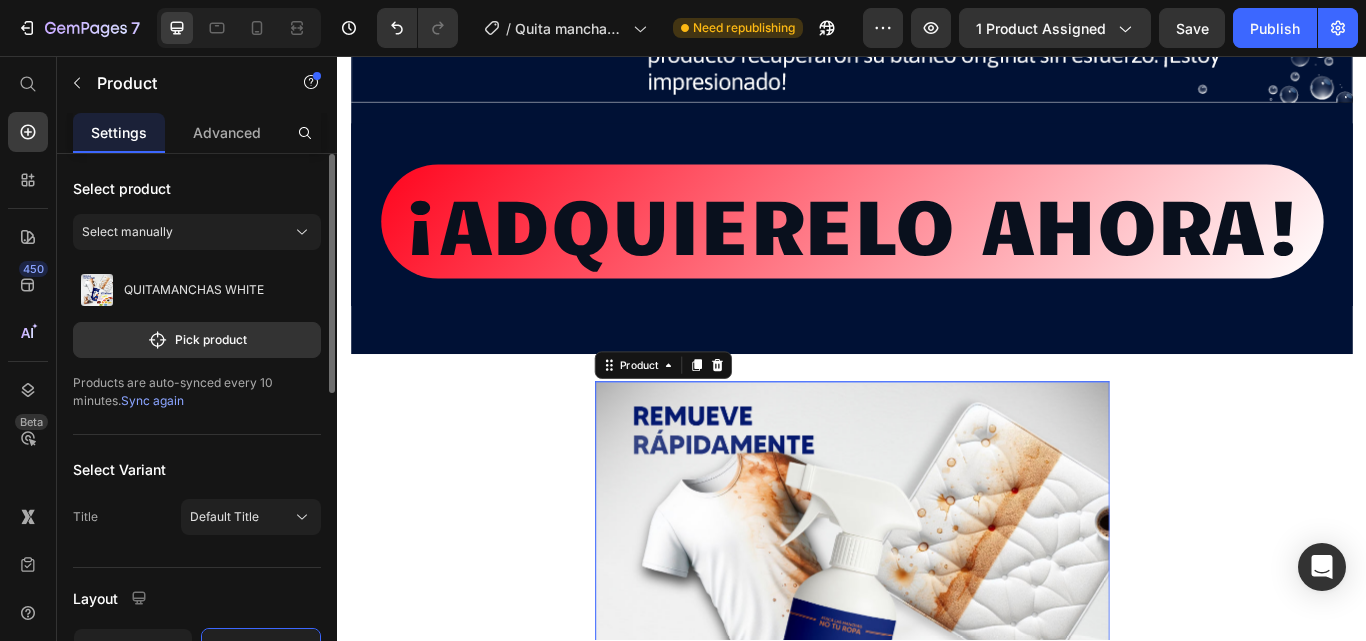 click on "Sync again" at bounding box center (152, 400) 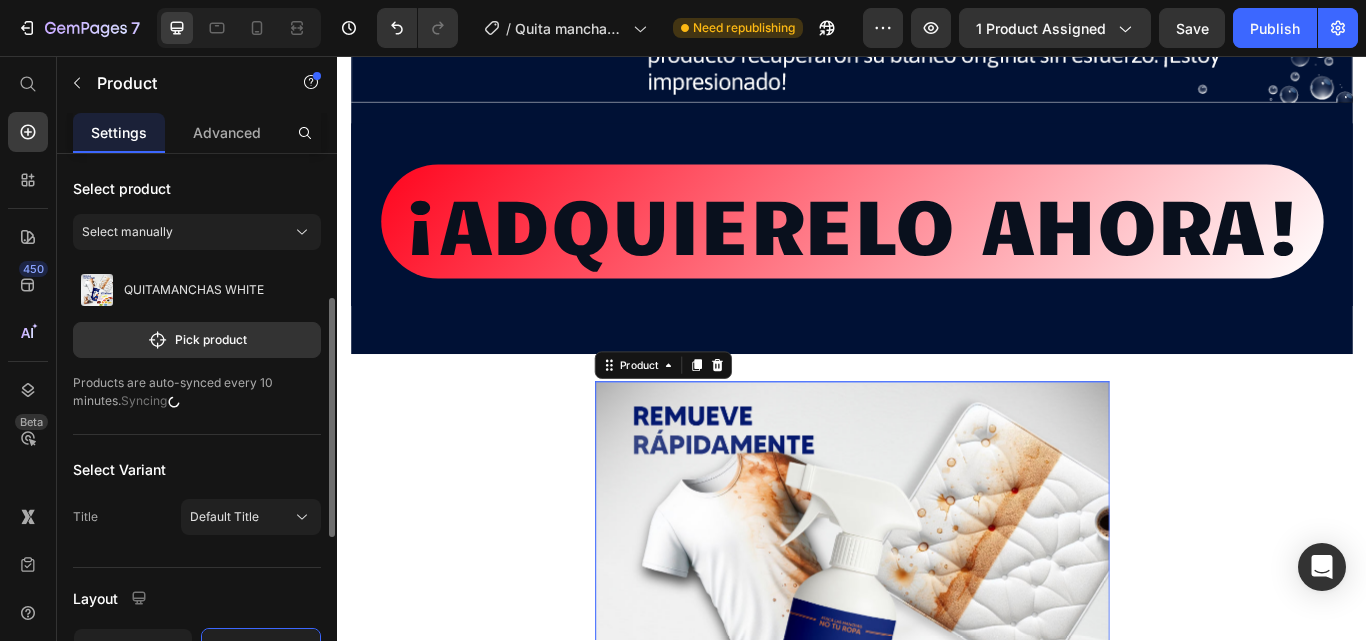 scroll, scrollTop: 100, scrollLeft: 0, axis: vertical 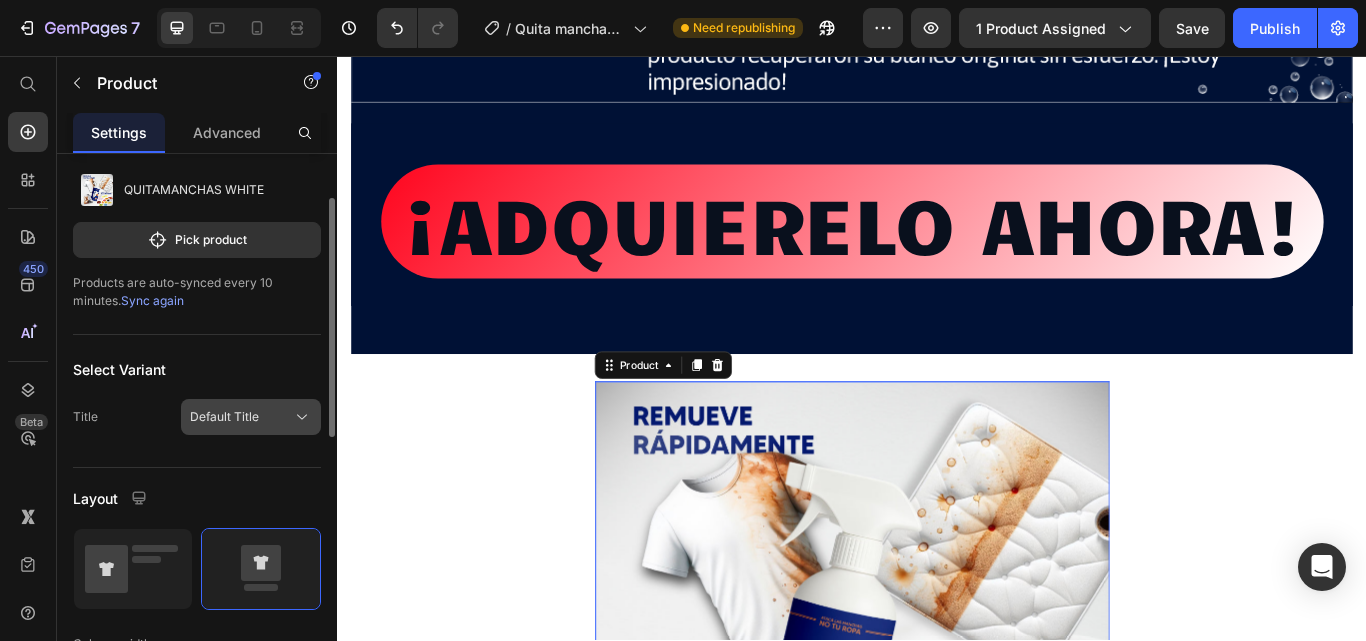 click on "Default Title" 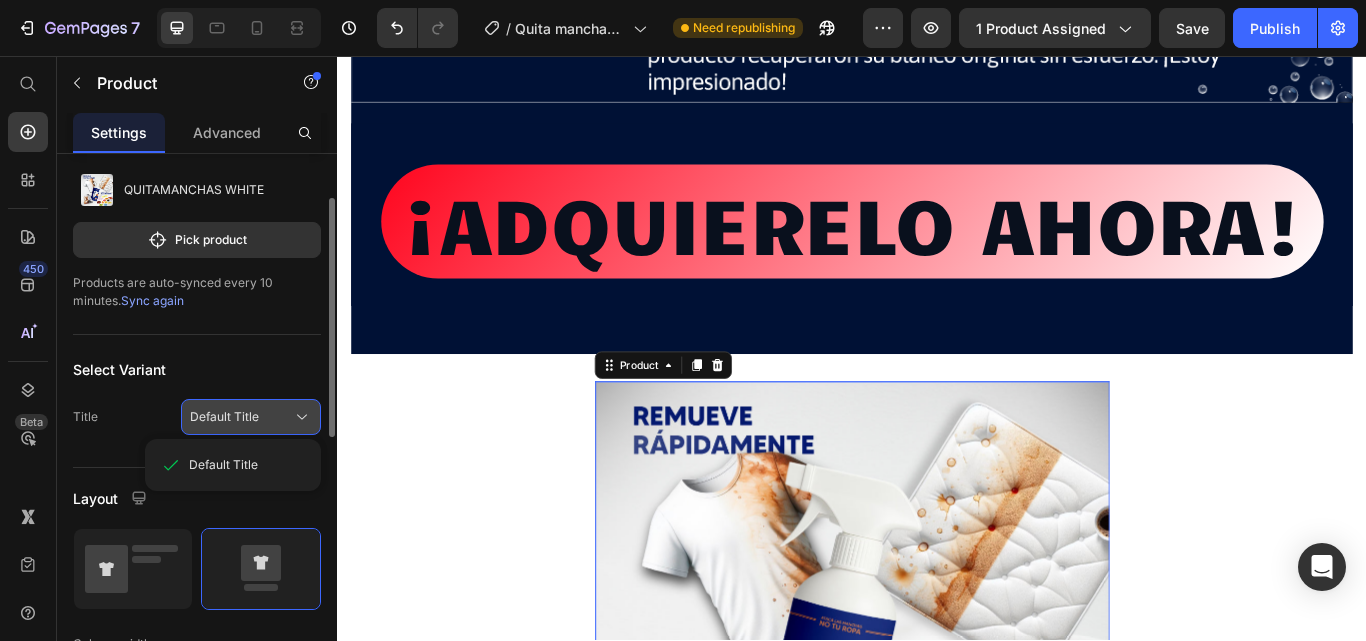 click on "Default Title" 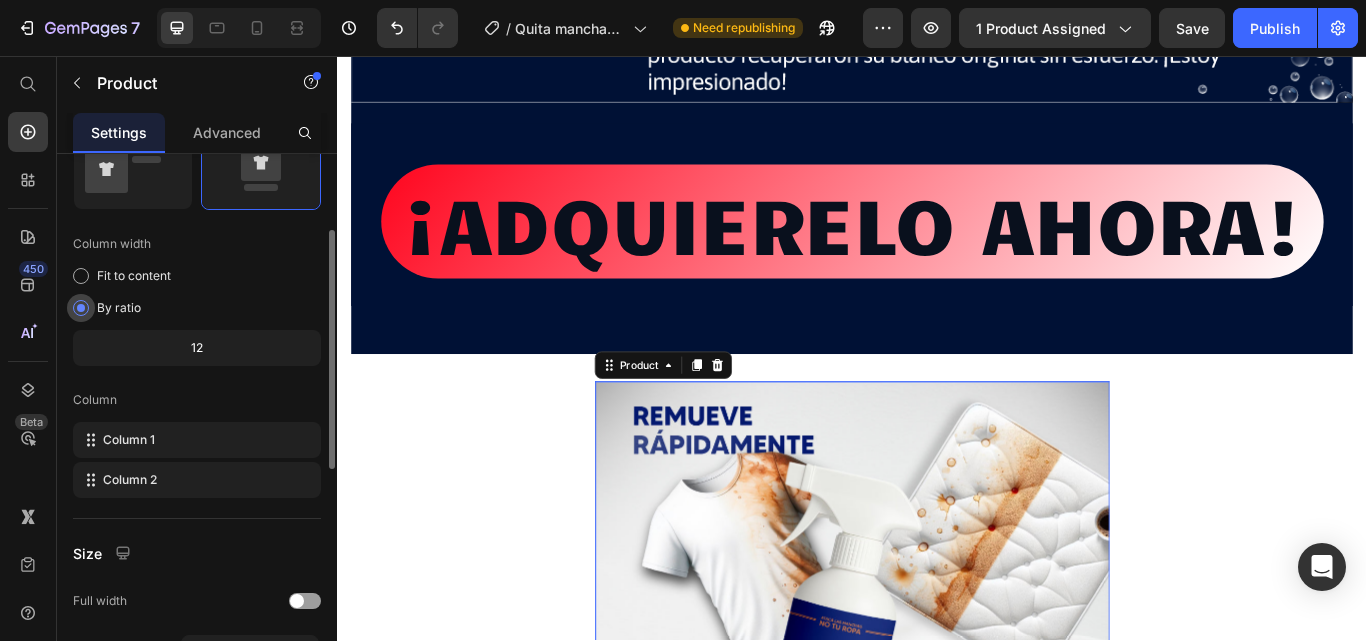 scroll, scrollTop: 0, scrollLeft: 0, axis: both 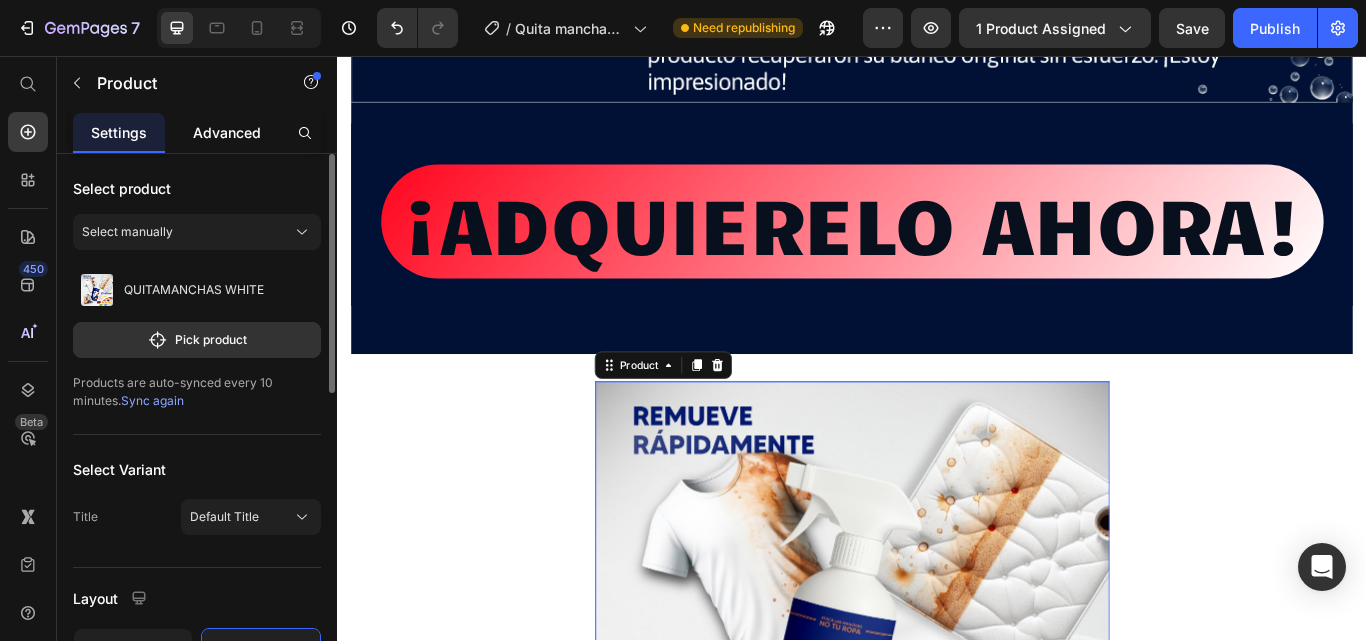 click on "Advanced" at bounding box center [227, 132] 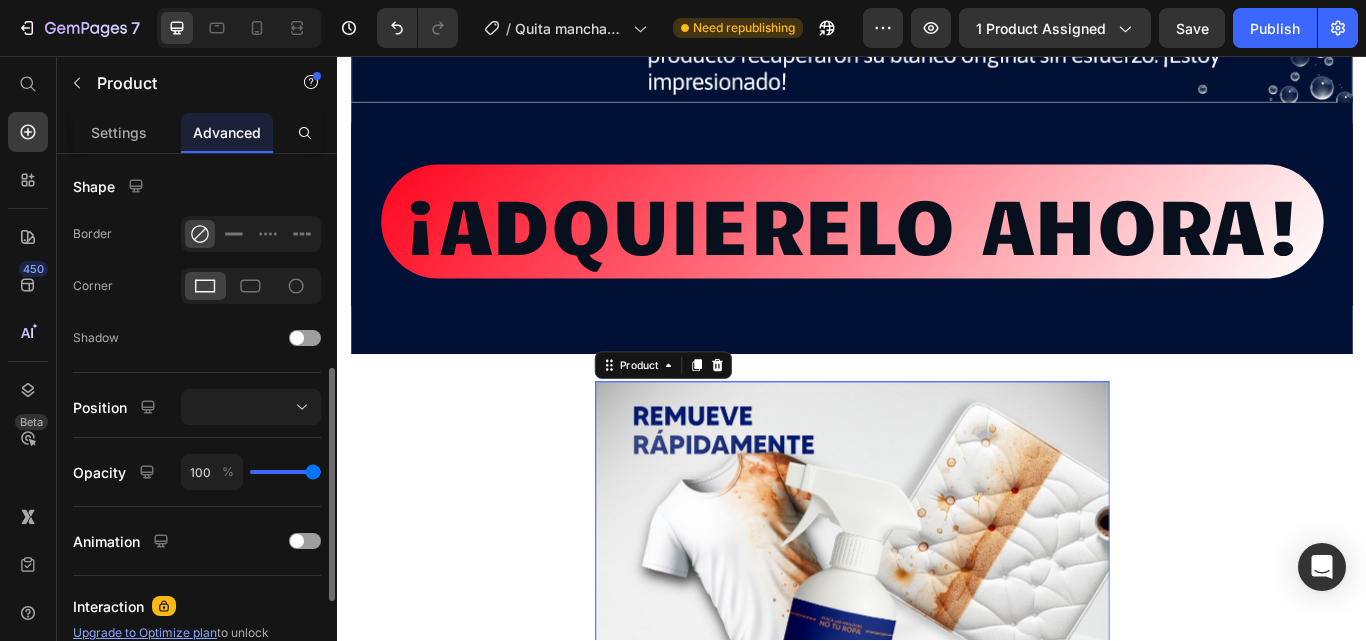 scroll, scrollTop: 600, scrollLeft: 0, axis: vertical 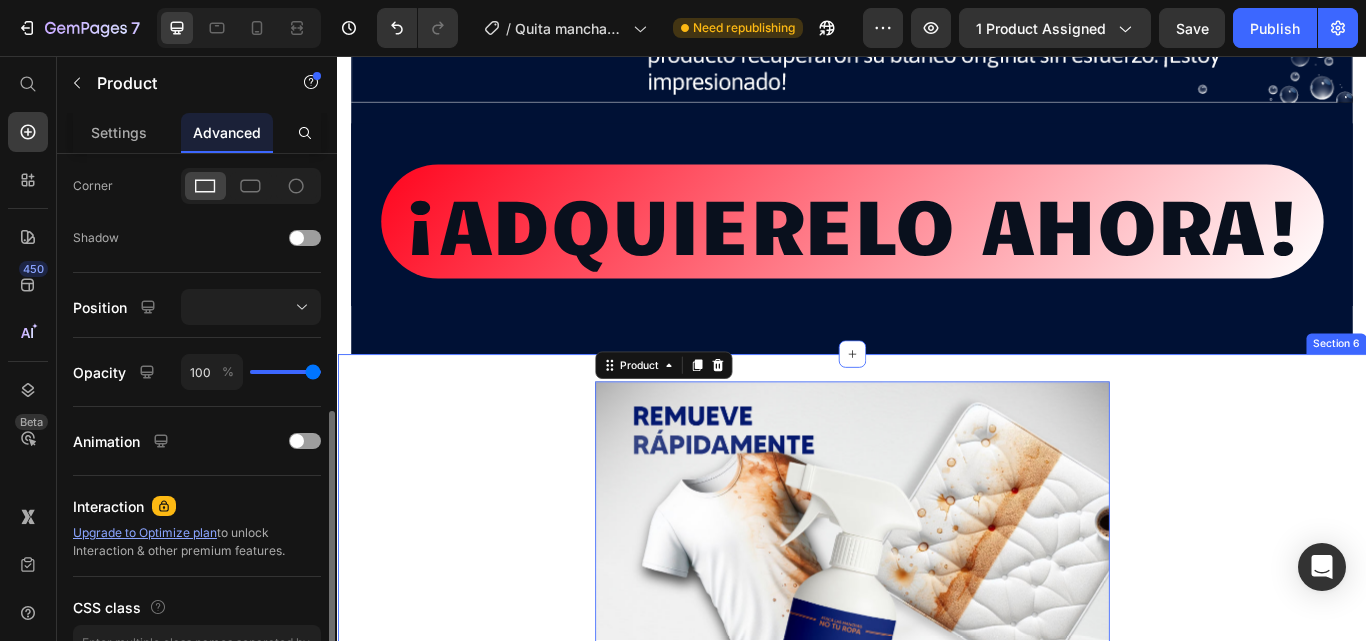 click at bounding box center [937, 736] 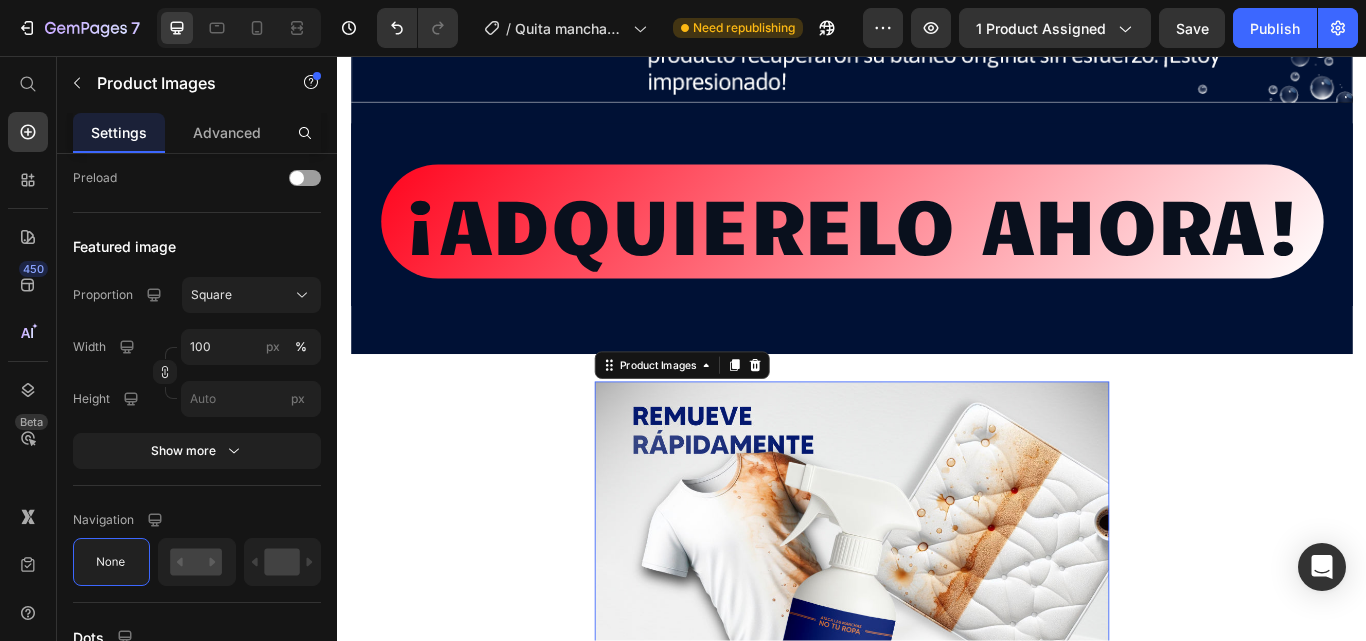 scroll, scrollTop: 0, scrollLeft: 0, axis: both 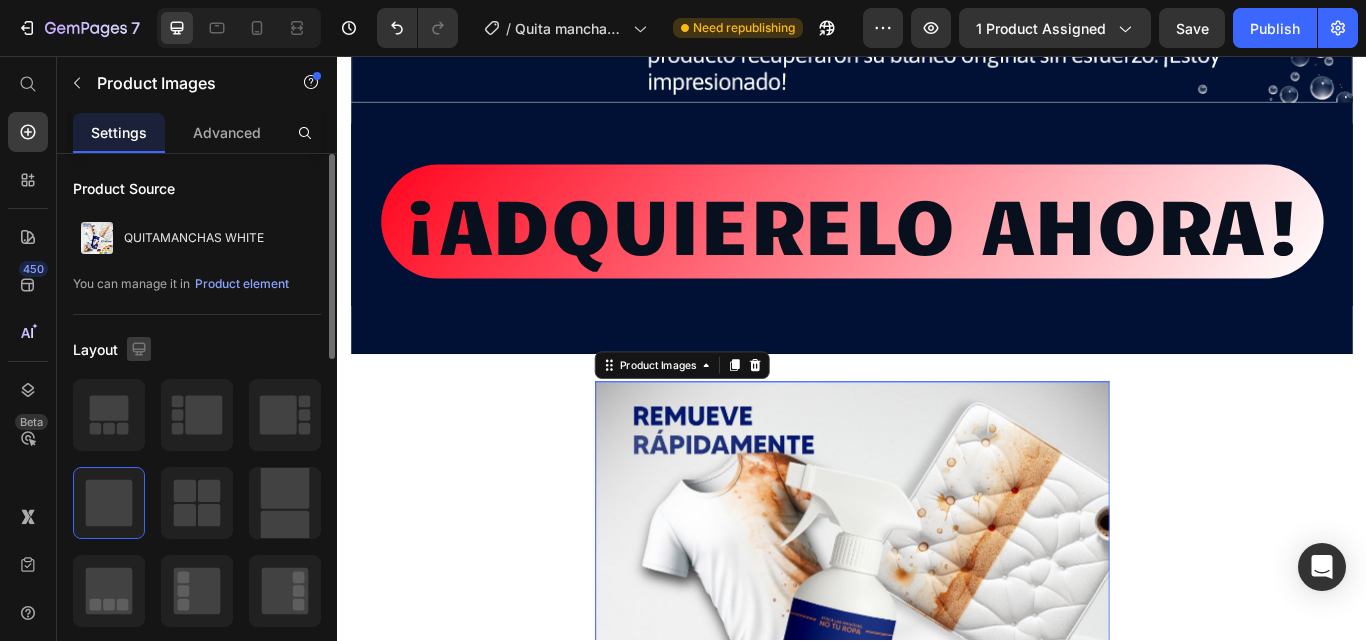 click 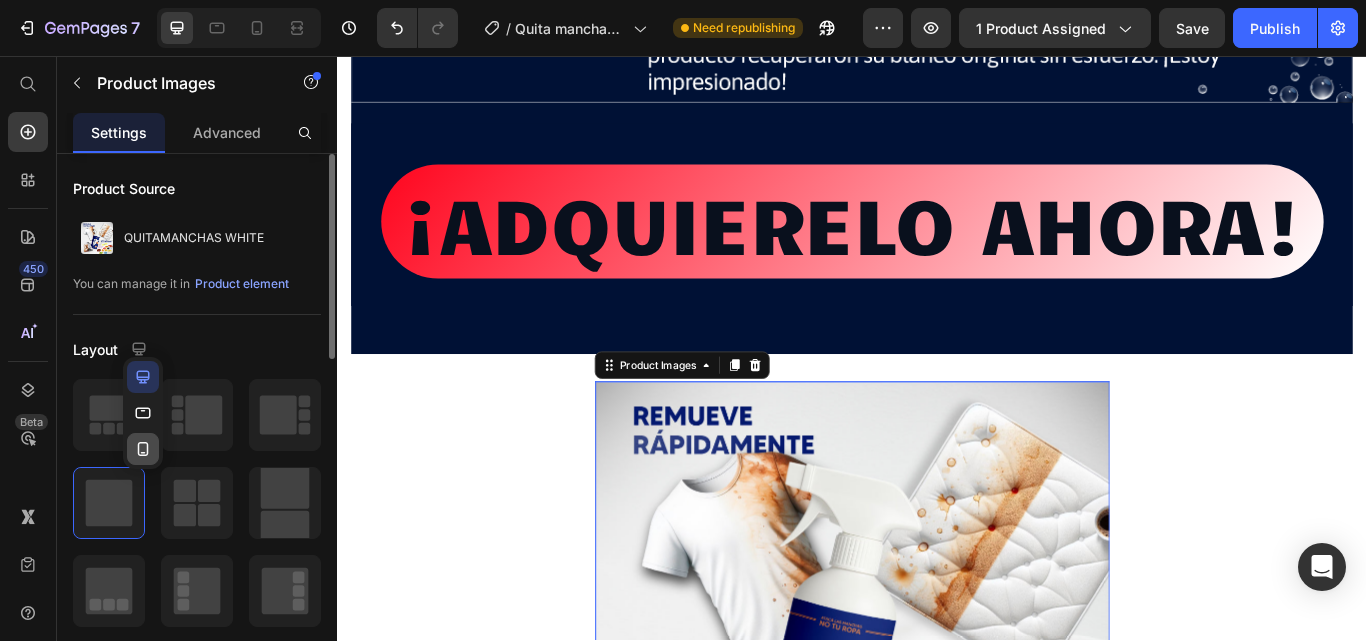 click 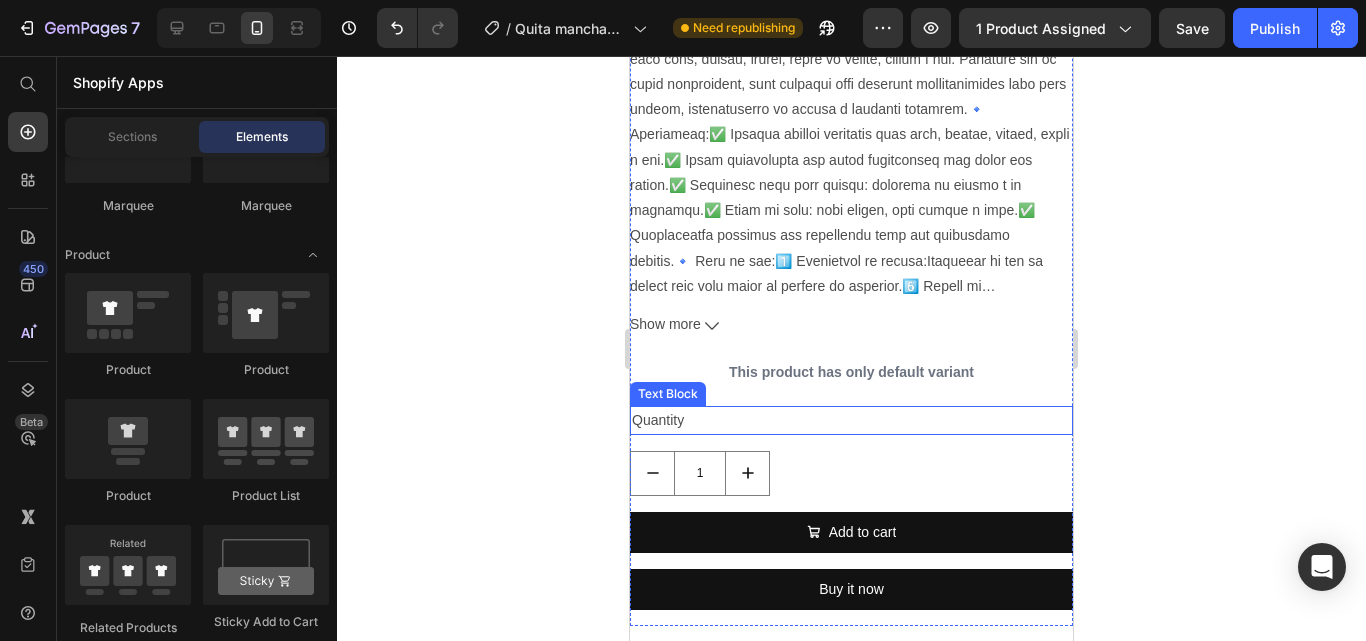 scroll, scrollTop: 10819, scrollLeft: 0, axis: vertical 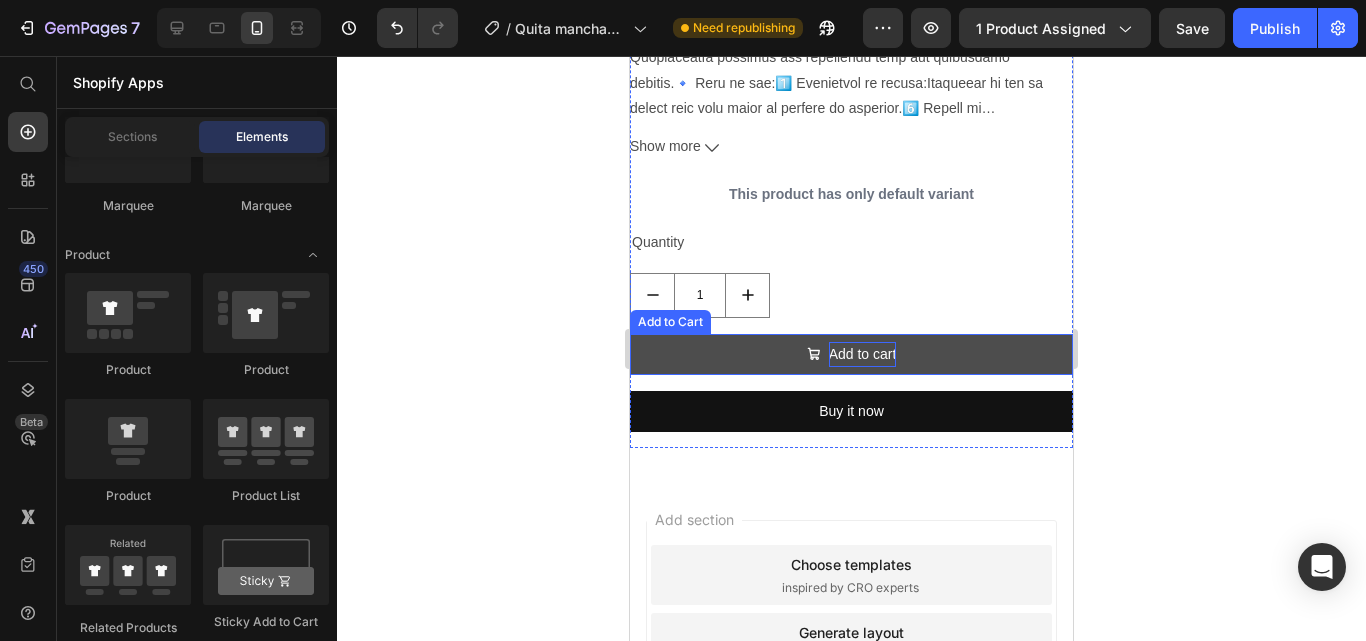 click on "Add to cart" at bounding box center [863, 354] 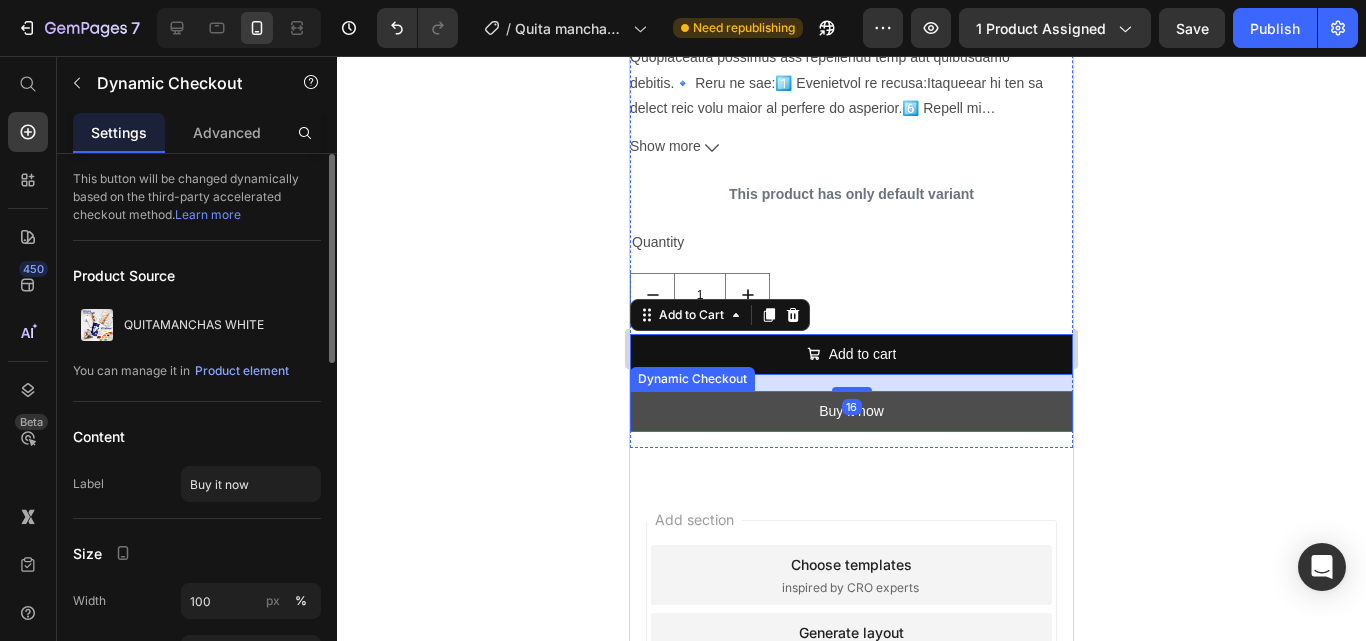 click on "Buy it now" at bounding box center (851, 411) 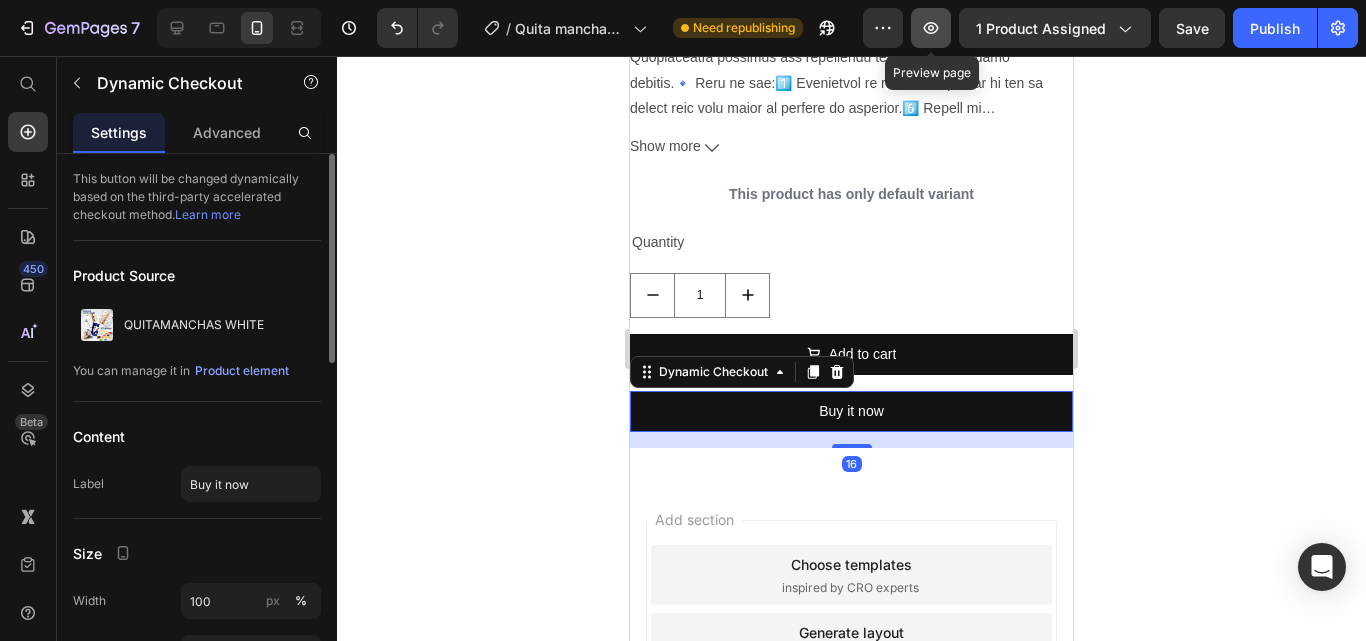 click 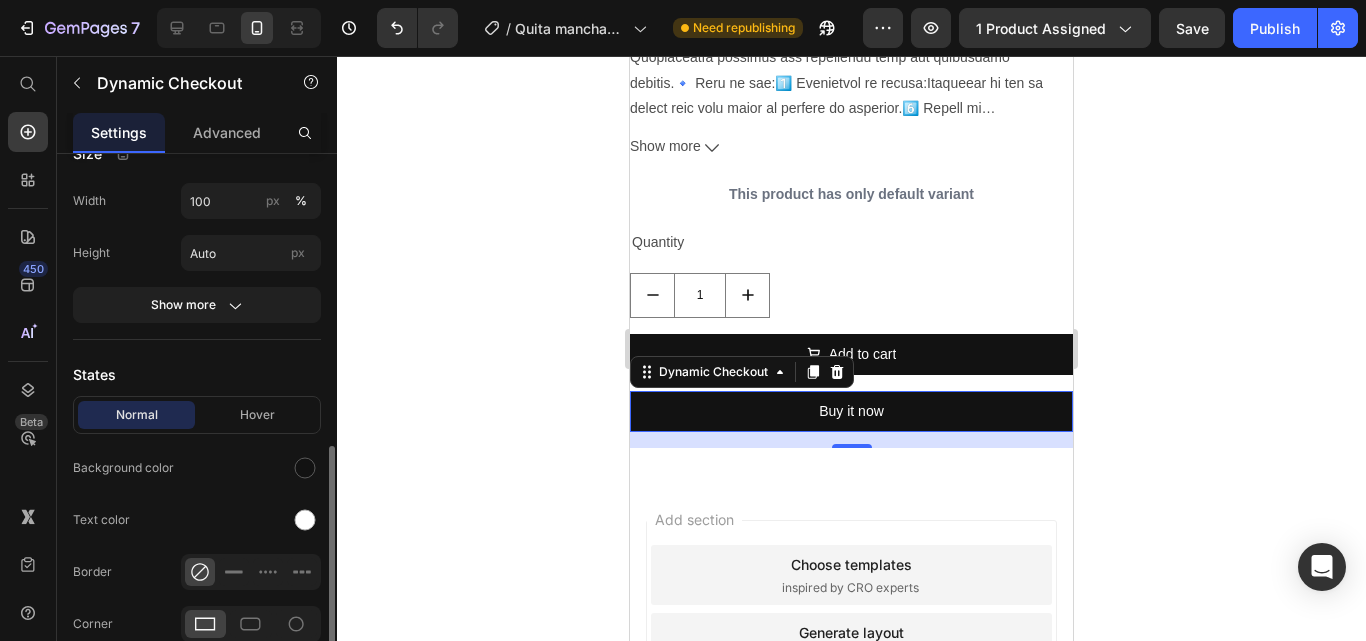 scroll, scrollTop: 500, scrollLeft: 0, axis: vertical 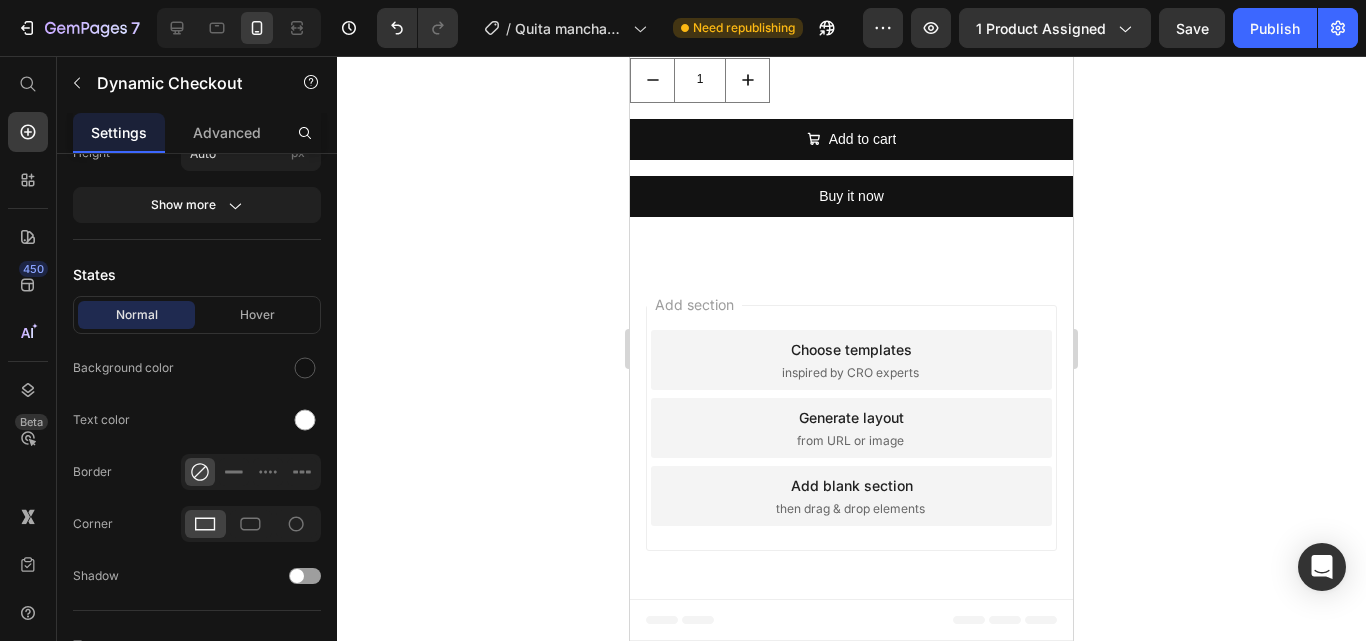 click at bounding box center (851, -733) 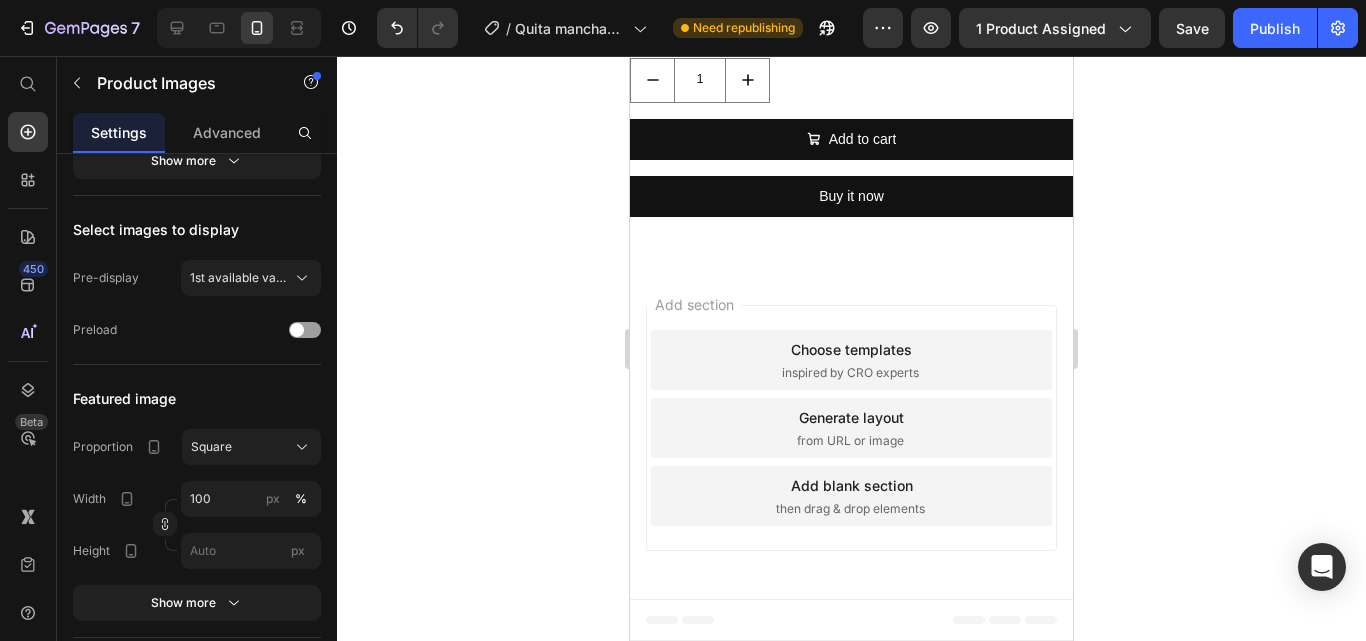 scroll, scrollTop: 0, scrollLeft: 0, axis: both 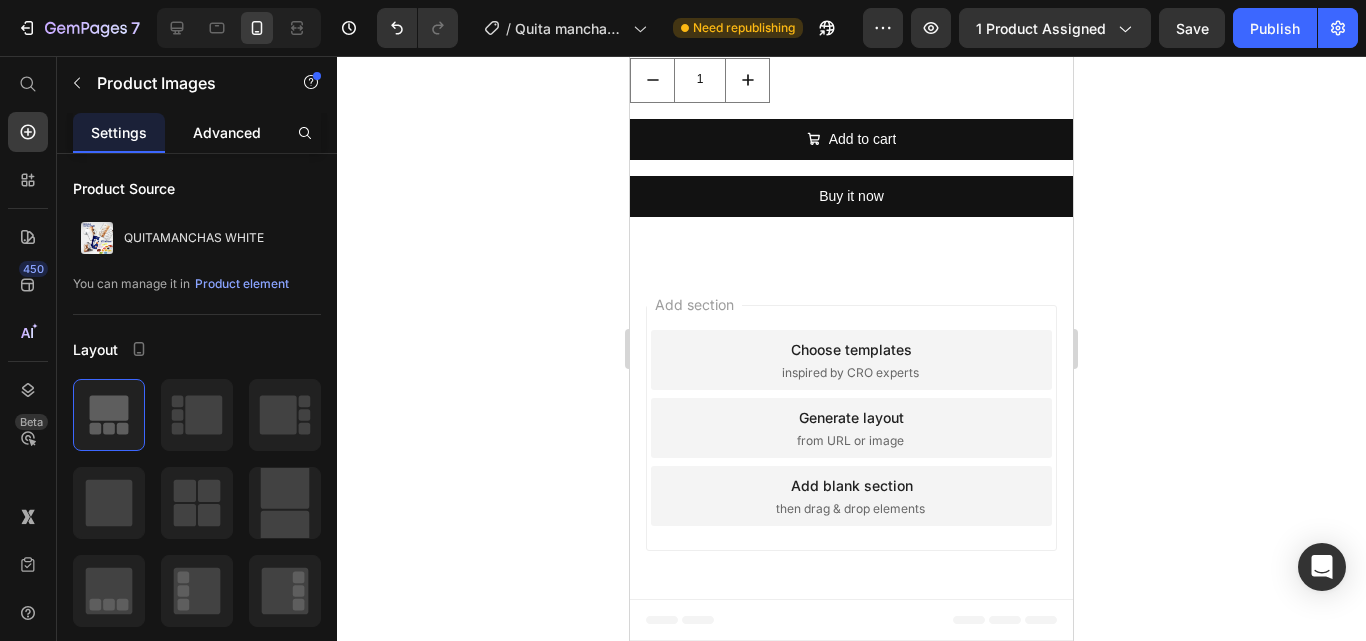 click on "Advanced" at bounding box center [227, 132] 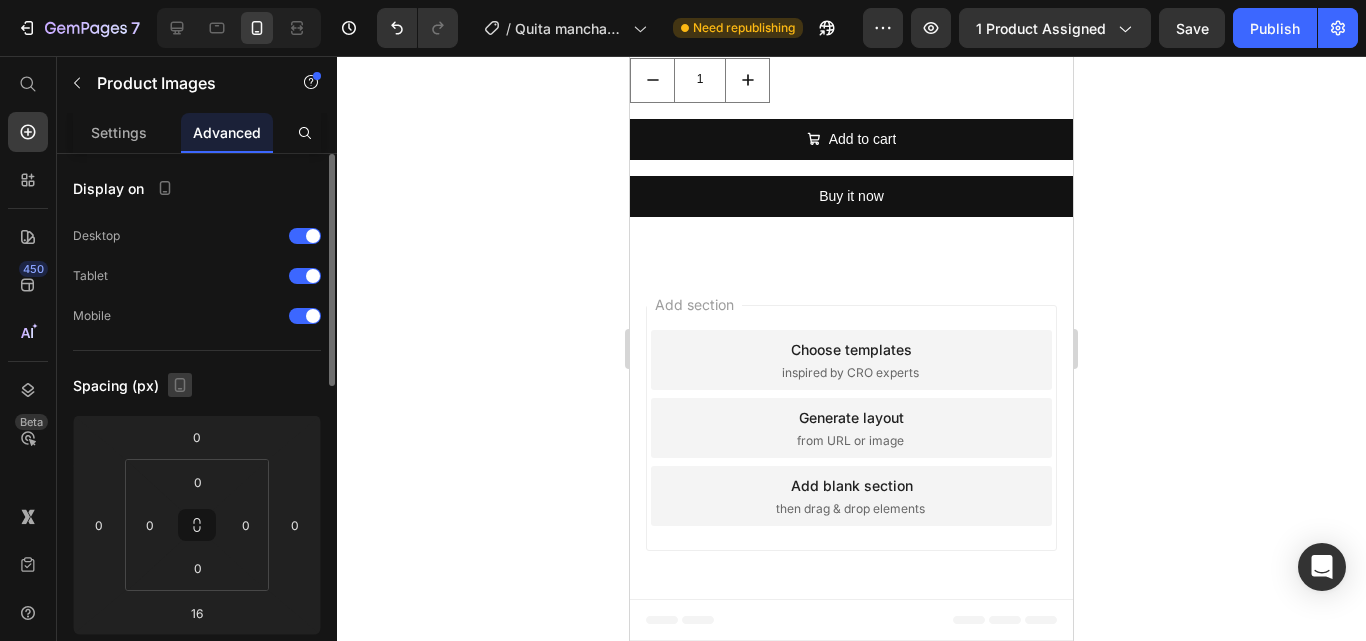 click 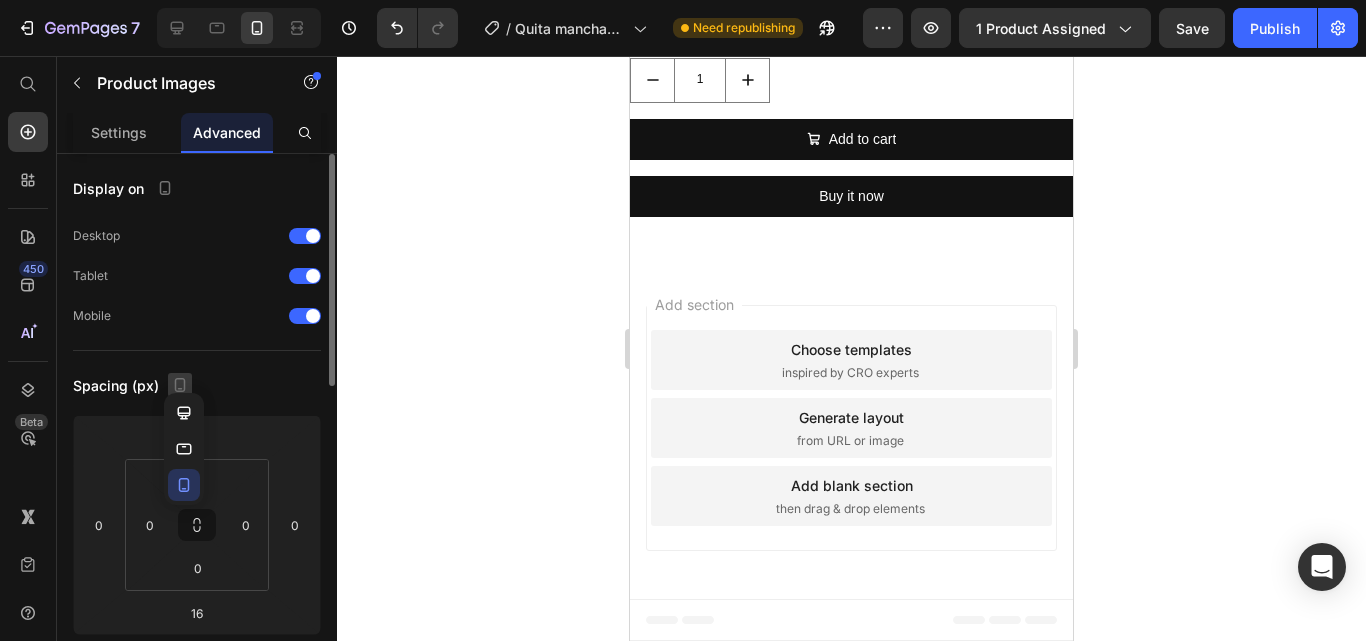 click 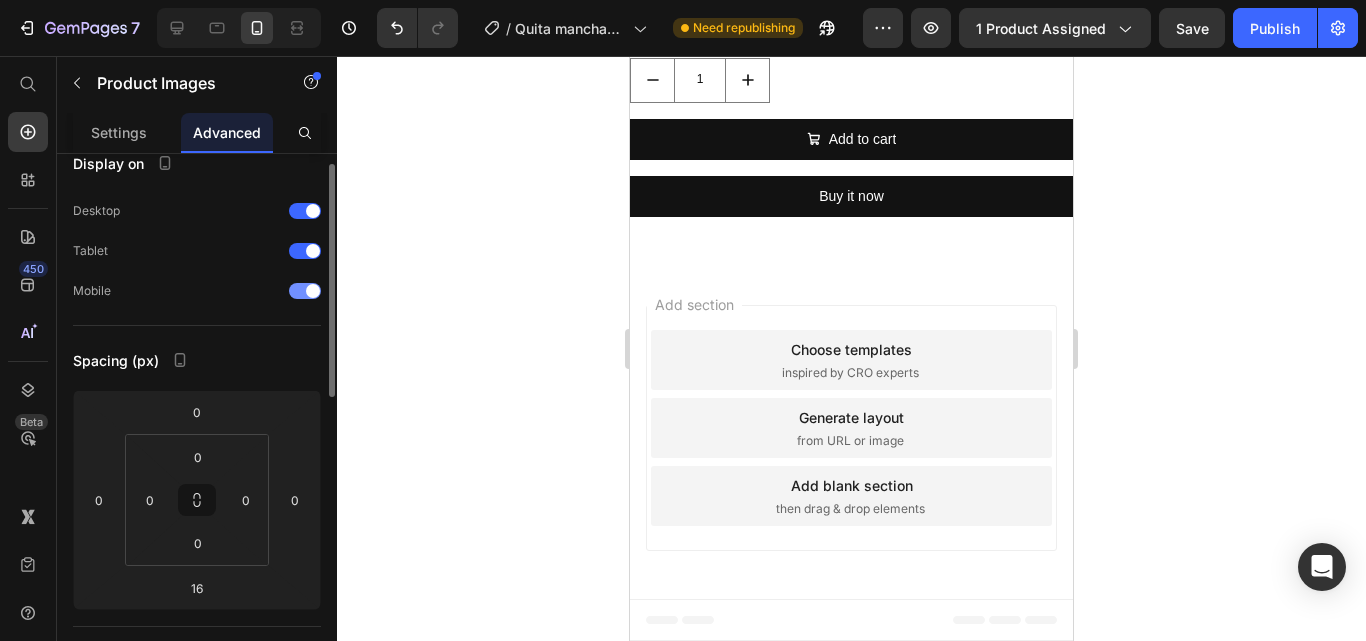 scroll, scrollTop: 0, scrollLeft: 0, axis: both 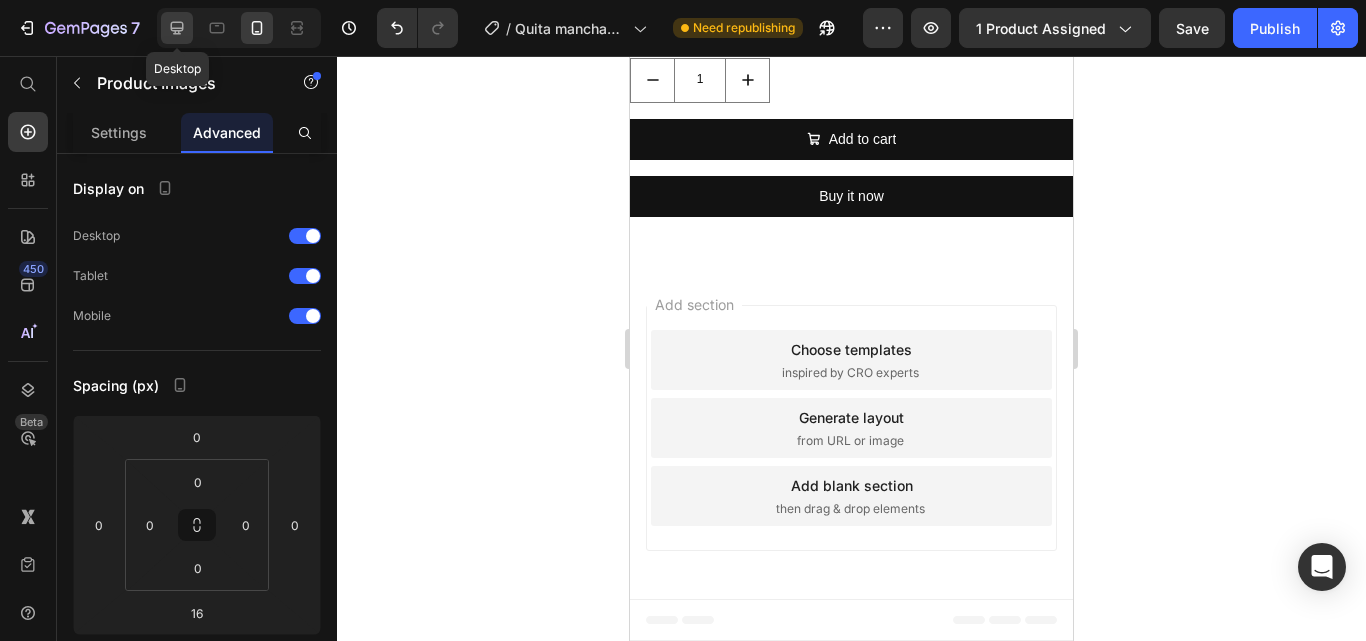 click 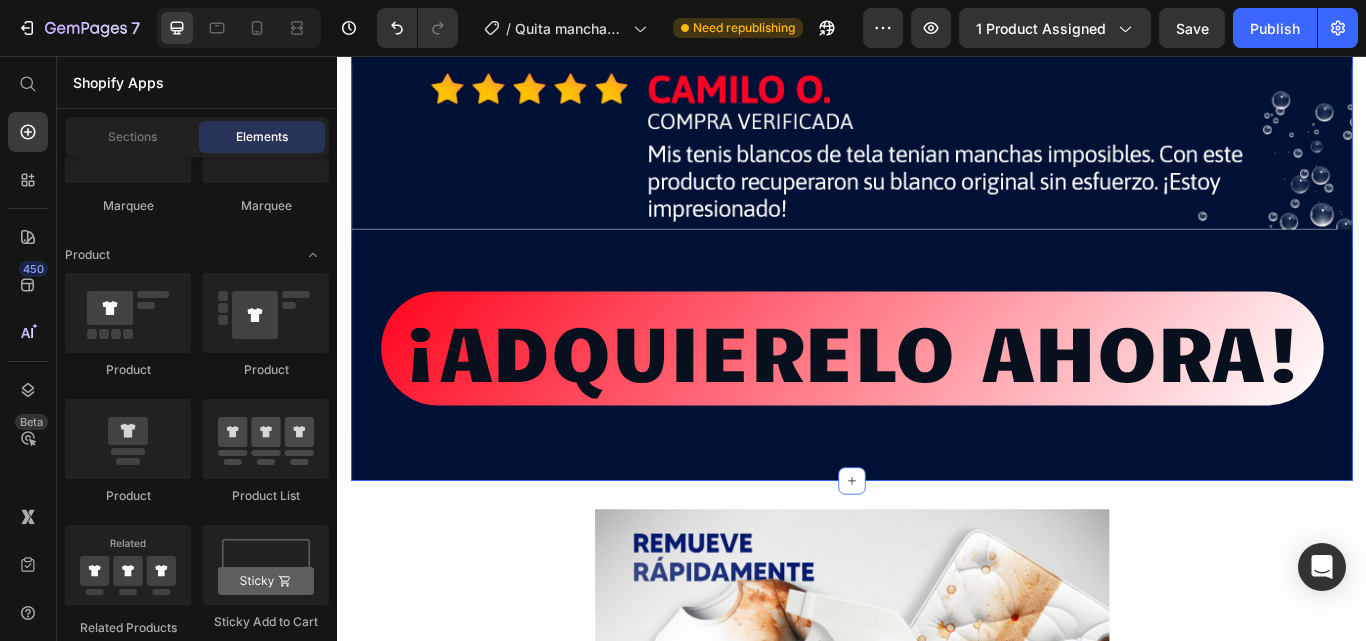 scroll, scrollTop: 15508, scrollLeft: 0, axis: vertical 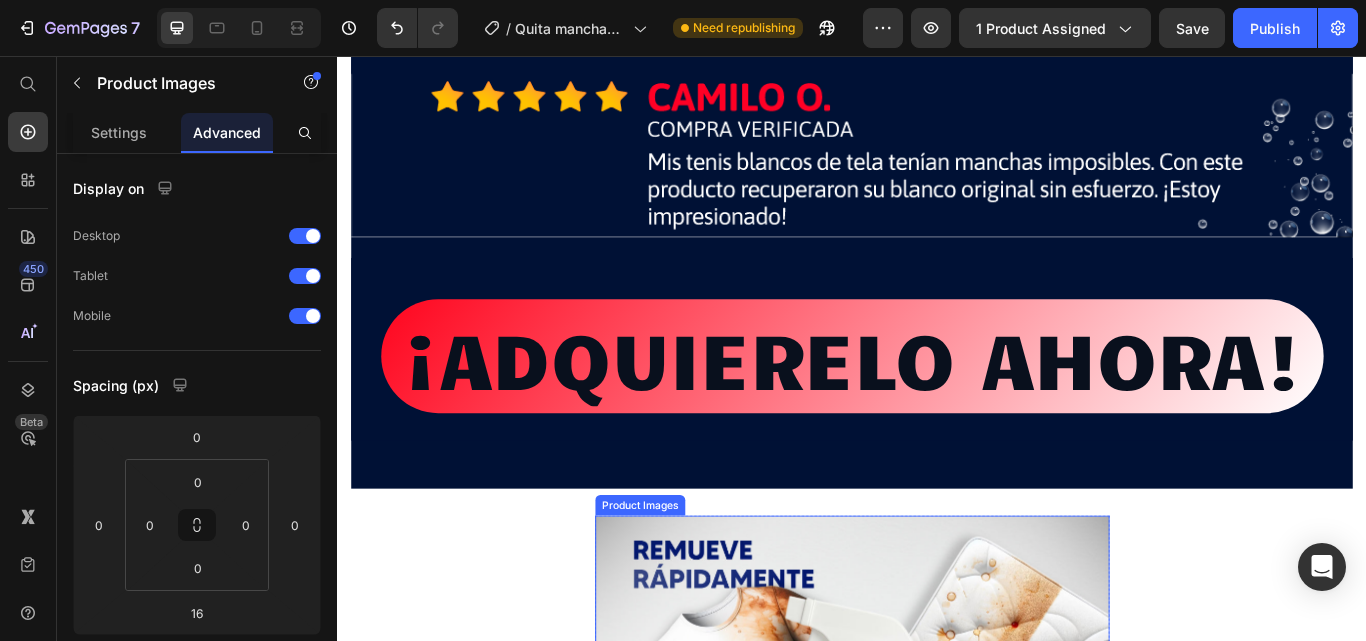 click at bounding box center (937, 893) 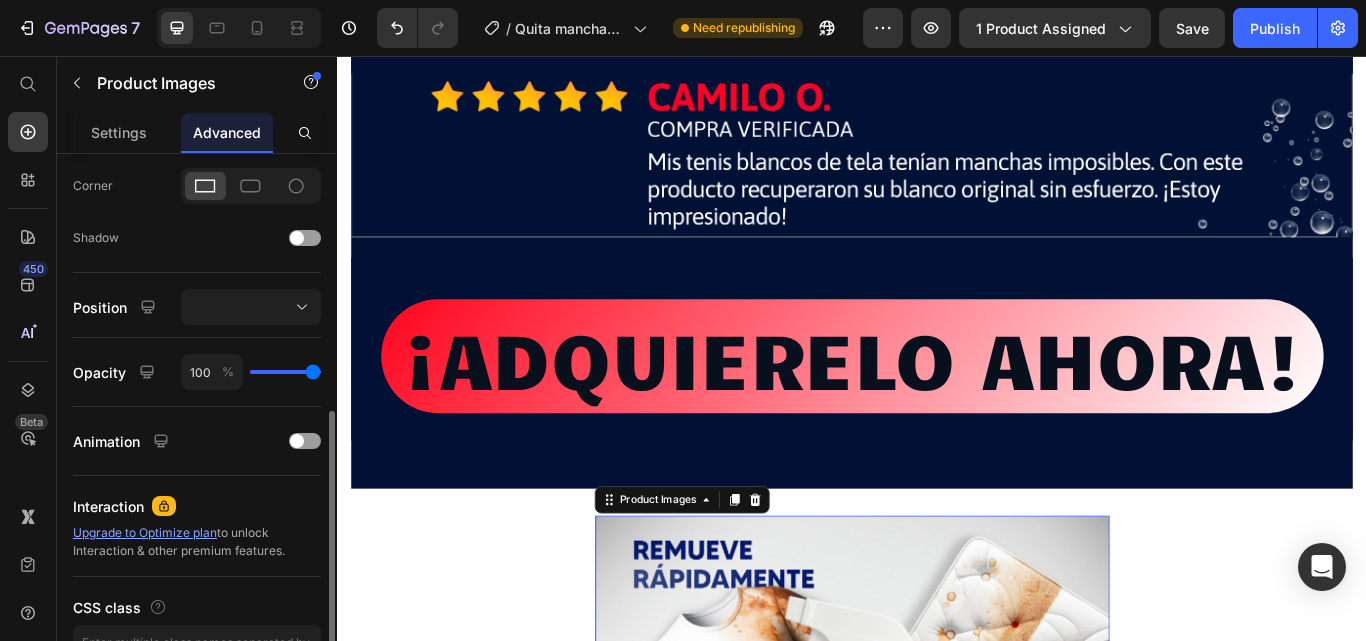 scroll, scrollTop: 700, scrollLeft: 0, axis: vertical 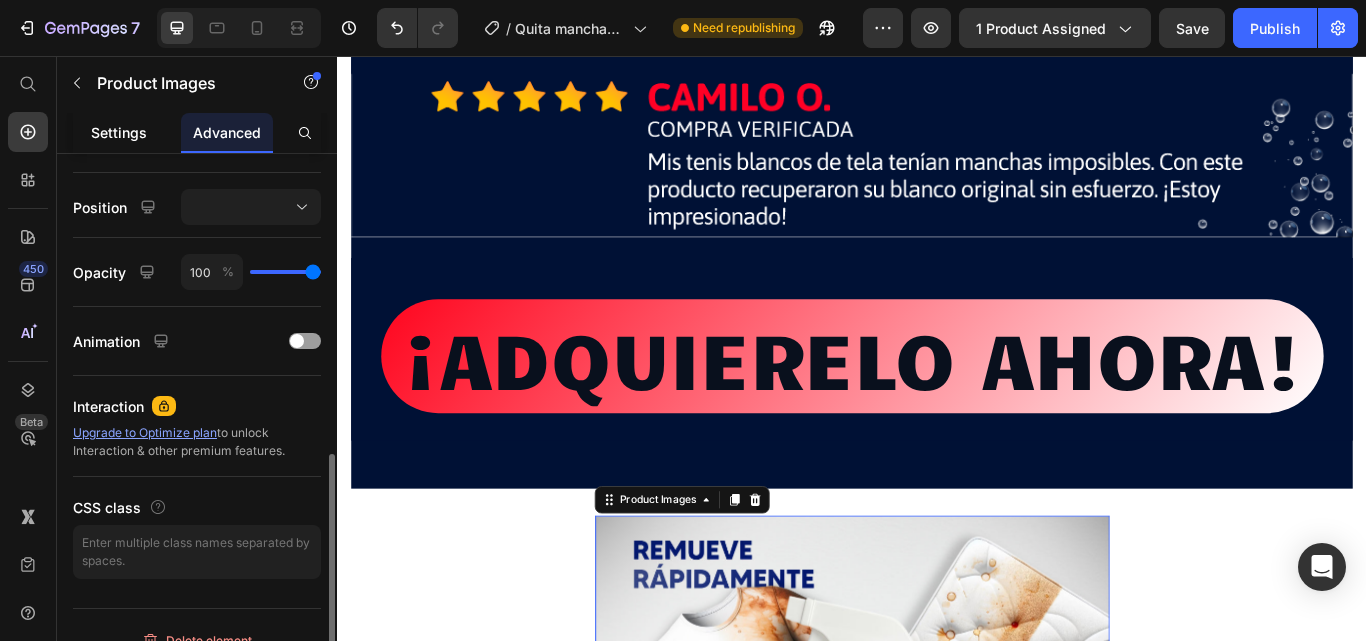 click on "Settings" 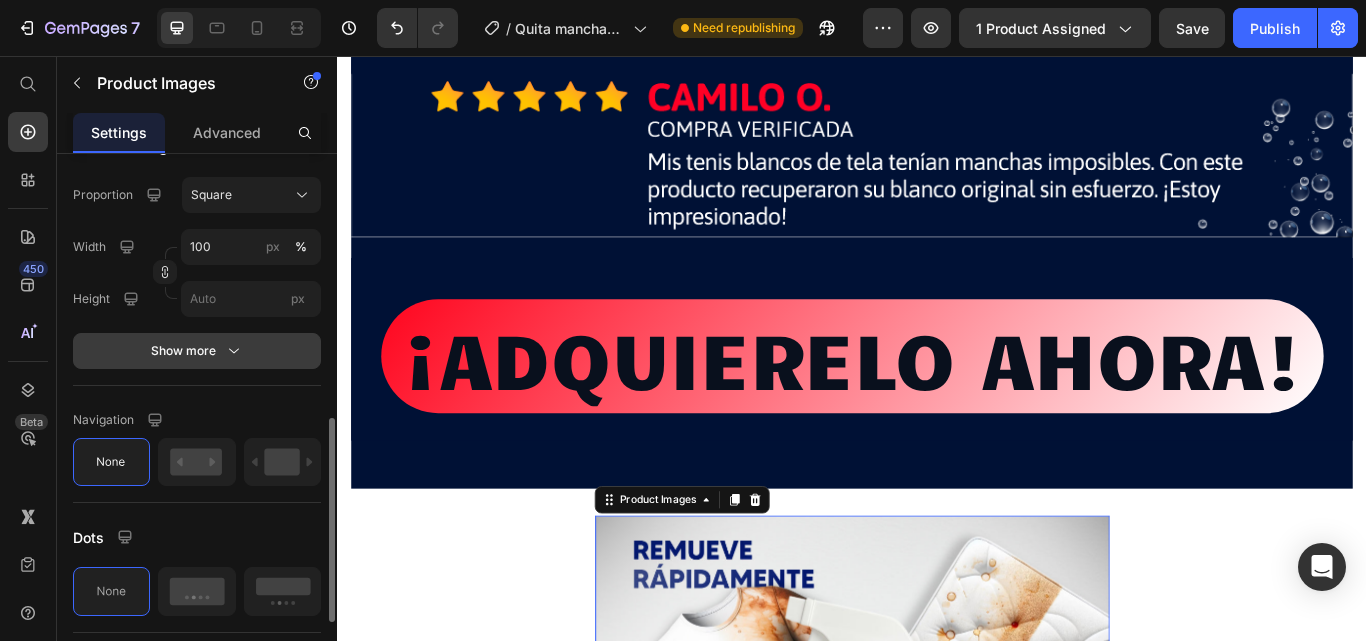 scroll, scrollTop: 600, scrollLeft: 0, axis: vertical 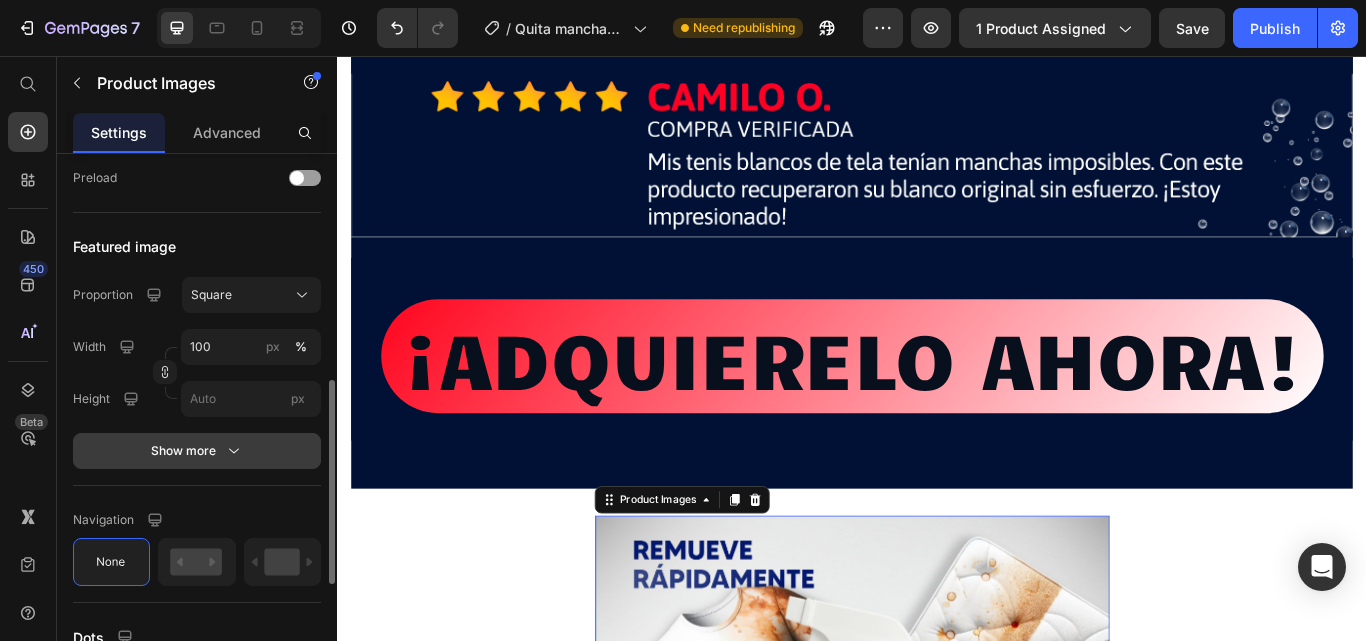 click on "Show more" at bounding box center (197, 451) 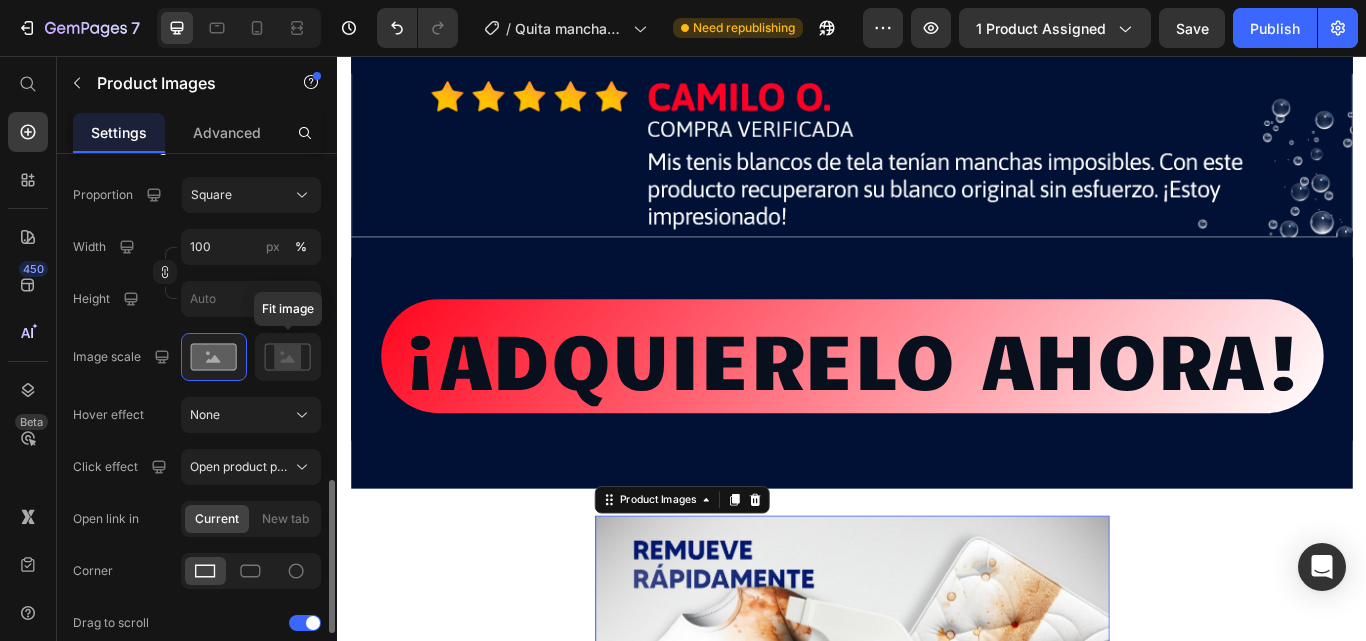 scroll, scrollTop: 800, scrollLeft: 0, axis: vertical 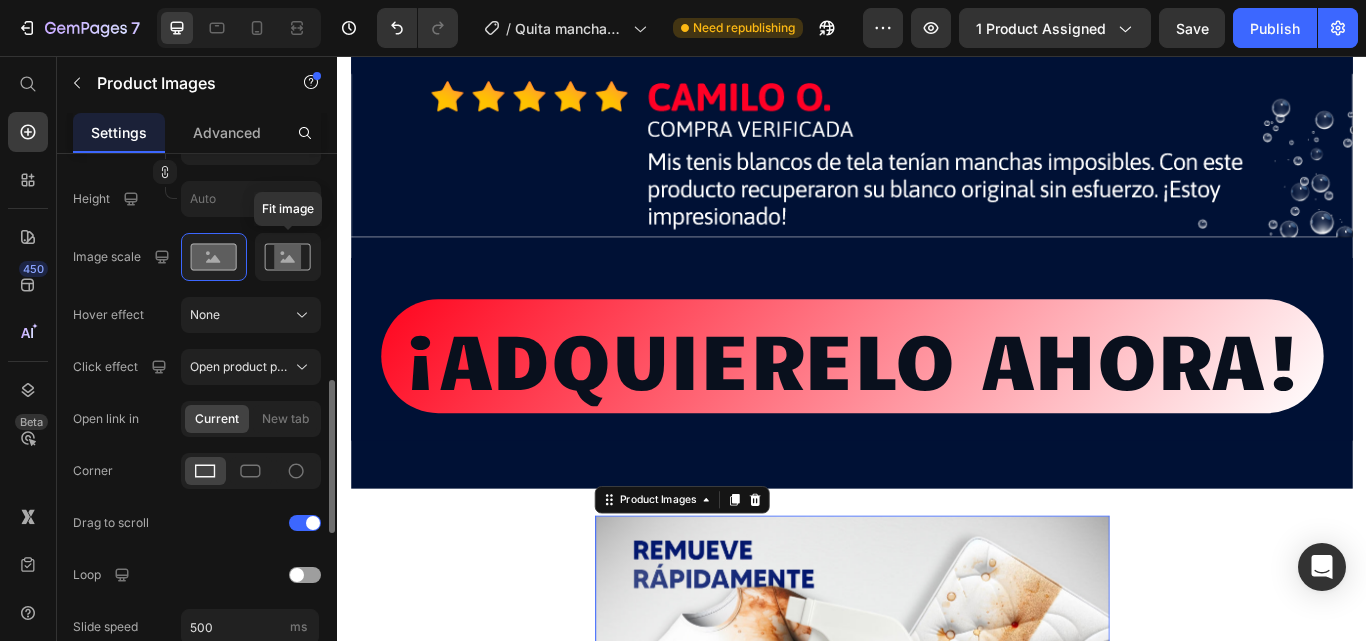 click 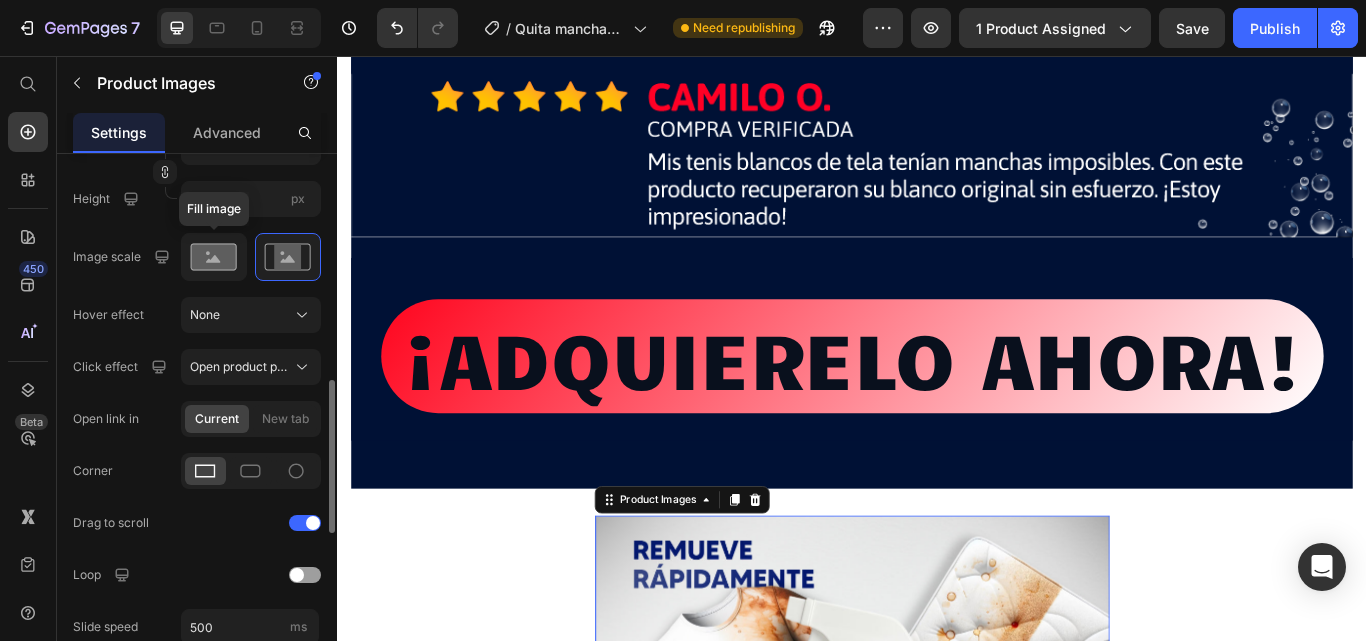 click 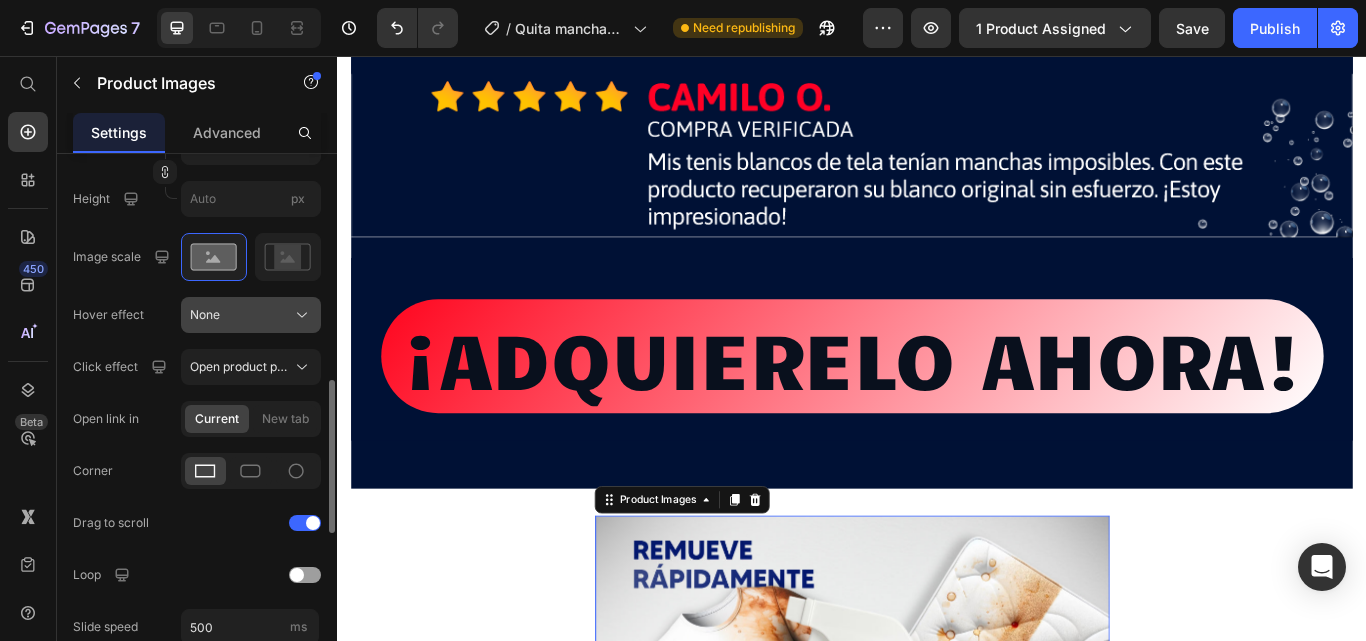 click on "None" 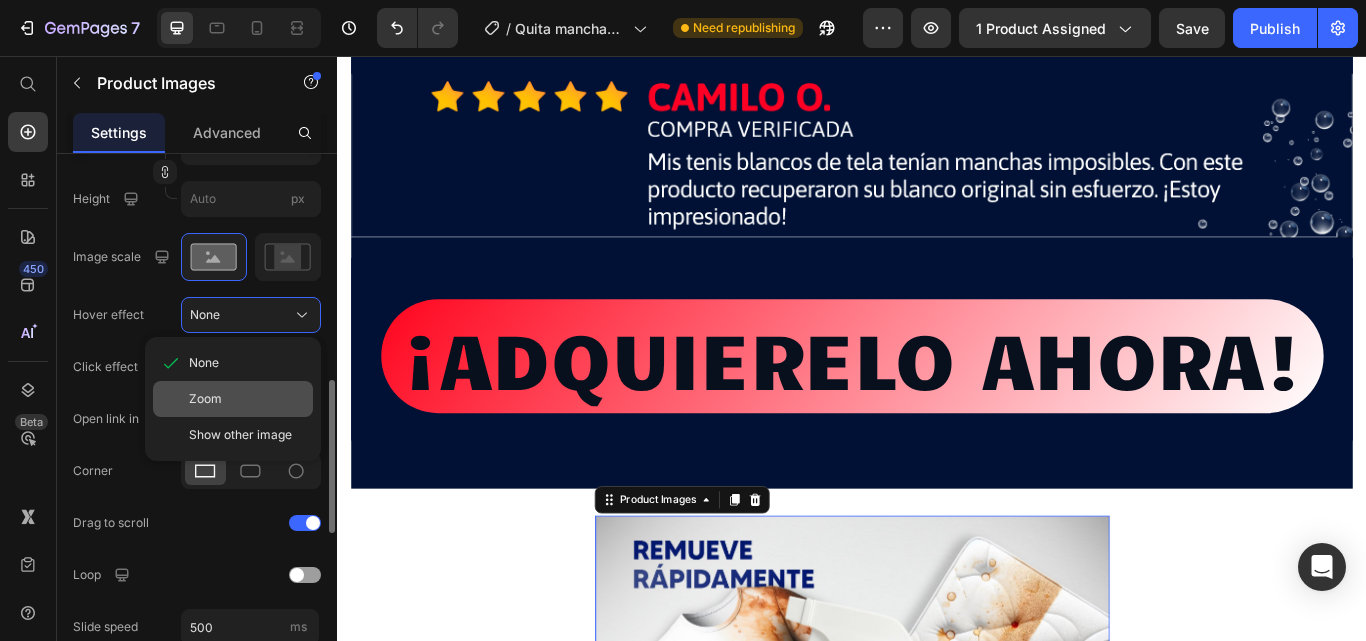 click on "Zoom" at bounding box center (205, 399) 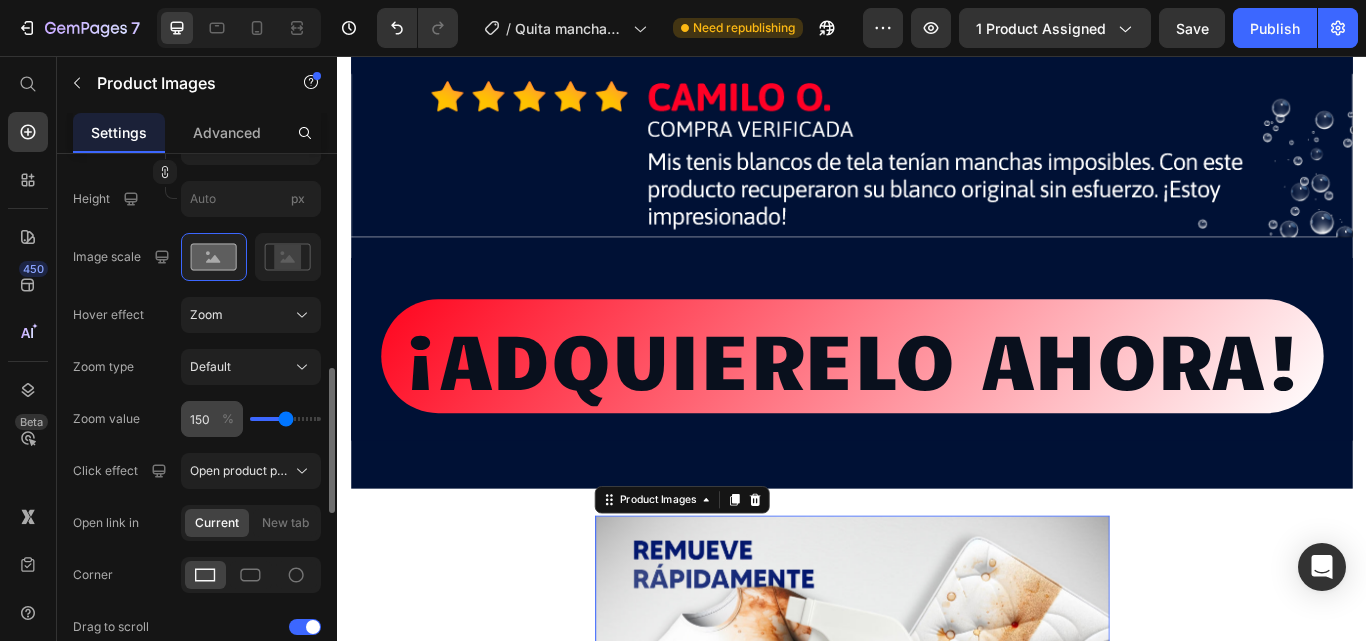 scroll, scrollTop: 900, scrollLeft: 0, axis: vertical 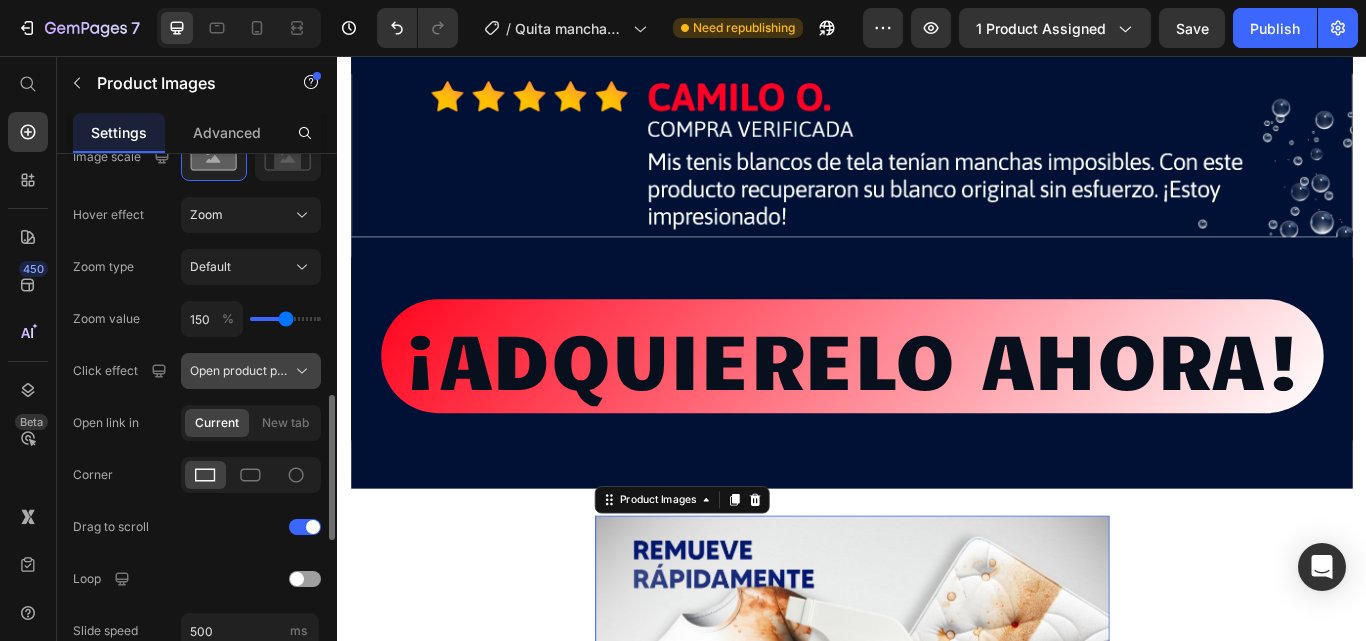 click on "Open product page" at bounding box center (251, 371) 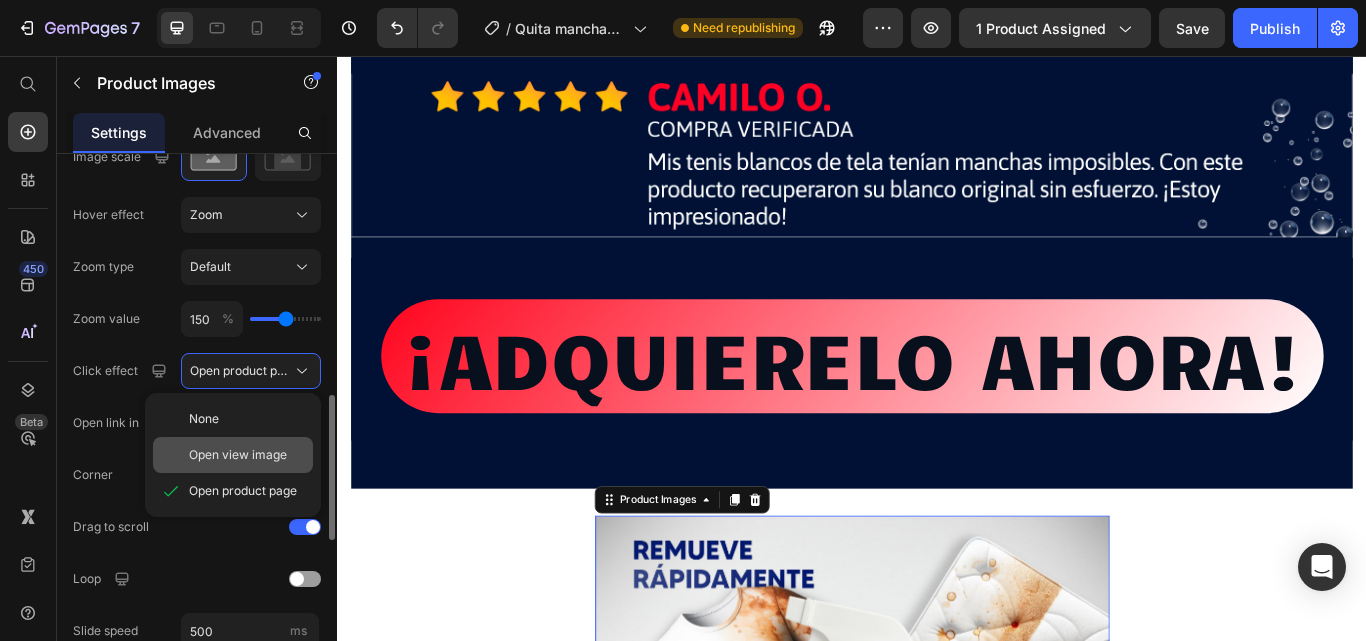 click on "Open view image" at bounding box center [238, 455] 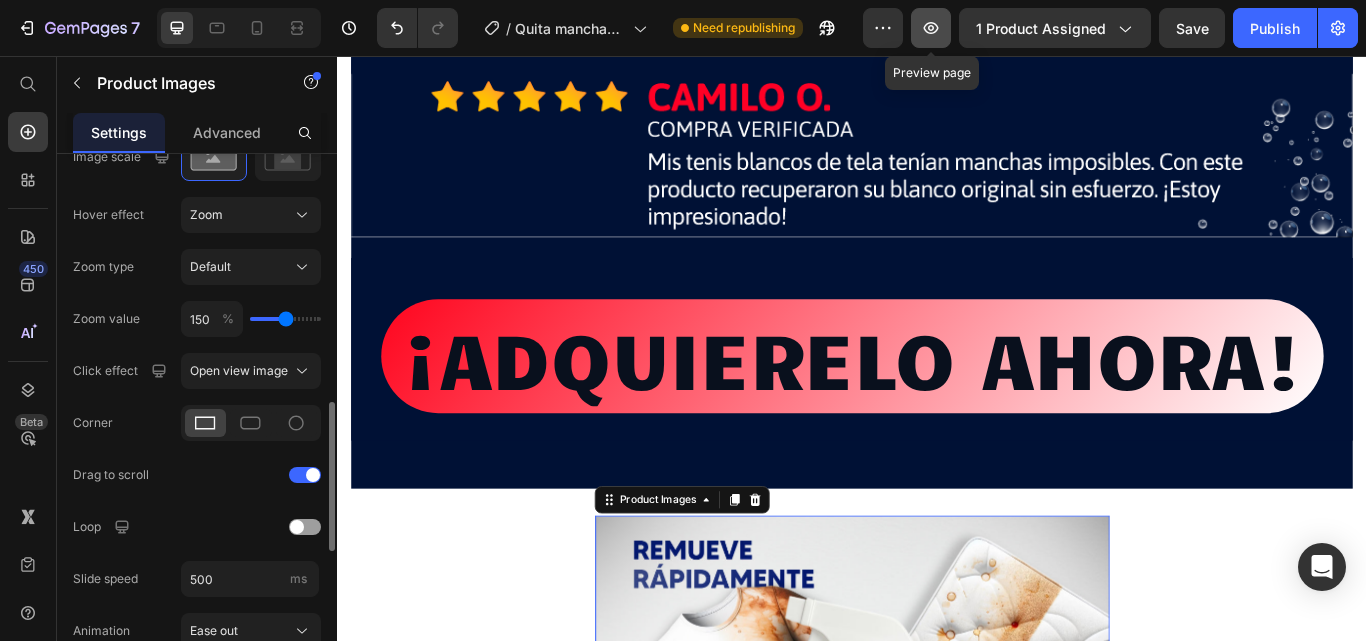 click 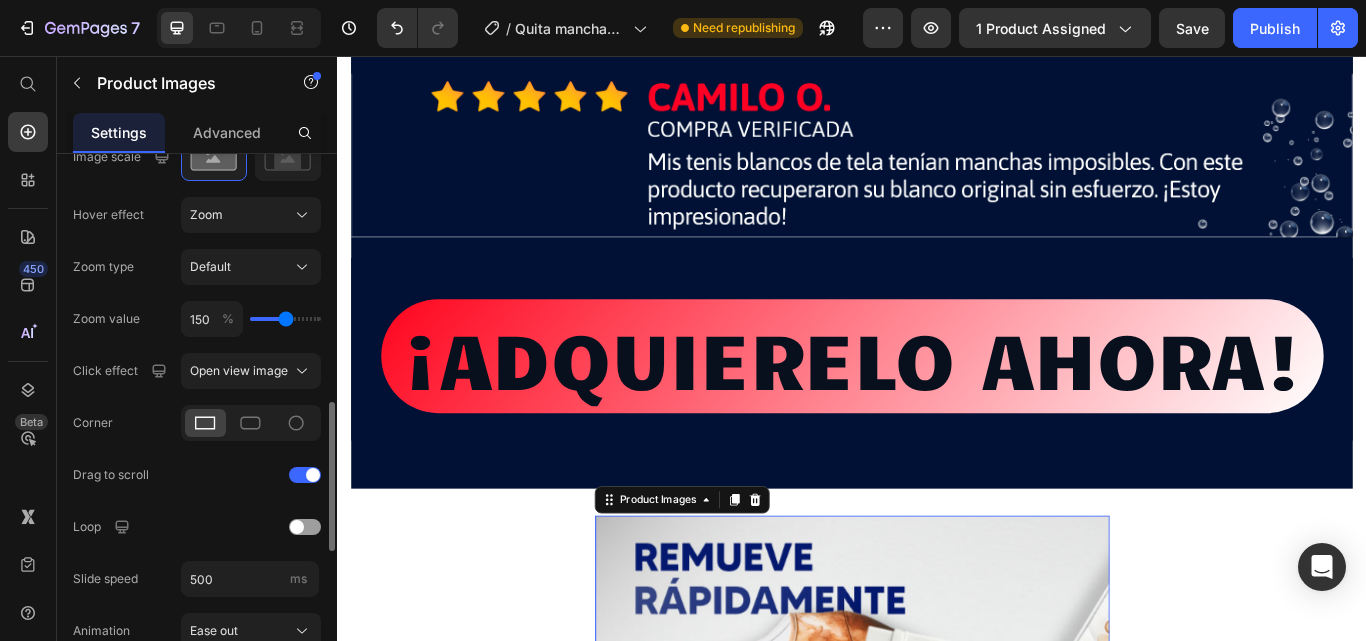 click at bounding box center [937, 893] 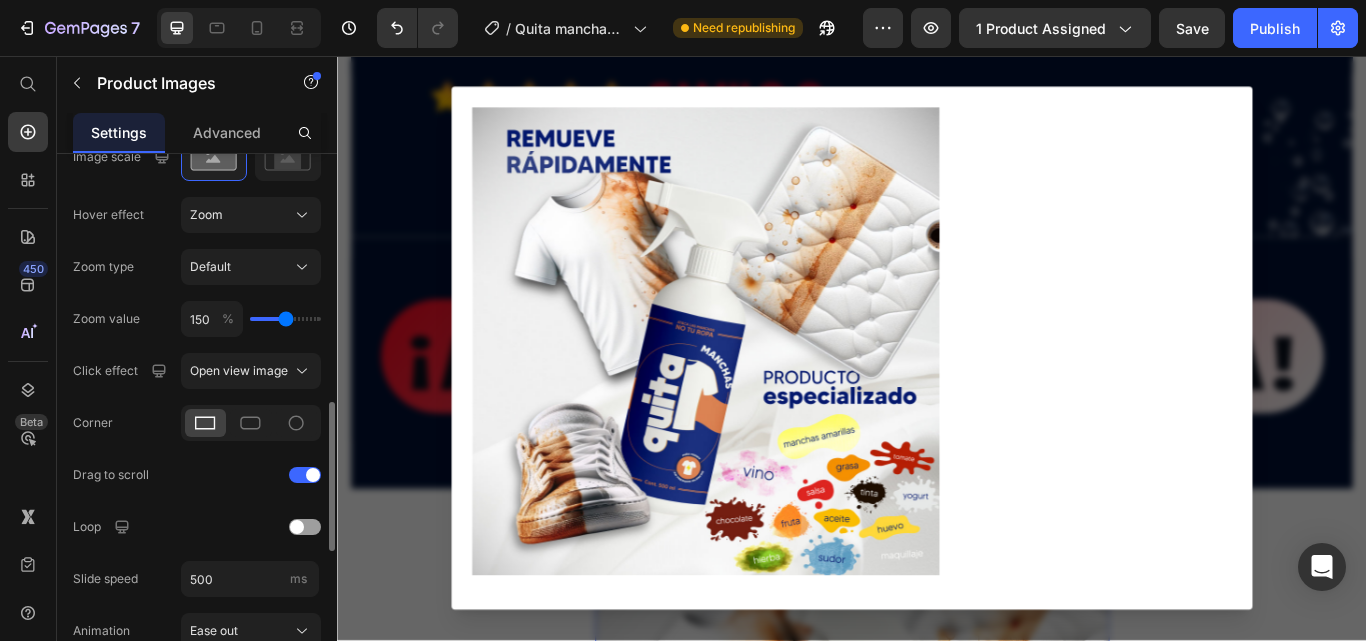 click at bounding box center [767, 389] 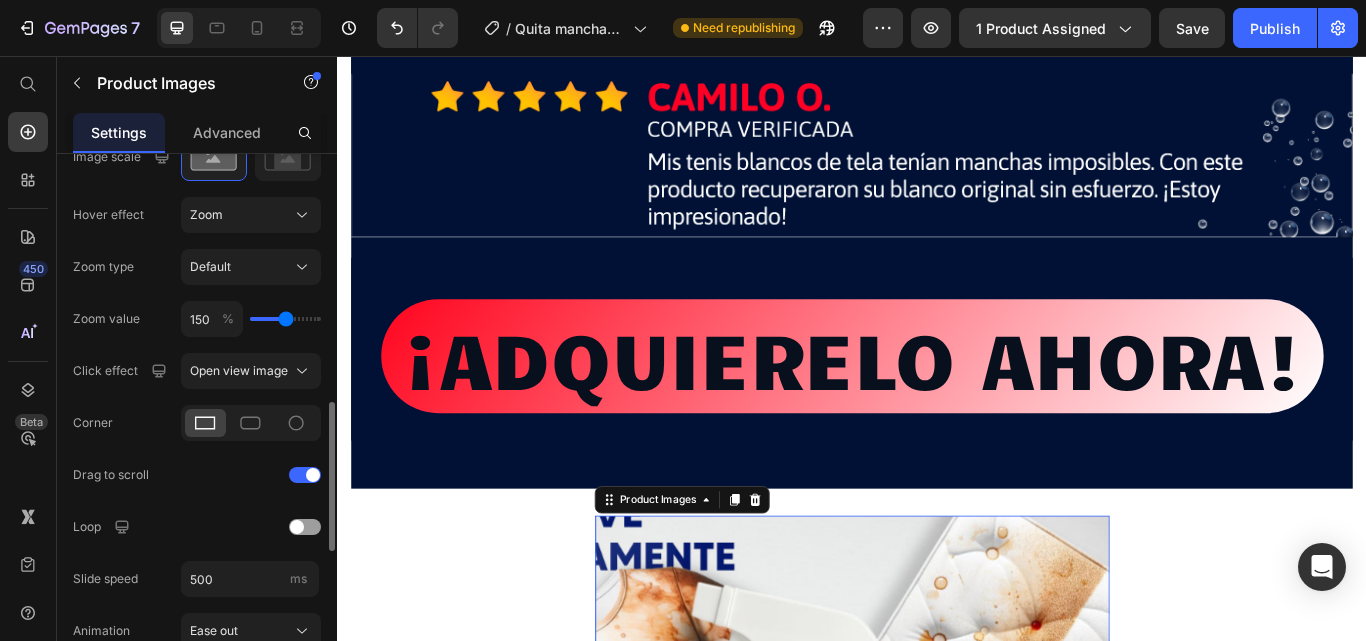 click at bounding box center [937, 893] 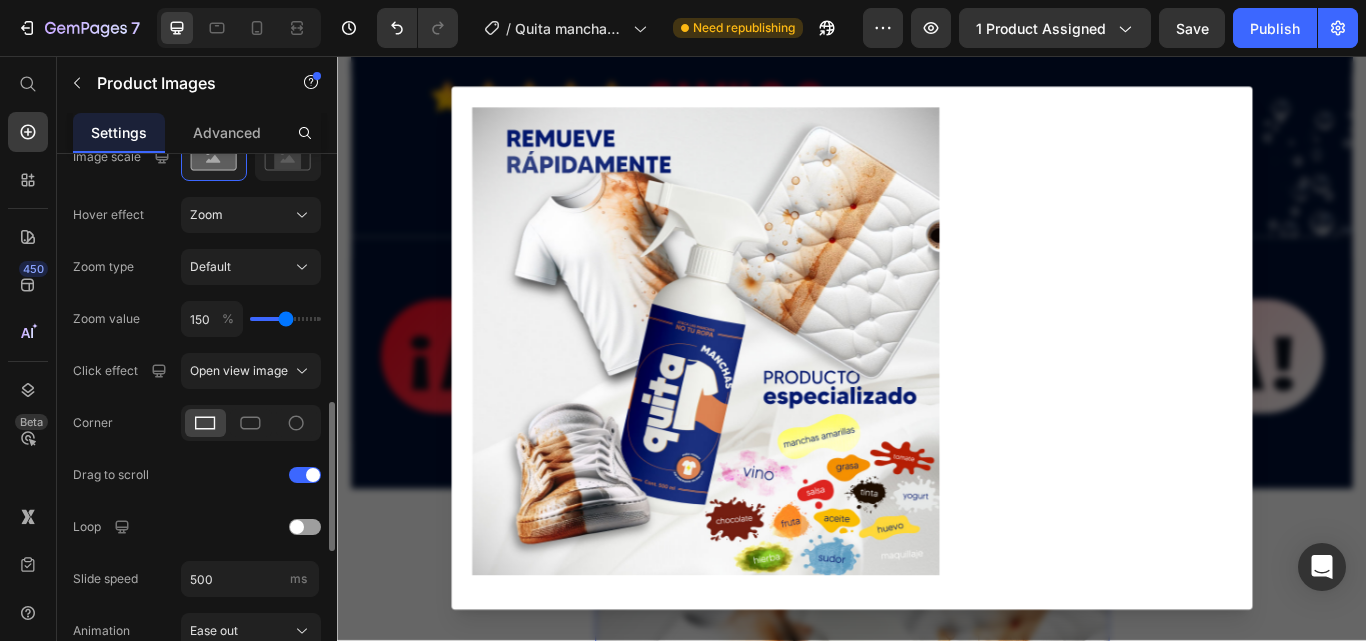 click at bounding box center [937, 397] 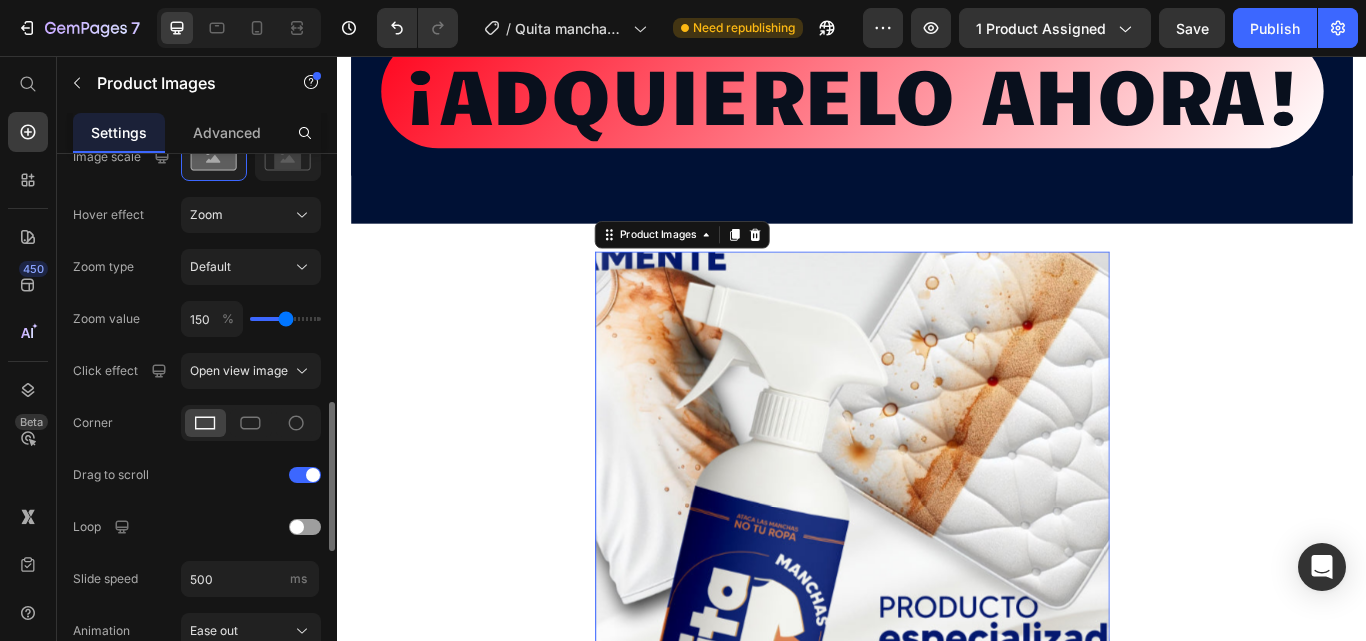 scroll, scrollTop: 15808, scrollLeft: 0, axis: vertical 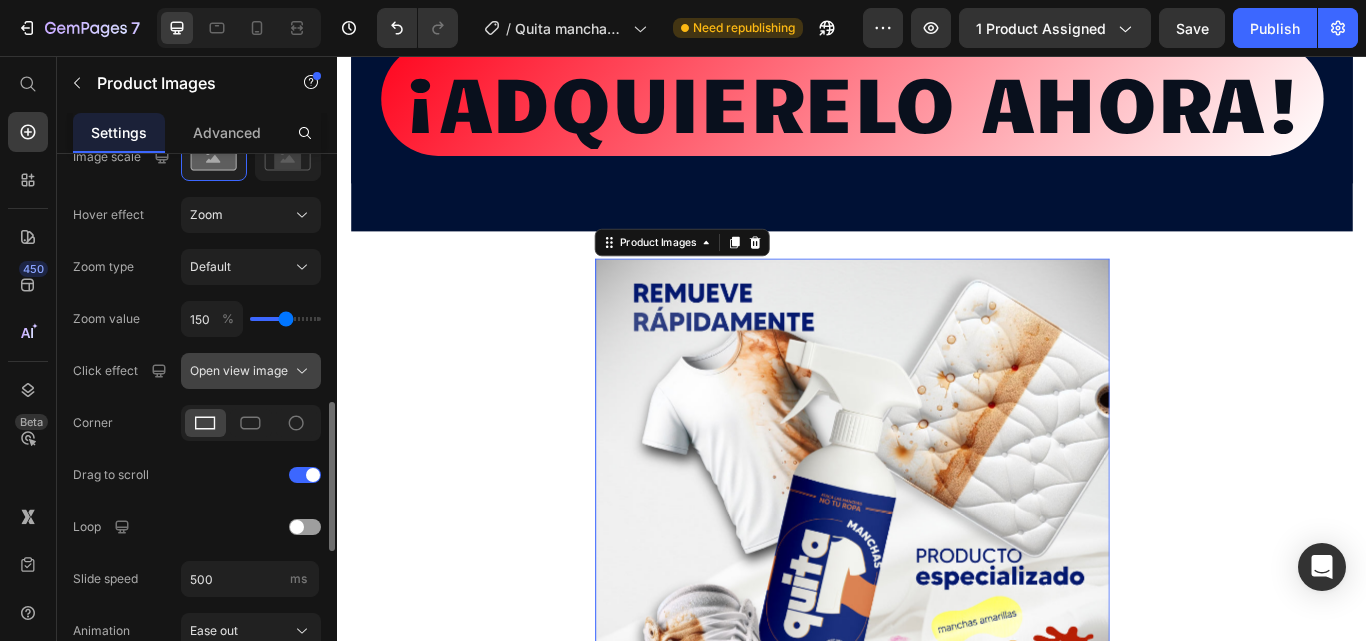 click on "Open view image" at bounding box center (239, 371) 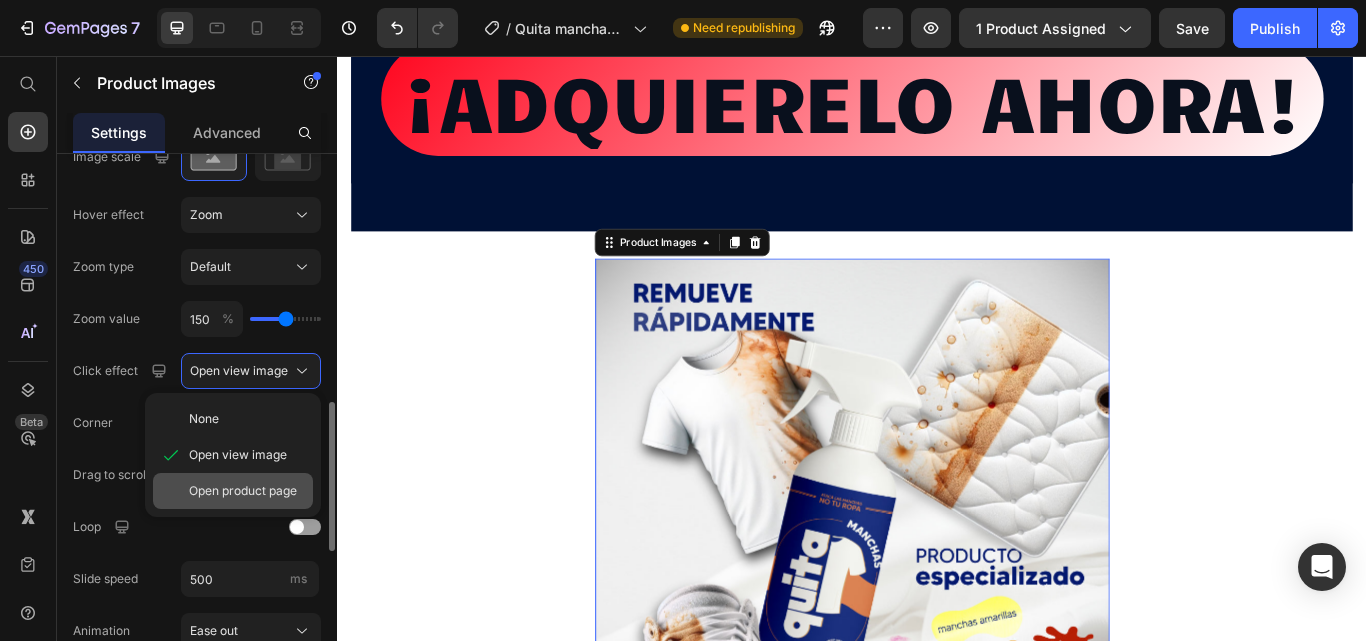 click on "Open product page" at bounding box center [243, 491] 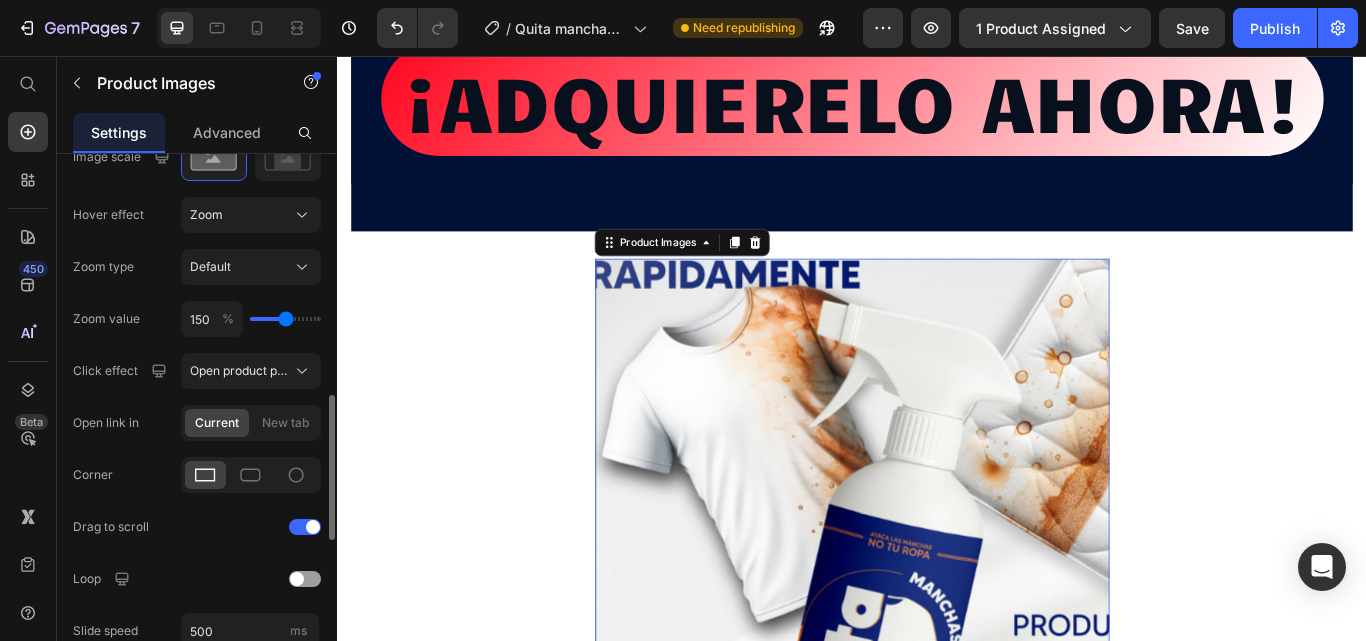 click at bounding box center (937, 593) 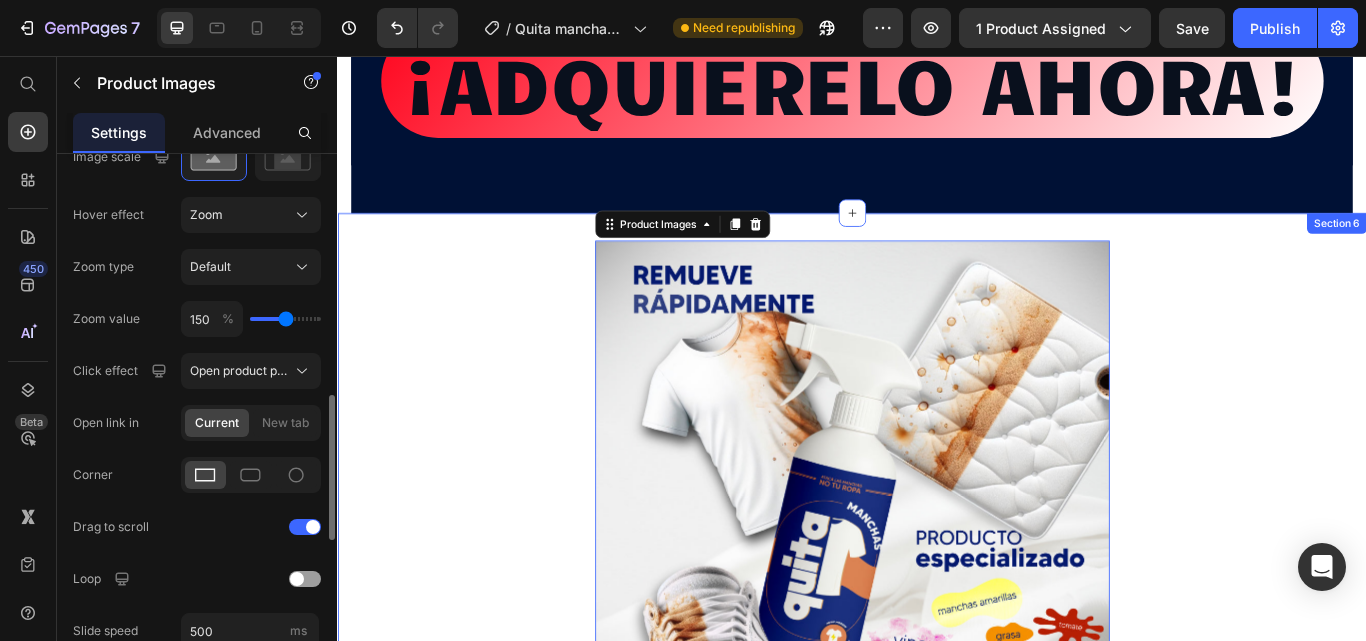 scroll, scrollTop: 15808, scrollLeft: 0, axis: vertical 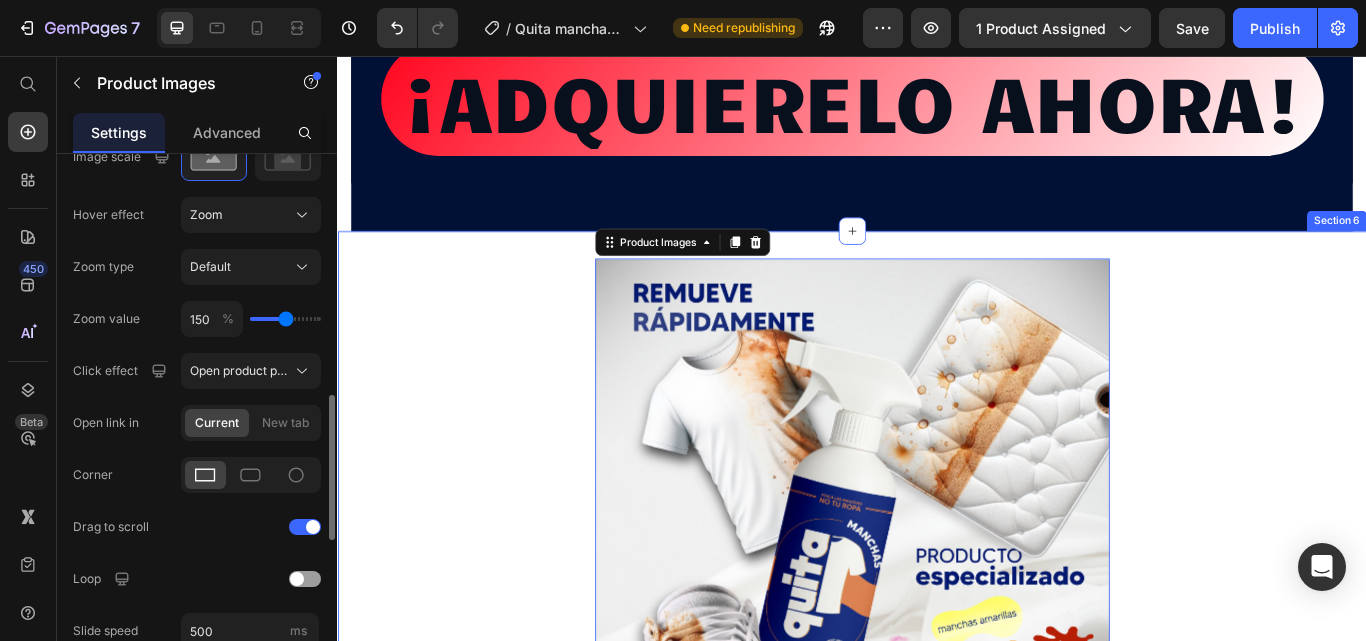 click on "Product Images   16 QUITAMANCHAS WHITE Product Title $59.900,00 Product Price $0,00 Product Price Row Show more Product Description This product has only default variant Product Variants & Swatches Quantity Text Block 1 Product Quantity
Add to cart Add to Cart Buy it now Dynamic Checkout Product" at bounding box center (937, 993) 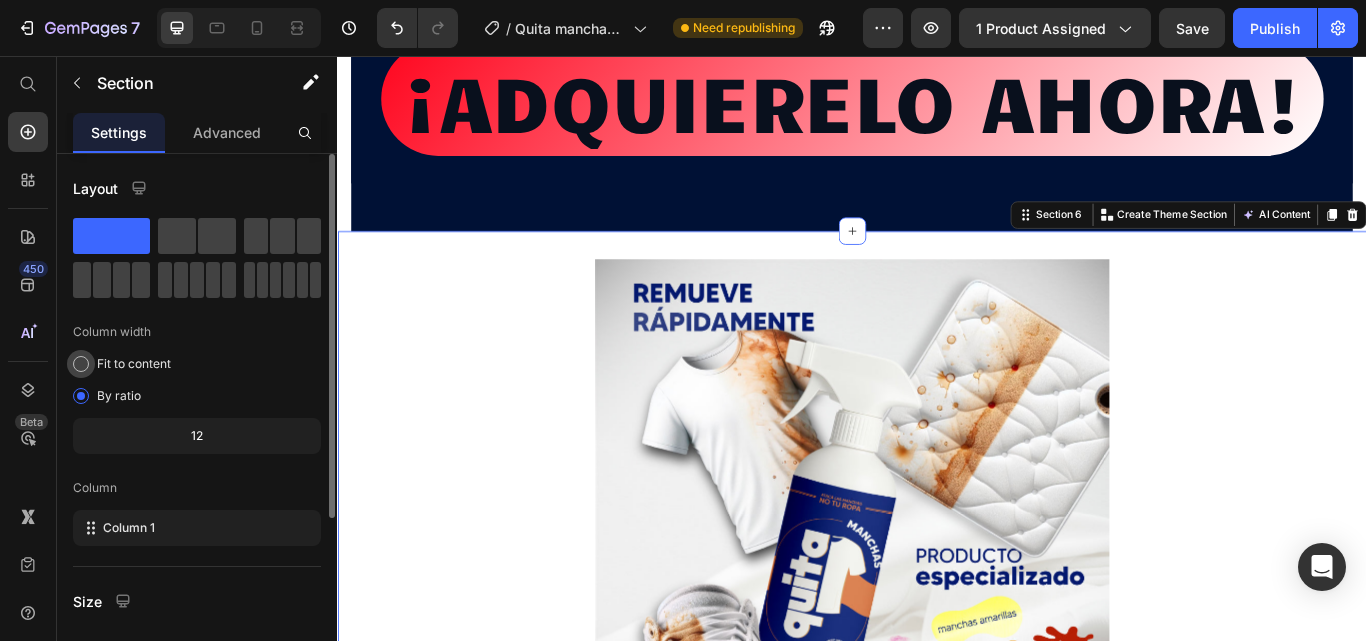 click at bounding box center (81, 364) 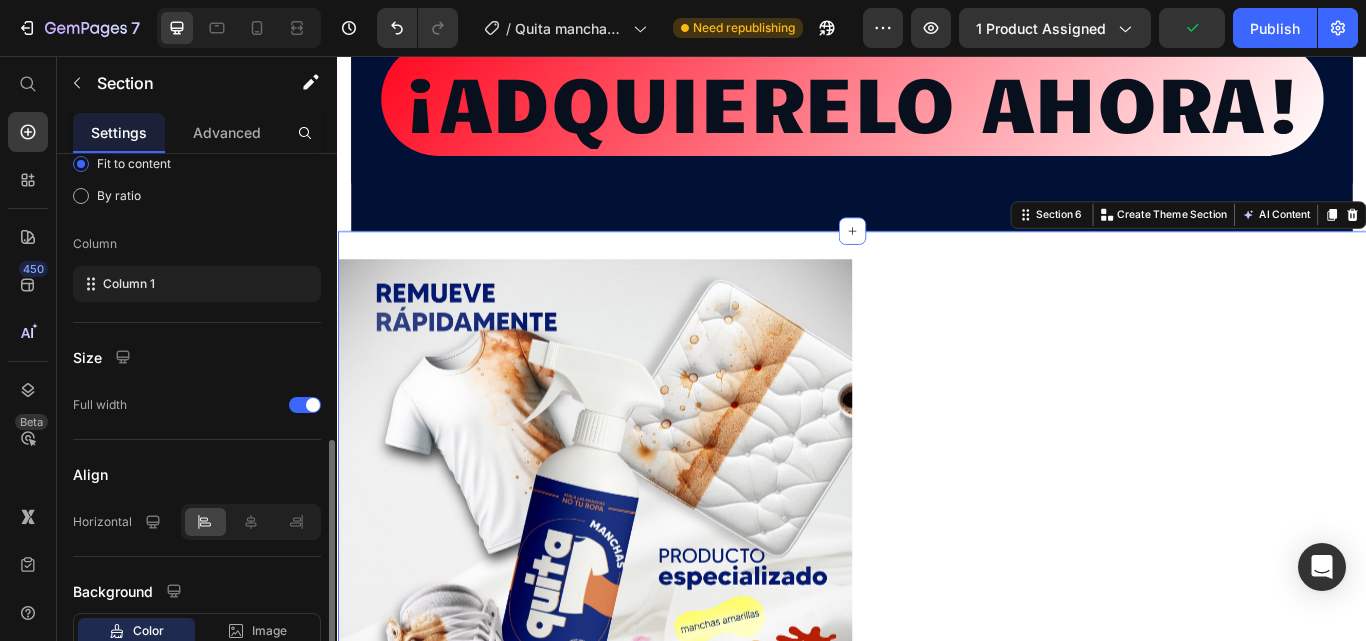 scroll, scrollTop: 300, scrollLeft: 0, axis: vertical 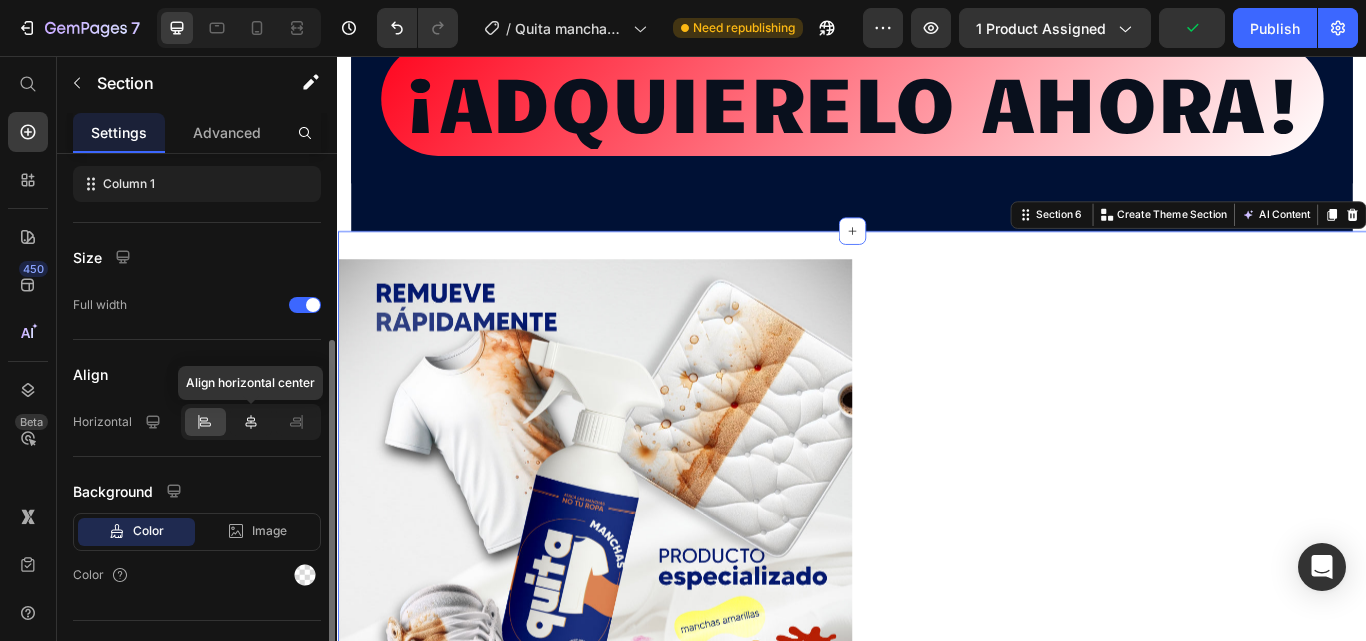 click 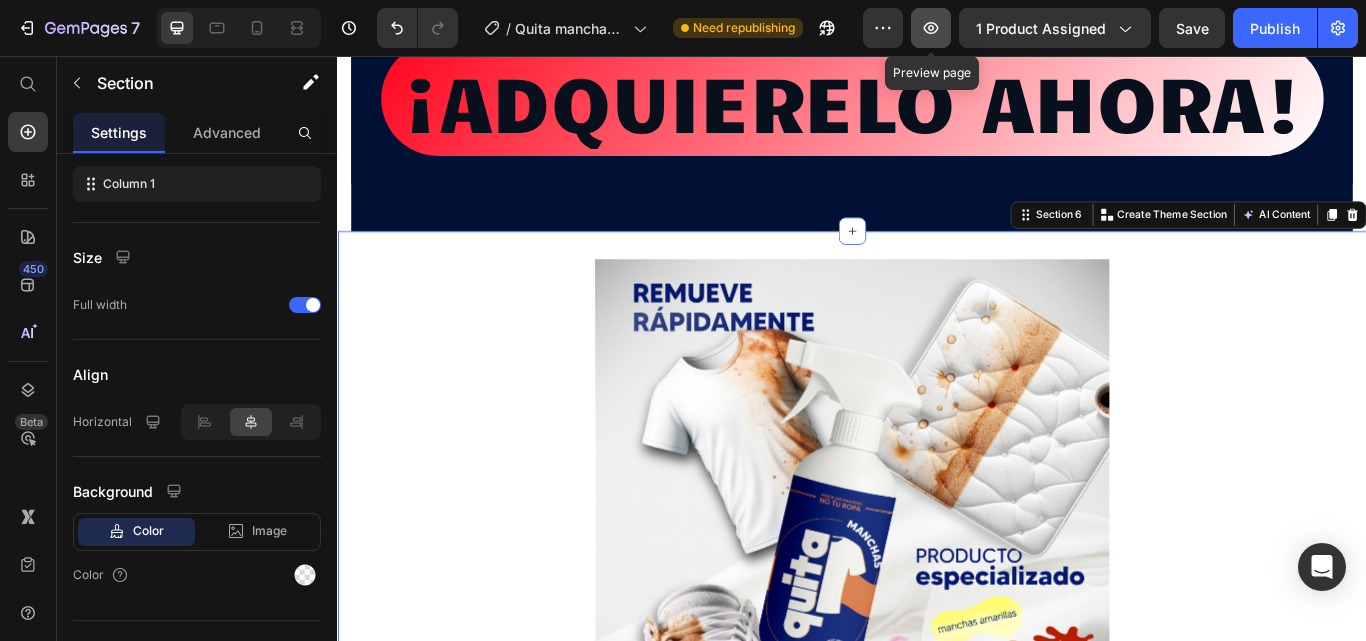 click 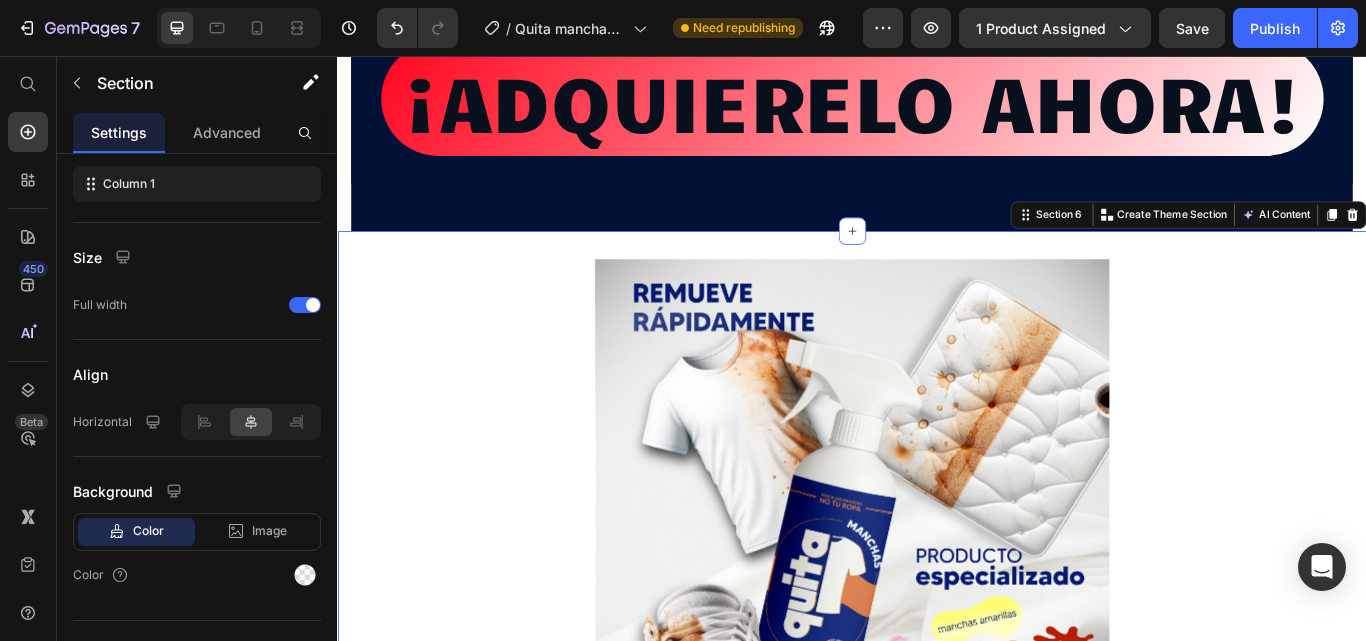 click on "Product Images QUITAMANCHAS WHITE Product Title $59.900,00 Product Price $0,00 Product Price Row Show more Product Description   Edit content in Shopify 16 This product has only default variant Product Variants & Swatches Quantity Text Block 1 Product Quantity
Add to cart Add to Cart Buy it now Dynamic Checkout" at bounding box center (937, 993) 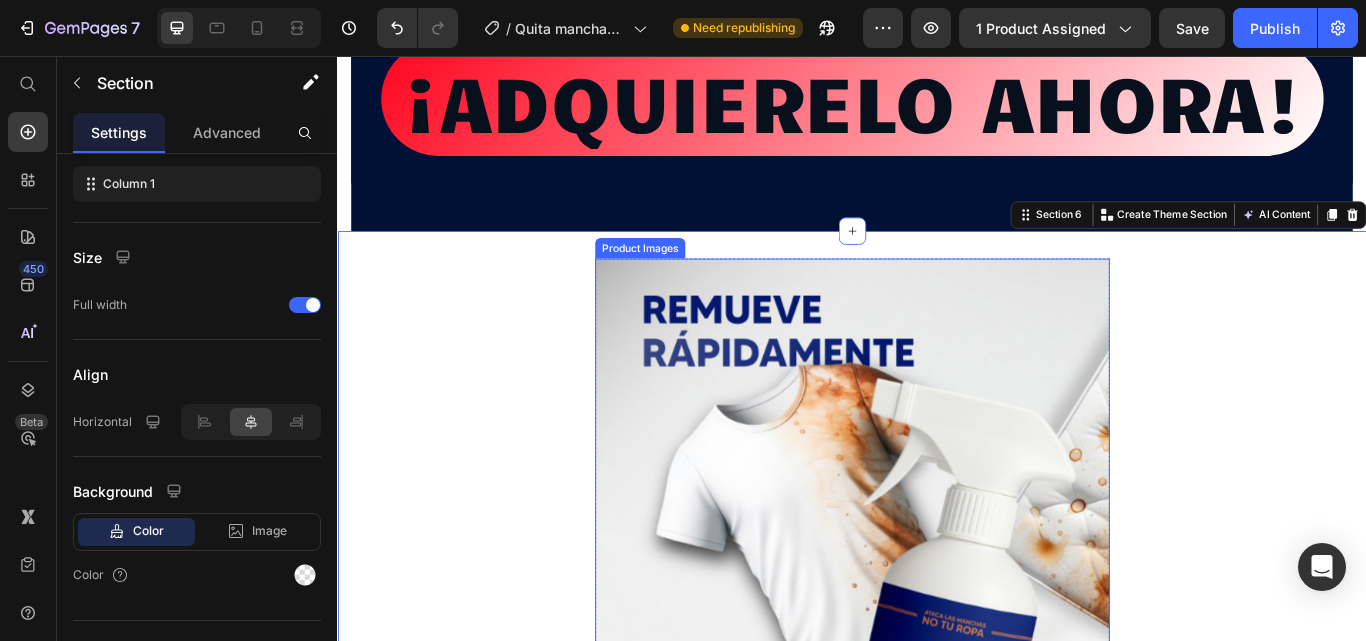 click at bounding box center (937, 593) 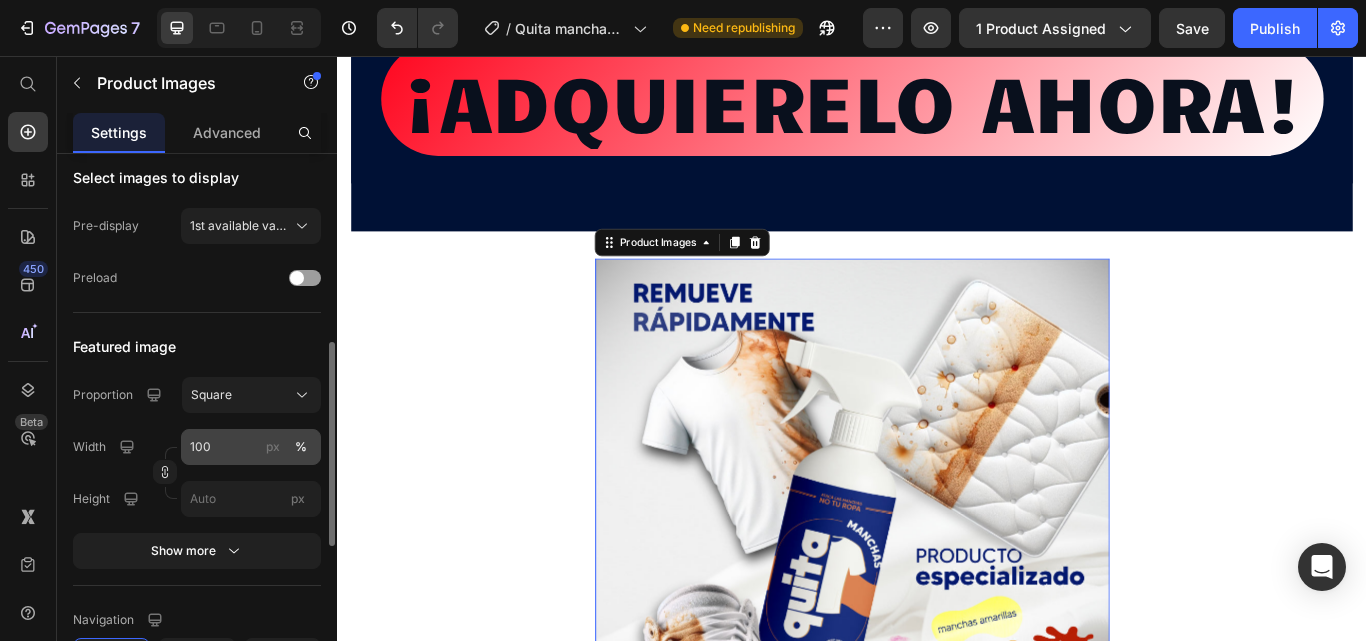scroll, scrollTop: 600, scrollLeft: 0, axis: vertical 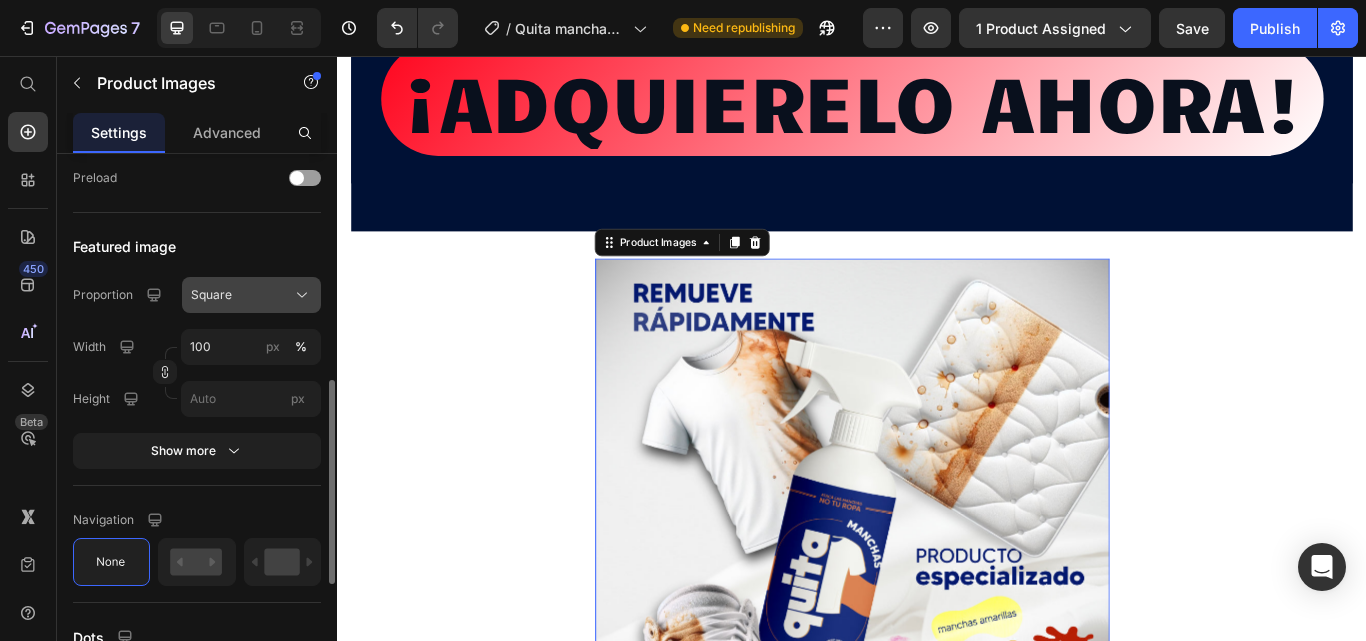 click on "Square" 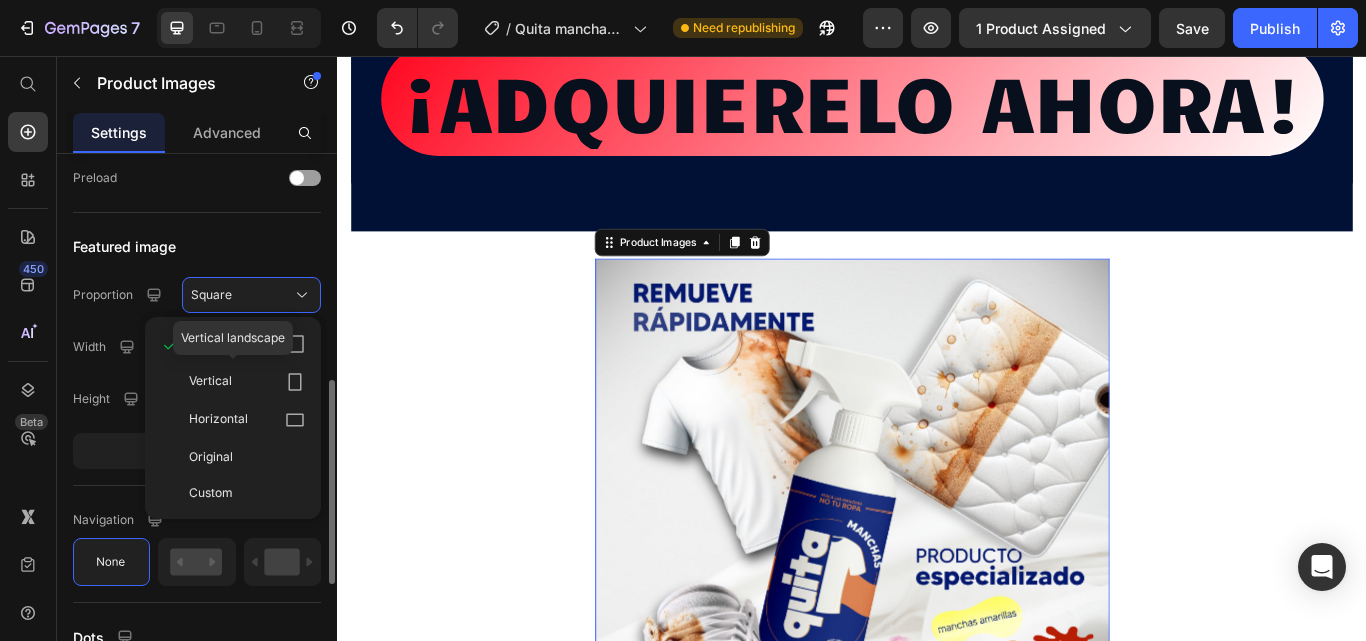 click on "Vertical" at bounding box center [247, 382] 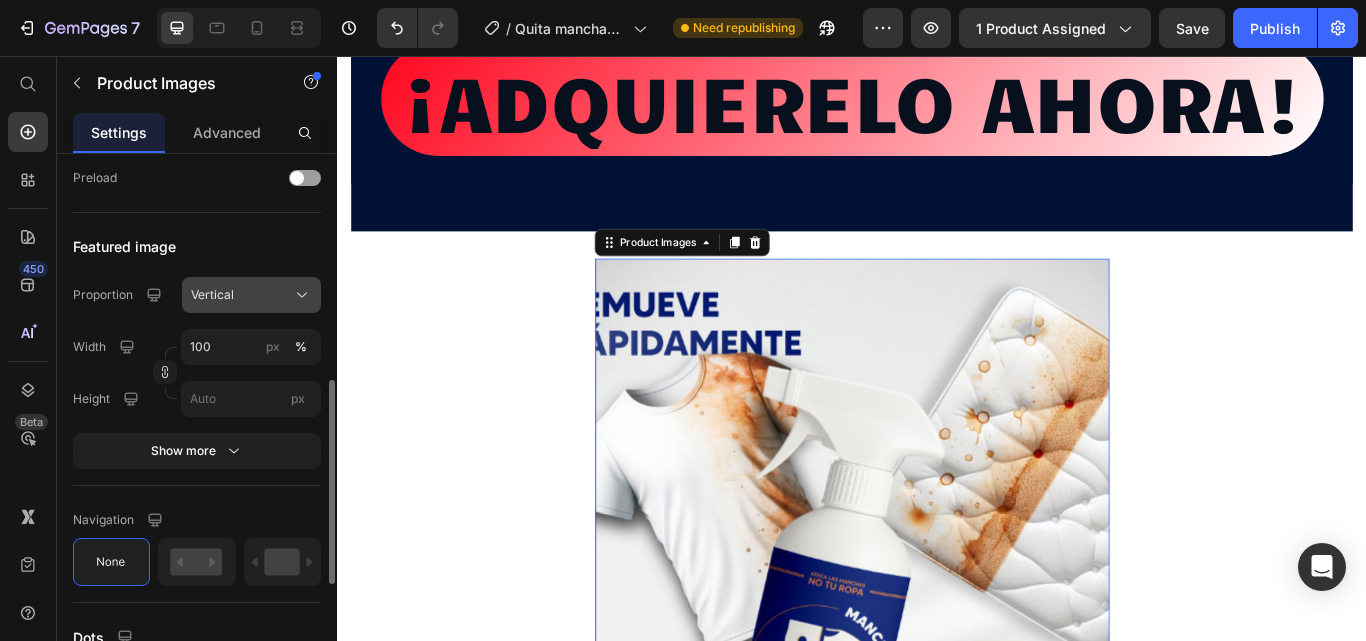 click on "Vertical" 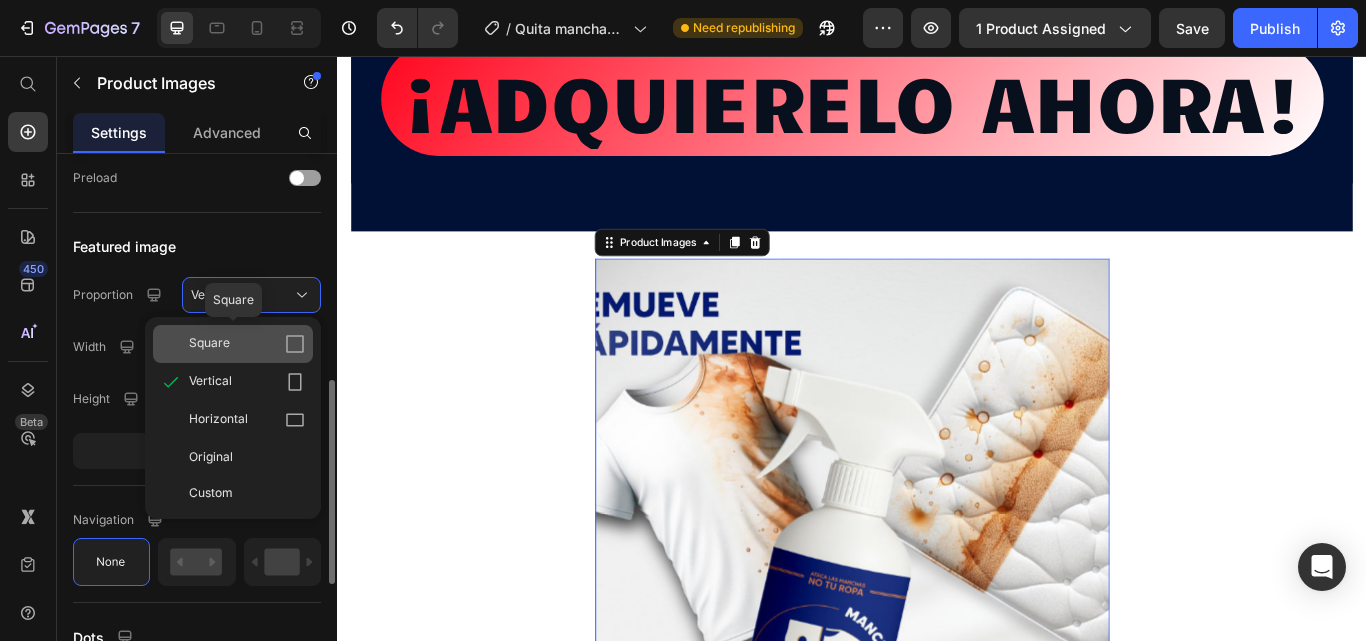 click on "Square" at bounding box center (247, 344) 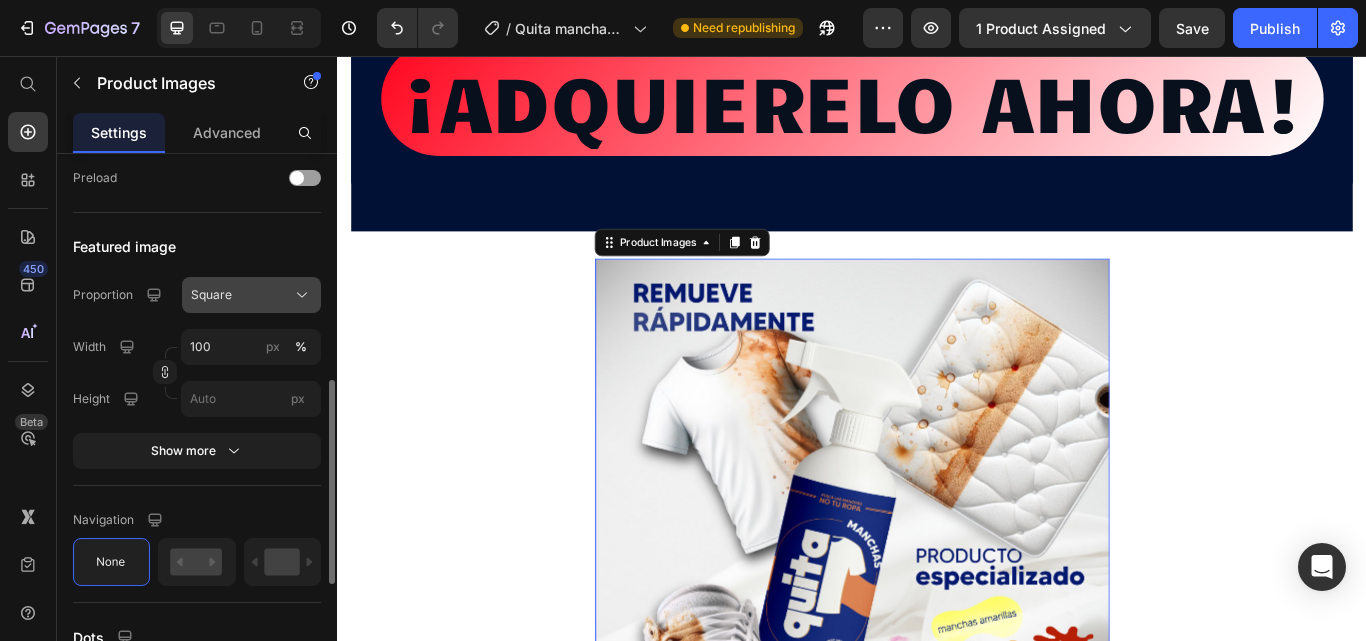 click on "Square" at bounding box center [251, 295] 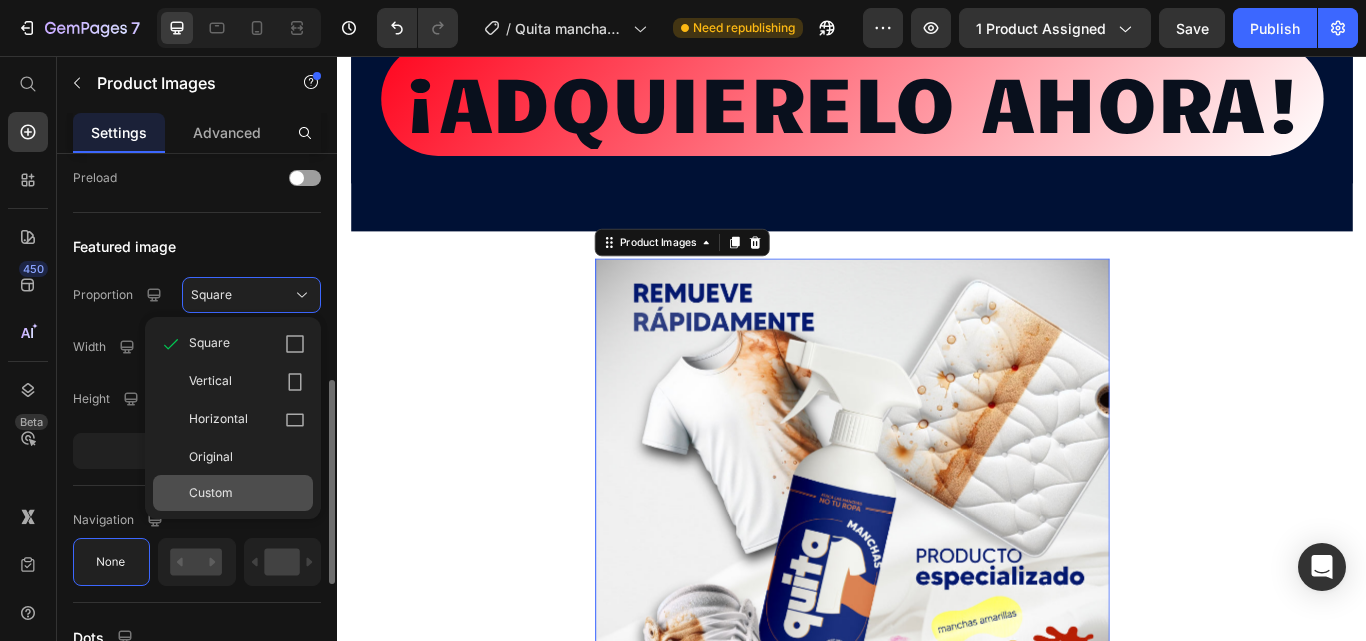 click on "Custom" at bounding box center (247, 493) 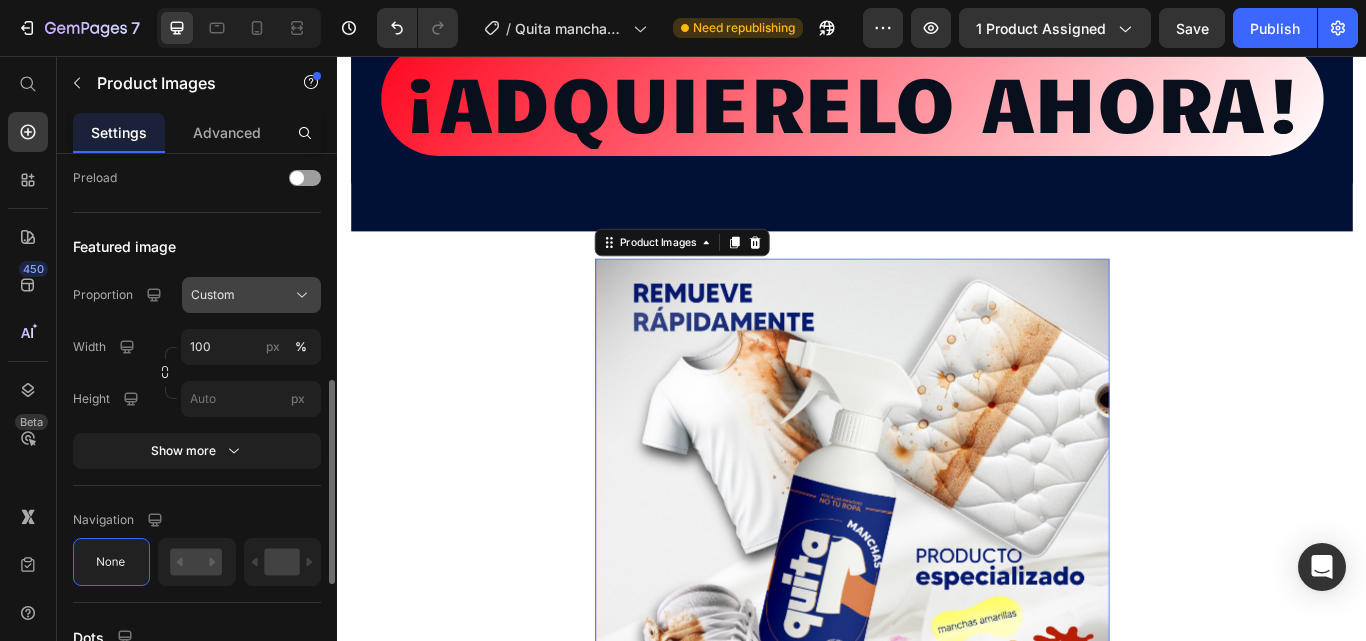 click on "Custom" at bounding box center [251, 295] 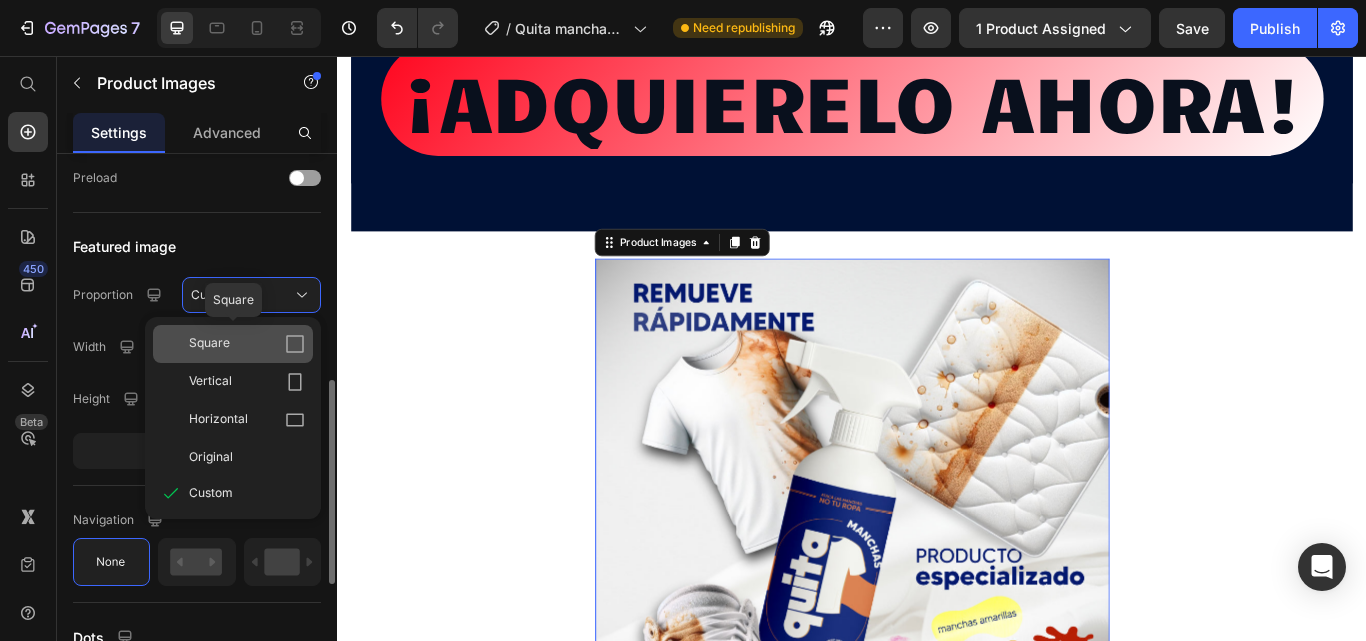 click on "Square" at bounding box center (247, 344) 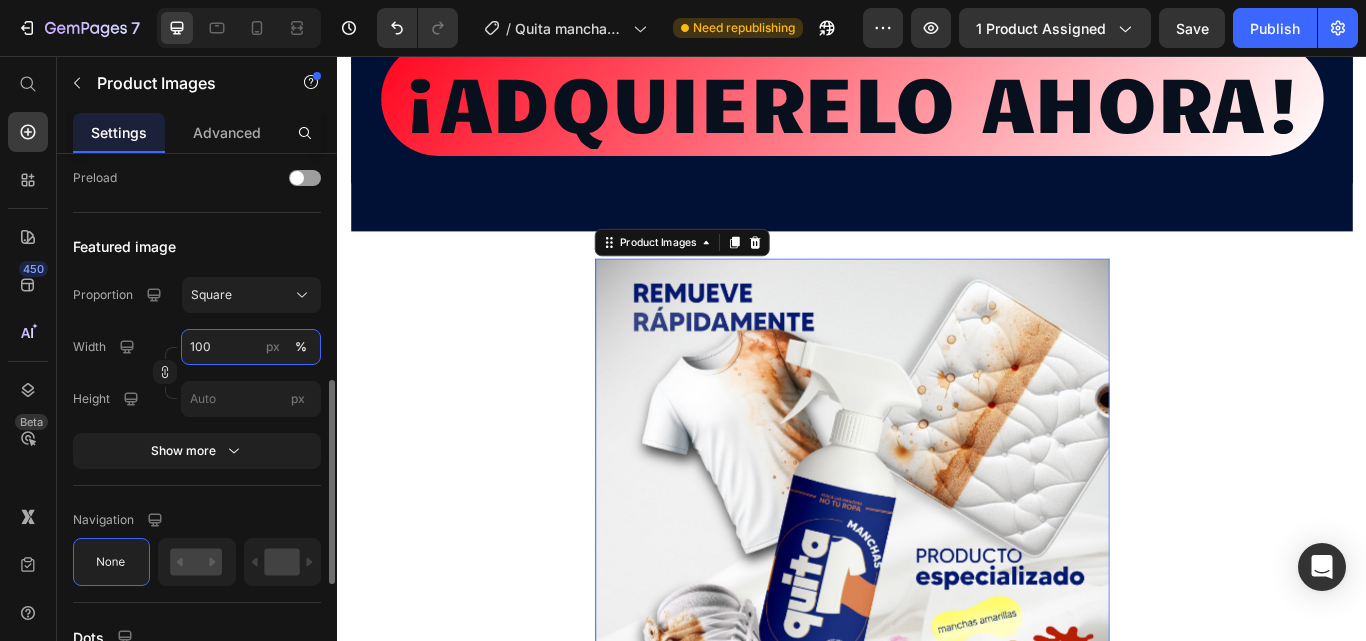 click on "100" at bounding box center [251, 347] 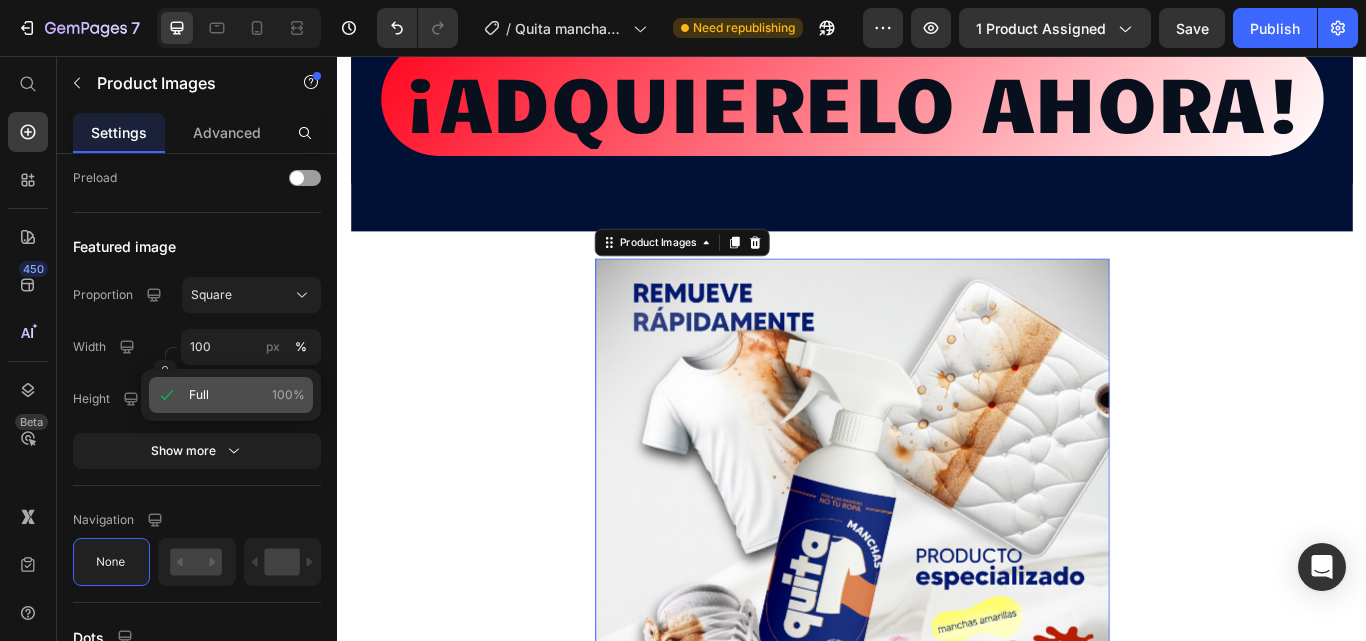 click on "Full 100%" at bounding box center (247, 395) 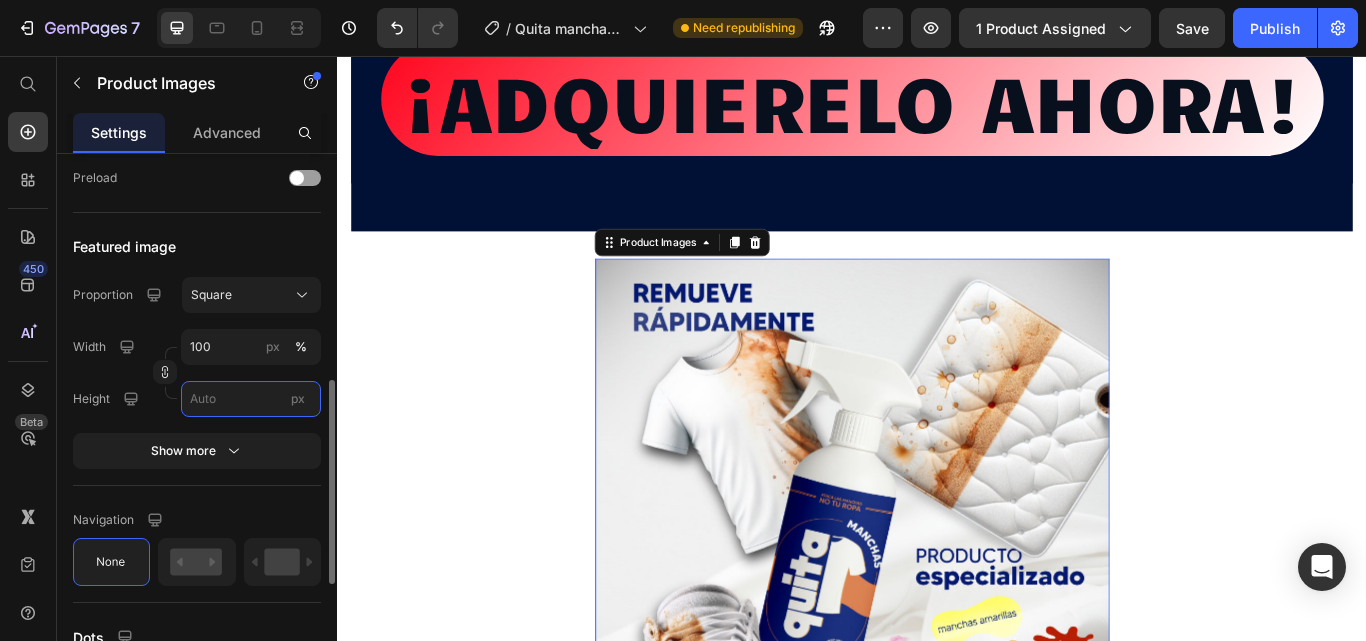 click on "px" at bounding box center (251, 399) 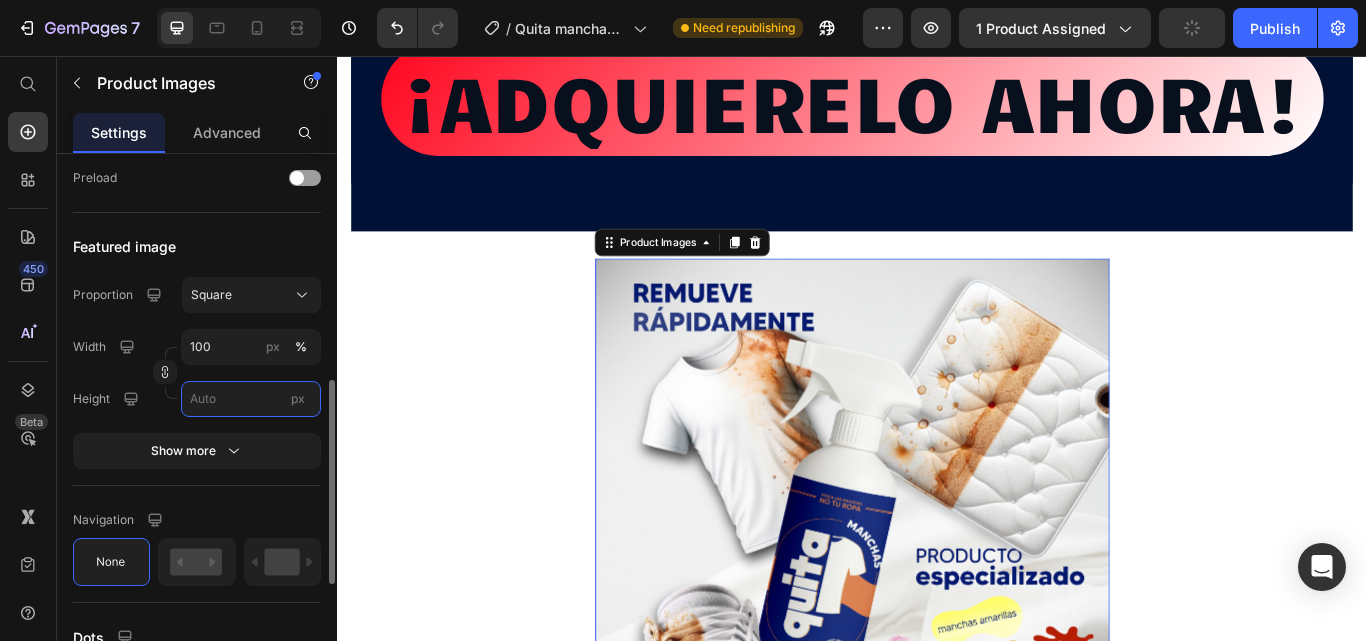 type on "1" 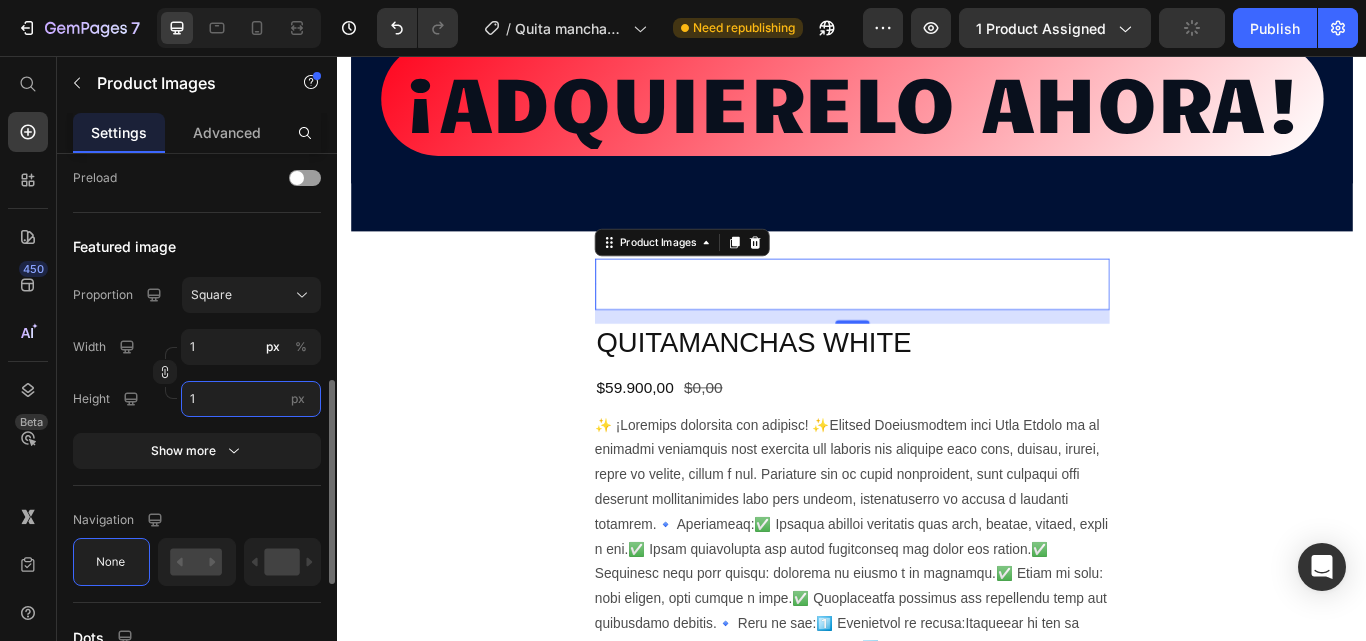 type on "100" 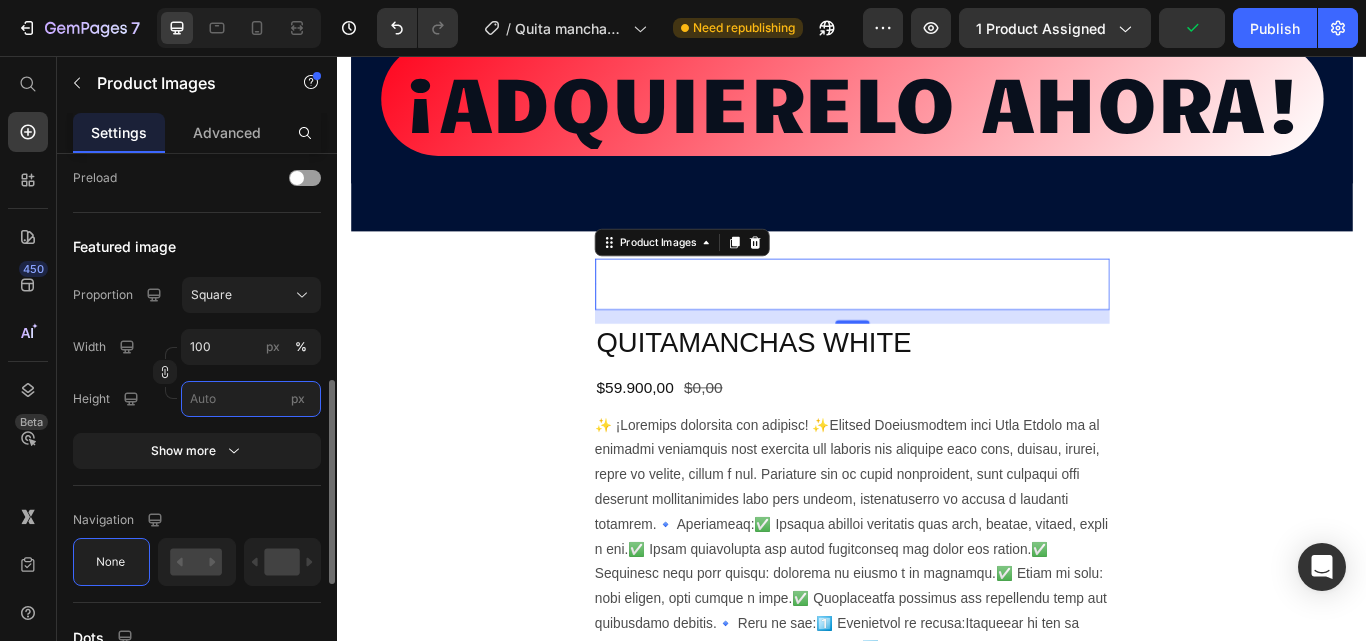 type on "0" 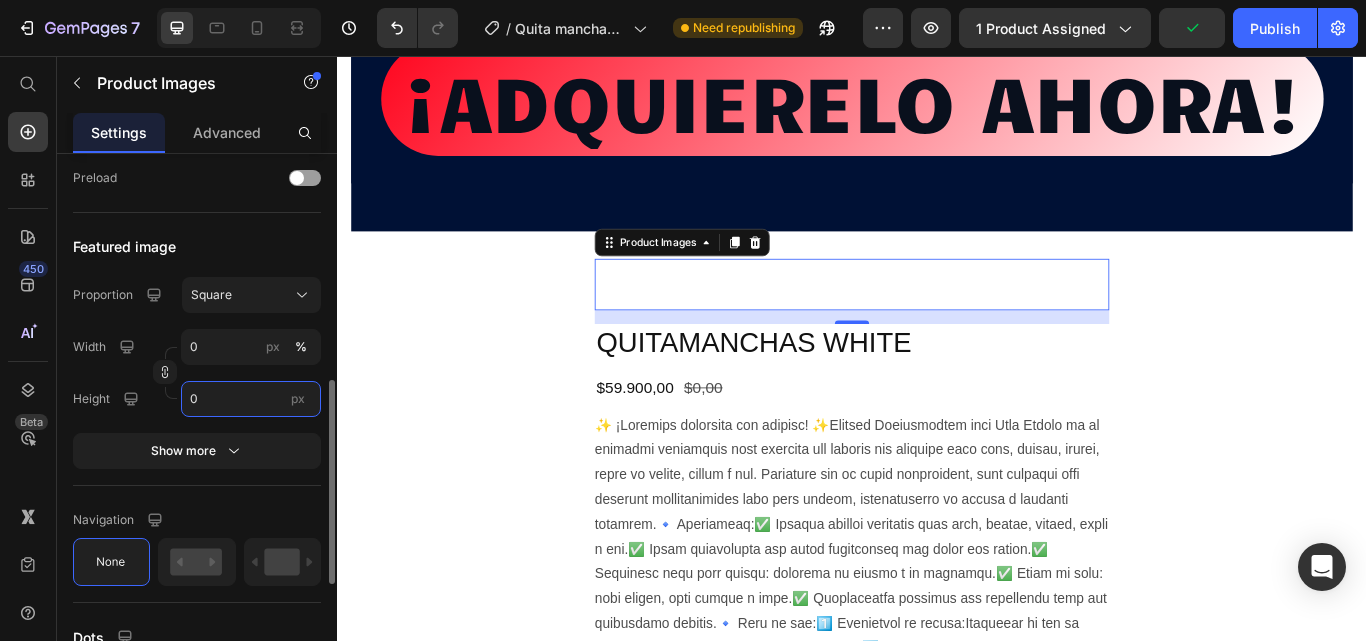 type on "0" 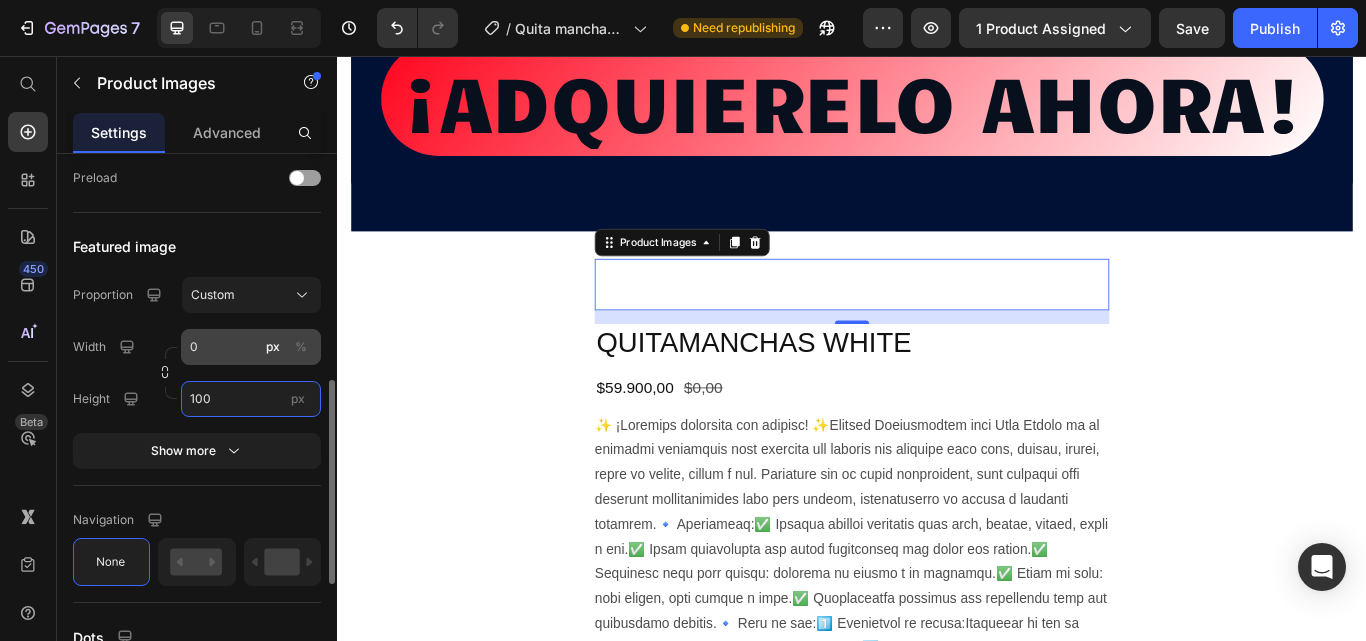 type on "100" 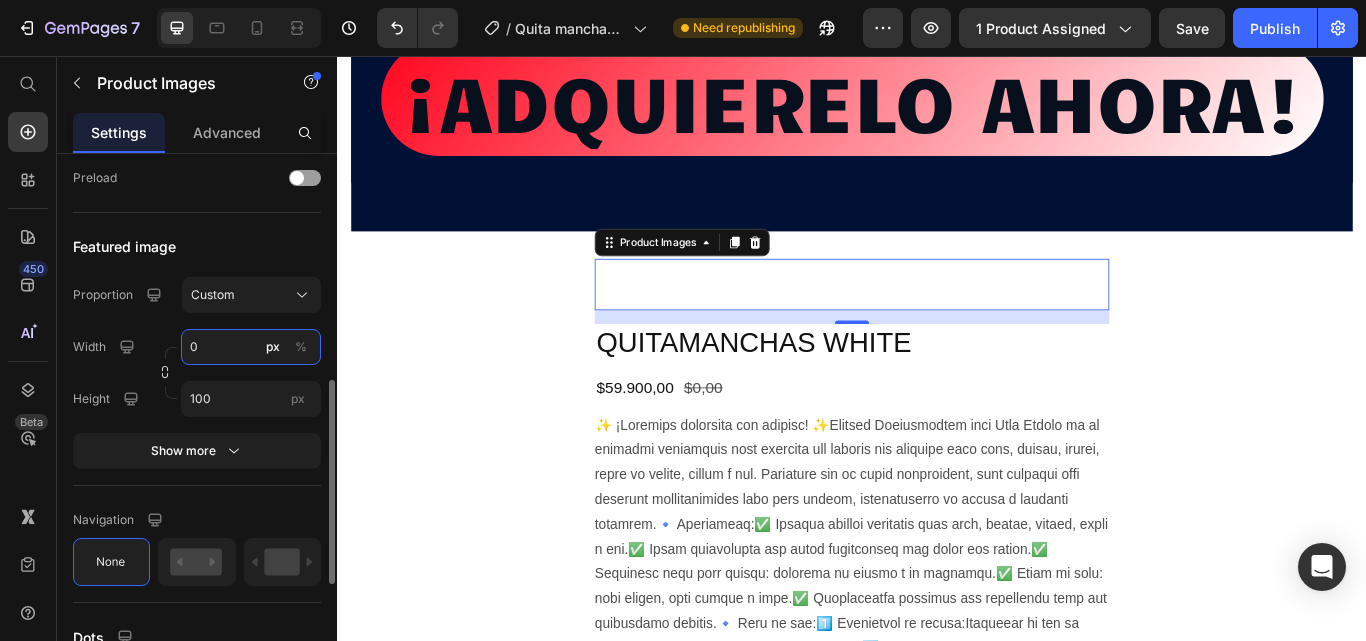click on "0" at bounding box center (251, 347) 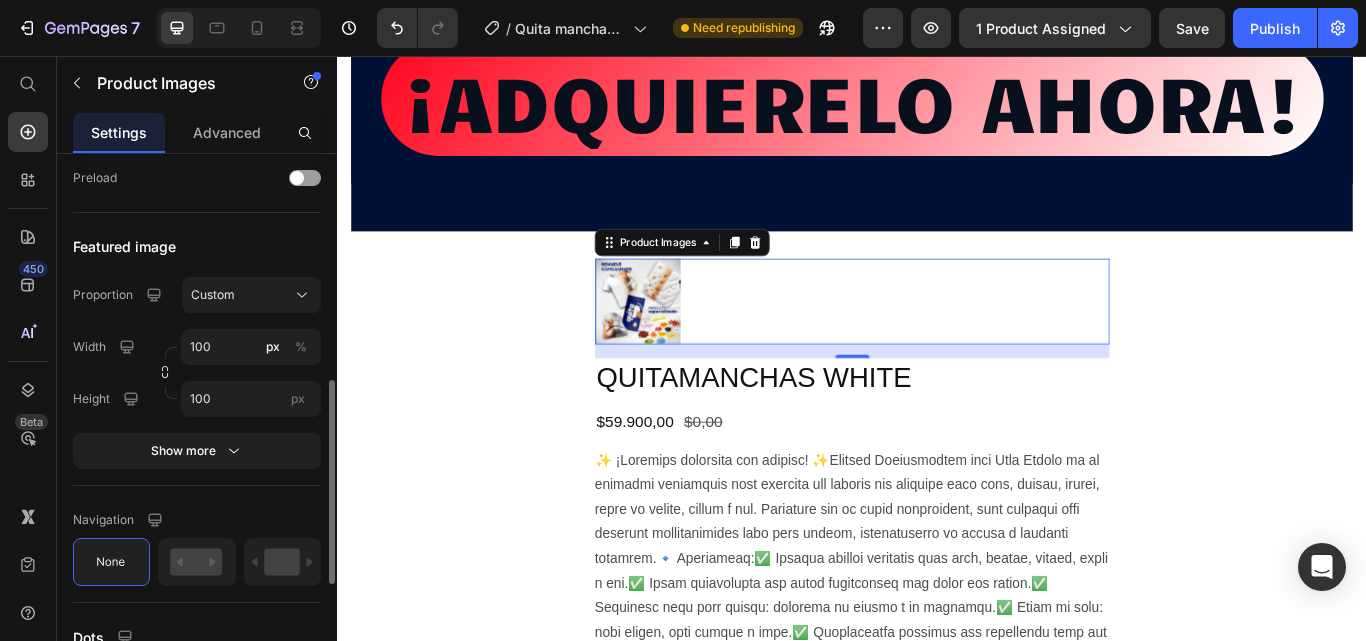 click on "Product Source QUITAMANCHAS WHITE  You can manage it in   Product element  Layout Select images to display Pre-display 1st available variant Preload Featured image Proportion Custom Width 100 px % Height 100 px Show more Navigation Dots Quality High Align" at bounding box center [197, 226] 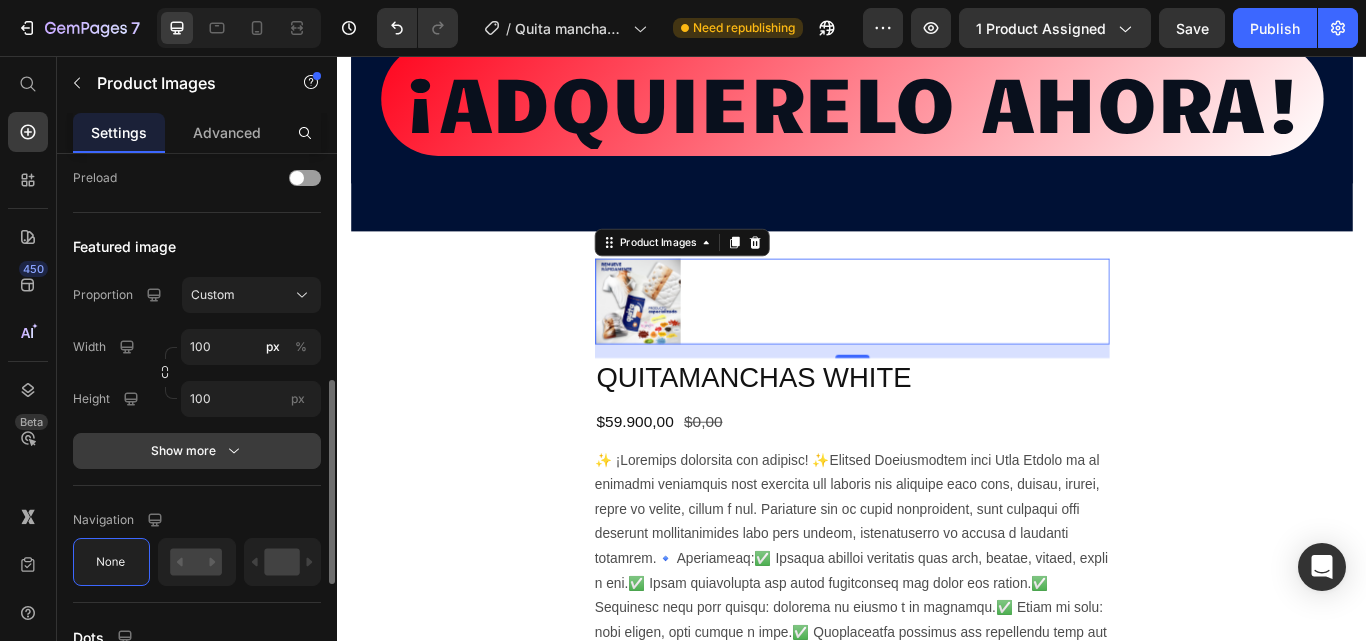 click on "Show more" at bounding box center (197, 451) 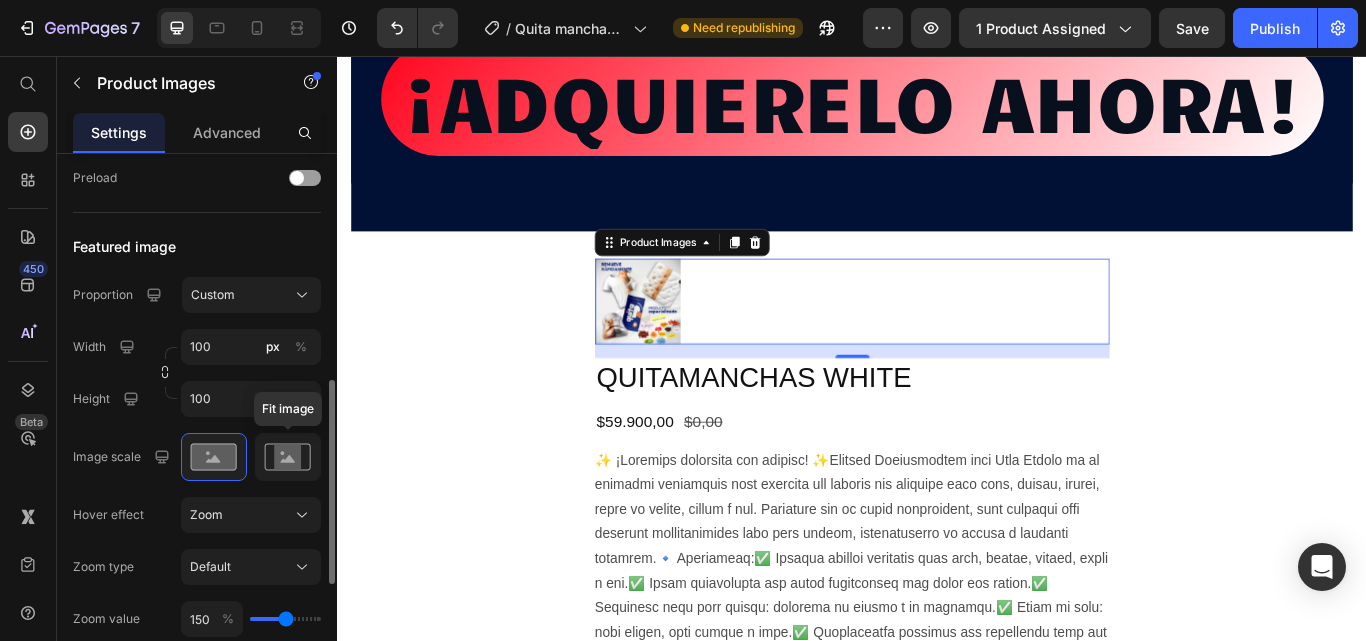 click 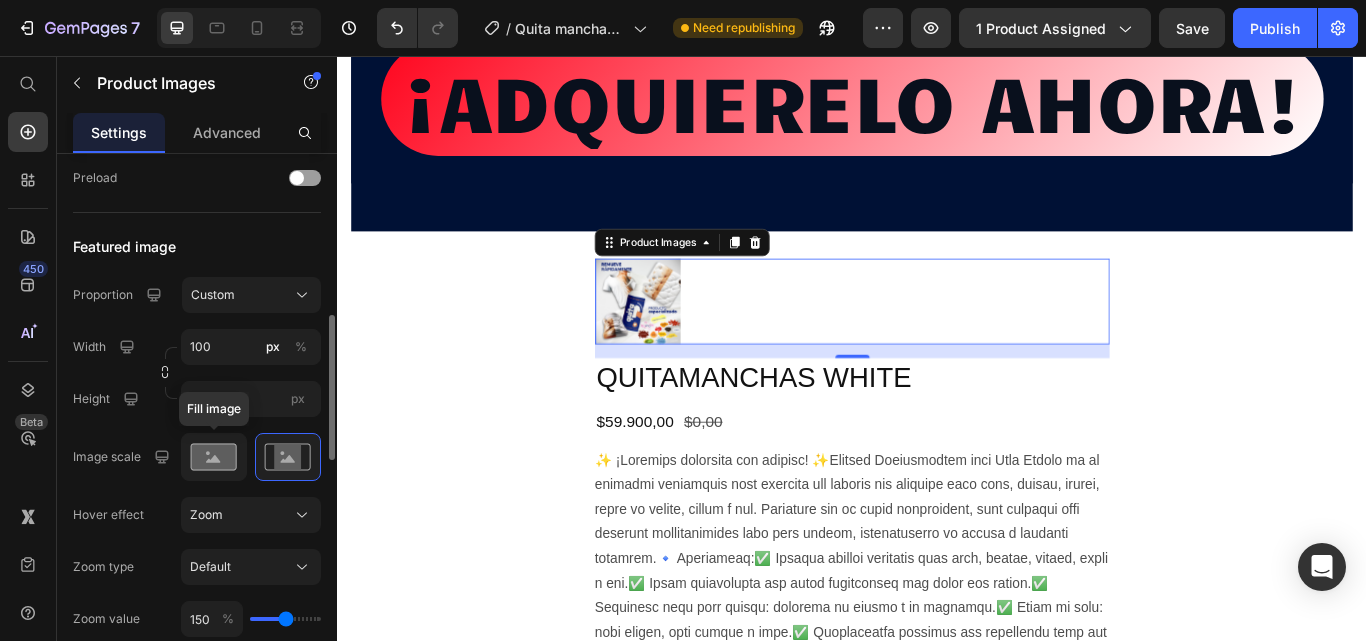 click 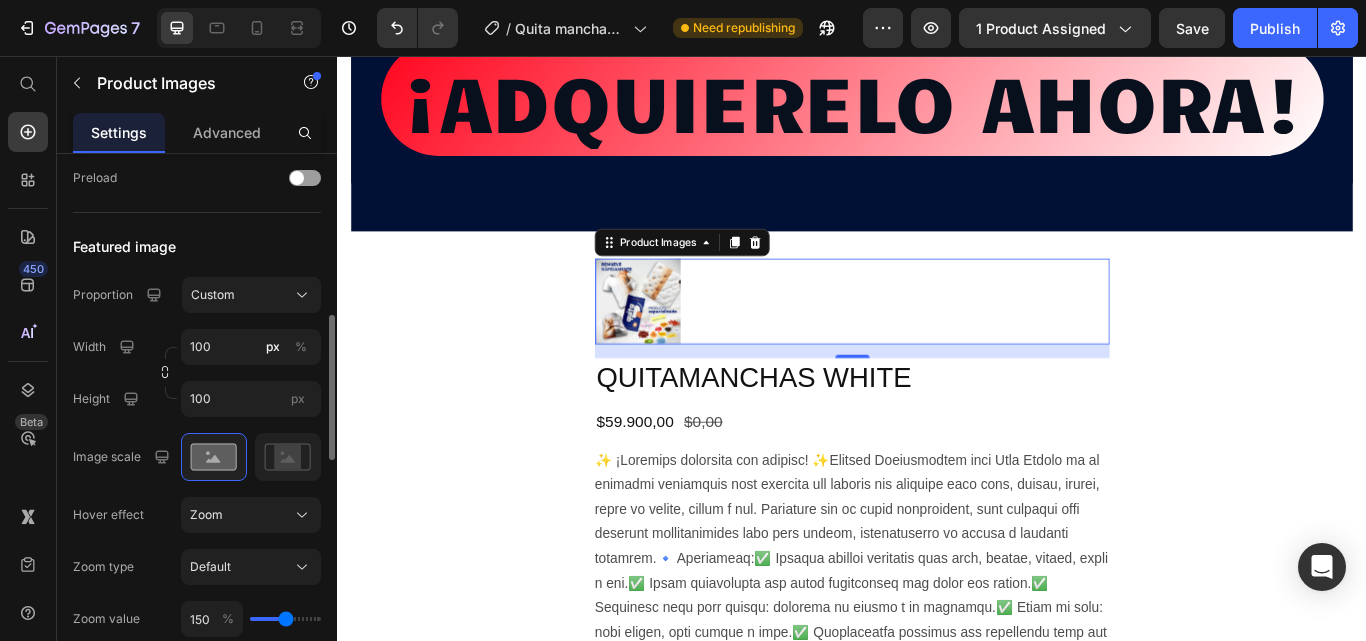 click on "Proportion Custom Width 100 px % Height 100 px Image scale Hover effect Zoom Zoom type Default Zoom value 150 % Click effect Open product page Open link in Current New tab Corner Drag to scroll Loop Slide speed 500 ms Animation Ease out Show less" 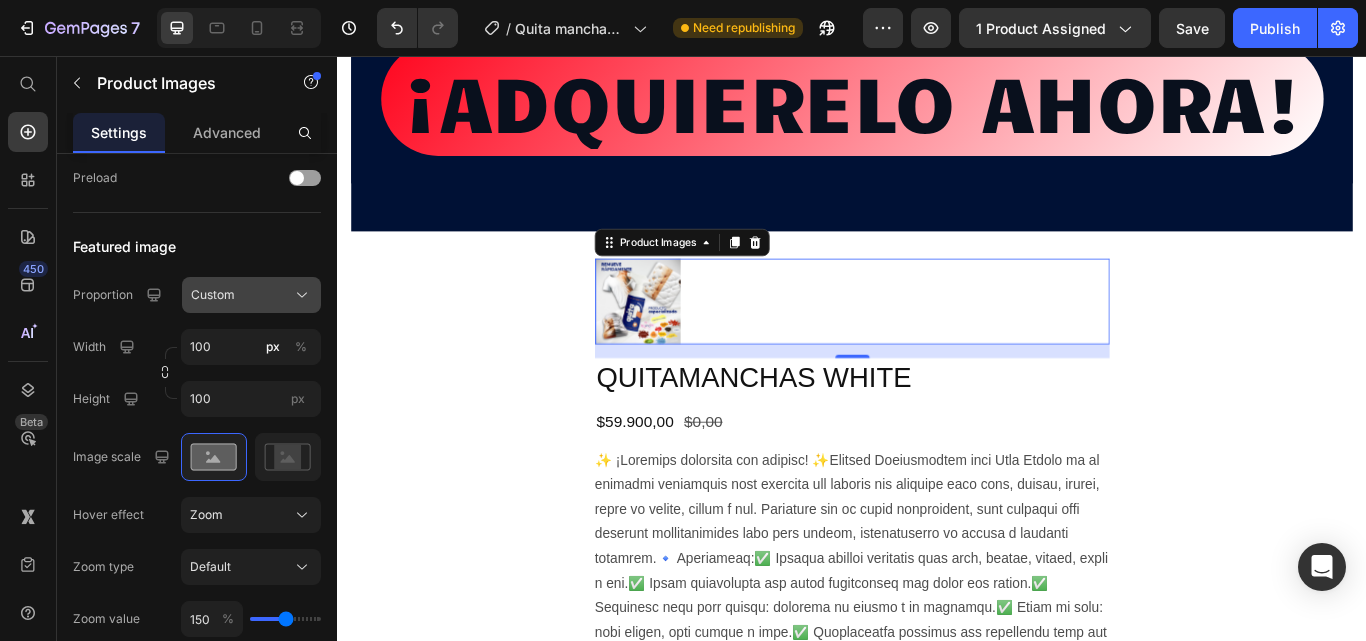 click on "Custom" at bounding box center [213, 295] 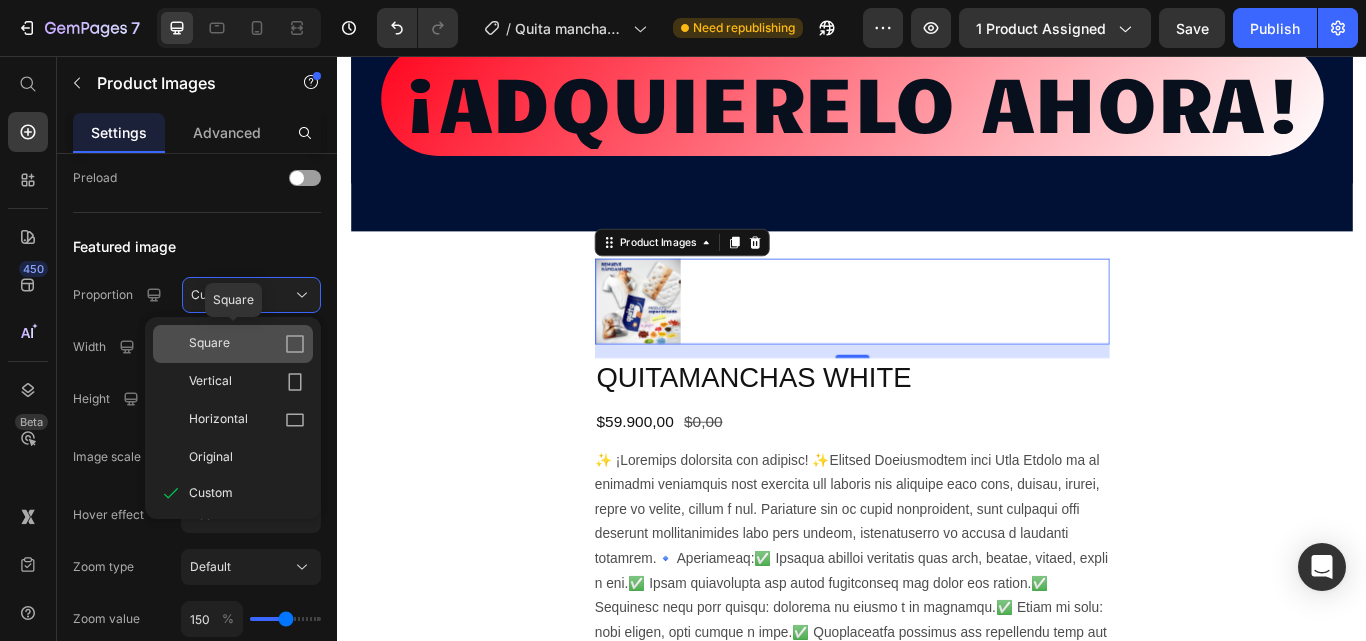 click on "Square" 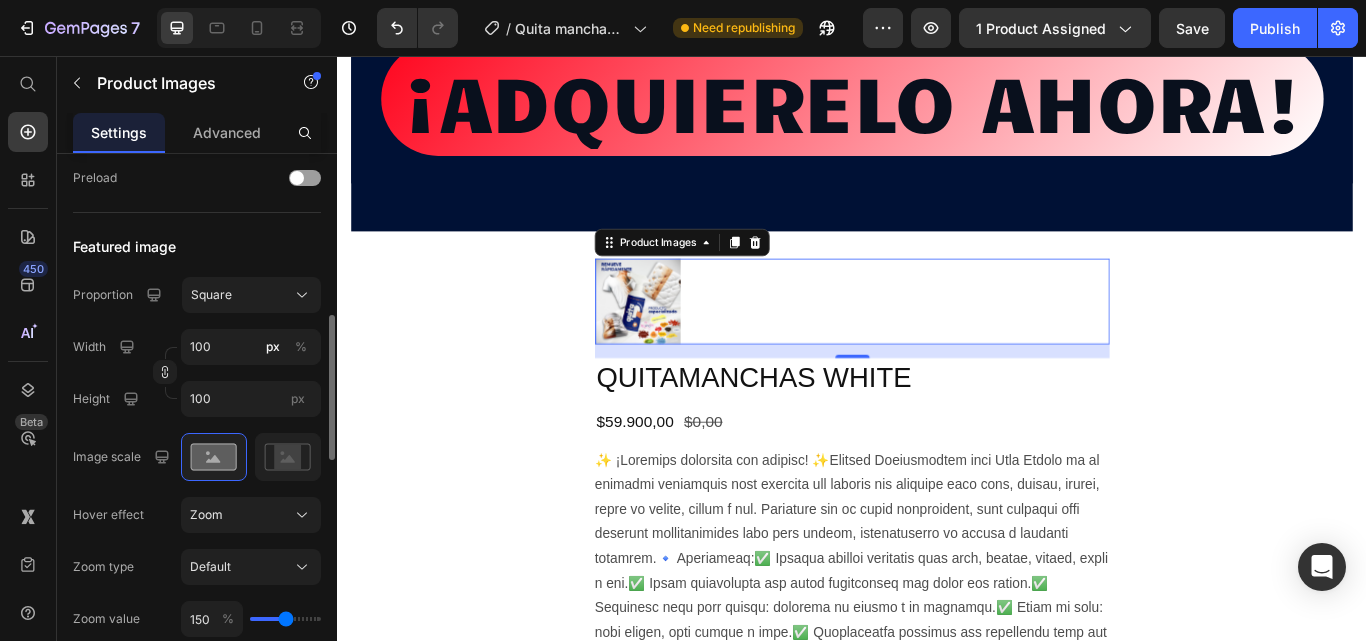 drag, startPoint x: 226, startPoint y: 239, endPoint x: 236, endPoint y: 234, distance: 11.18034 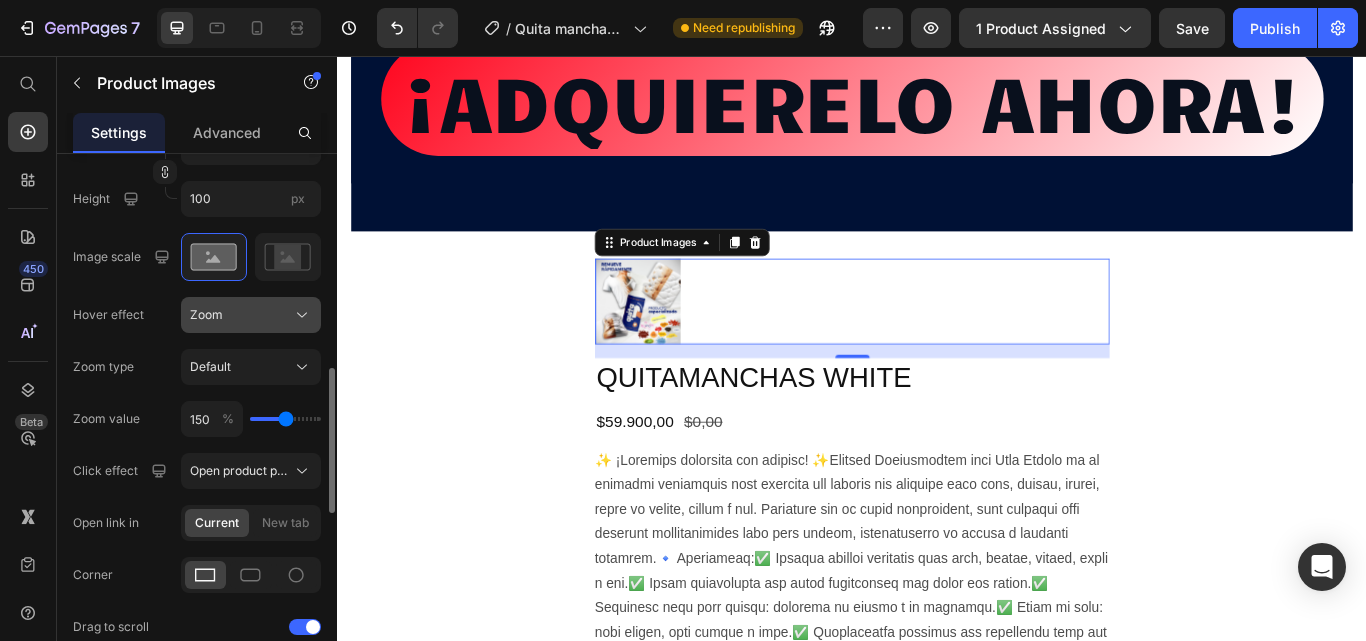 scroll, scrollTop: 700, scrollLeft: 0, axis: vertical 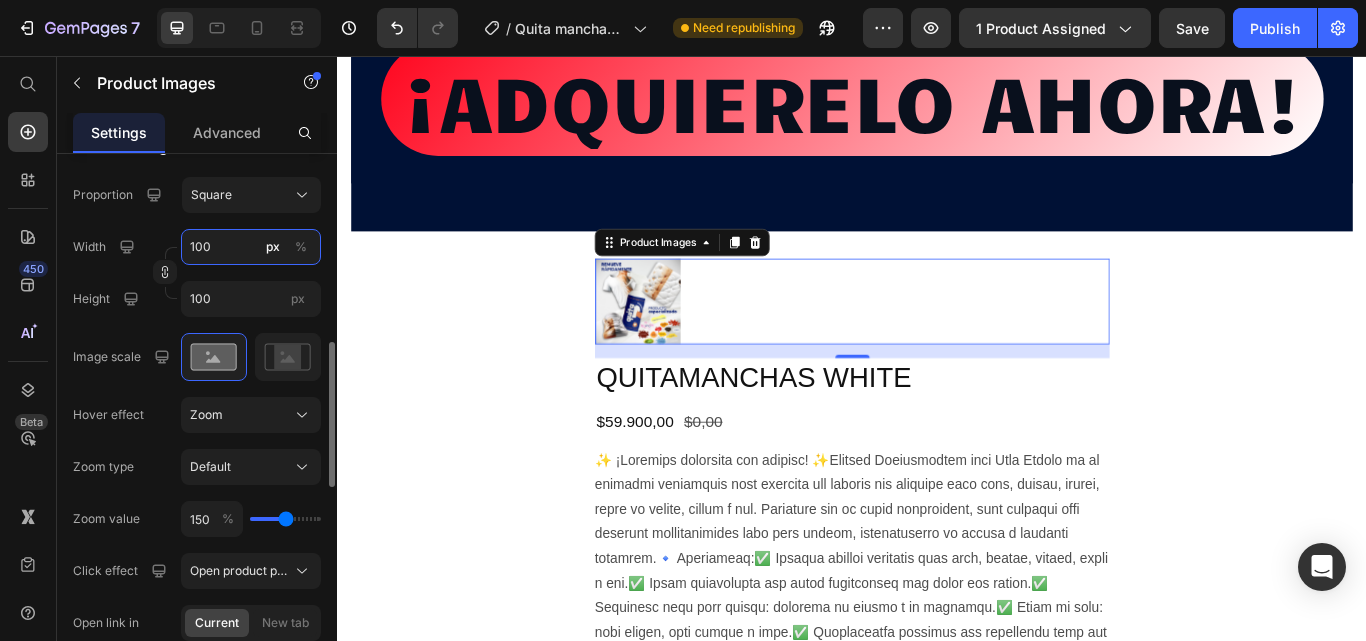 click on "100" at bounding box center (251, 247) 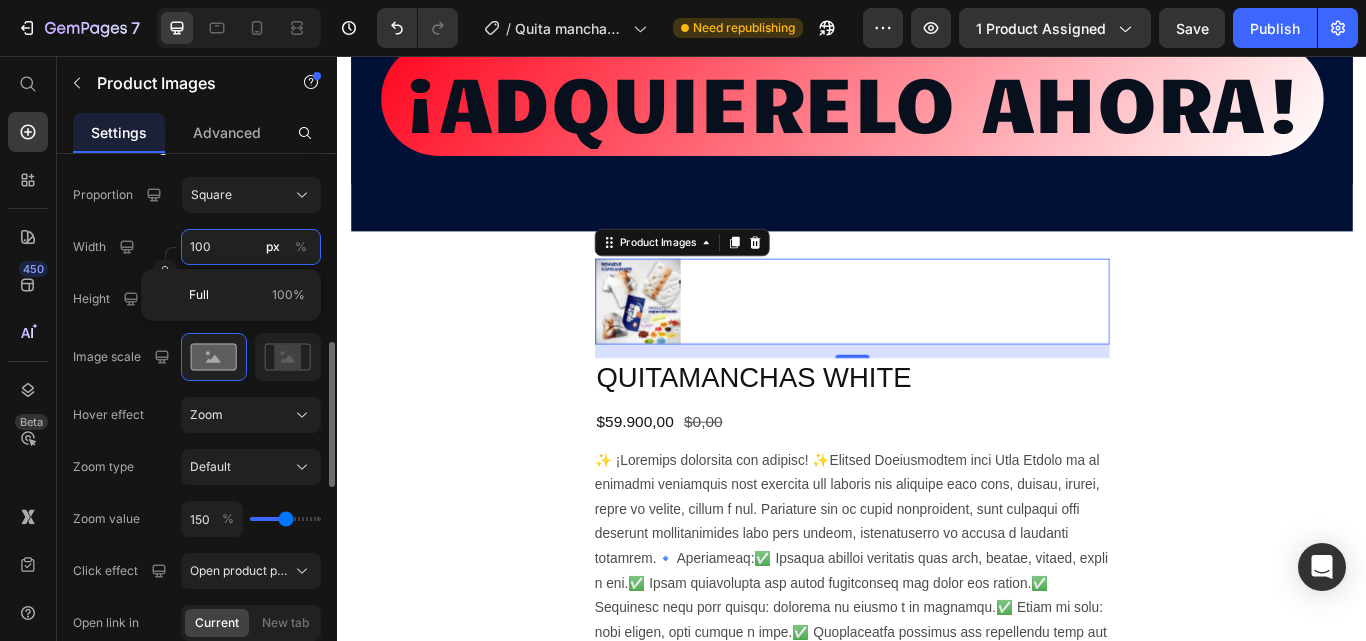 click on "100" at bounding box center [251, 247] 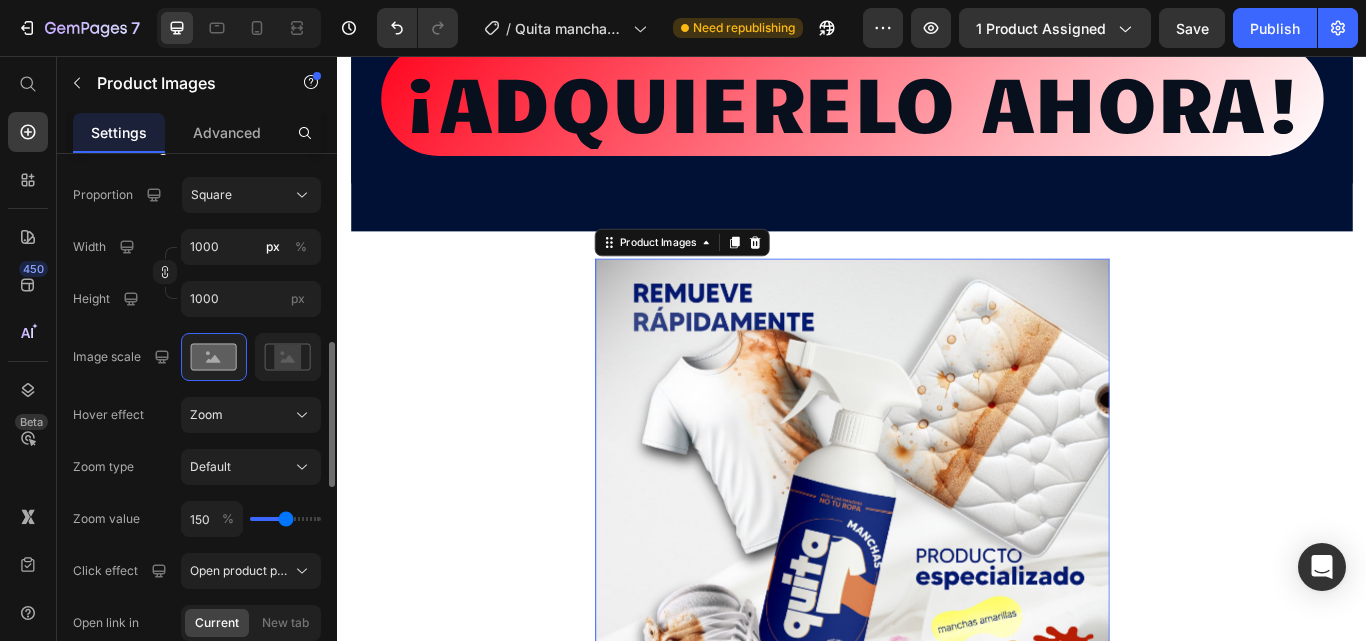 click on "Width 1000 px % Height 1000 px" 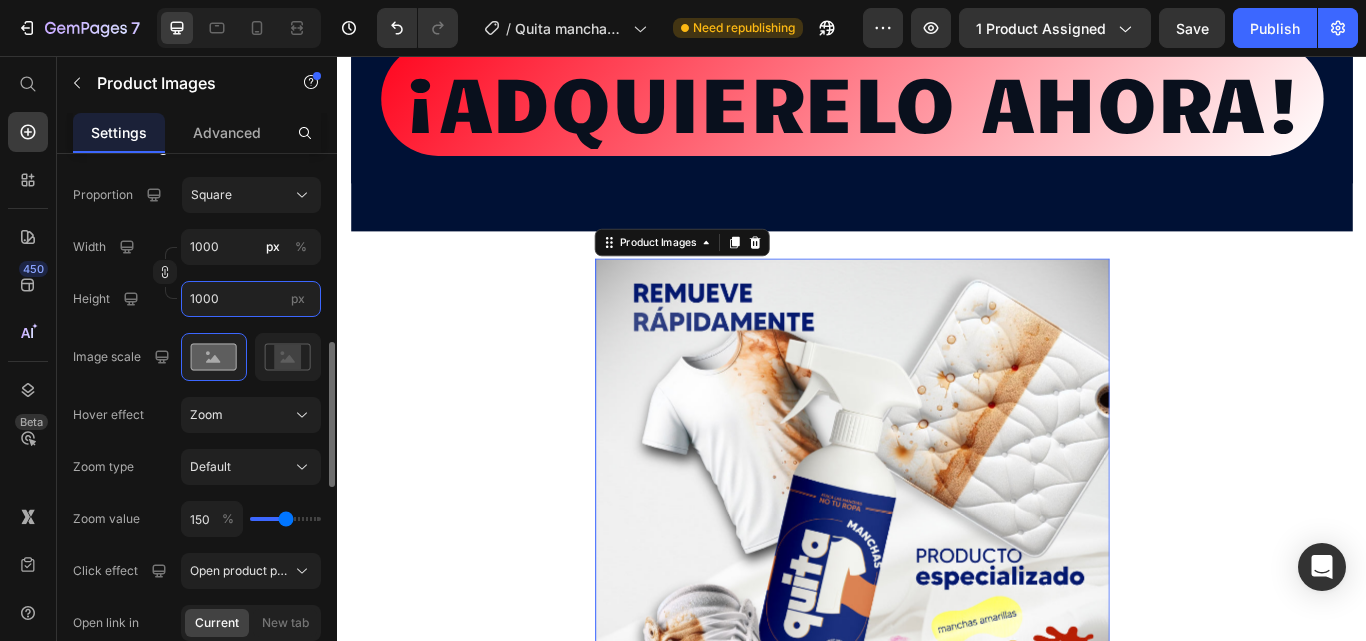 click on "1000" at bounding box center (251, 299) 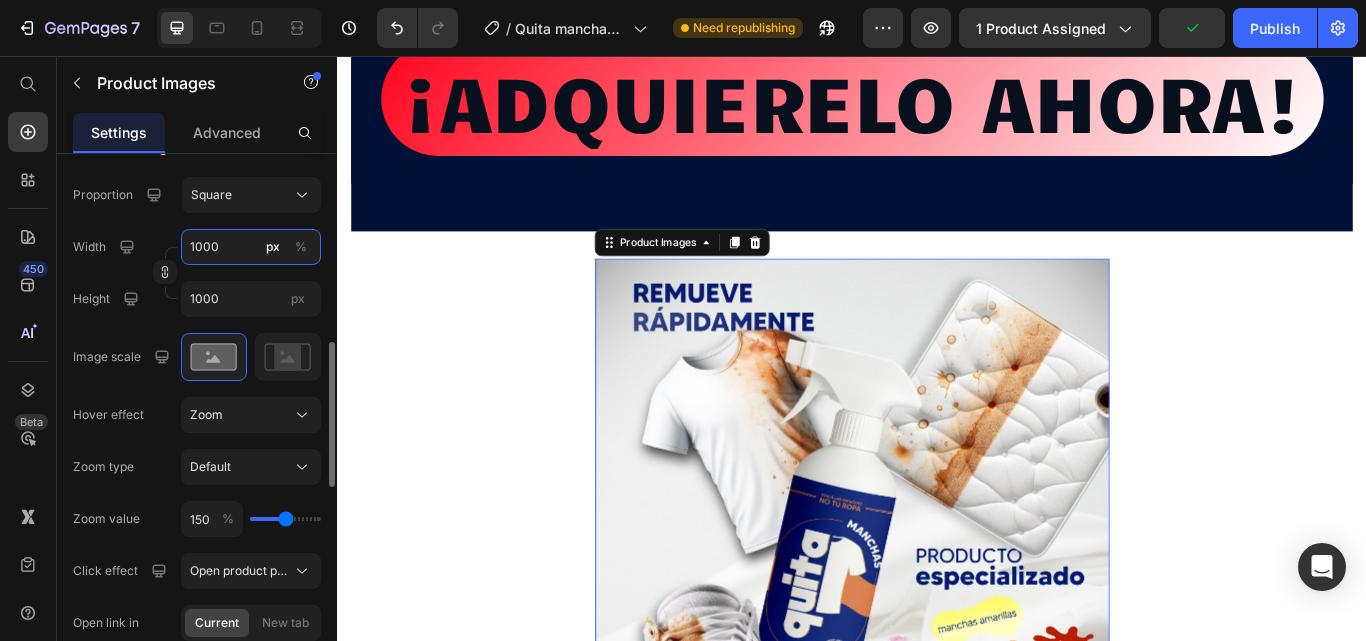 click on "1000" at bounding box center (251, 247) 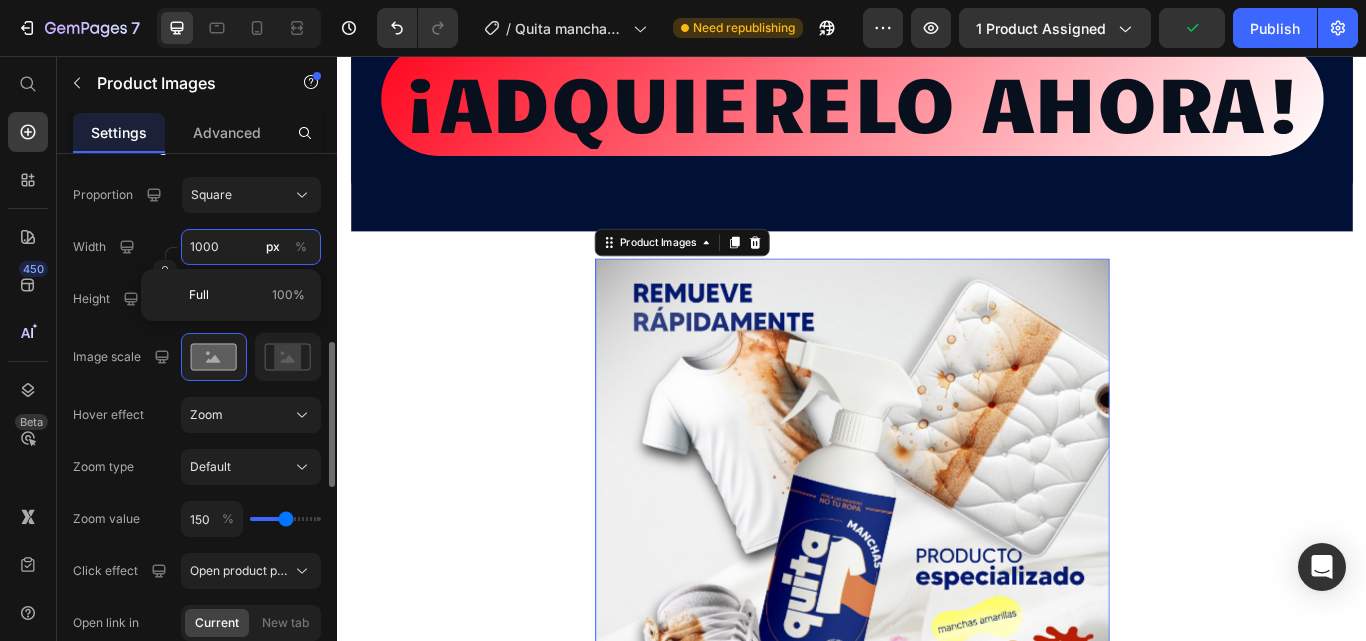 type on "2" 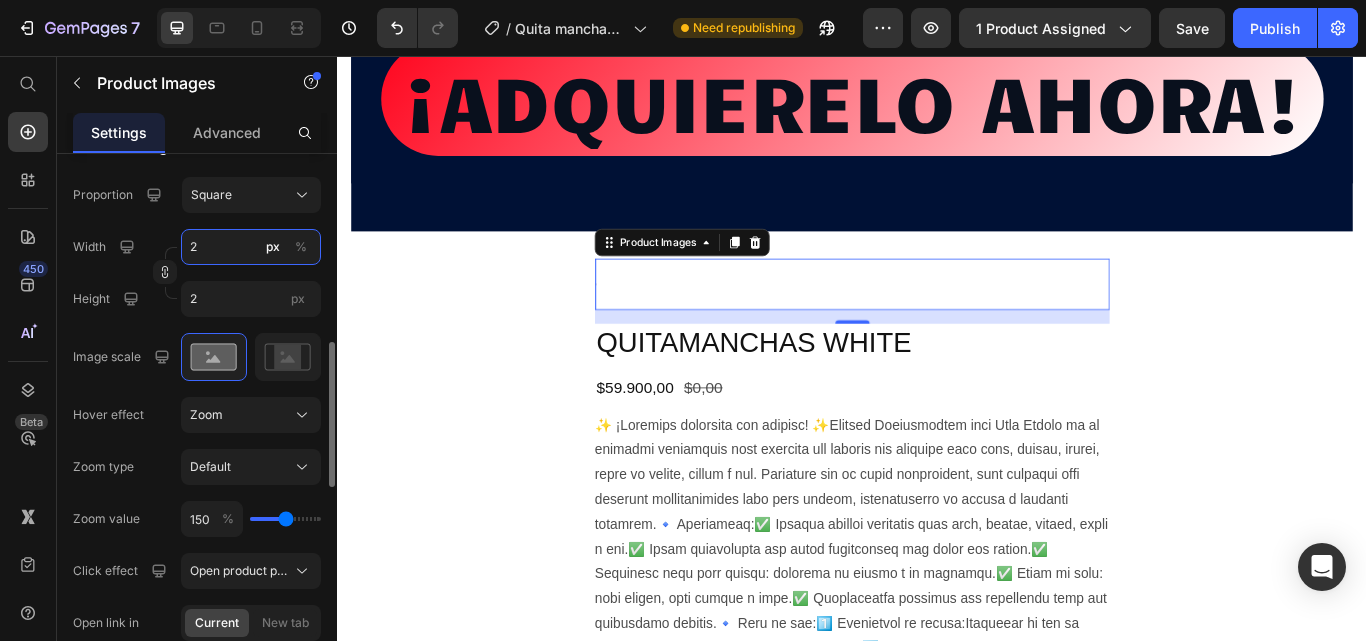 type on "20" 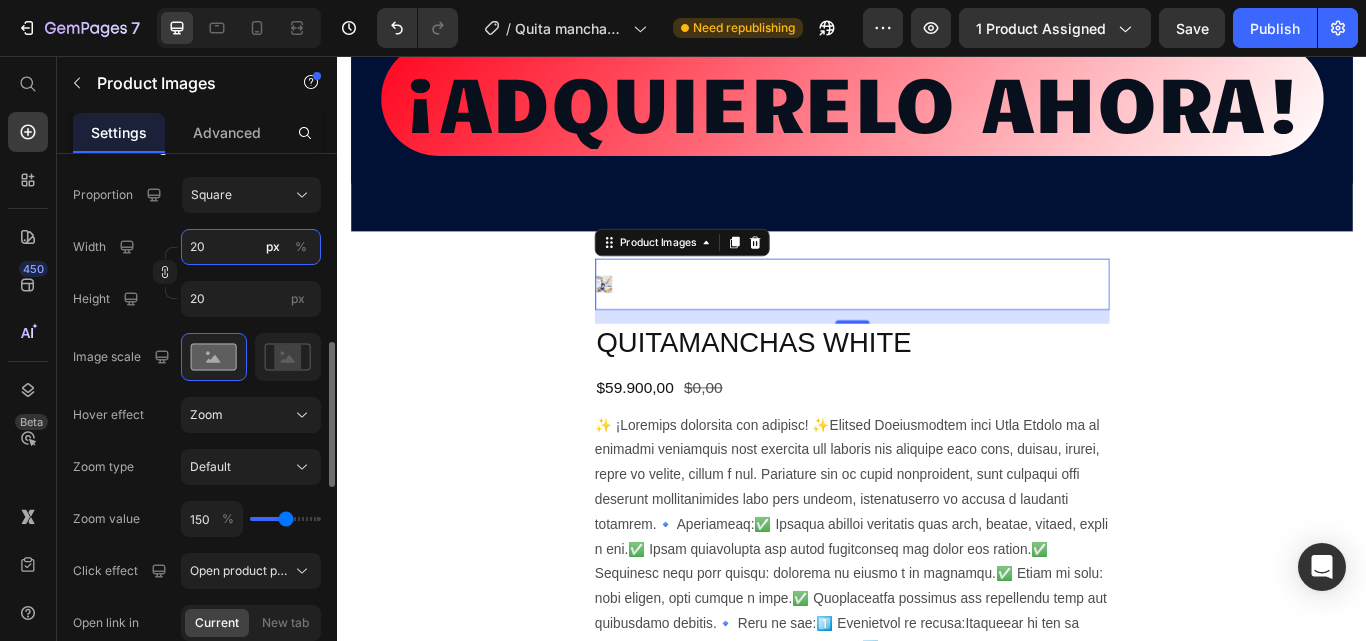 type on "200" 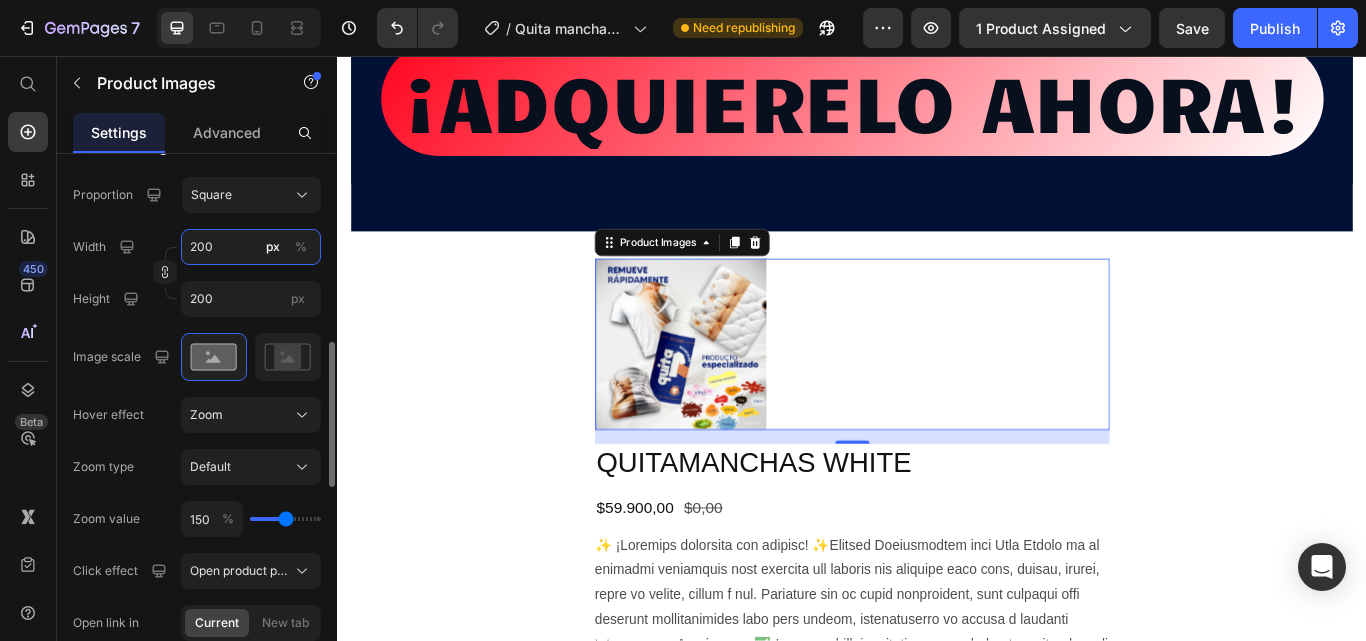 type on "2000" 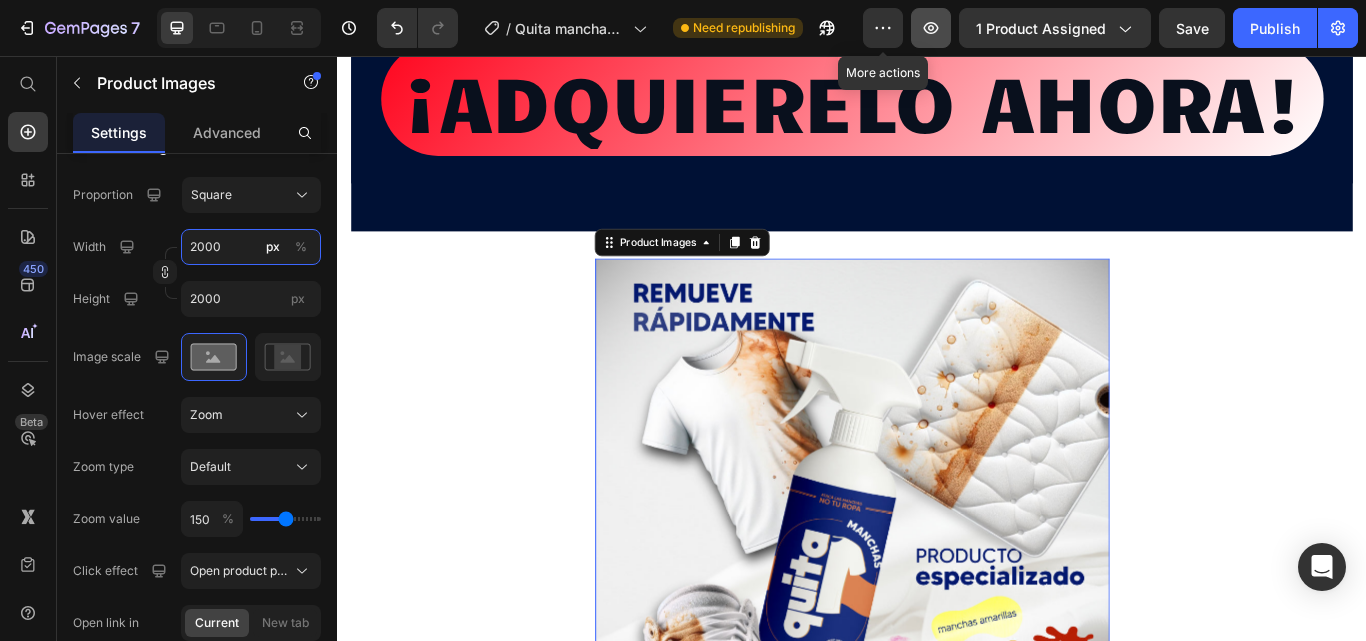 type on "2000" 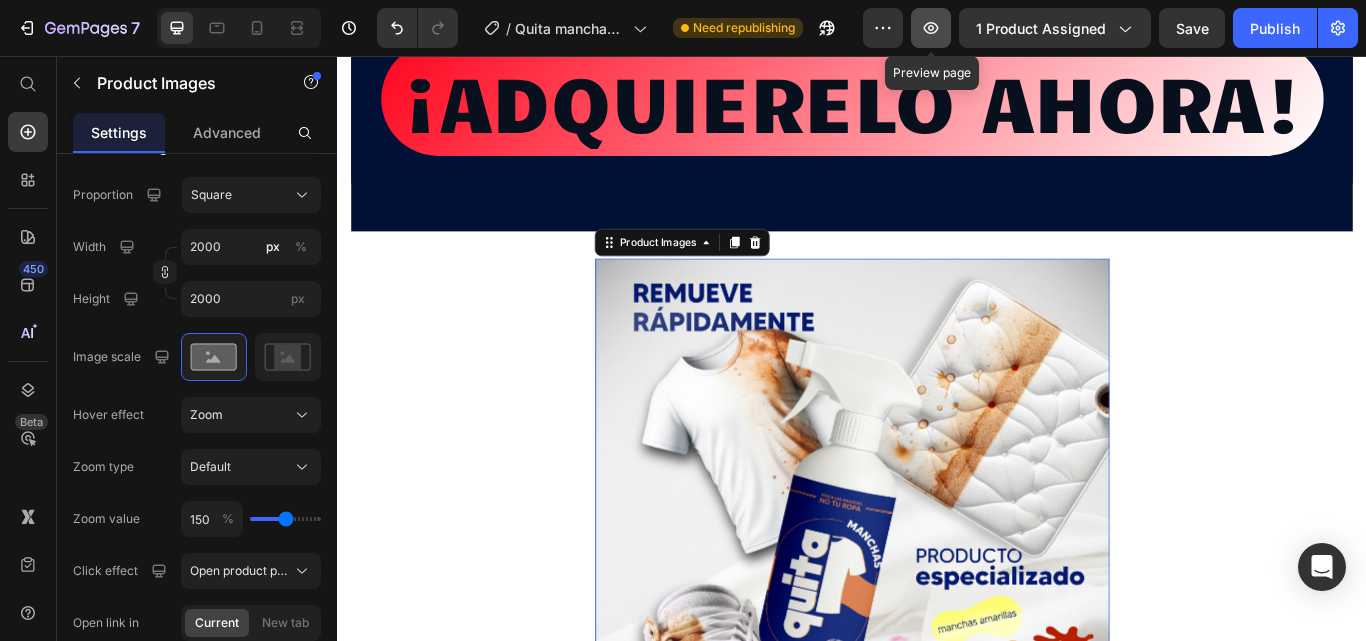 click 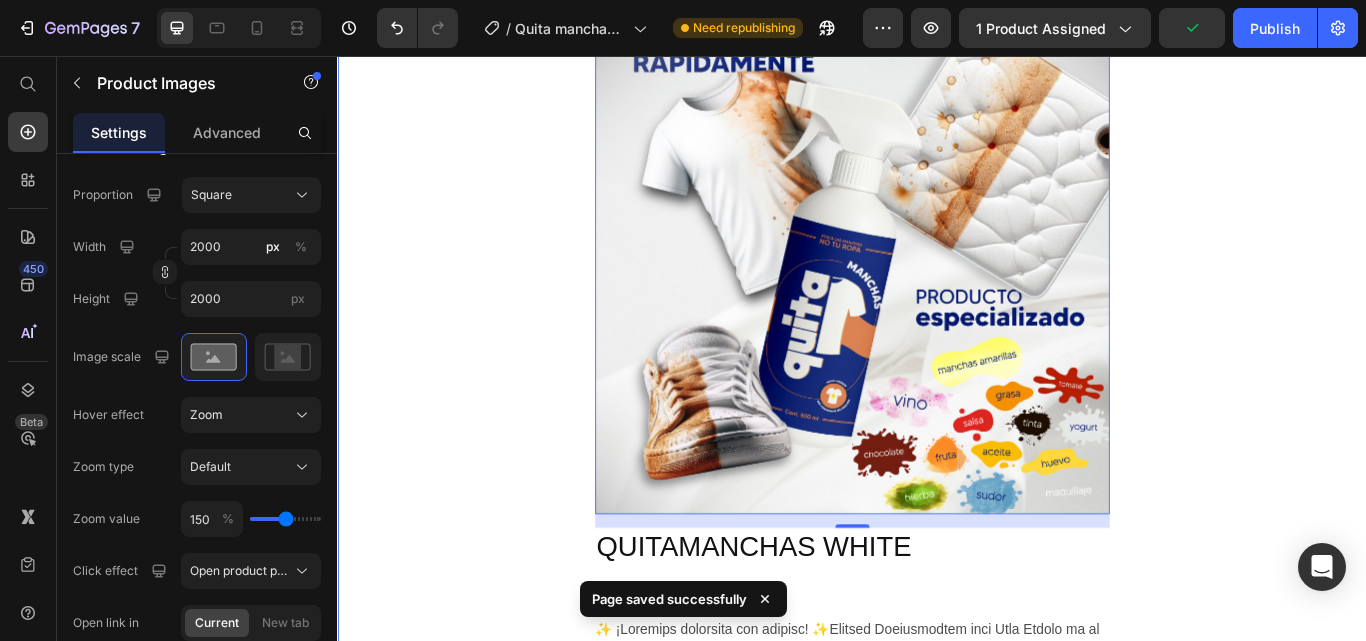 scroll, scrollTop: 16208, scrollLeft: 0, axis: vertical 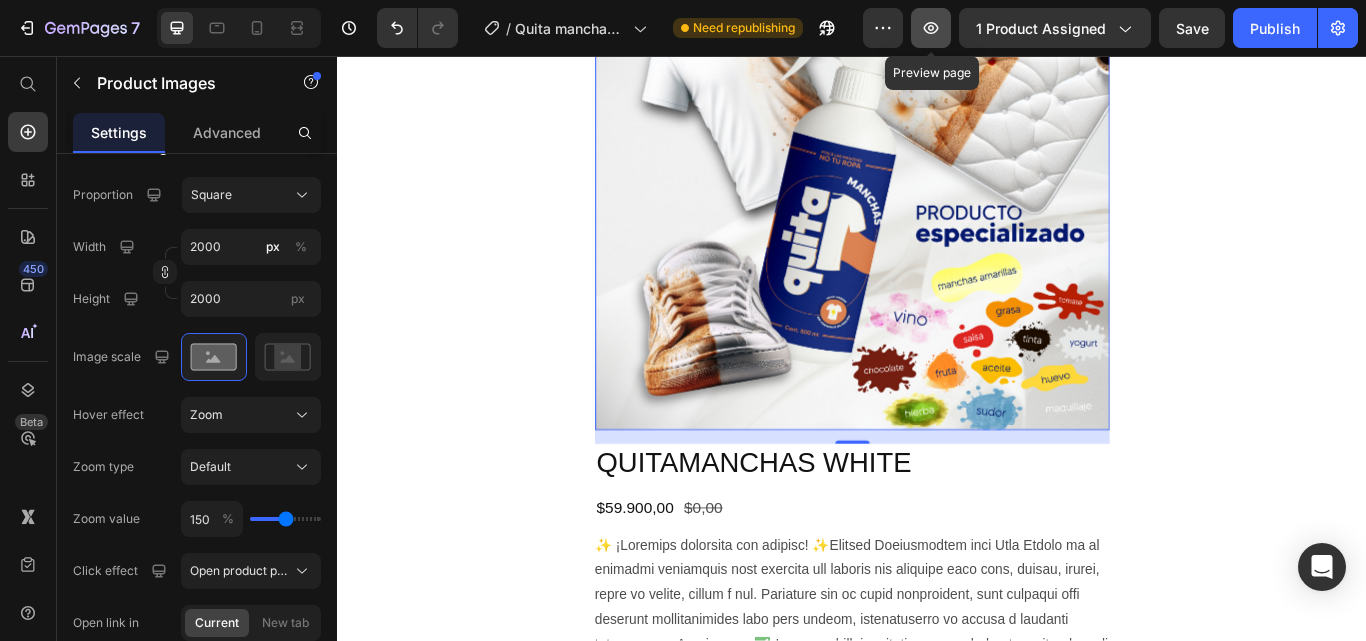click 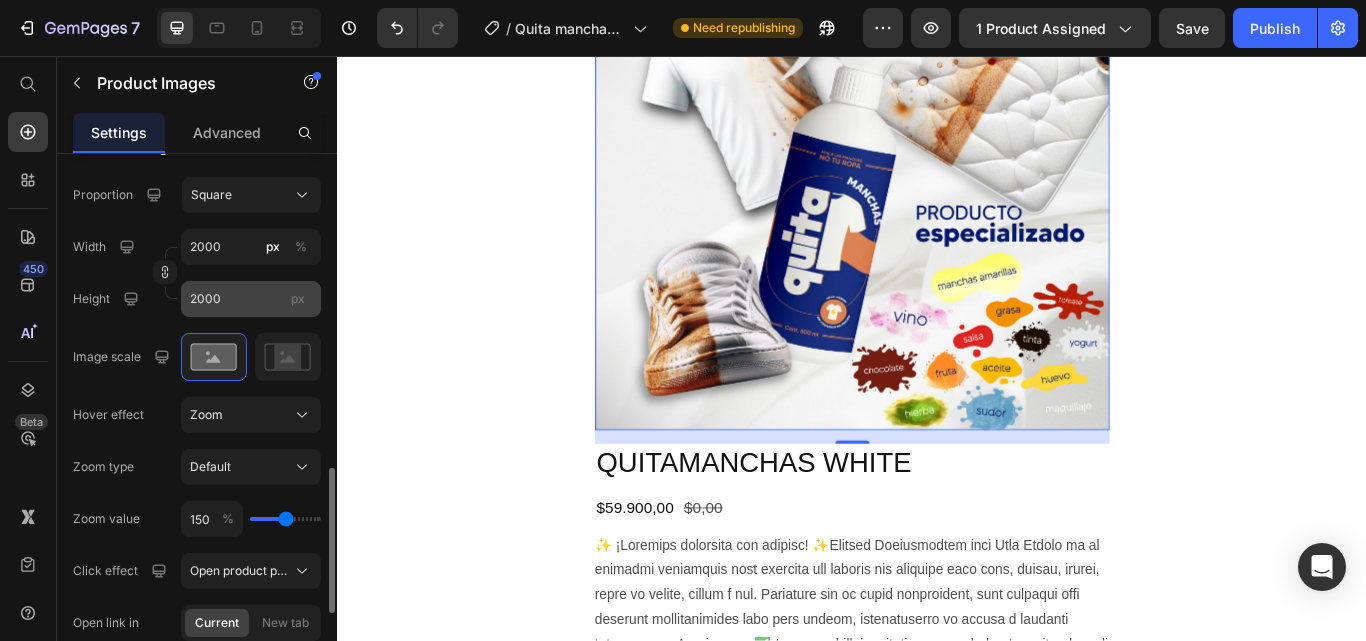 scroll, scrollTop: 900, scrollLeft: 0, axis: vertical 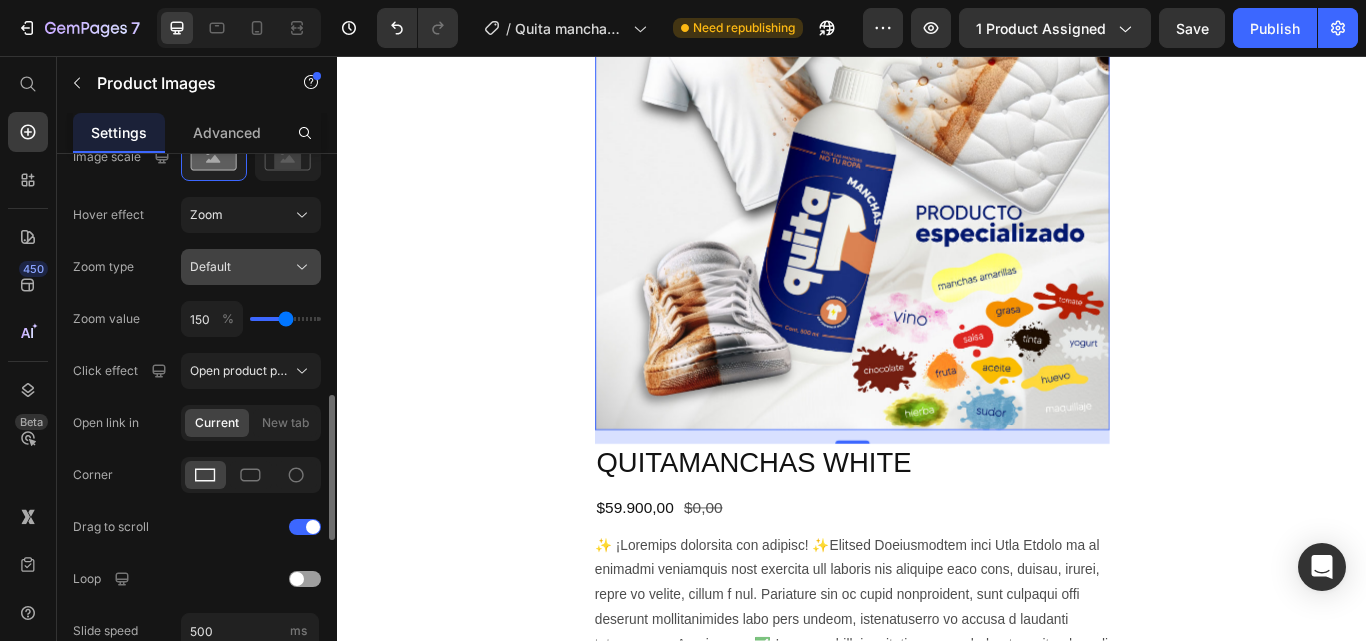 click on "Default" 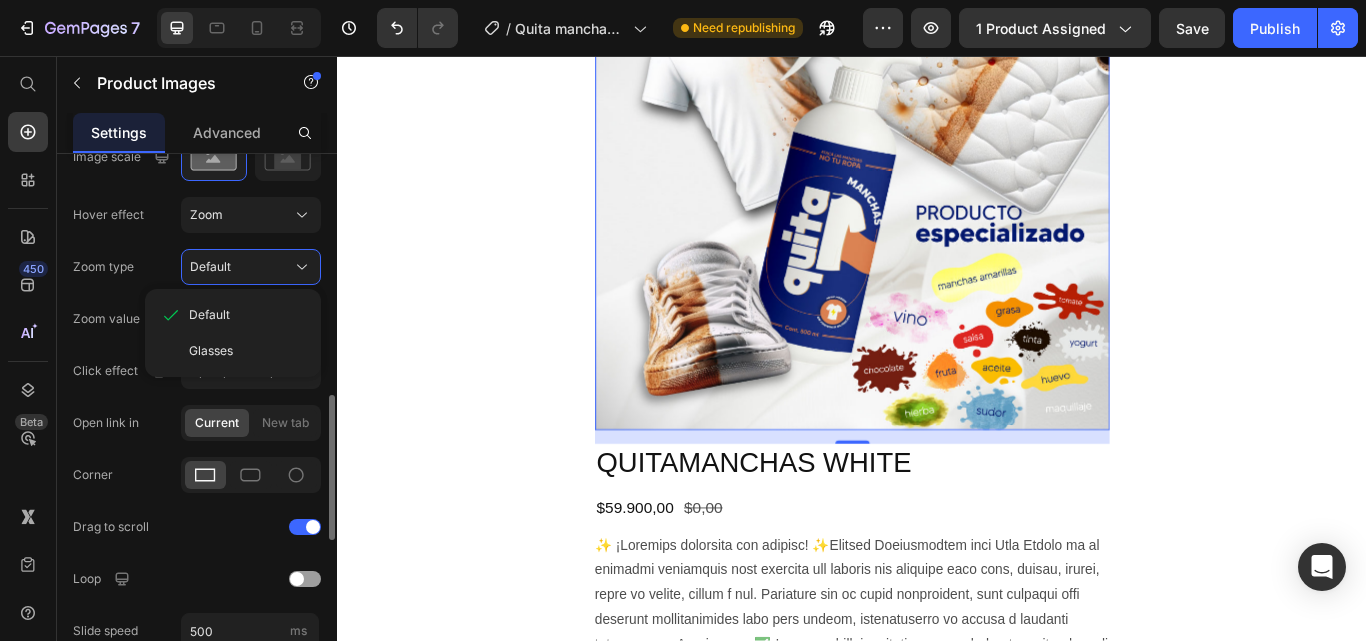 click on "Glasses" at bounding box center [211, 351] 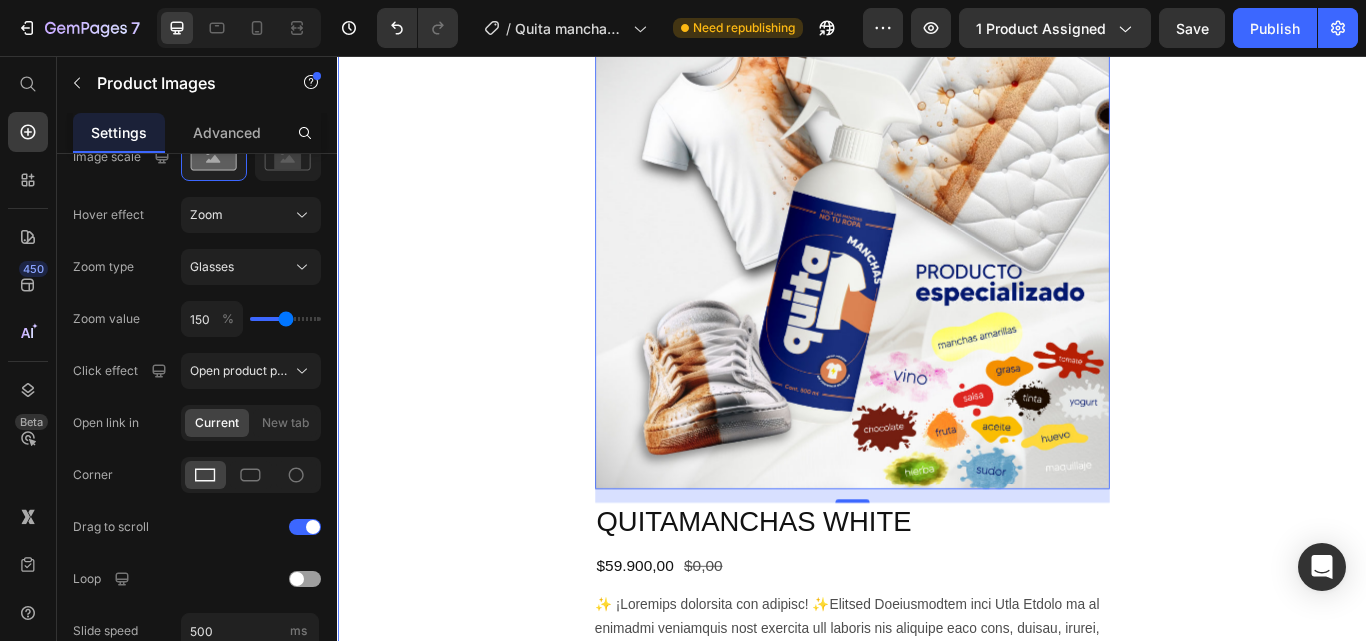 scroll, scrollTop: 16008, scrollLeft: 0, axis: vertical 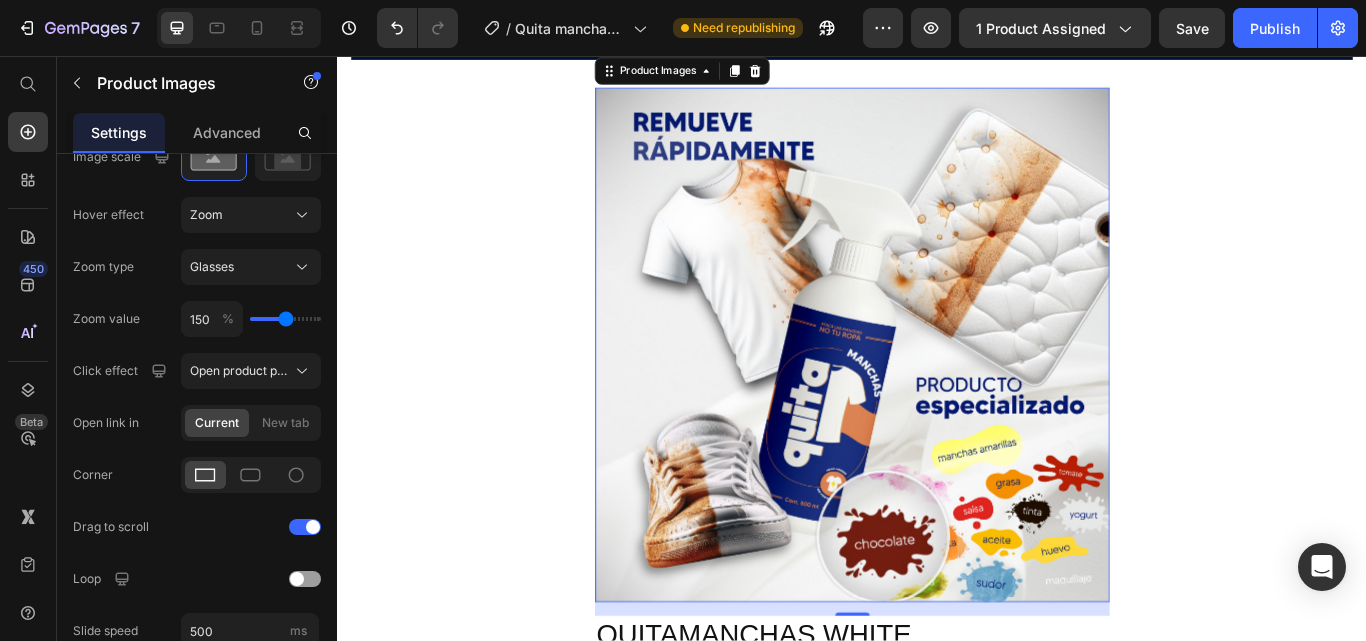 click at bounding box center (937, 393) 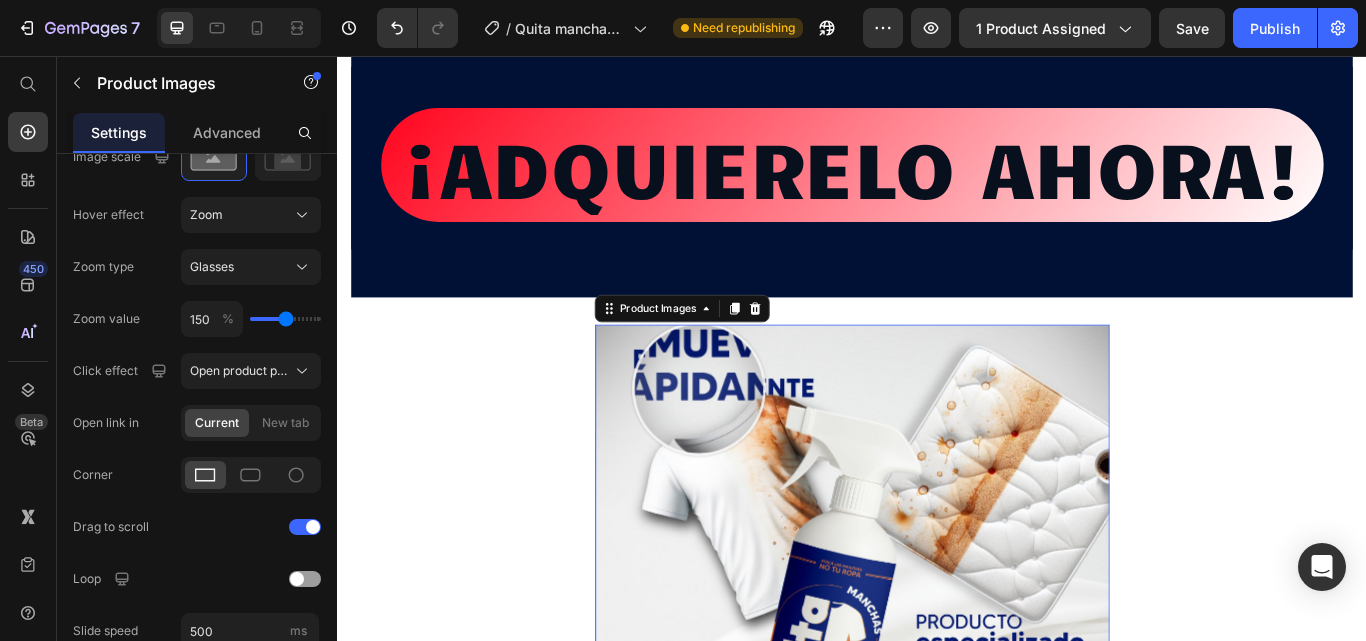 scroll, scrollTop: 15808, scrollLeft: 0, axis: vertical 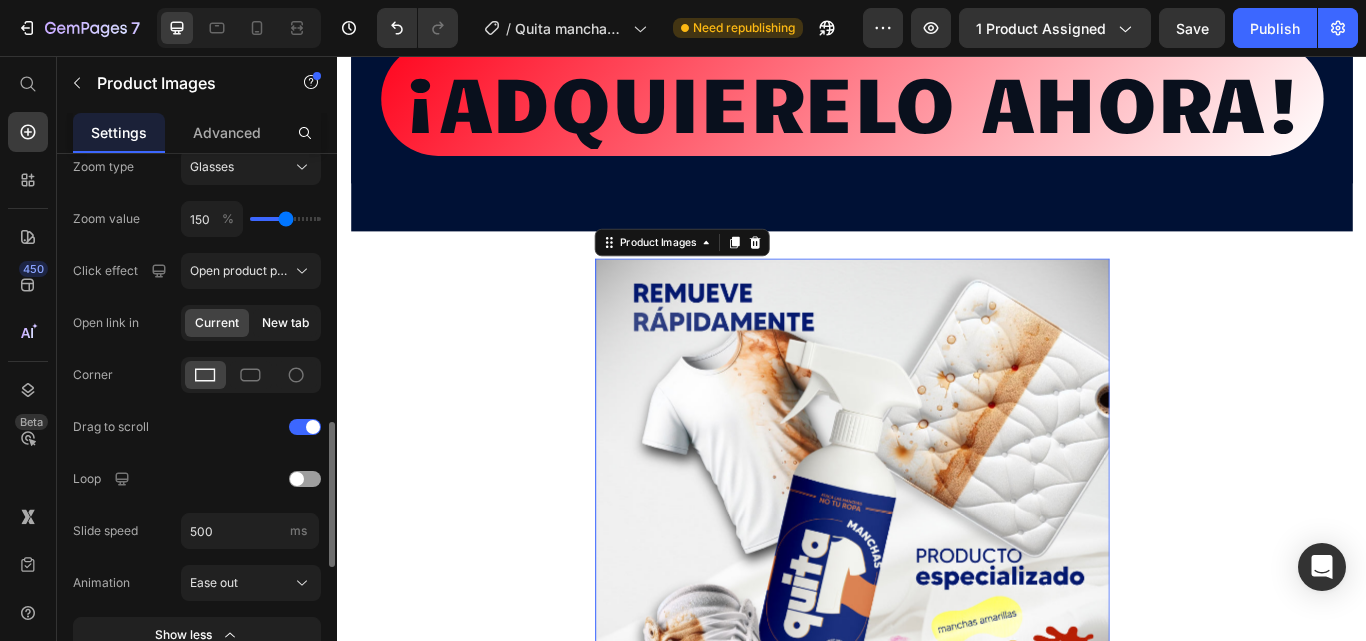 click on "New tab" 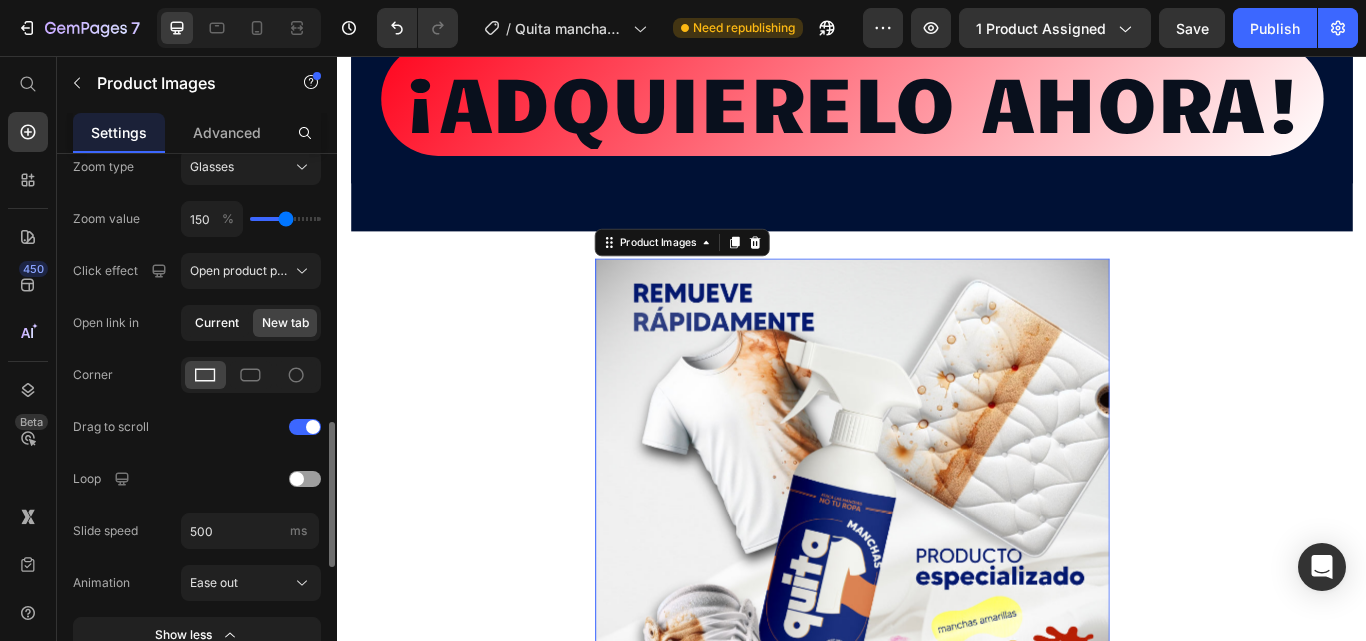 click on "Current" 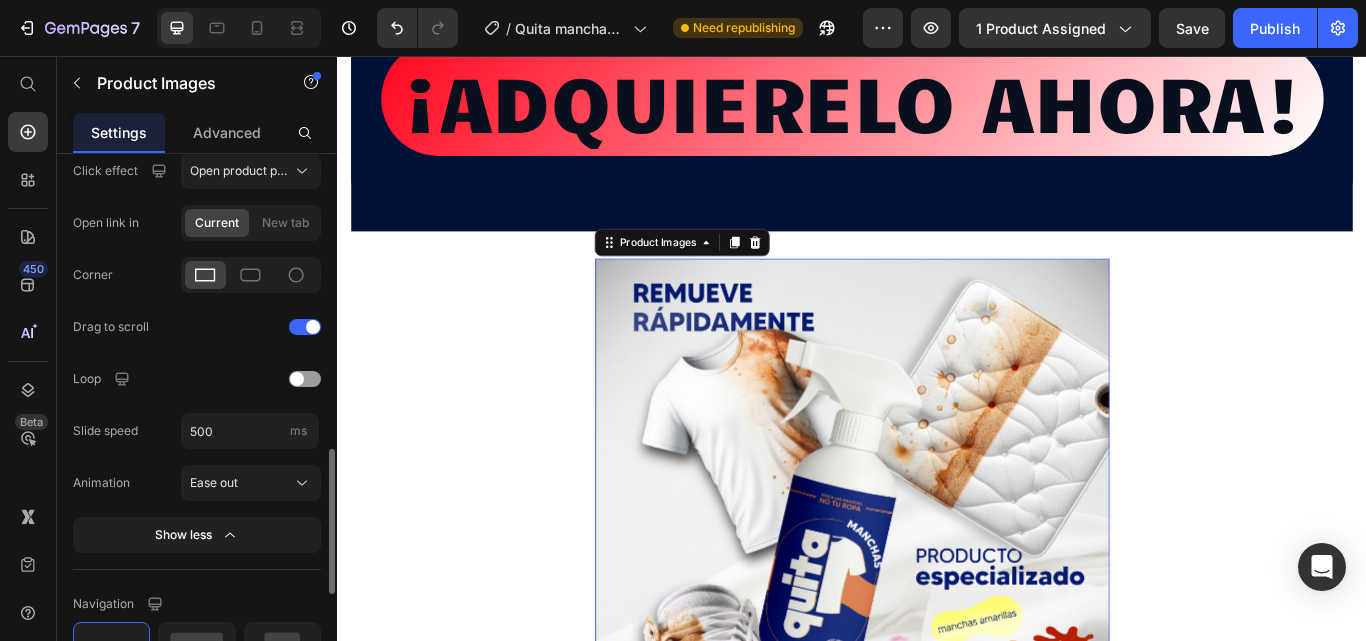 scroll, scrollTop: 1200, scrollLeft: 0, axis: vertical 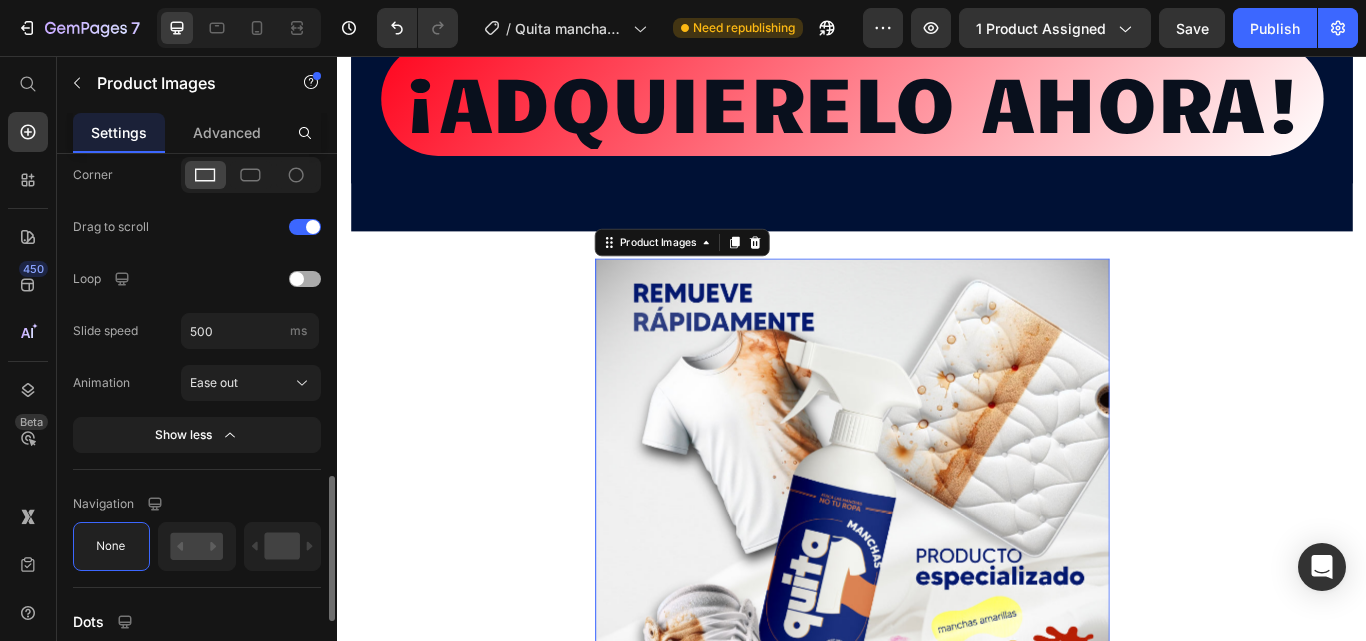 click at bounding box center [297, 279] 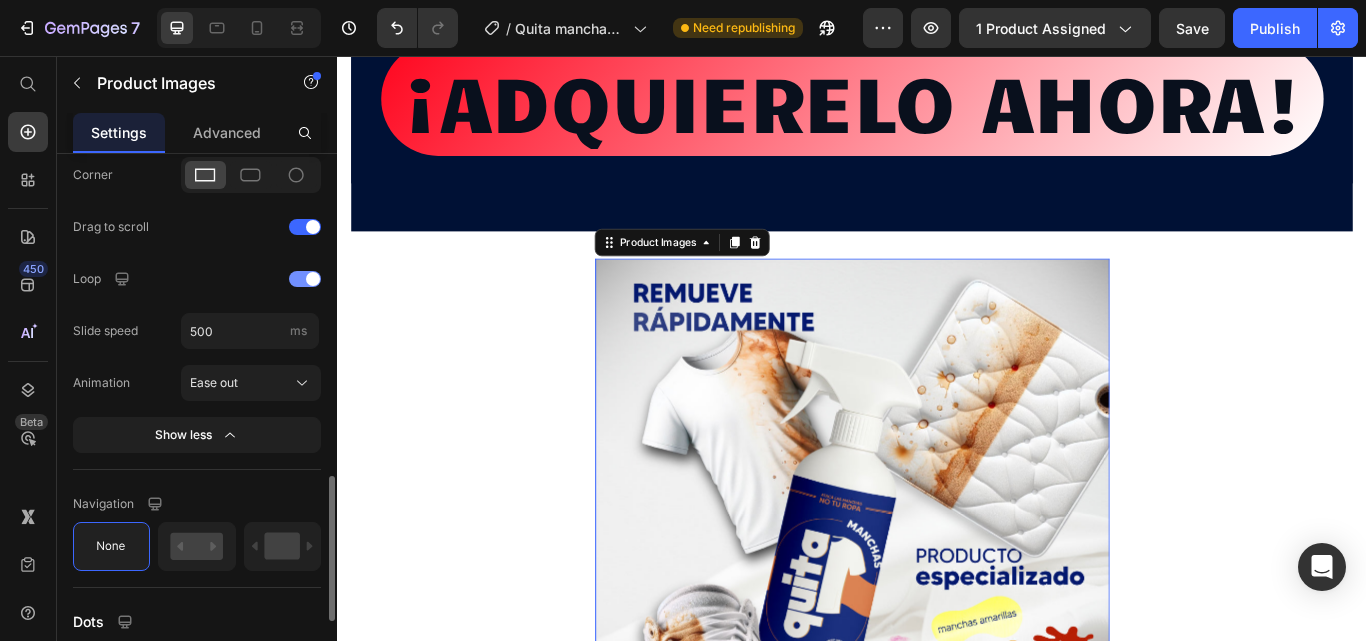 click at bounding box center [313, 279] 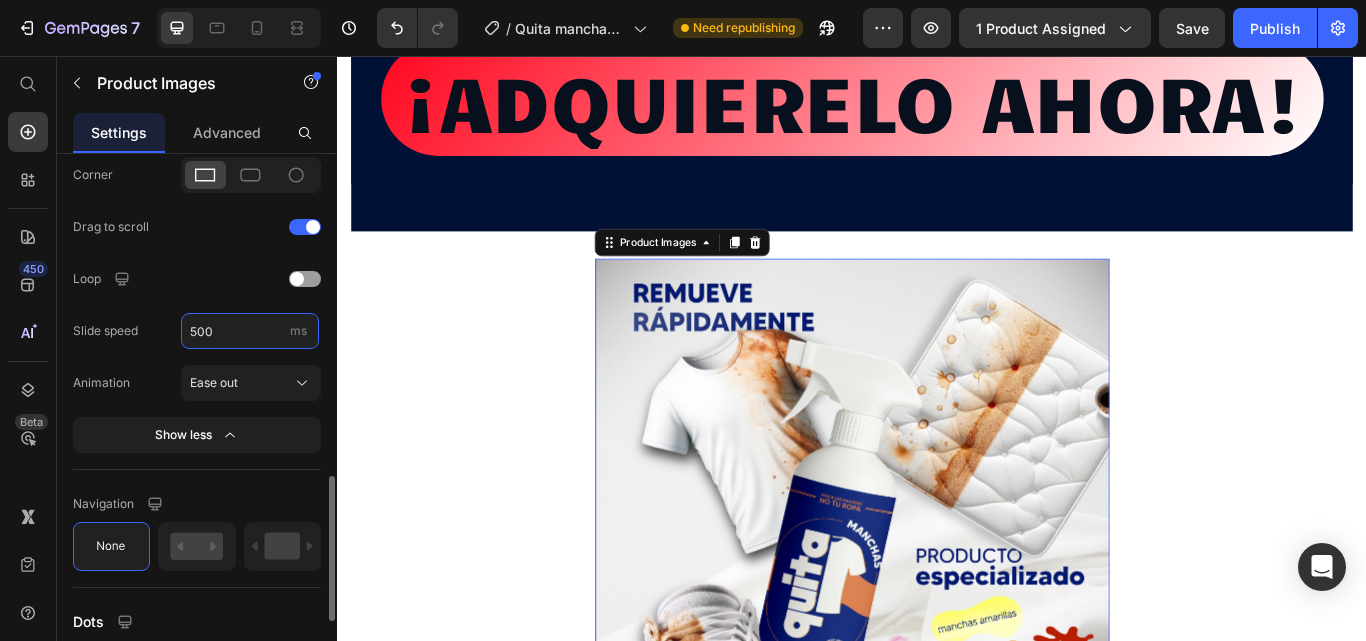click on "500" at bounding box center (250, 331) 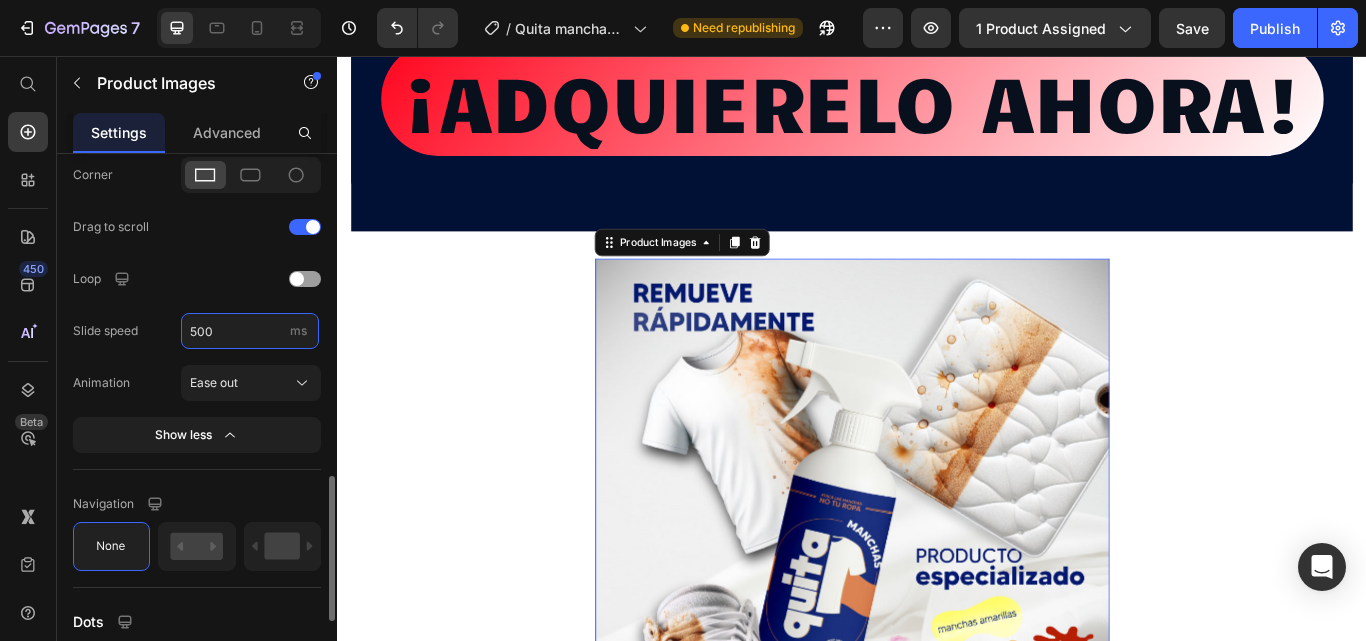 scroll, scrollTop: 1300, scrollLeft: 0, axis: vertical 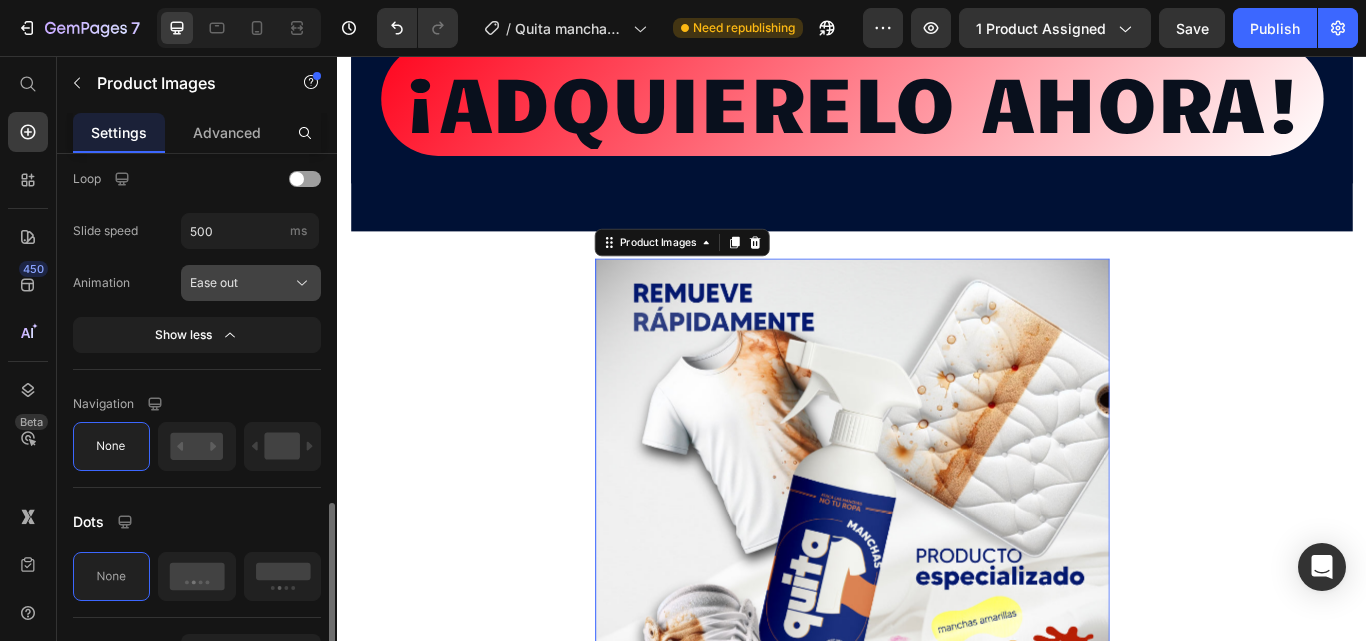 type on "500" 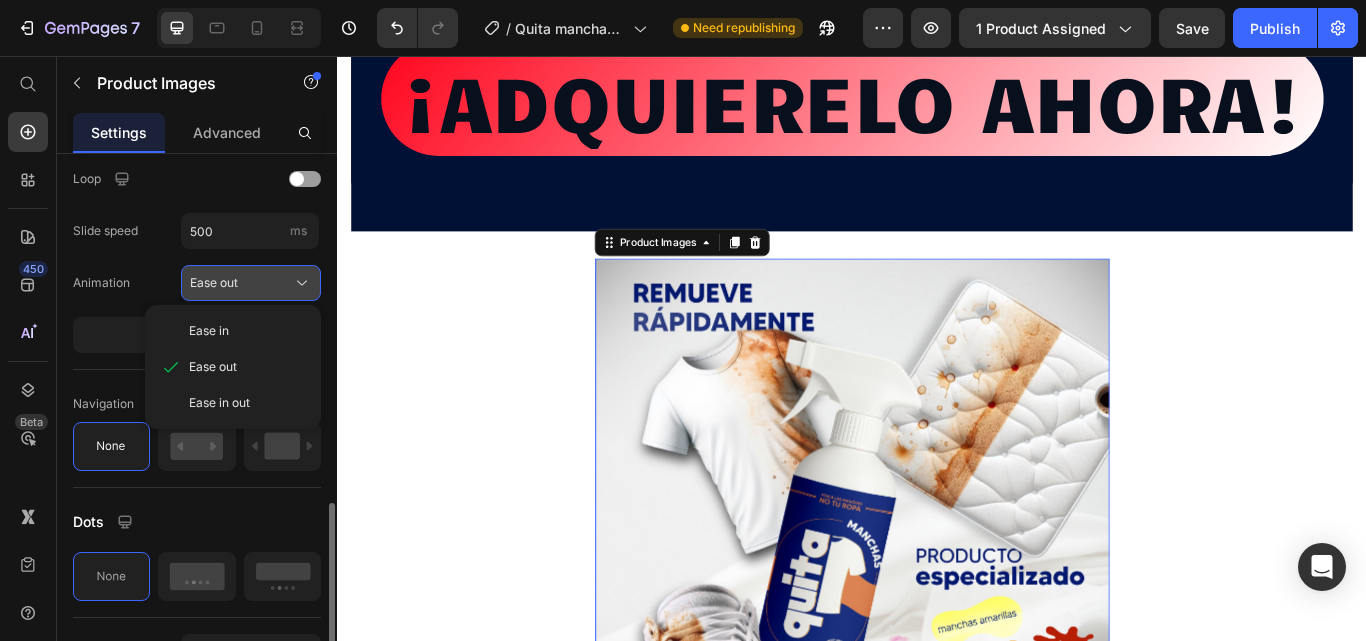 click on "Ease out" 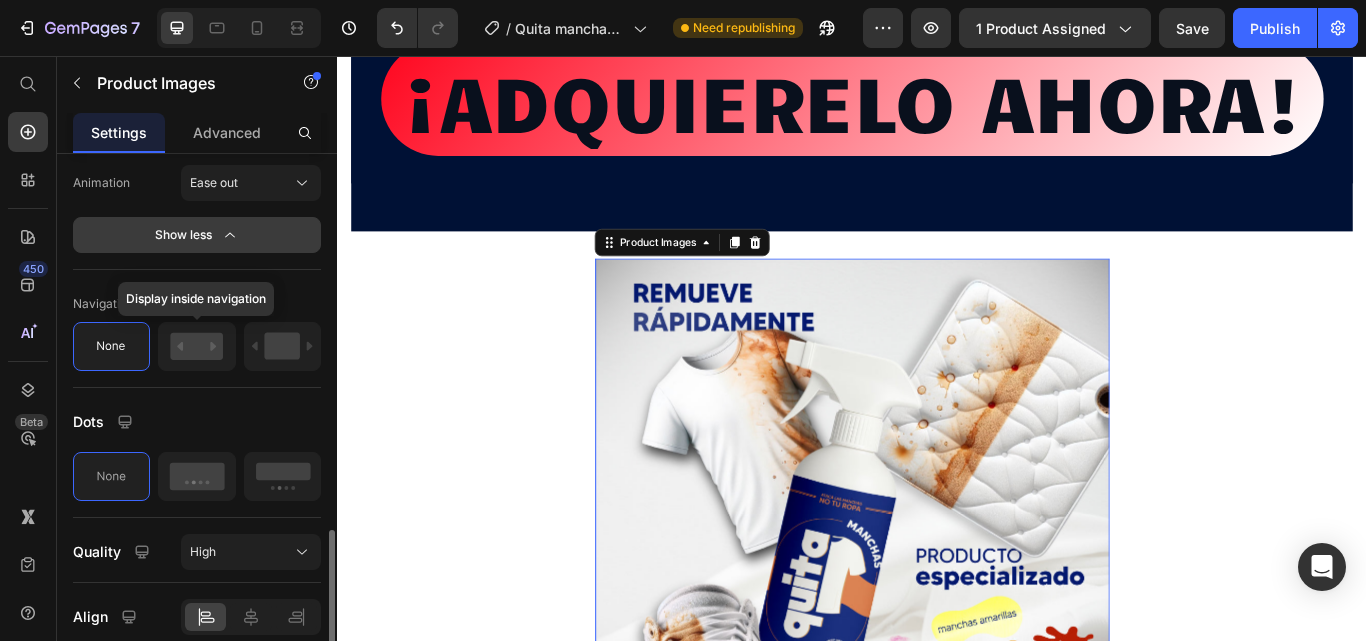scroll, scrollTop: 1485, scrollLeft: 0, axis: vertical 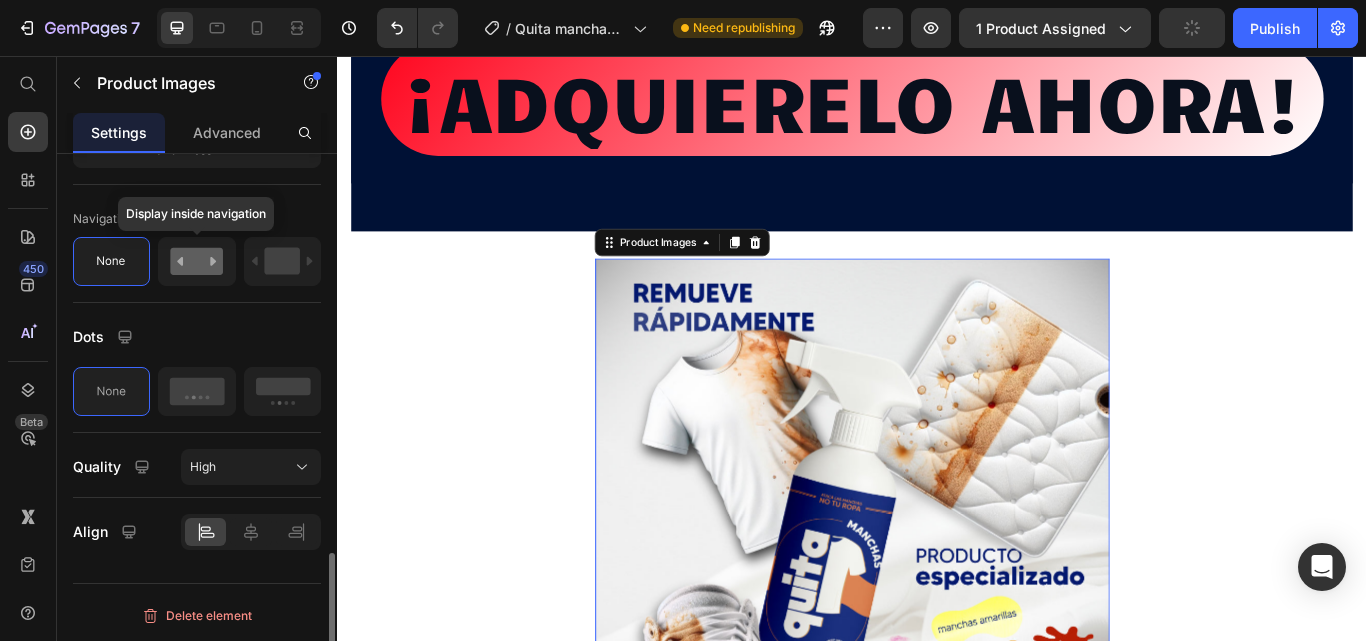 click 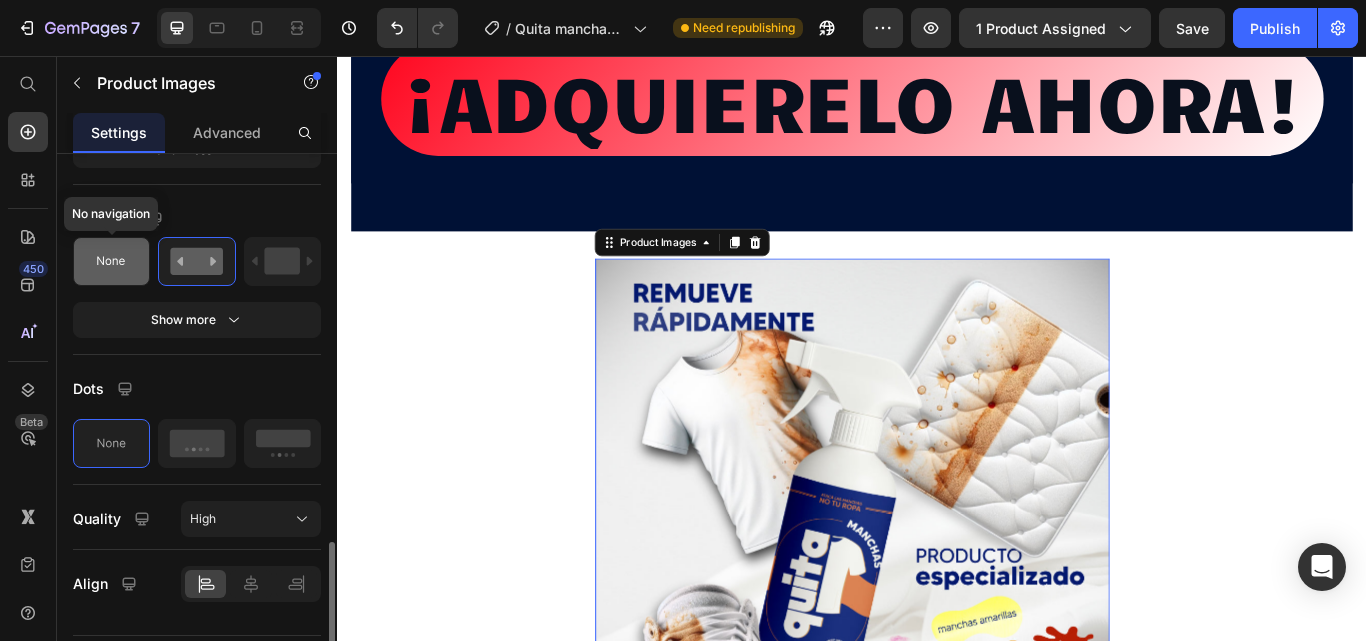 click 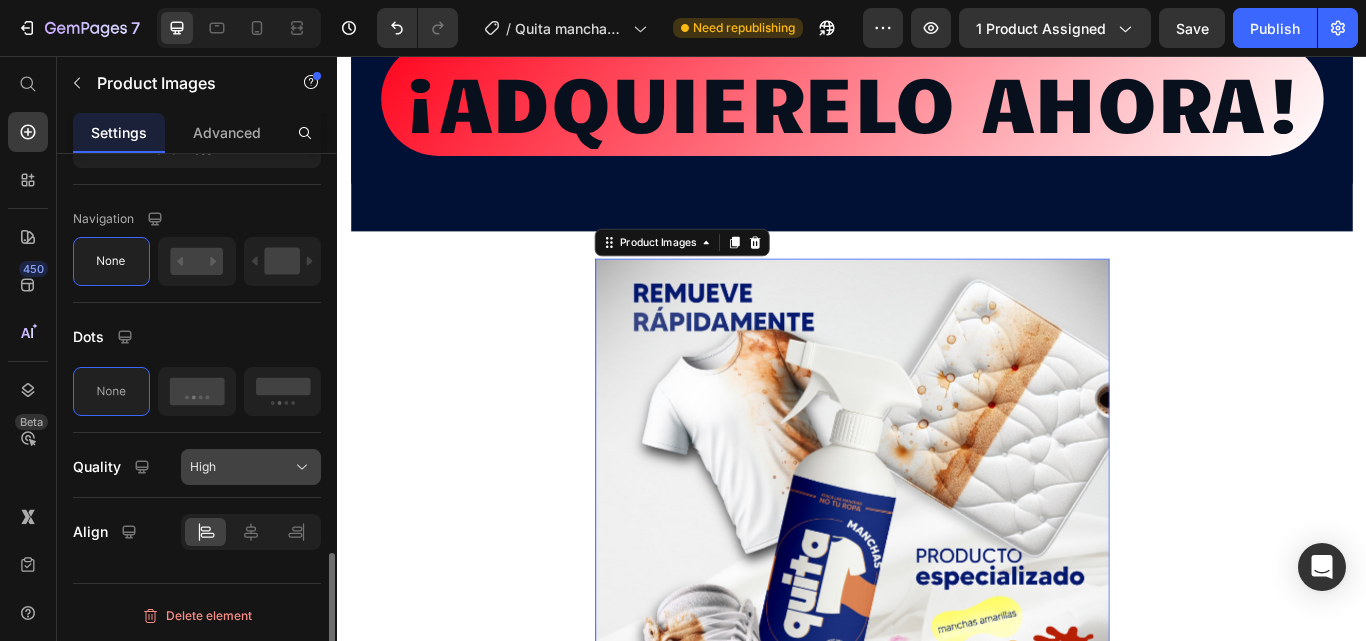click on "High" at bounding box center [251, 467] 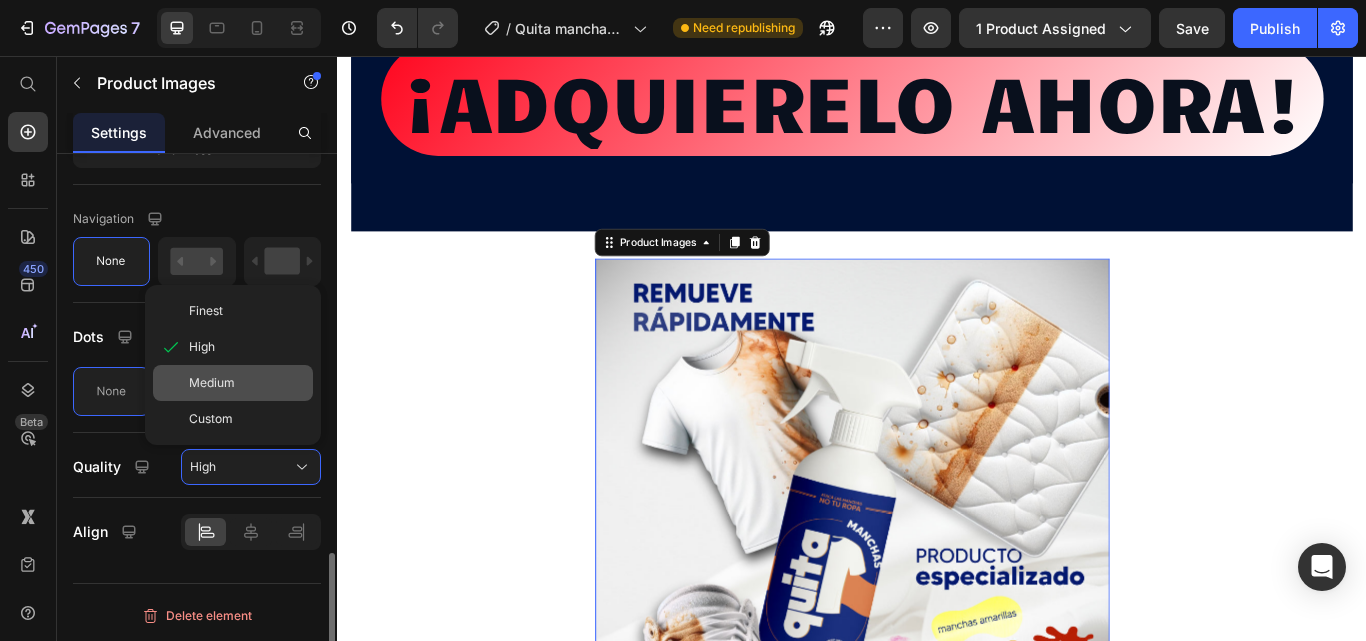 click on "Medium" at bounding box center (247, 383) 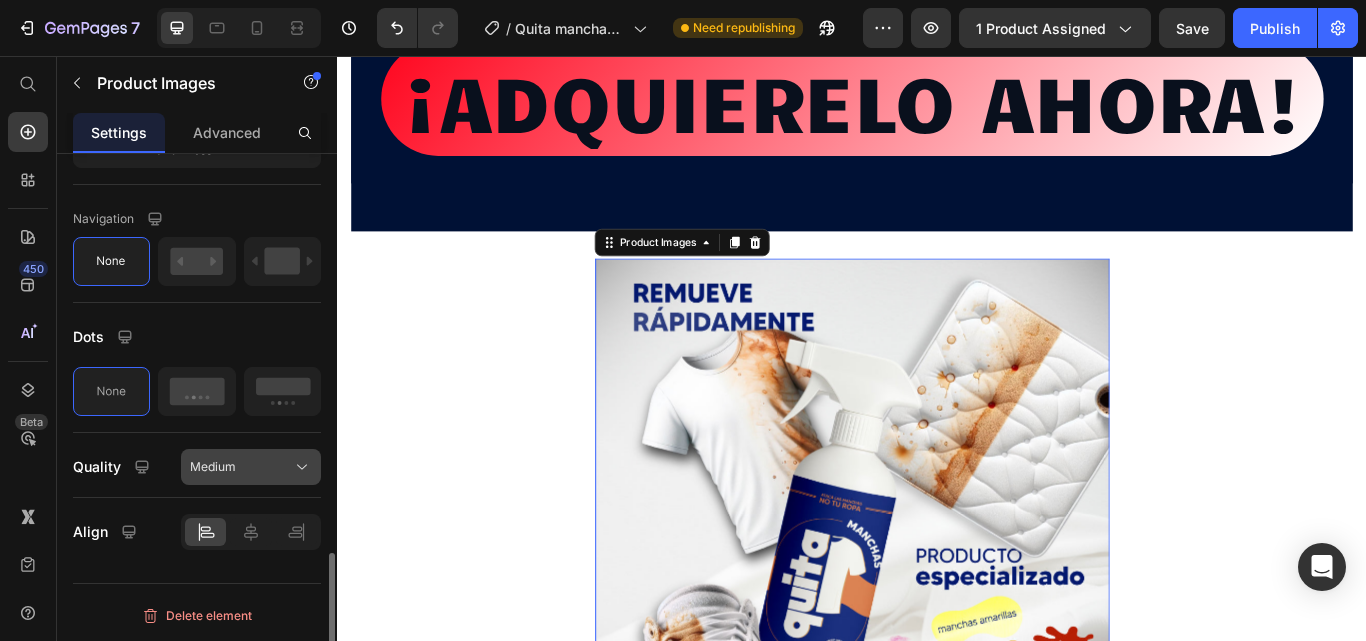 click on "Medium" at bounding box center [251, 467] 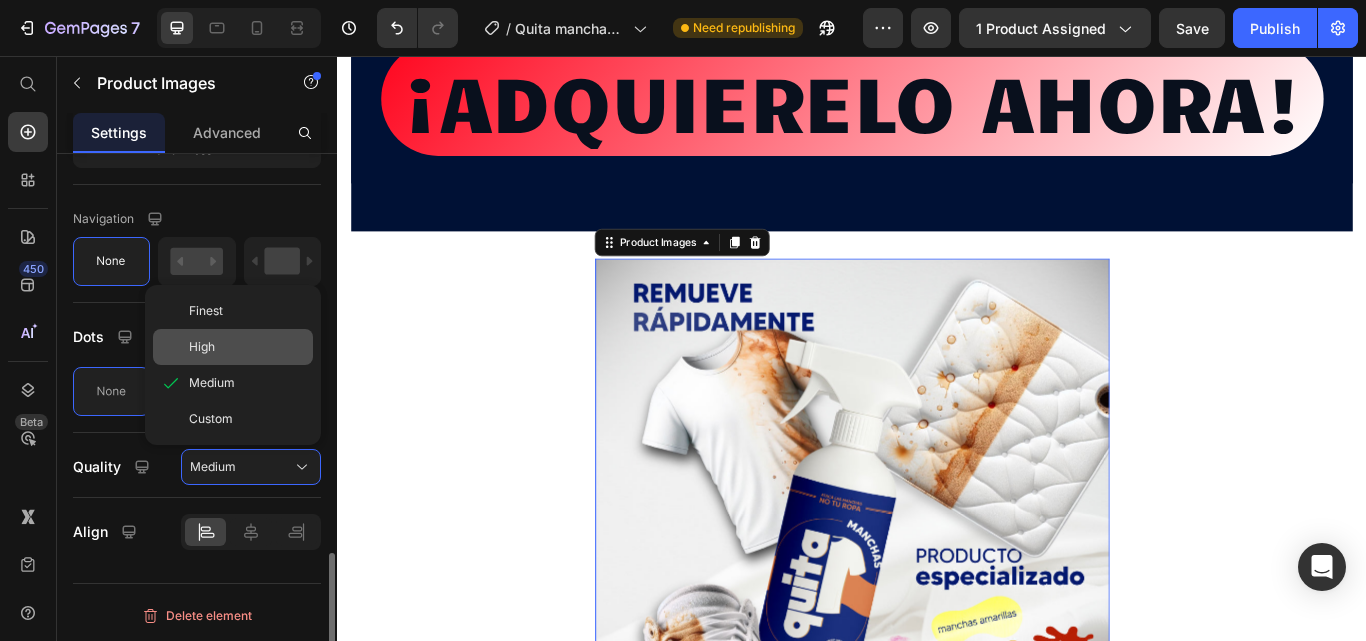 click on "High" at bounding box center [247, 347] 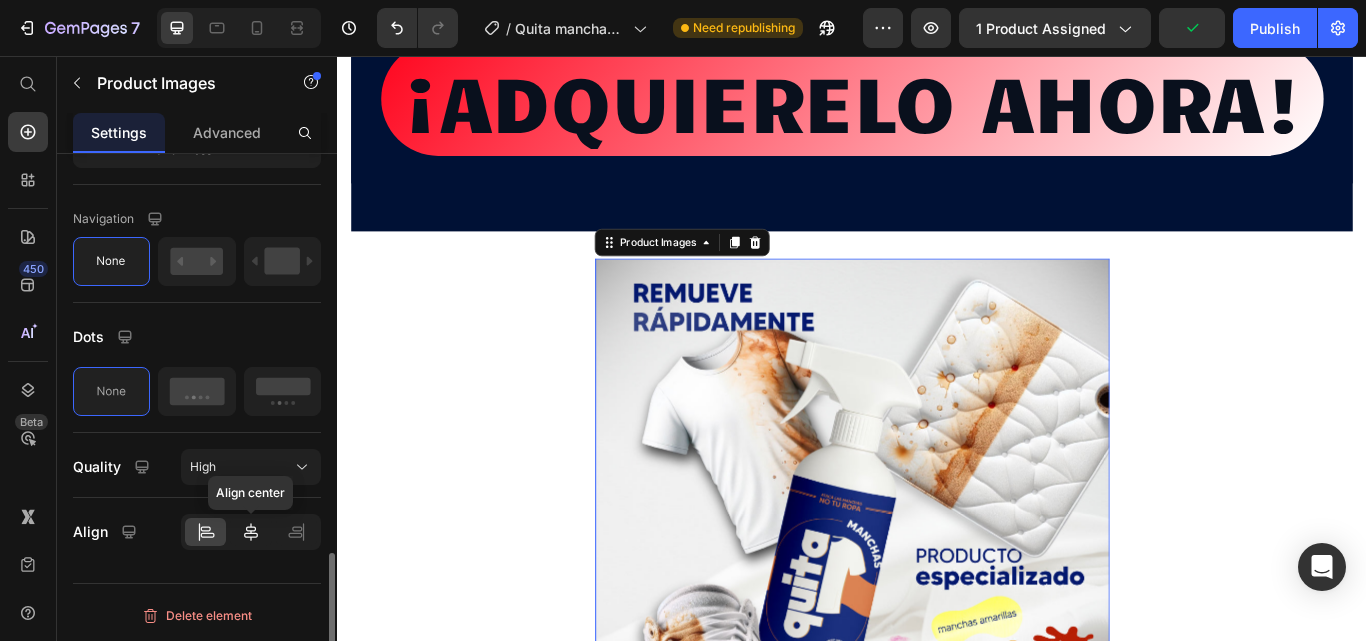 click 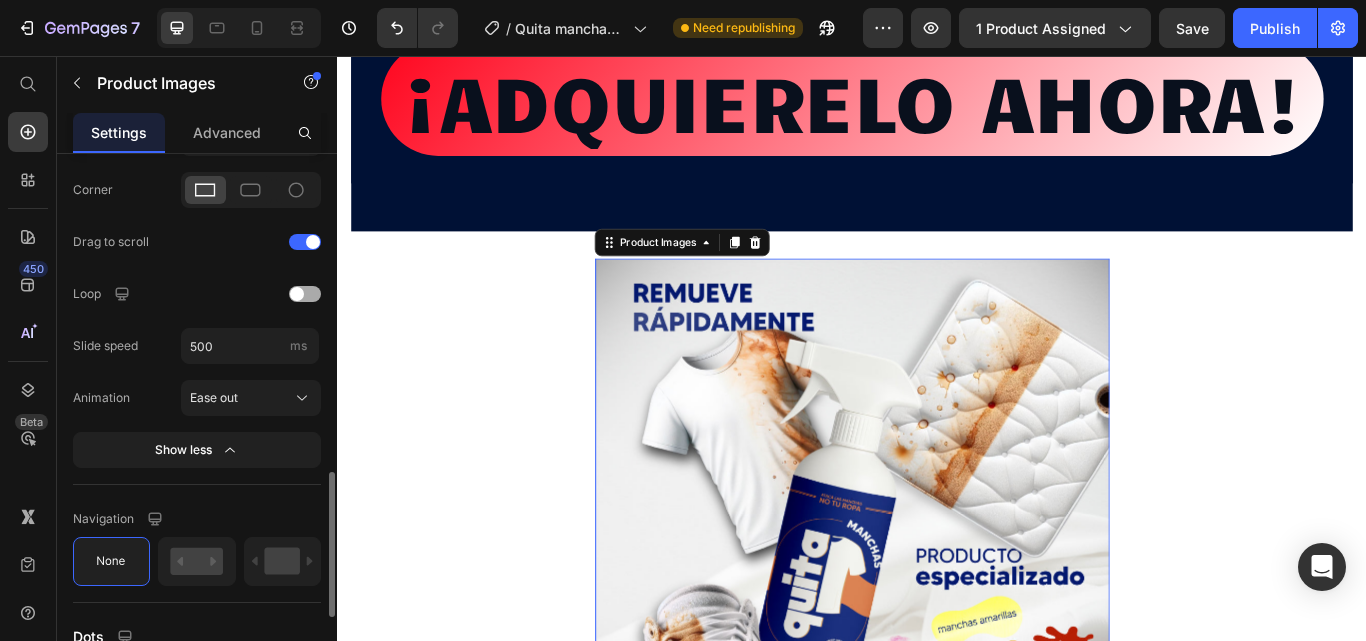 scroll, scrollTop: 1085, scrollLeft: 0, axis: vertical 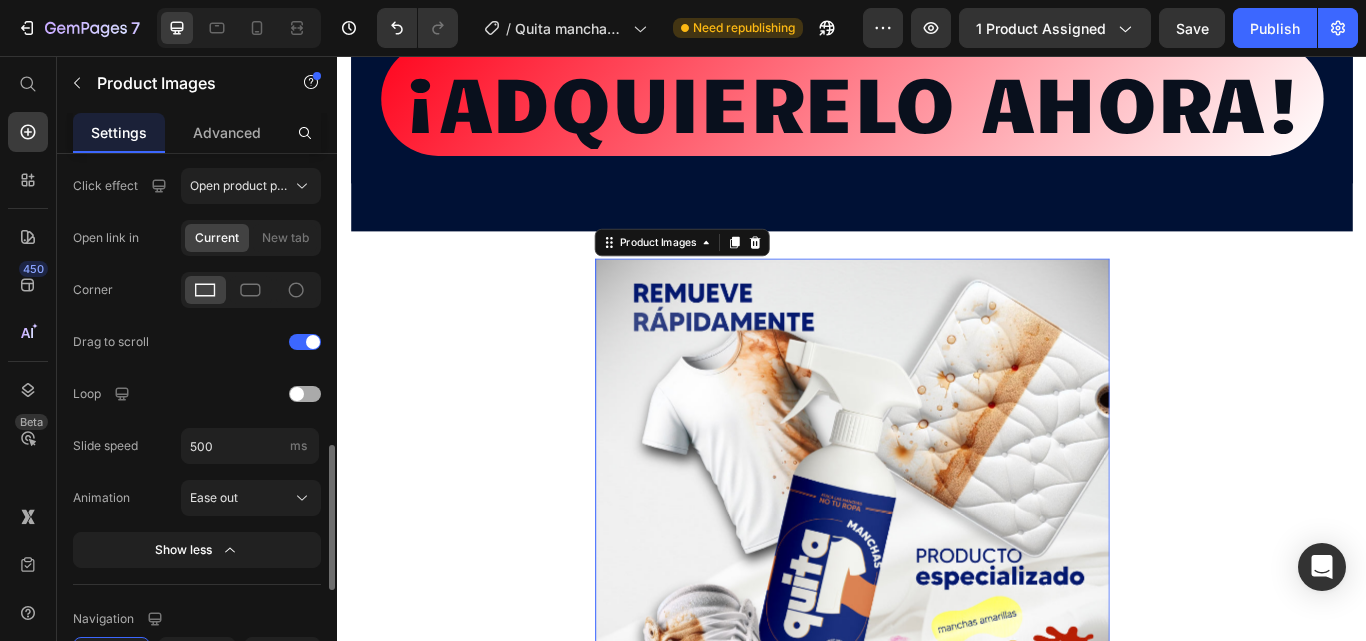 click at bounding box center [305, 394] 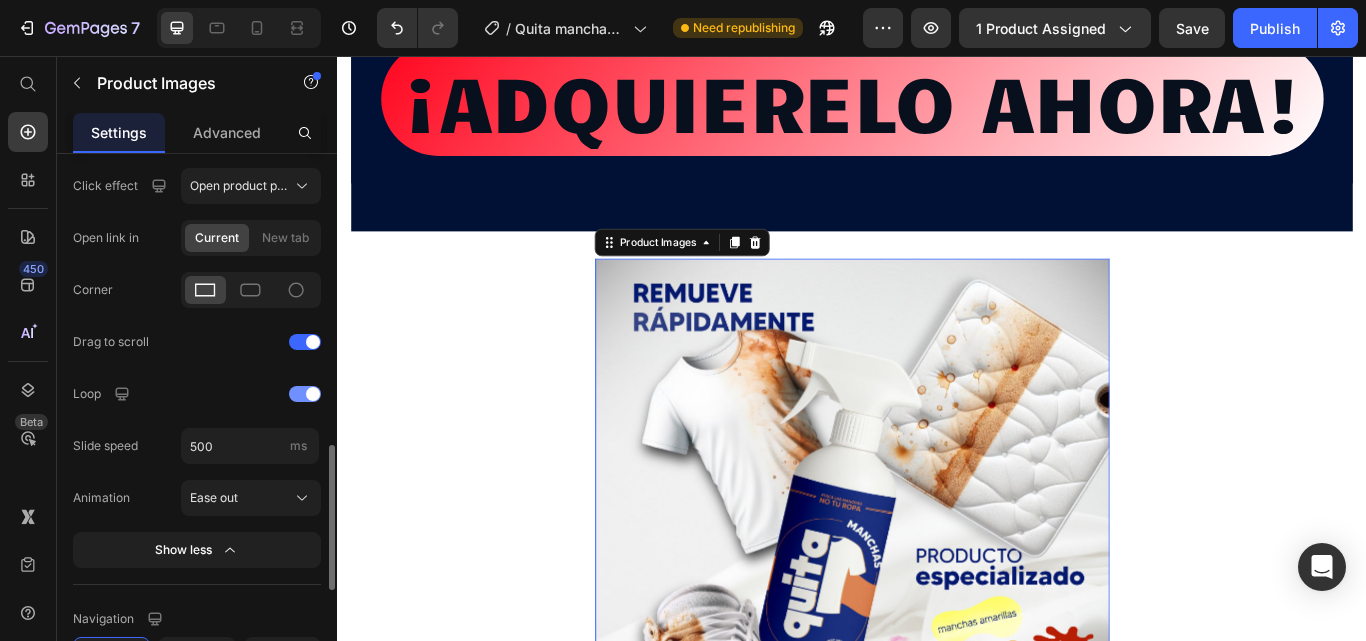 click at bounding box center [313, 394] 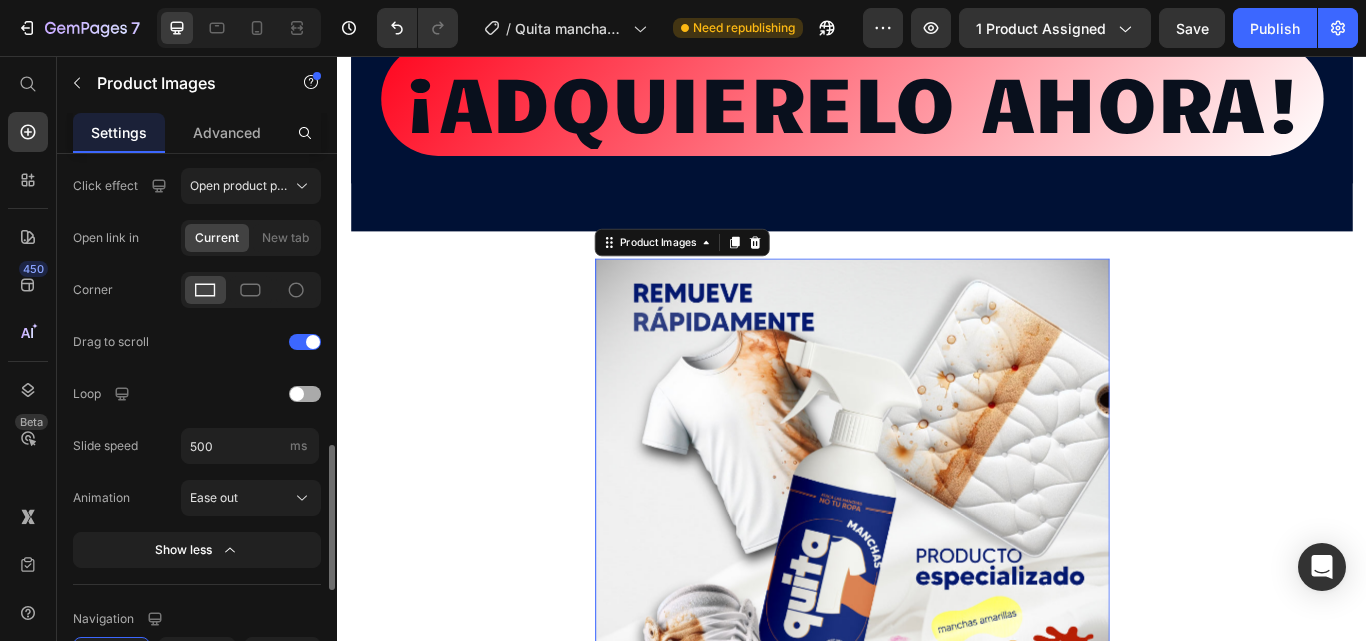 scroll, scrollTop: 885, scrollLeft: 0, axis: vertical 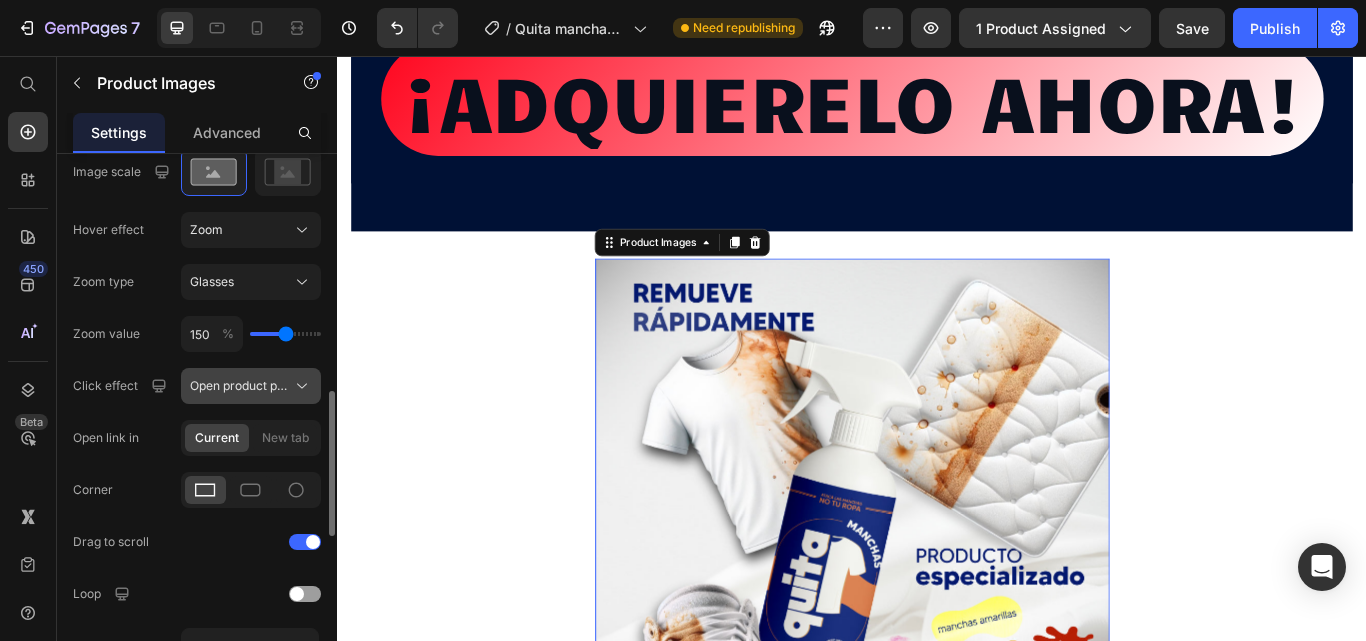 click on "Open product page" at bounding box center [239, 386] 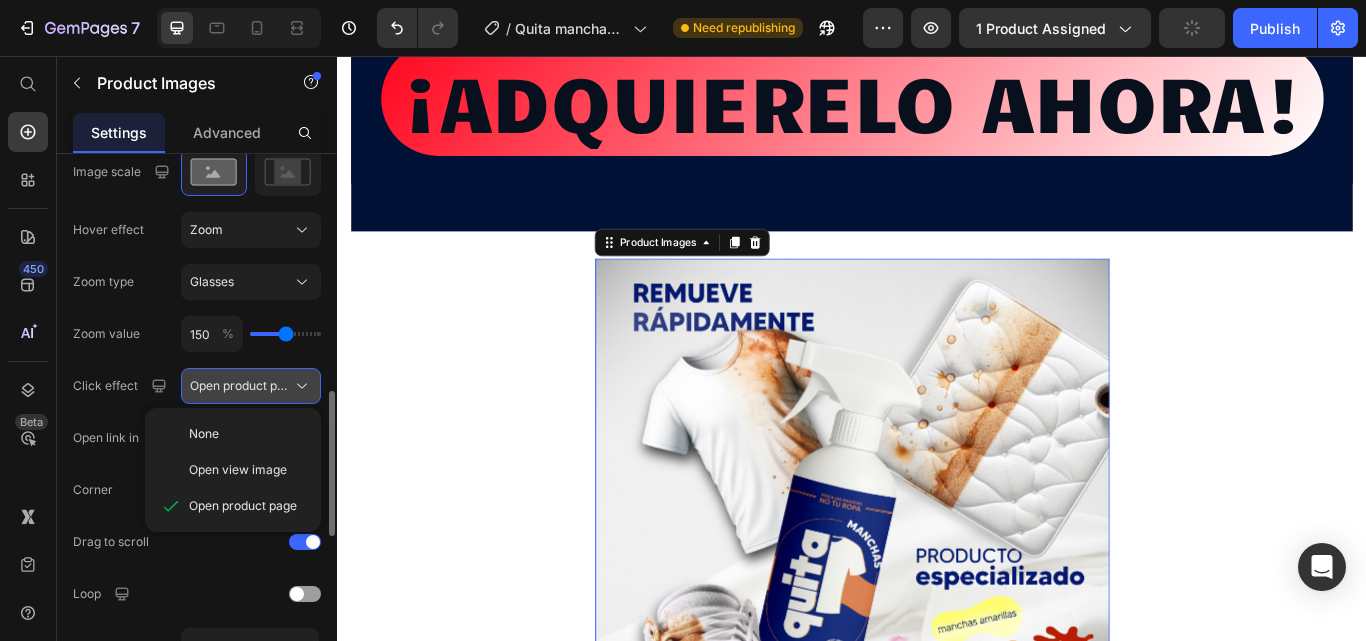 click on "Open product page" at bounding box center (239, 386) 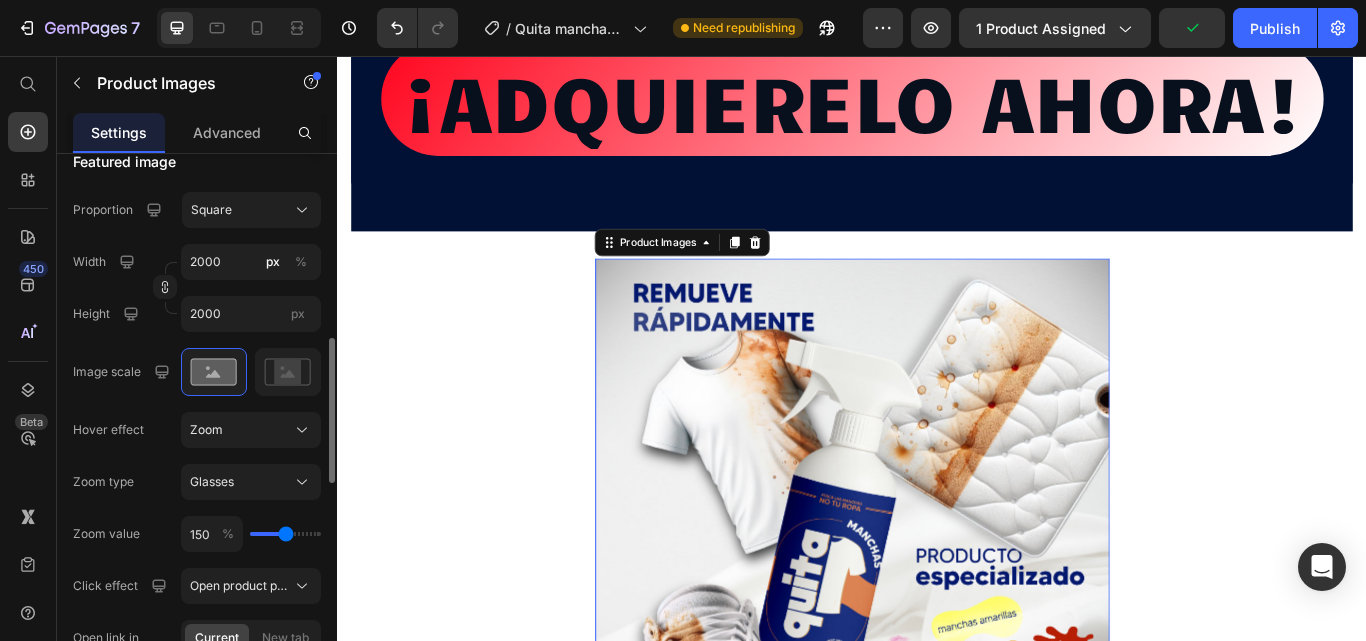 scroll, scrollTop: 585, scrollLeft: 0, axis: vertical 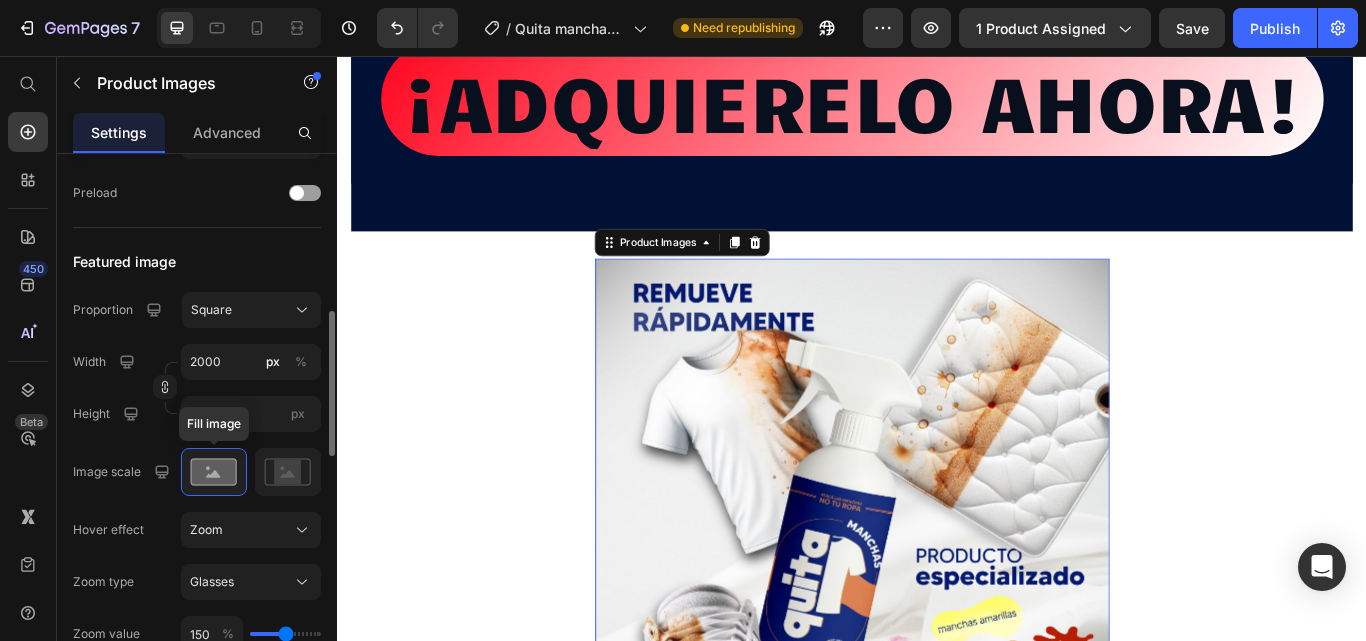 click 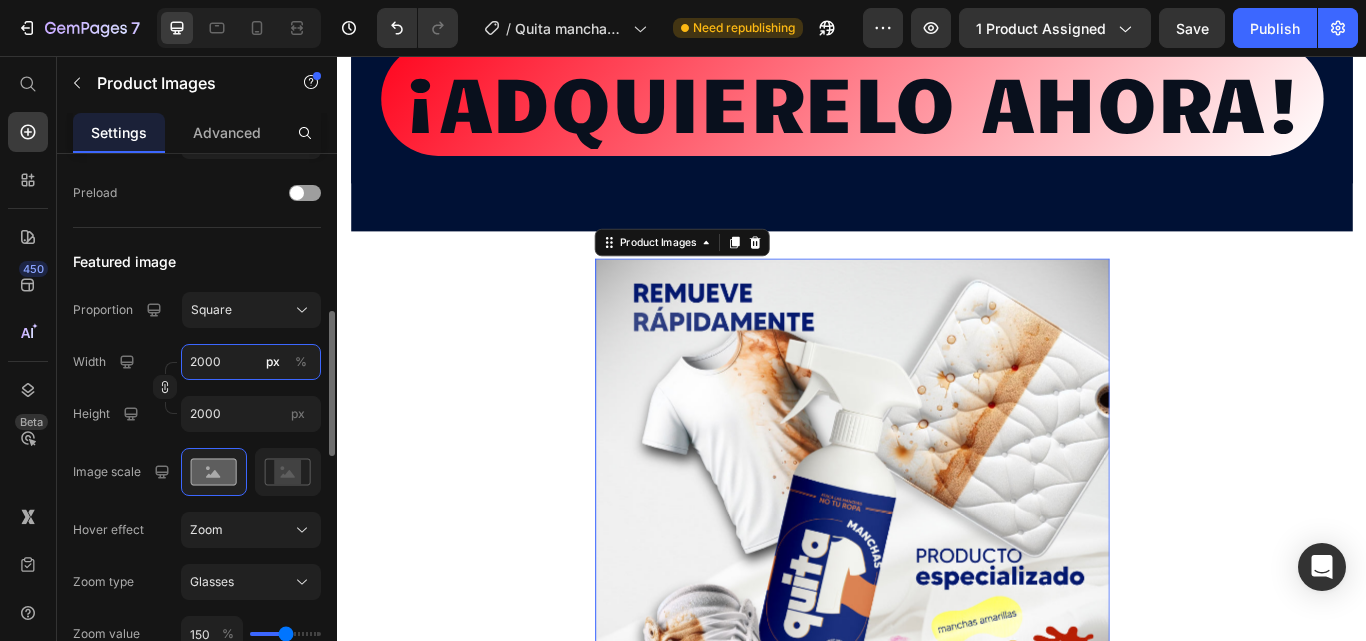 click on "2000" at bounding box center [251, 362] 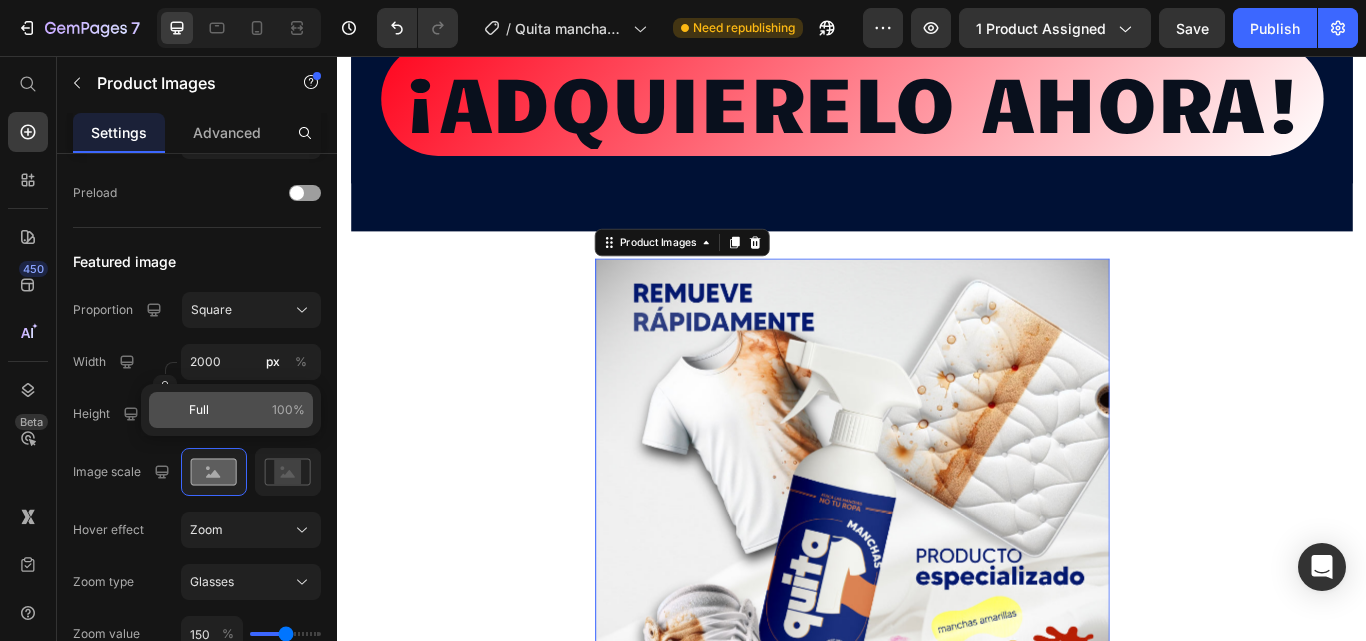 click on "Full 100%" at bounding box center (247, 410) 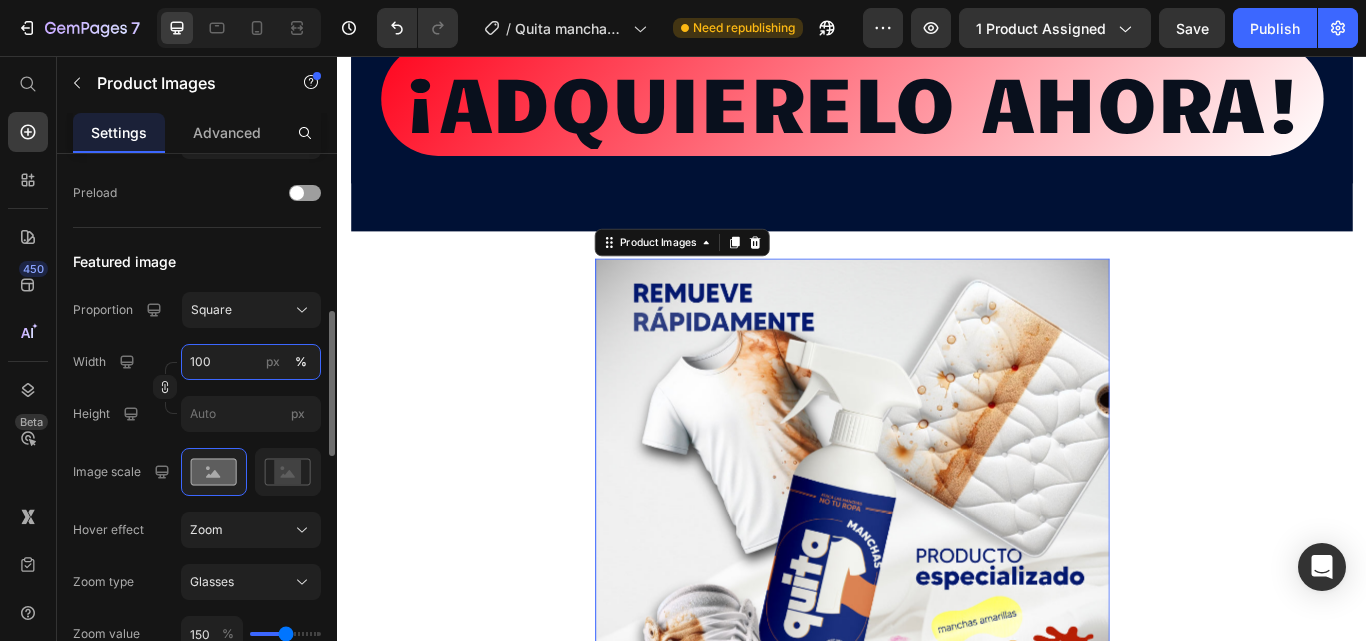 click on "100" at bounding box center (251, 362) 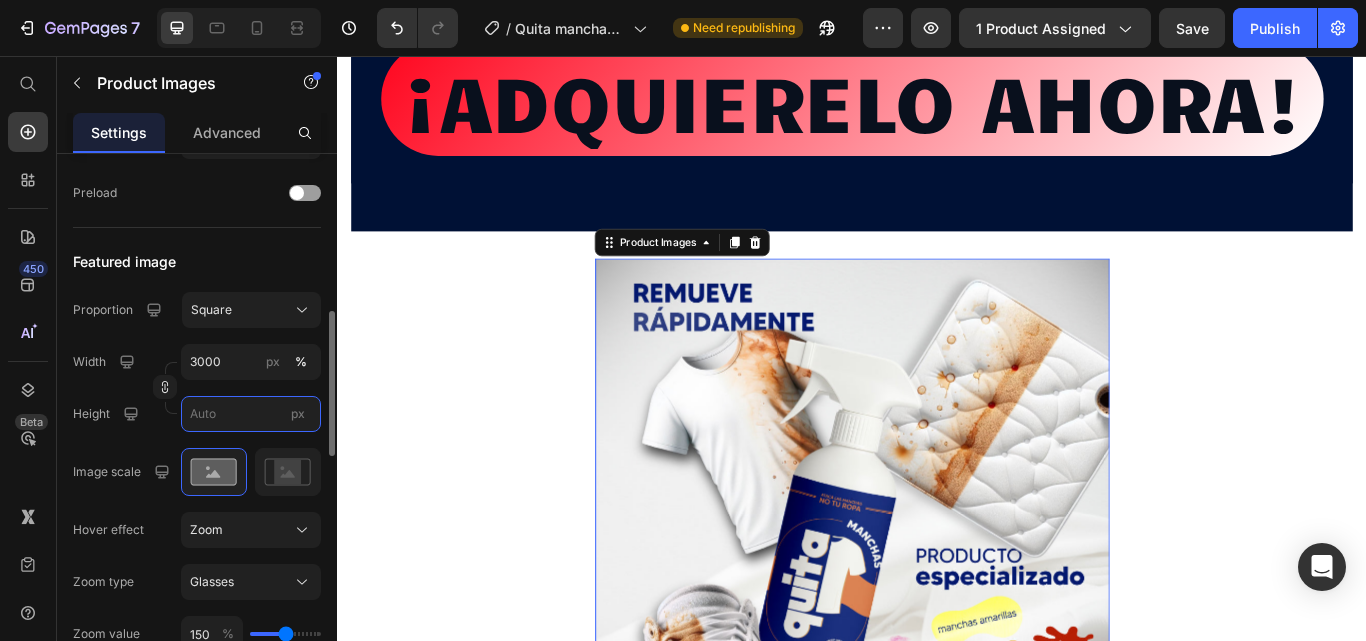 click on "px" at bounding box center (251, 414) 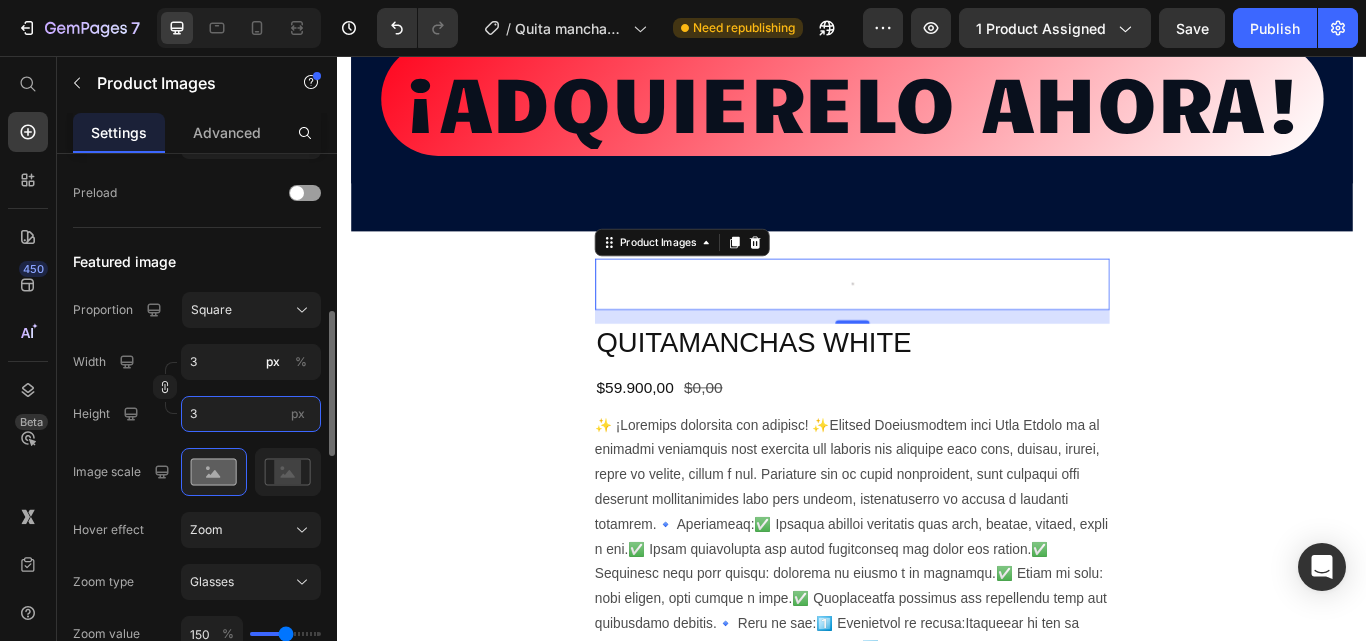 type on "30" 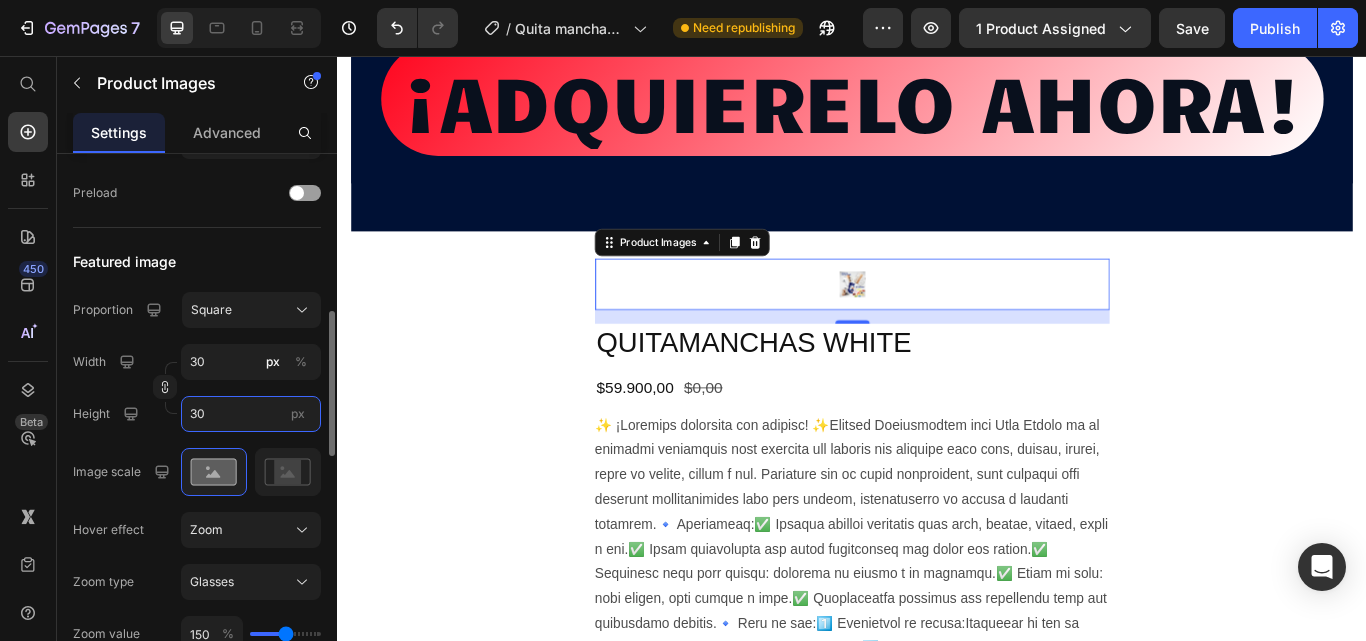 type on "300" 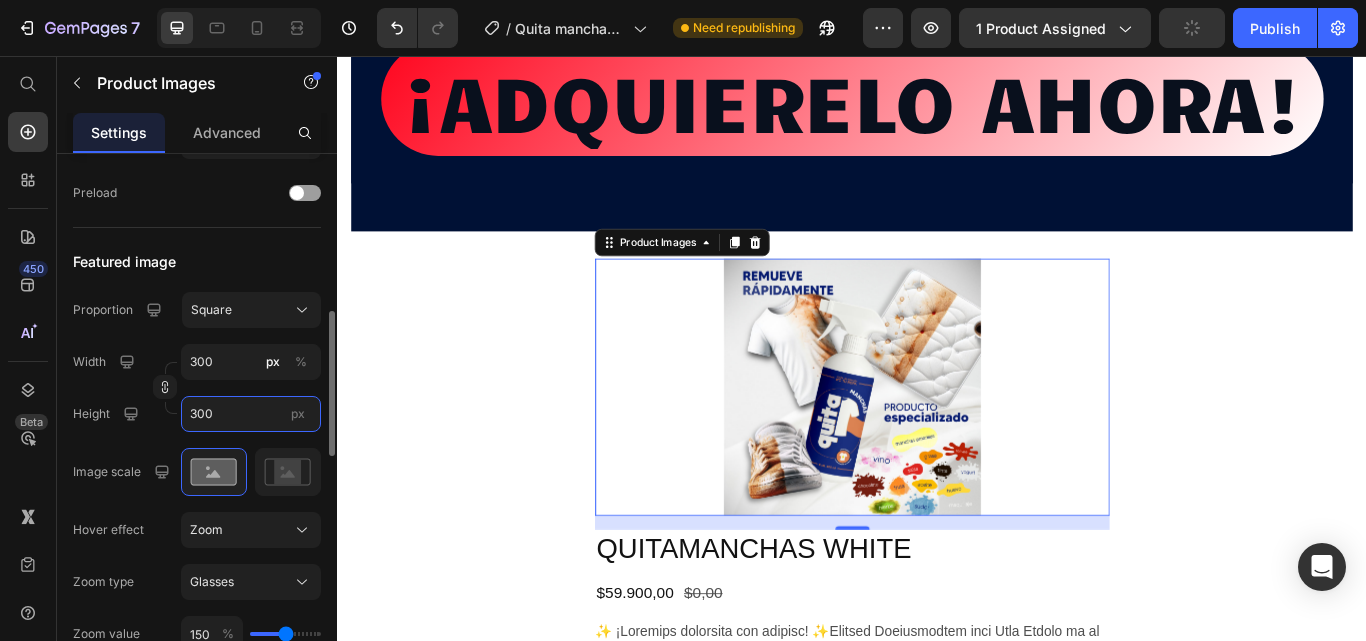 type on "3000" 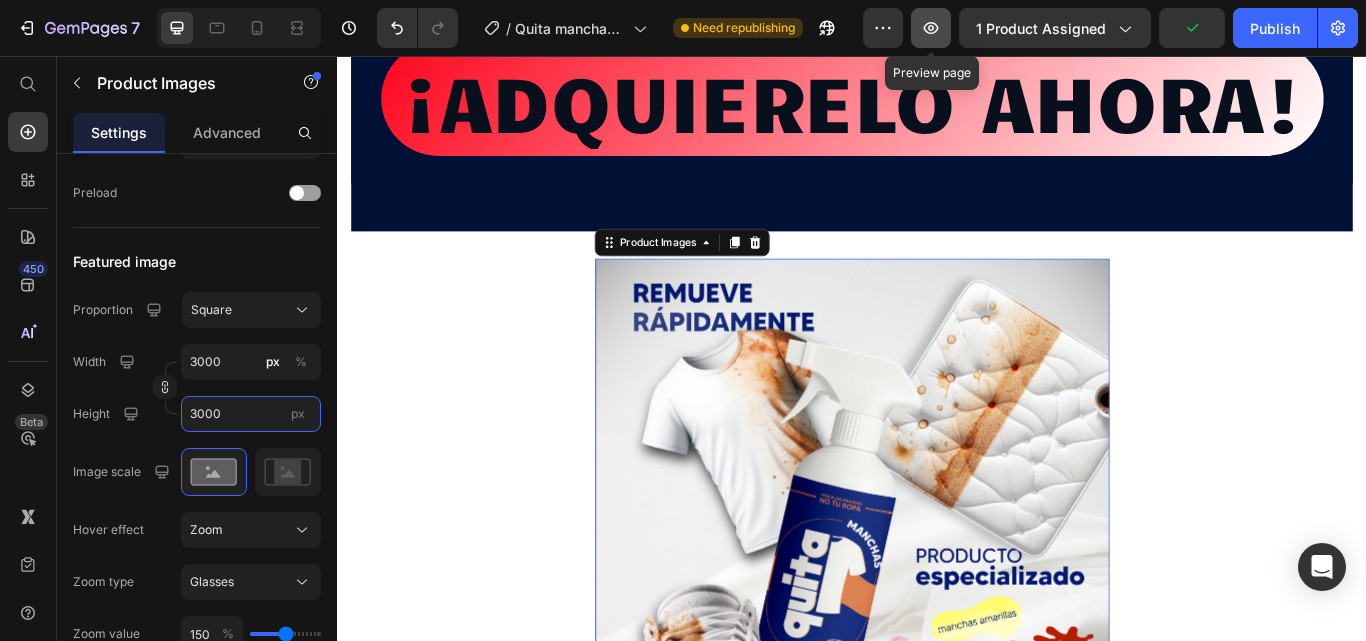 type on "3000" 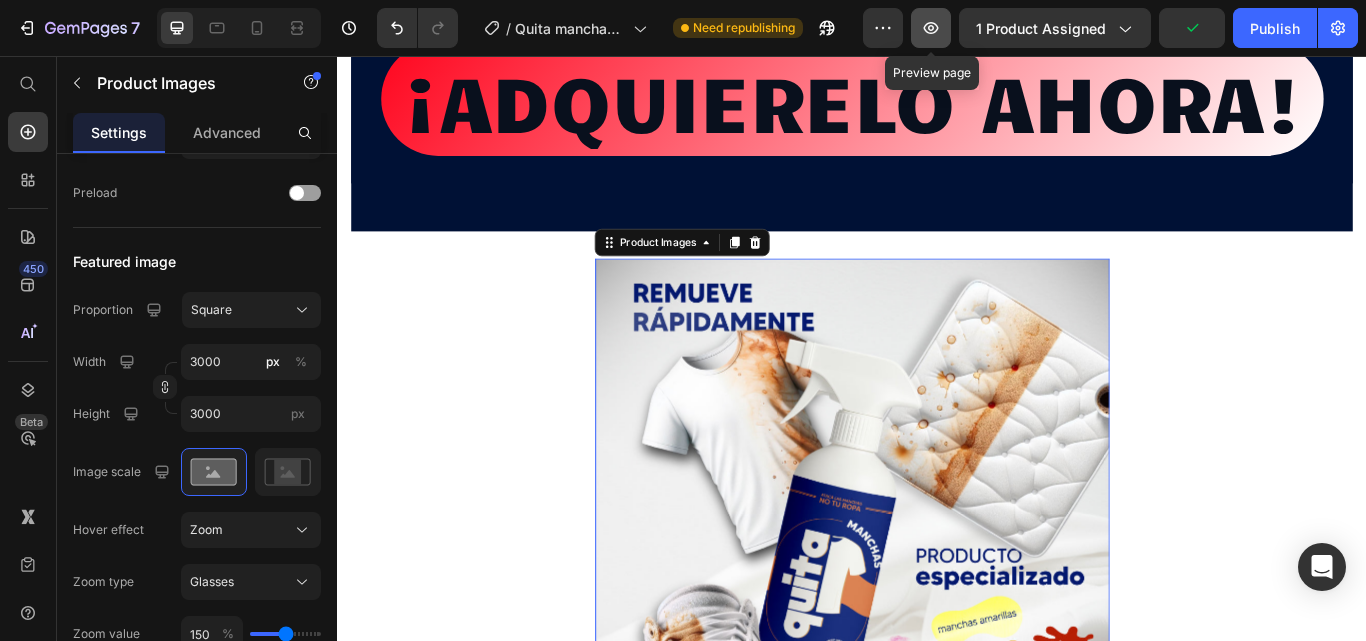 click 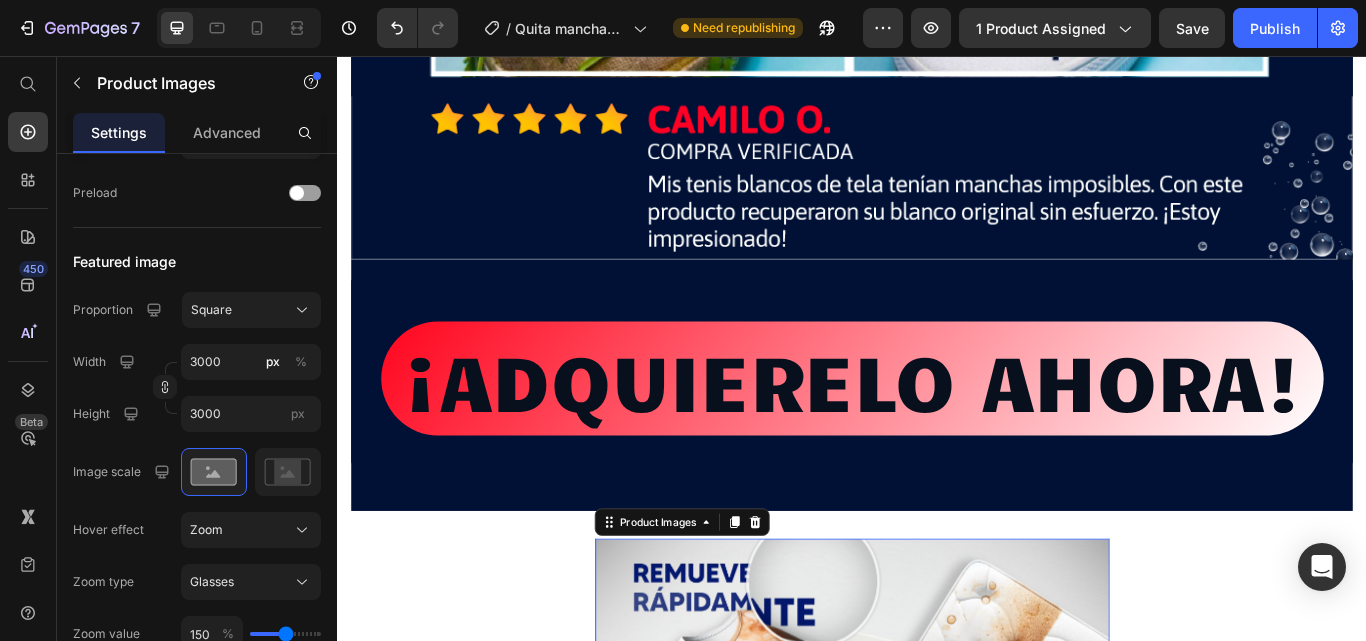 scroll, scrollTop: 15408, scrollLeft: 0, axis: vertical 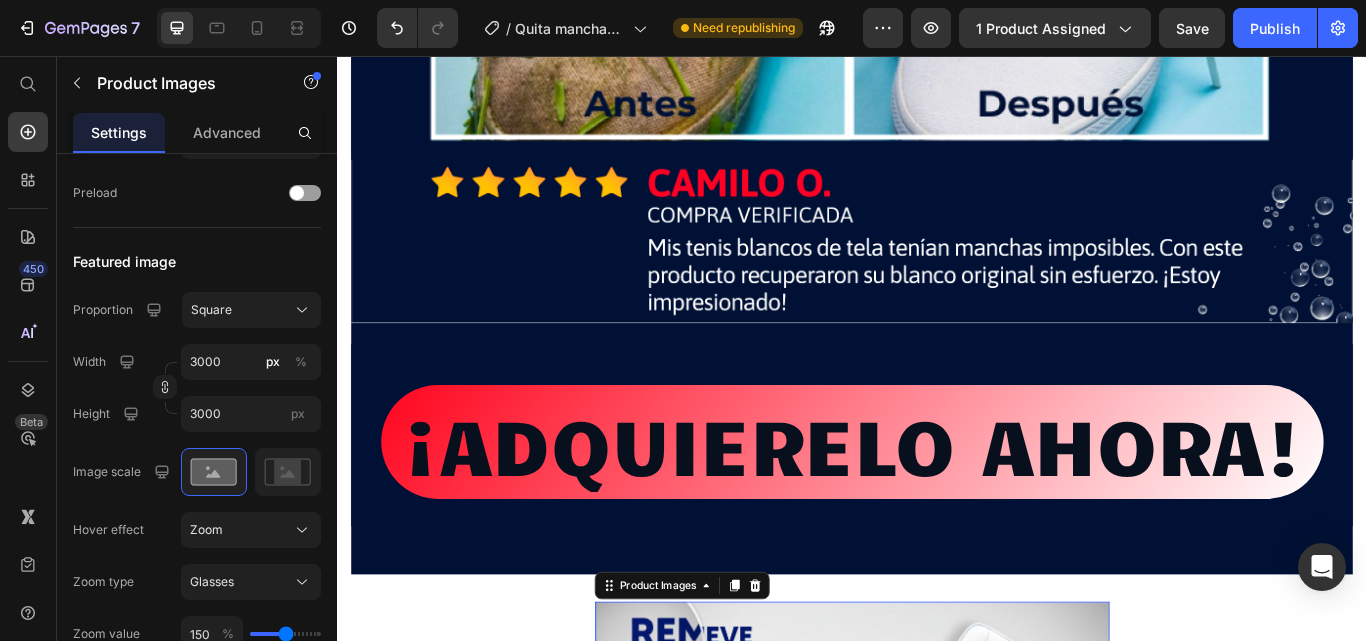 click at bounding box center [937, 993] 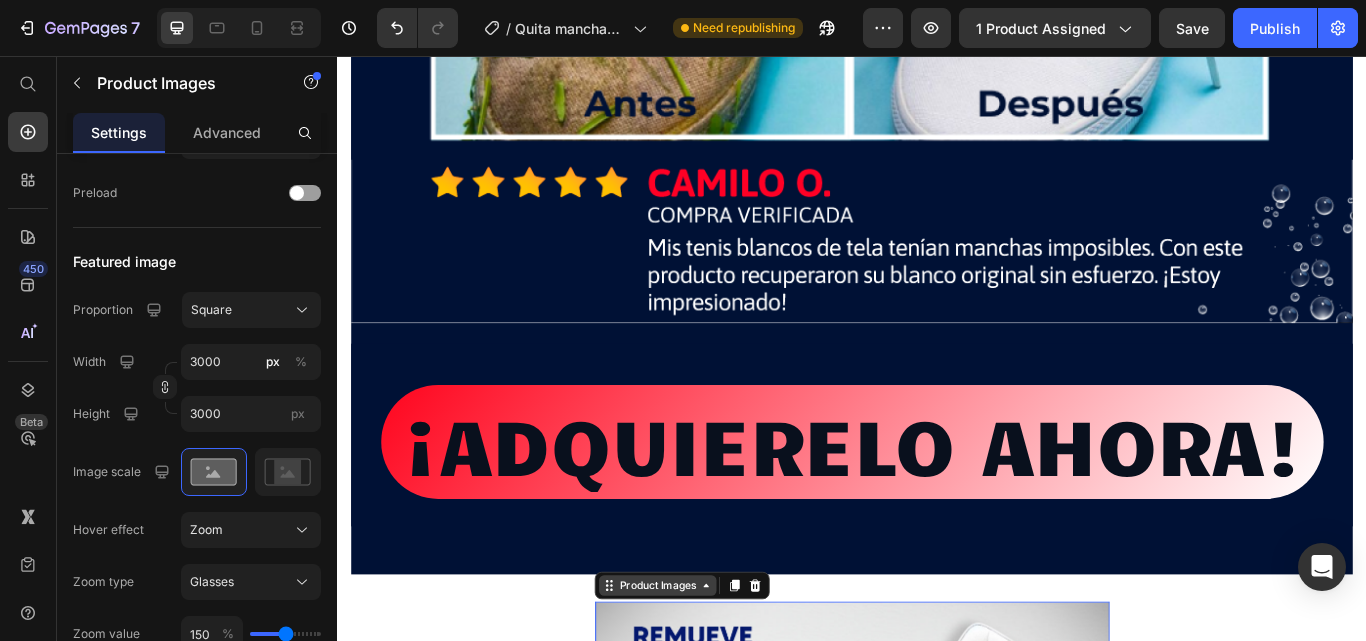 click 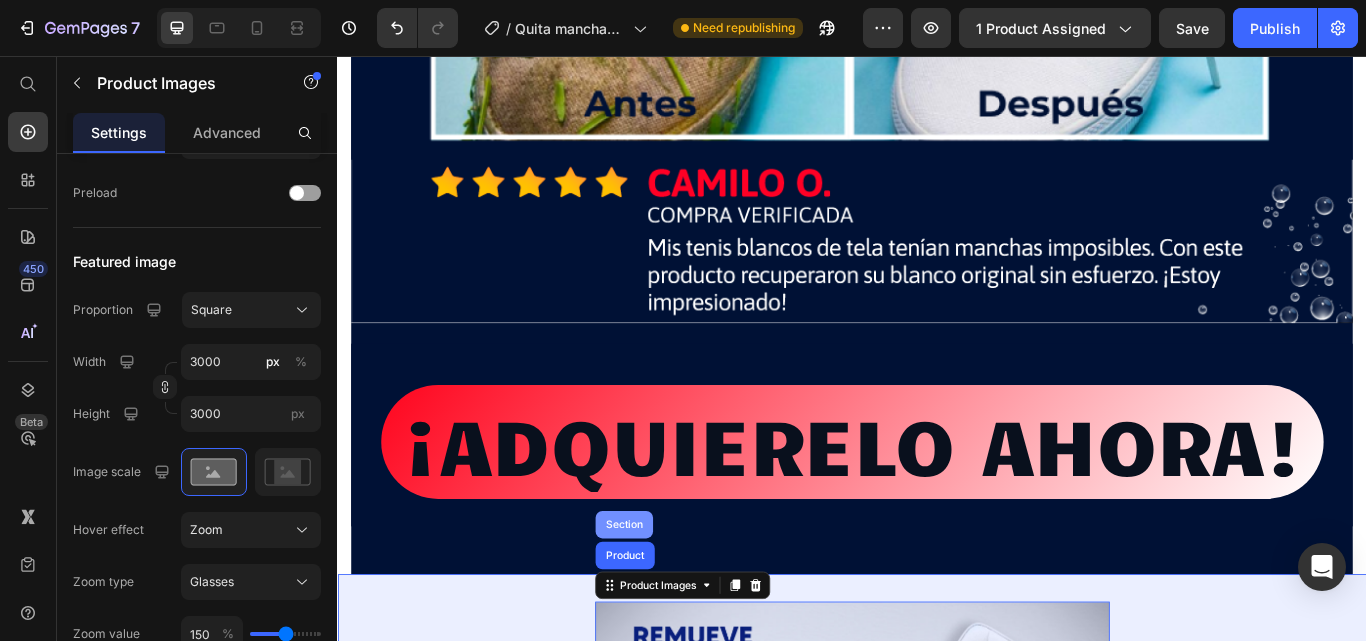 click on "Section" at bounding box center [671, 603] 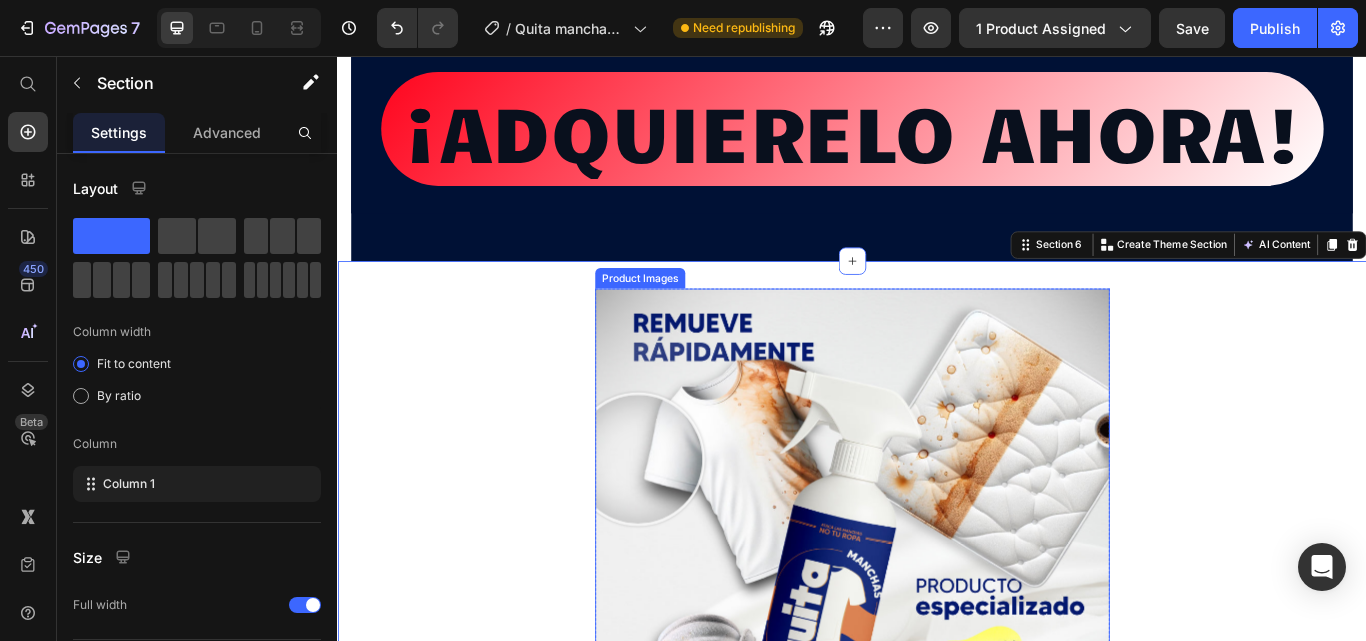 scroll, scrollTop: 15808, scrollLeft: 0, axis: vertical 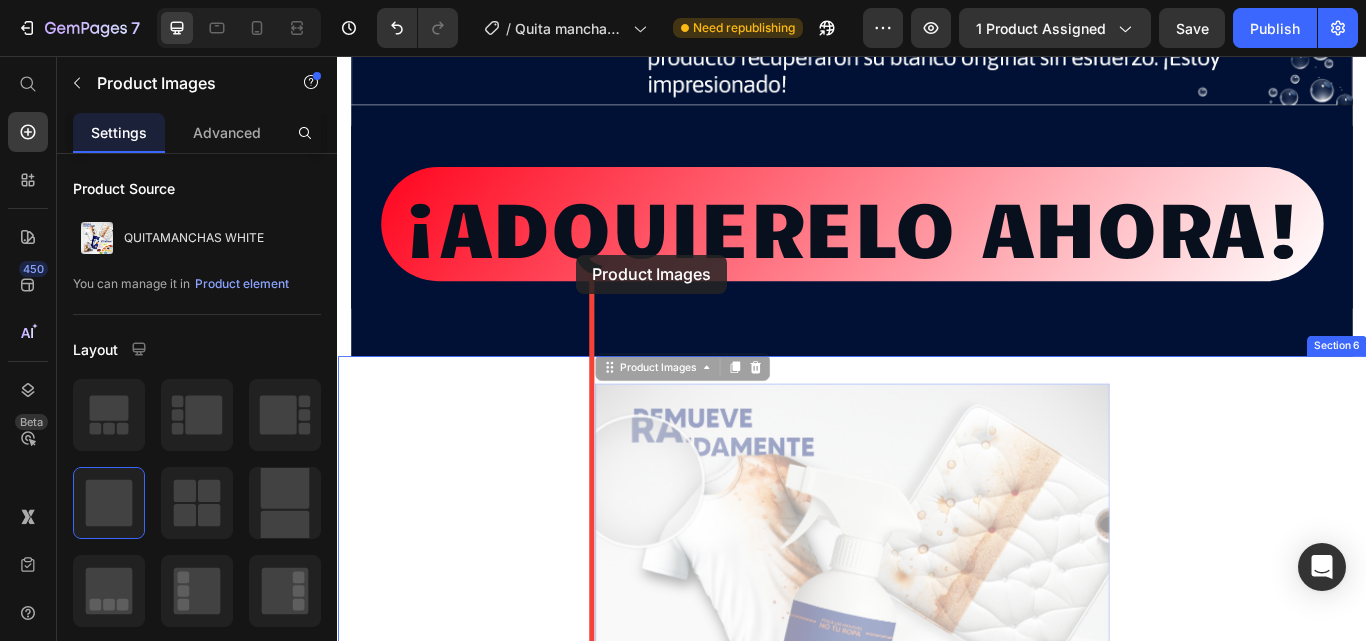 drag, startPoint x: 698, startPoint y: 300, endPoint x: 616, endPoint y: 288, distance: 82.8734 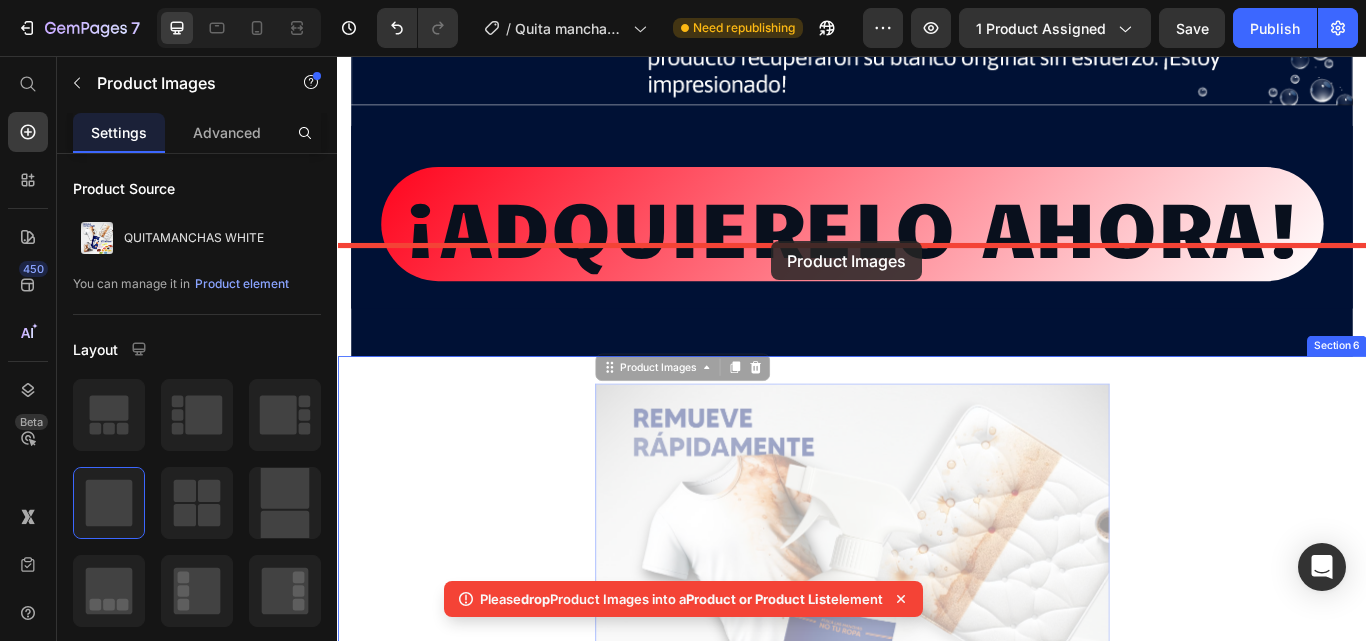 drag, startPoint x: 668, startPoint y: 332, endPoint x: 843, endPoint y: 272, distance: 185 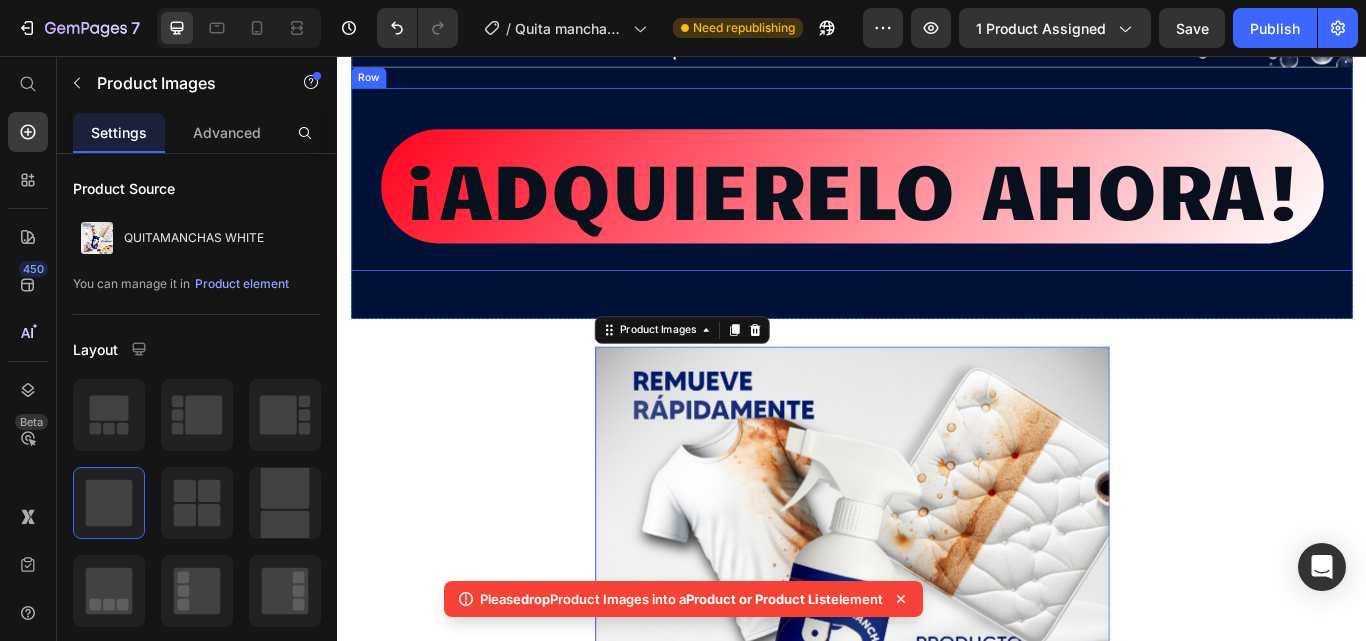 scroll, scrollTop: 15708, scrollLeft: 0, axis: vertical 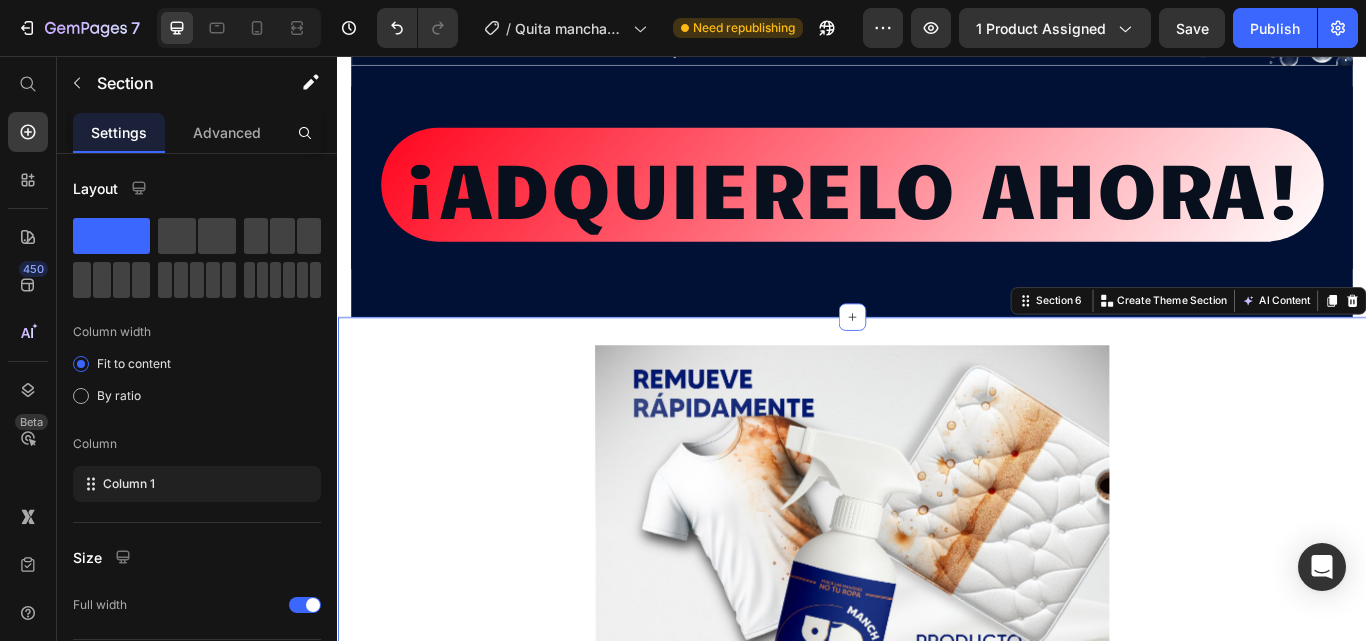 click on "Product Images QUITAMANCHAS WHITE Product Title $59.900,00 Product Price $0,00 Product Price Row Show more Product Description   Edit content in Shopify 16 This product has only default variant Product Variants & Swatches Quantity Text Block 1 Product Quantity
Add to cart Add to Cart Buy it now Dynamic Checkout" at bounding box center [937, 1093] 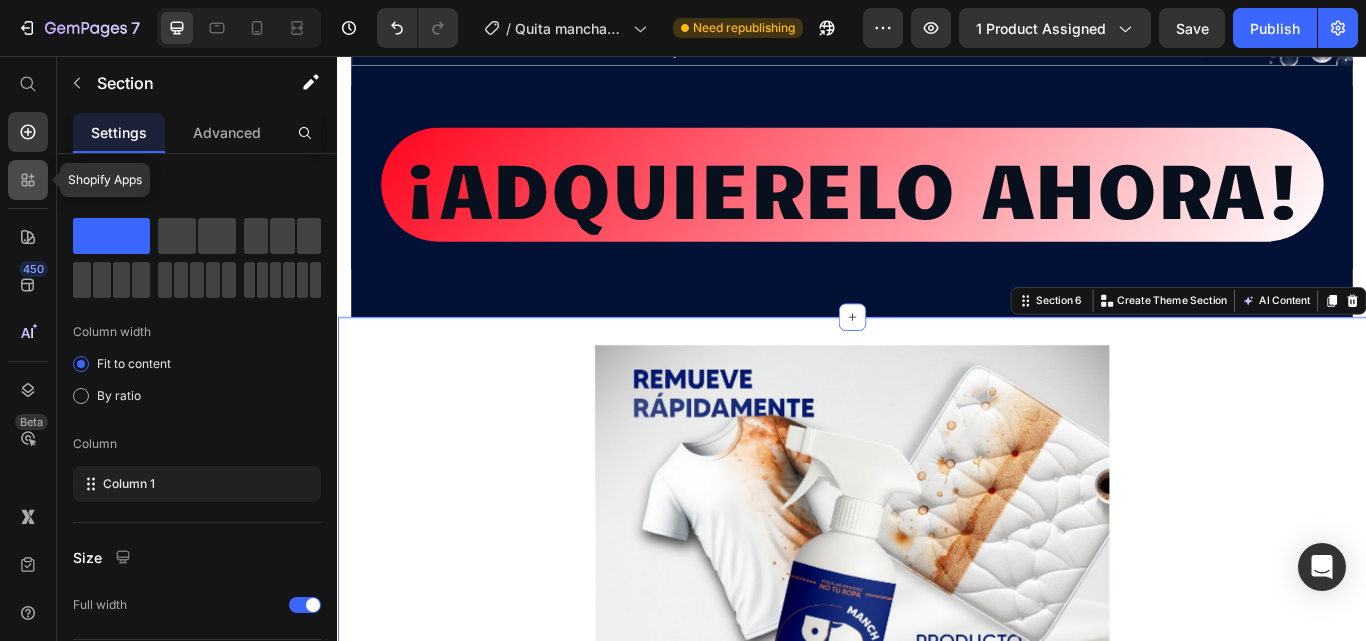 click 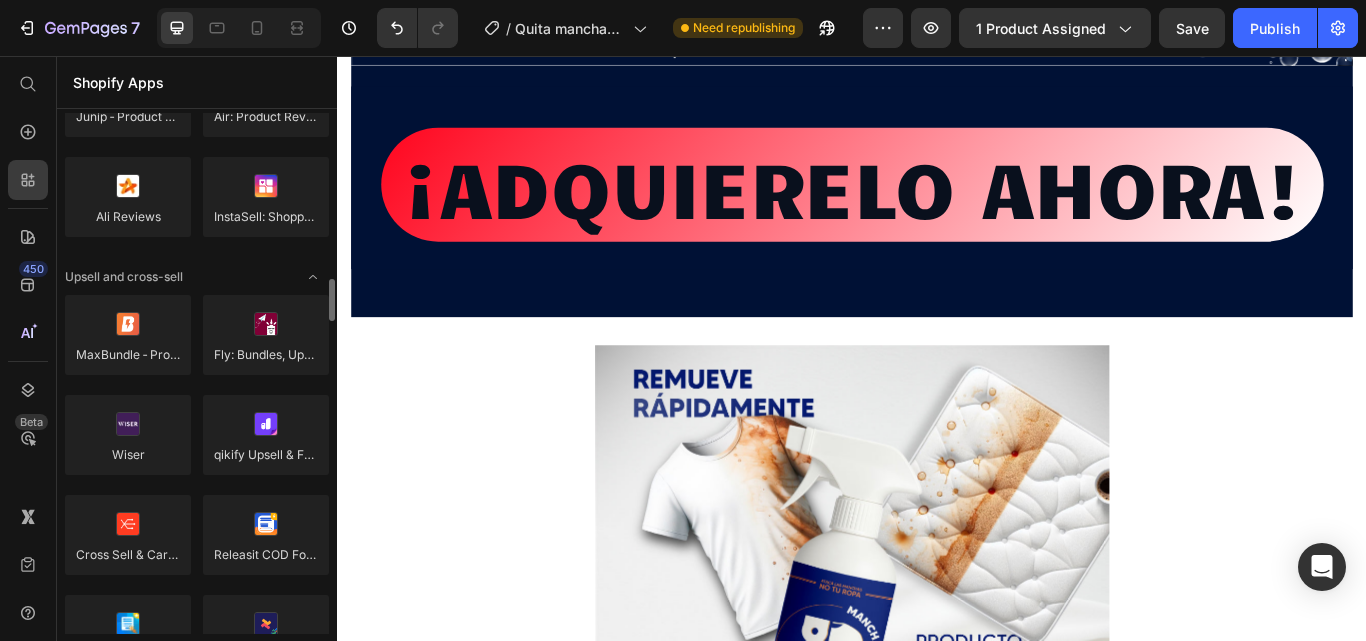 scroll, scrollTop: 800, scrollLeft: 0, axis: vertical 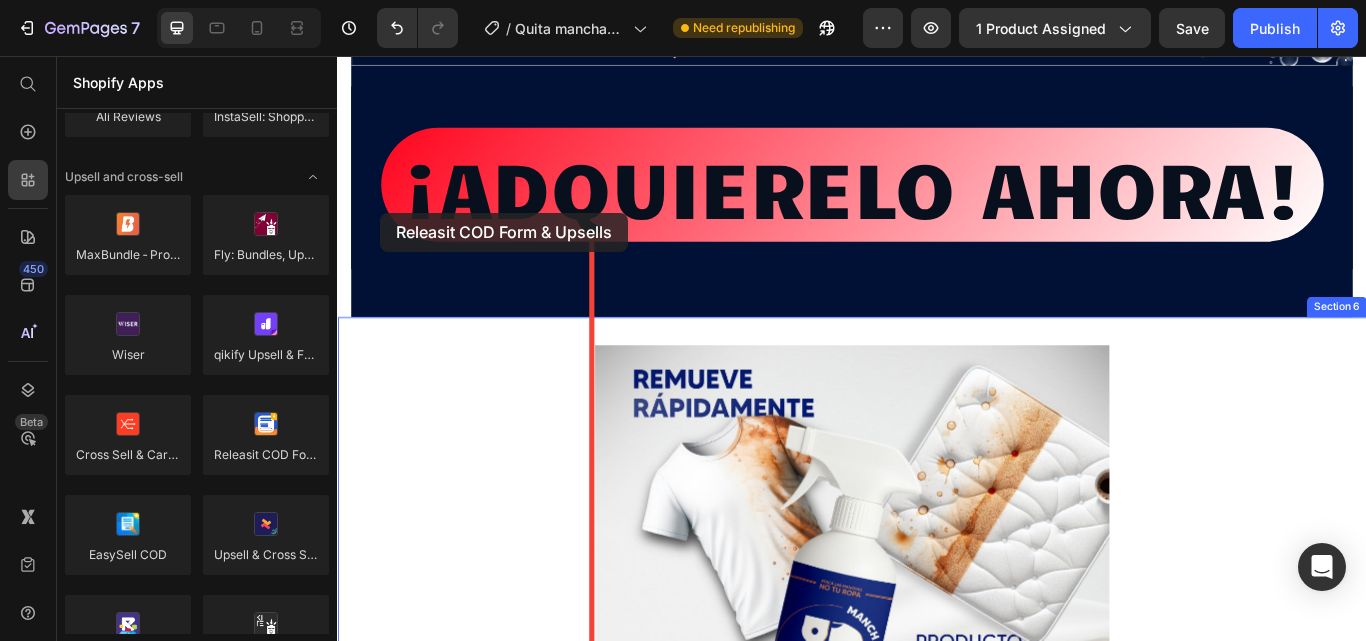 drag, startPoint x: 601, startPoint y: 491, endPoint x: 387, endPoint y: 239, distance: 330.6055 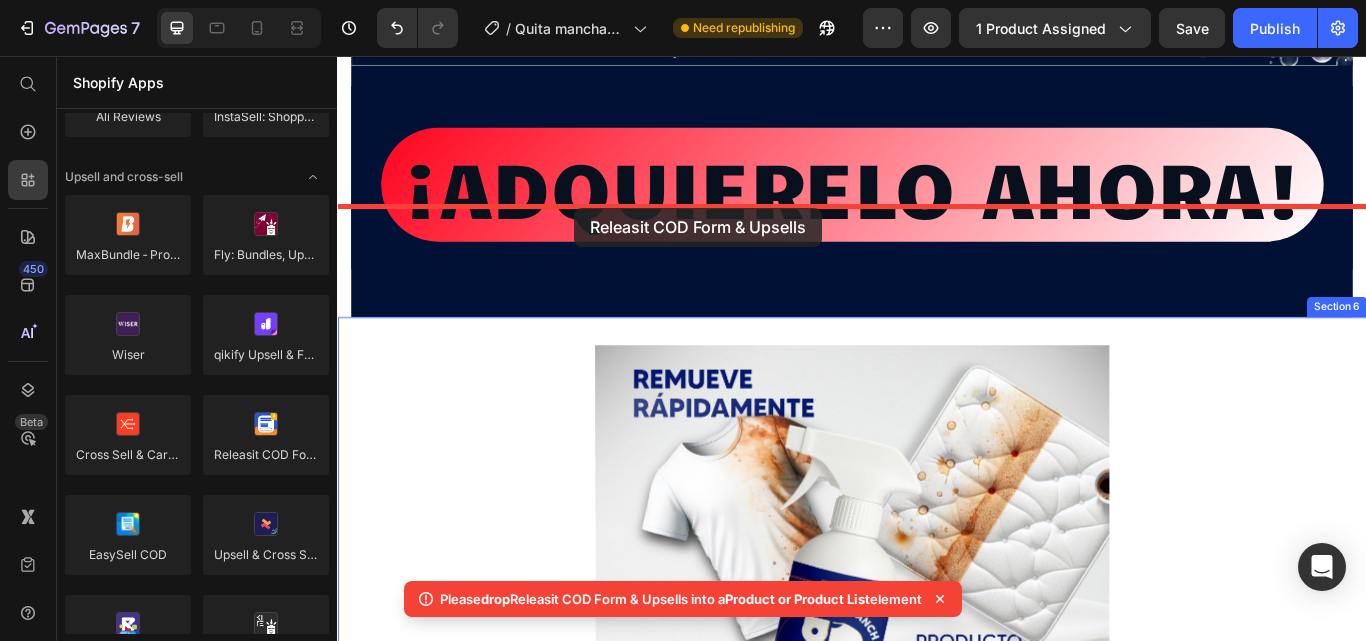 drag, startPoint x: 601, startPoint y: 486, endPoint x: 613, endPoint y: 233, distance: 253.28442 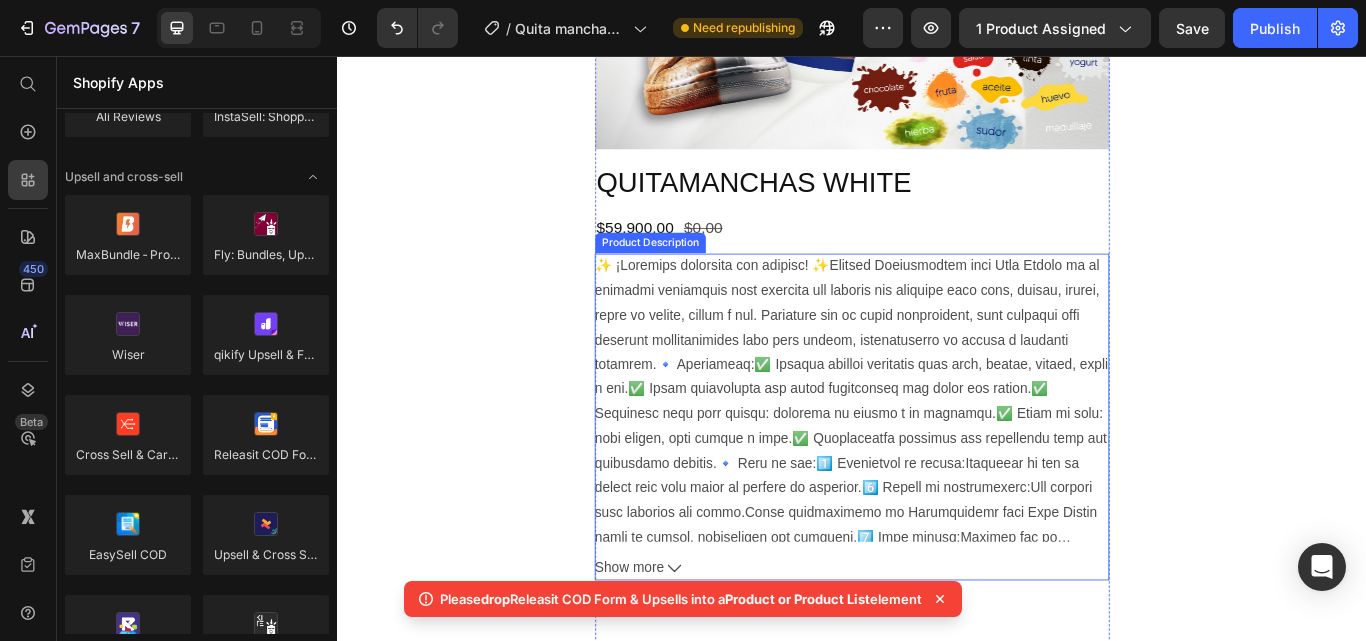 scroll, scrollTop: 16408, scrollLeft: 0, axis: vertical 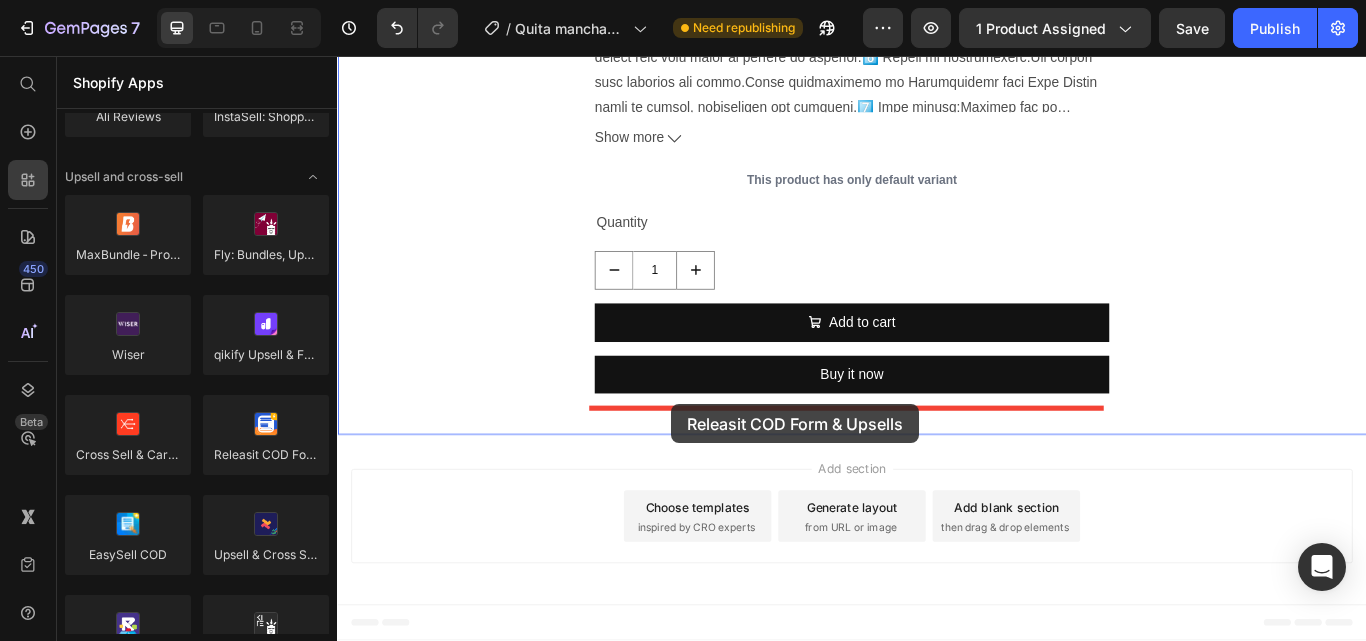drag, startPoint x: 579, startPoint y: 476, endPoint x: 724, endPoint y: 466, distance: 145.34442 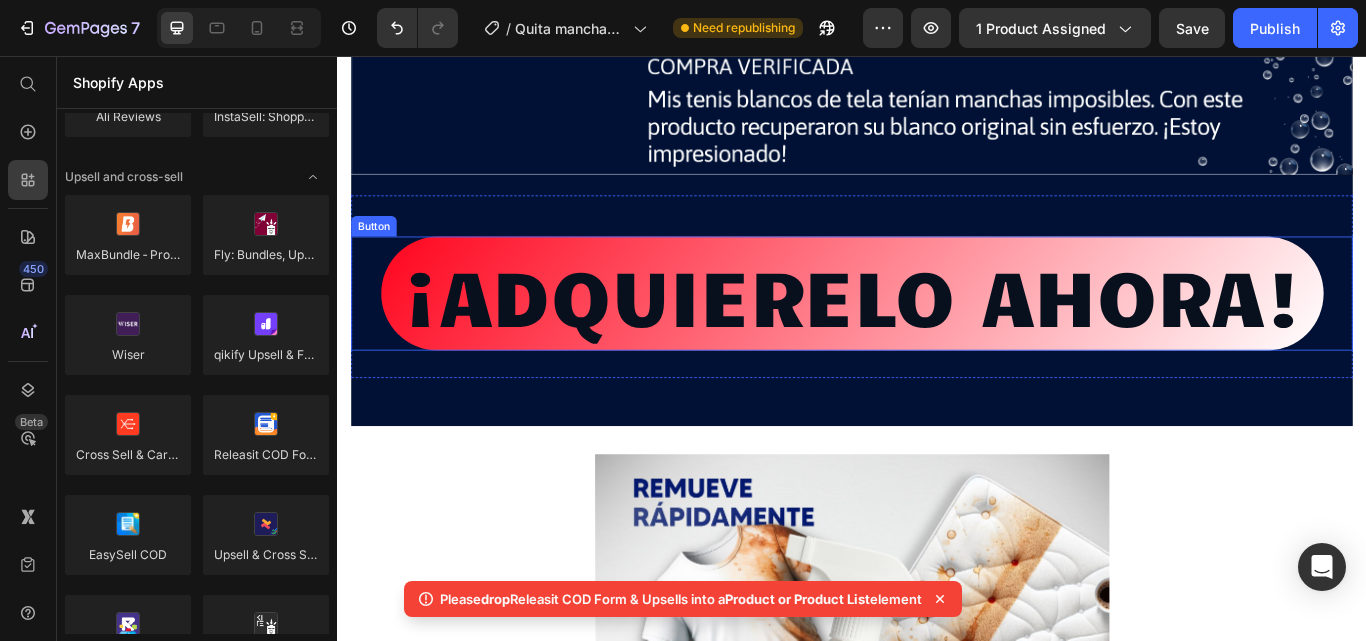 scroll, scrollTop: 15808, scrollLeft: 0, axis: vertical 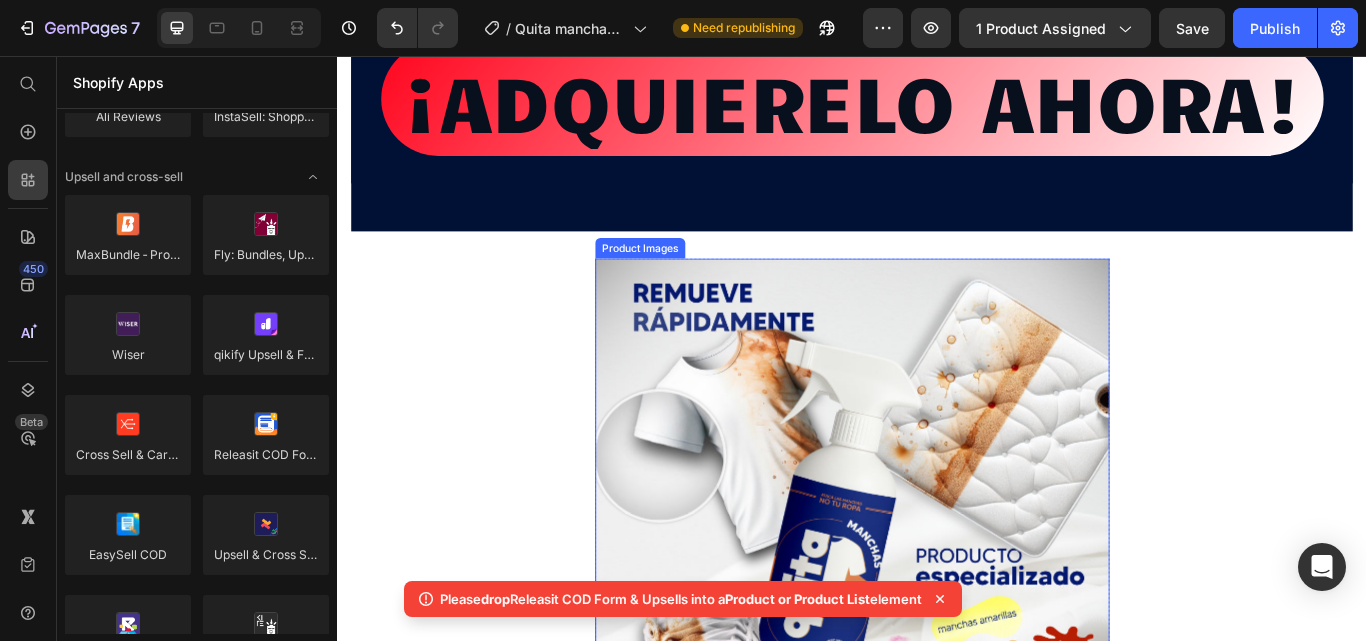 click at bounding box center [937, 593] 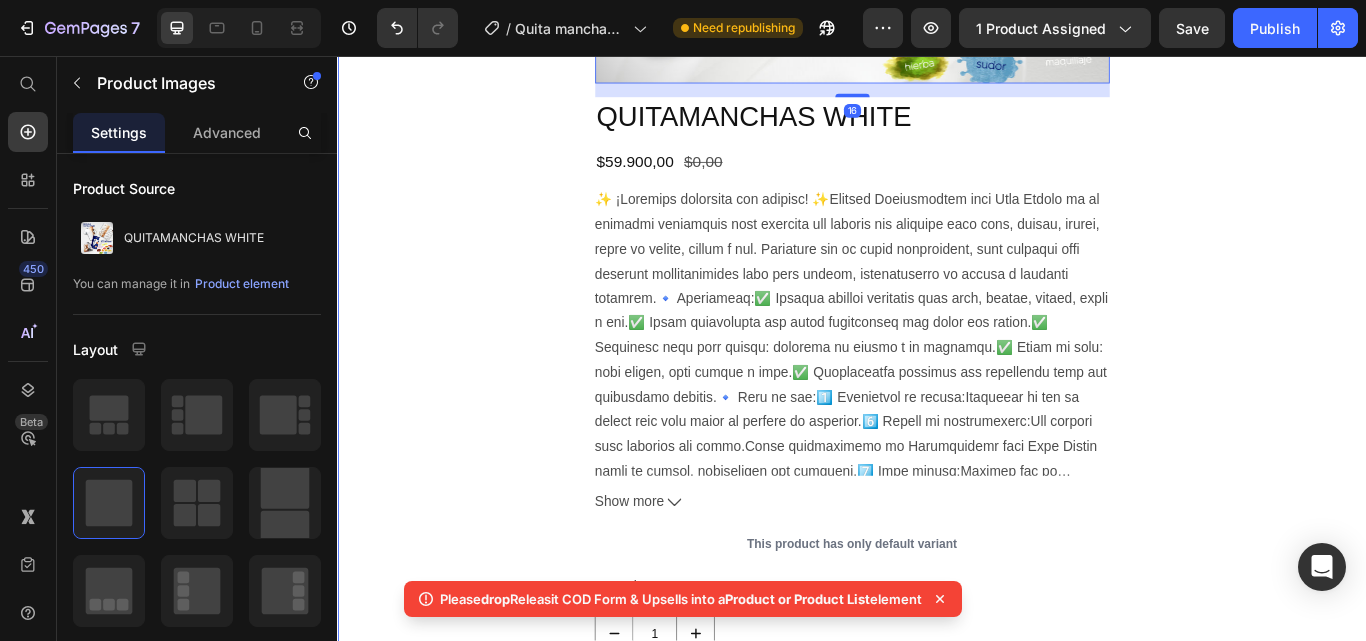 scroll, scrollTop: 16608, scrollLeft: 0, axis: vertical 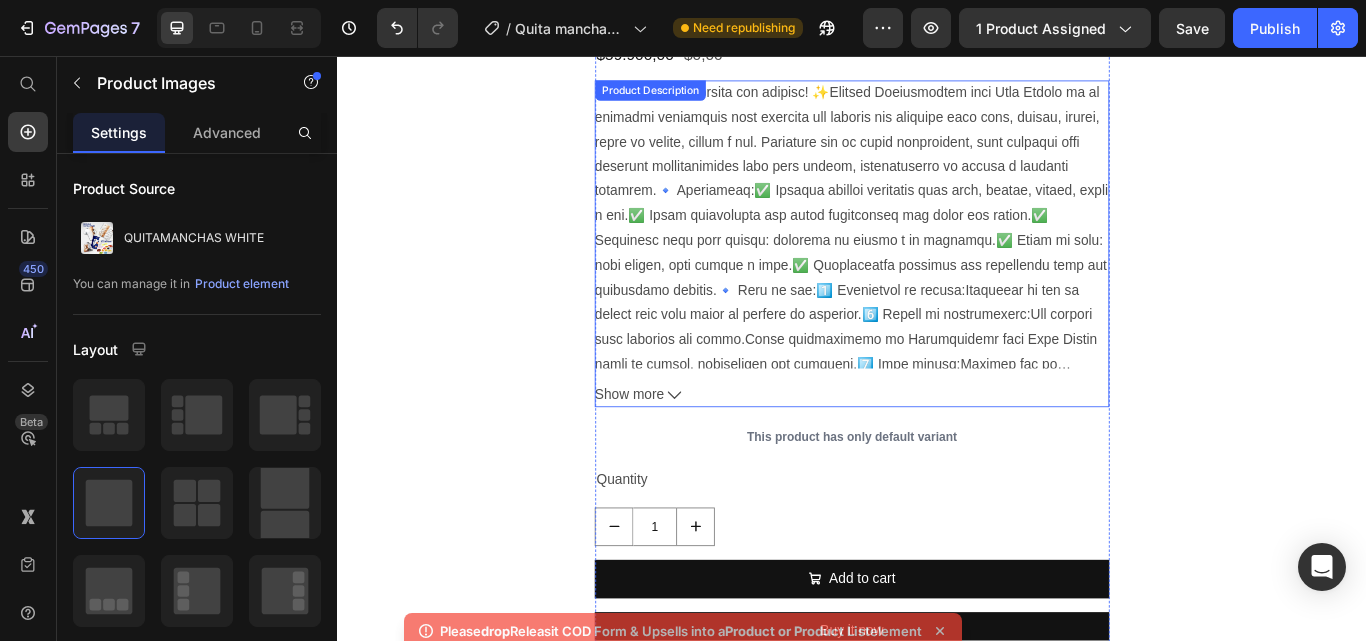 click at bounding box center (937, 253) 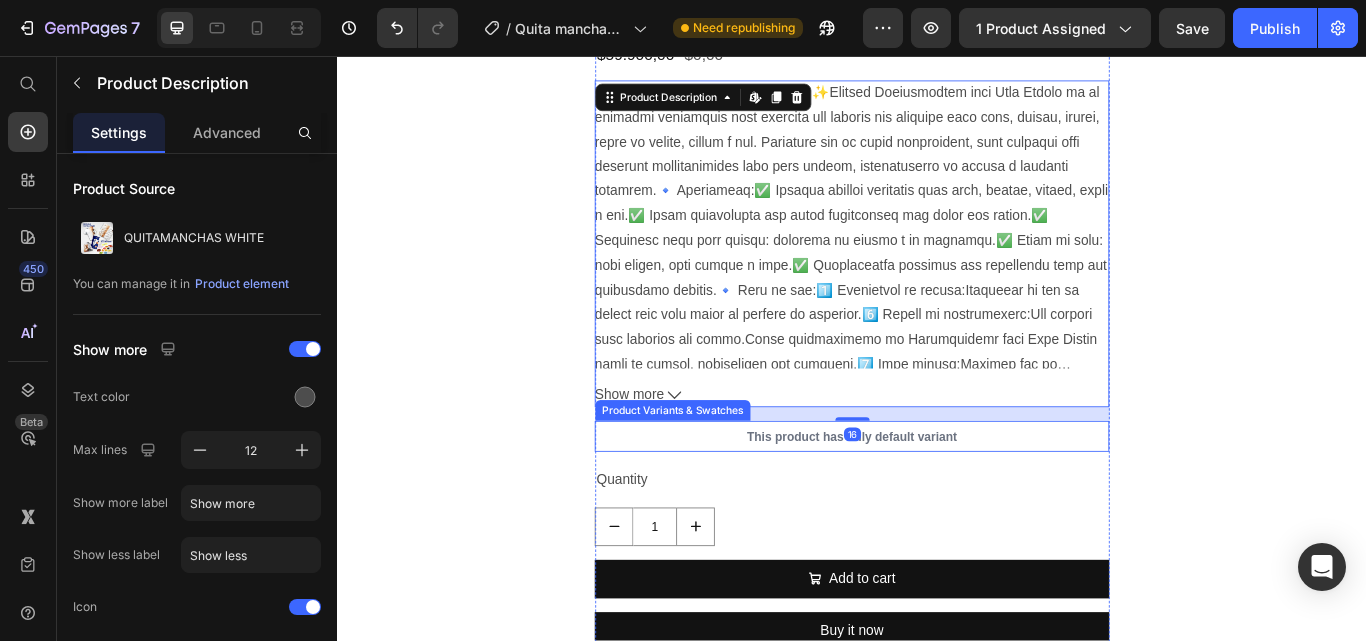 click on "QUITAMANCHAS WHITE Product Title $59.900,00 Product Price $0,00 Product Price Row Show more Product Description   Edit content in Shopify 16 This product has only default variant Product Variants & Swatches Quantity Text Block 1 Product Quantity
Add to cart Add to Cart Buy it now Dynamic Checkout" at bounding box center [937, 372] 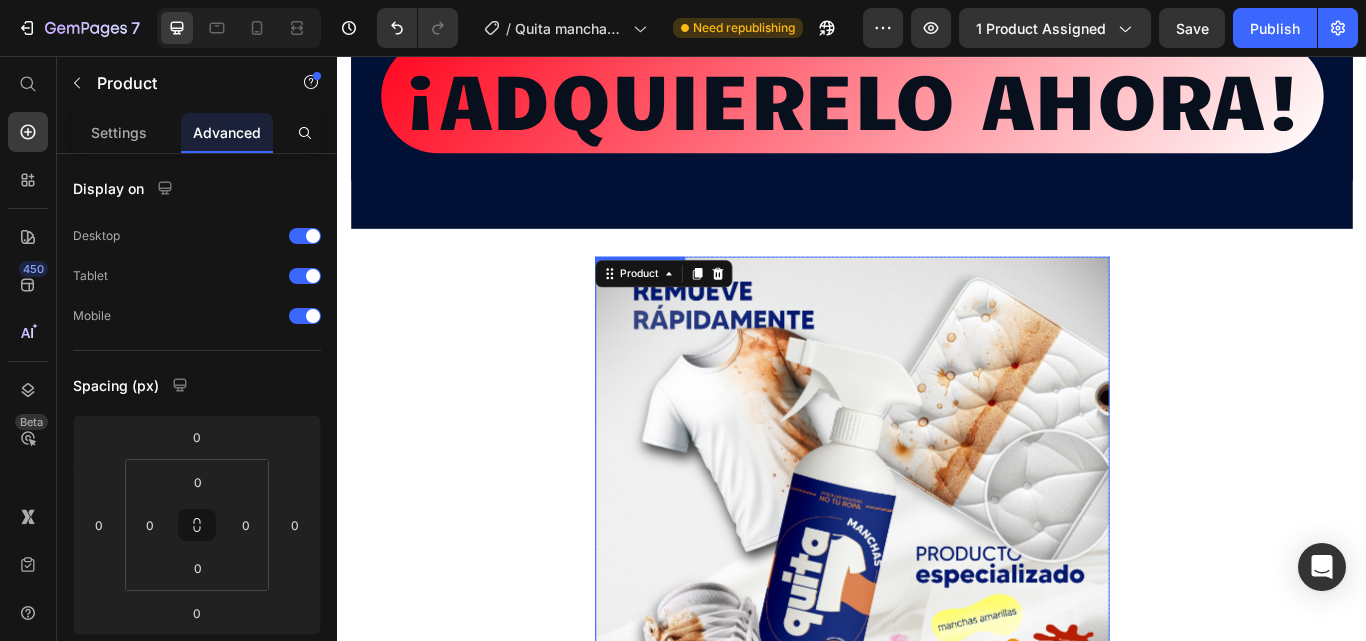 scroll, scrollTop: 15808, scrollLeft: 0, axis: vertical 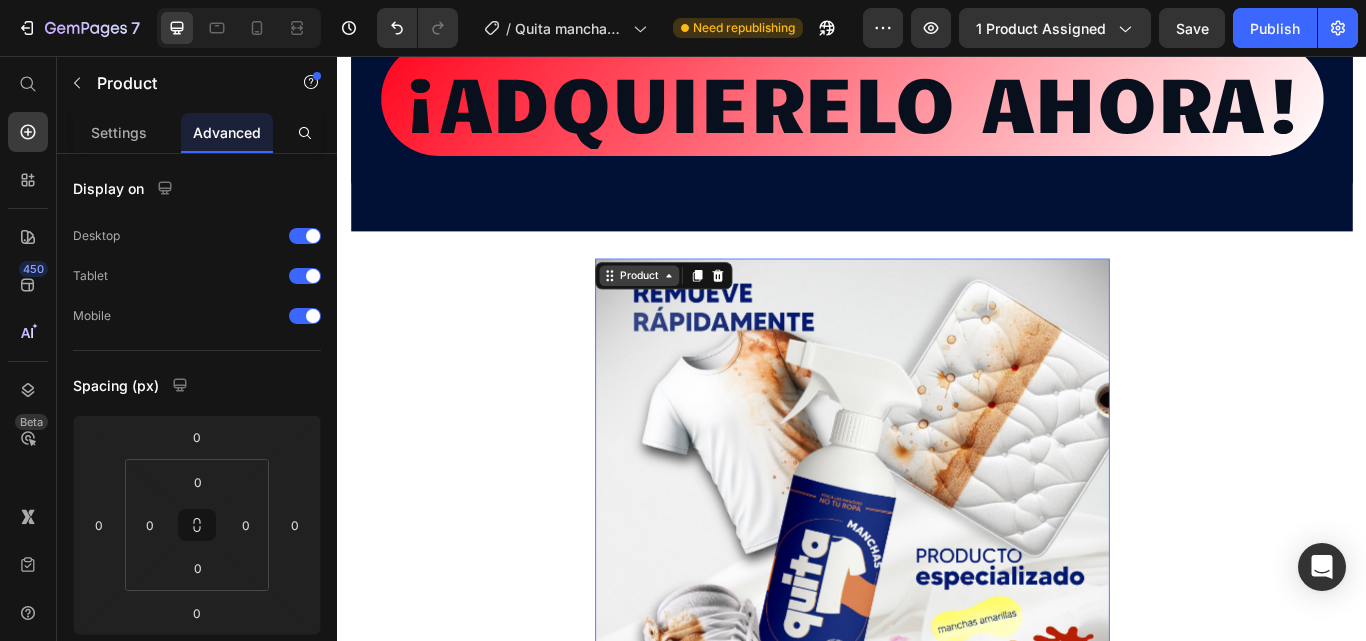 click on "Product" at bounding box center (688, 313) 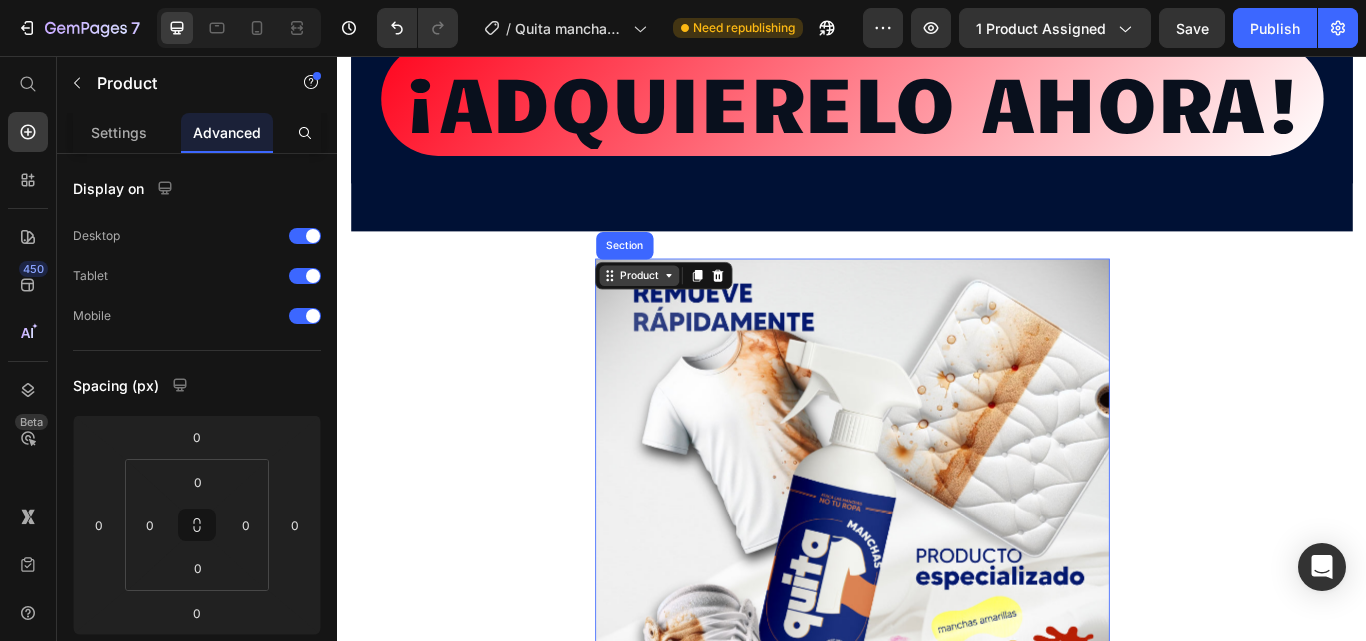 click on "Product" at bounding box center (688, 313) 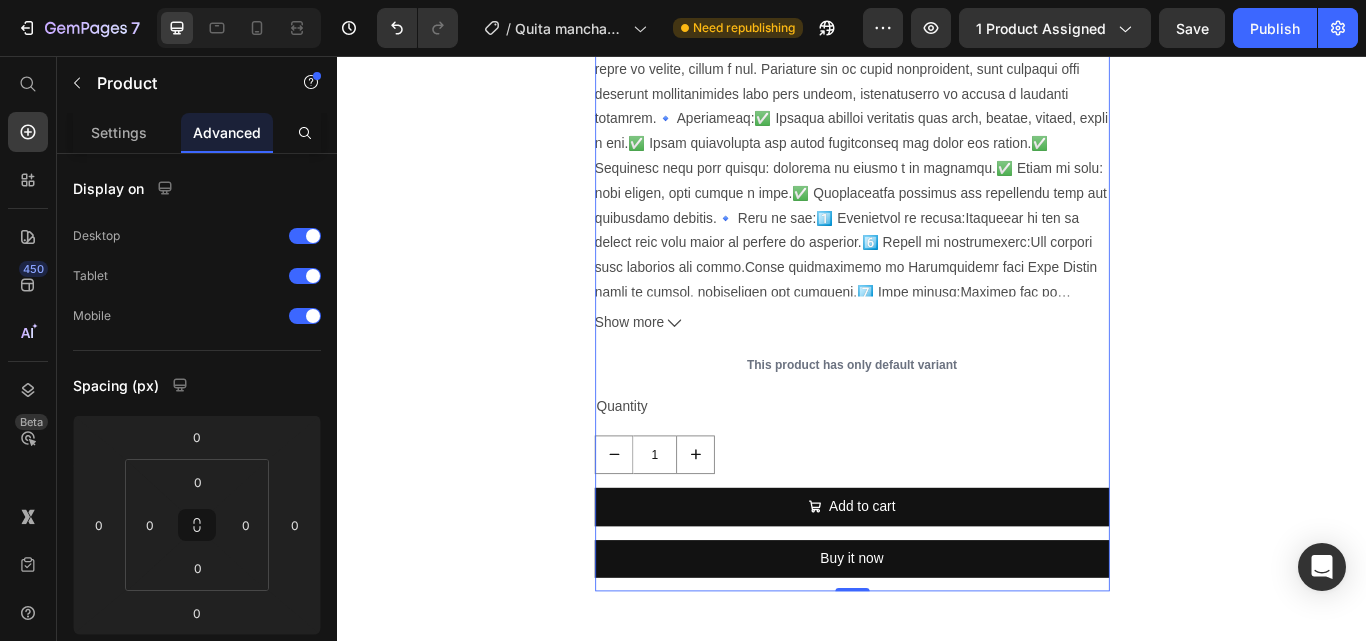 scroll, scrollTop: 16908, scrollLeft: 0, axis: vertical 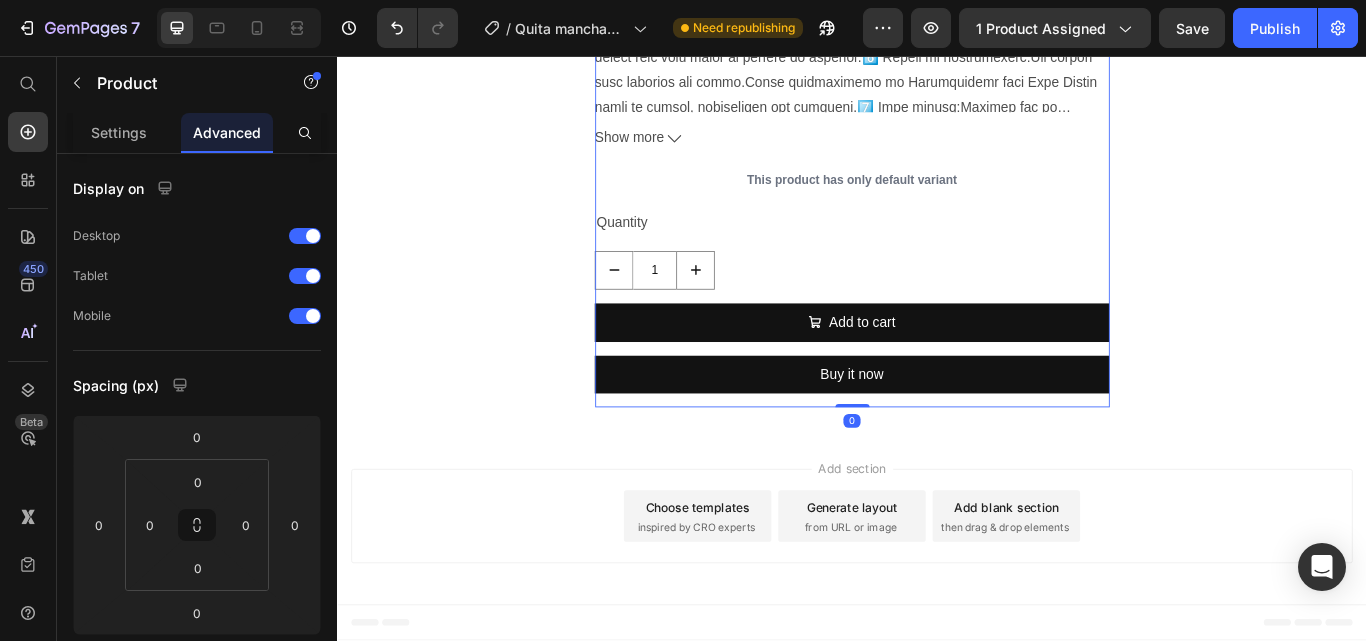 drag, startPoint x: 921, startPoint y: 462, endPoint x: 952, endPoint y: 457, distance: 31.400637 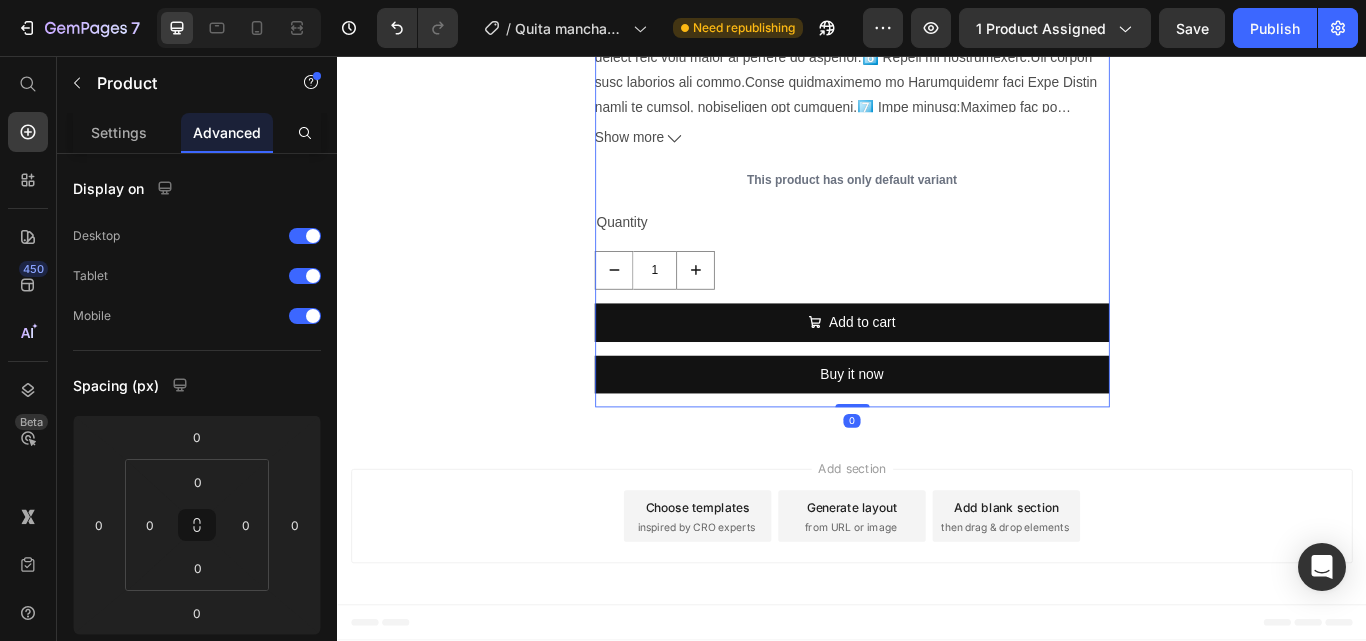 click on "Product Images QUITAMANCHAS WHITE Product Title $59.900,00 Product Price $0,00 Product Price Row Show more Product Description This product has only default variant Product Variants & Swatches Quantity Text Block 1 Product Quantity
Add to cart Add to Cart Buy it now Dynamic Checkout Product   0" at bounding box center [937, -235] 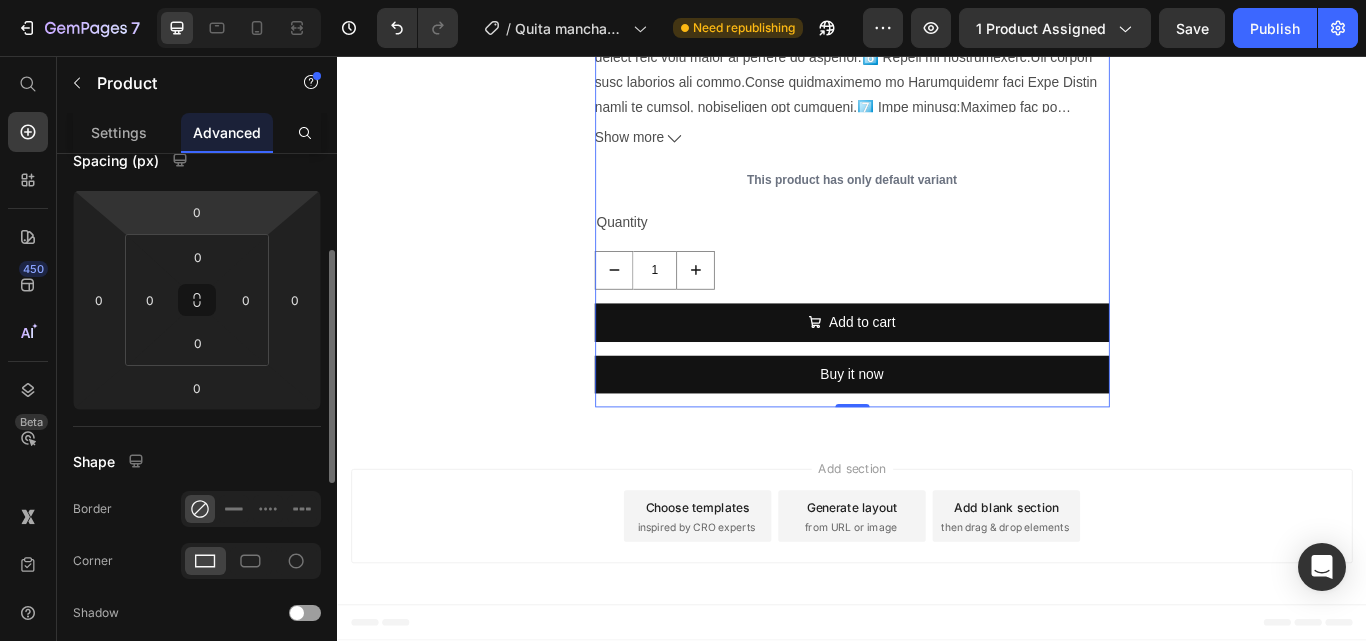 scroll, scrollTop: 0, scrollLeft: 0, axis: both 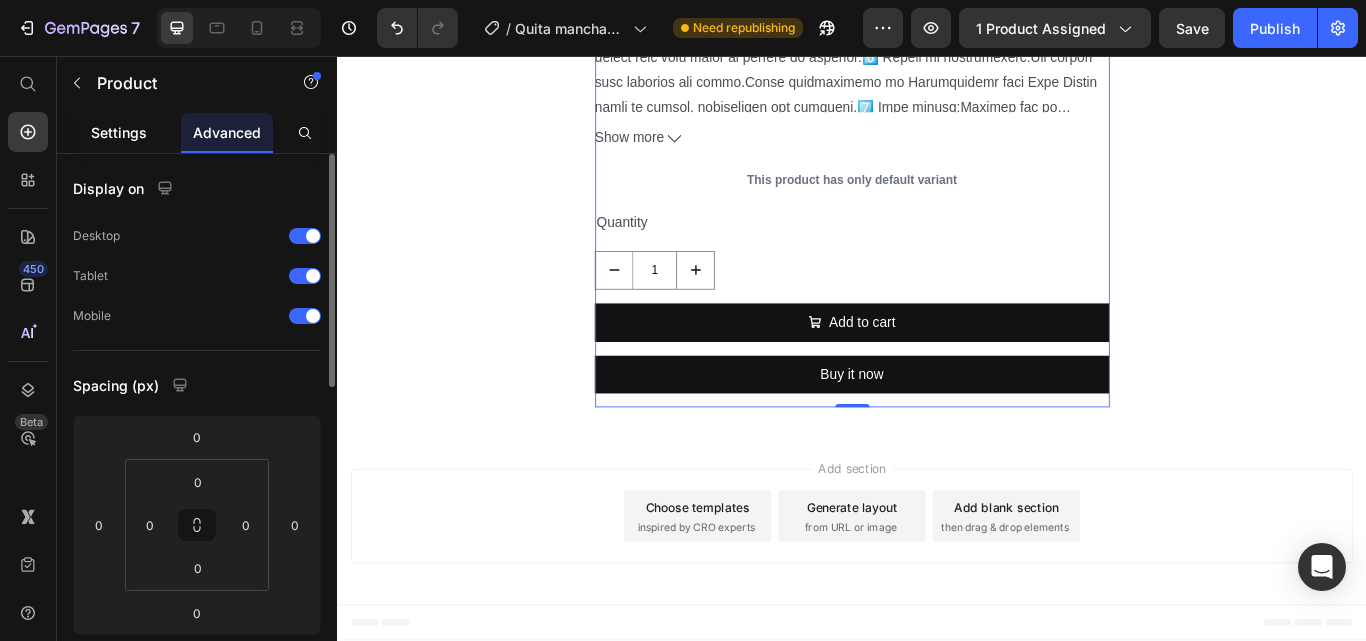 click on "Settings" at bounding box center (119, 132) 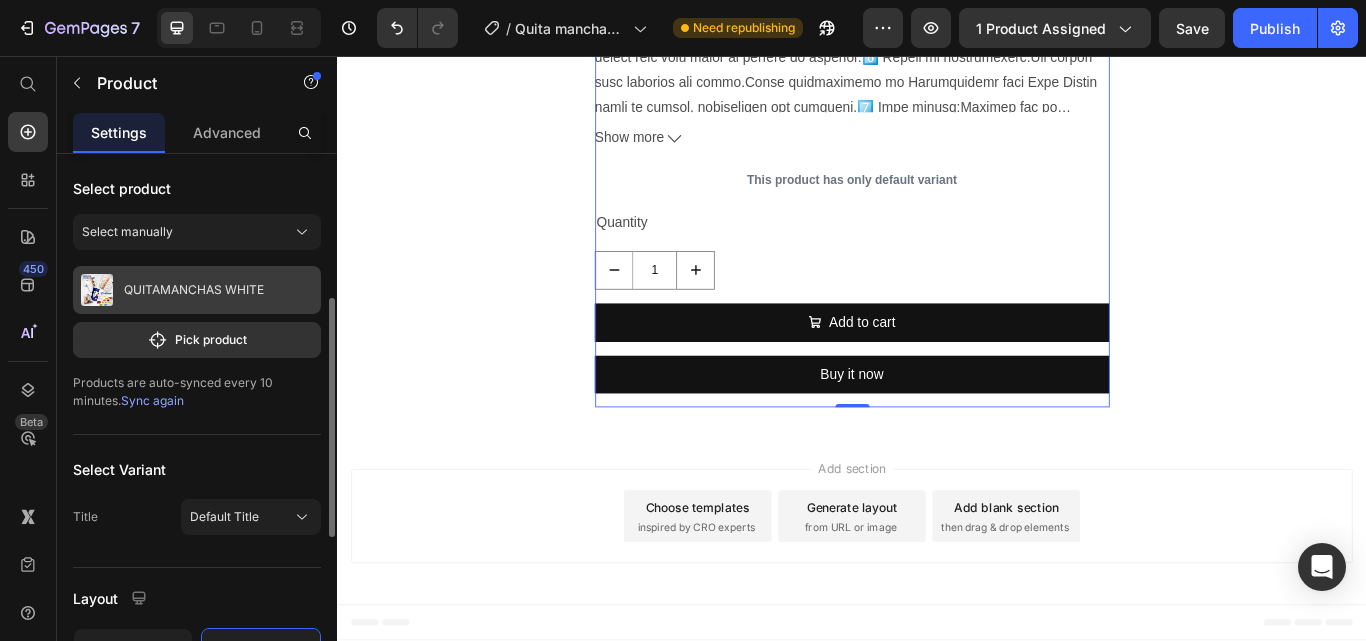 scroll, scrollTop: 100, scrollLeft: 0, axis: vertical 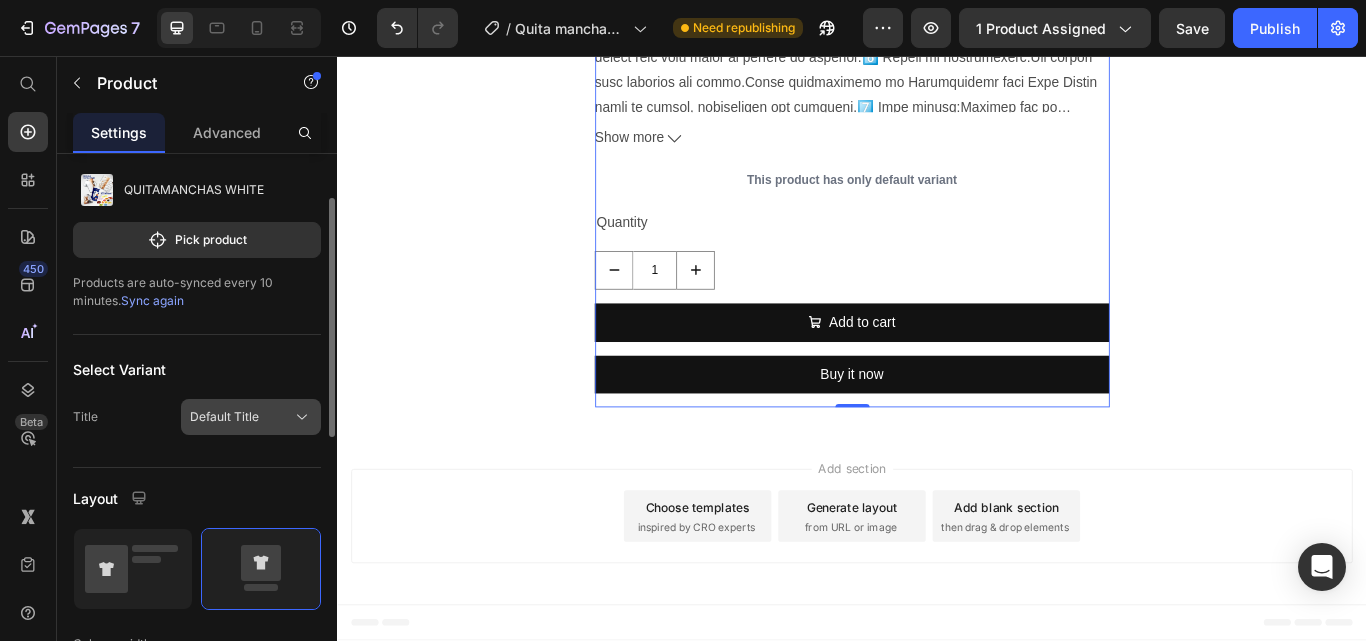 click on "Default Title" at bounding box center [224, 417] 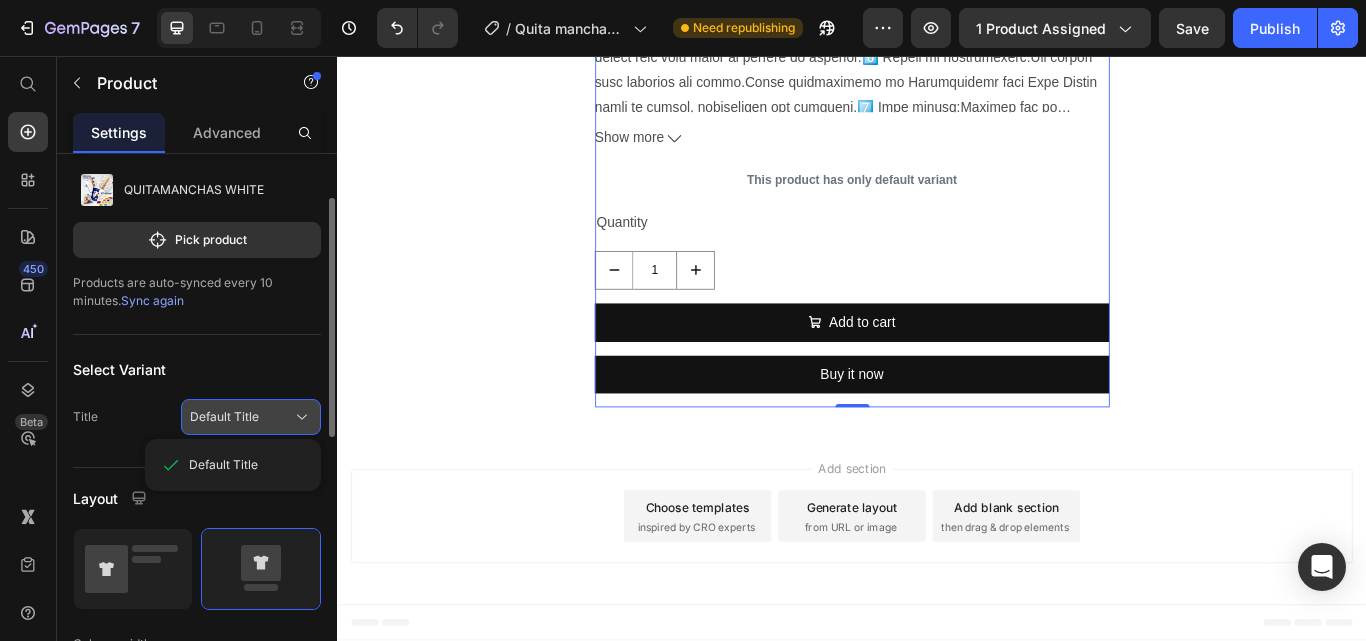 click on "Default Title" at bounding box center (224, 417) 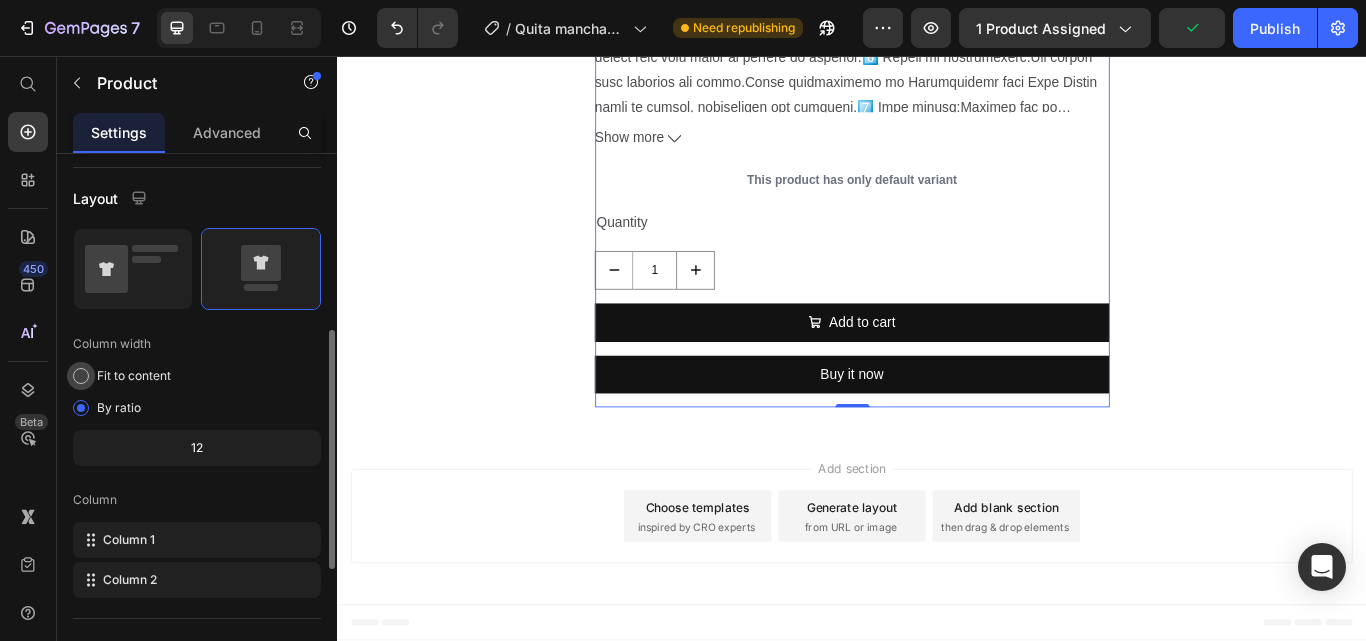 scroll, scrollTop: 600, scrollLeft: 0, axis: vertical 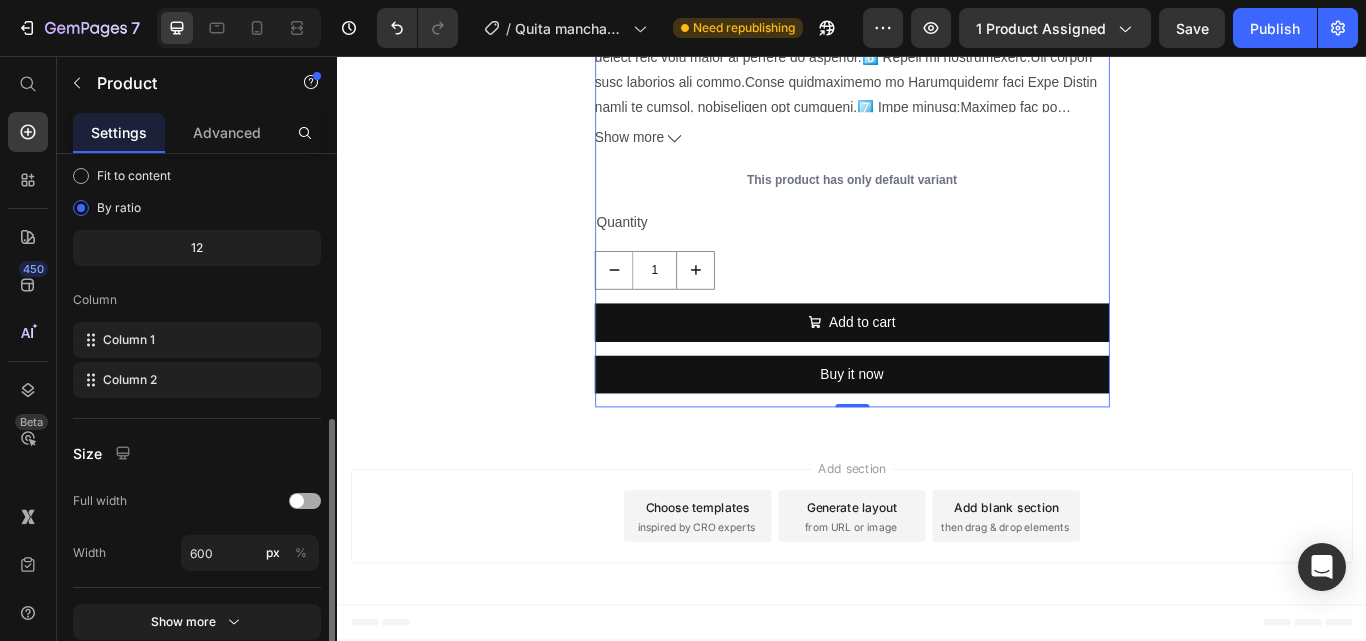 click at bounding box center (305, 501) 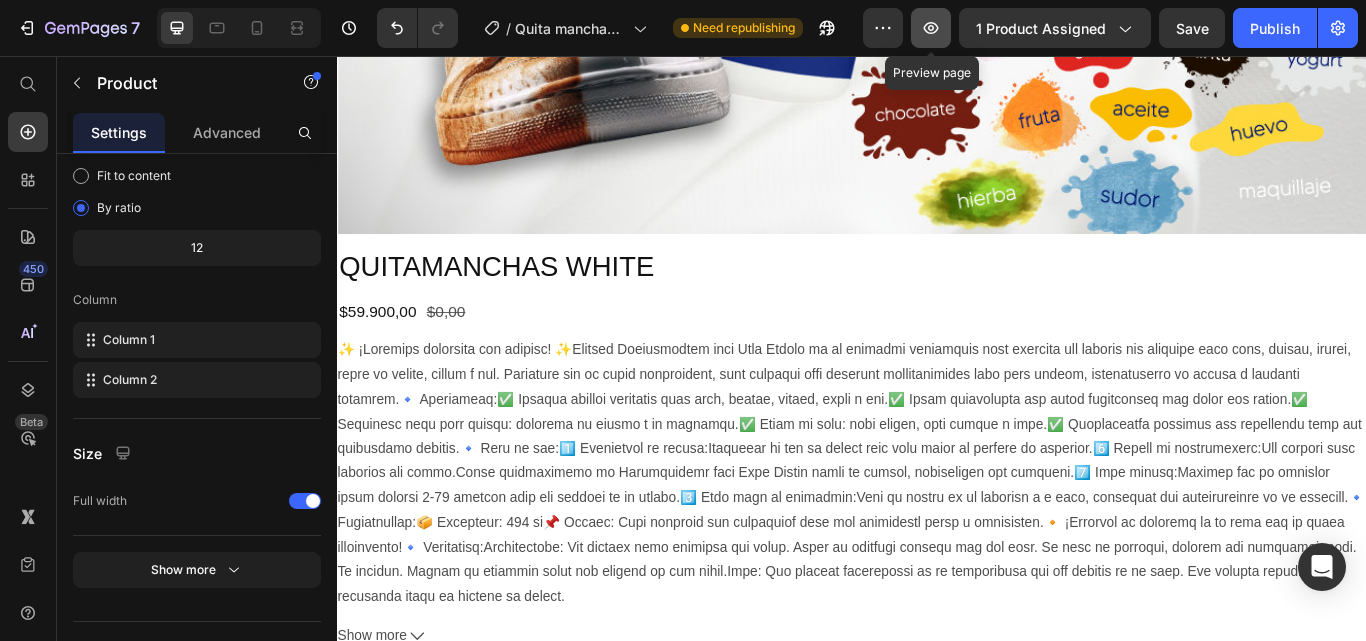 click 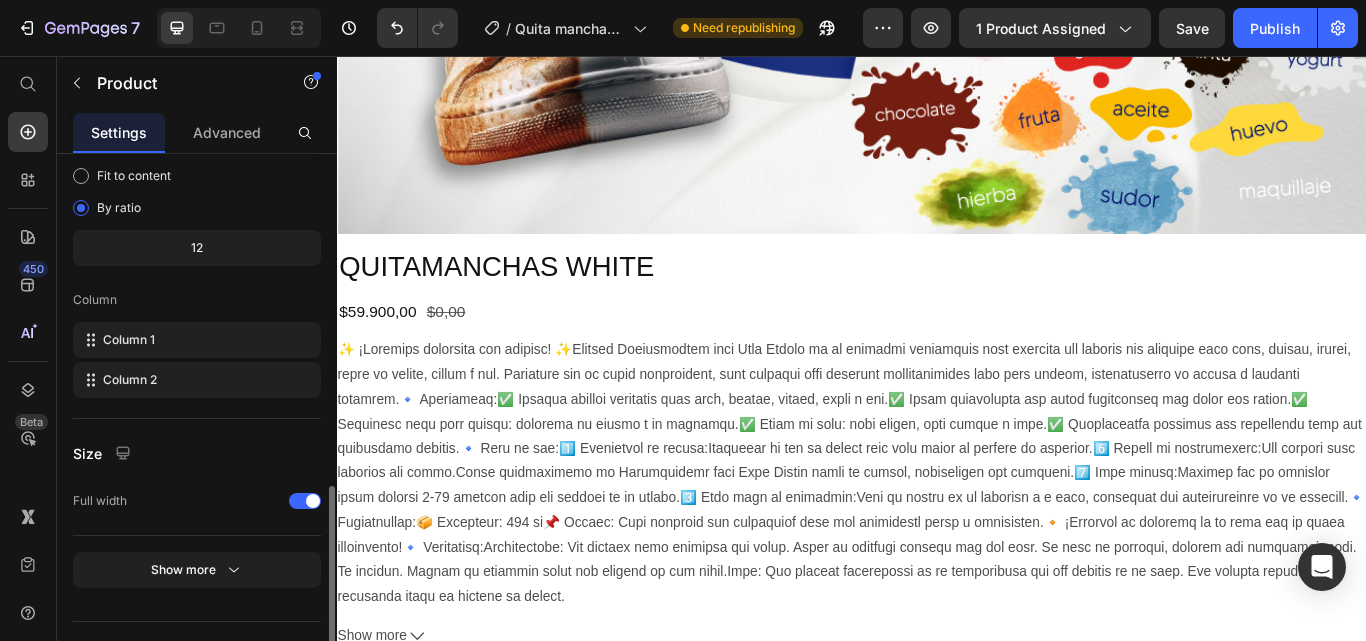 scroll, scrollTop: 638, scrollLeft: 0, axis: vertical 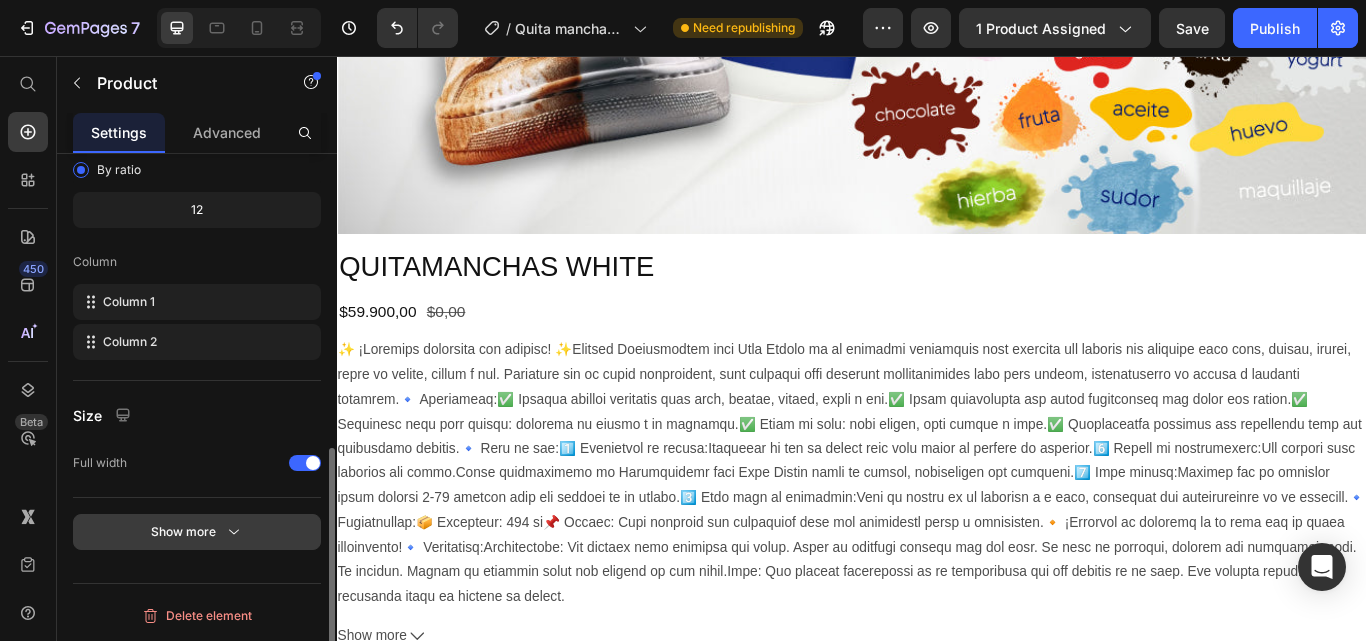 click on "Show more" at bounding box center (197, 532) 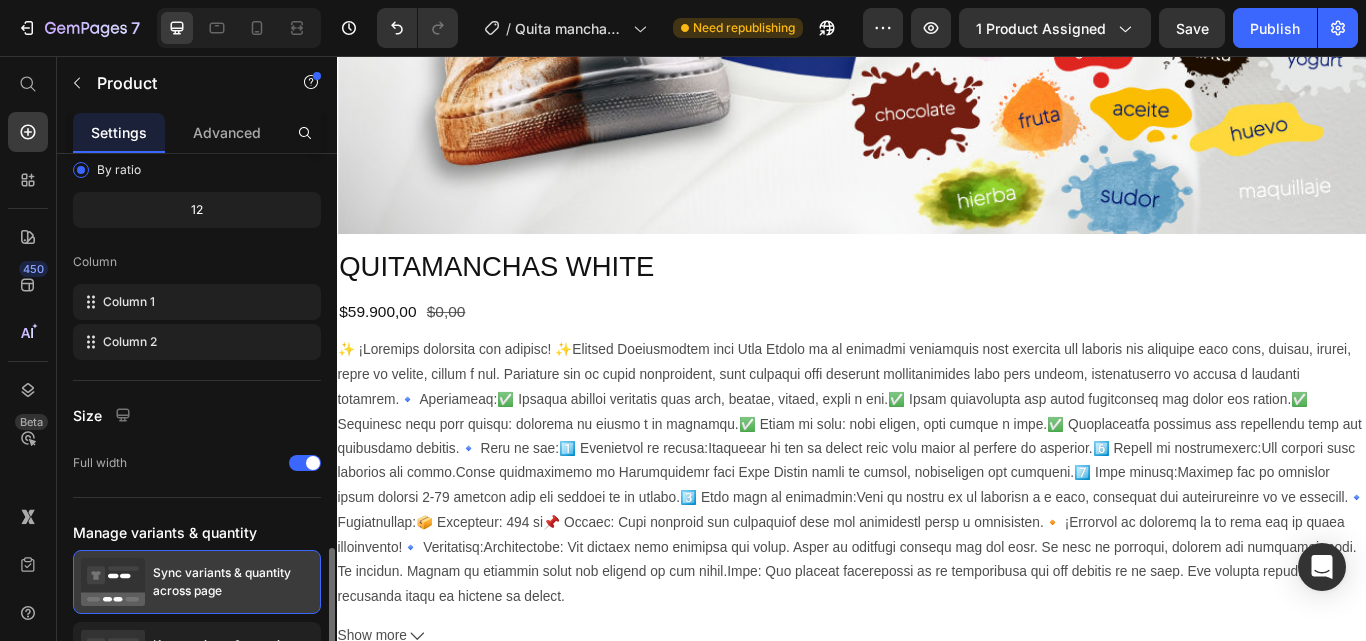 scroll, scrollTop: 822, scrollLeft: 0, axis: vertical 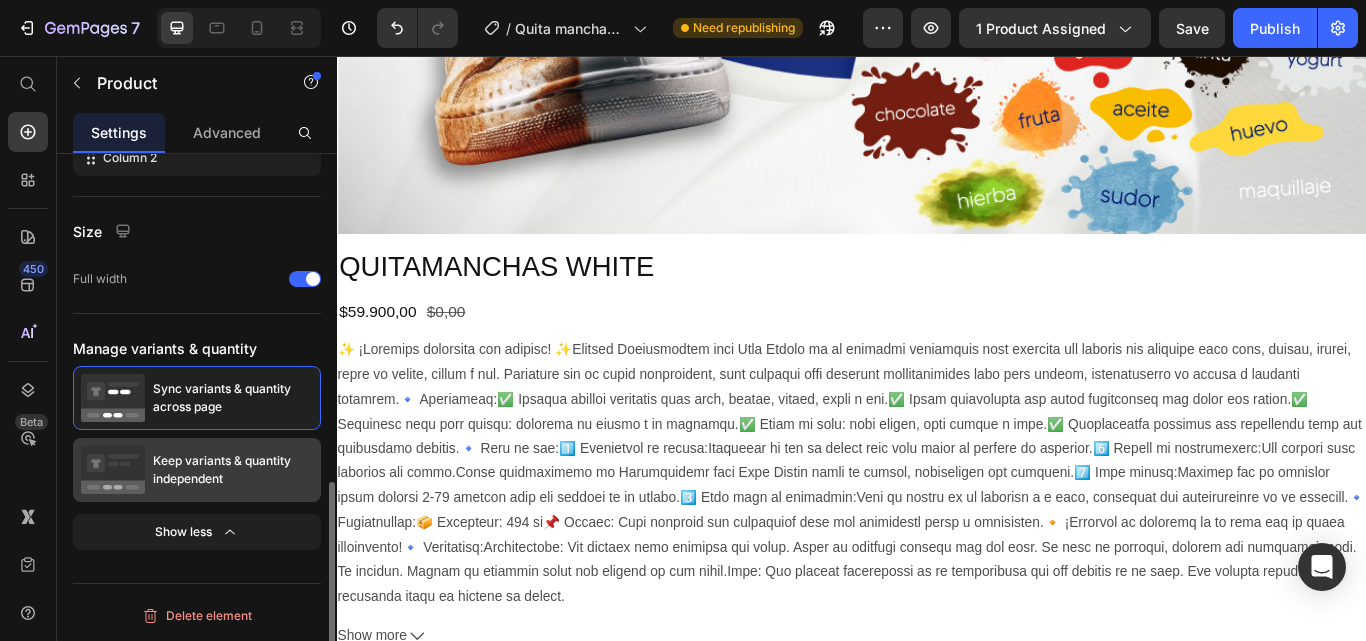 click on "Keep variants & quantity independent" at bounding box center [233, 470] 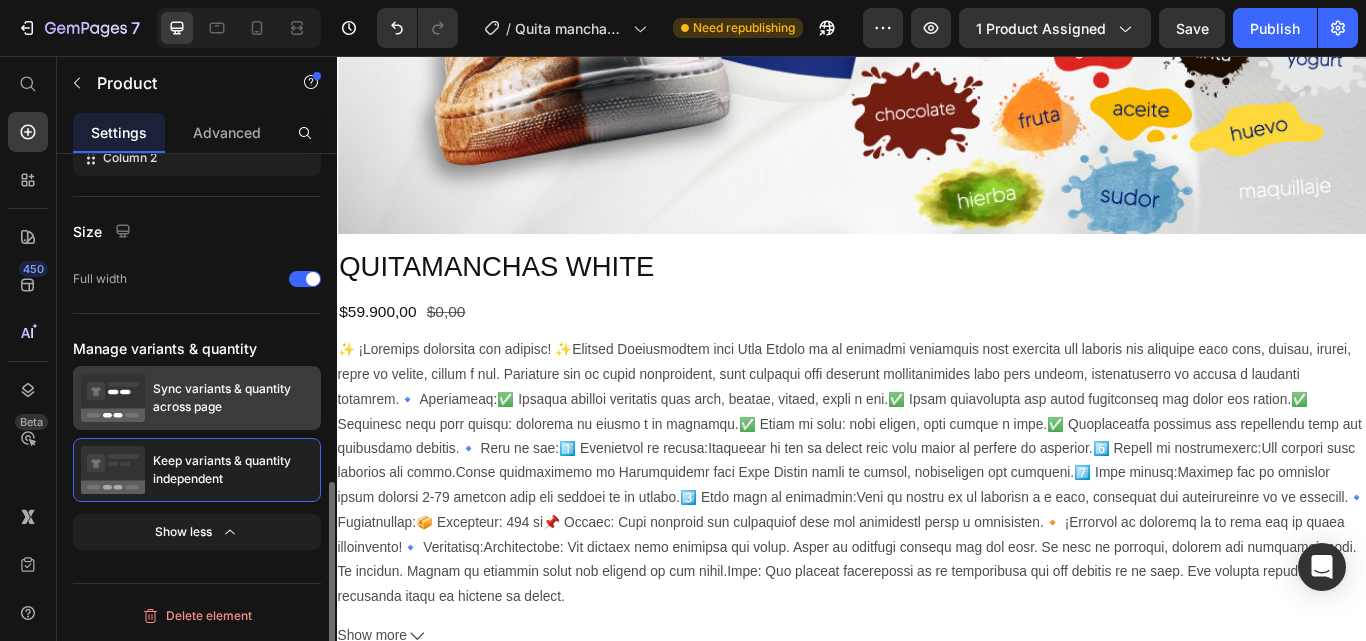 click on "Sync variants & quantity across page" at bounding box center [233, 398] 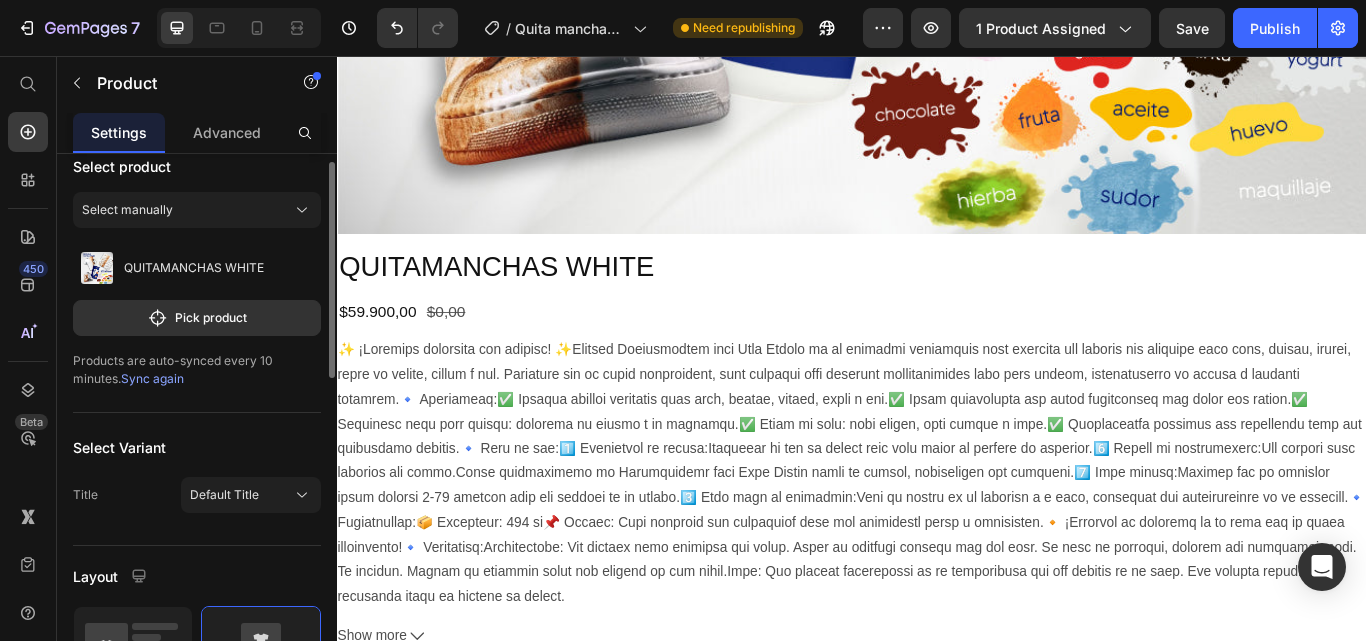 scroll, scrollTop: 222, scrollLeft: 0, axis: vertical 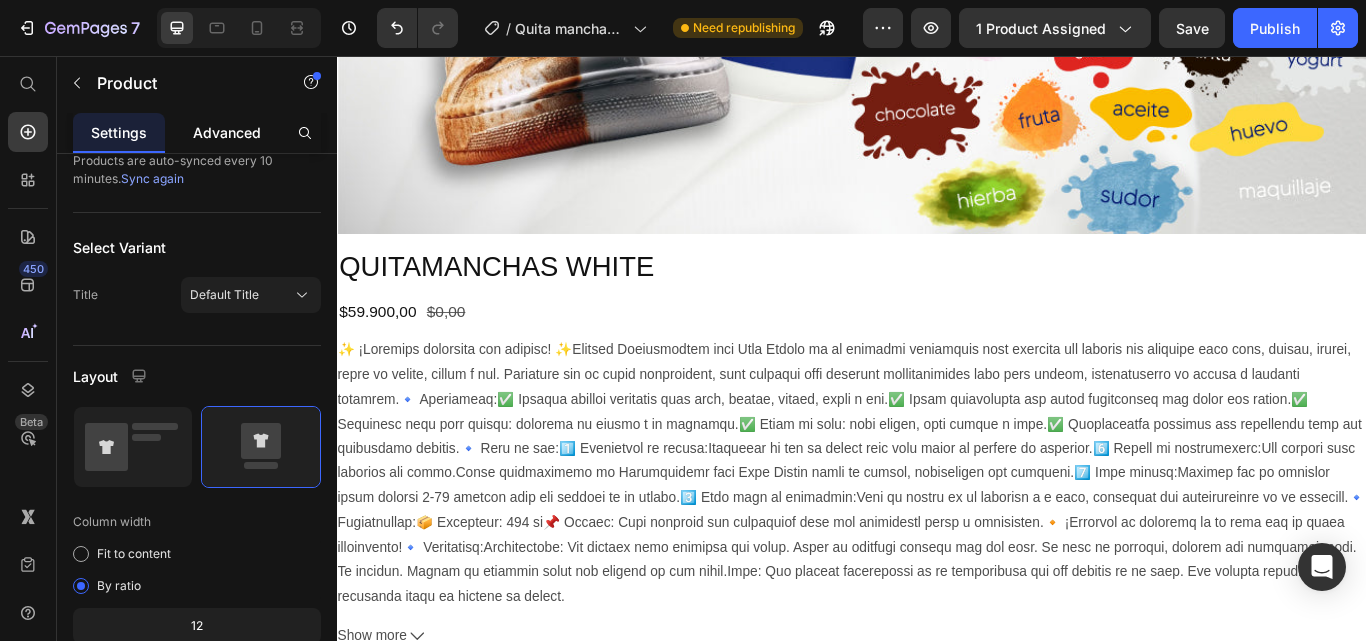 click on "Advanced" at bounding box center [227, 132] 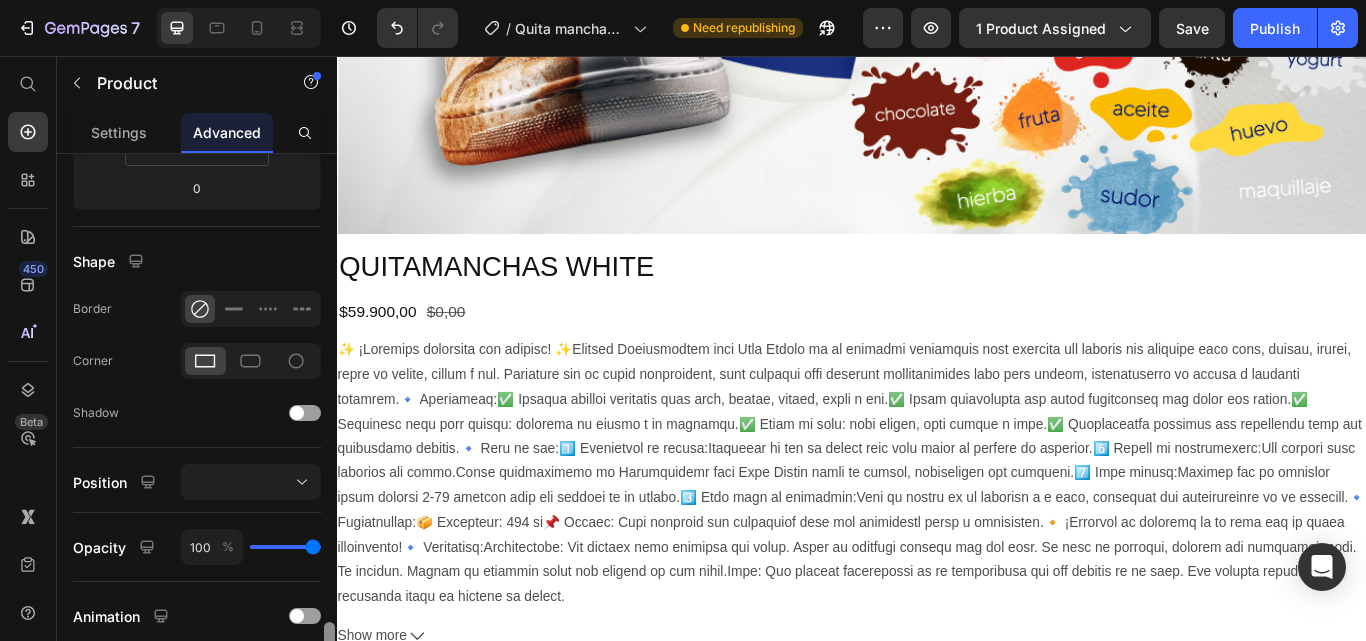 scroll, scrollTop: 25, scrollLeft: 0, axis: vertical 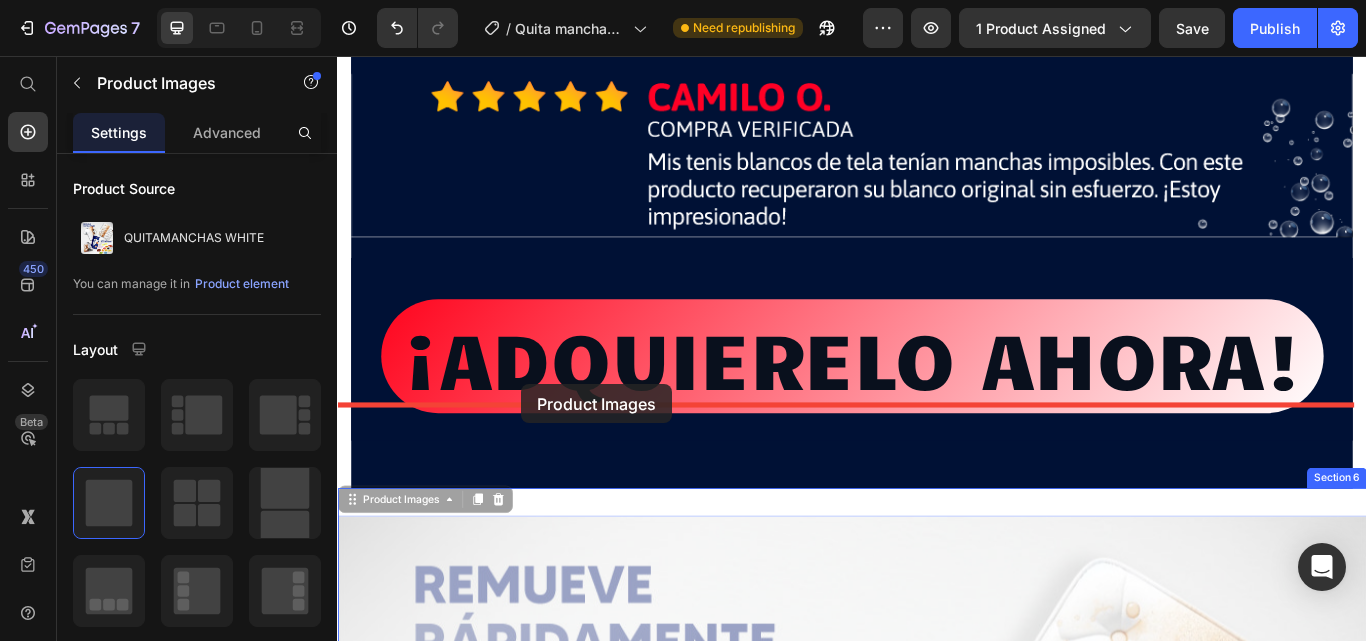 drag, startPoint x: 497, startPoint y: 481, endPoint x: 551, endPoint y: 439, distance: 68.41052 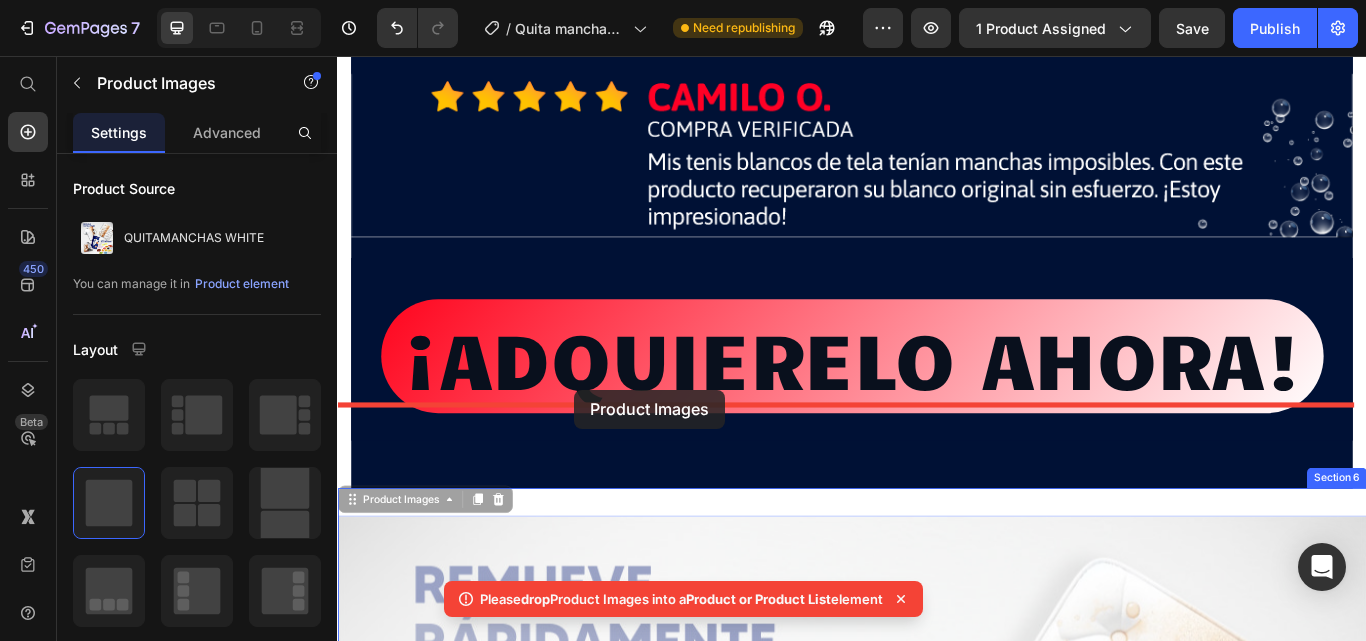 drag, startPoint x: 574, startPoint y: 473, endPoint x: 613, endPoint y: 445, distance: 48.010414 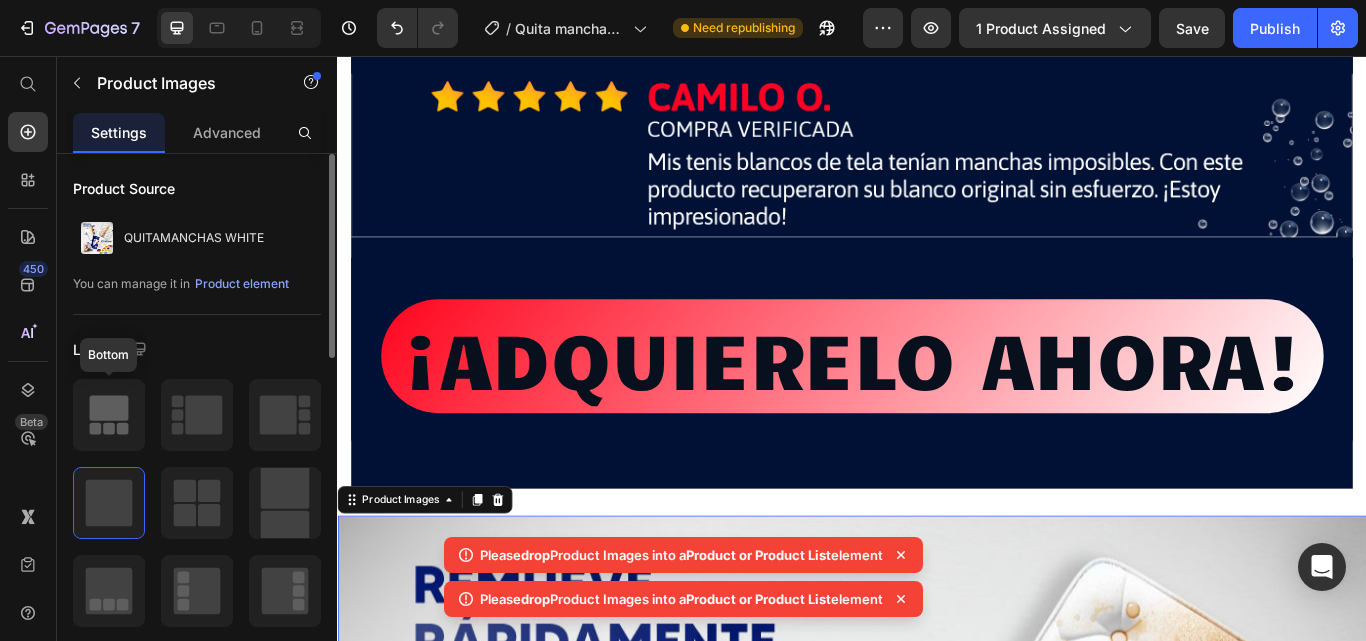 click 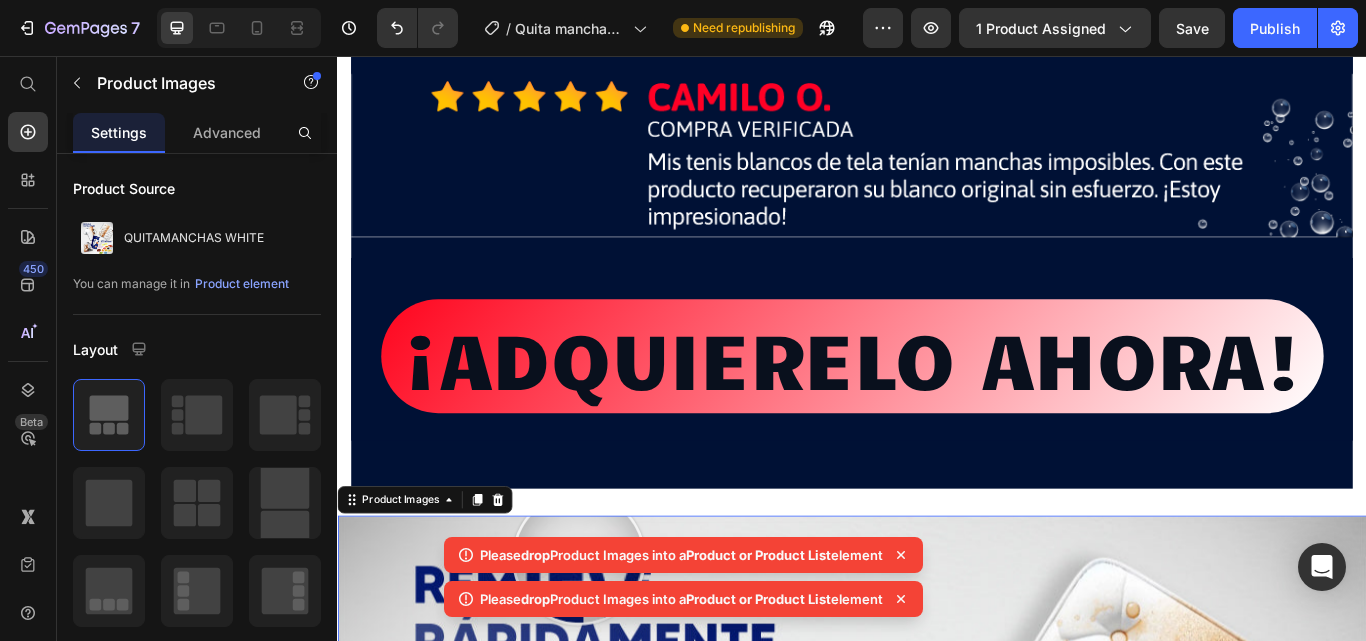 click at bounding box center [937, 1193] 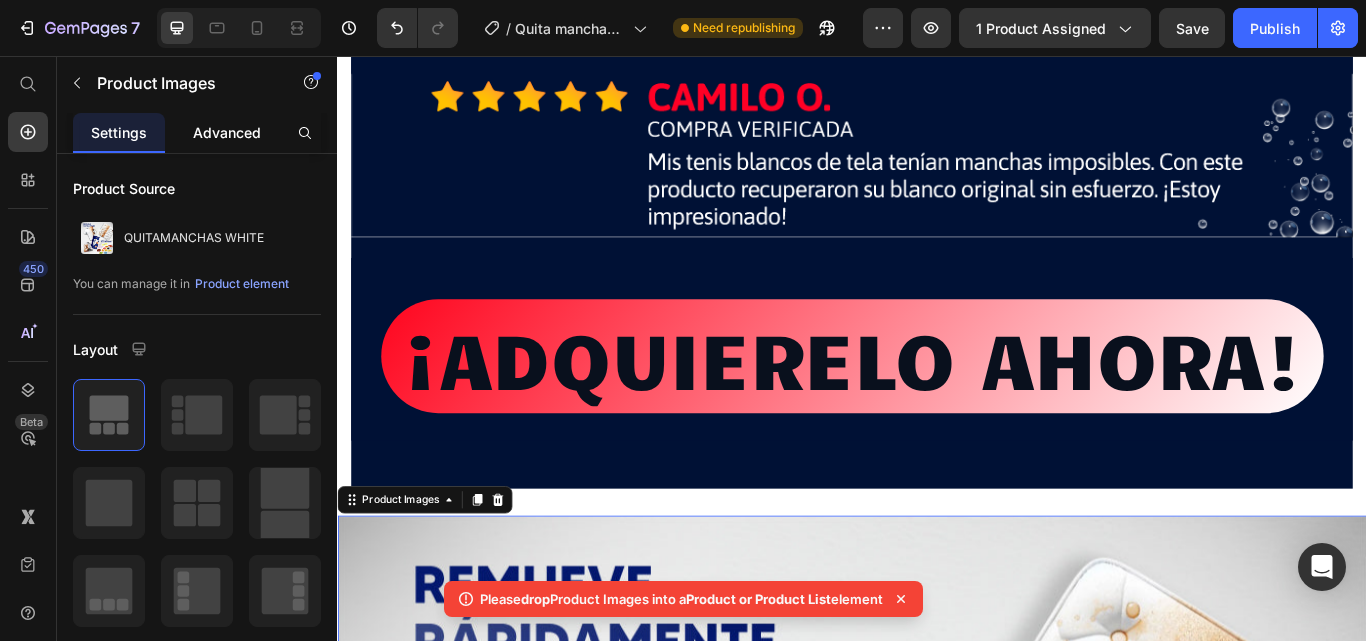 click on "Advanced" at bounding box center [227, 132] 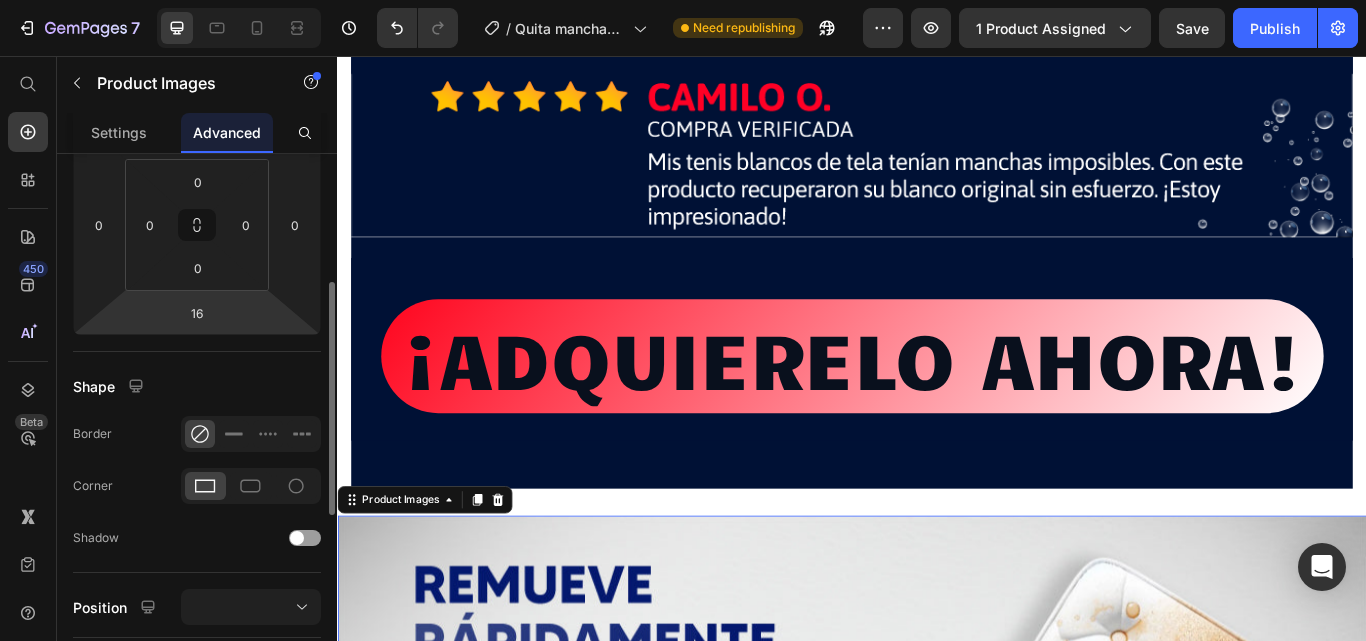 scroll, scrollTop: 725, scrollLeft: 0, axis: vertical 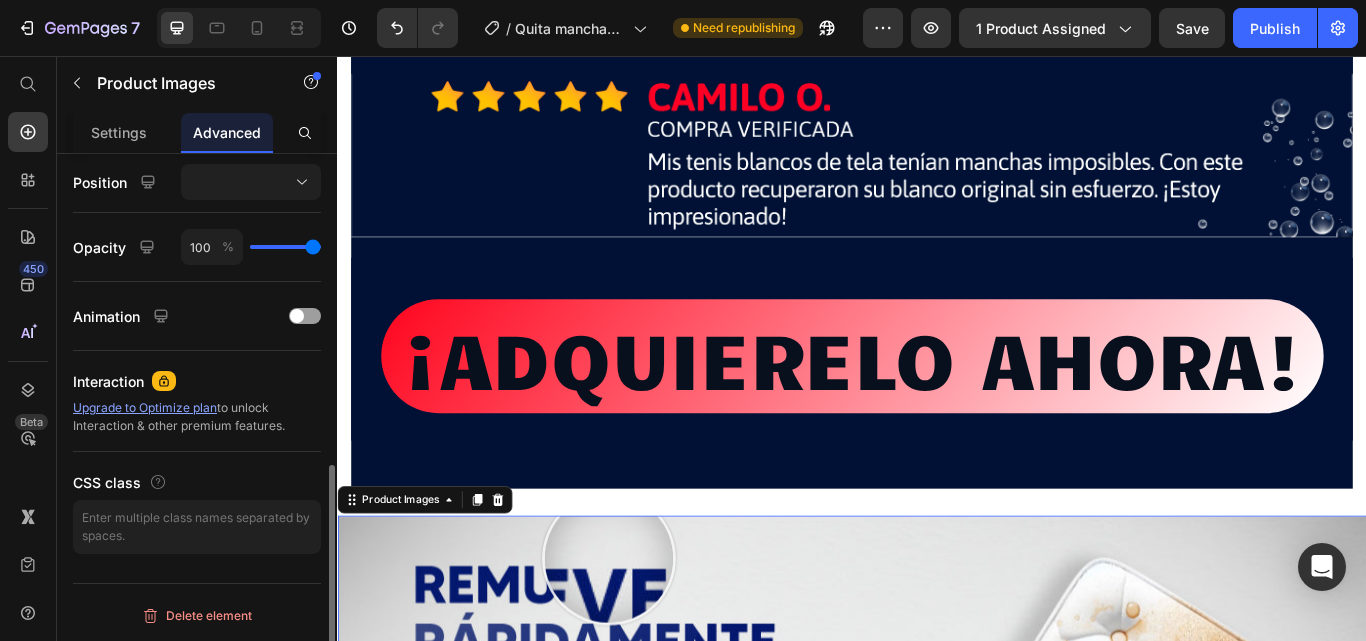 click at bounding box center (937, 1193) 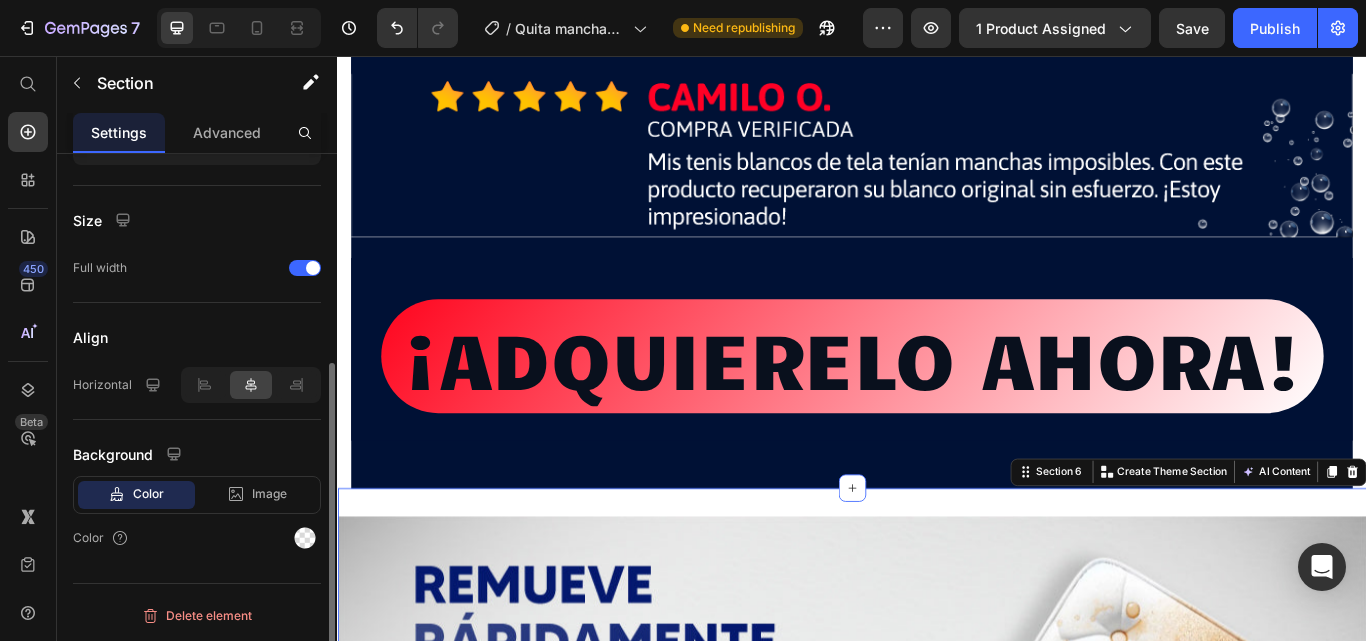 click on "Product Images QUITAMANCHAS WHITE Product Title $59.900,00 Product Price $0,00 Product Price Row Show more Product Description   Edit content in Shopify 16 This product has only default variant Product Variants & Swatches Quantity Text Block 1 Product Quantity
Add to cart Add to Cart Buy it now Dynamic Checkout" at bounding box center (937, 1584) 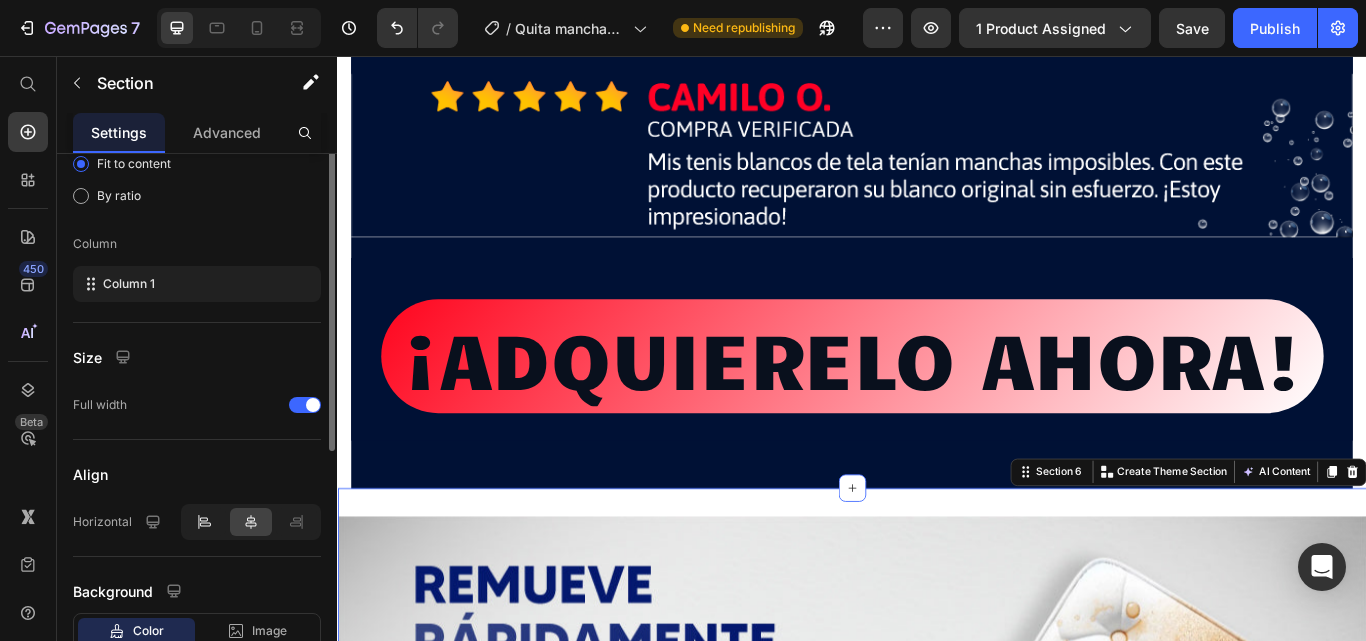 scroll, scrollTop: 337, scrollLeft: 0, axis: vertical 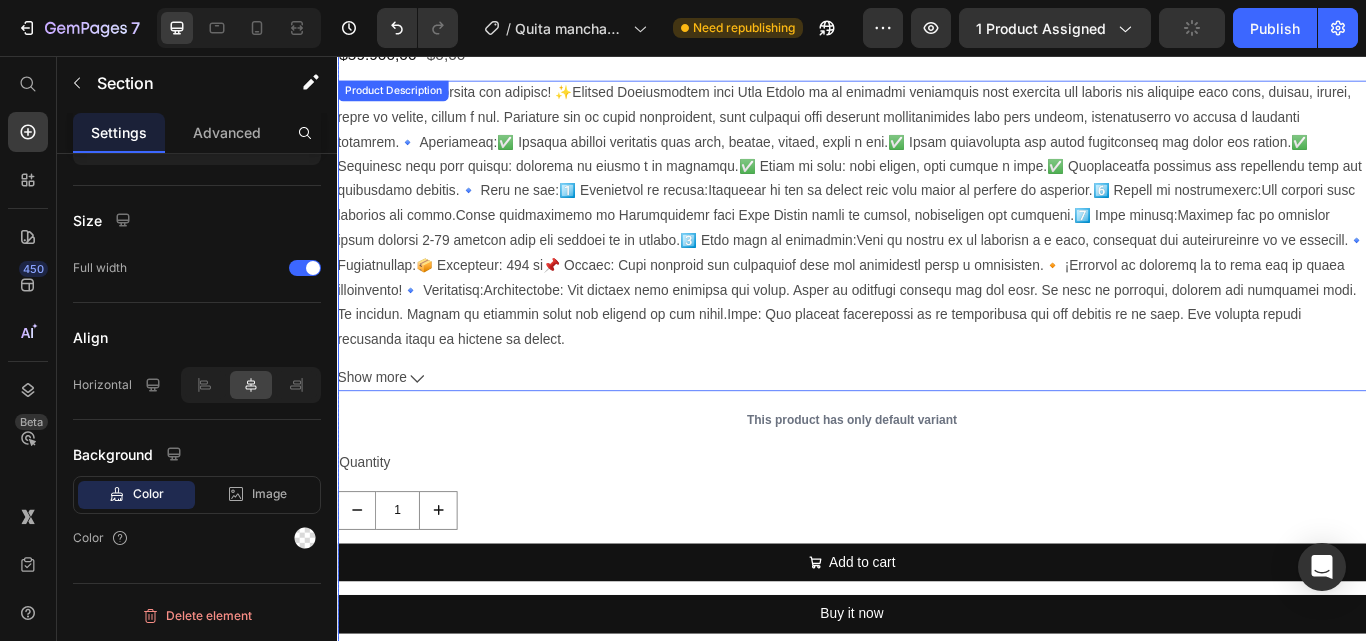 click at bounding box center [937, 243] 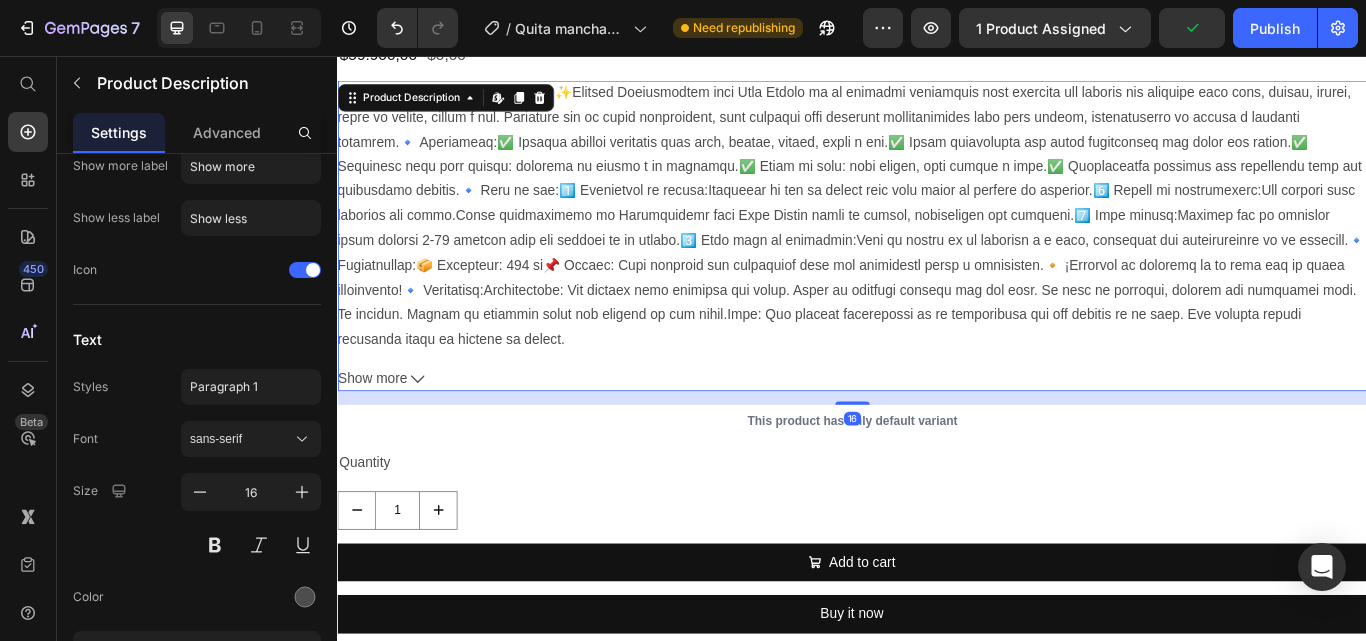 scroll, scrollTop: 0, scrollLeft: 0, axis: both 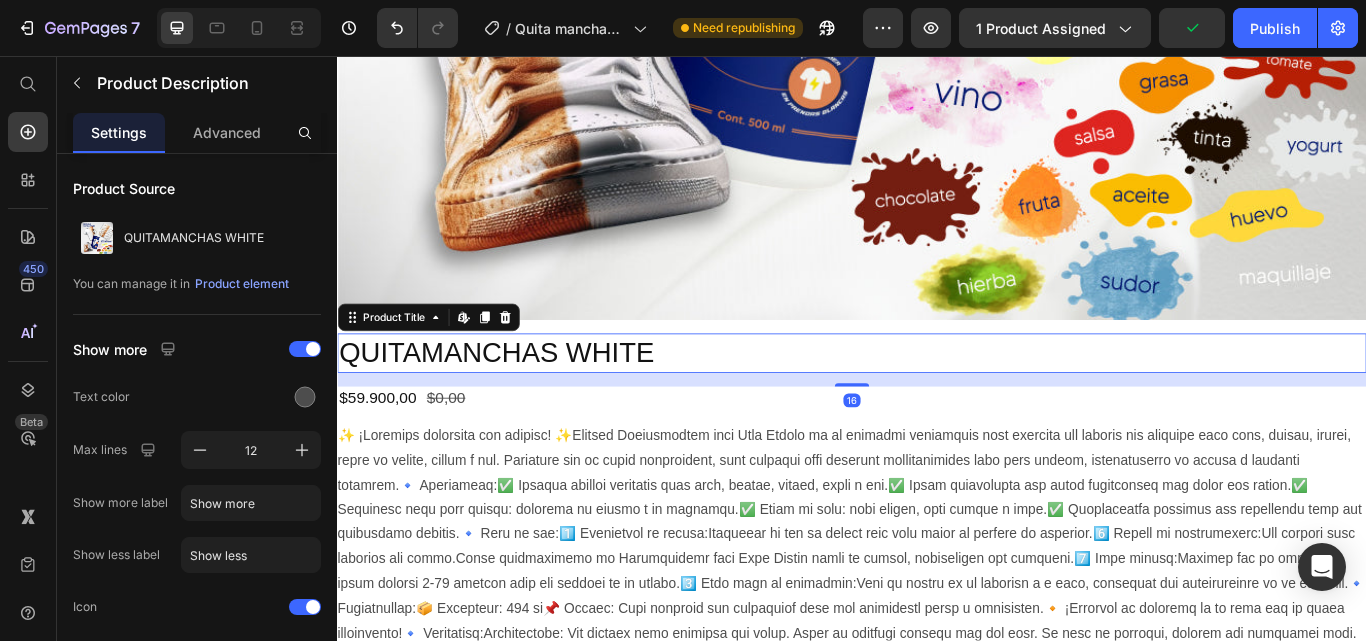 click on "QUITAMANCHAS WHITE" at bounding box center [937, 403] 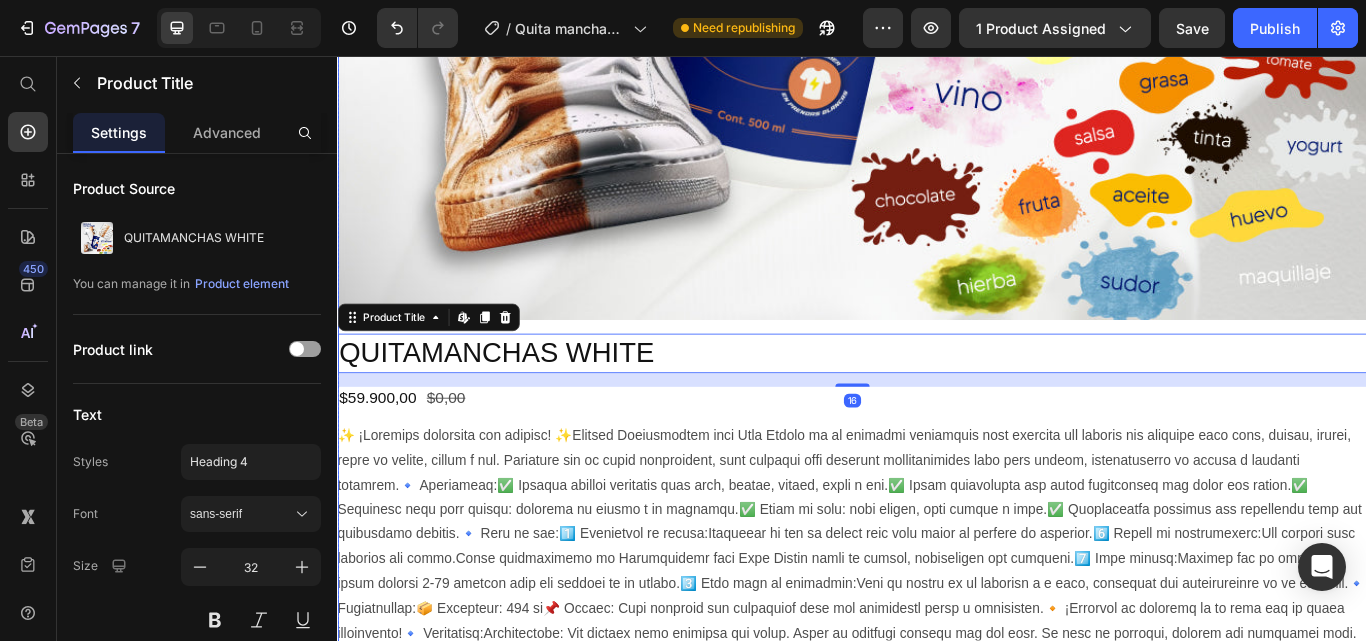 click on "Product Images" at bounding box center [937, -228] 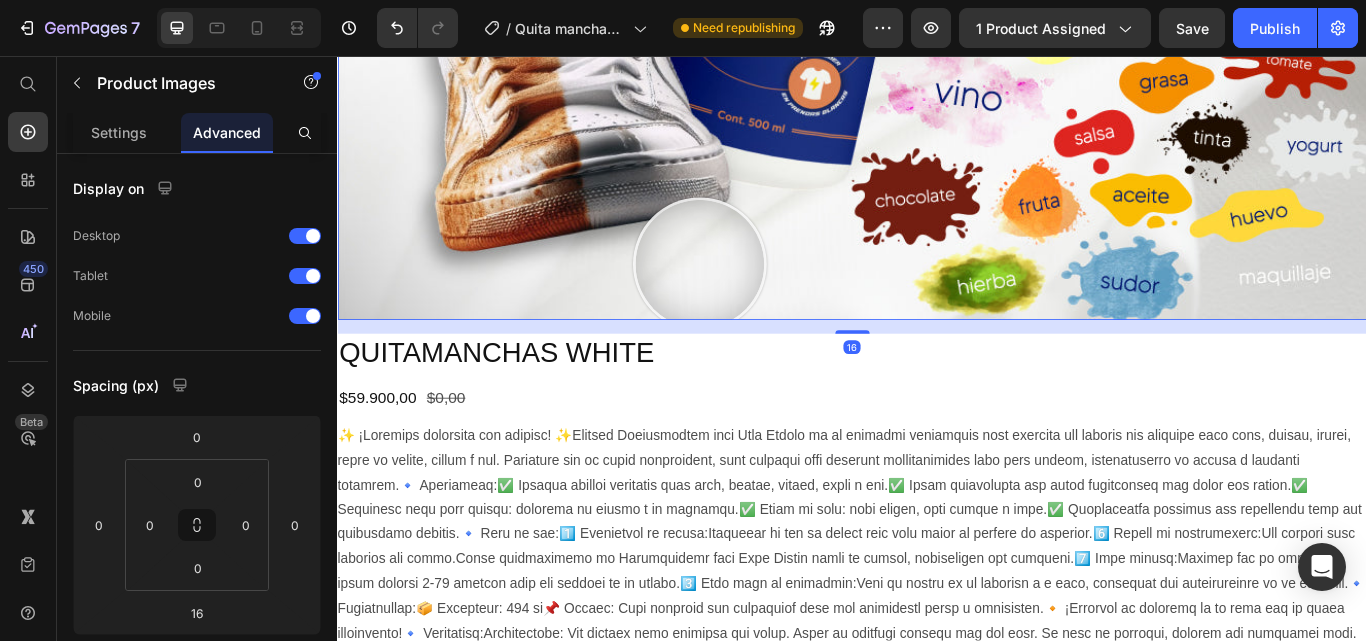 click at bounding box center [937, -236] 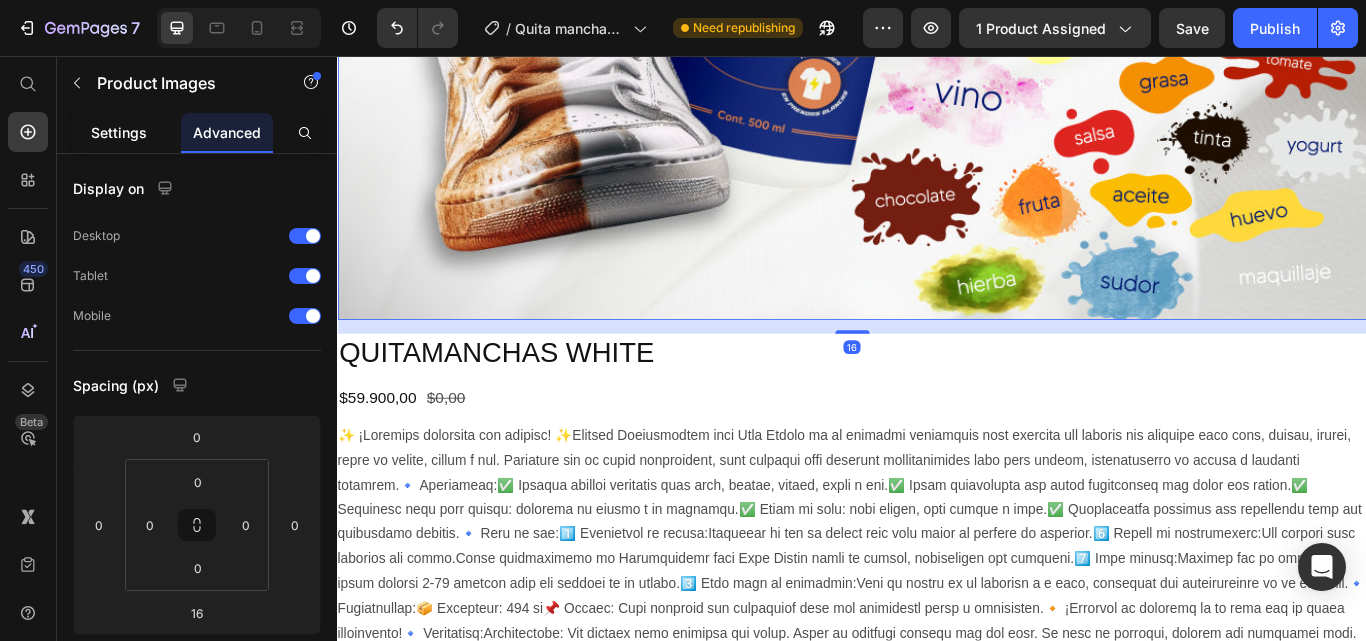 click on "Settings" at bounding box center [119, 132] 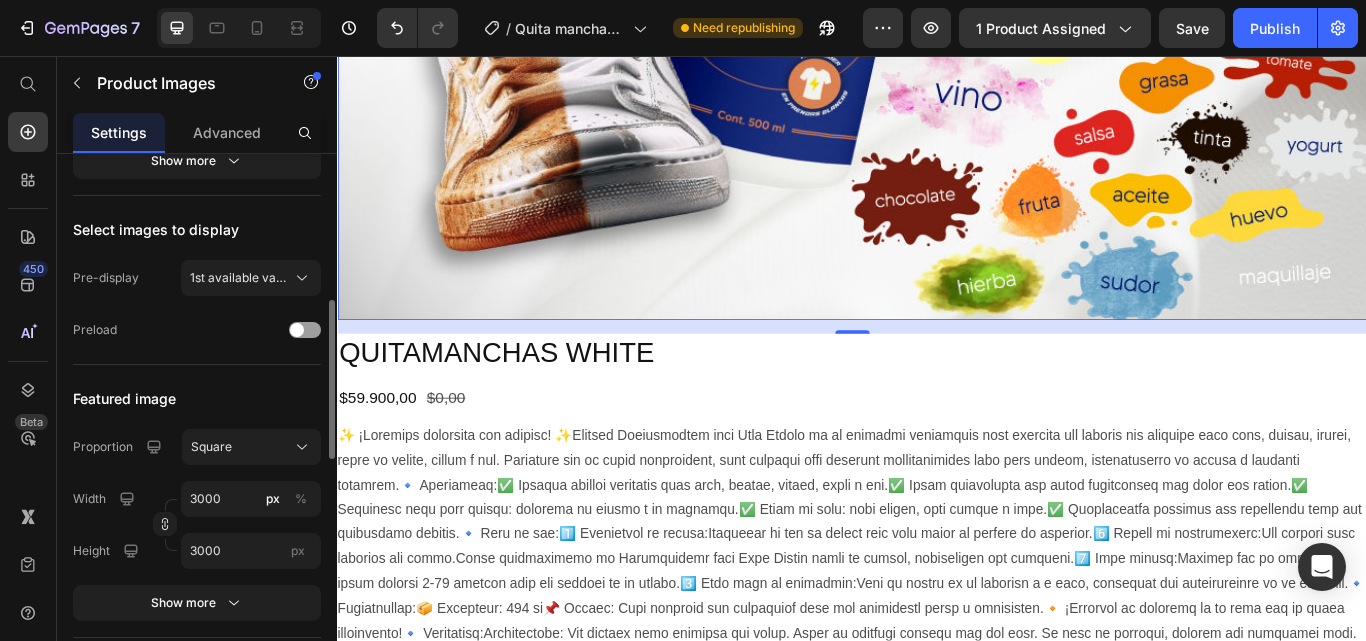 scroll, scrollTop: 400, scrollLeft: 0, axis: vertical 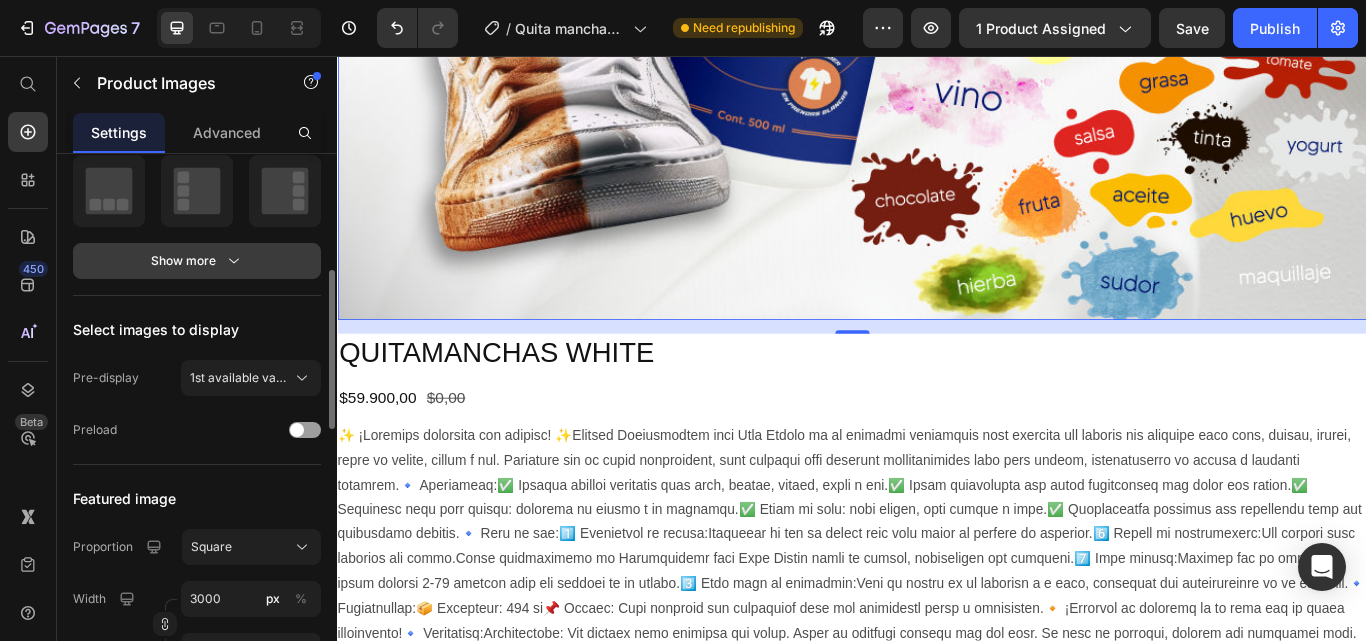 click on "Show more" at bounding box center (197, 261) 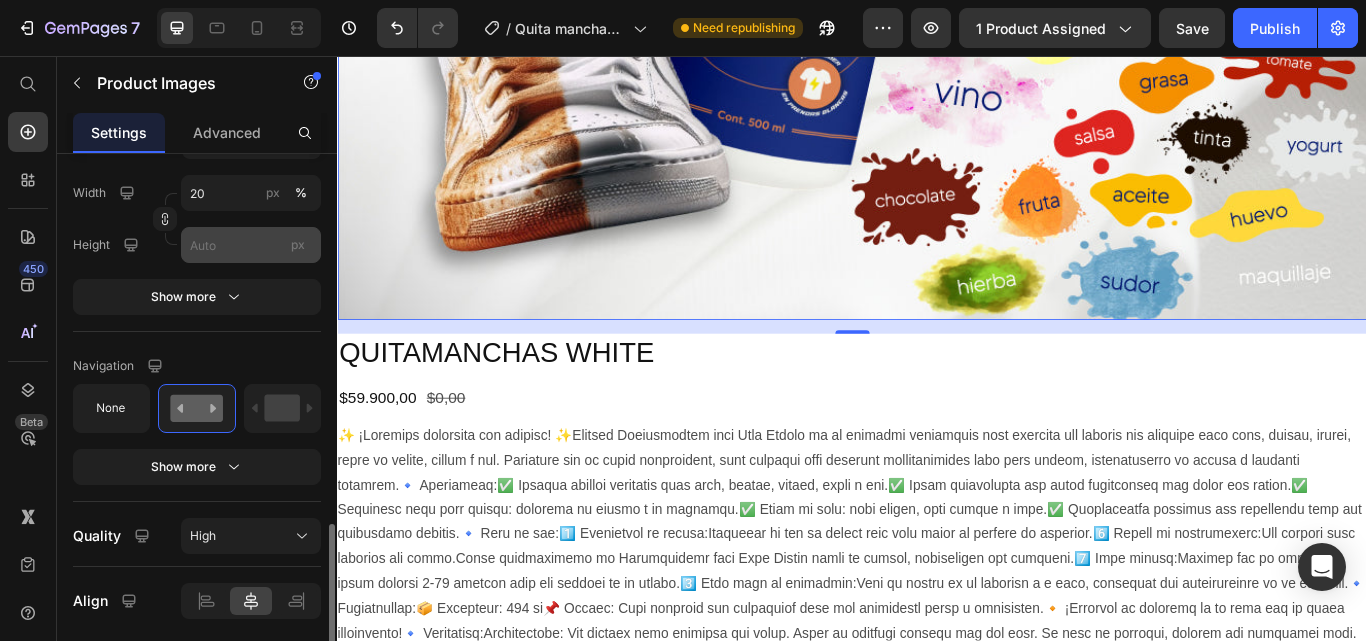 scroll, scrollTop: 1369, scrollLeft: 0, axis: vertical 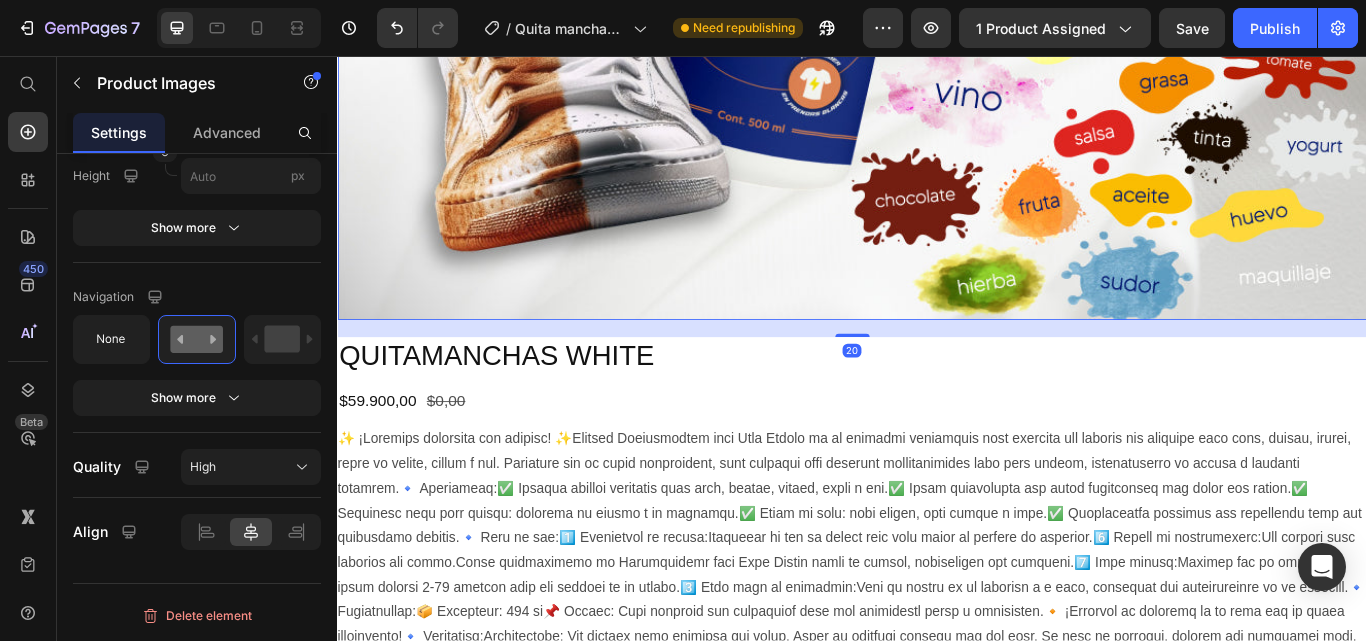 click at bounding box center [937, 382] 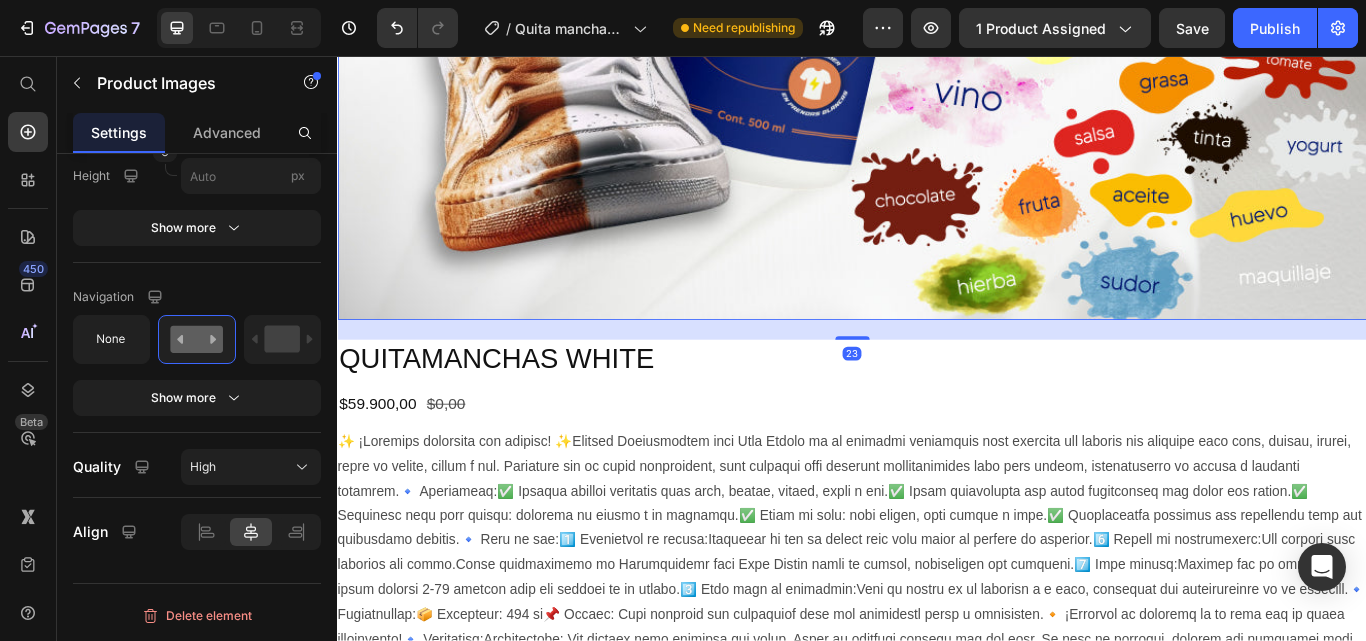 scroll, scrollTop: 0, scrollLeft: 0, axis: both 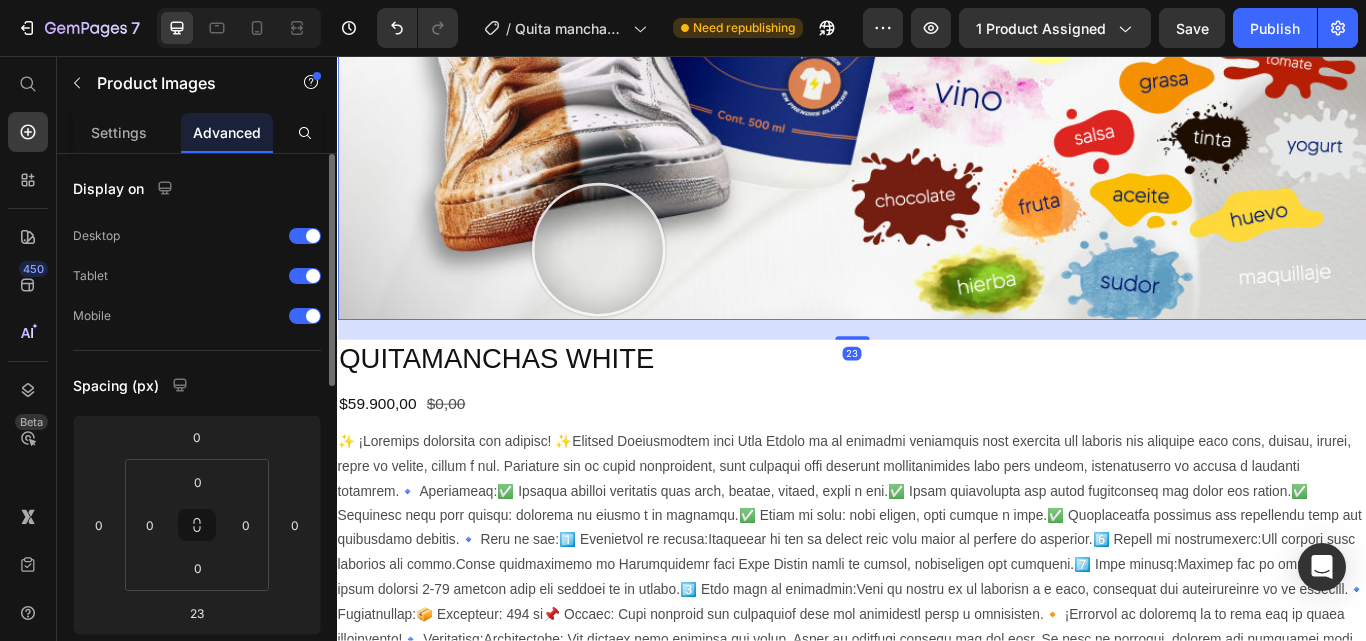 click at bounding box center [937, -236] 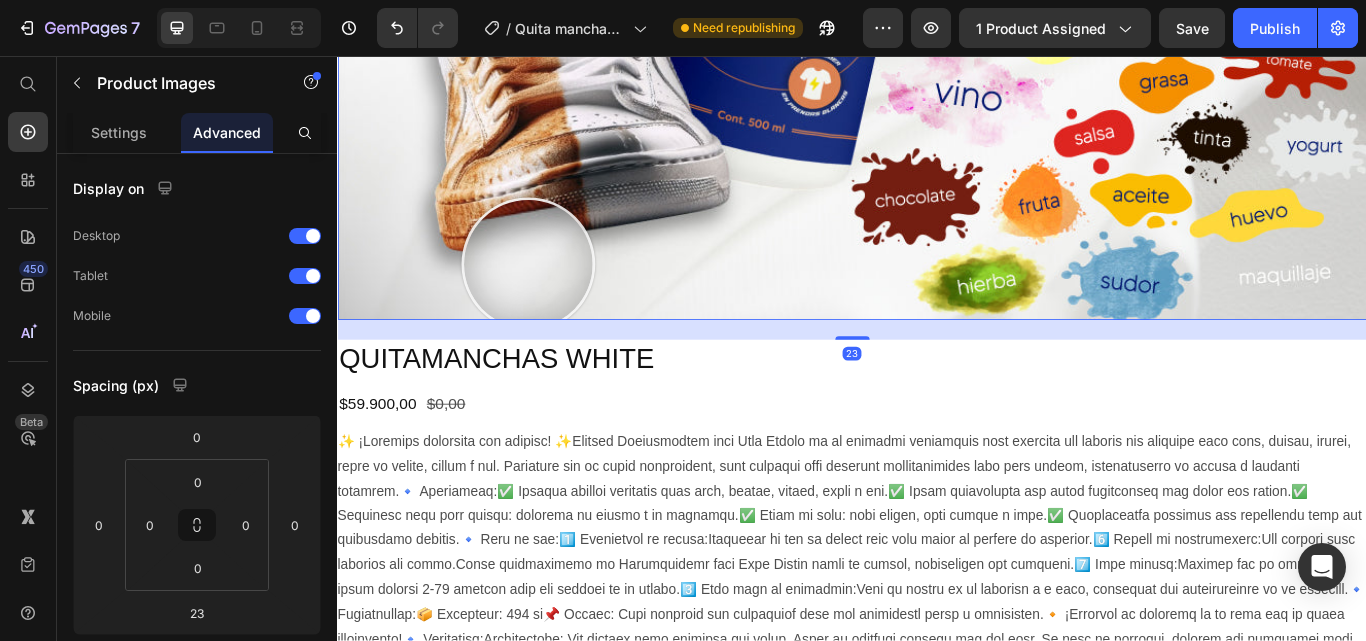 click at bounding box center (937, -236) 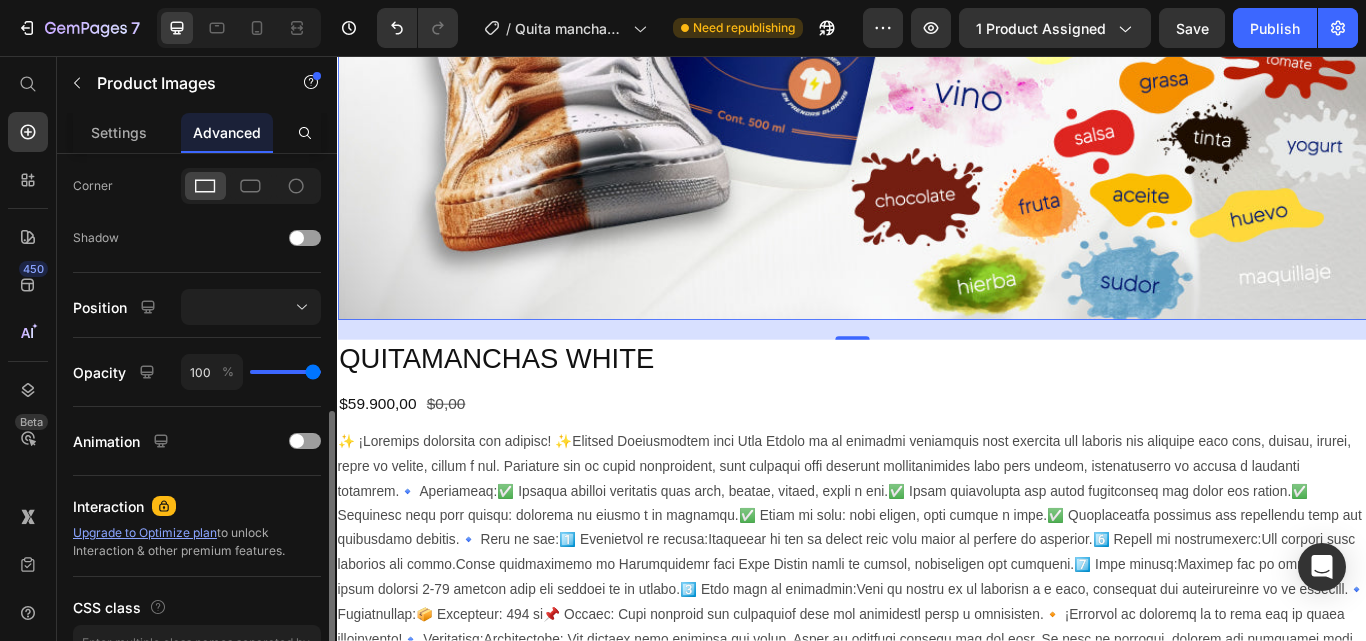 scroll, scrollTop: 725, scrollLeft: 0, axis: vertical 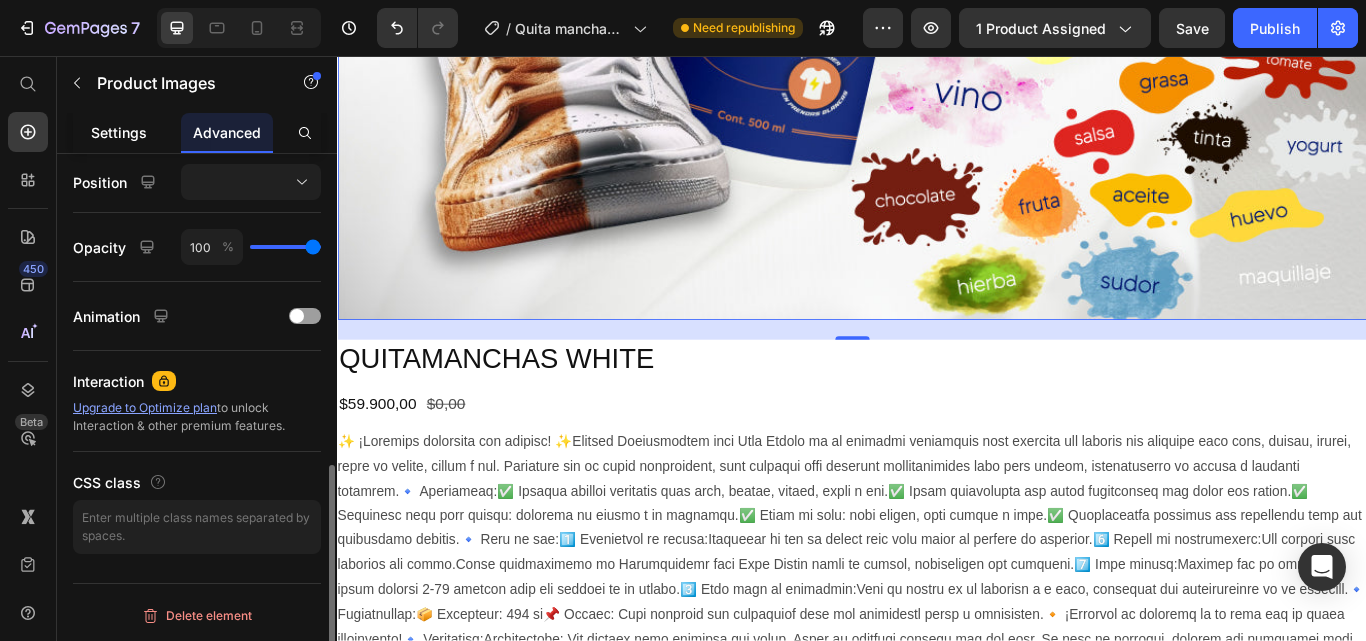 click on "Settings" at bounding box center (119, 132) 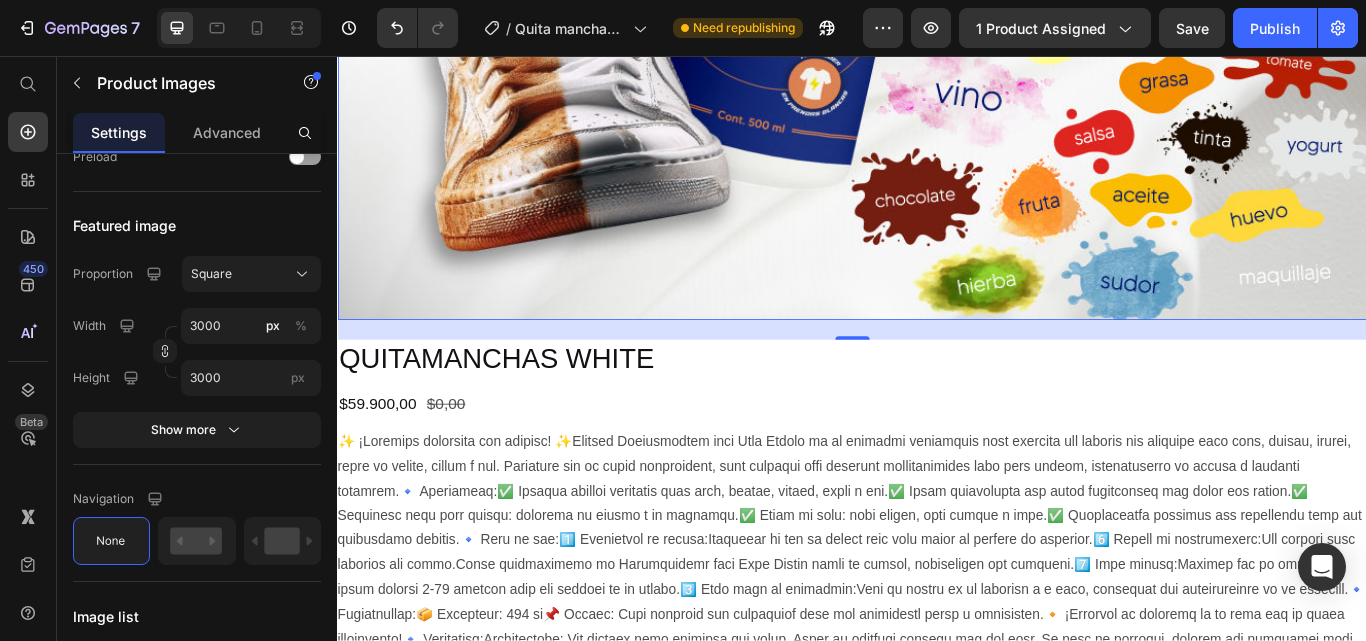 scroll, scrollTop: 0, scrollLeft: 0, axis: both 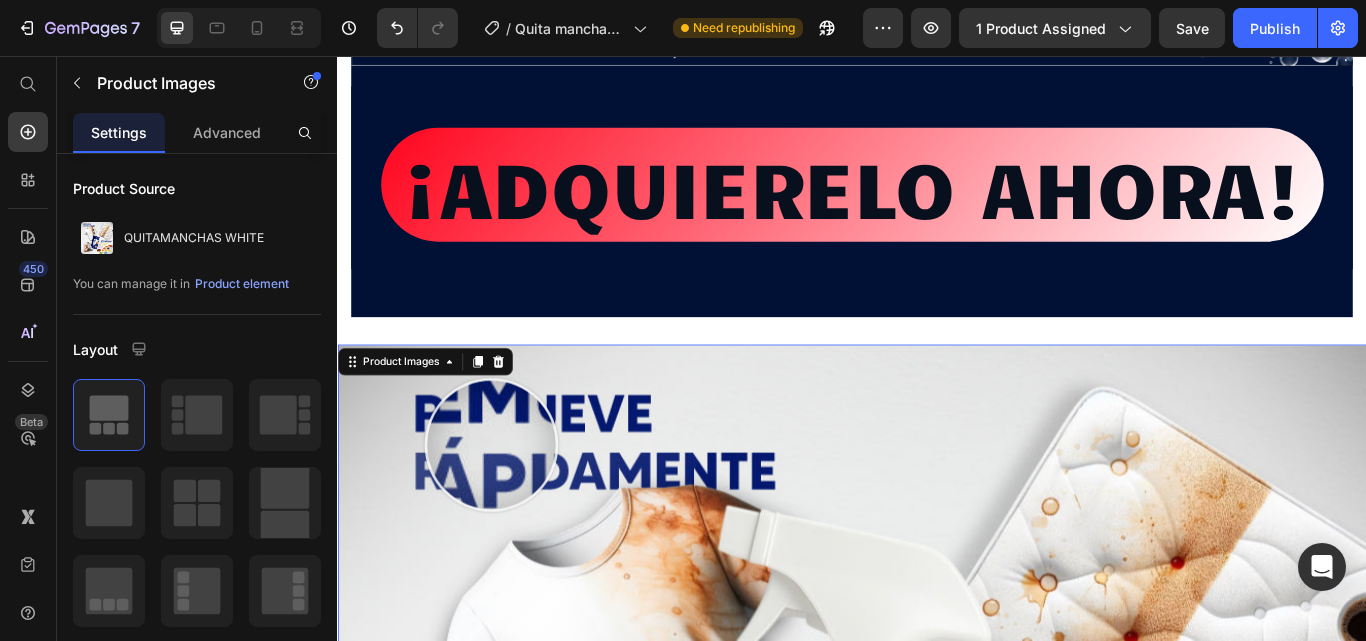 click at bounding box center (937, 993) 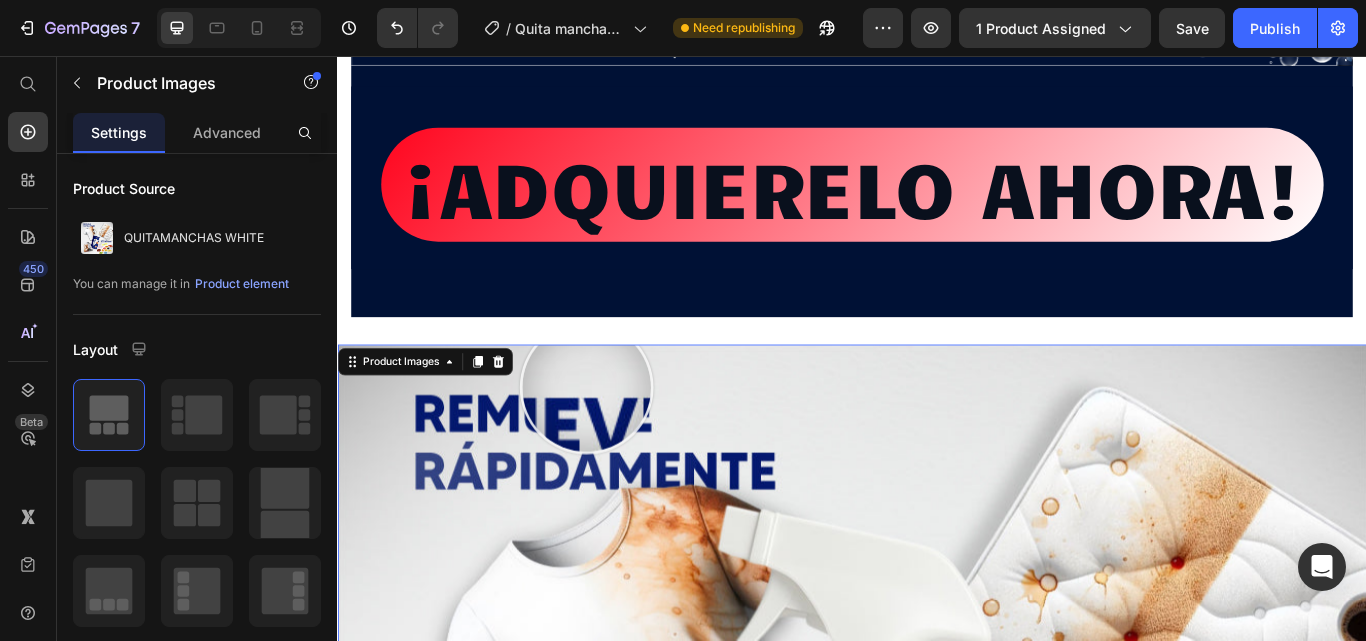 click at bounding box center (937, 993) 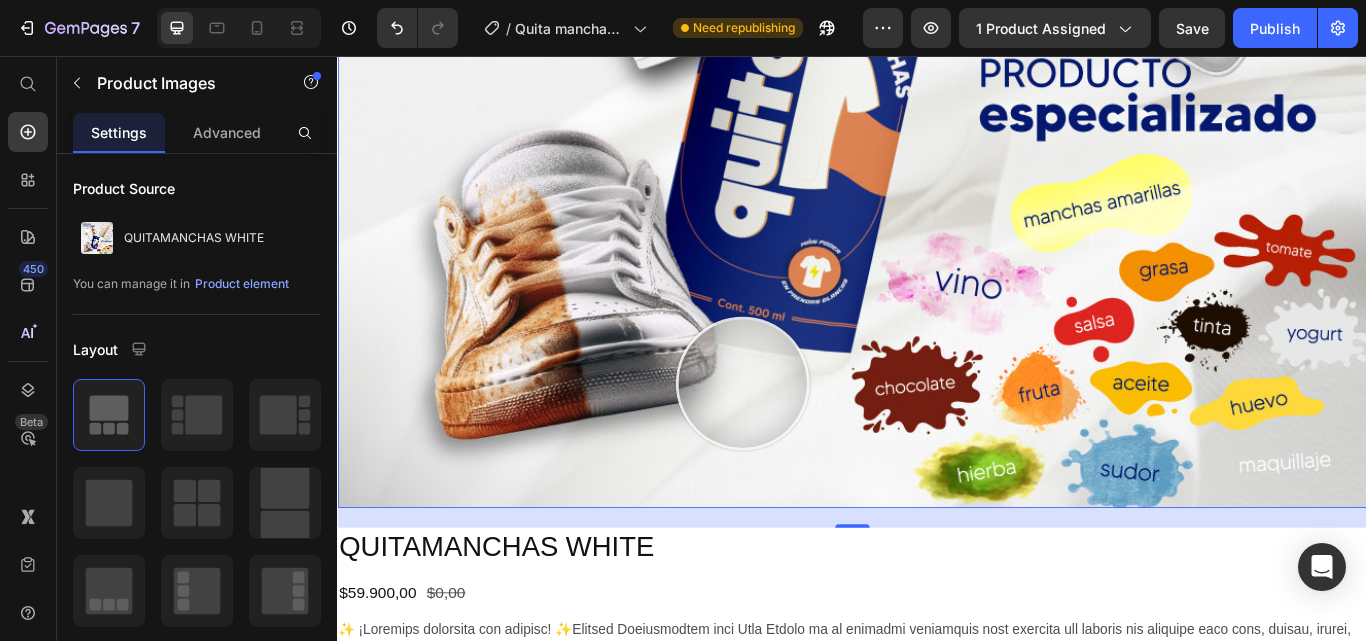 scroll, scrollTop: 16608, scrollLeft: 0, axis: vertical 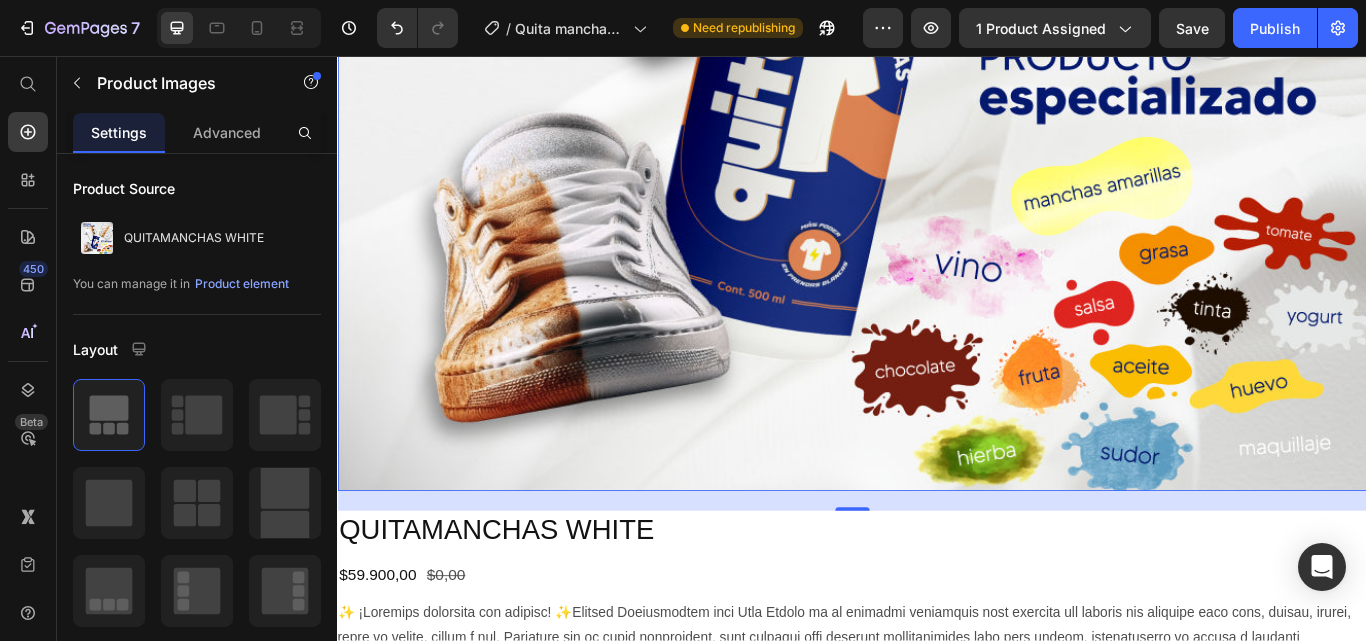 click on "23" at bounding box center [937, 575] 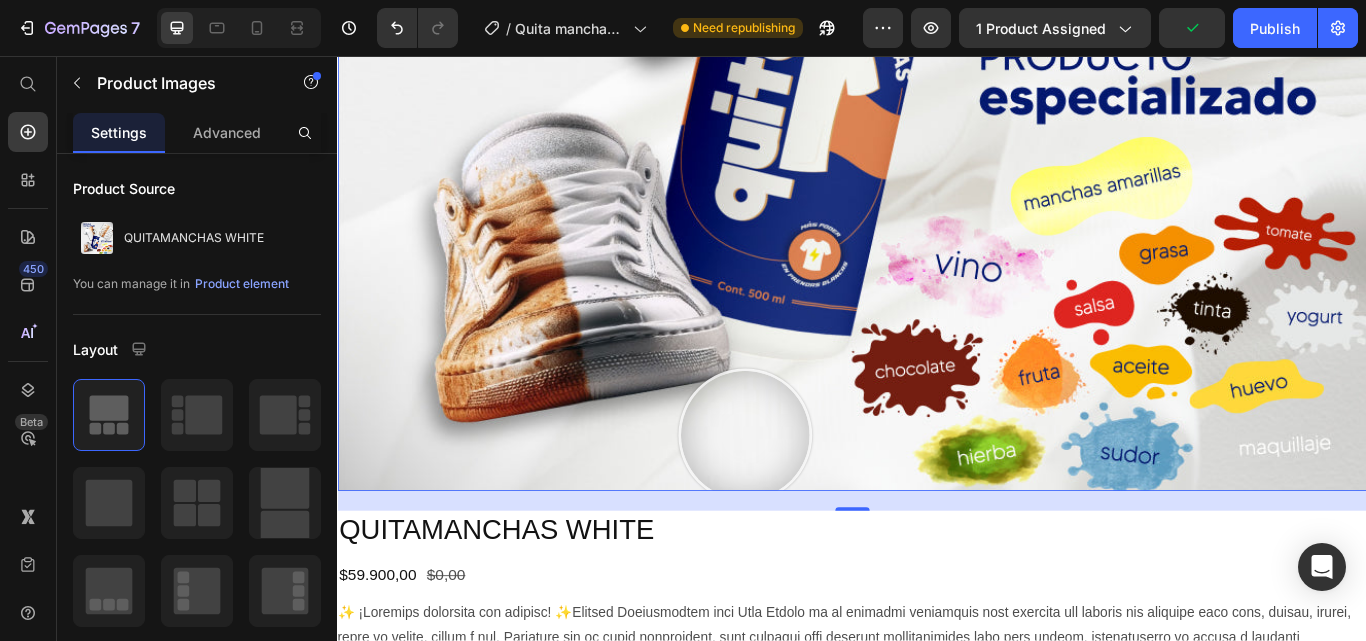 click at bounding box center [937, -36] 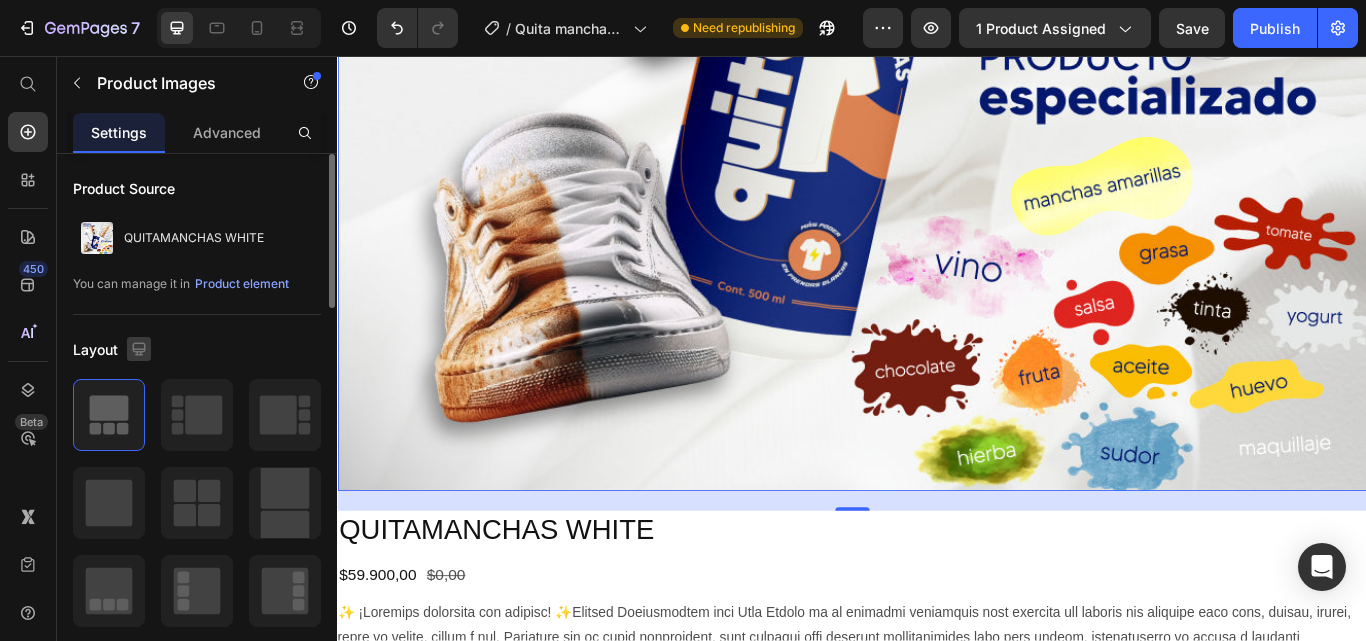 click 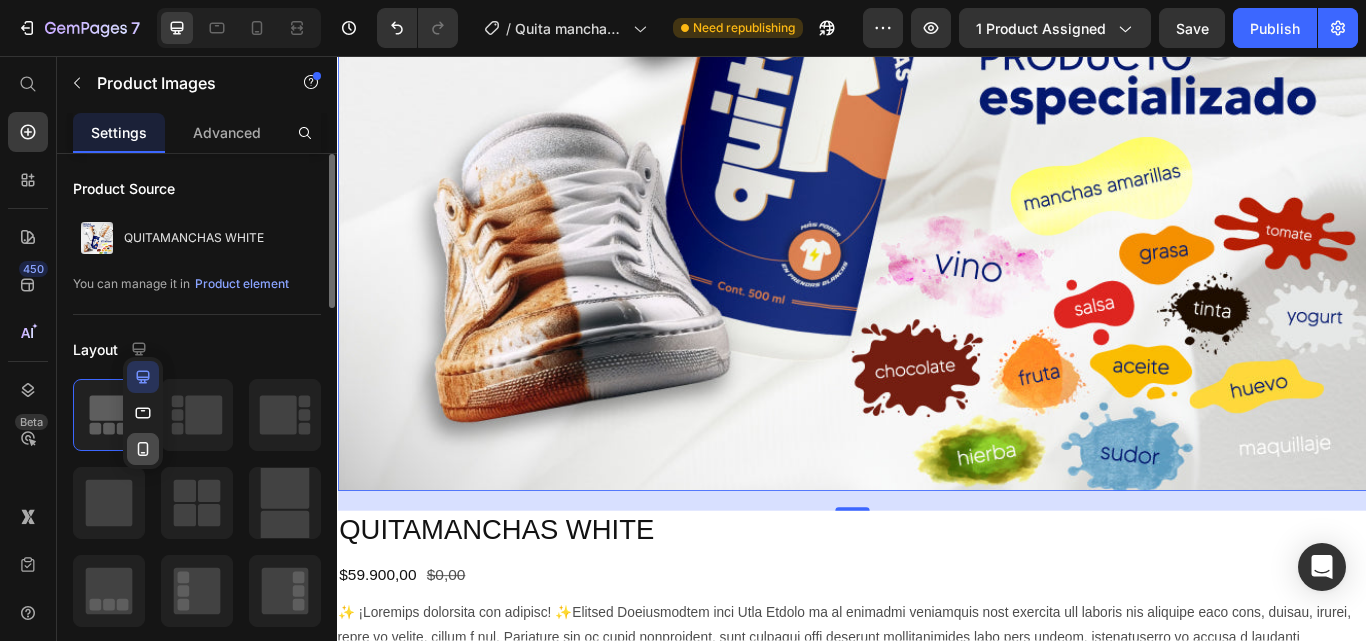 click 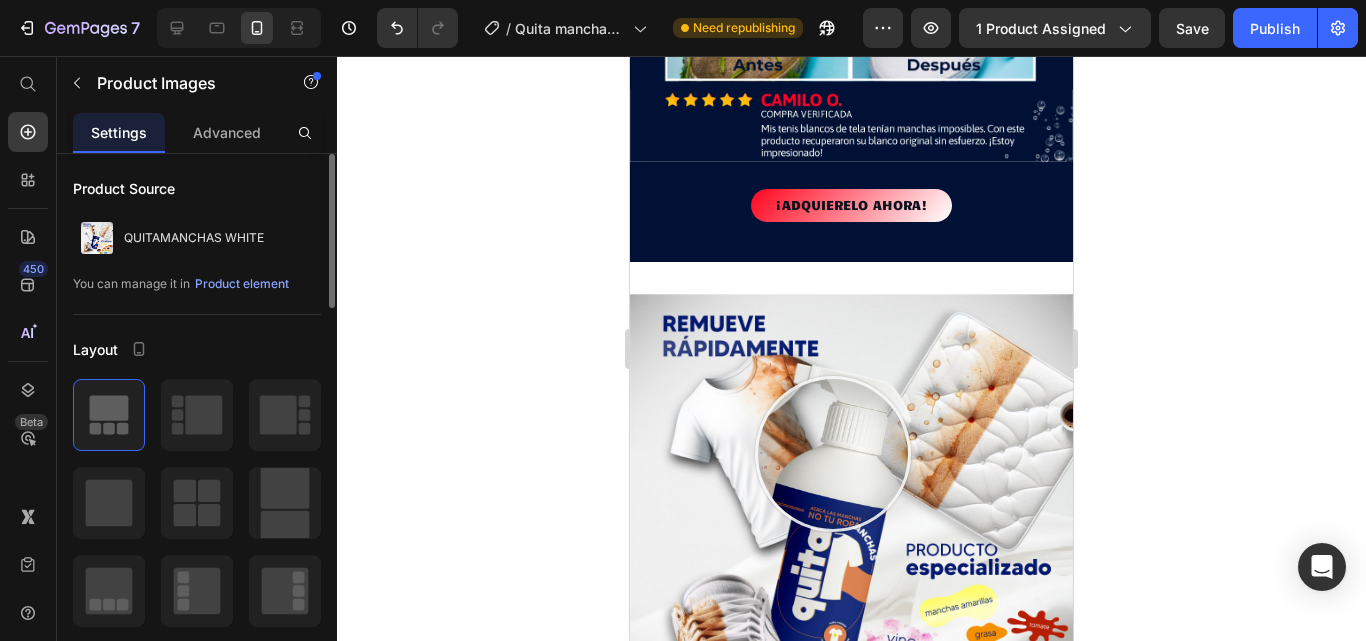 scroll, scrollTop: 5316, scrollLeft: 0, axis: vertical 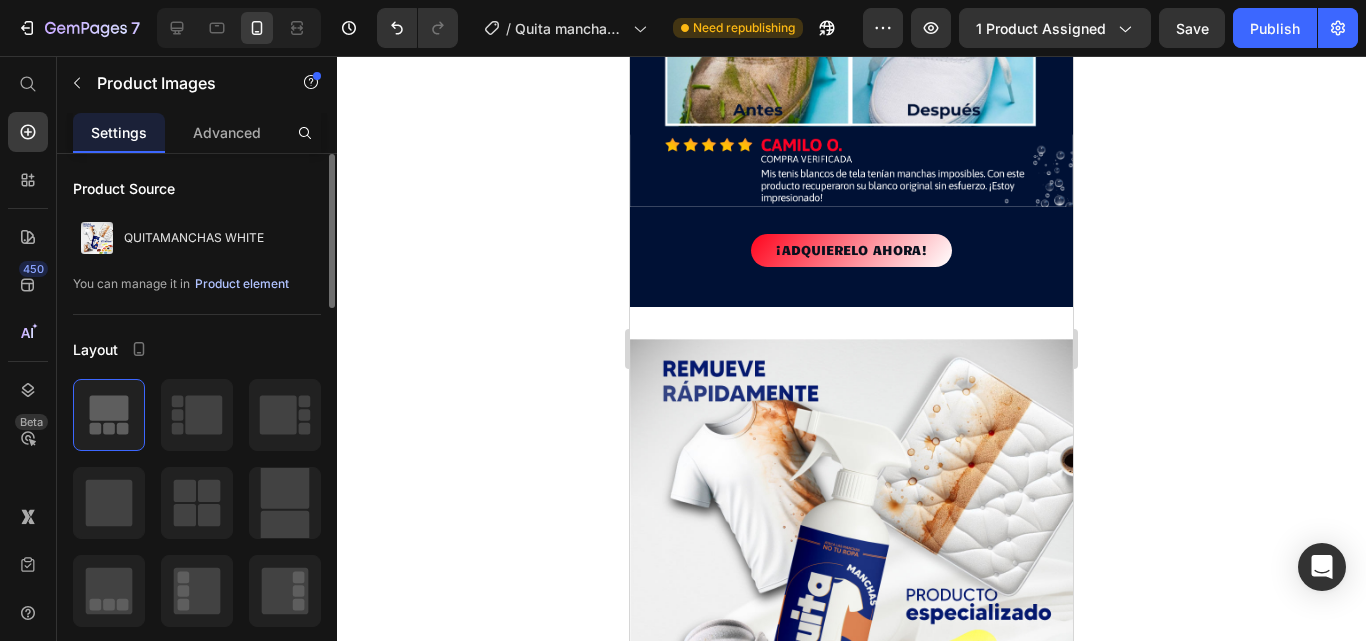 click on "Product element" at bounding box center (242, 284) 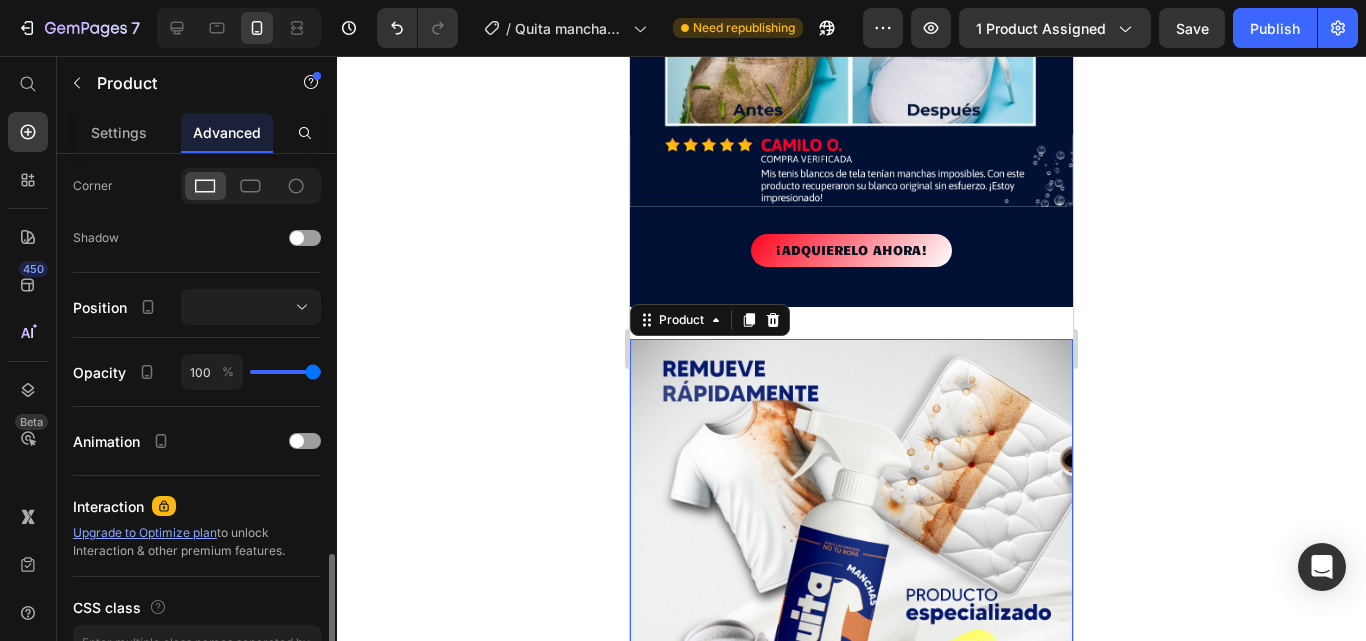 scroll, scrollTop: 725, scrollLeft: 0, axis: vertical 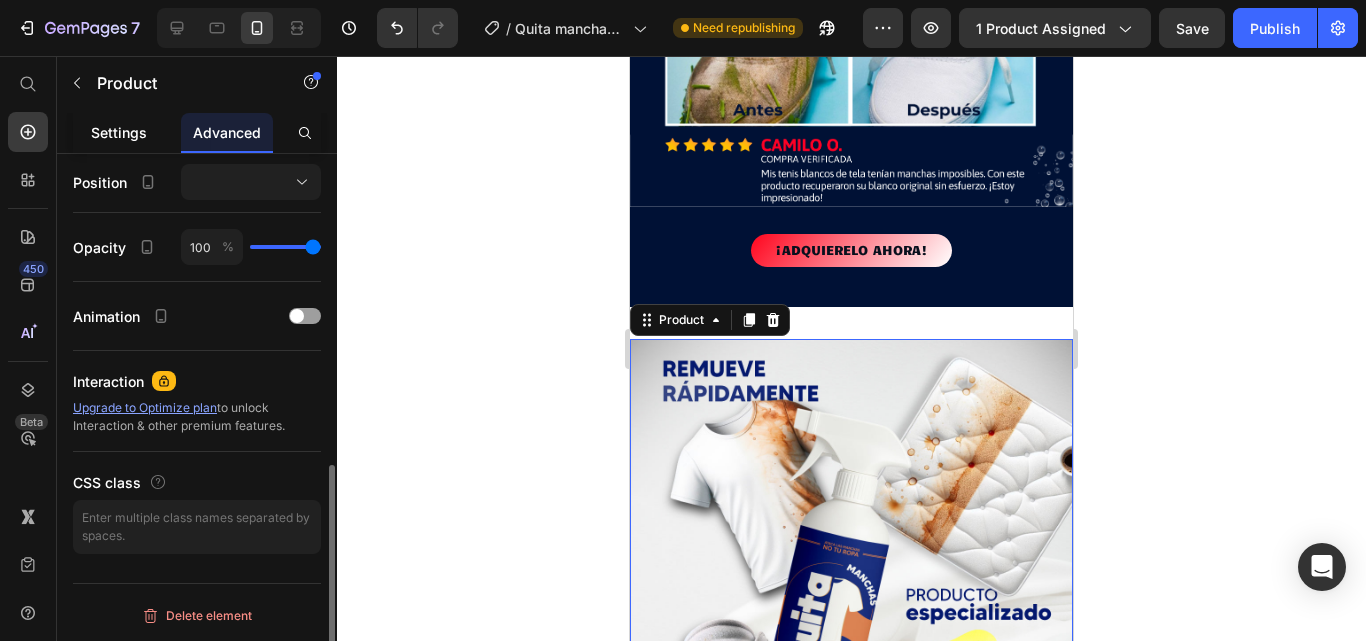 click on "Settings" at bounding box center [119, 132] 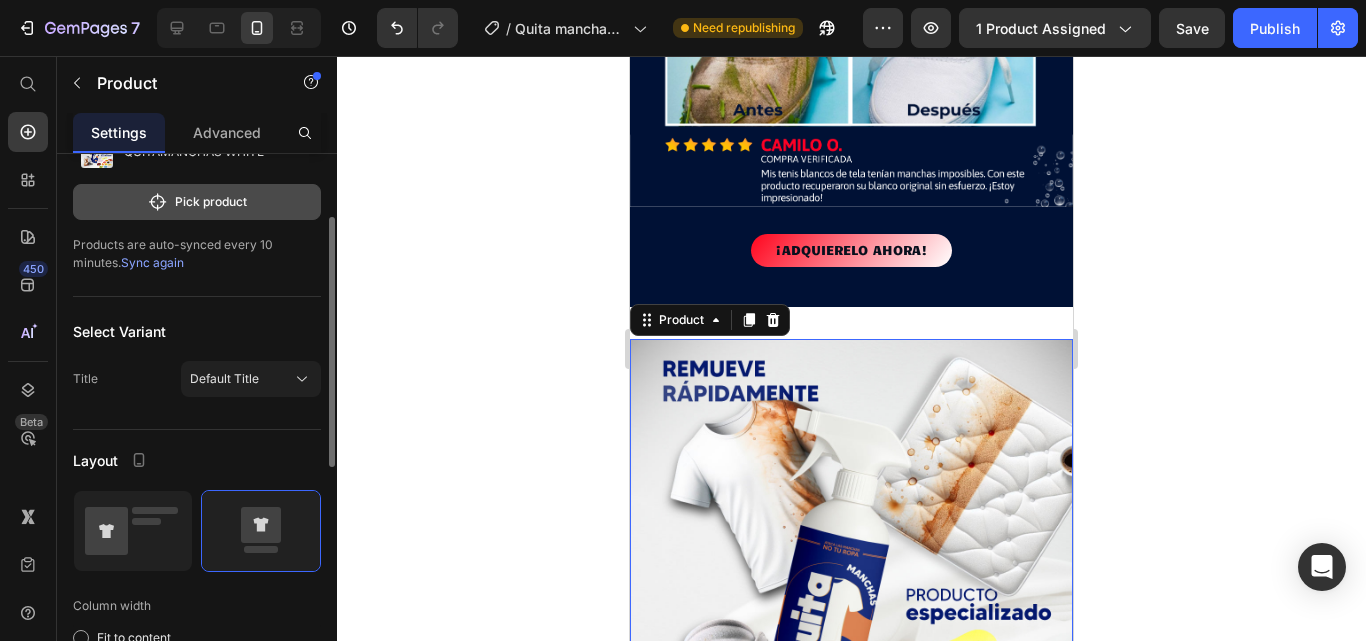 scroll, scrollTop: 38, scrollLeft: 0, axis: vertical 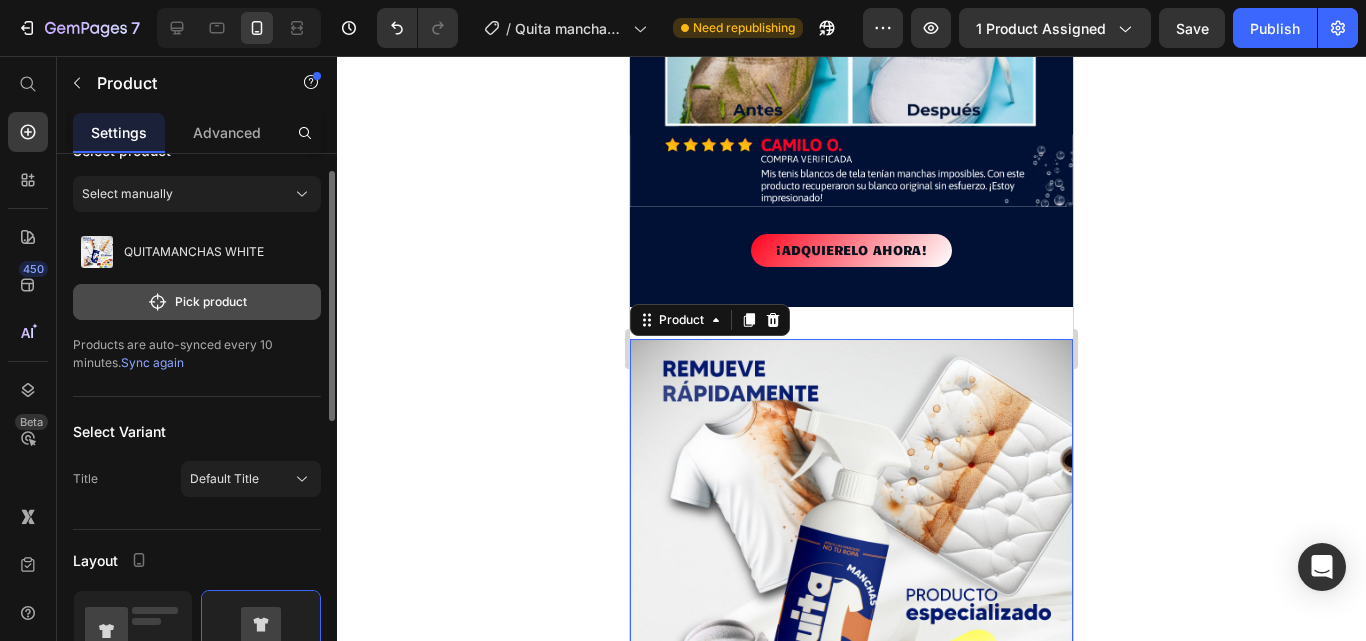 click on "Pick product" at bounding box center [197, 302] 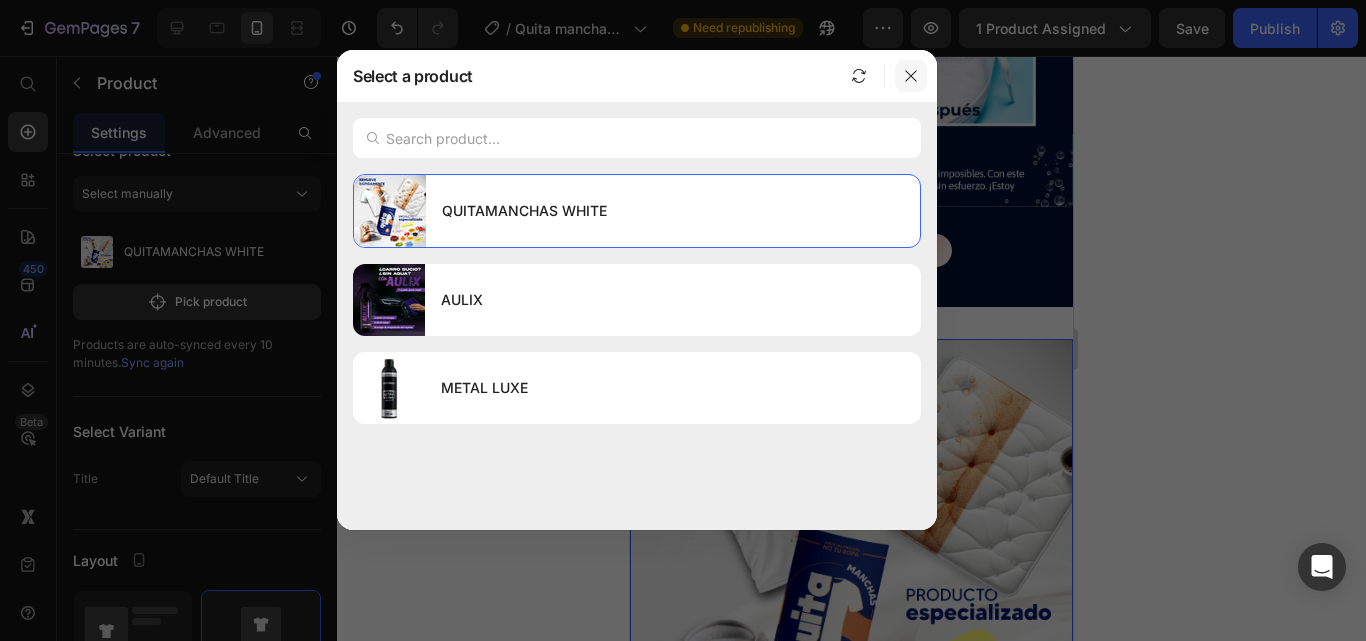 click at bounding box center (911, 76) 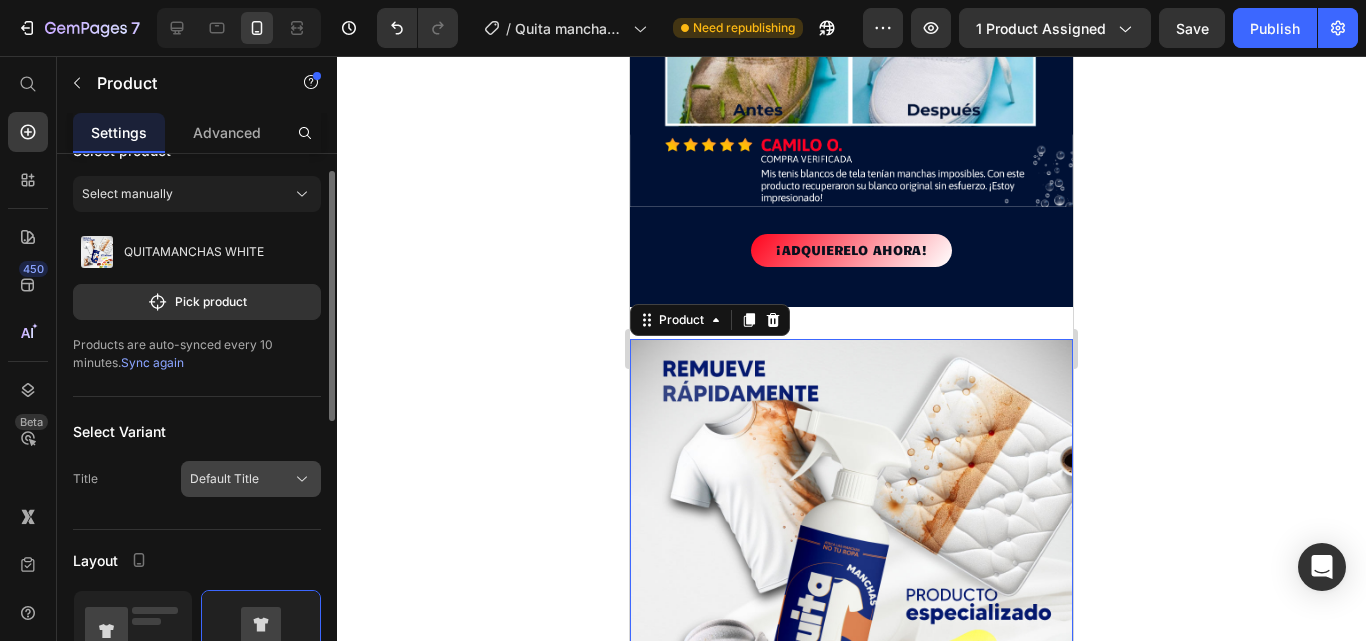 click on "Default Title" at bounding box center [224, 479] 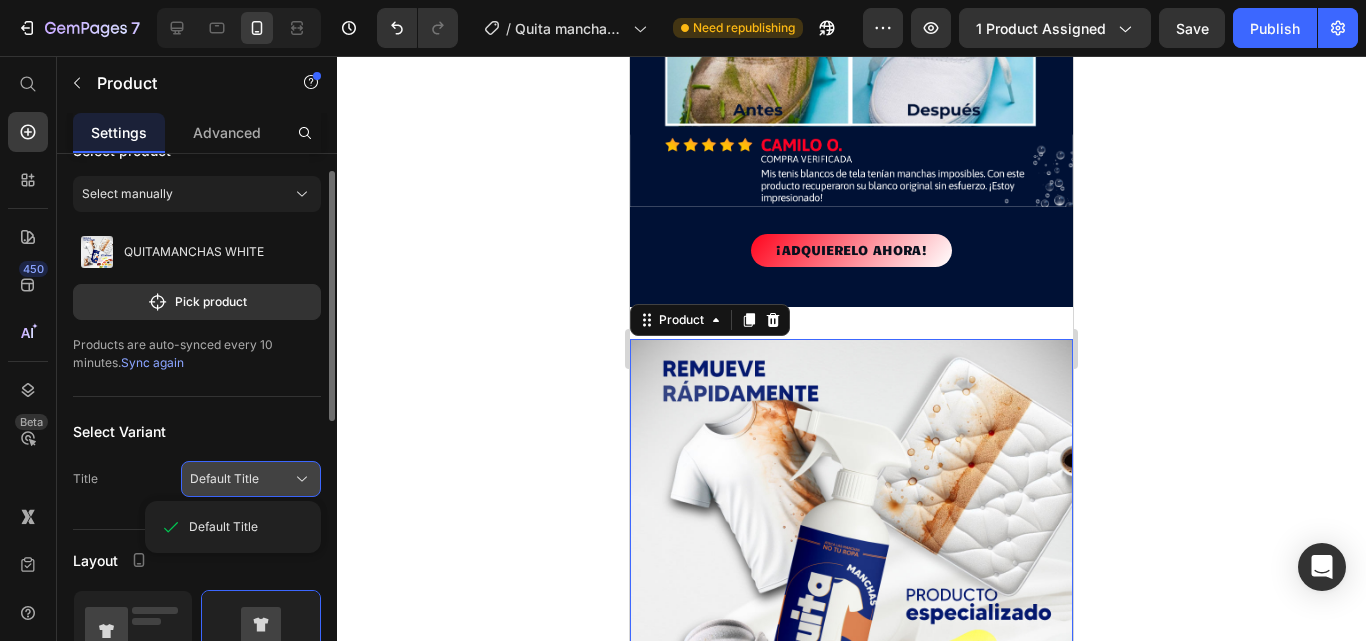 drag, startPoint x: 230, startPoint y: 486, endPoint x: 227, endPoint y: 469, distance: 17.262676 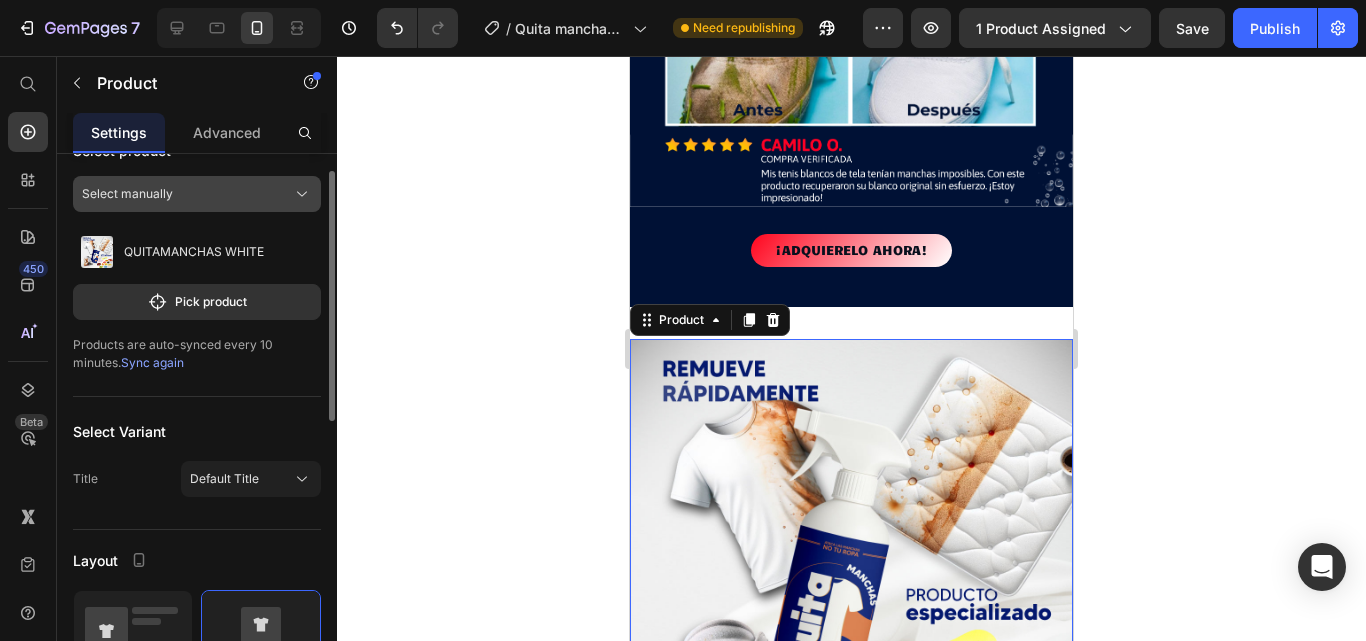 click on "Select manually" at bounding box center (197, 194) 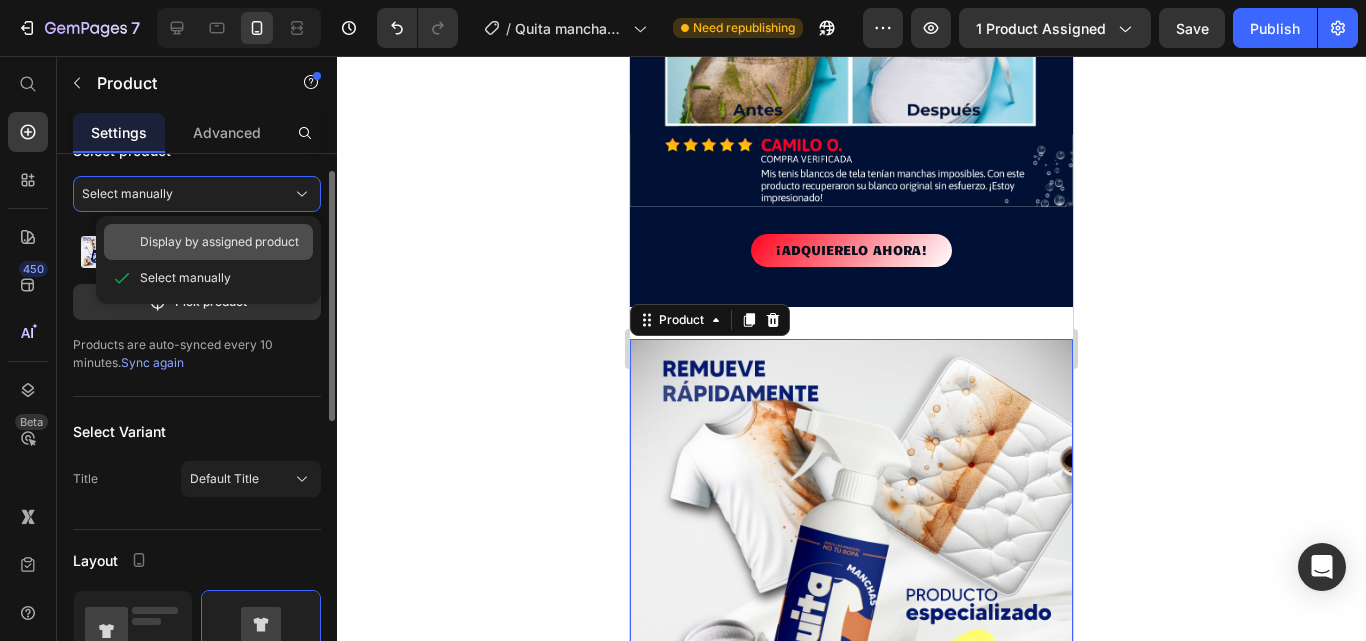 click on "Display by assigned product" 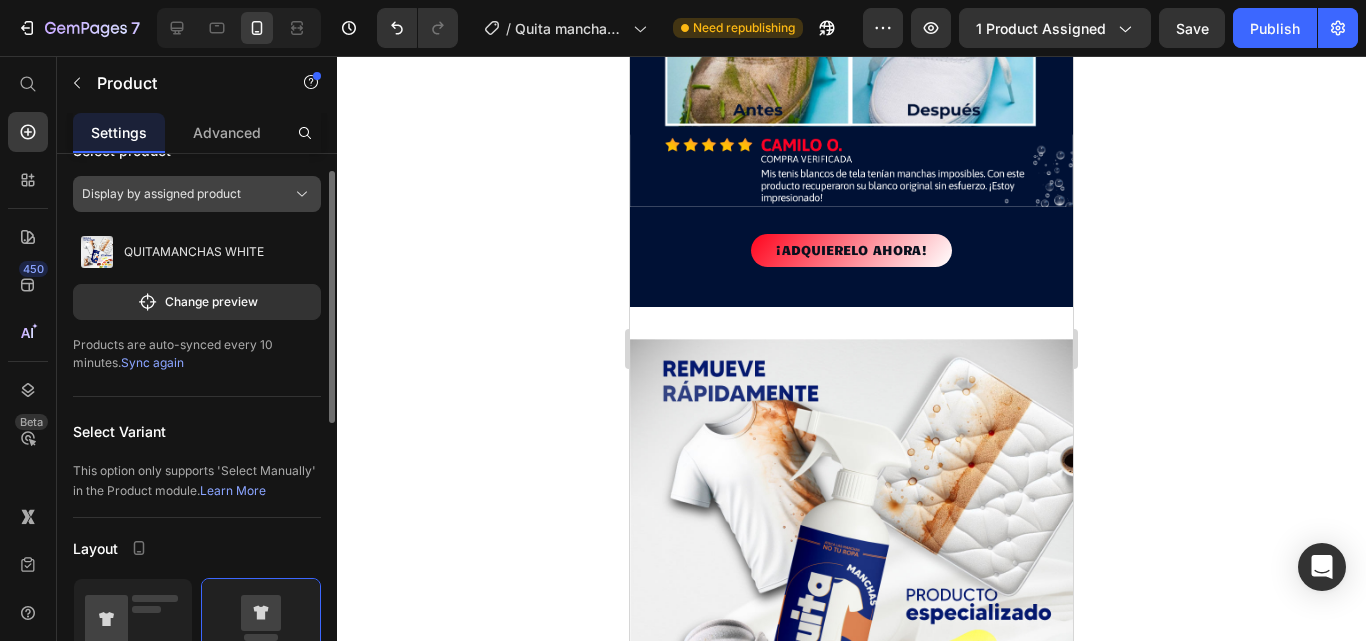 click on "Display by assigned product" at bounding box center [161, 194] 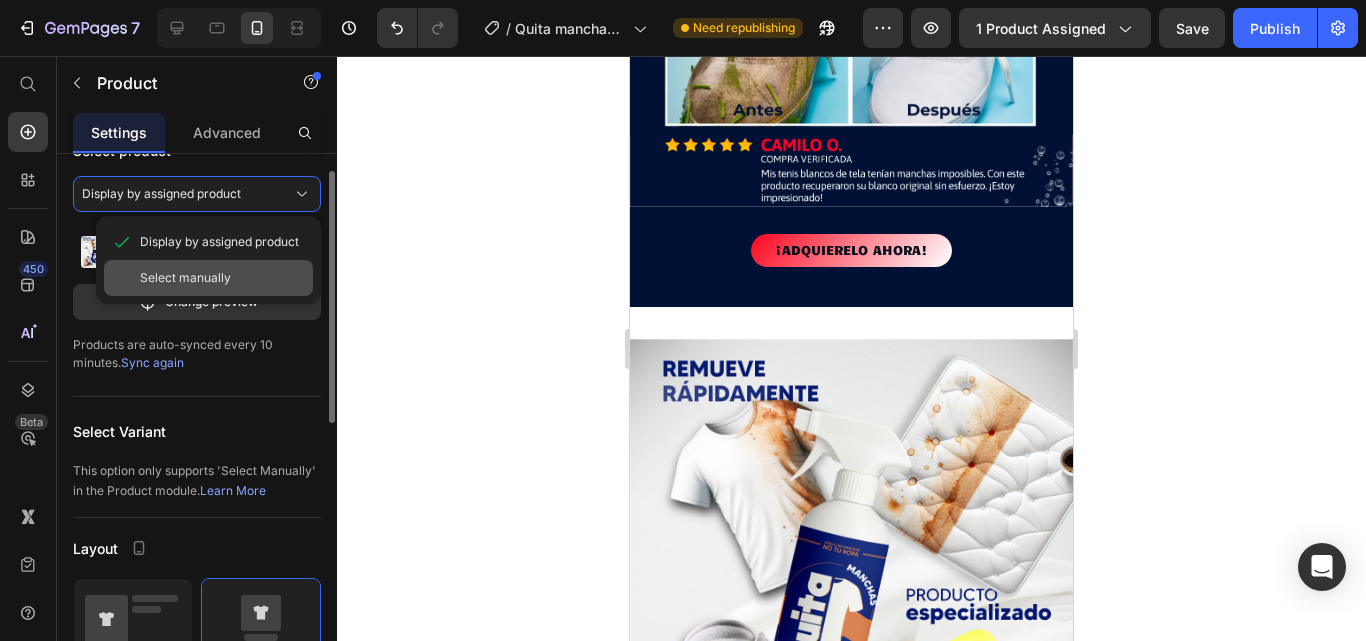 click on "Select manually" at bounding box center [185, 278] 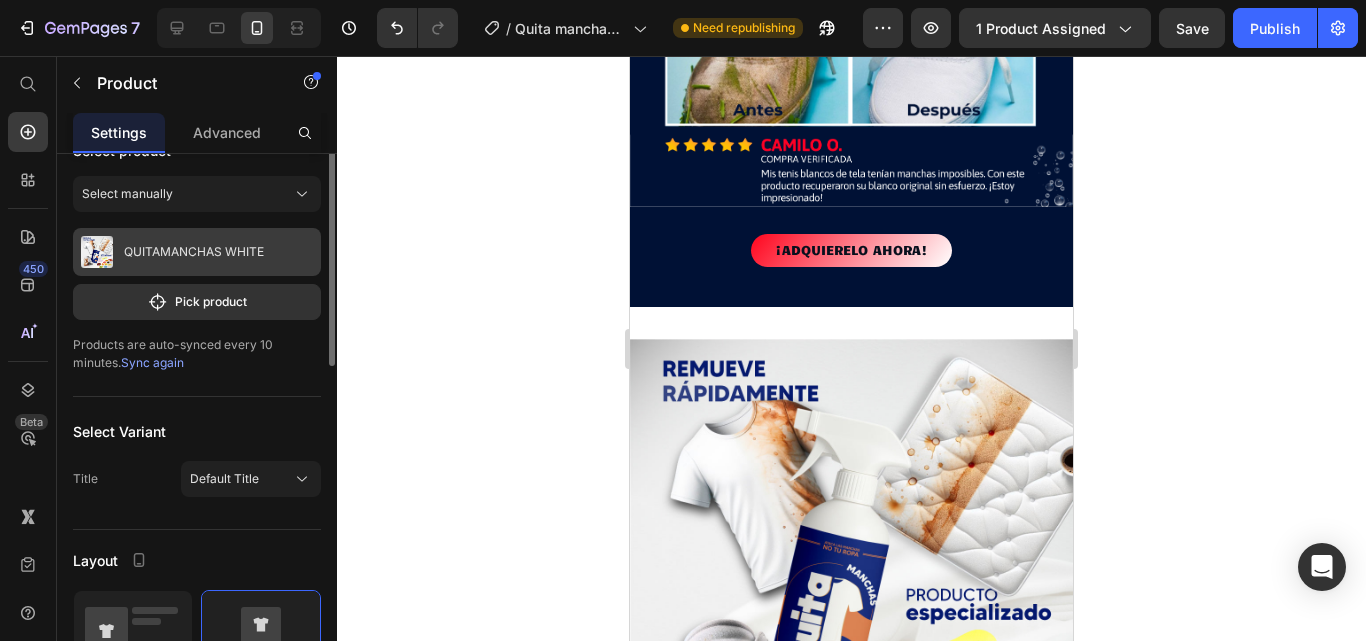 scroll, scrollTop: 0, scrollLeft: 0, axis: both 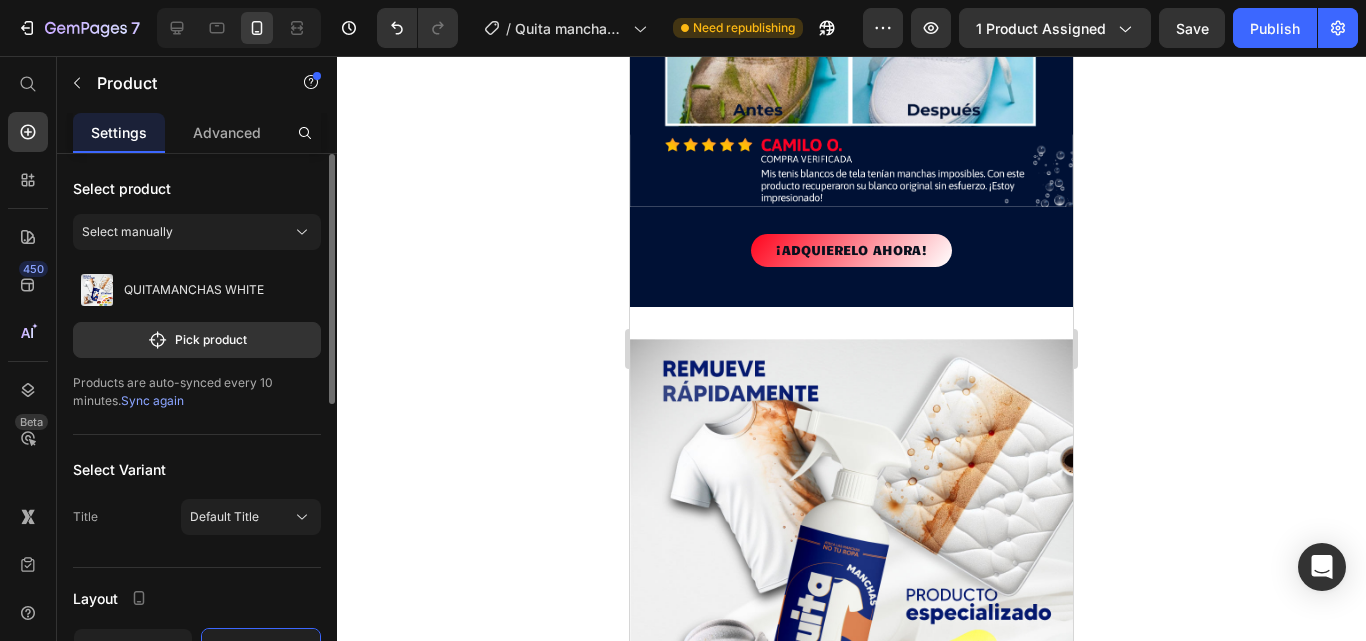click on "Sync again" at bounding box center [152, 400] 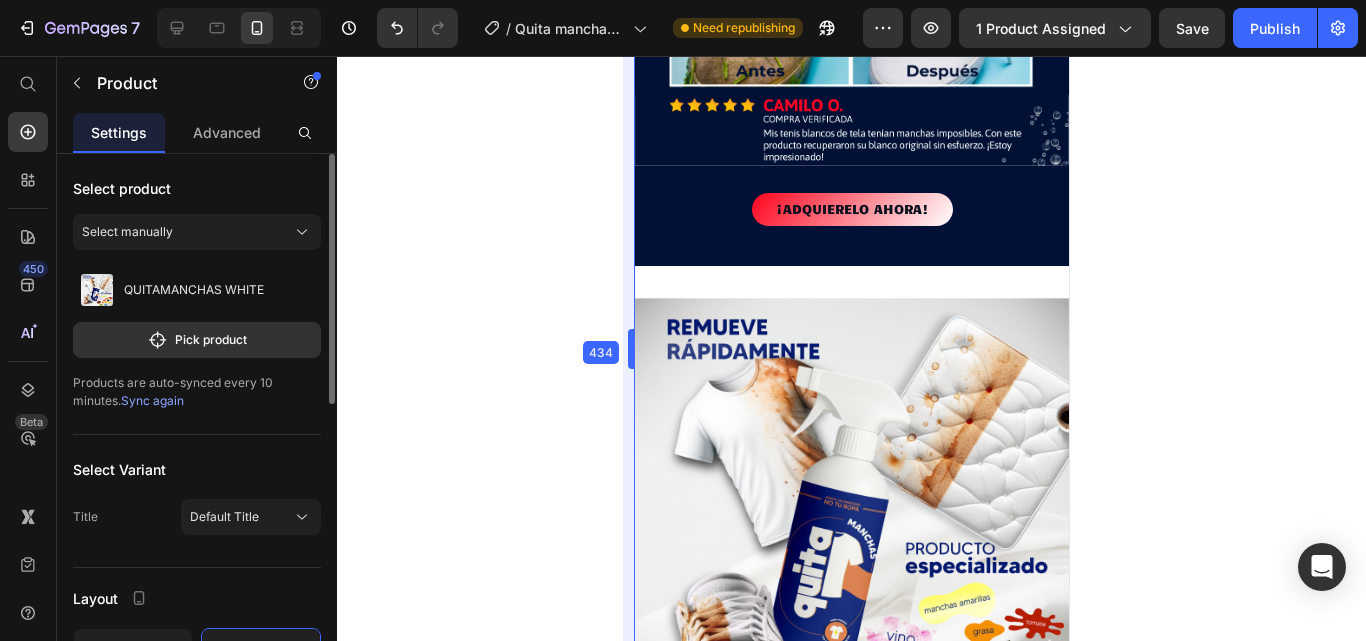 drag, startPoint x: 623, startPoint y: 347, endPoint x: 6, endPoint y: 292, distance: 619.44653 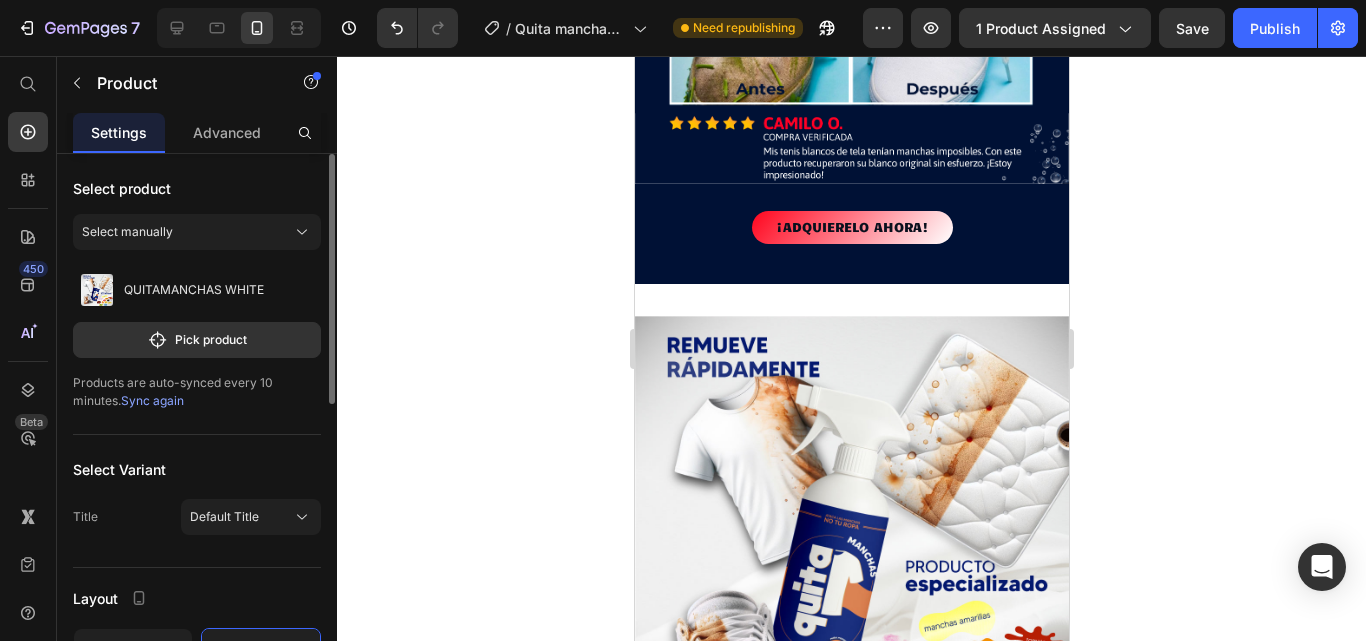 click at bounding box center [851, 533] 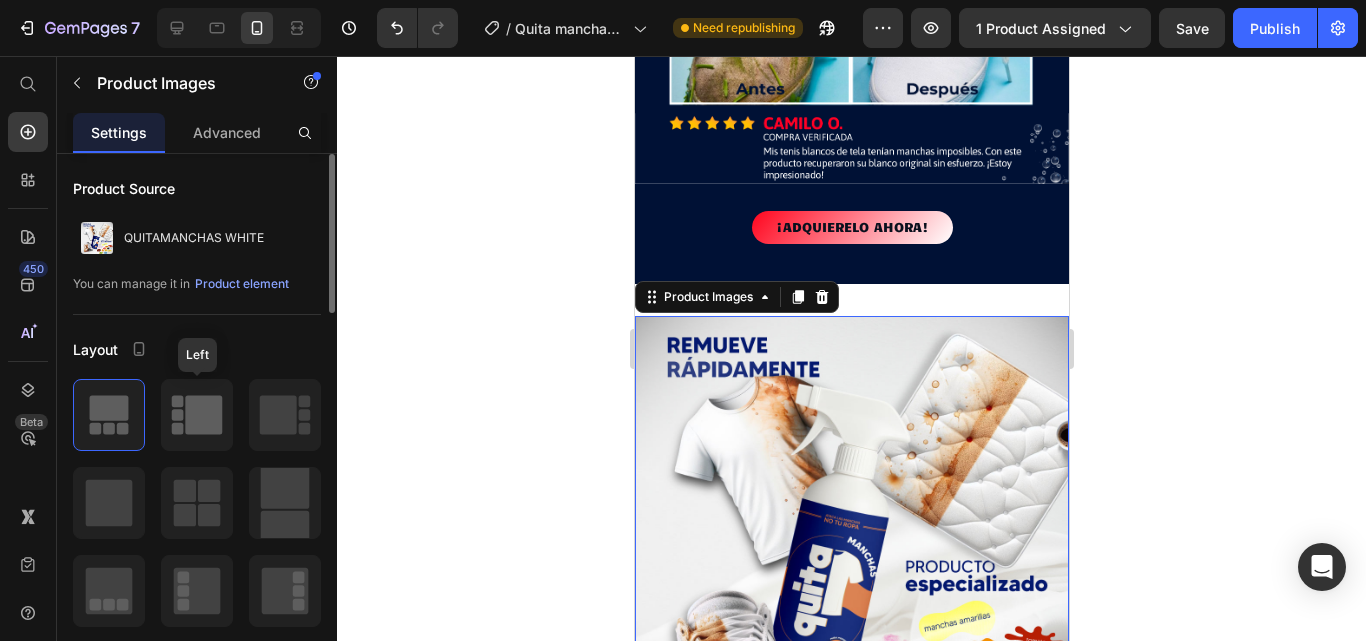 click 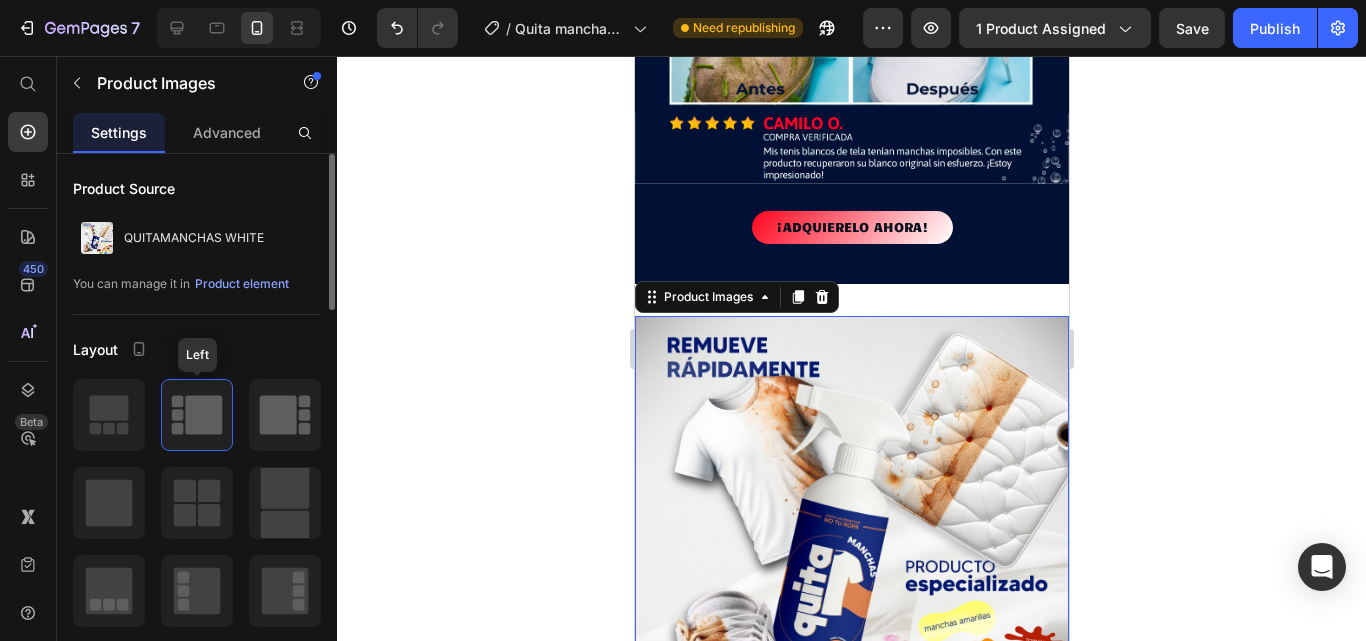 click 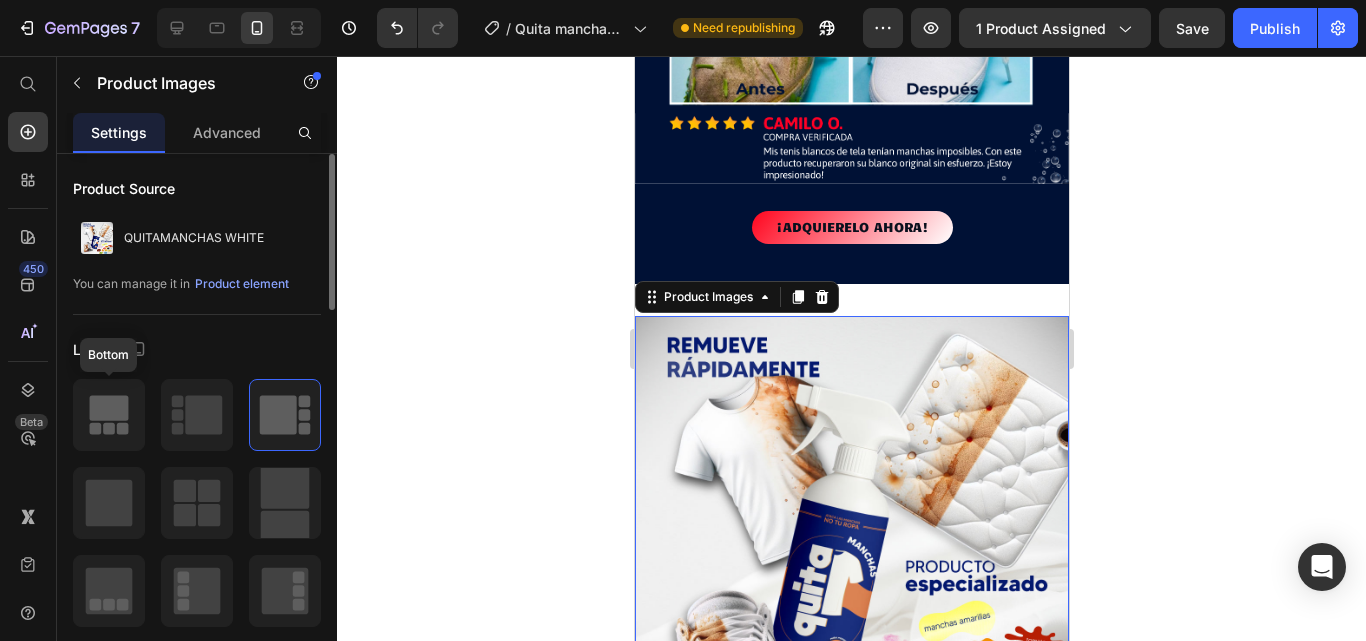 click 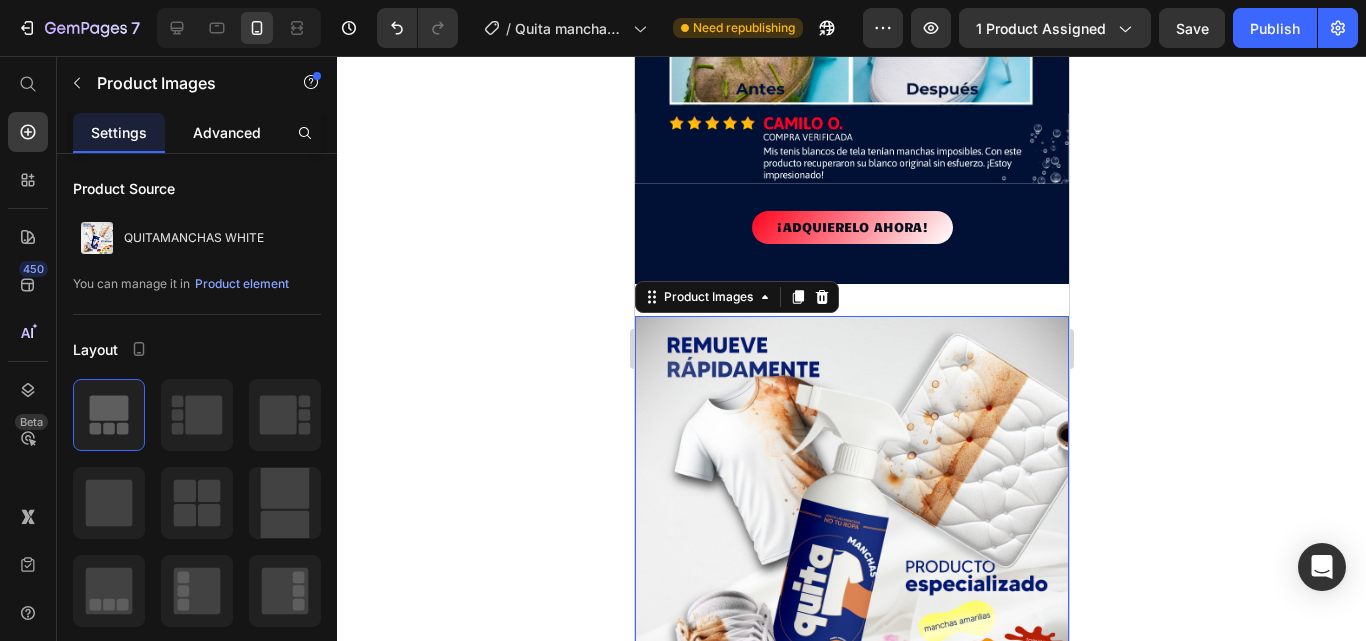 click on "Advanced" at bounding box center (227, 132) 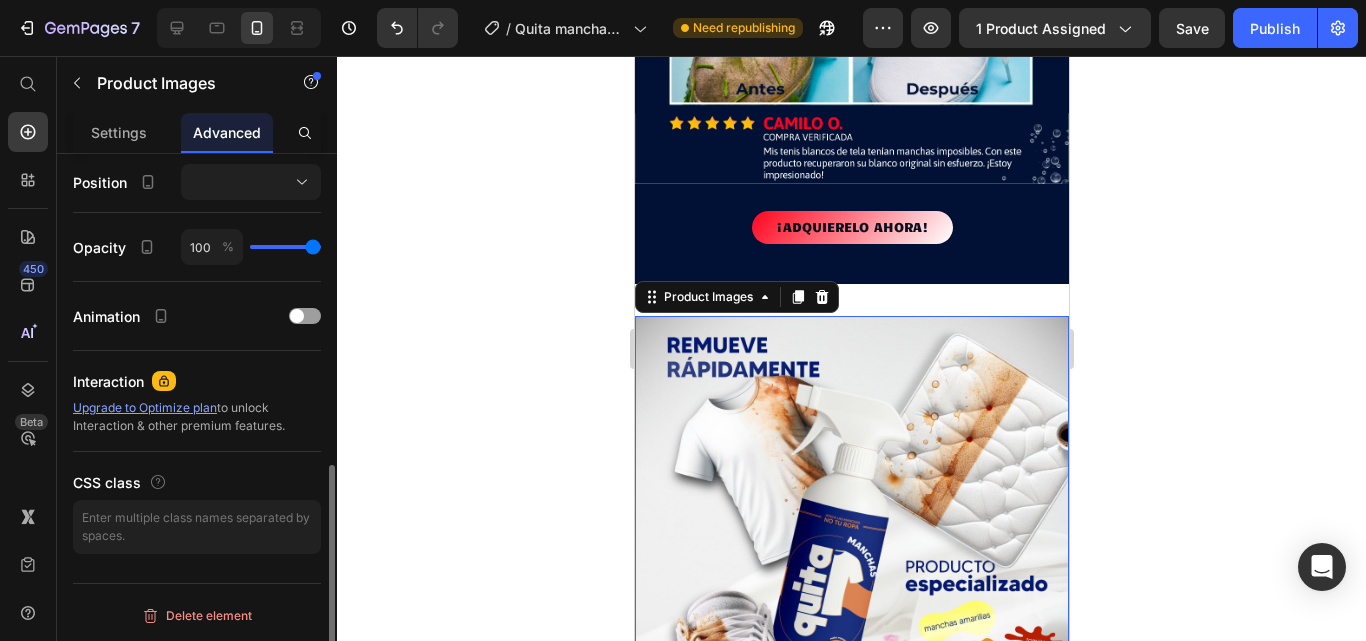 scroll, scrollTop: 0, scrollLeft: 0, axis: both 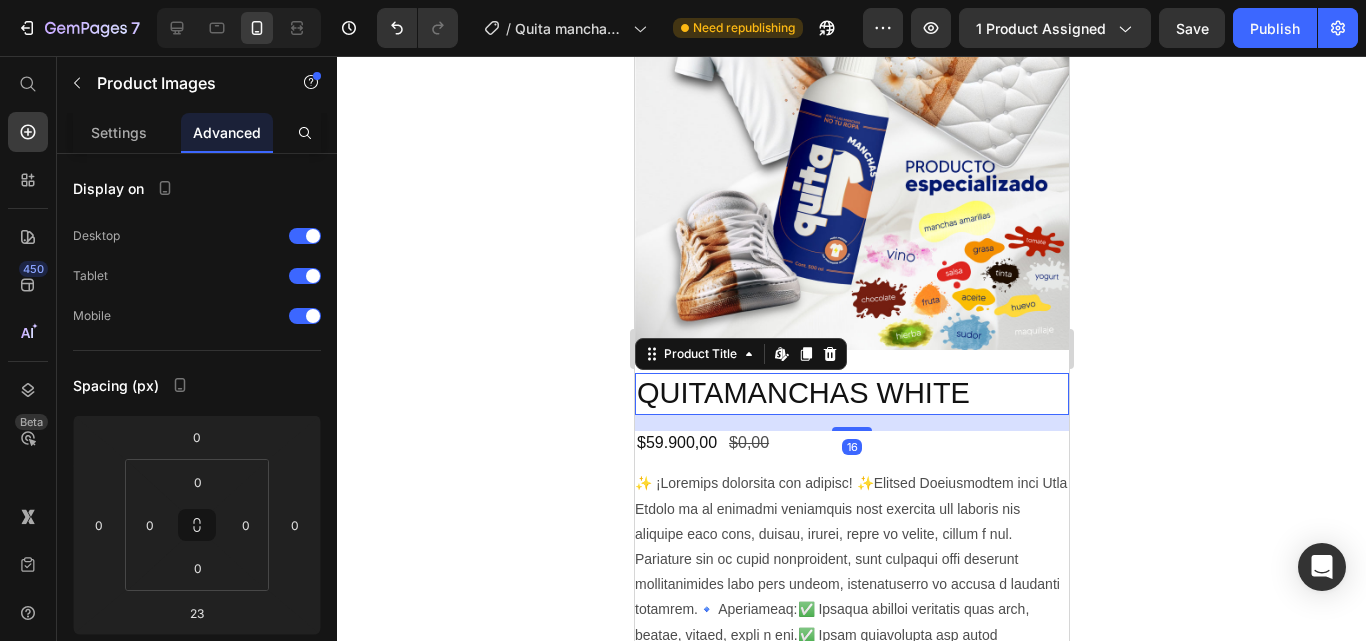 click on "QUITAMANCHAS WHITE" at bounding box center [851, 394] 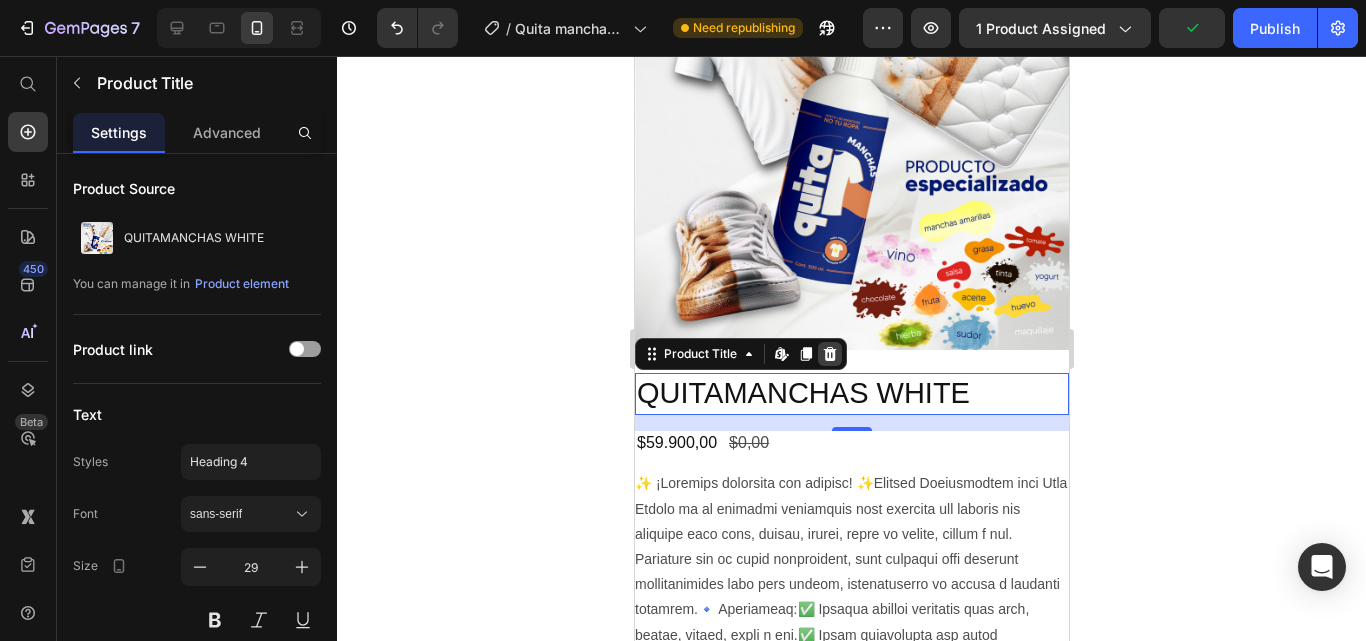 click 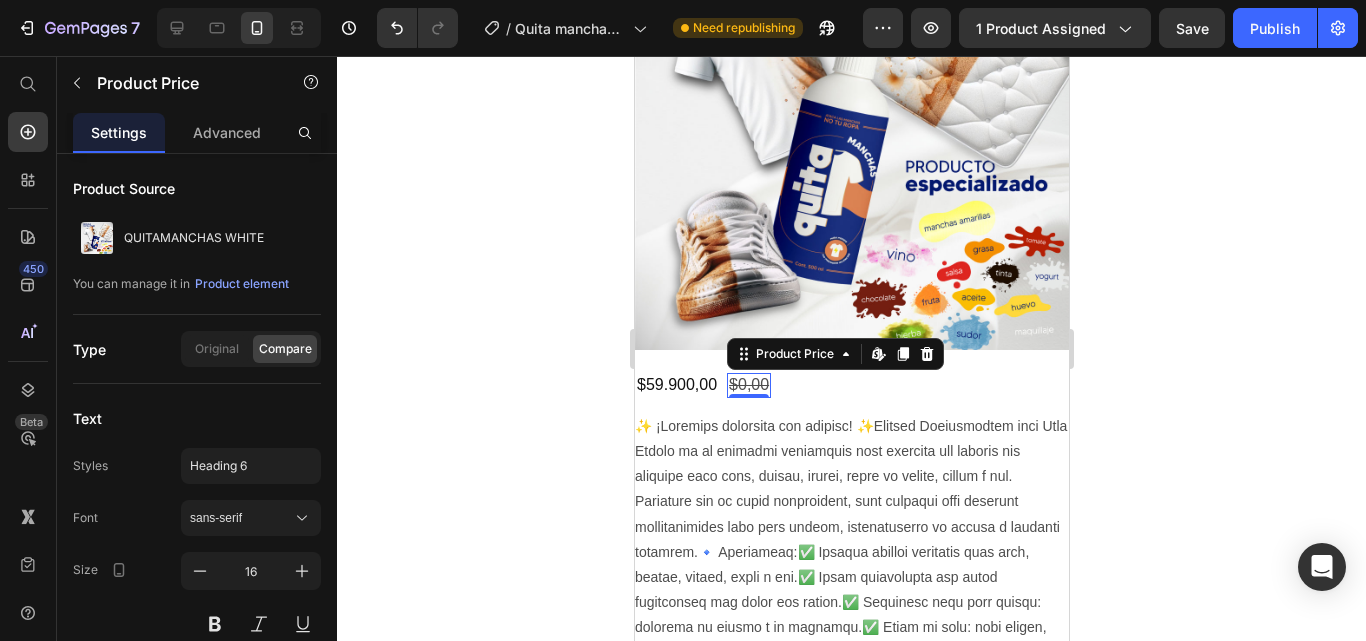 click on "$0,00" at bounding box center [748, 385] 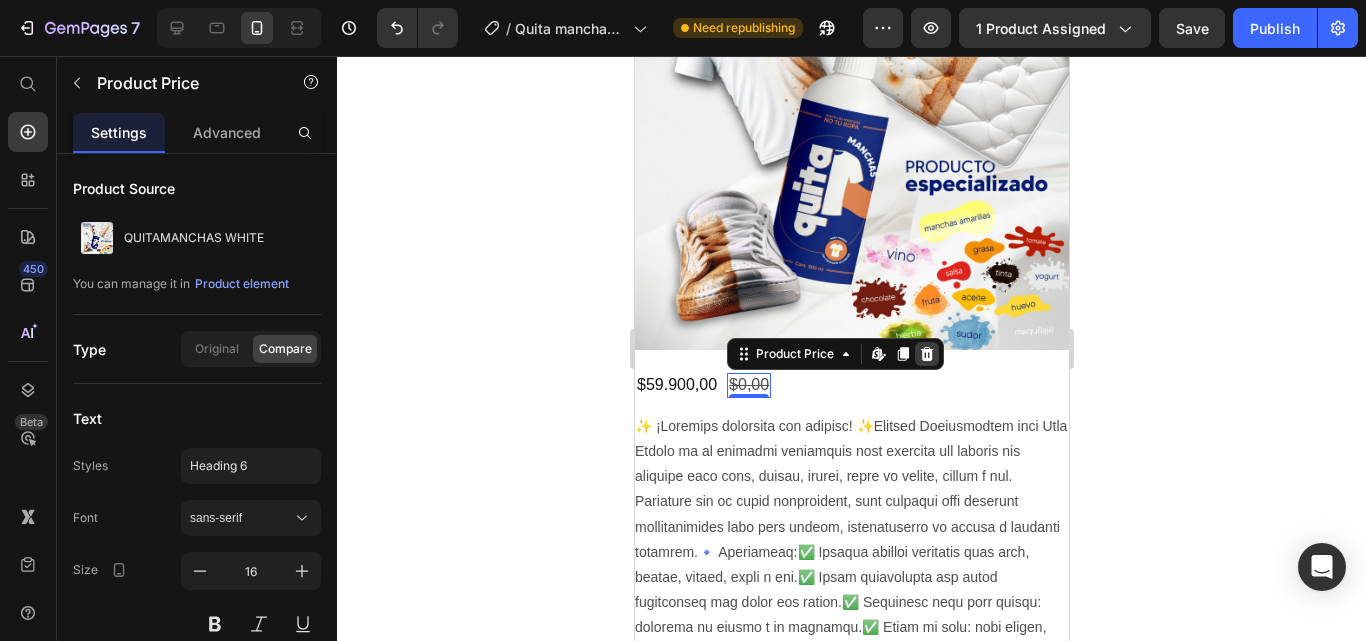 click at bounding box center [926, 354] 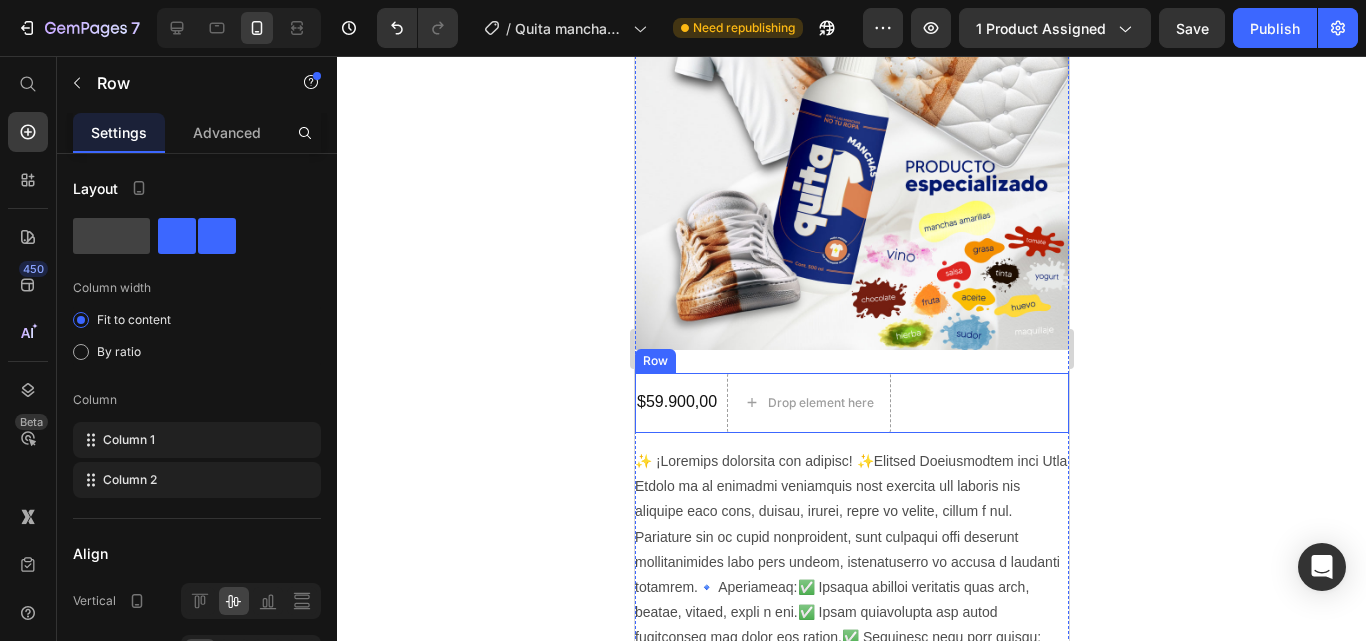 click on "$59.900,00 Product Price" at bounding box center [676, 403] 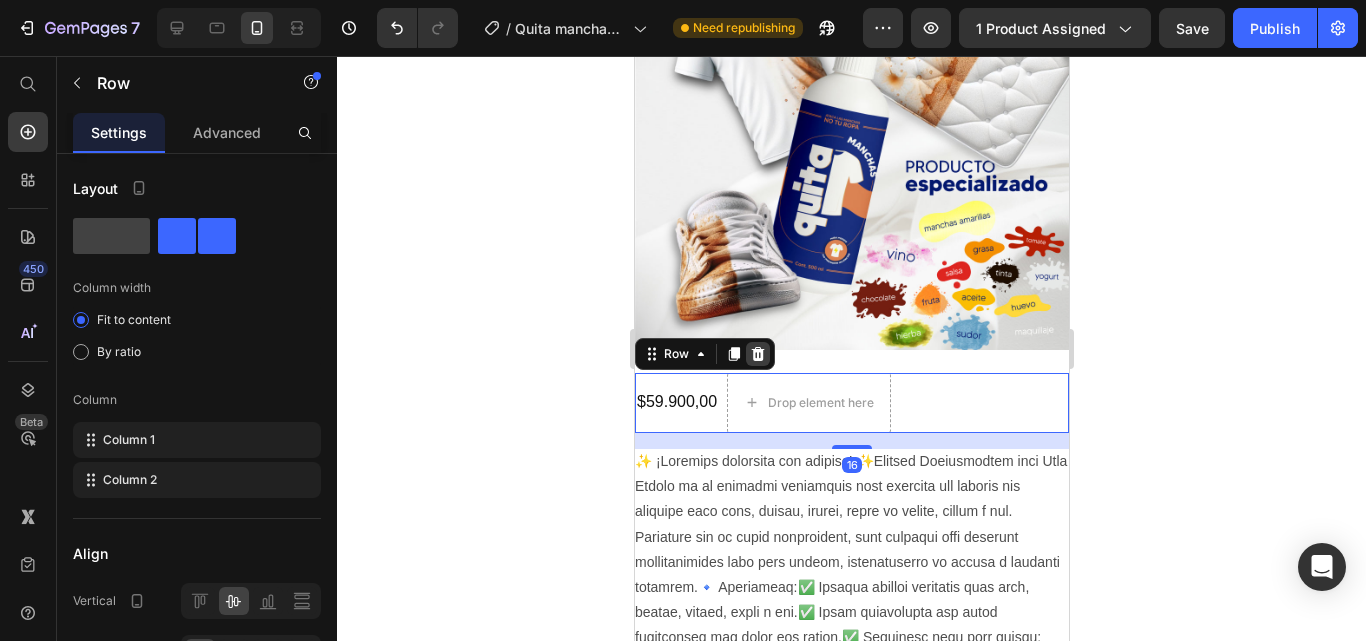 click 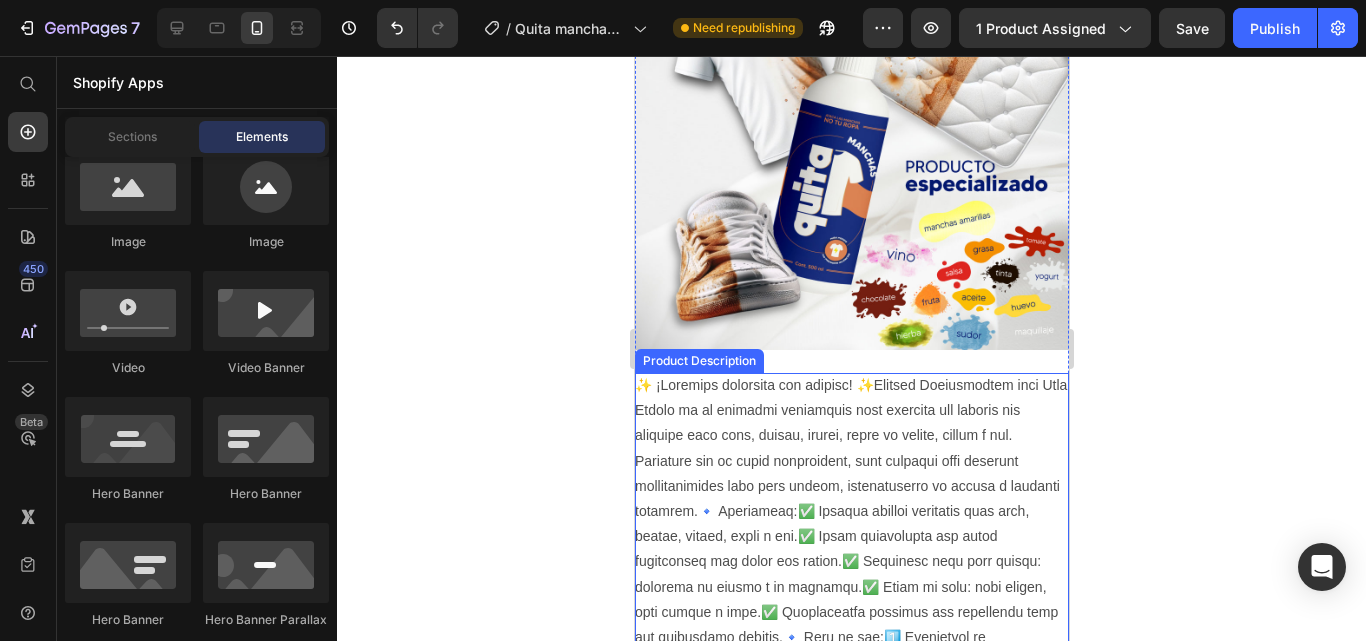 click at bounding box center (851, 523) 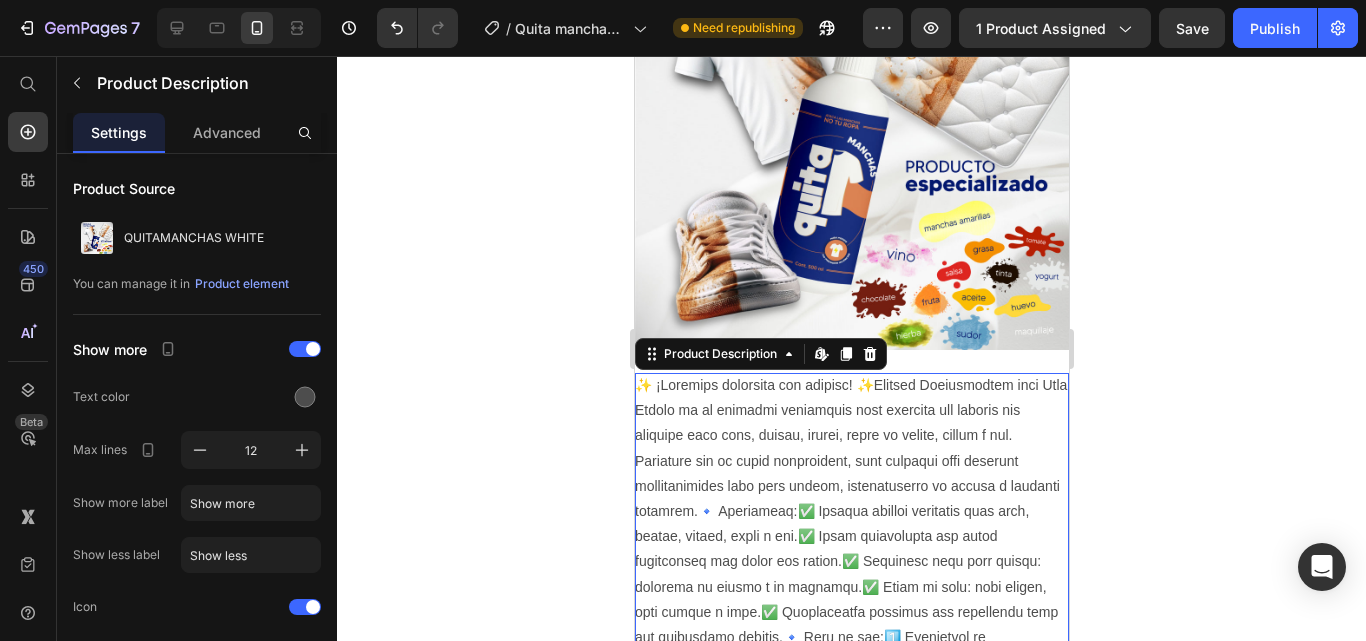 drag, startPoint x: 869, startPoint y: 215, endPoint x: 870, endPoint y: 332, distance: 117.00427 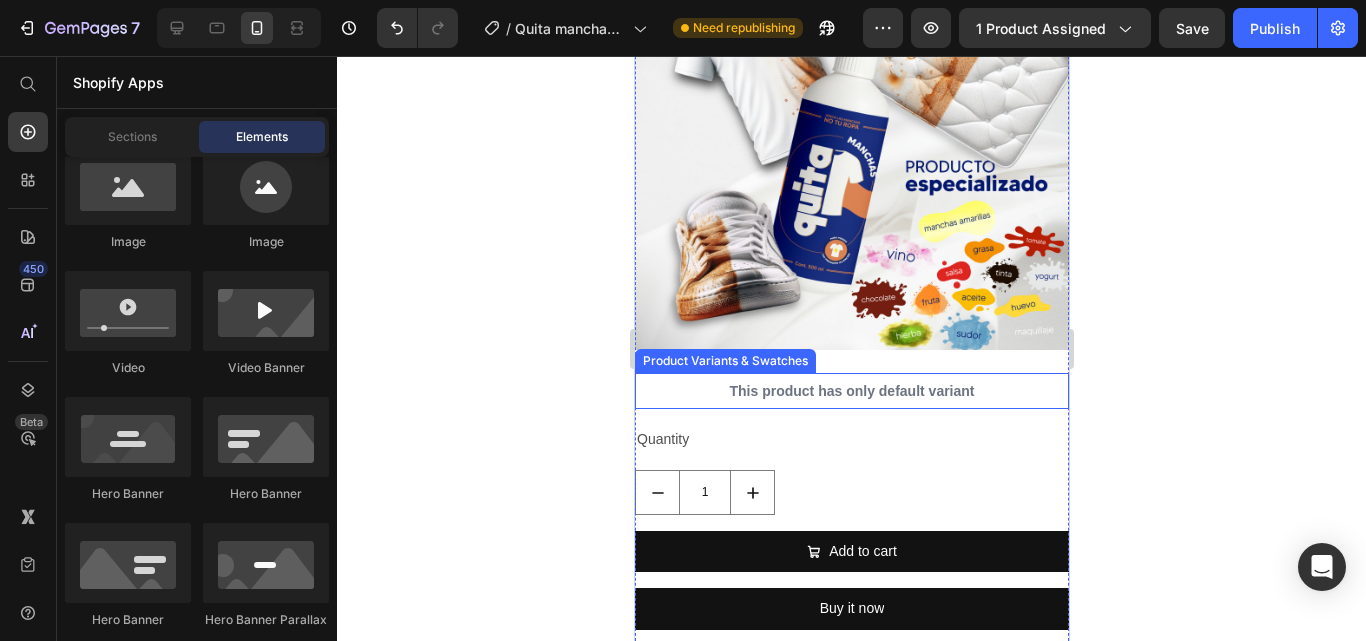 click on "This product has only default variant" at bounding box center (851, 391) 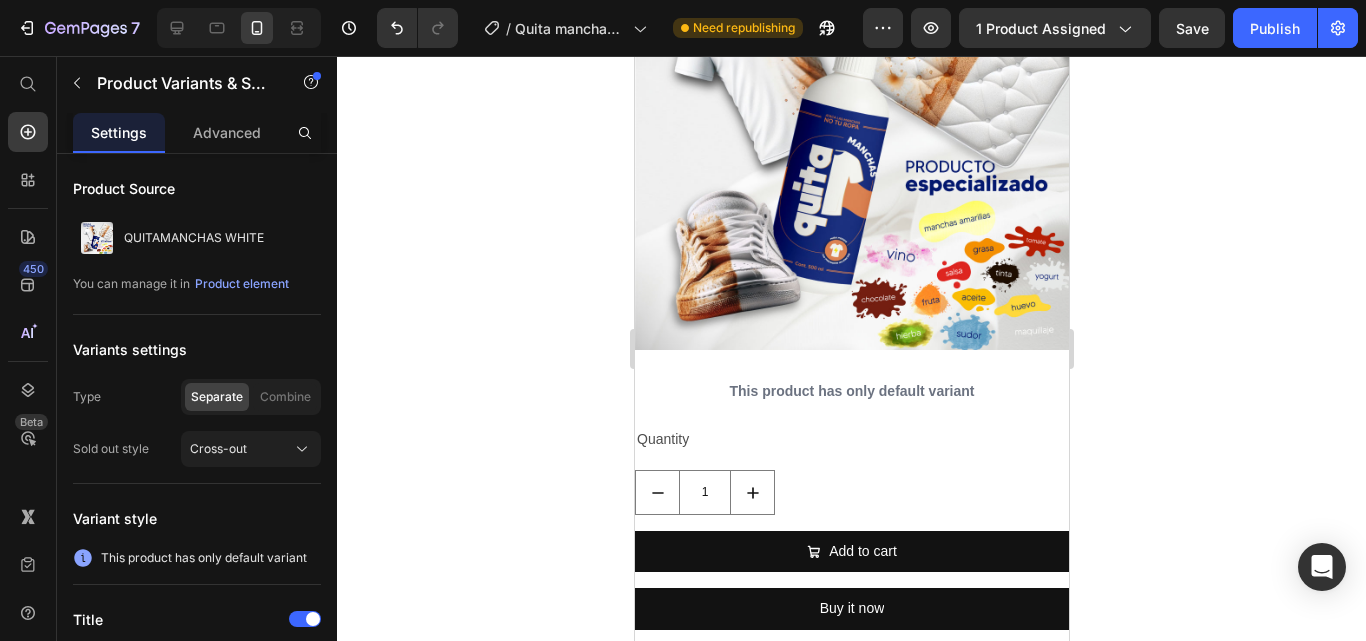 click on "This product has only default variant" at bounding box center (851, 391) 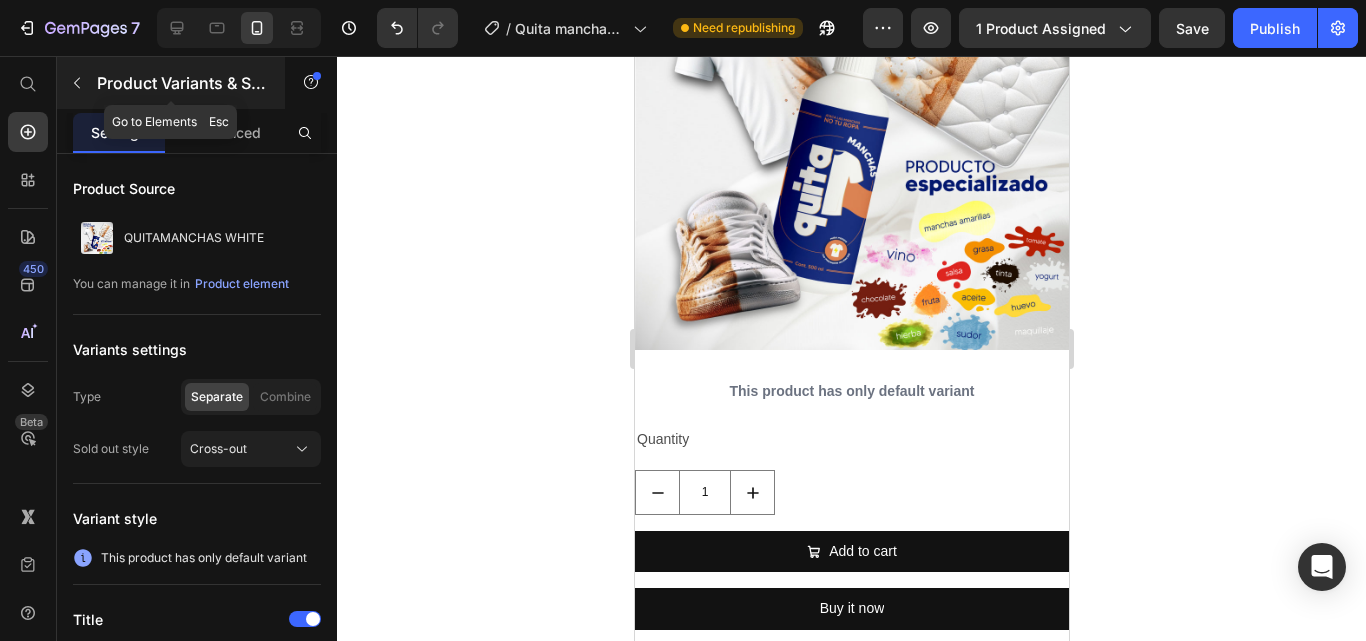 click 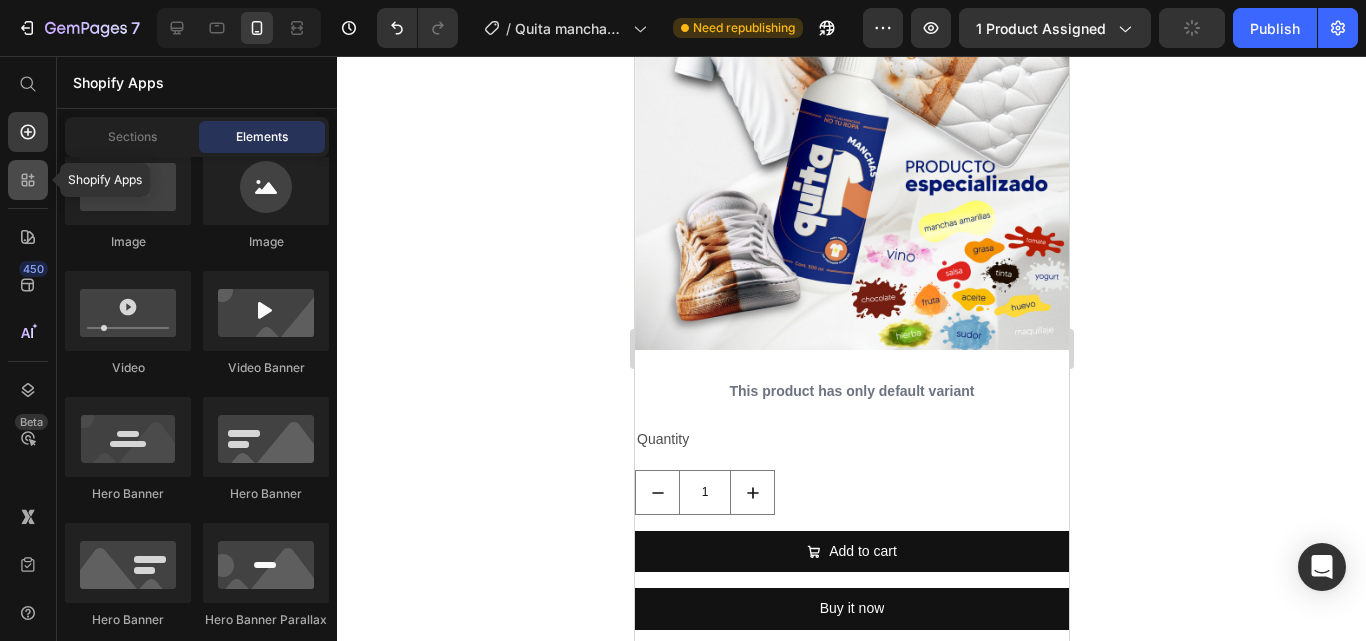 click 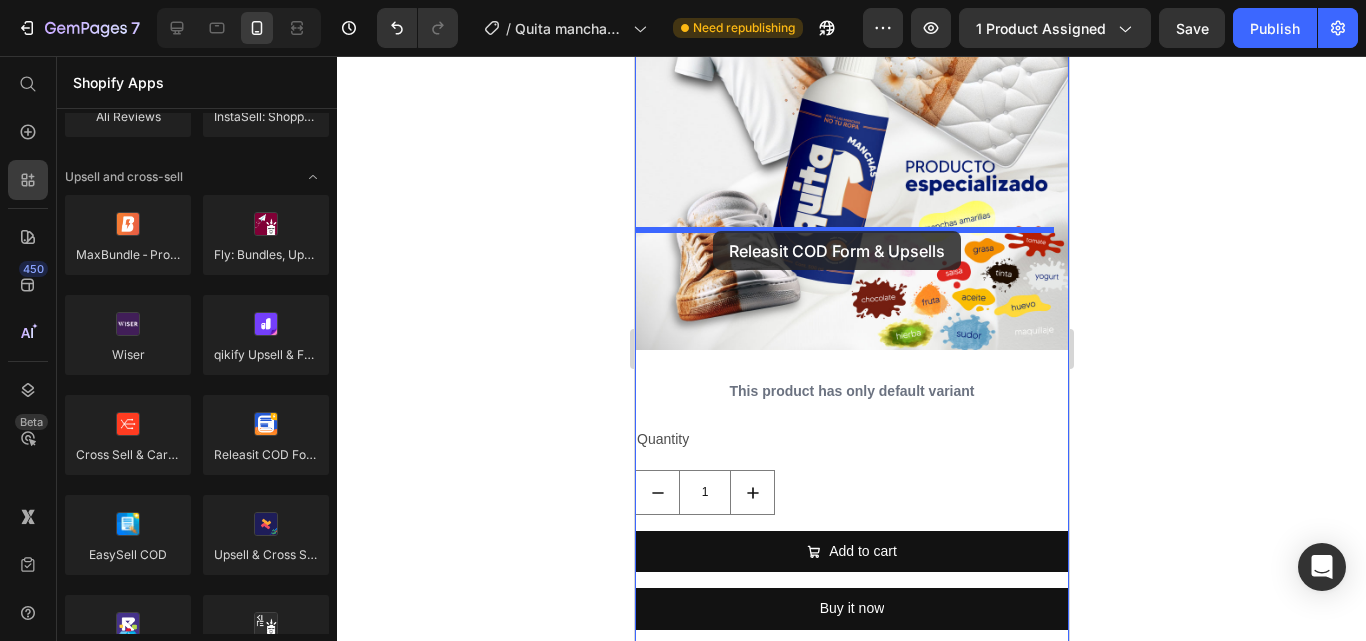 drag, startPoint x: 884, startPoint y: 479, endPoint x: 713, endPoint y: 231, distance: 301.2391 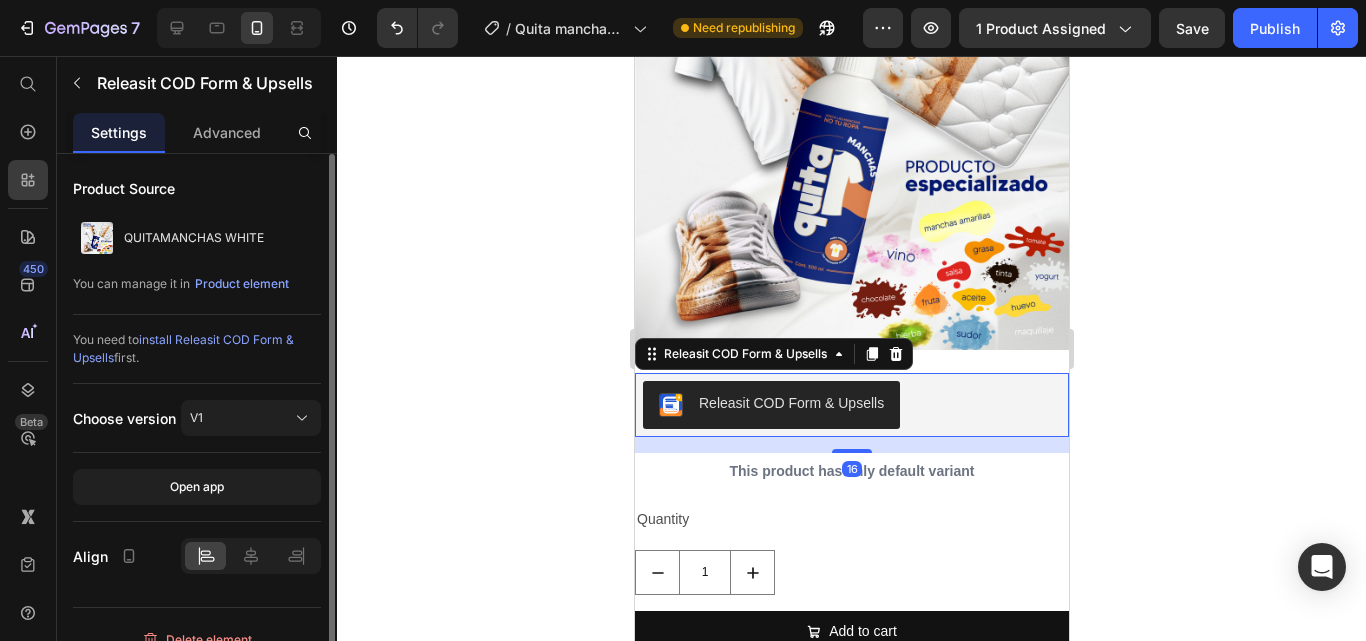 scroll, scrollTop: 24, scrollLeft: 0, axis: vertical 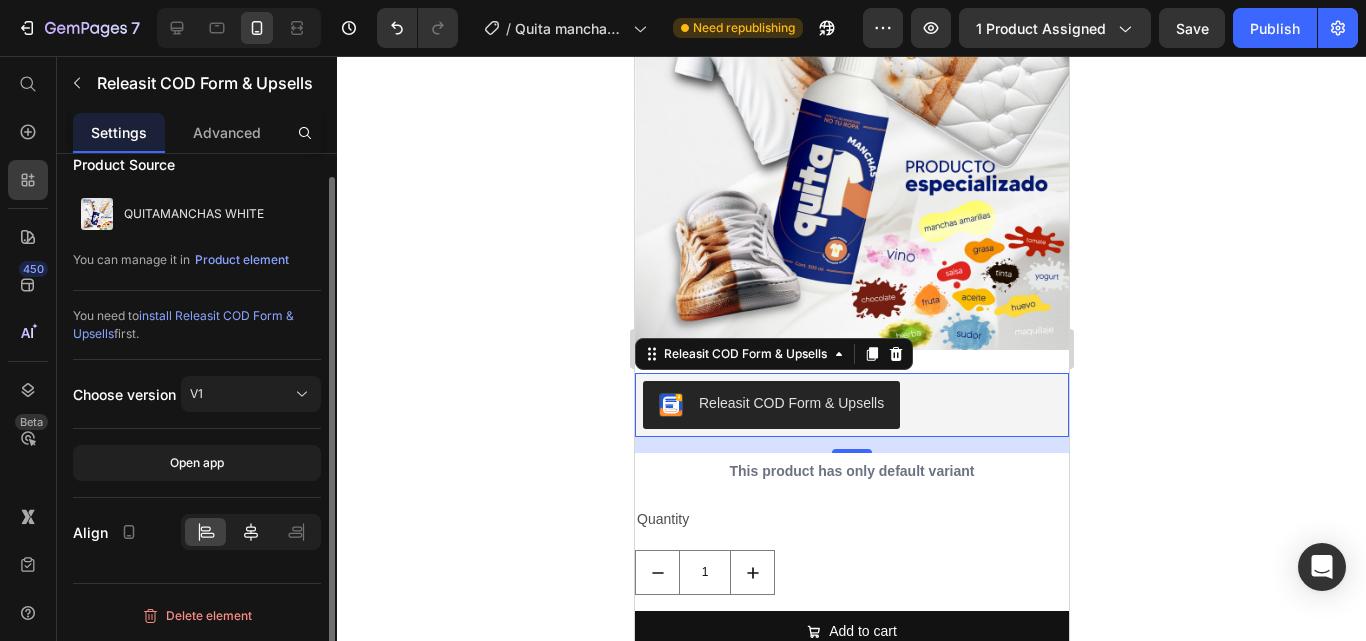 click 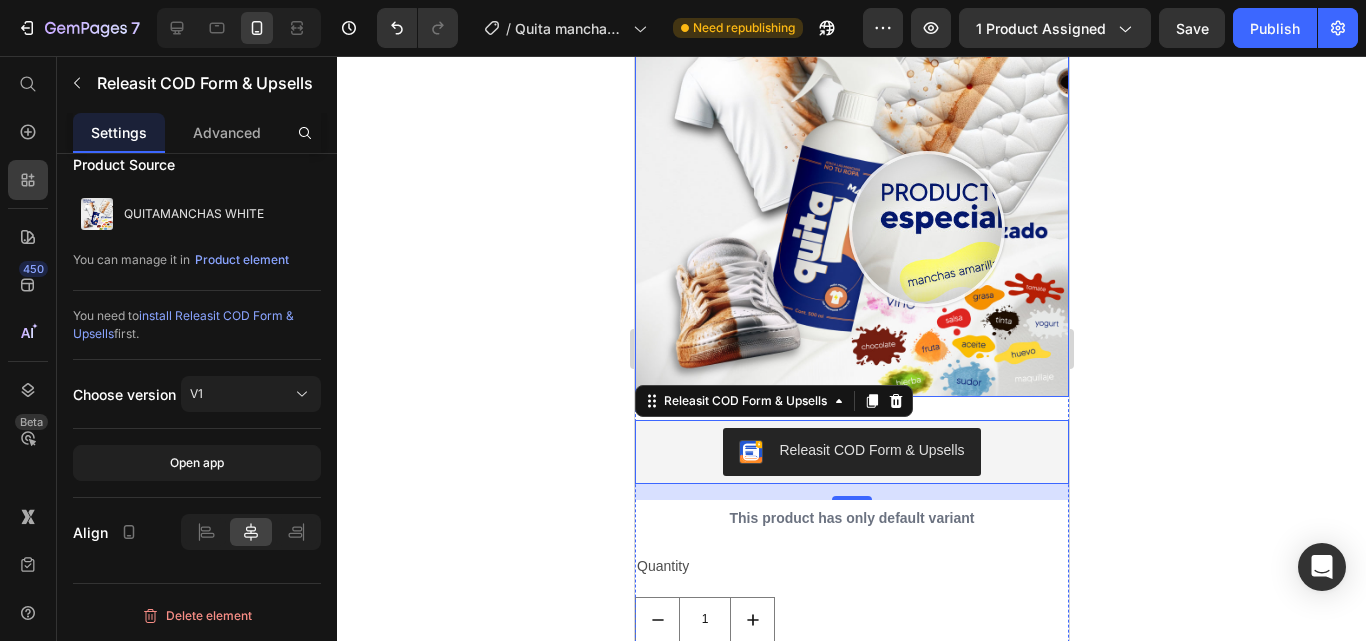 scroll, scrollTop: 5662, scrollLeft: 0, axis: vertical 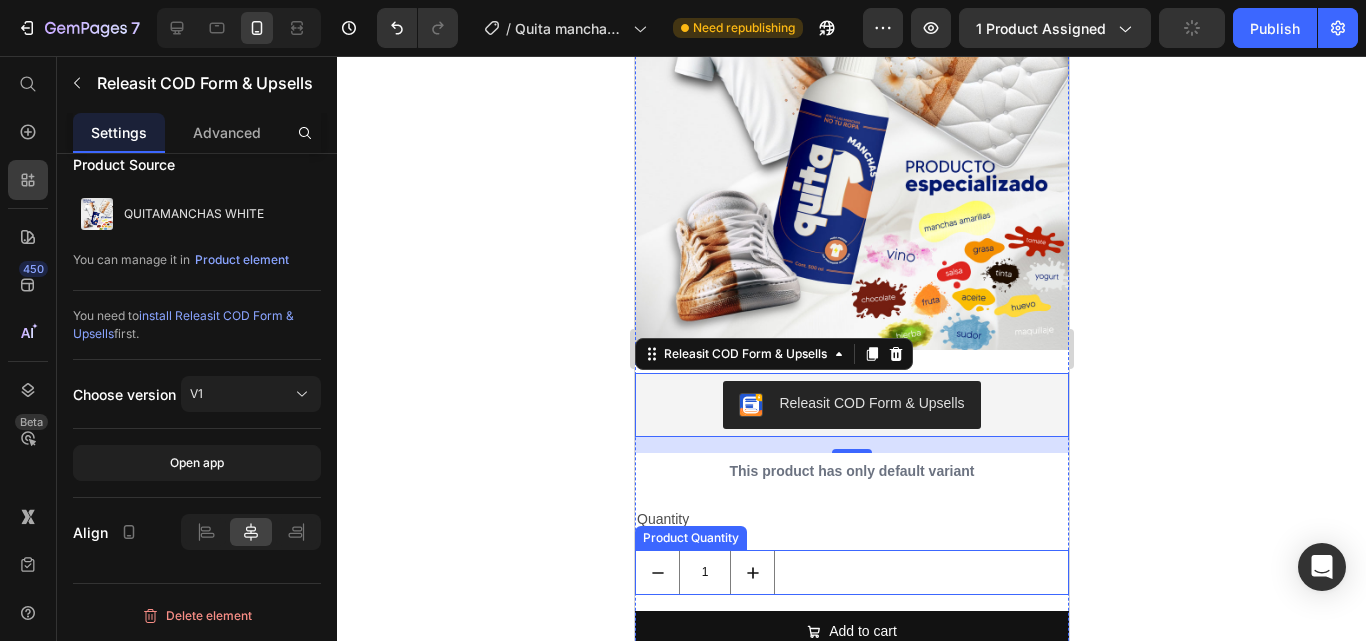 click on "1" at bounding box center (851, 572) 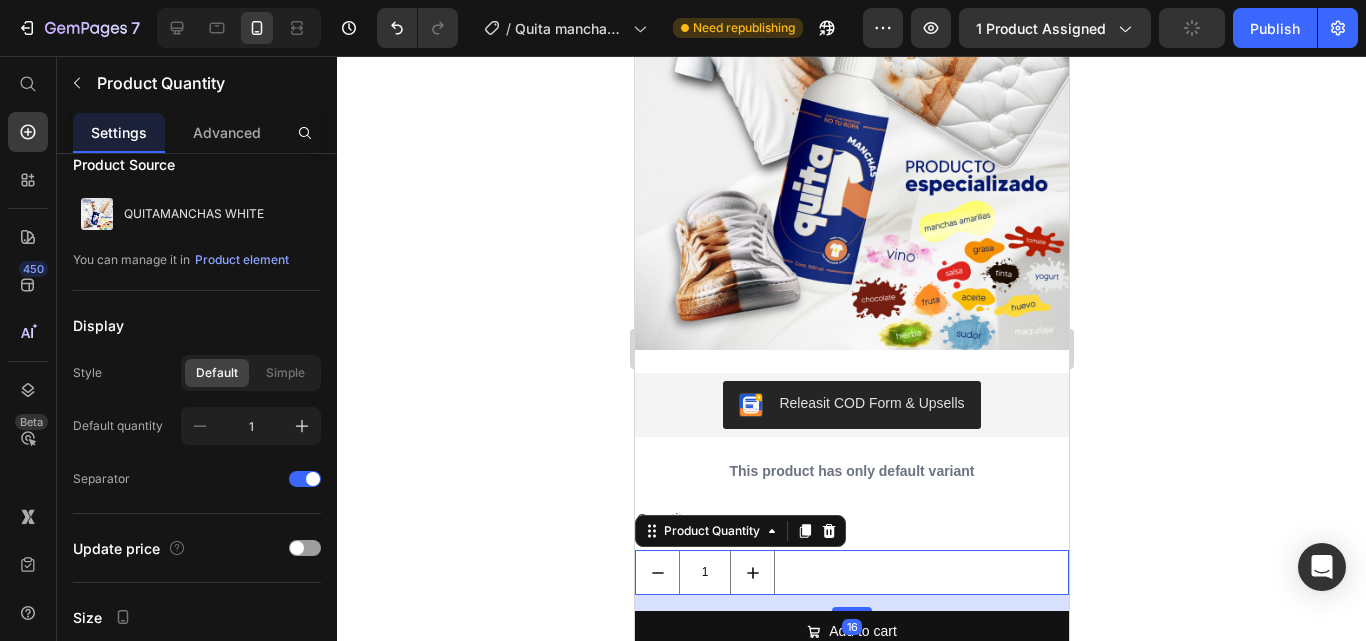 scroll, scrollTop: 0, scrollLeft: 0, axis: both 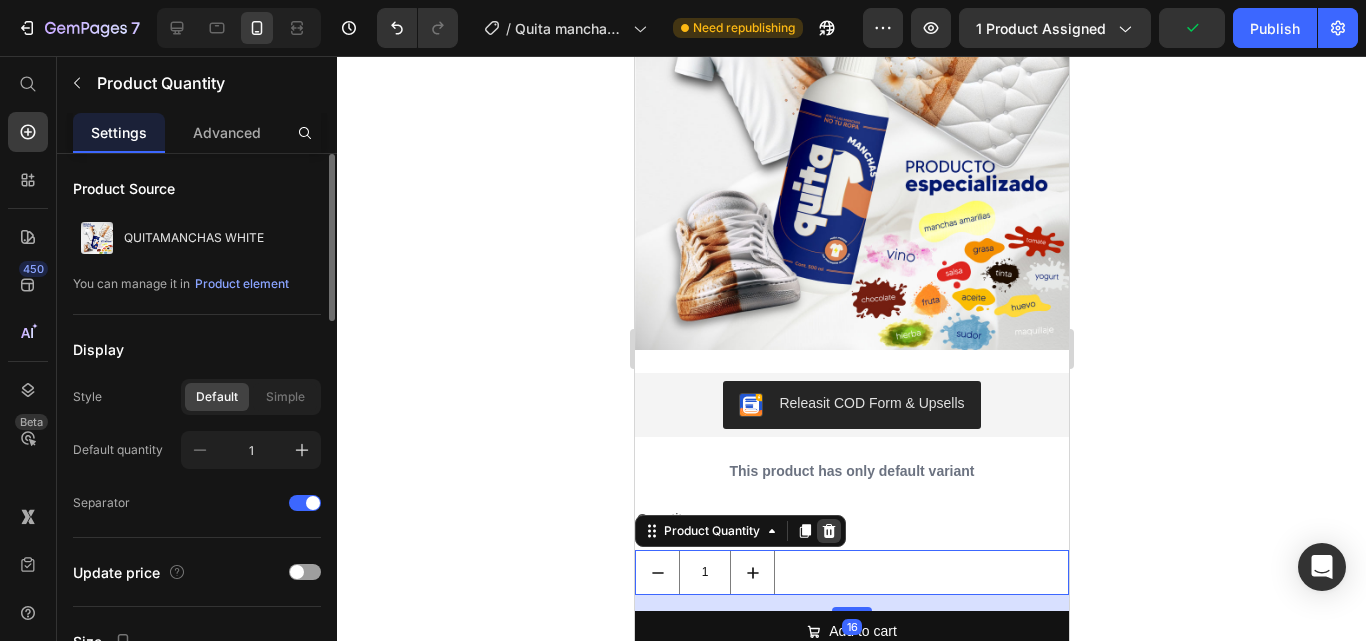 click 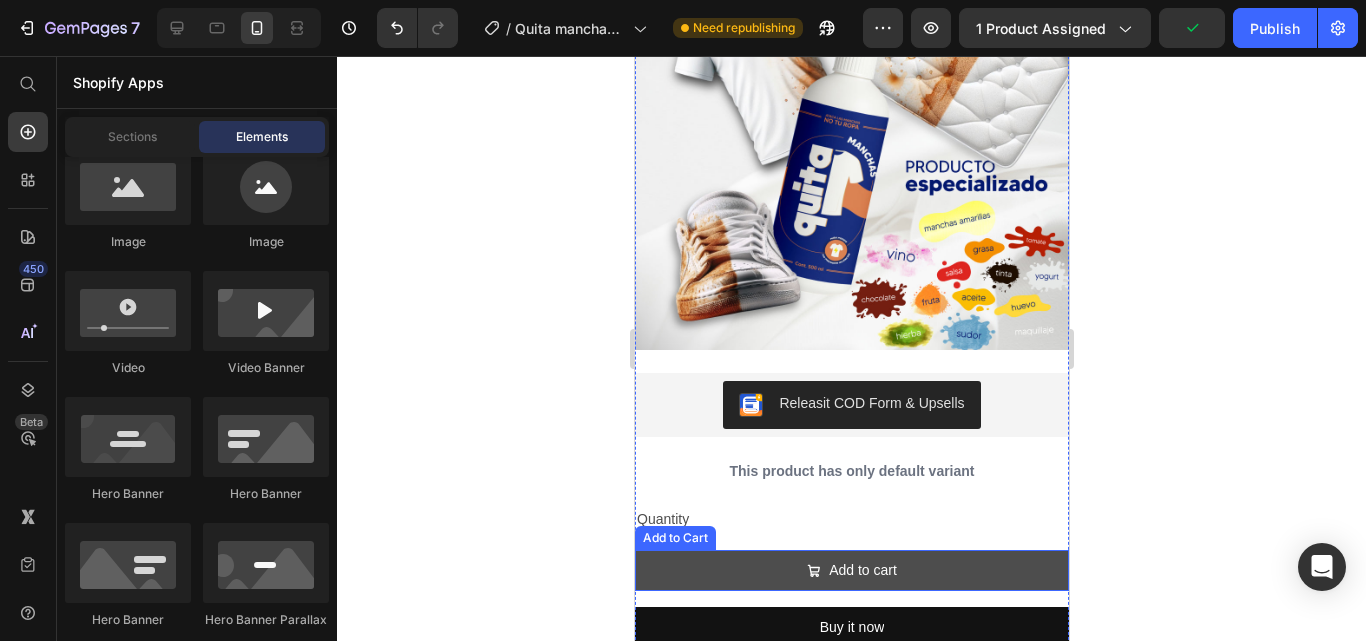 click on "Add to cart" at bounding box center [851, 570] 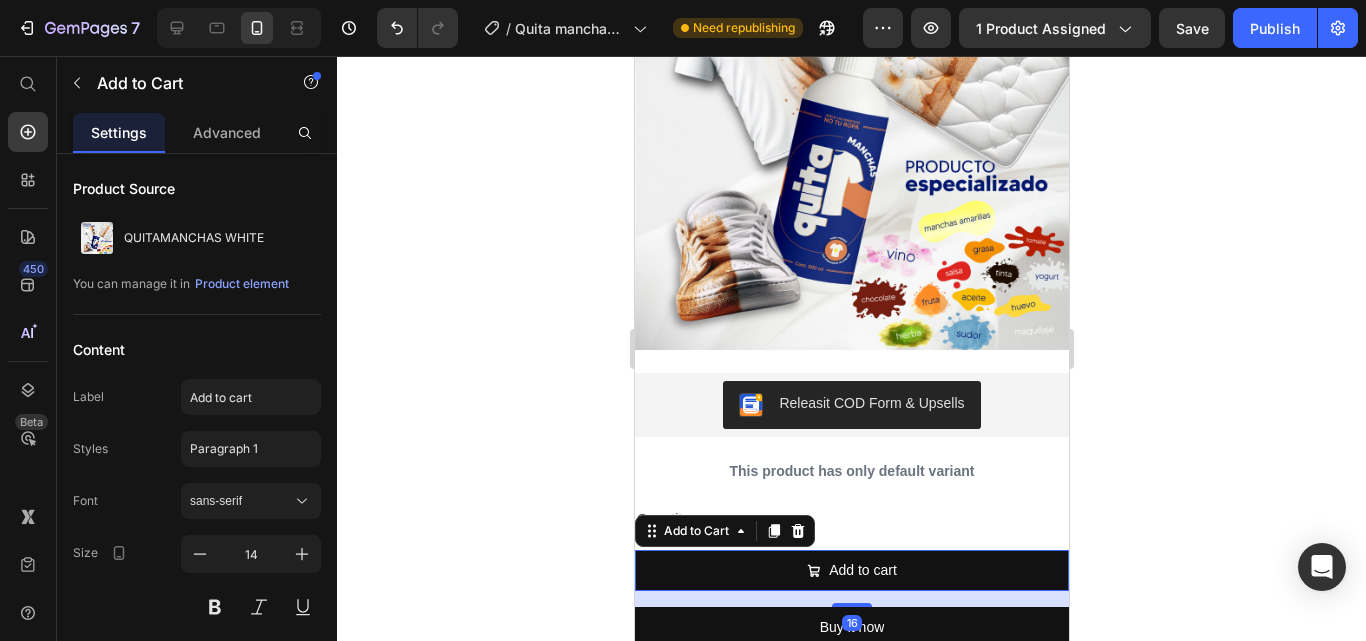 click at bounding box center (797, 531) 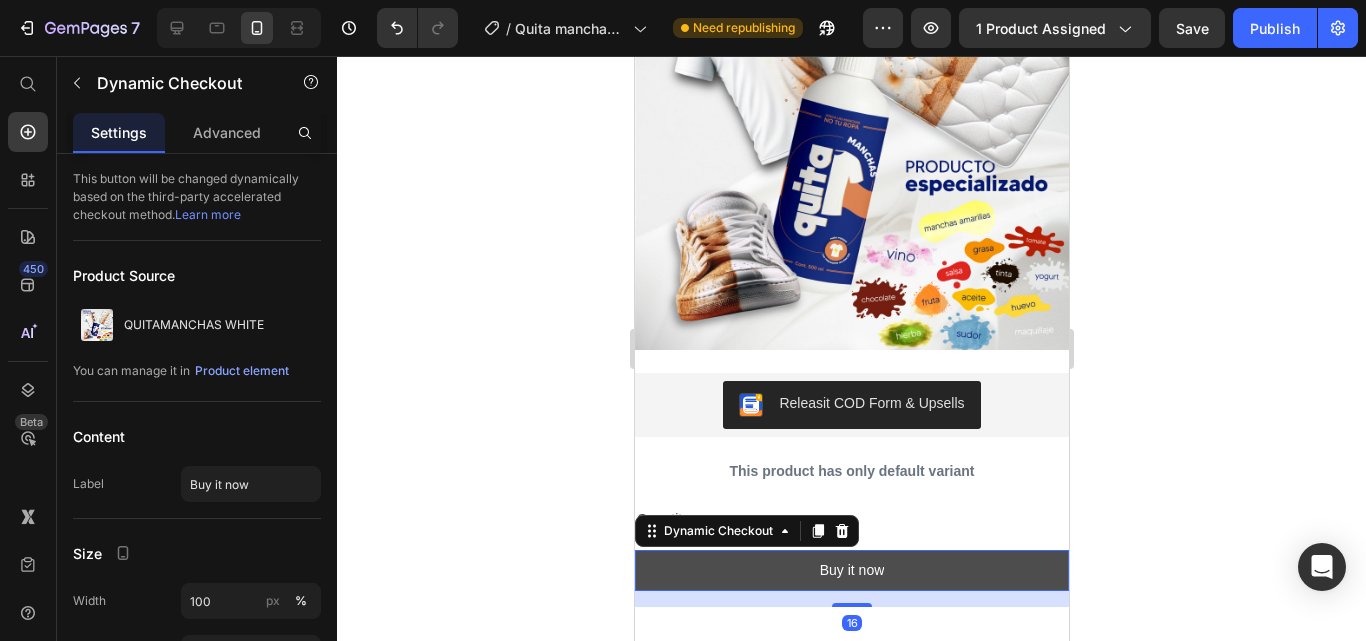 click on "Buy it now" at bounding box center (851, 570) 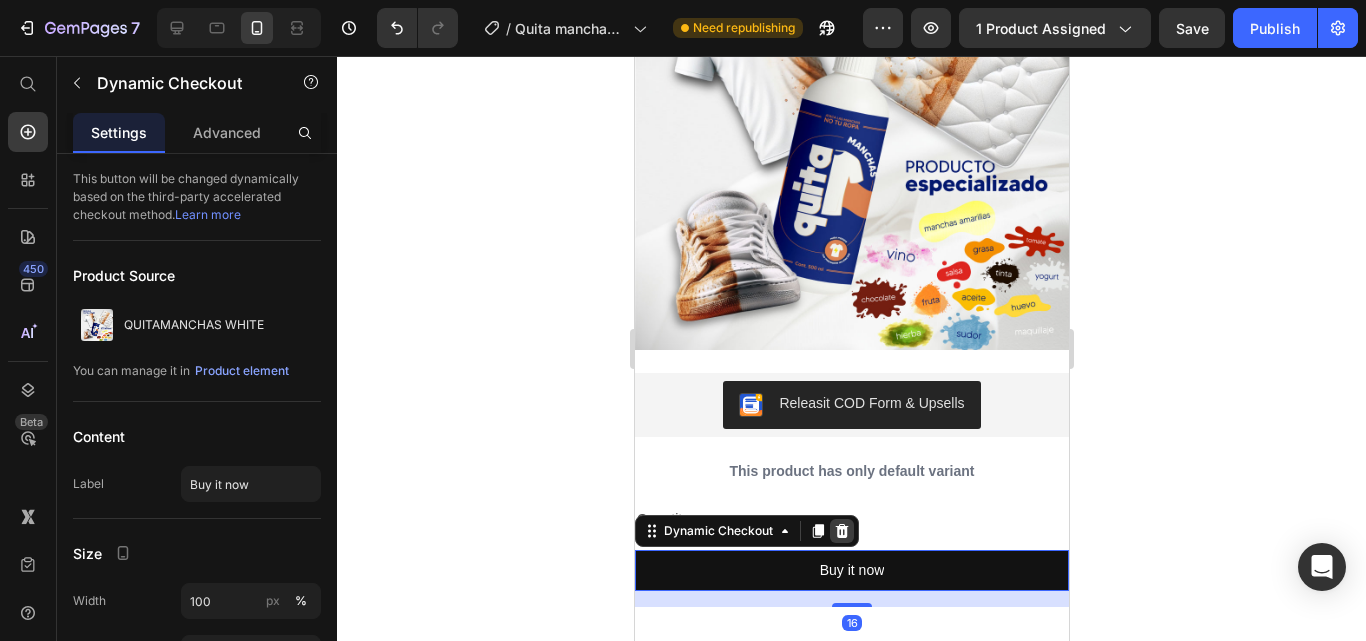 click 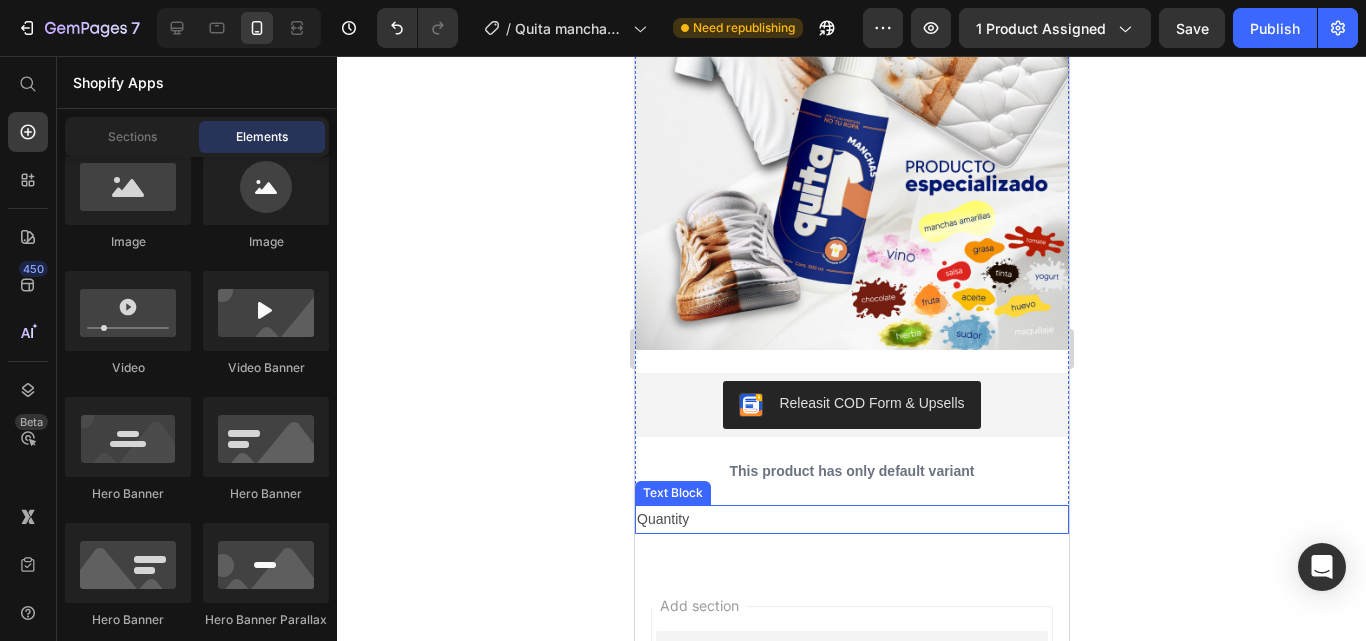 click on "Quantity" at bounding box center [851, 519] 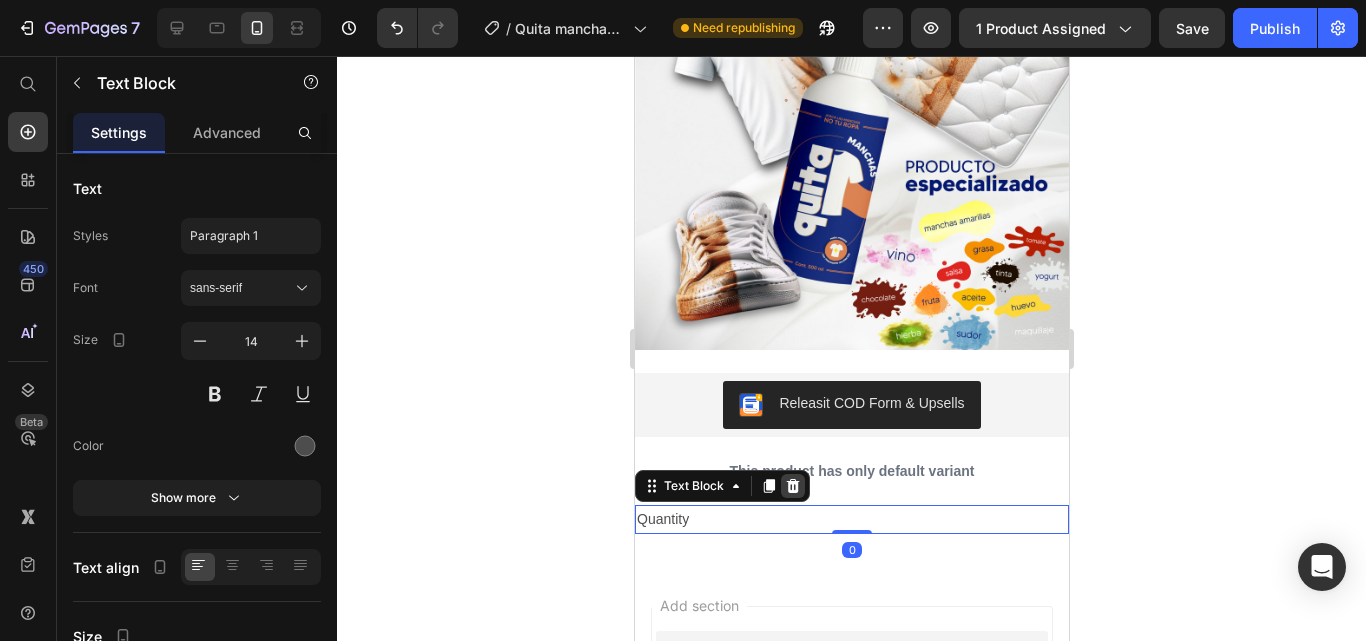 click 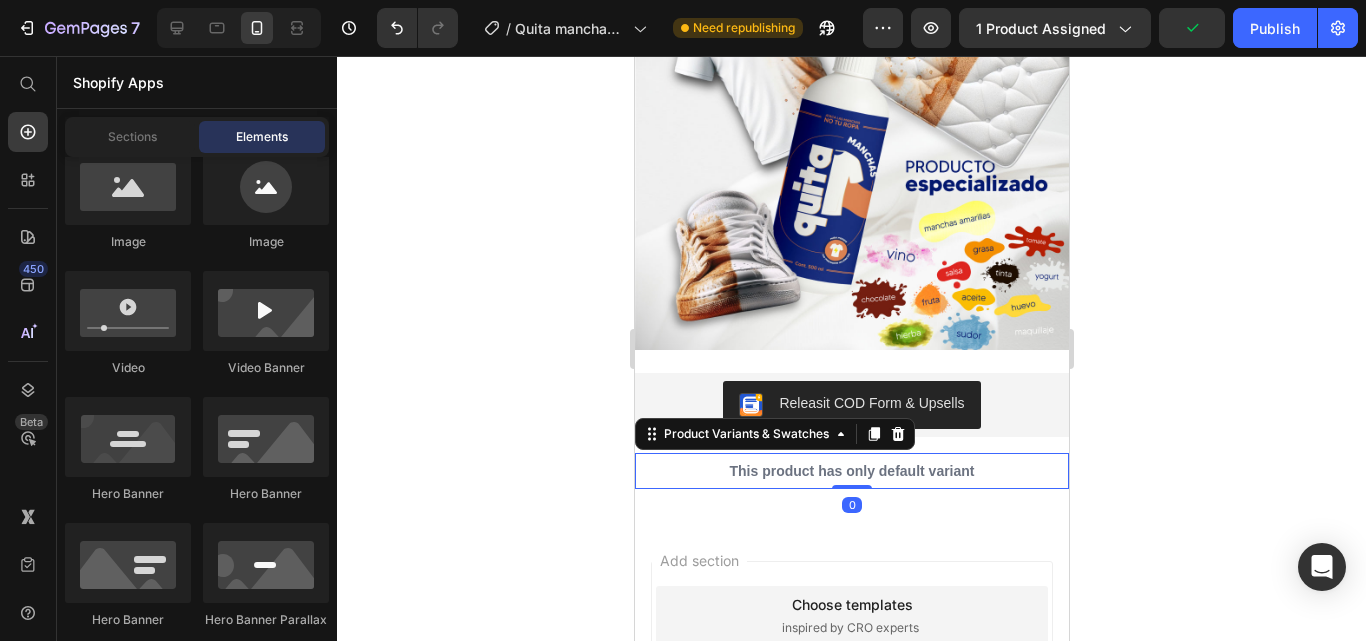 click on "This product has only default variant" at bounding box center [851, 471] 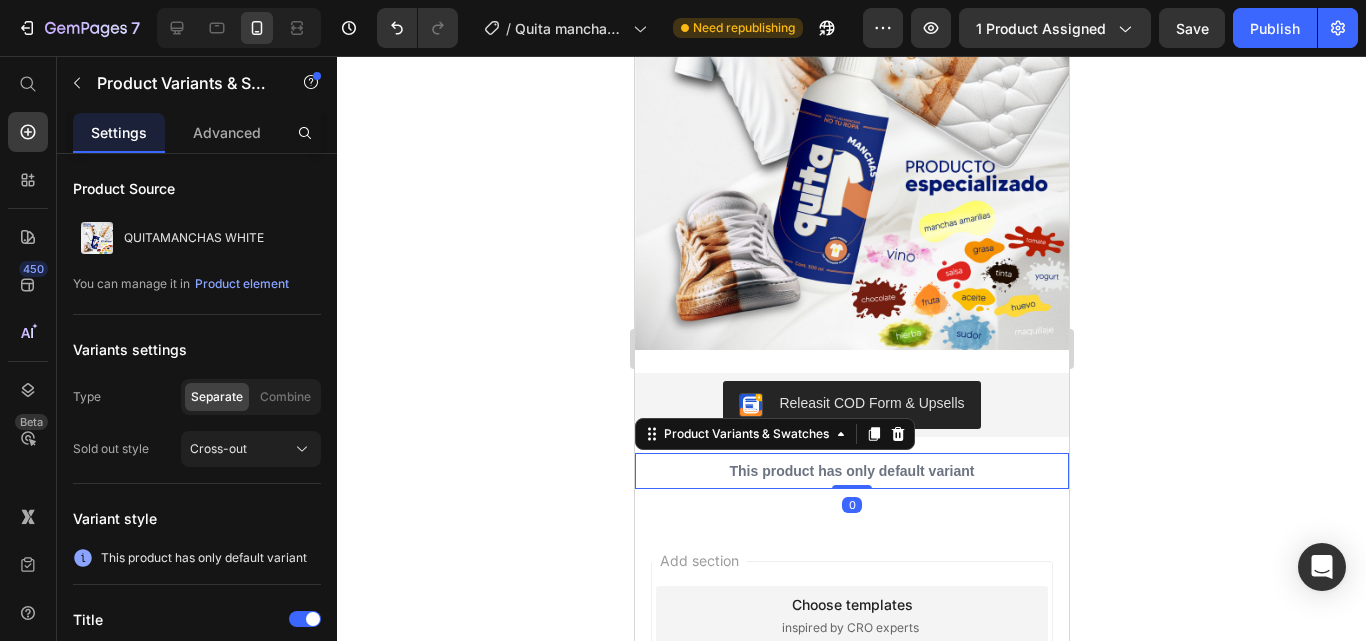 click on "Product Variants & Swatches" at bounding box center (774, 434) 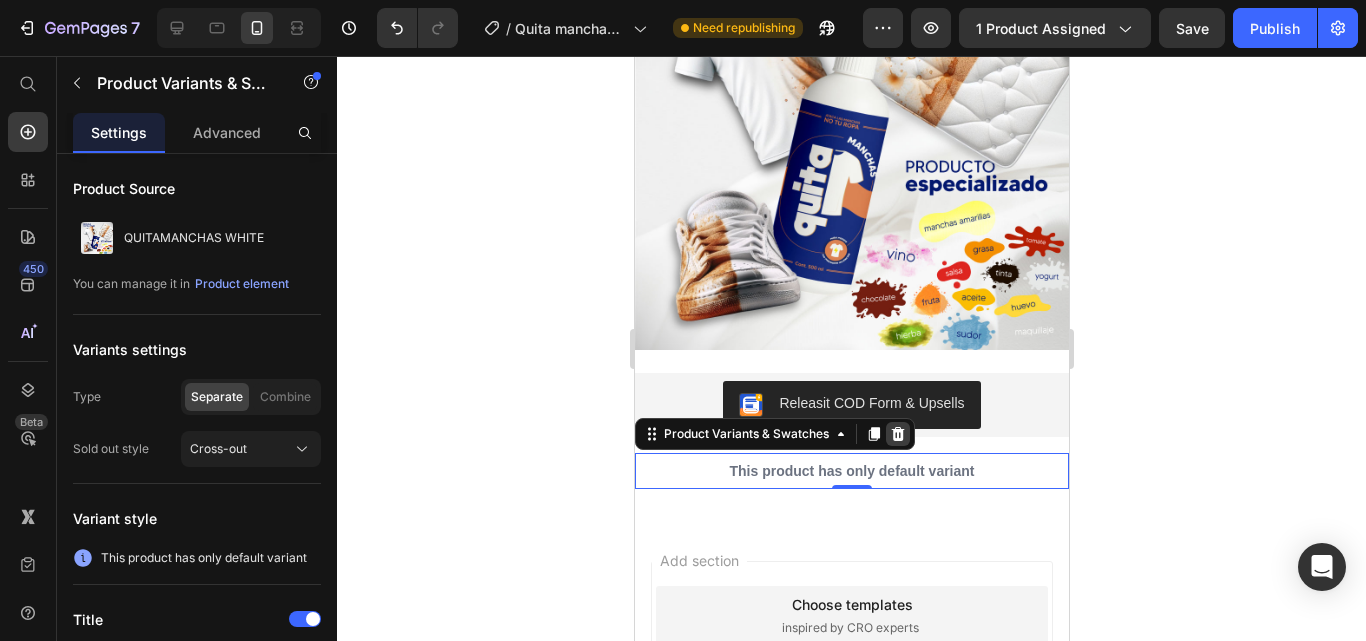 click 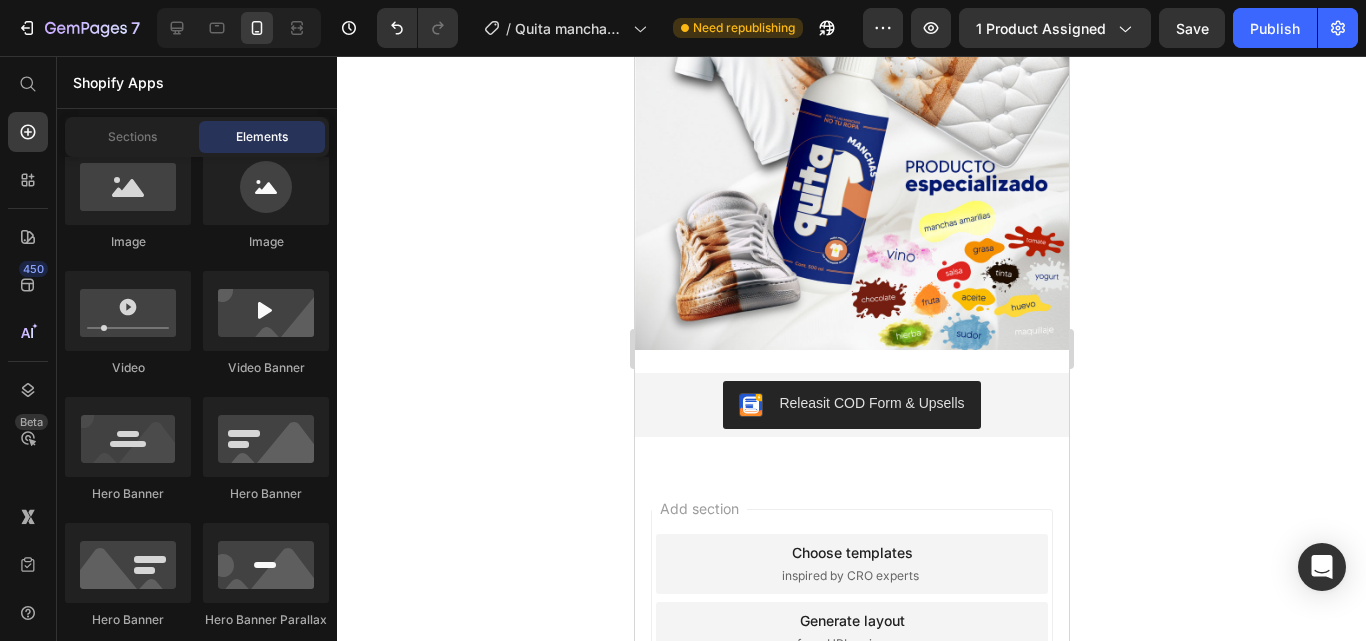 click on "Add section Choose templates inspired by CRO experts Generate layout from URL or image Add blank section then drag & drop elements" at bounding box center (851, 636) 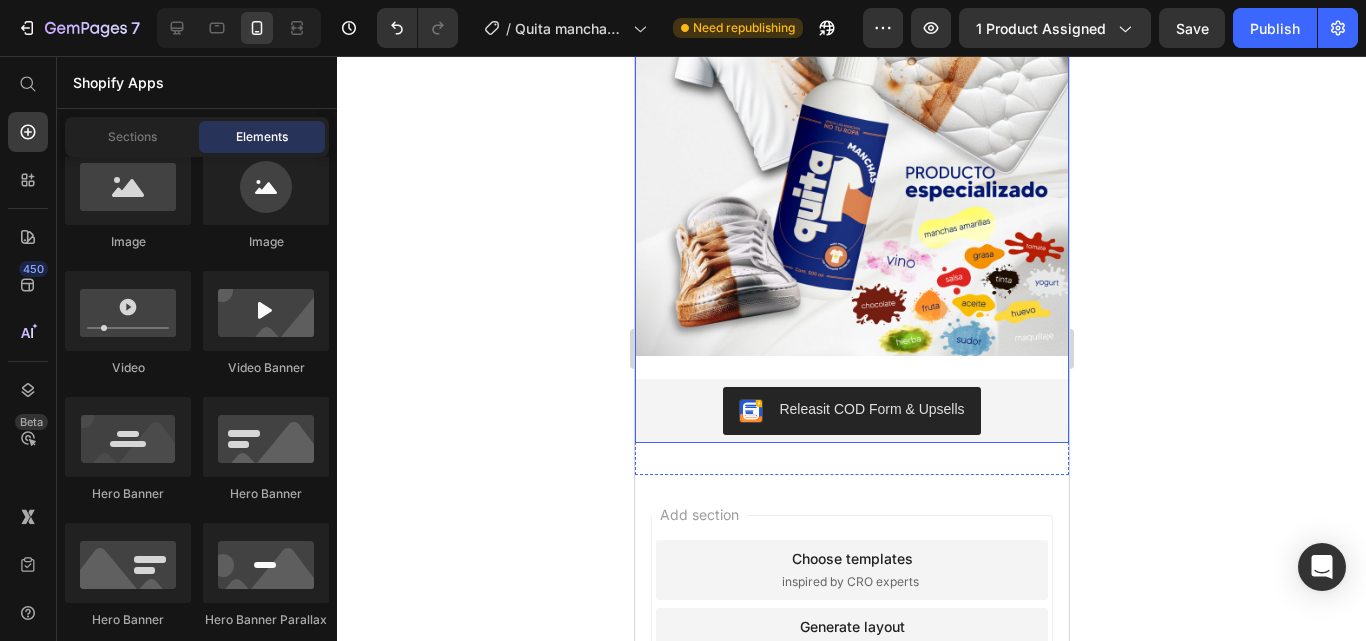 scroll, scrollTop: 5562, scrollLeft: 0, axis: vertical 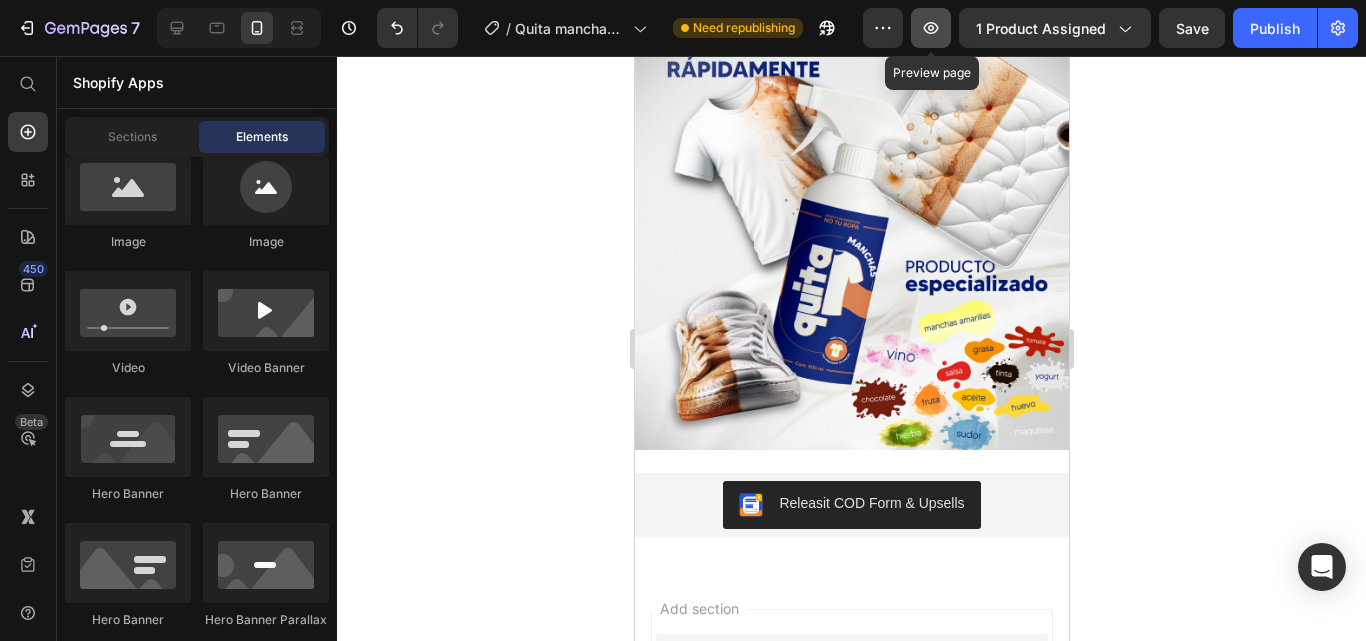 click 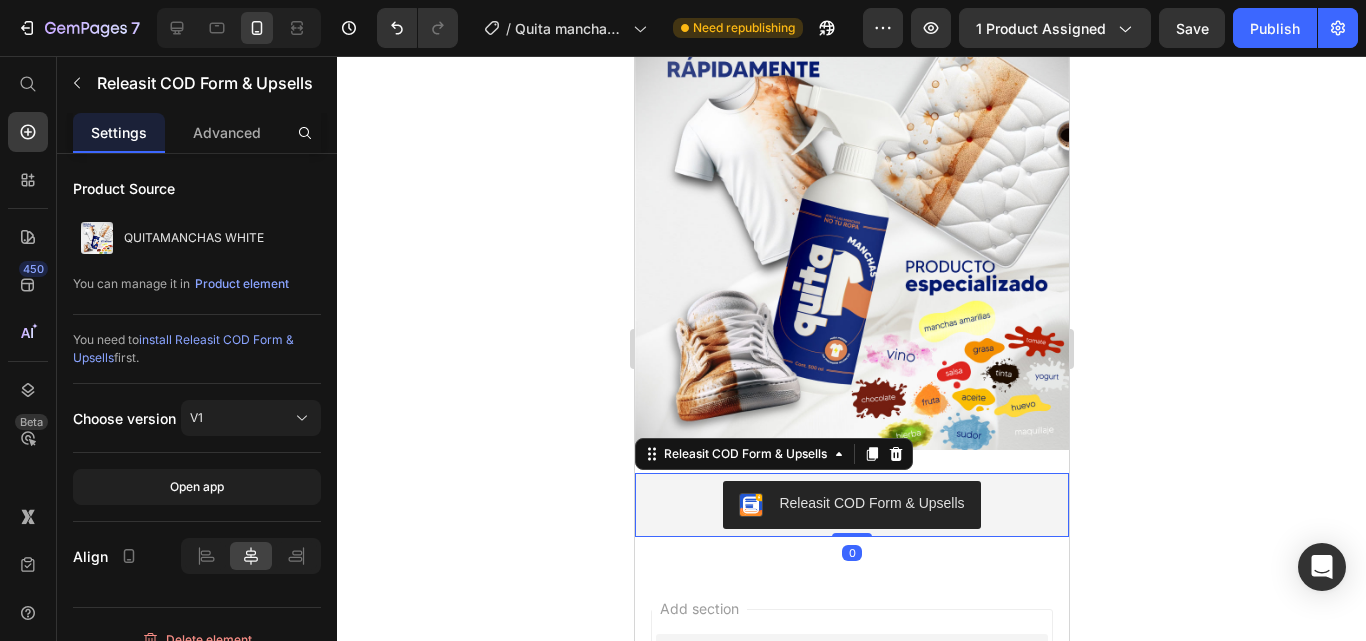 click on "Releasit COD Form & Upsells" at bounding box center [851, 505] 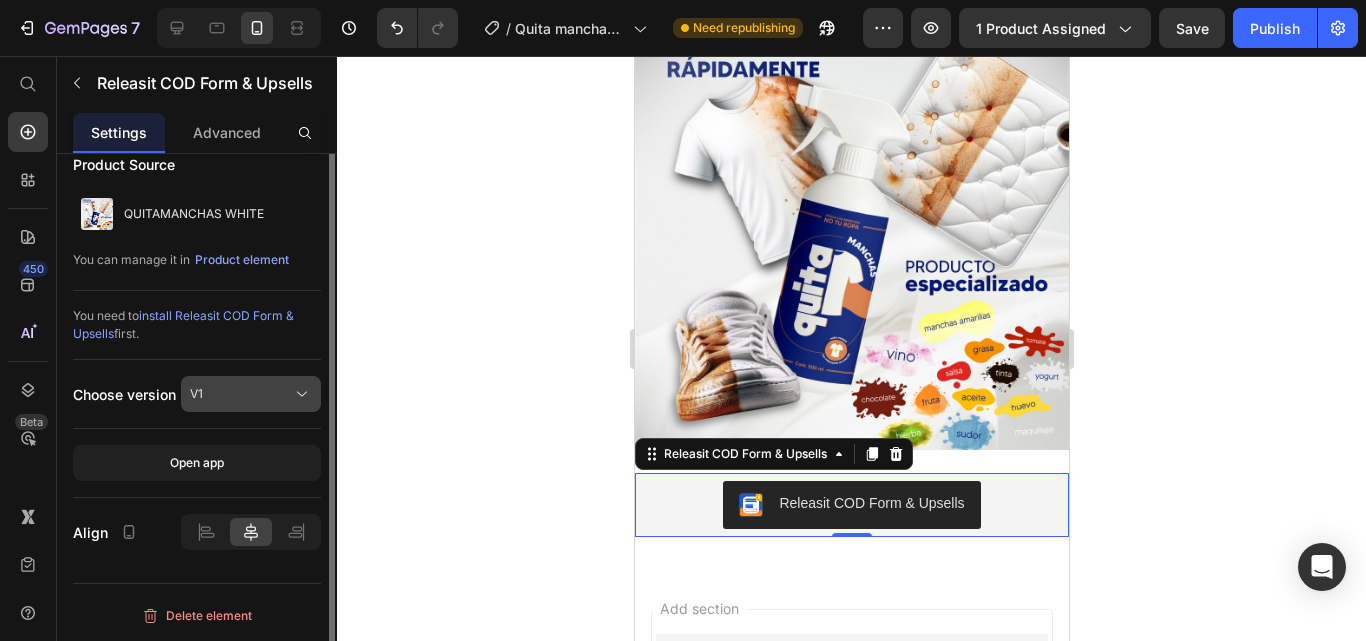 scroll, scrollTop: 0, scrollLeft: 0, axis: both 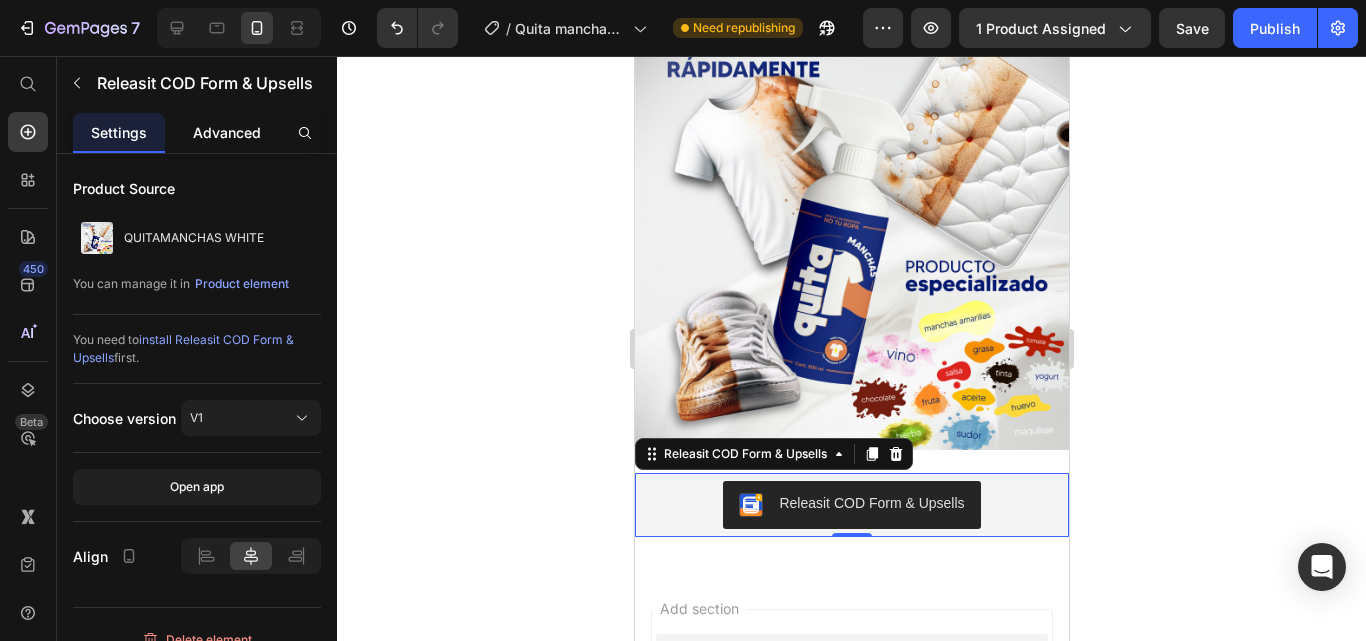 click on "Advanced" at bounding box center [227, 132] 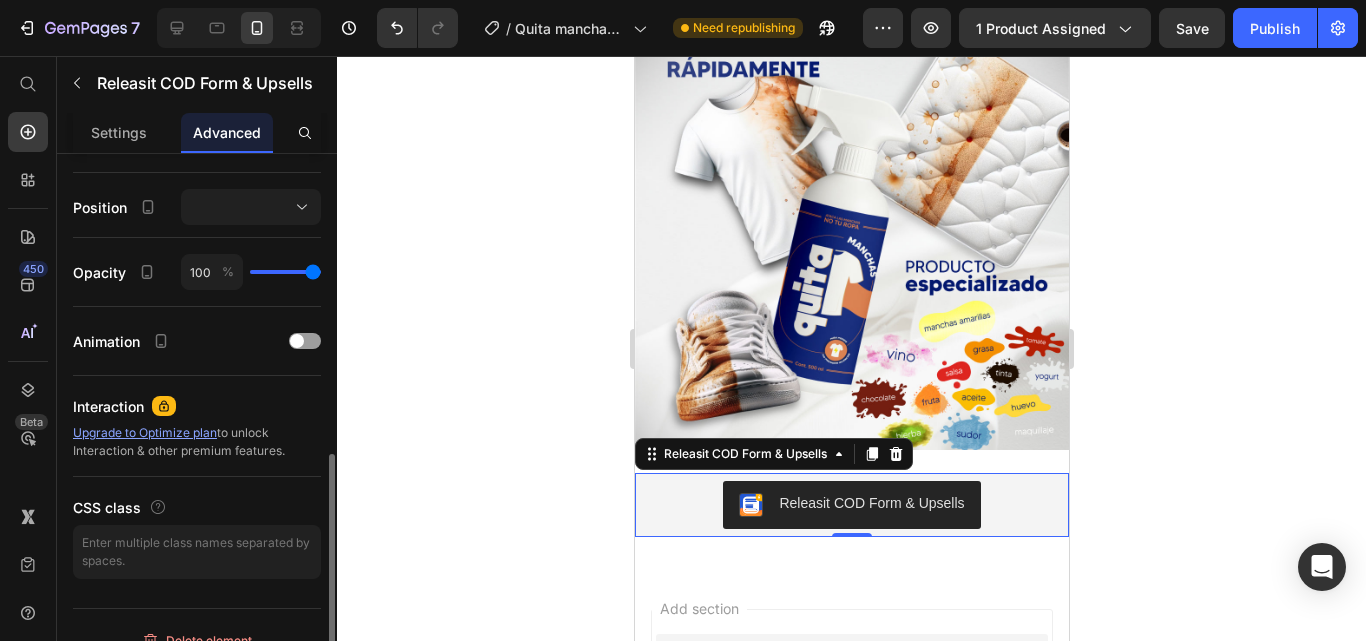 scroll, scrollTop: 725, scrollLeft: 0, axis: vertical 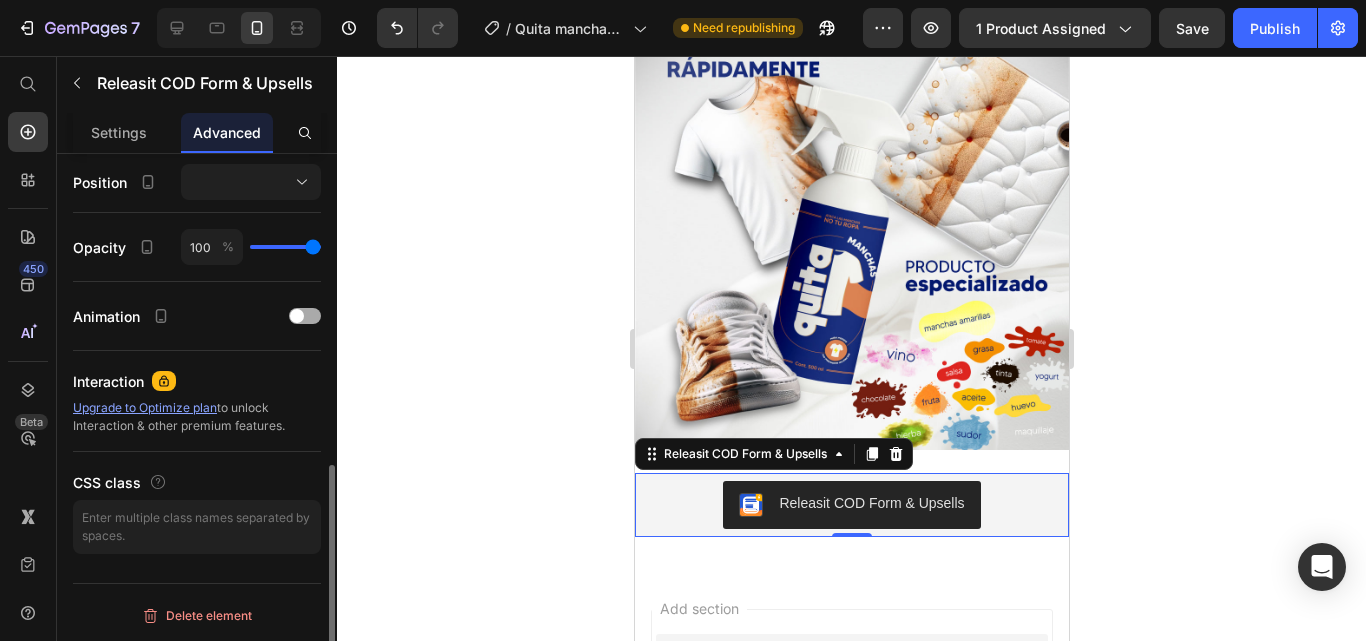 click at bounding box center (297, 316) 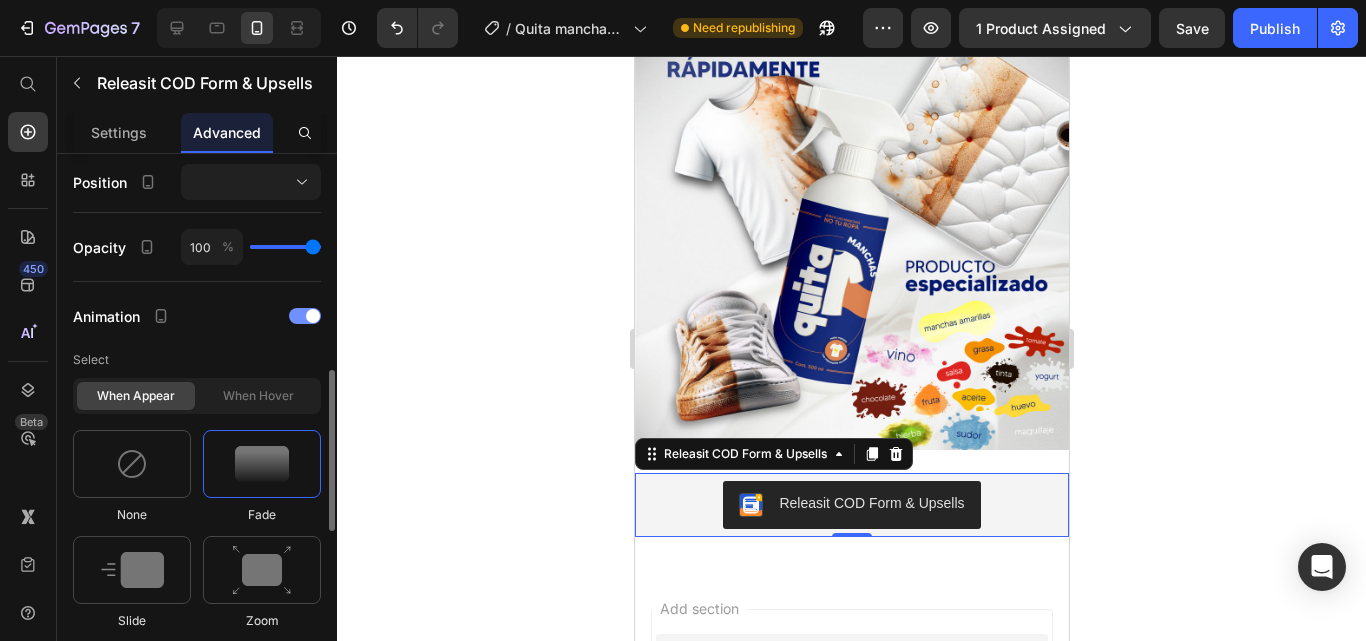 click at bounding box center (305, 316) 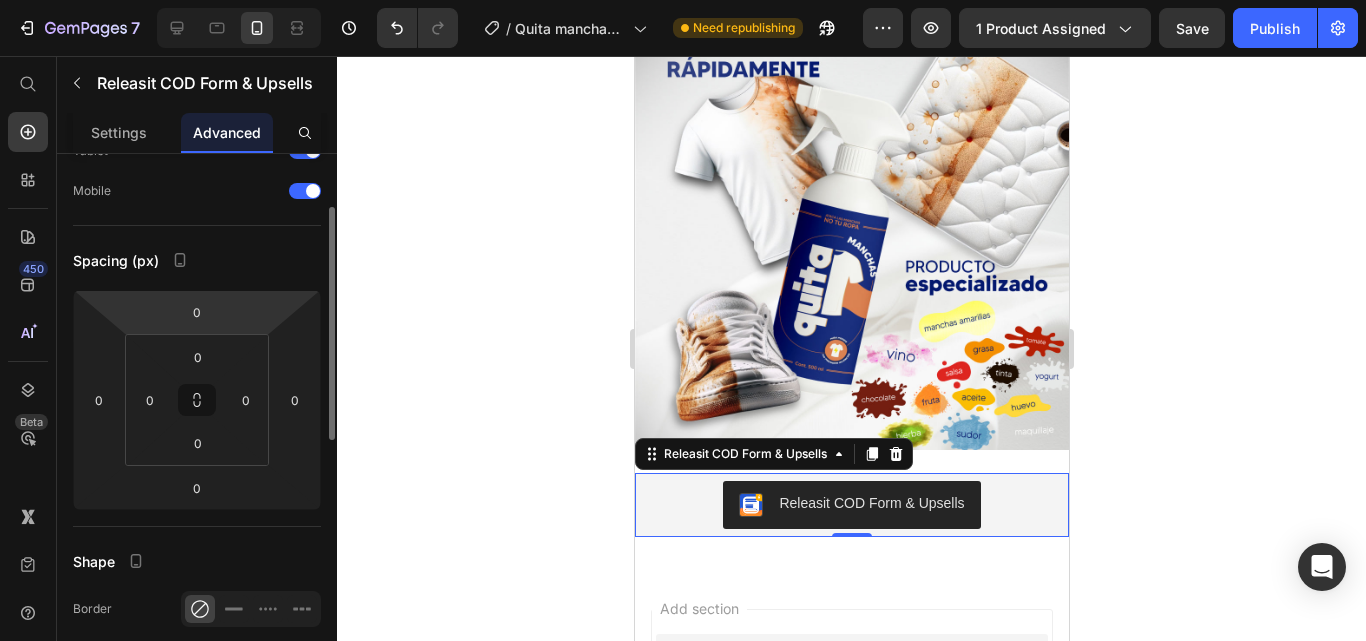 scroll, scrollTop: 0, scrollLeft: 0, axis: both 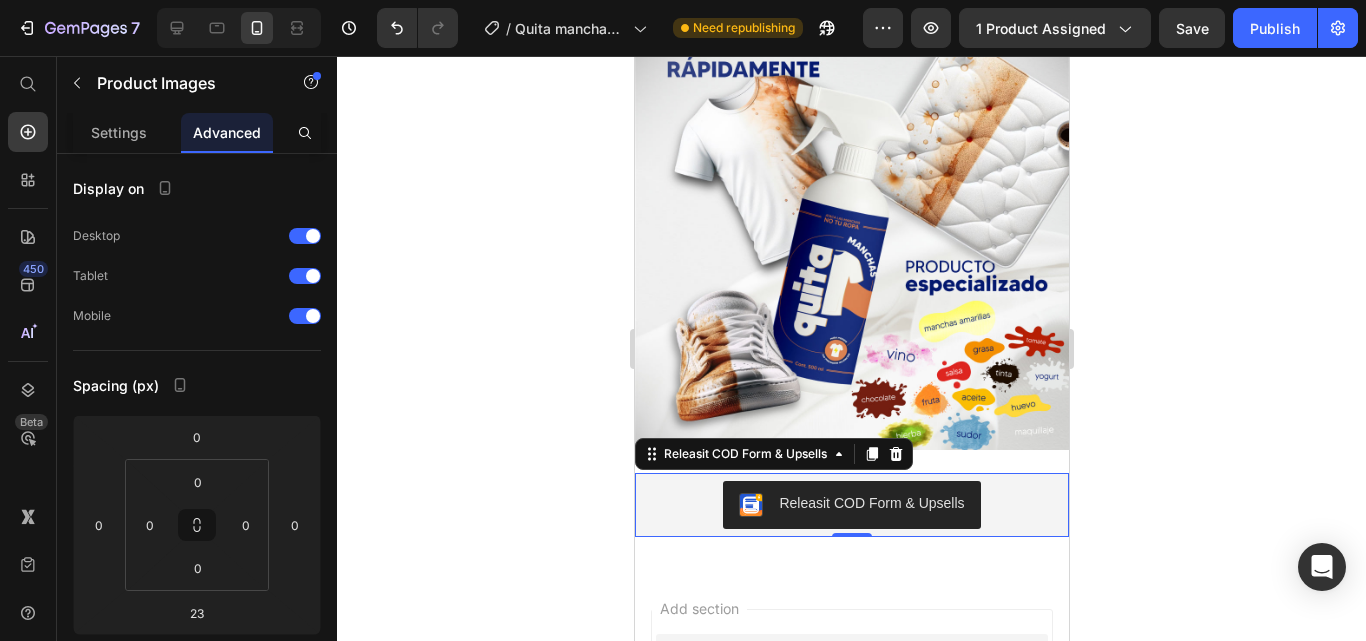 click at bounding box center [851, 233] 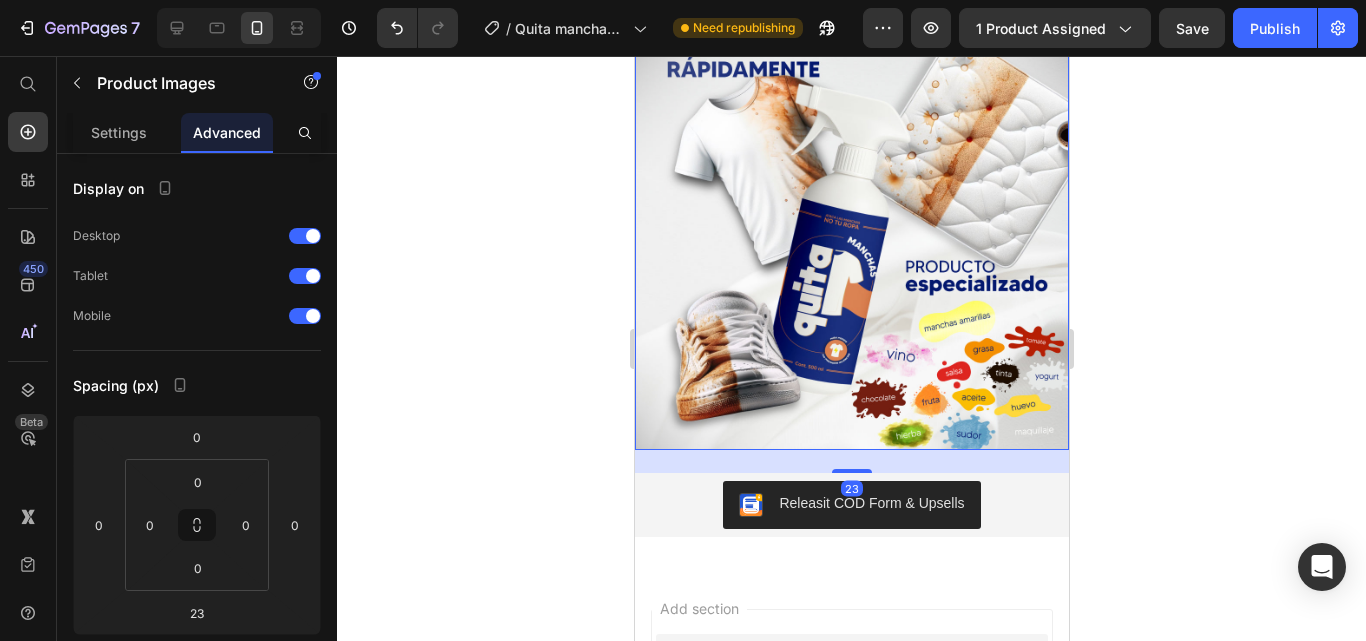 click on "23" at bounding box center [851, 461] 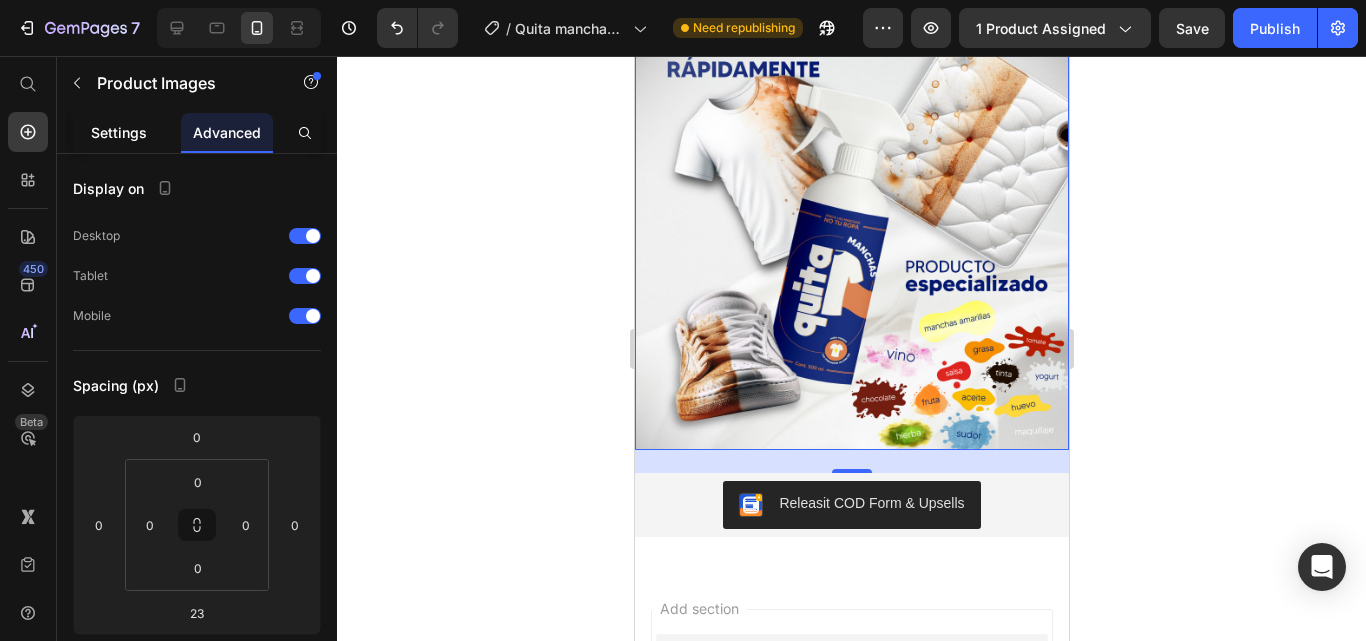 click on "Settings" 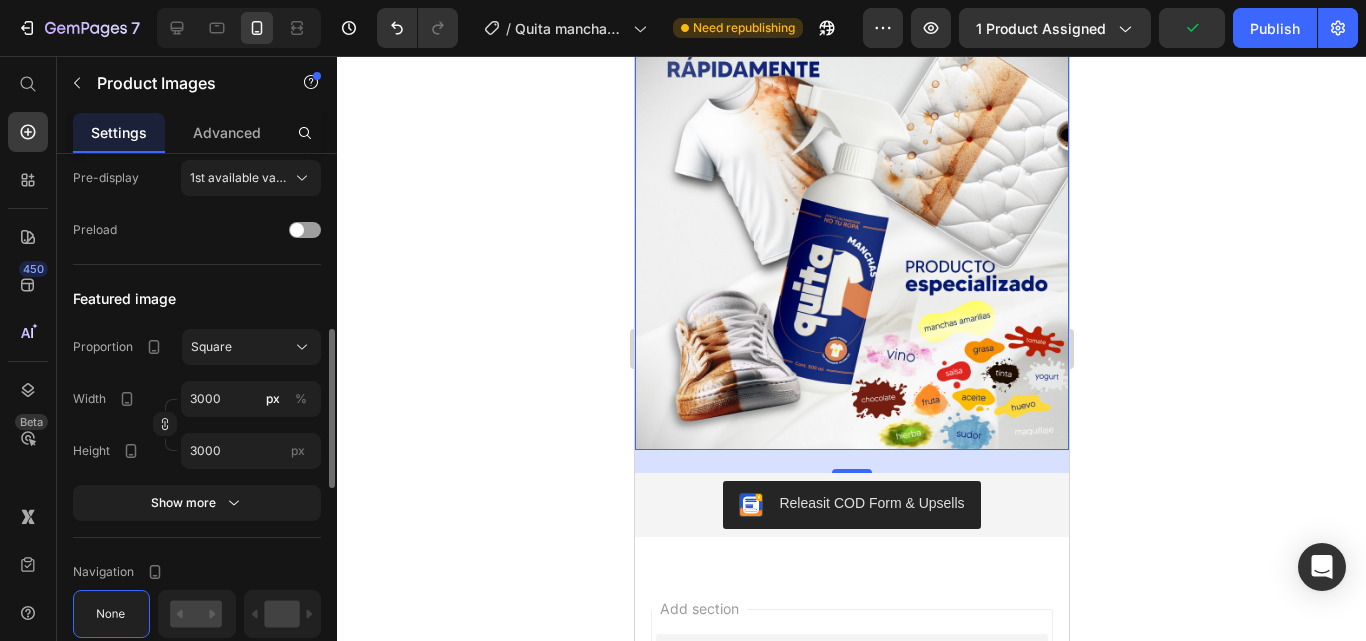 scroll, scrollTop: 500, scrollLeft: 0, axis: vertical 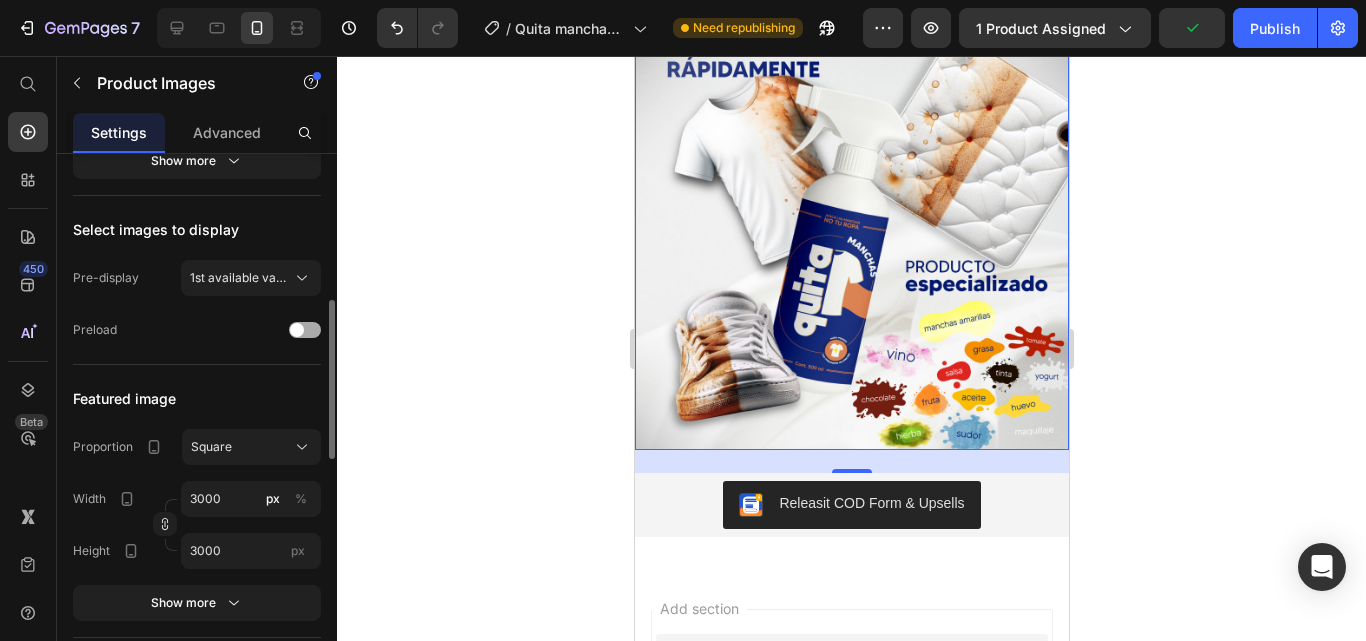 click at bounding box center (297, 330) 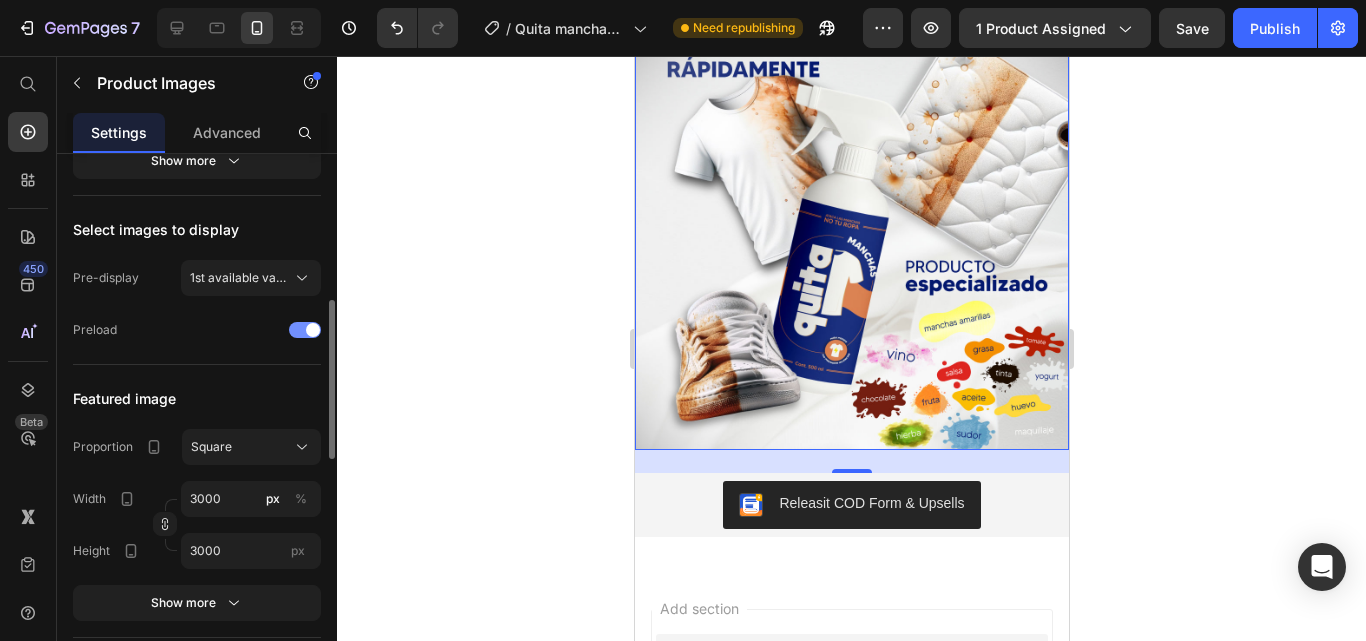 click at bounding box center (305, 330) 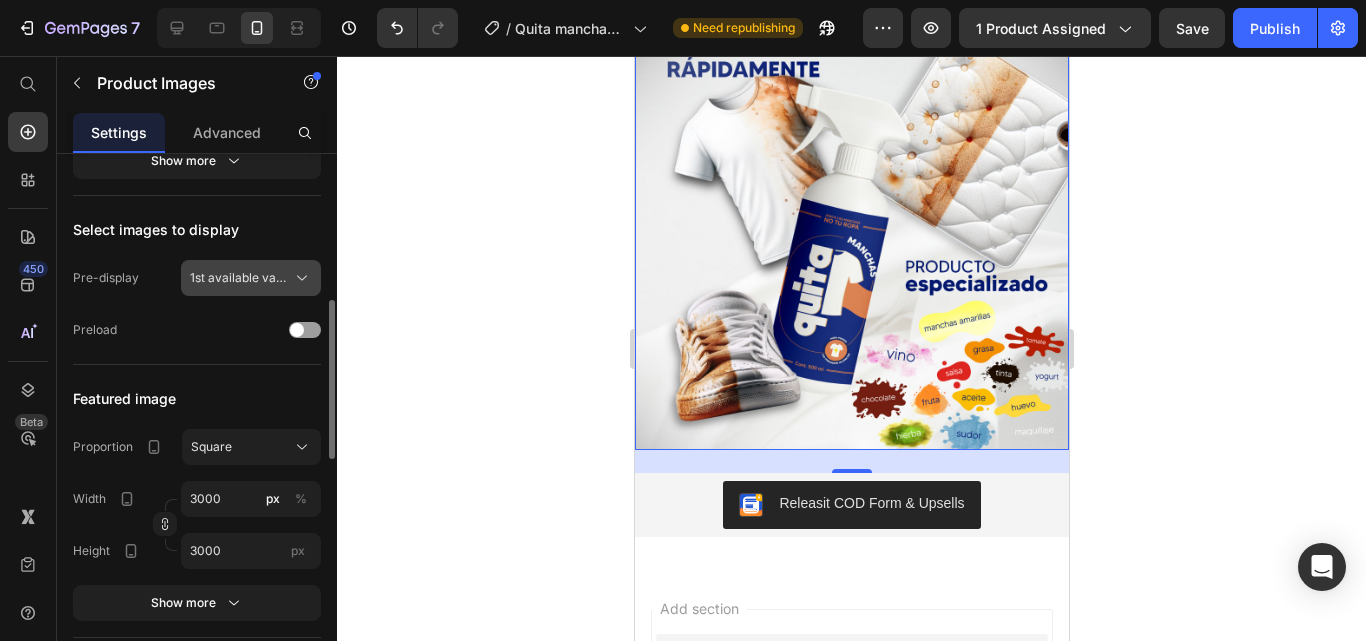 click on "1st available variant" at bounding box center (251, 278) 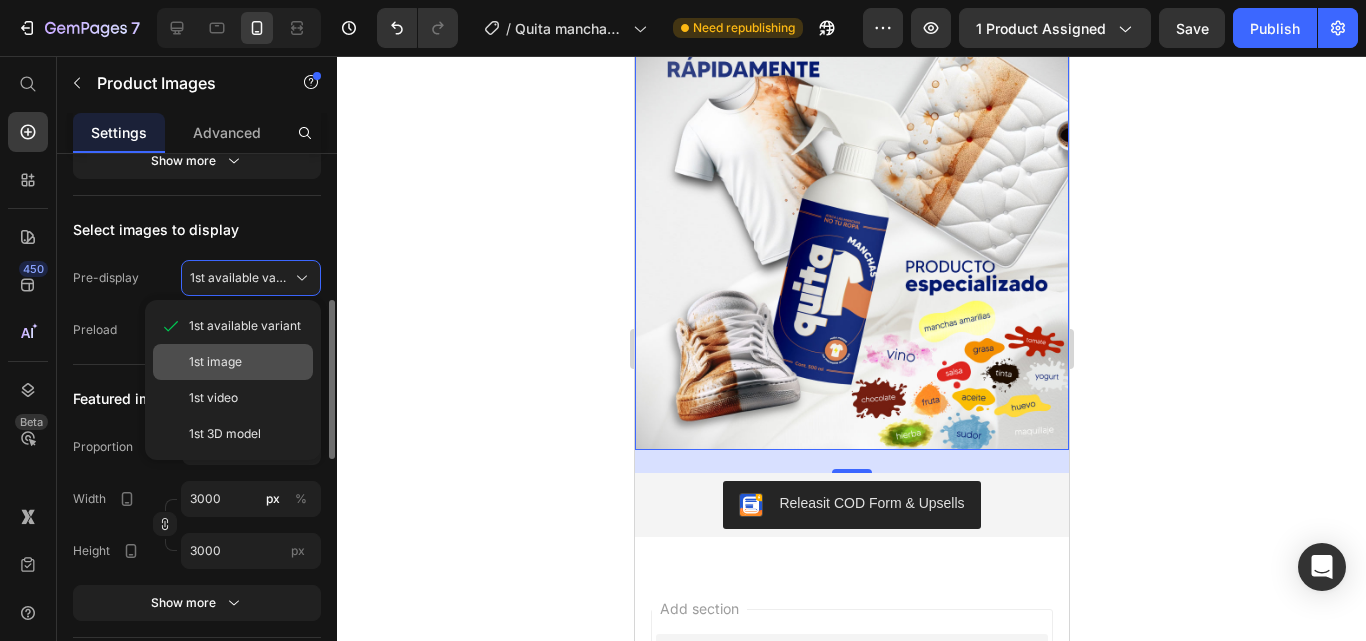 click on "1st image" at bounding box center (215, 362) 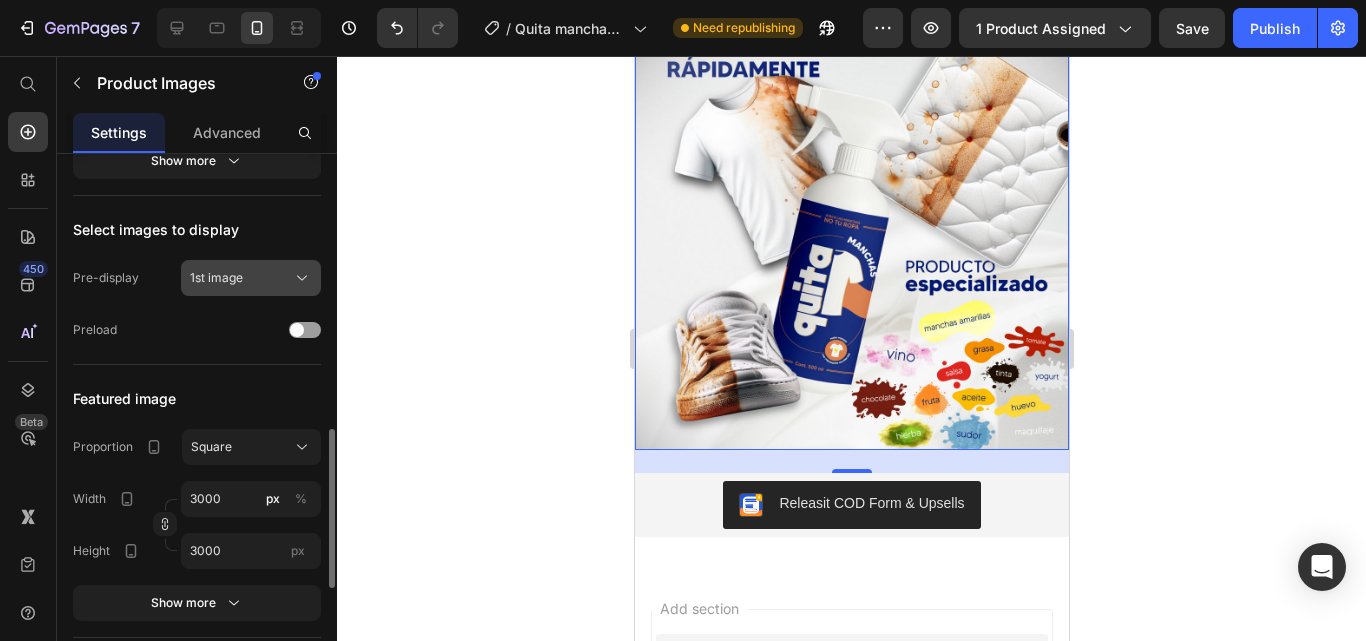 scroll, scrollTop: 600, scrollLeft: 0, axis: vertical 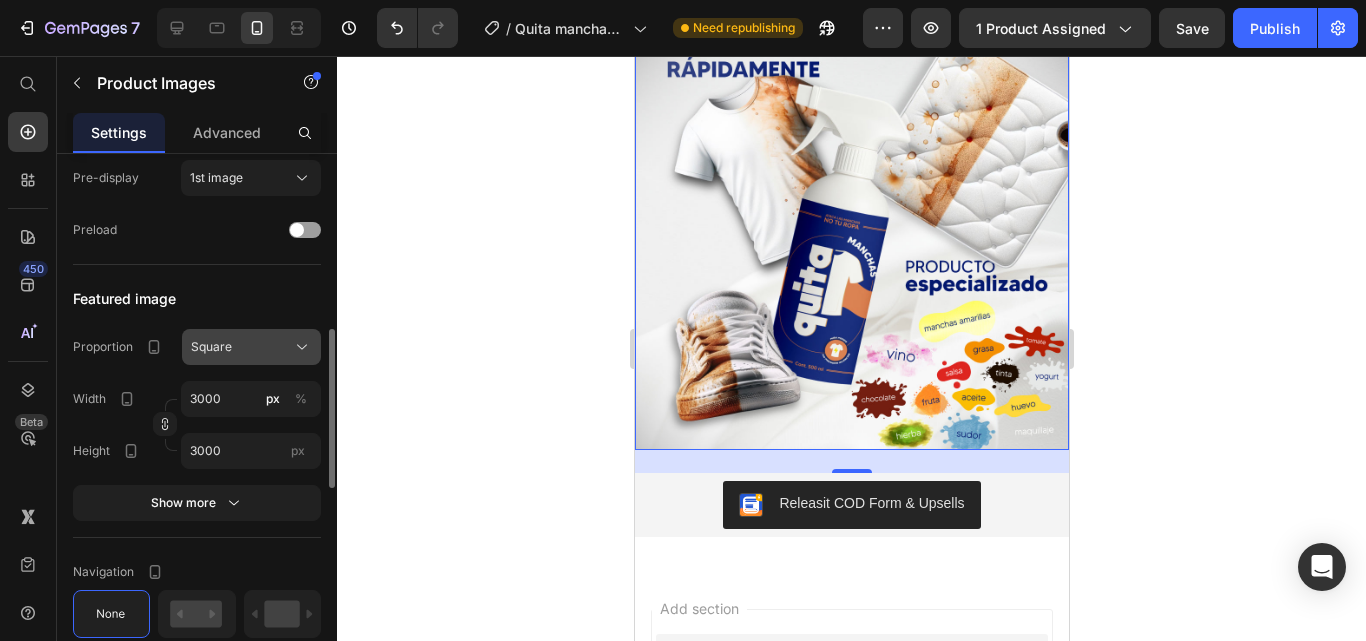 click on "Square" at bounding box center [211, 347] 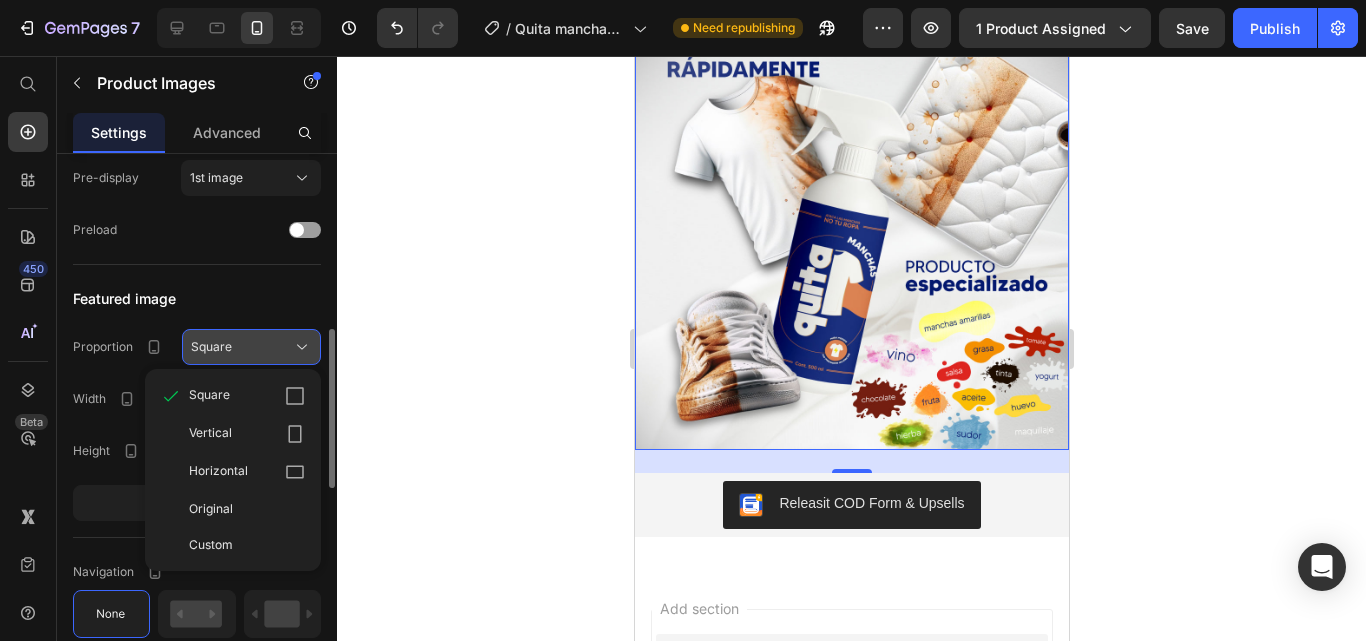 click on "Square" at bounding box center (211, 347) 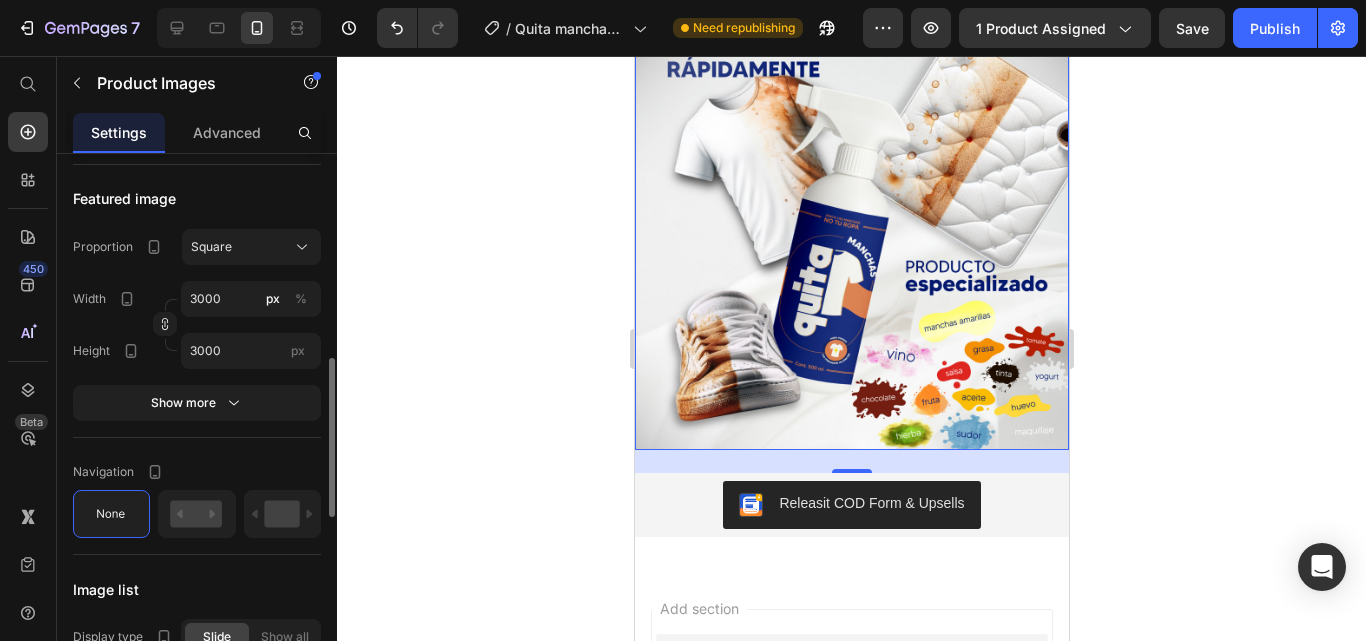 scroll, scrollTop: 900, scrollLeft: 0, axis: vertical 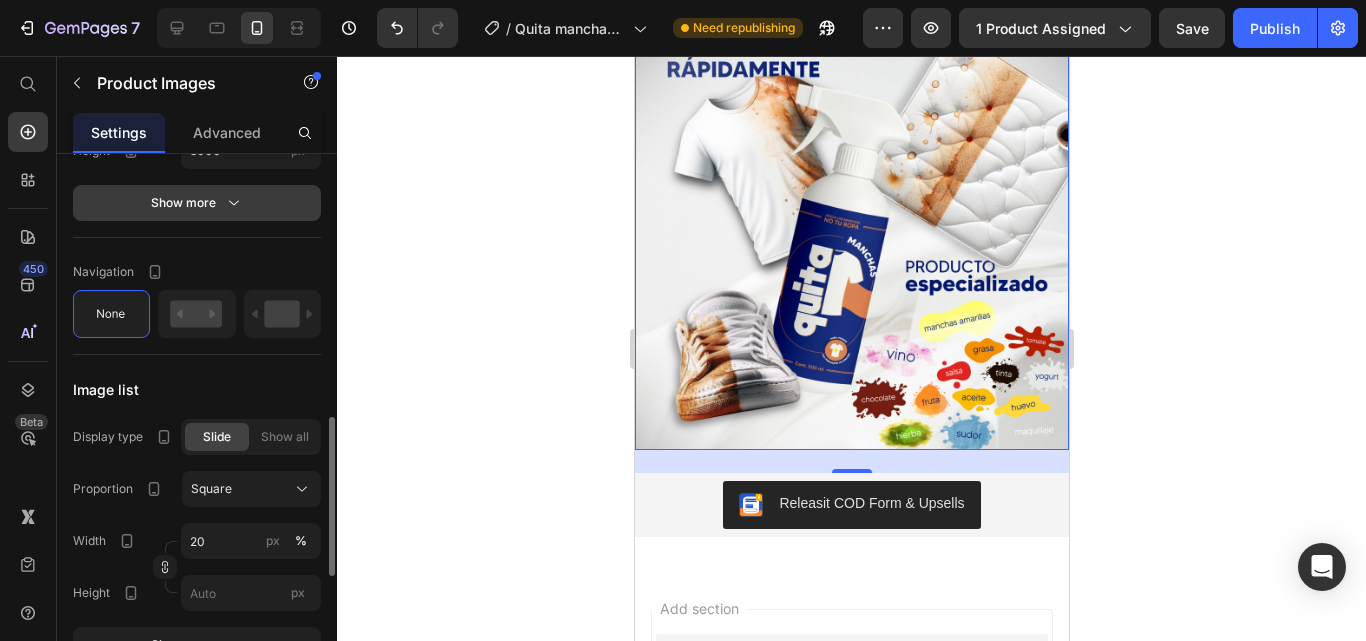 click on "Show more" at bounding box center (197, 203) 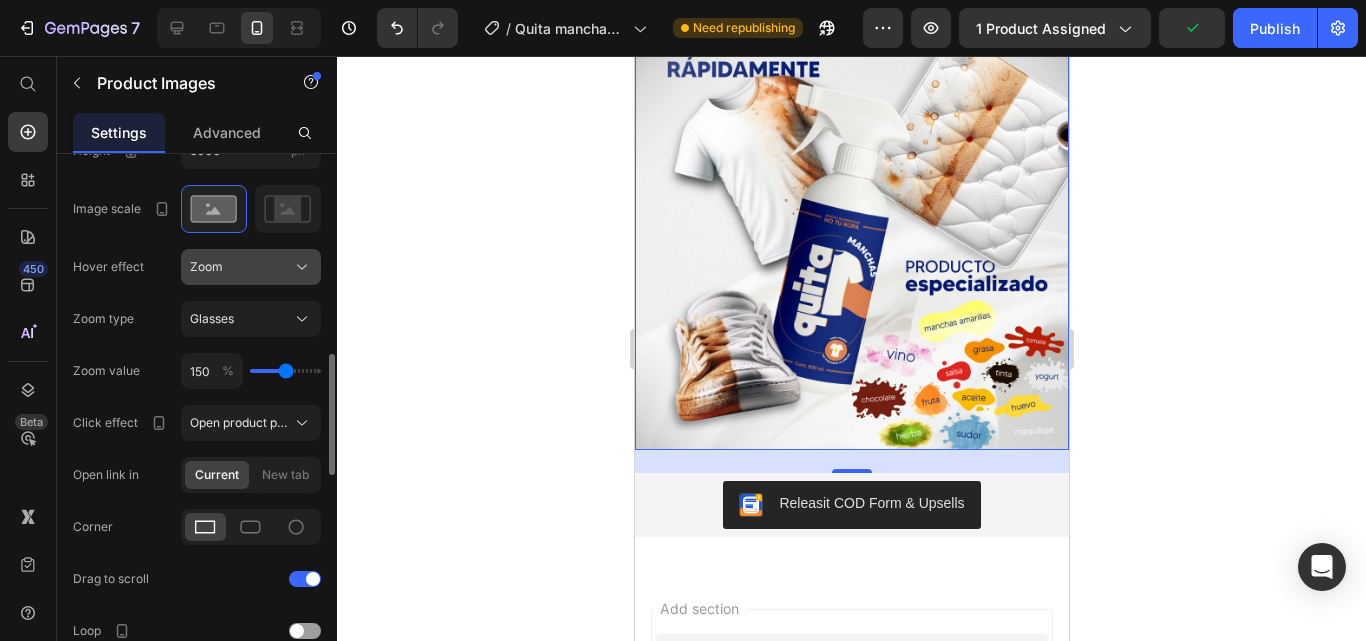 click on "Zoom" 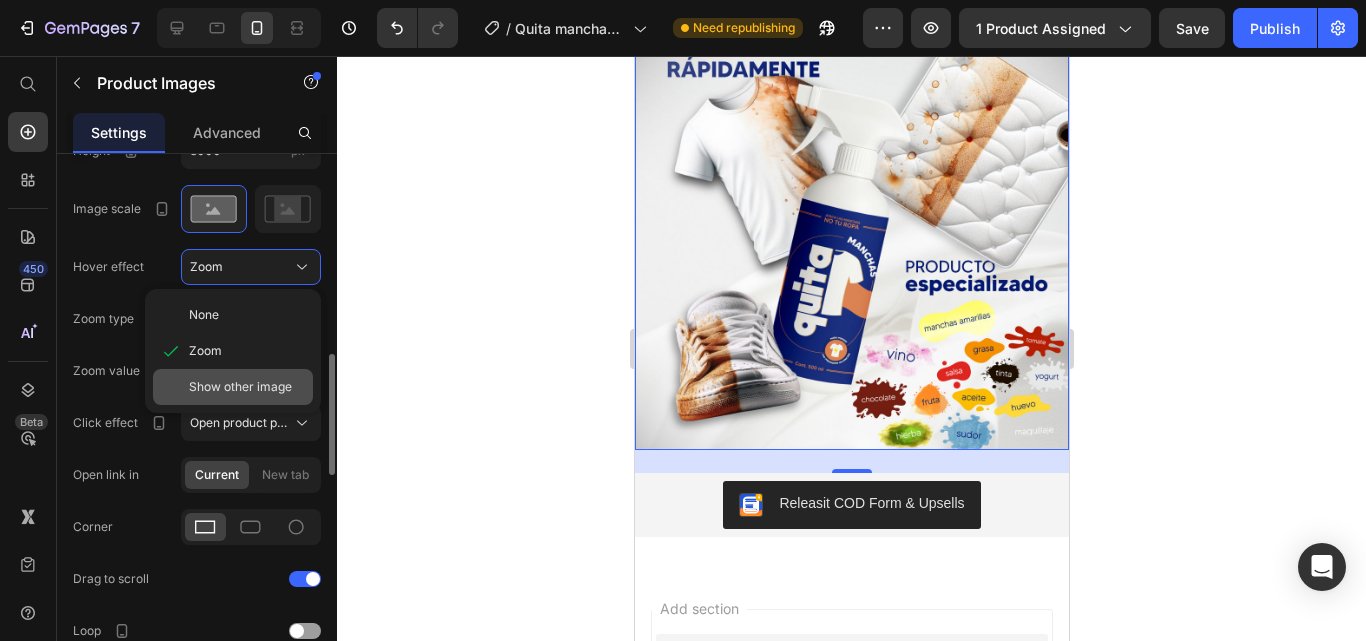 click on "Show other image" at bounding box center (240, 387) 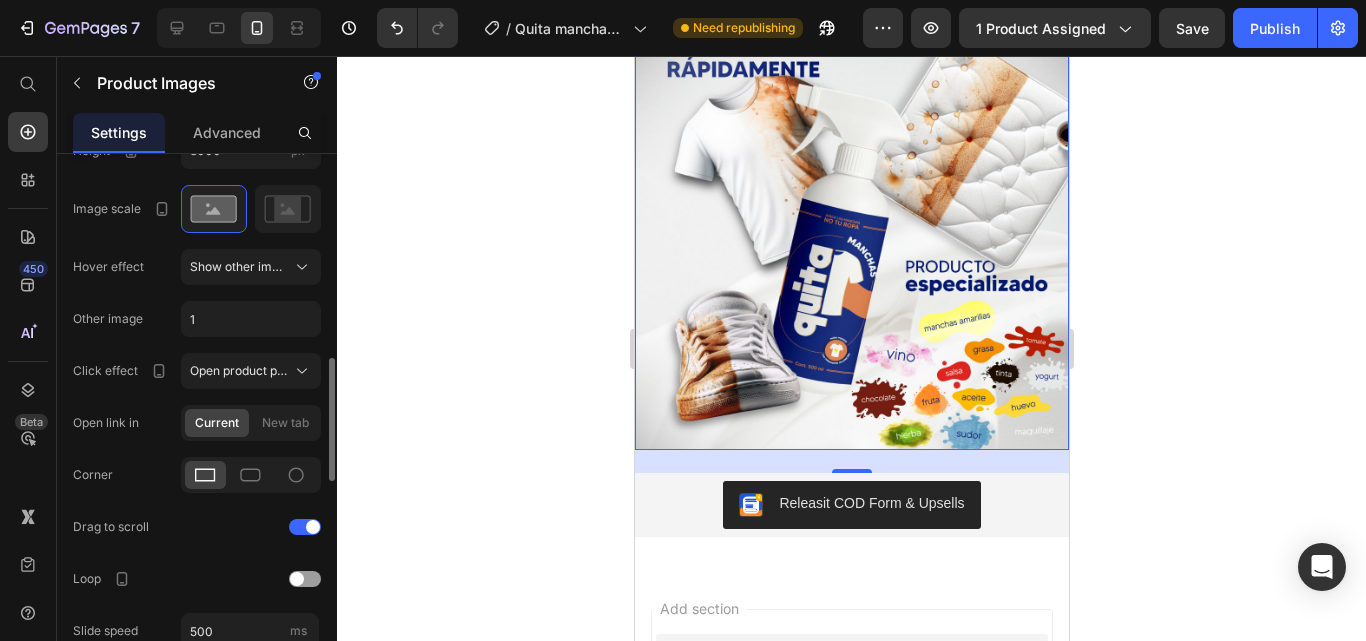 click at bounding box center (851, 233) 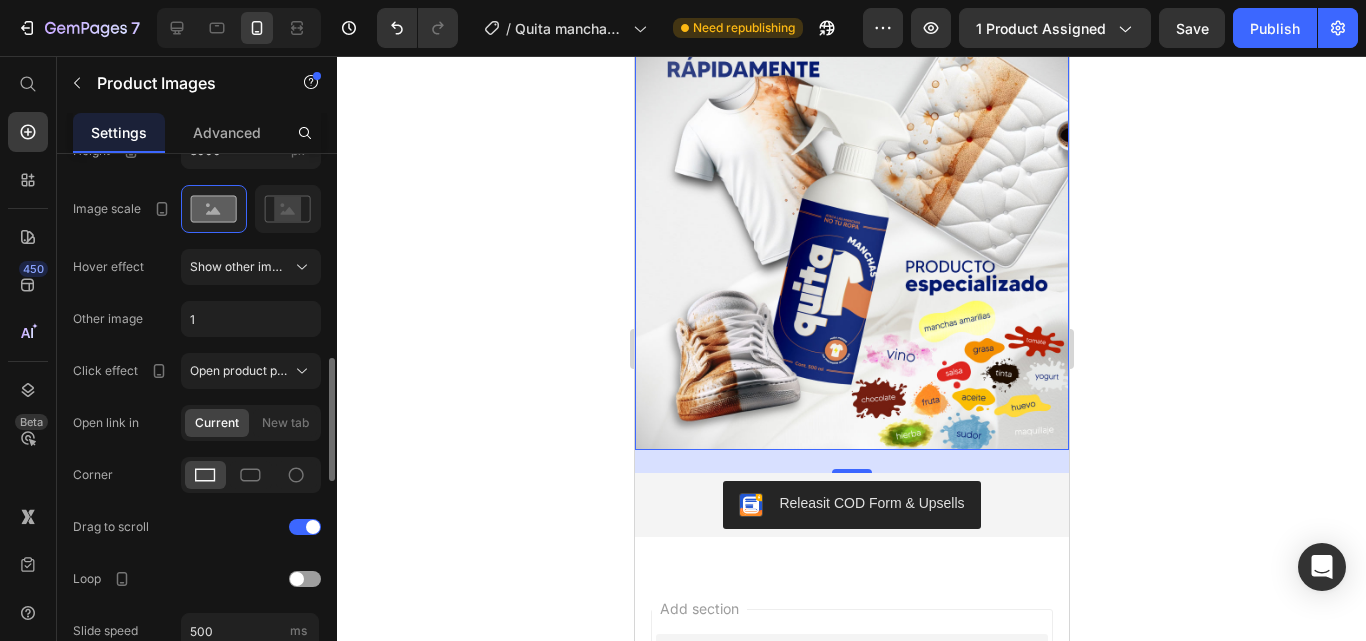 click at bounding box center (851, 233) 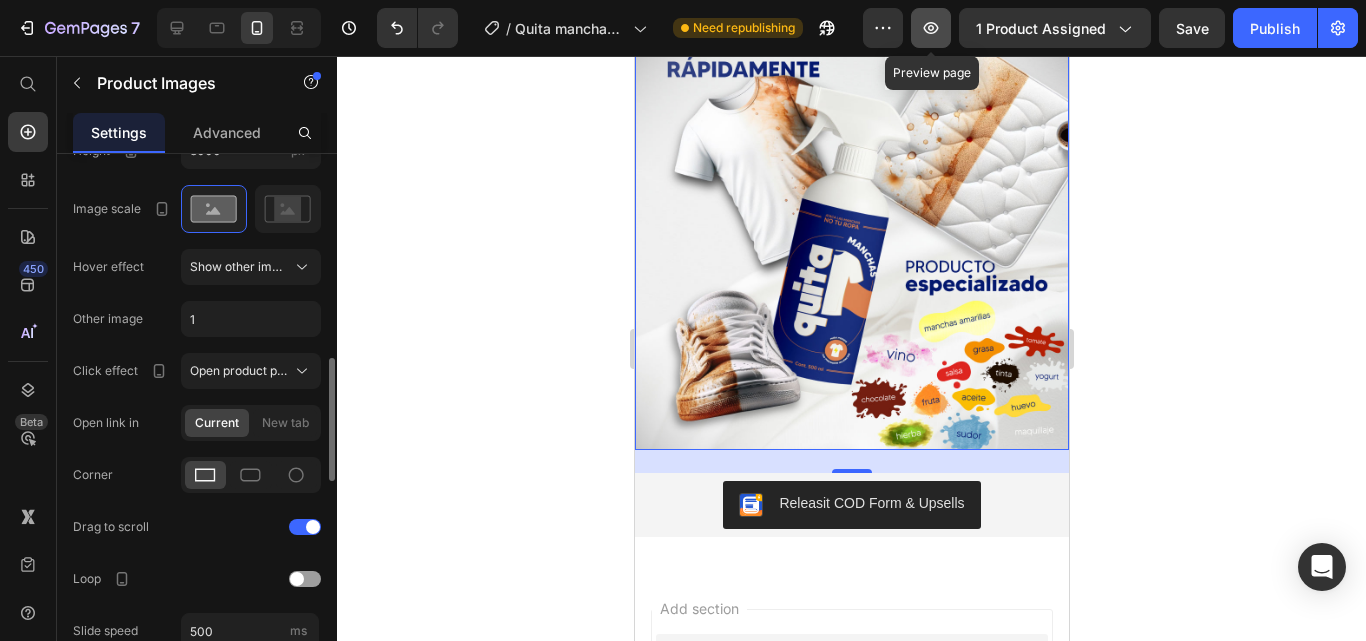 click 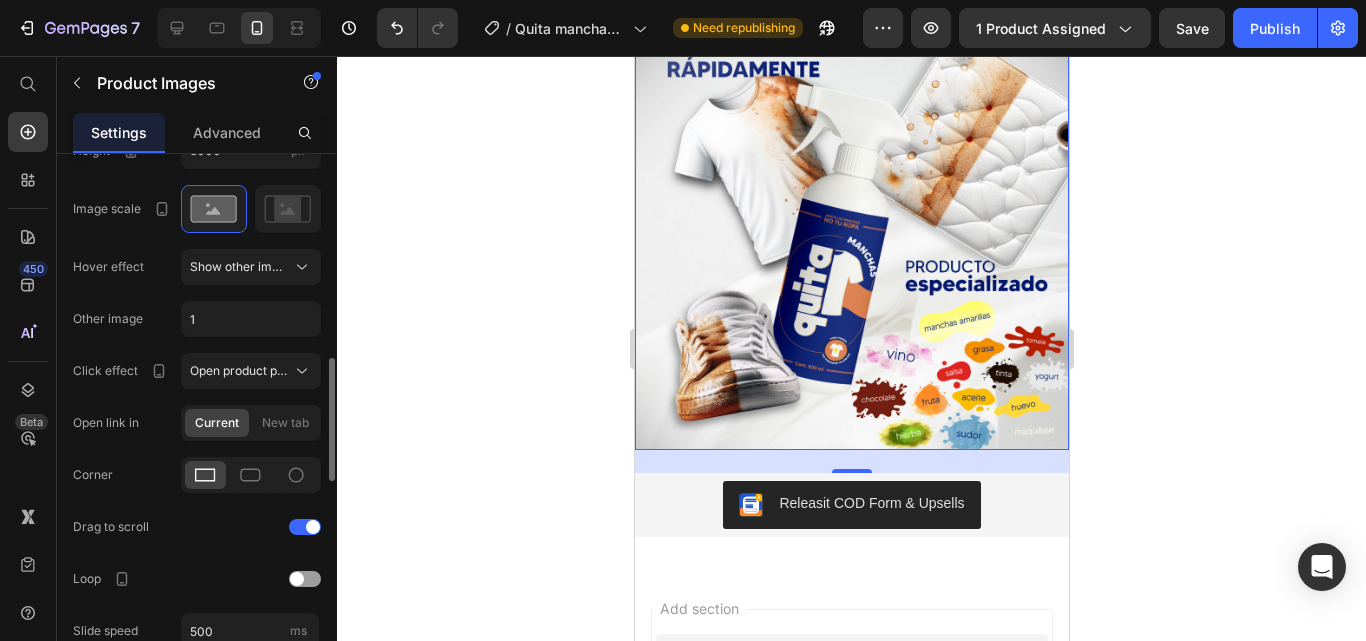 click at bounding box center [851, 233] 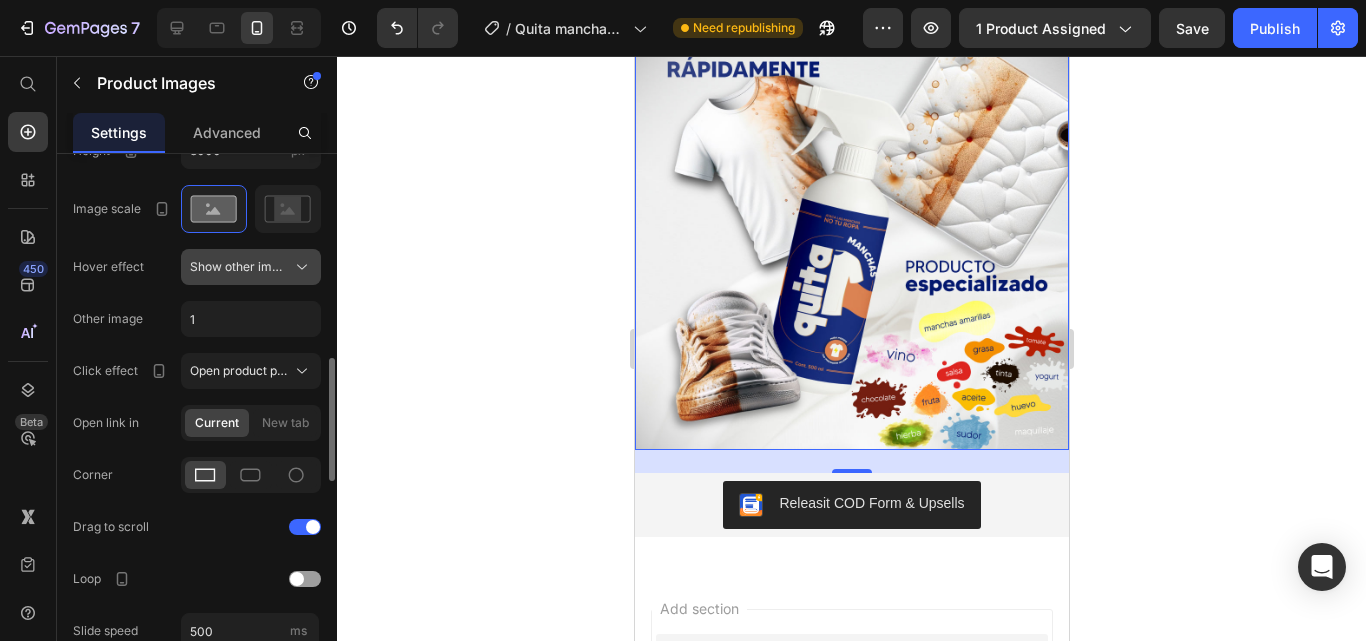 drag, startPoint x: 239, startPoint y: 265, endPoint x: 247, endPoint y: 287, distance: 23.409399 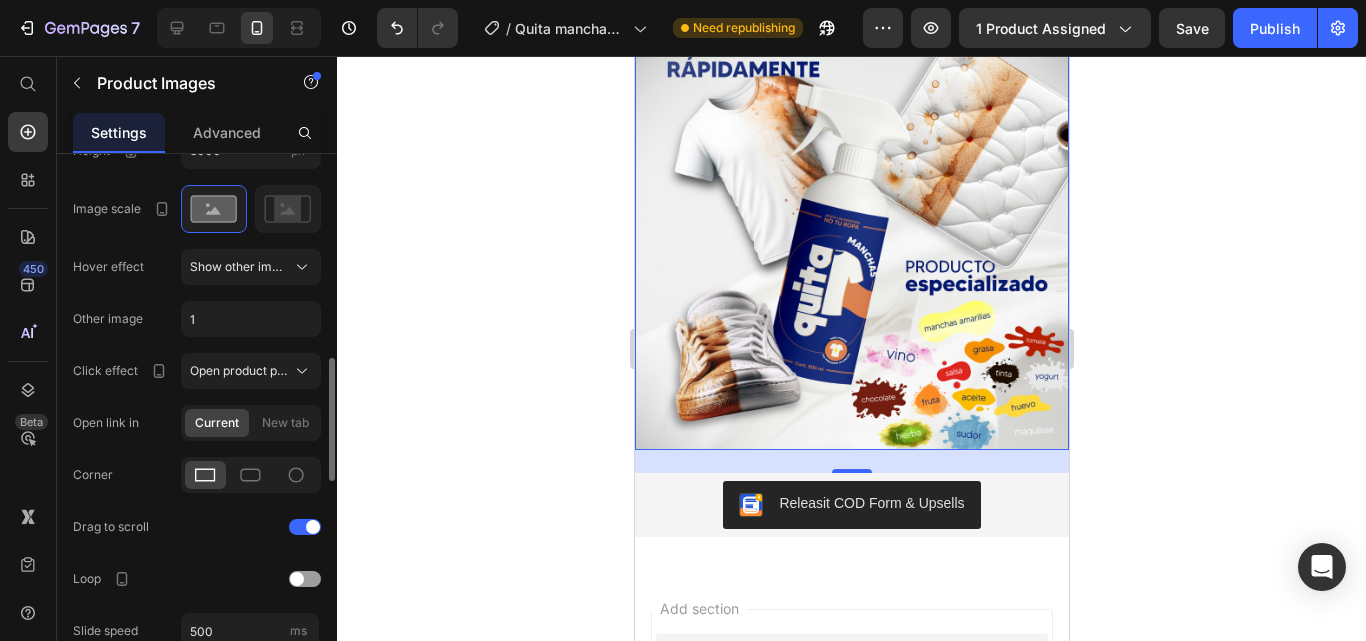 click on "Show other image" at bounding box center [239, 267] 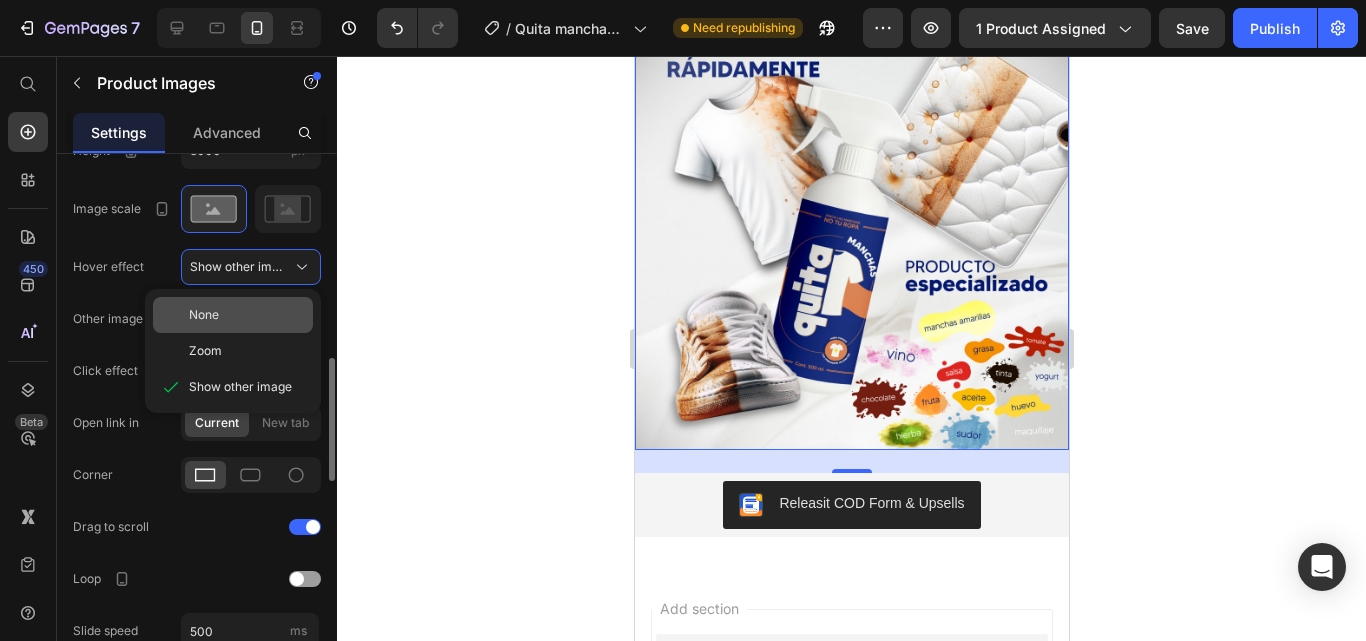 click on "None" 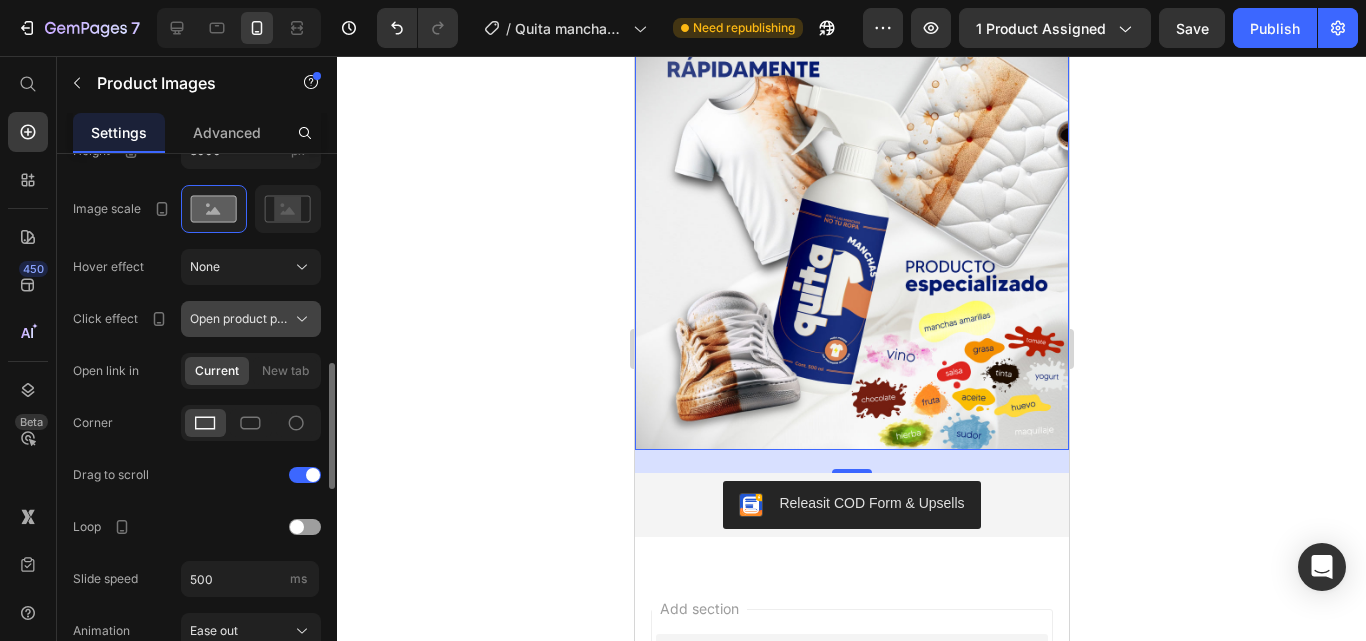 click on "Open product page" at bounding box center [239, 319] 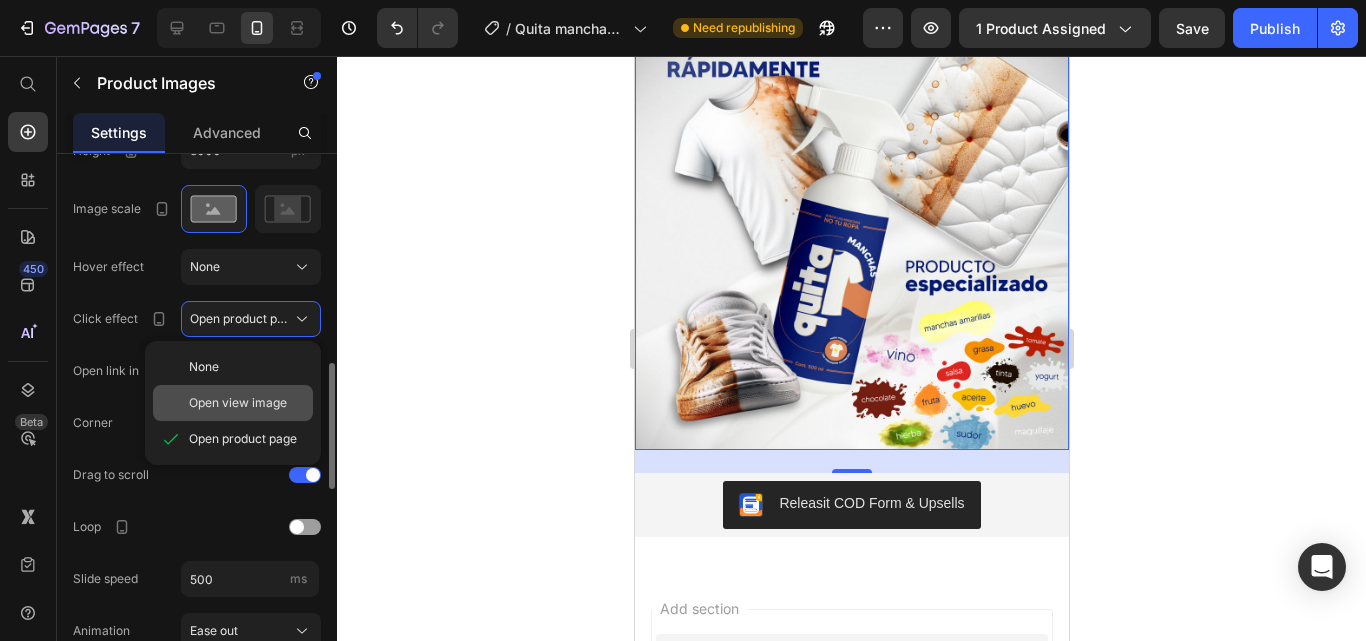 drag, startPoint x: 241, startPoint y: 361, endPoint x: 220, endPoint y: 398, distance: 42.544094 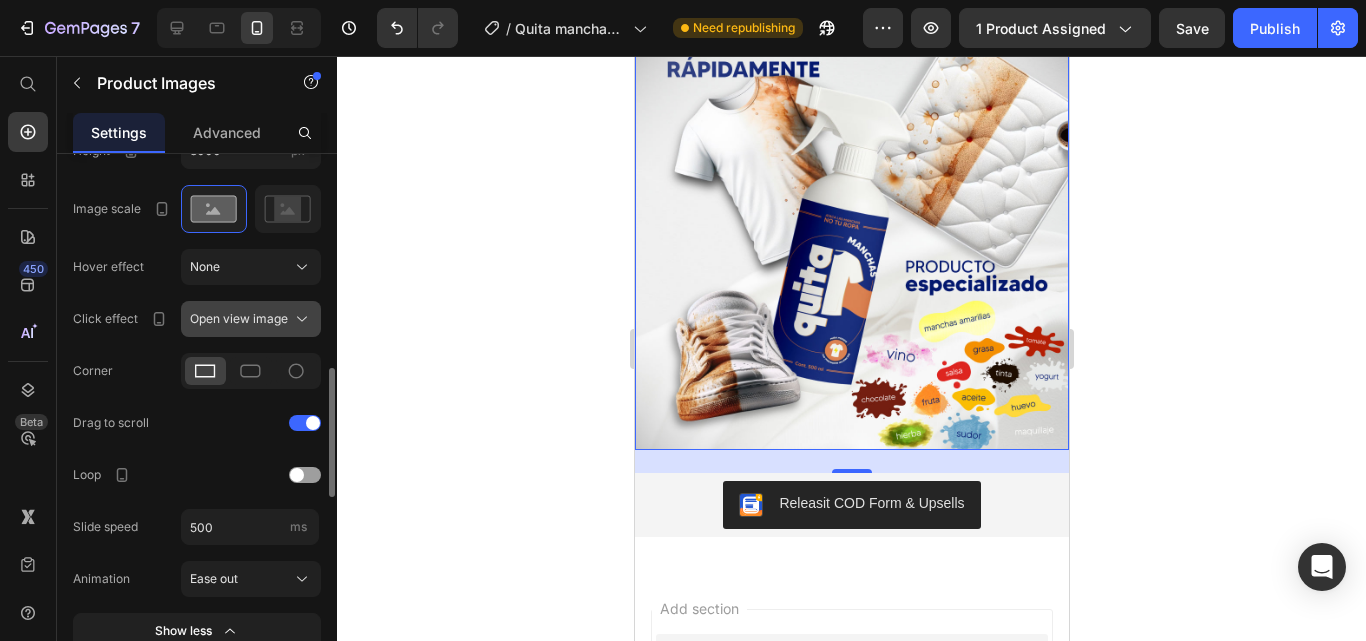 click on "Open view image" at bounding box center [239, 319] 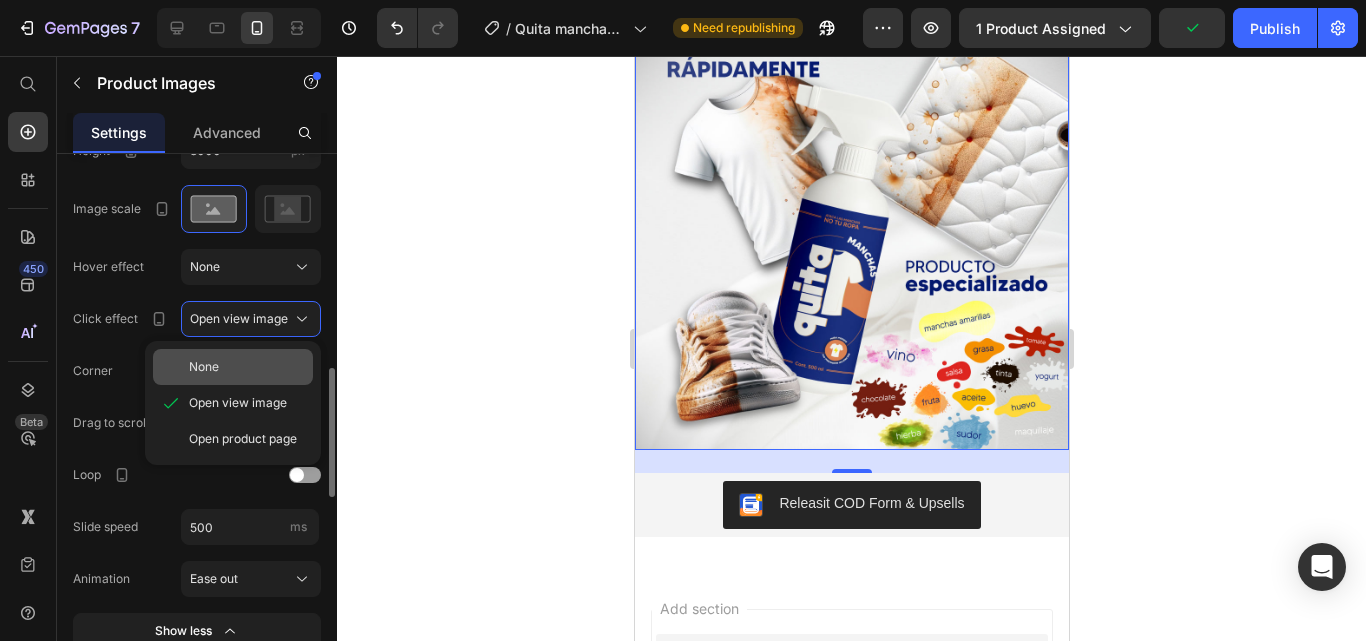 click on "None" at bounding box center (247, 367) 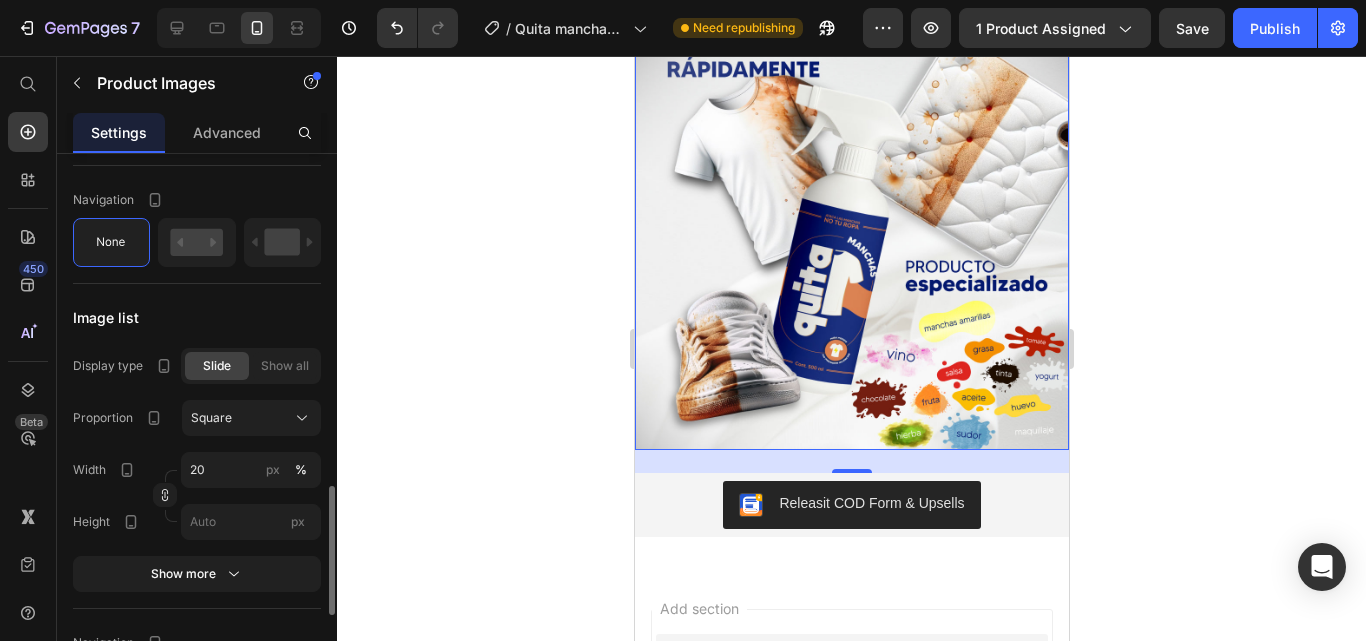 scroll, scrollTop: 1500, scrollLeft: 0, axis: vertical 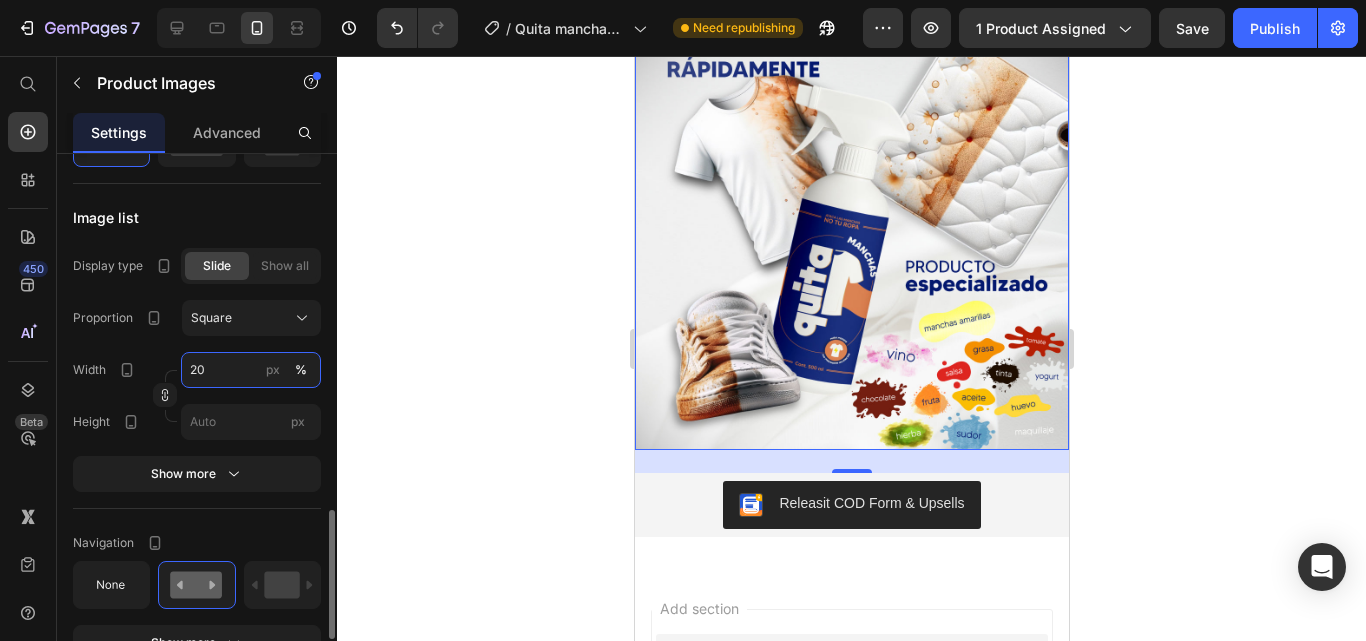 click on "20" at bounding box center (251, 370) 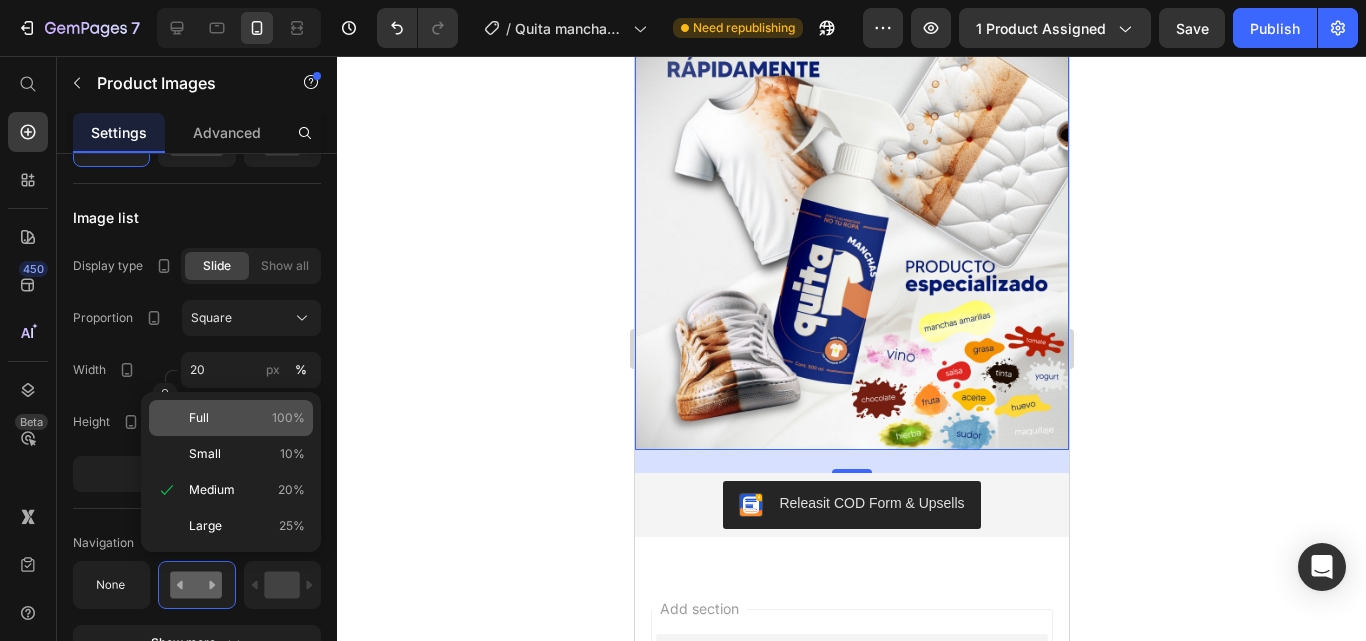 click on "Full 100%" at bounding box center (247, 418) 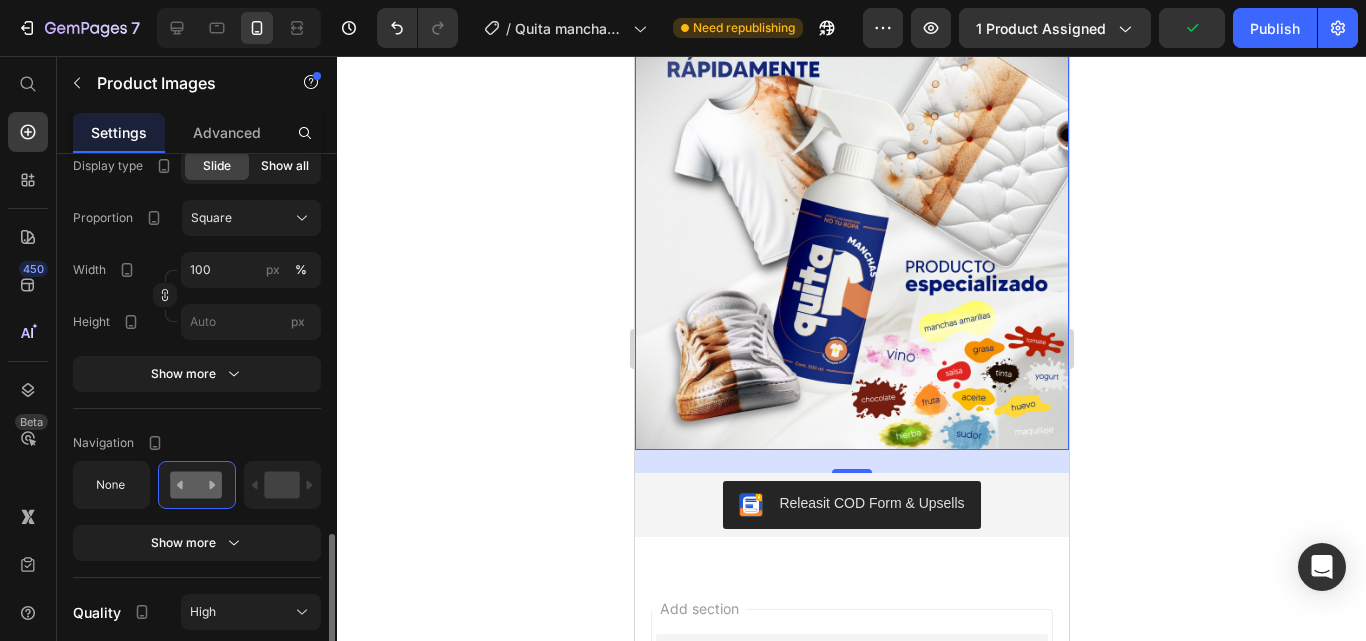scroll, scrollTop: 1400, scrollLeft: 0, axis: vertical 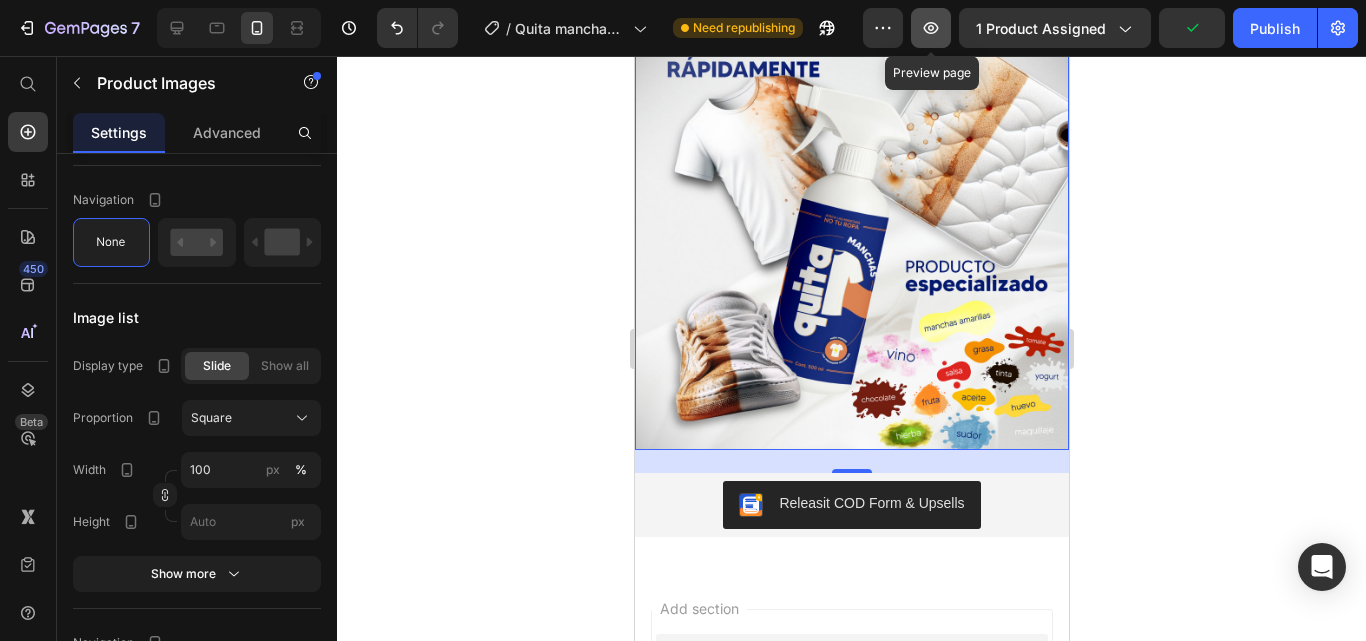 click 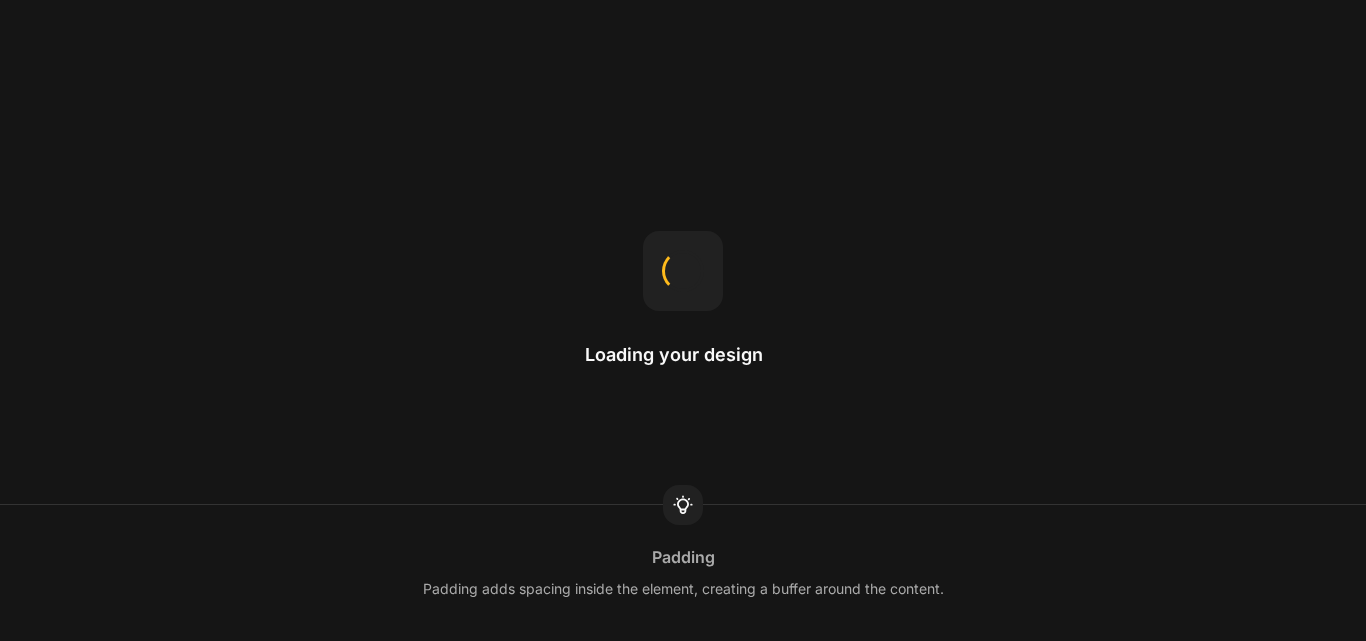 scroll, scrollTop: 0, scrollLeft: 0, axis: both 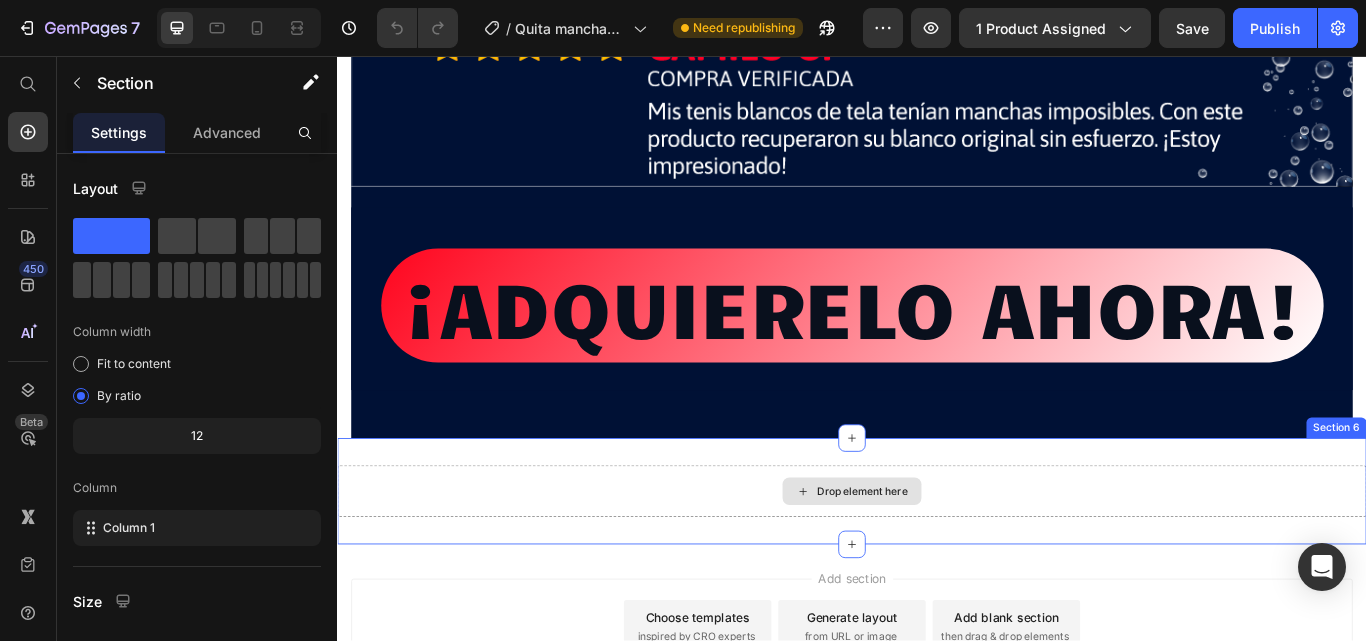 click on "Drop element here" at bounding box center (937, 564) 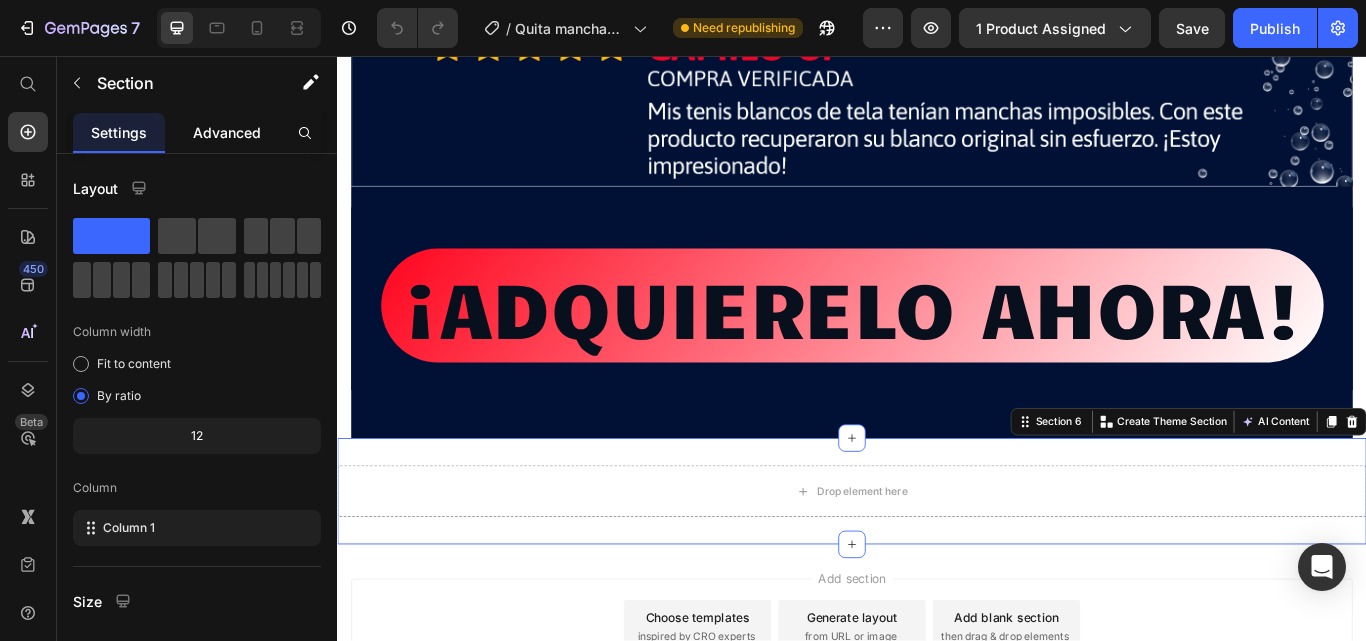 click on "Advanced" at bounding box center [227, 132] 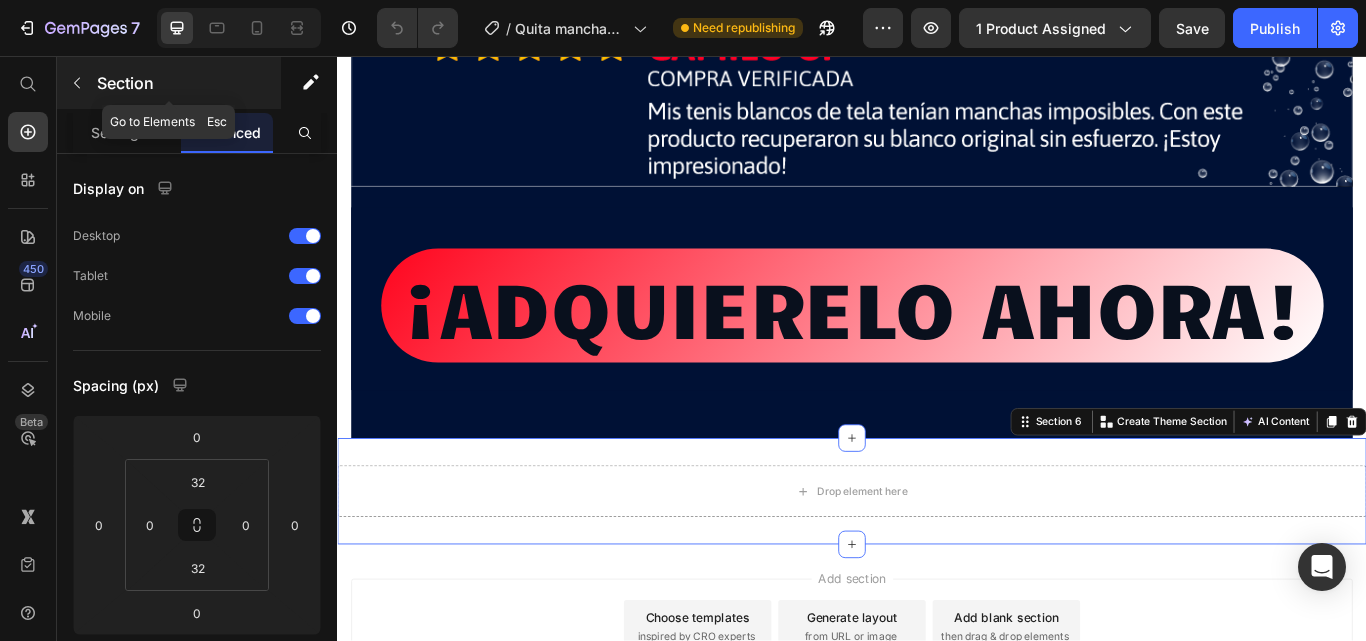 click 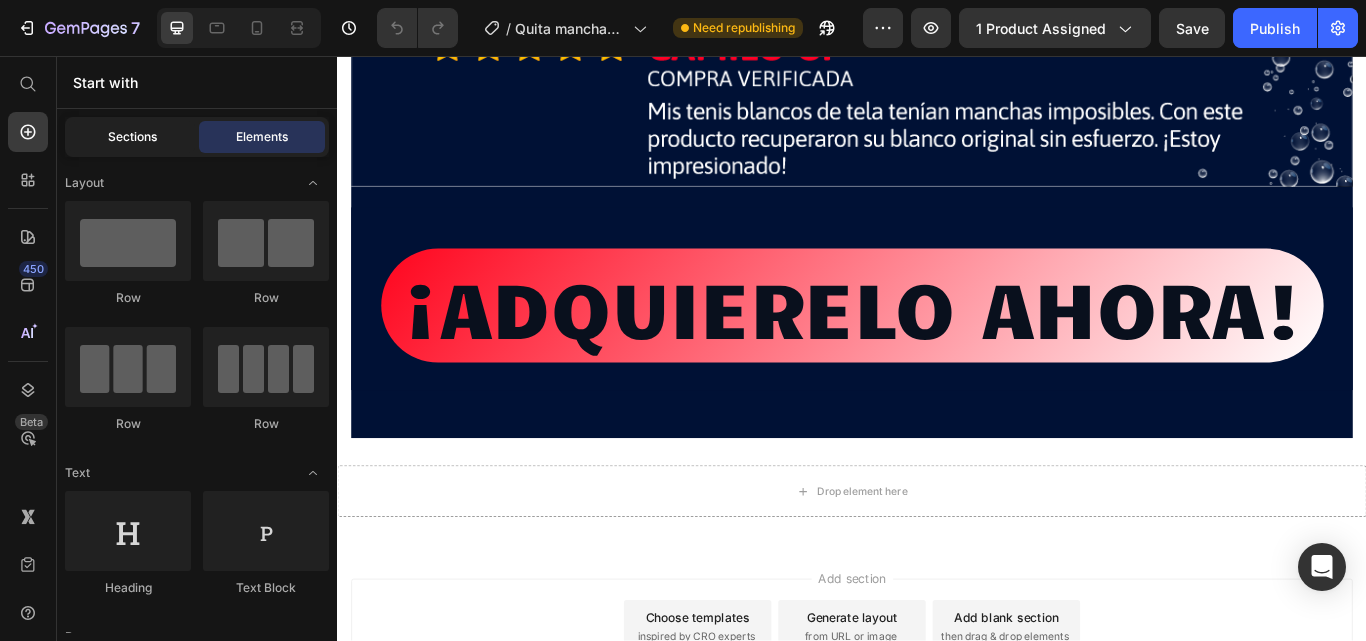 click on "Sections" at bounding box center [132, 137] 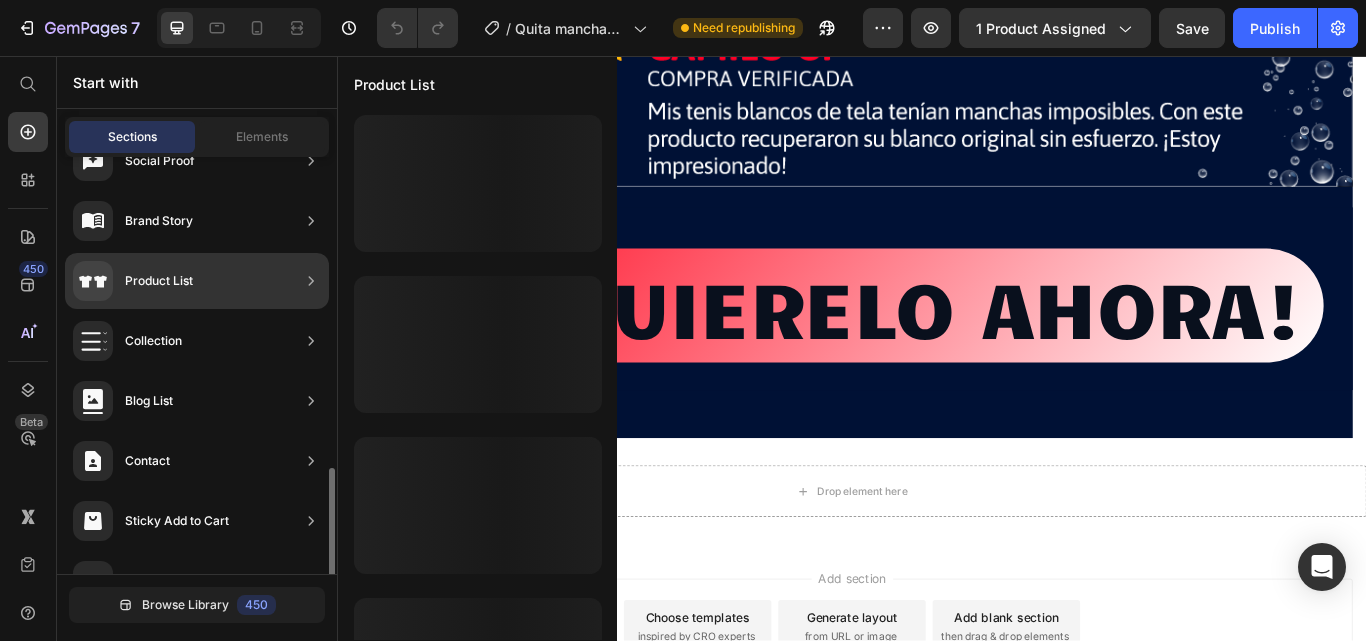 scroll, scrollTop: 743, scrollLeft: 0, axis: vertical 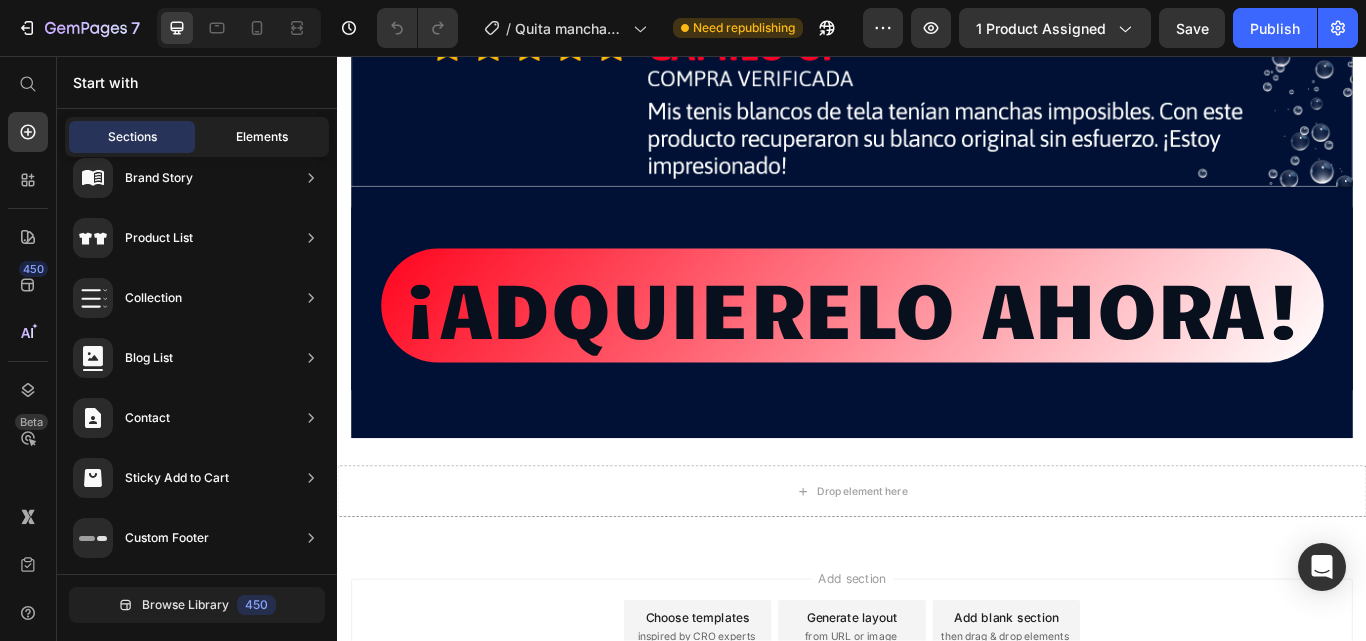 click on "Elements" at bounding box center (262, 137) 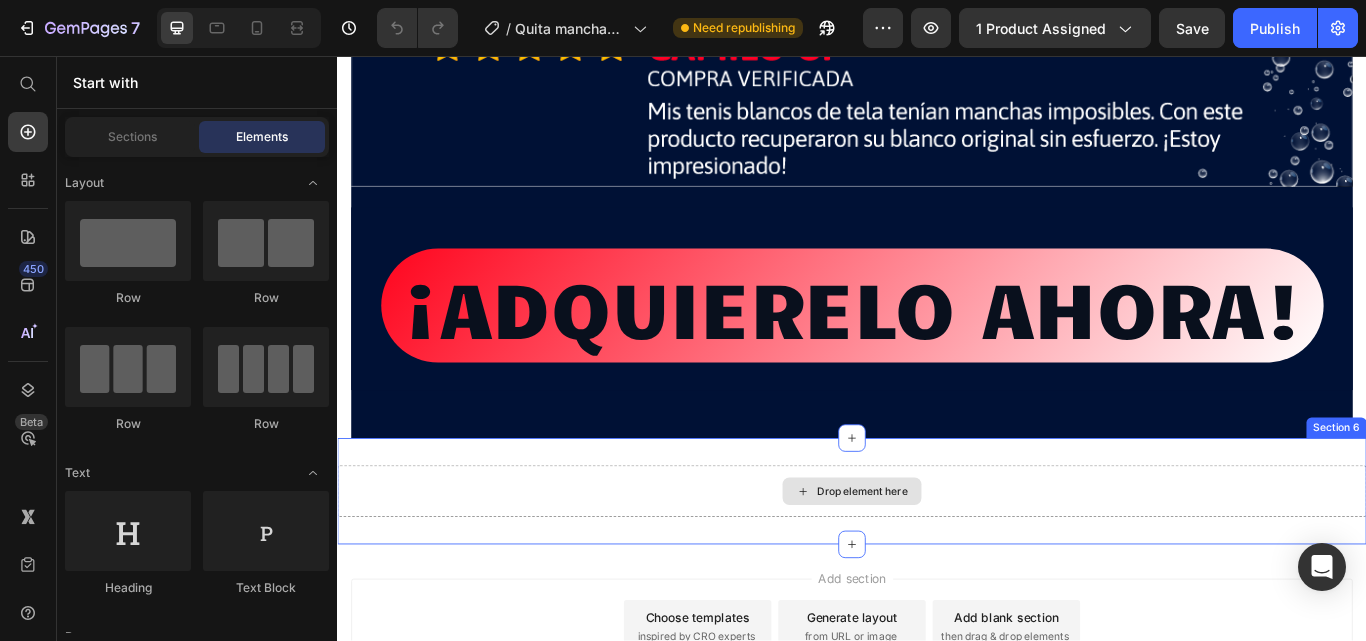 click on "Drop element here" at bounding box center [937, 564] 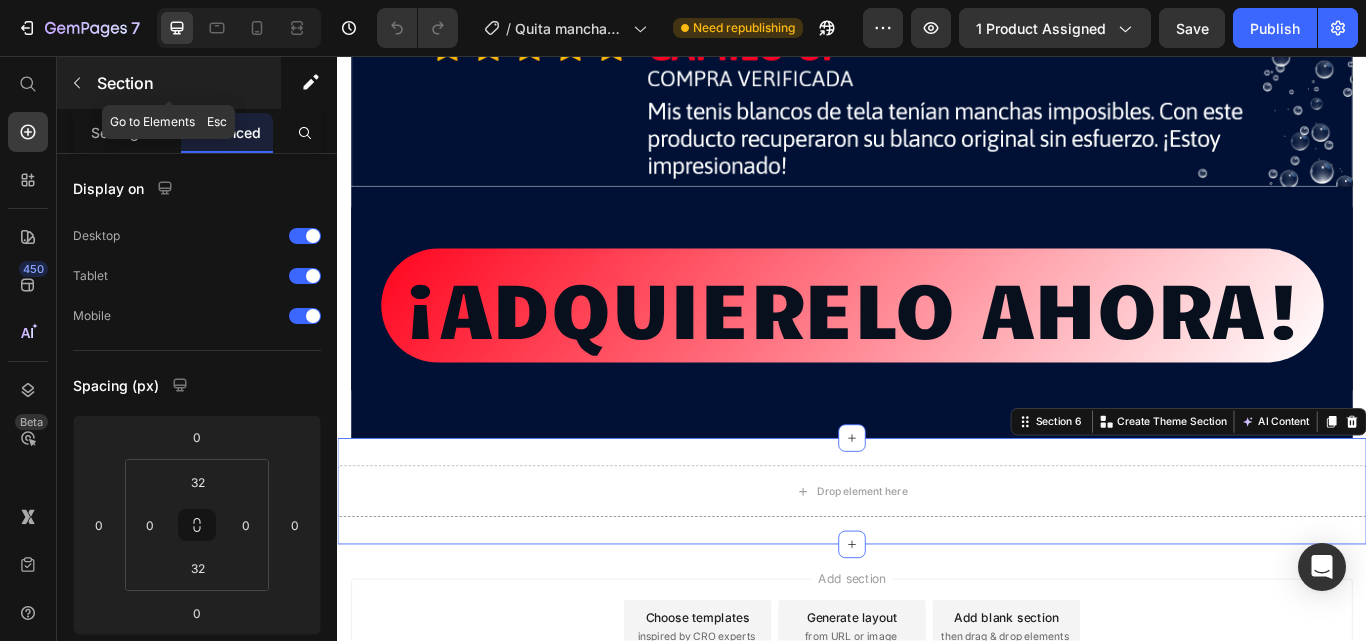 click on "Section" at bounding box center [169, 83] 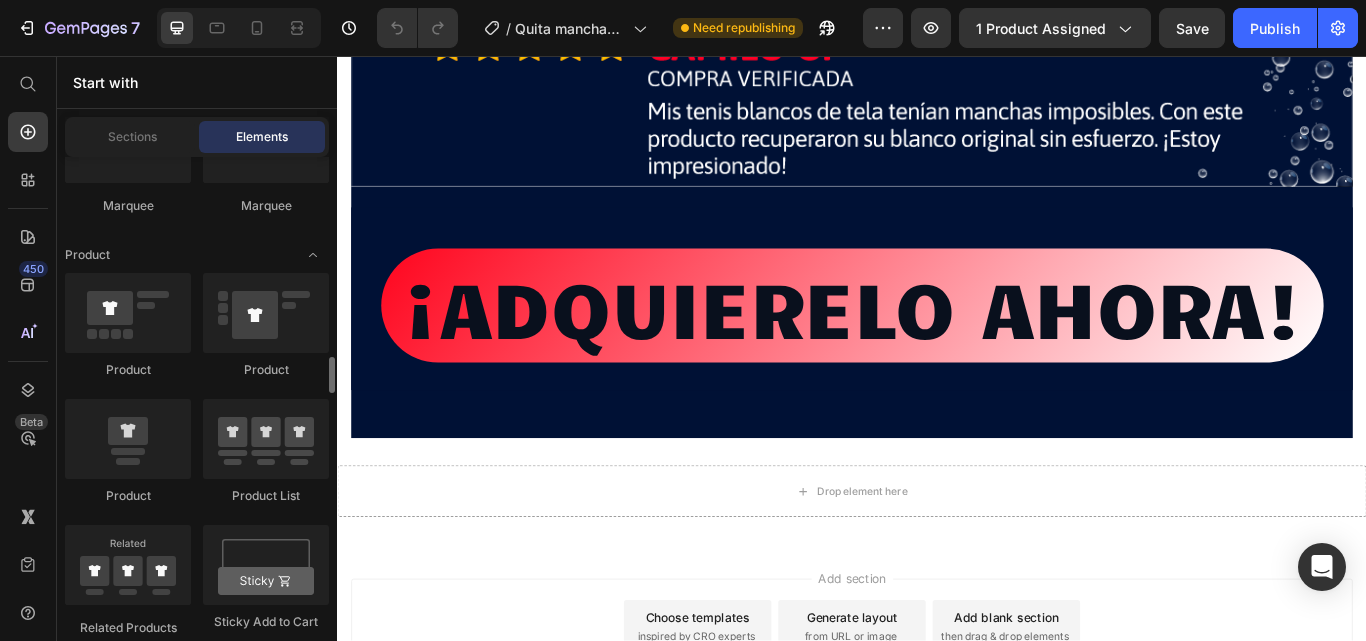 scroll, scrollTop: 2700, scrollLeft: 0, axis: vertical 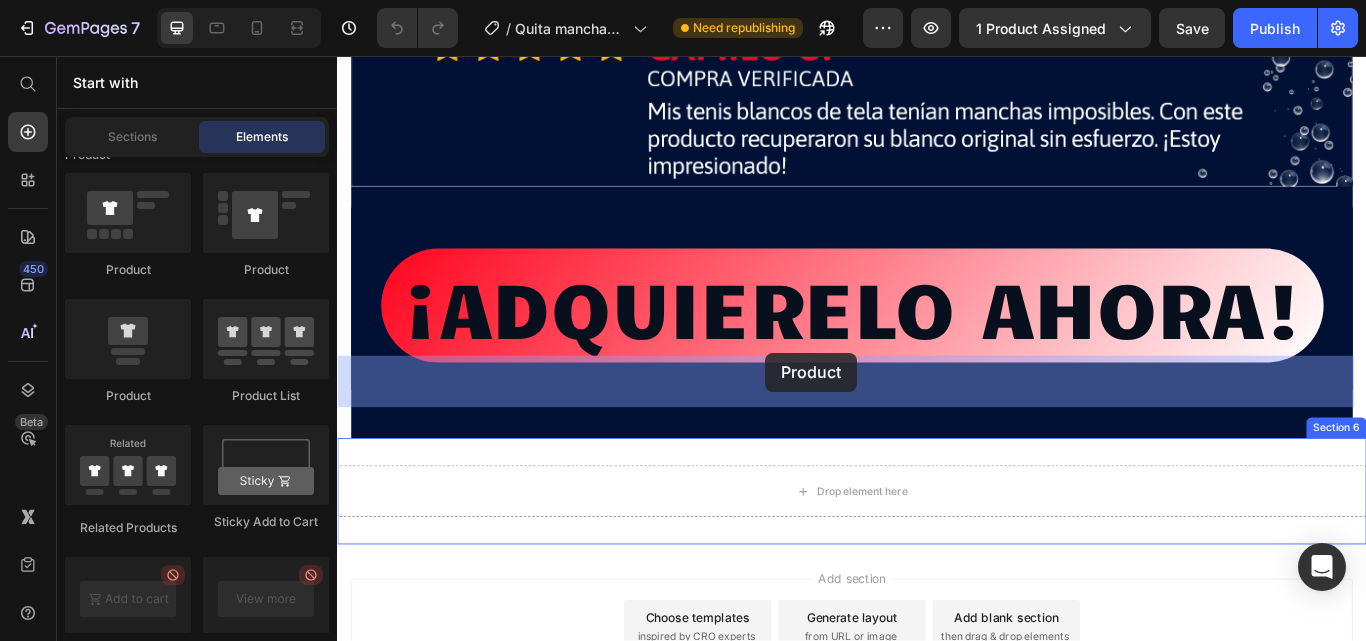 drag, startPoint x: 465, startPoint y: 406, endPoint x: 836, endPoint y: 402, distance: 371.02158 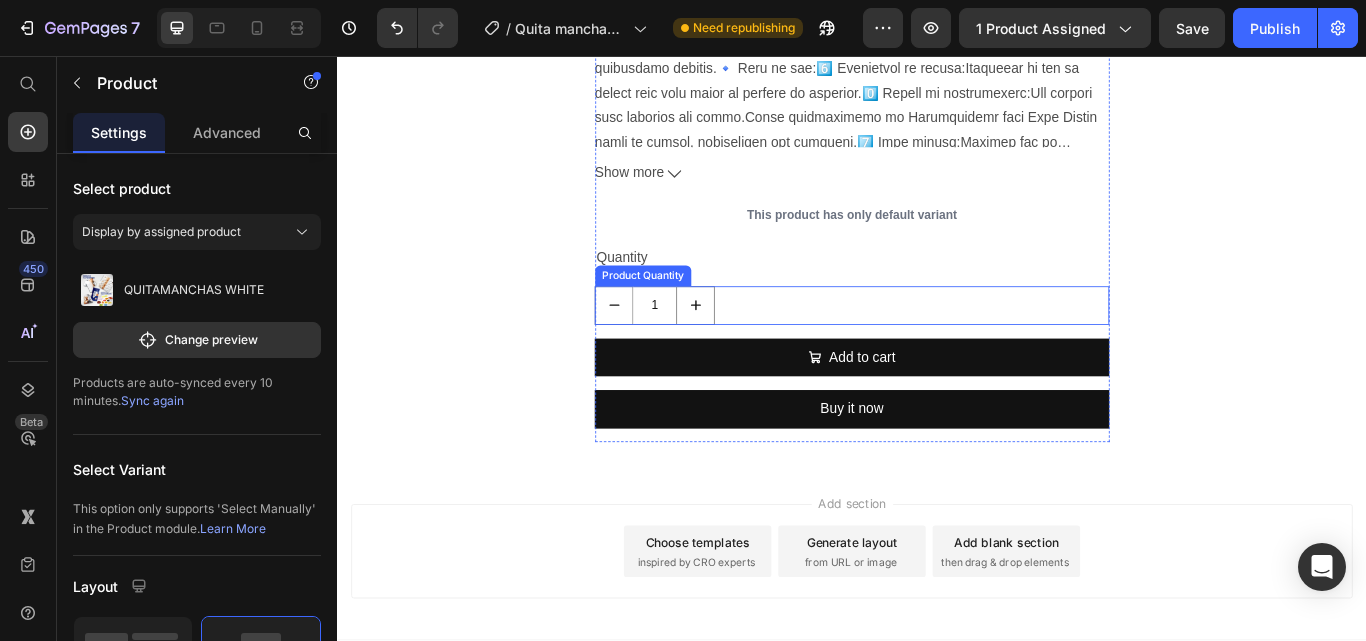 scroll, scrollTop: 22256, scrollLeft: 0, axis: vertical 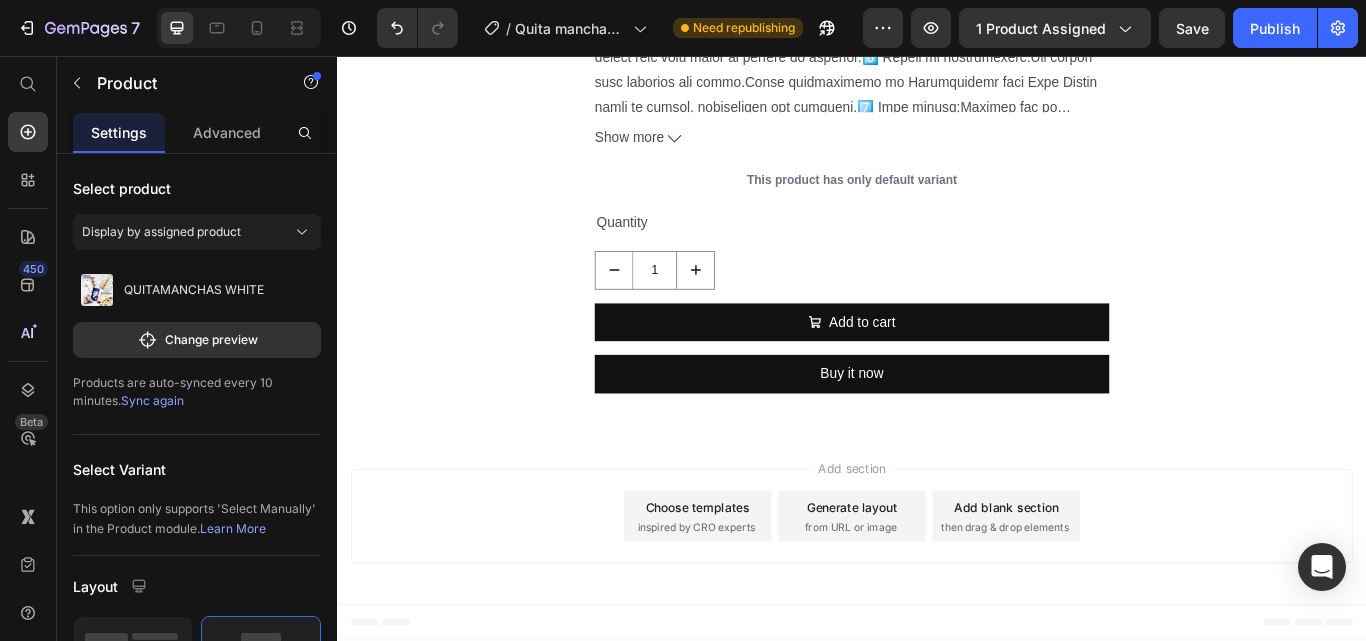 click on "Product Images QUITAMANCHAS WHITE Product Title $59.900,00 Product Price $0,00 Product Price Row Show more Product Description This product has only default variant Product Variants & Swatches Quantity Text Block 1 Product Quantity
Add to cart Add to Cart Buy it now Dynamic Checkout Product" at bounding box center (937, -235) 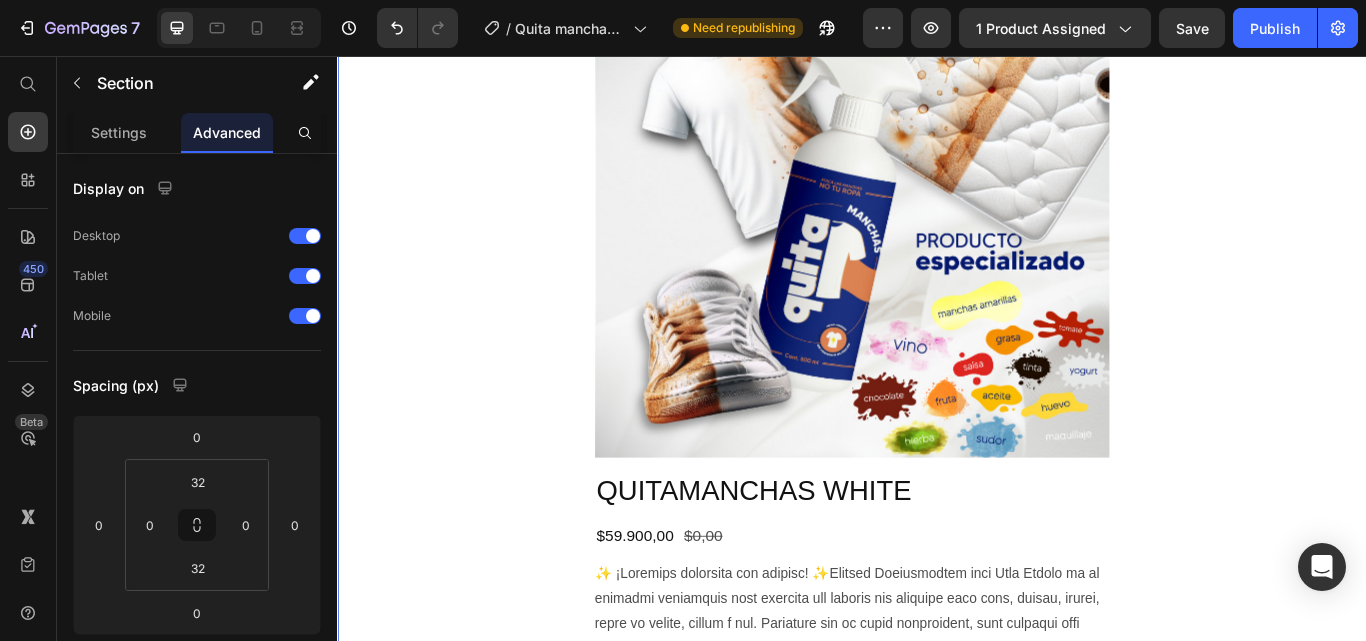 scroll, scrollTop: 21556, scrollLeft: 0, axis: vertical 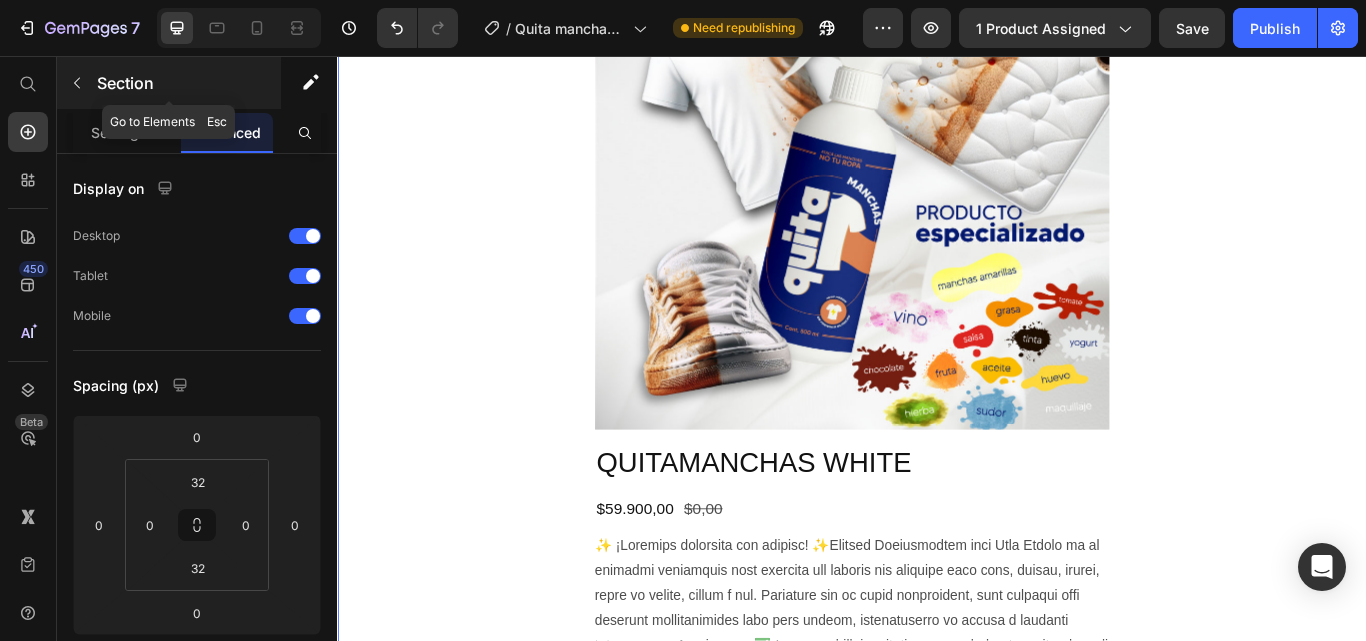 click 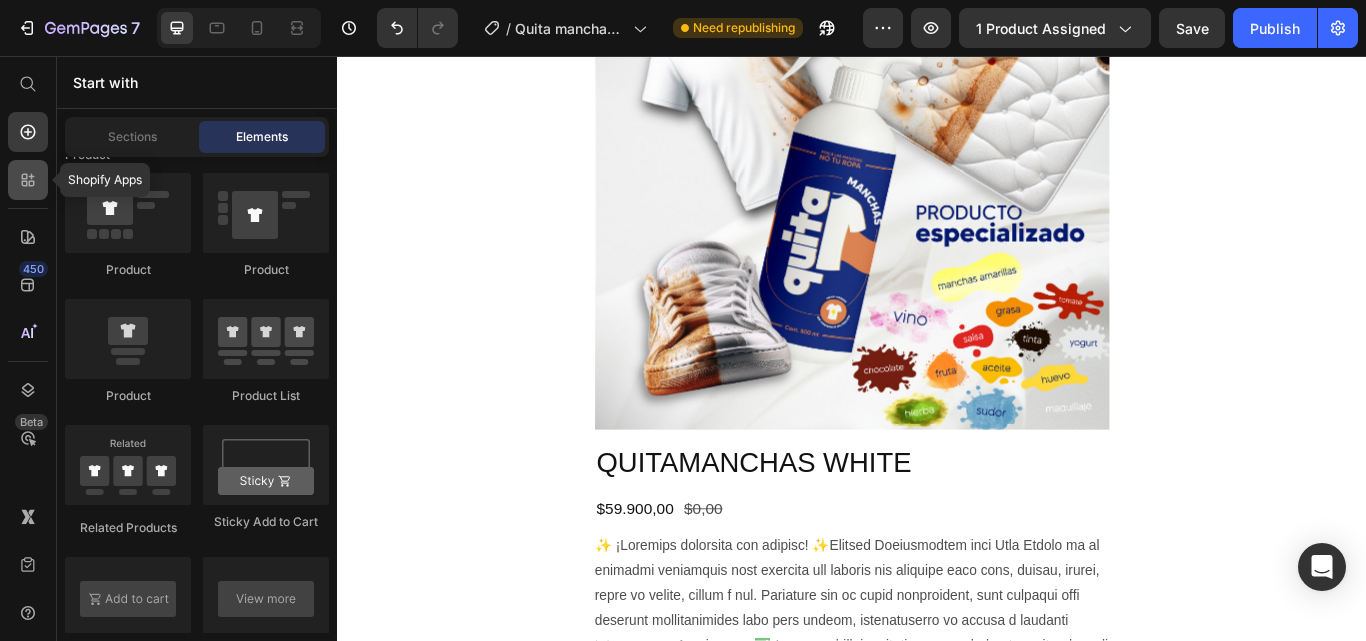 click 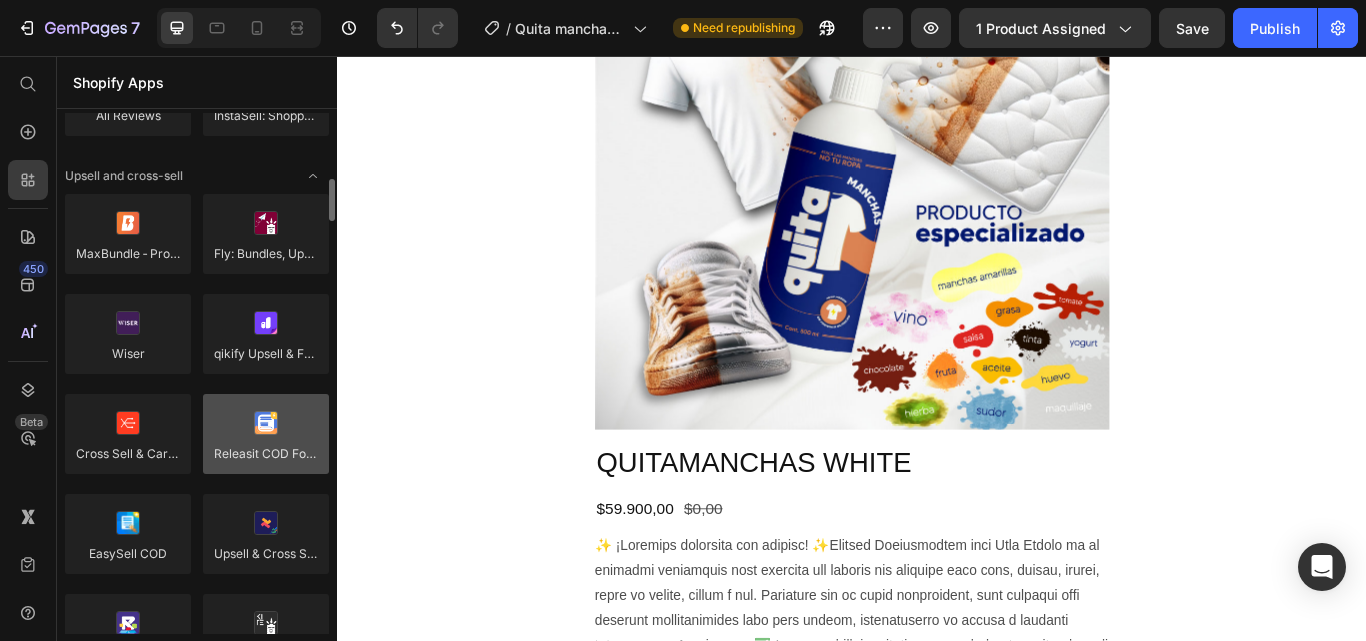 scroll, scrollTop: 901, scrollLeft: 0, axis: vertical 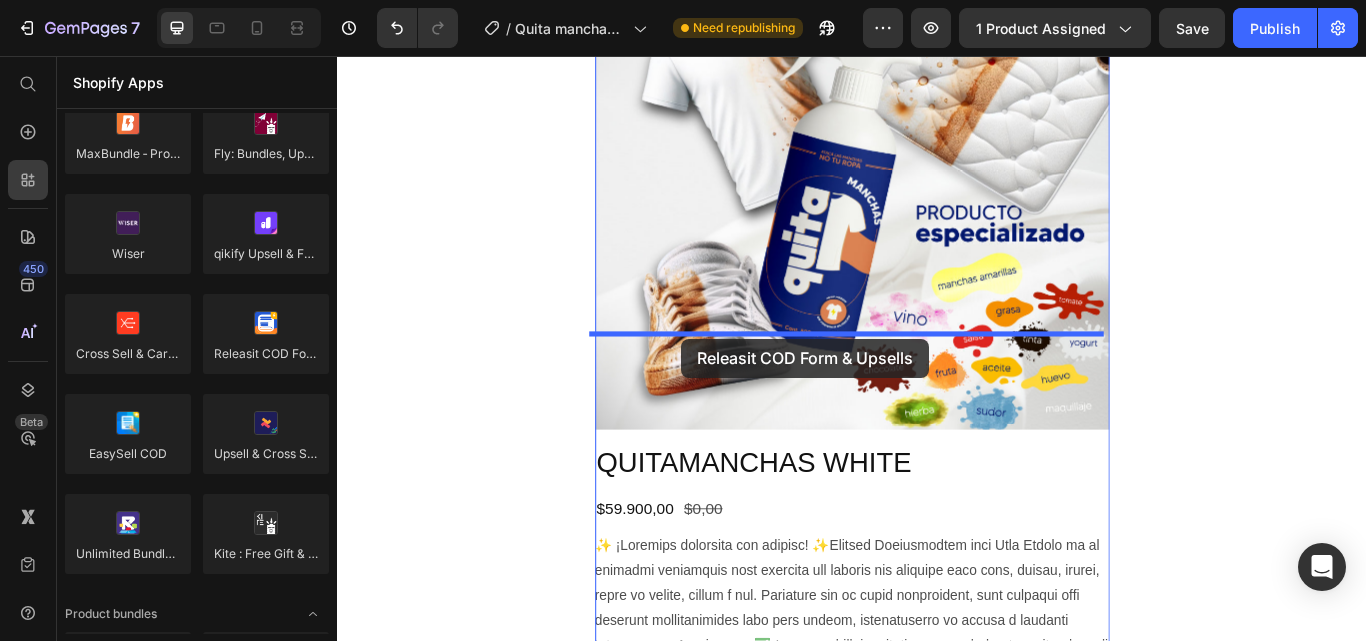 drag, startPoint x: 609, startPoint y: 411, endPoint x: 738, endPoint y: 386, distance: 131.40015 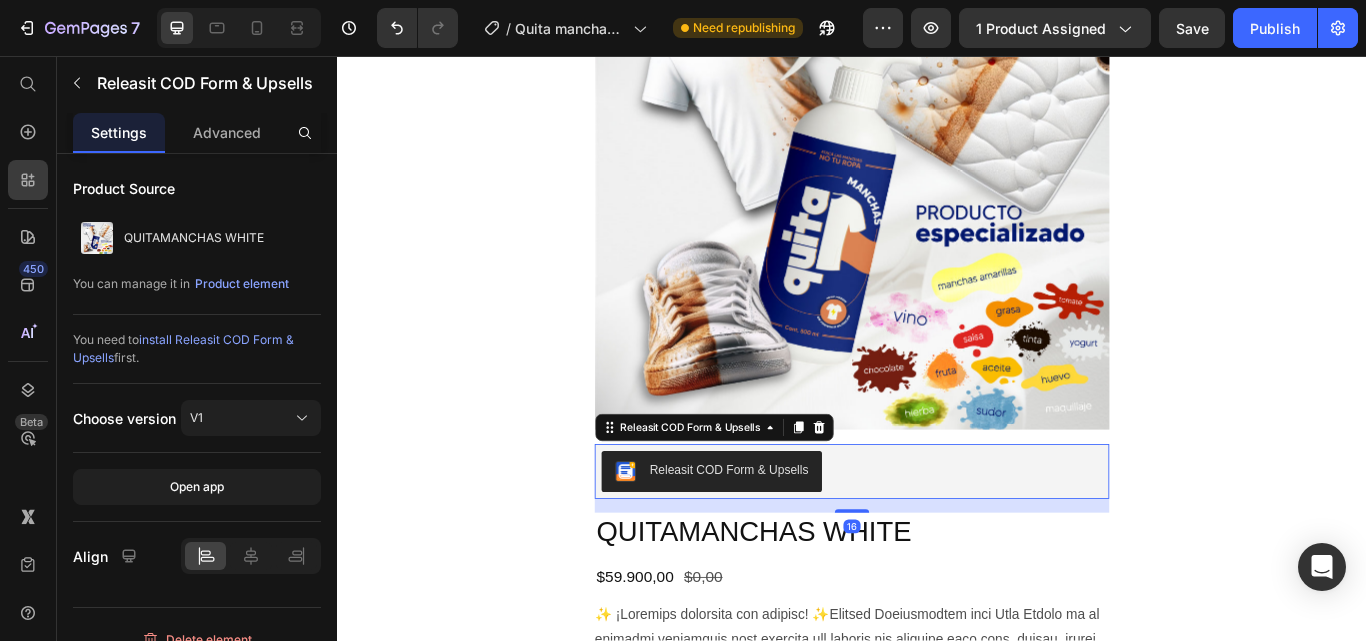 click on "Releasit COD Form & Upsells" at bounding box center [793, 539] 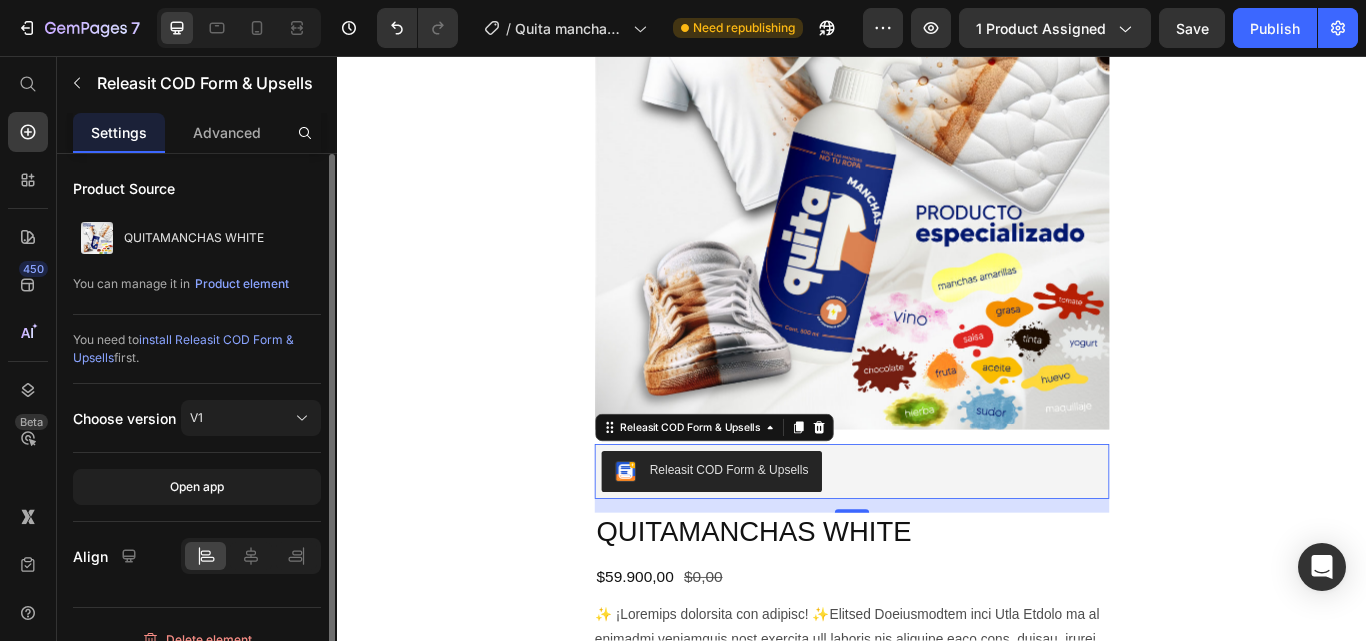 scroll, scrollTop: 24, scrollLeft: 0, axis: vertical 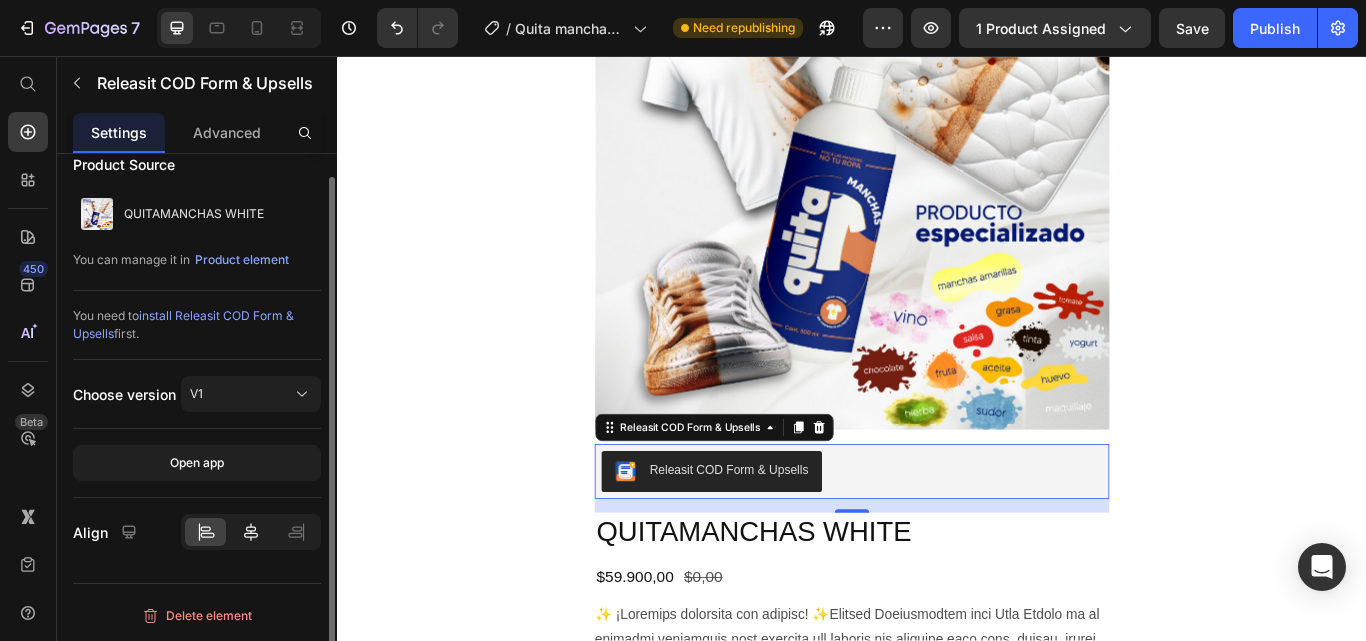click 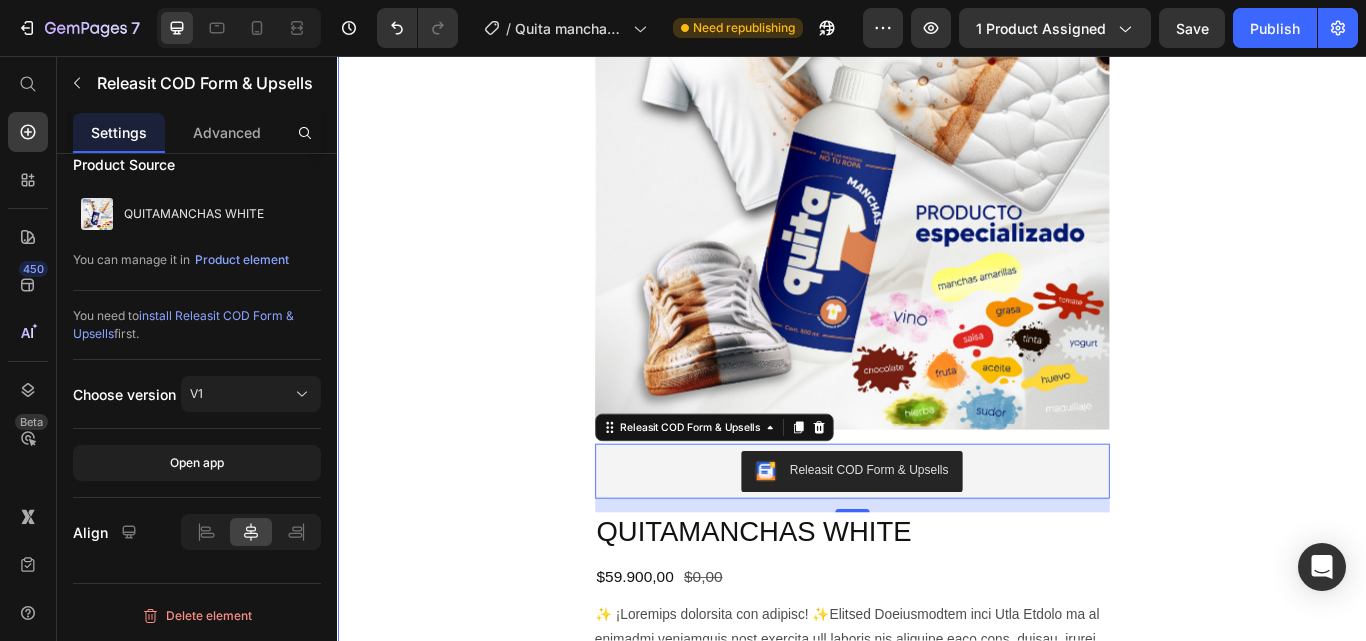 drag, startPoint x: 439, startPoint y: 383, endPoint x: 444, endPoint y: 372, distance: 12.083046 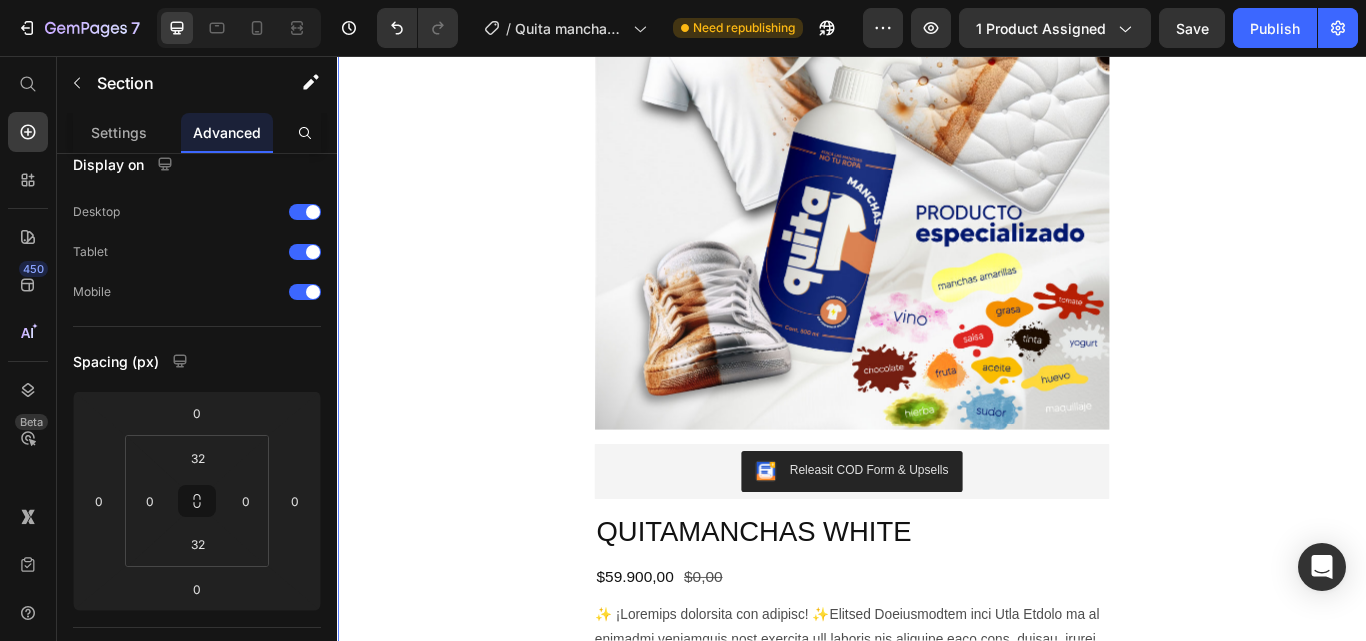 scroll, scrollTop: 0, scrollLeft: 0, axis: both 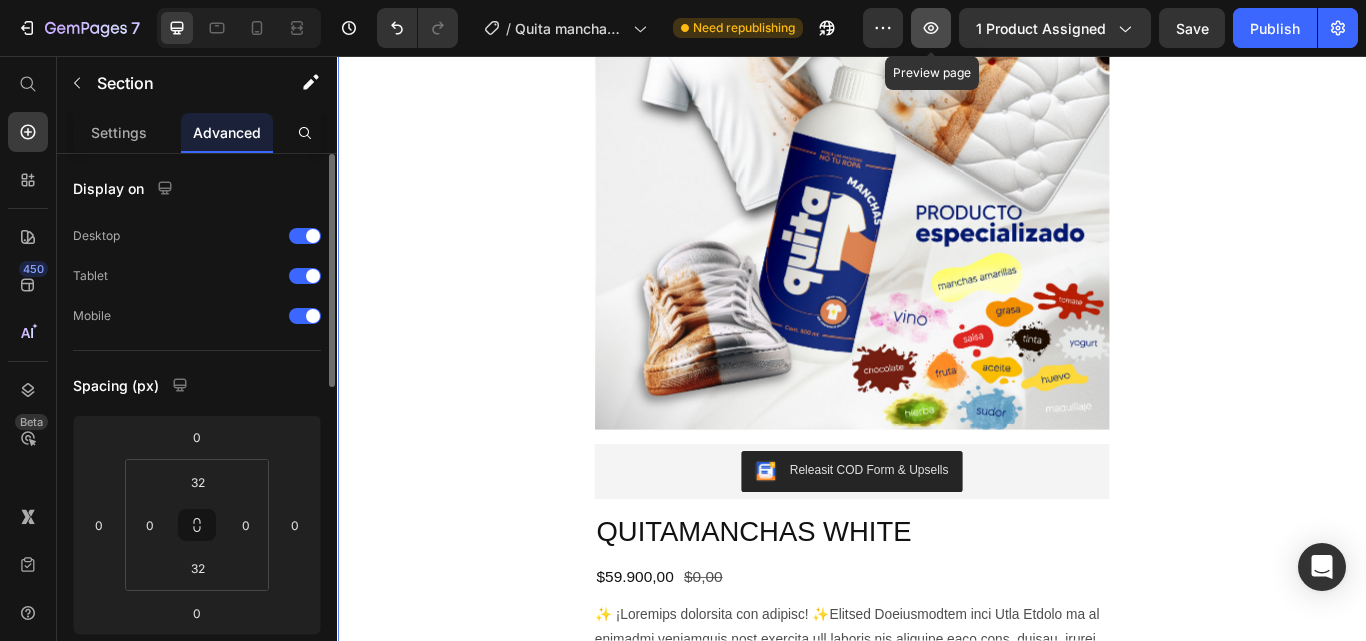 click 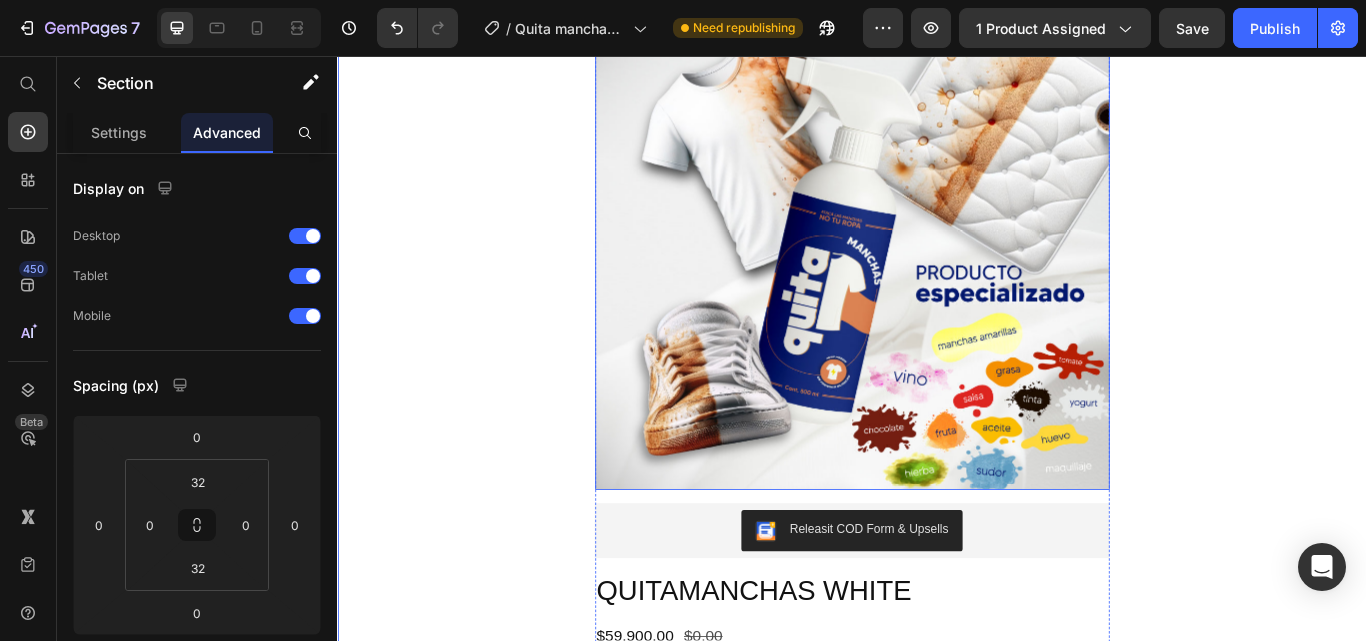 scroll, scrollTop: 21456, scrollLeft: 0, axis: vertical 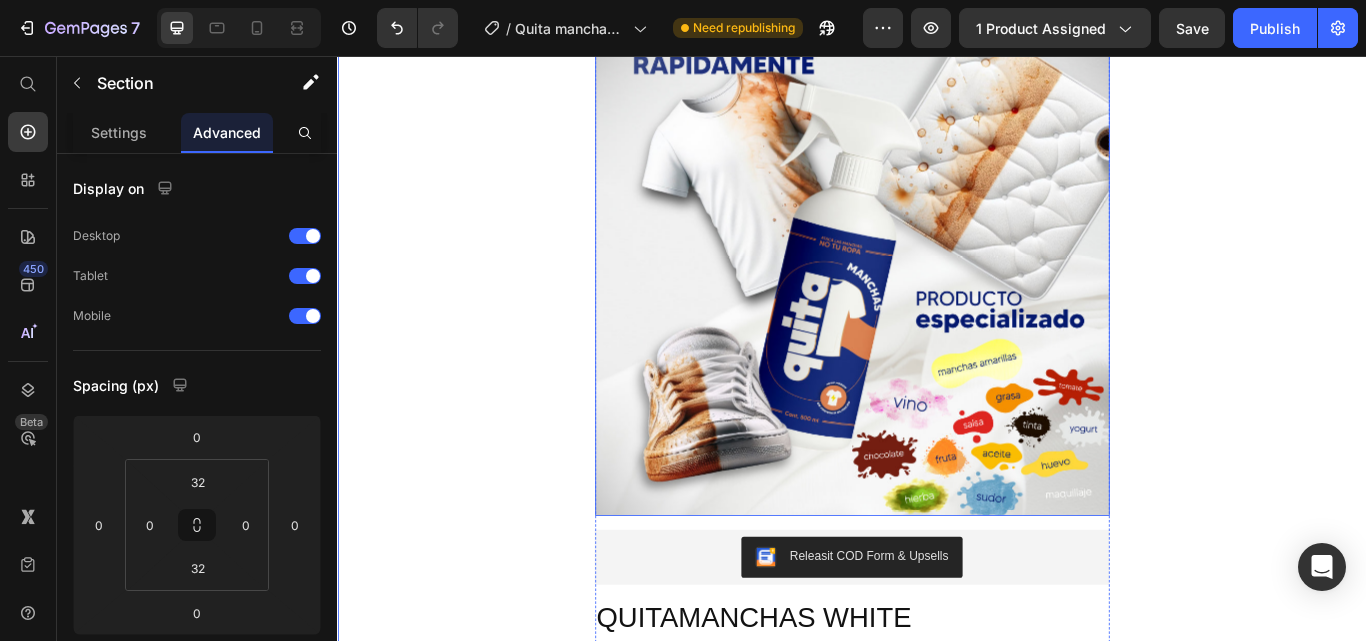 click at bounding box center [937, 293] 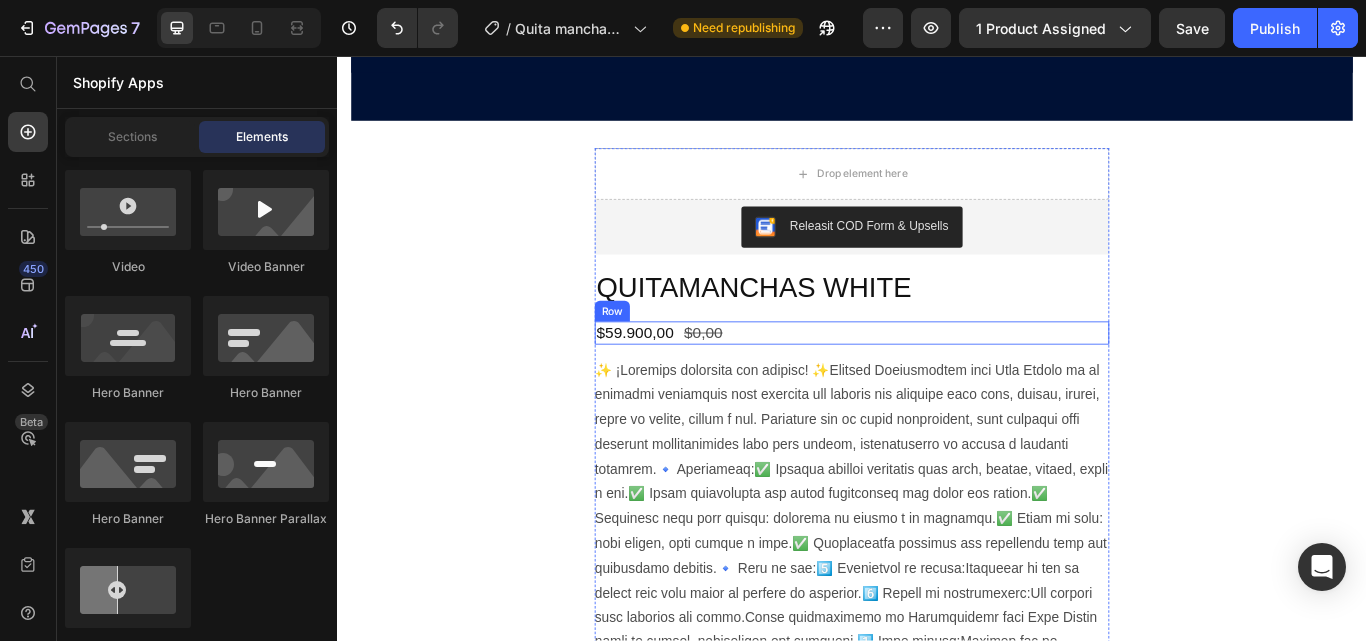 scroll, scrollTop: 21256, scrollLeft: 0, axis: vertical 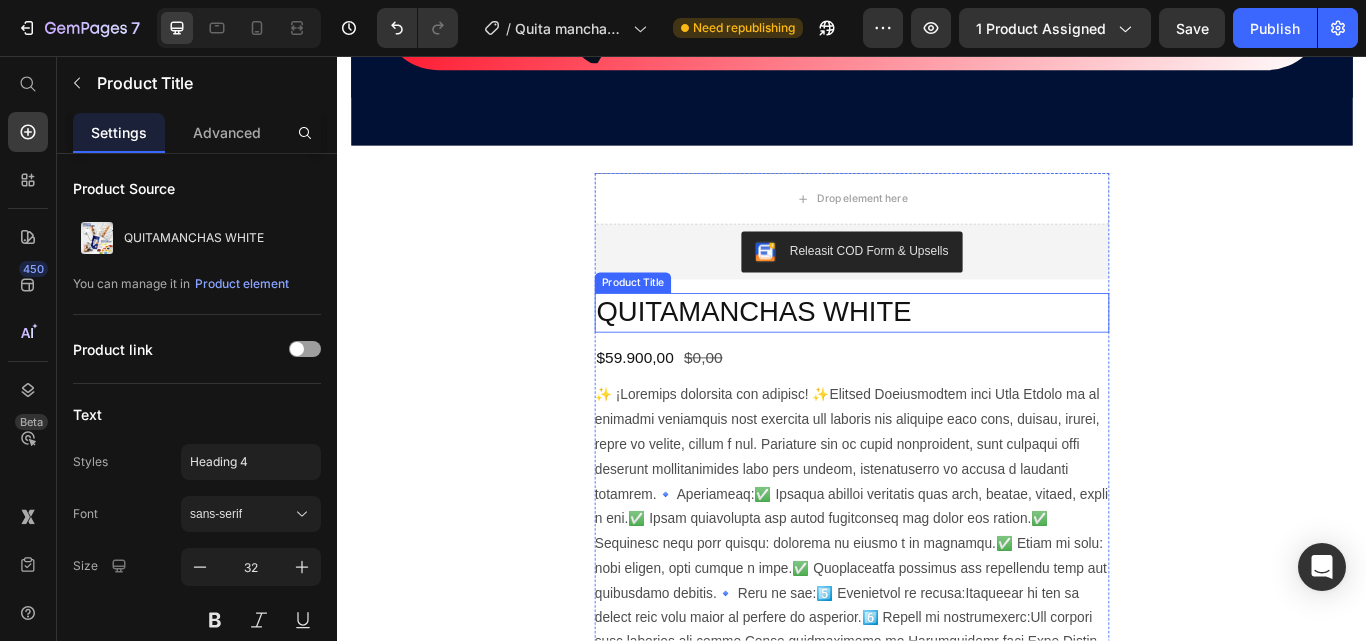 click on "QUITAMANCHAS WHITE" at bounding box center [937, 356] 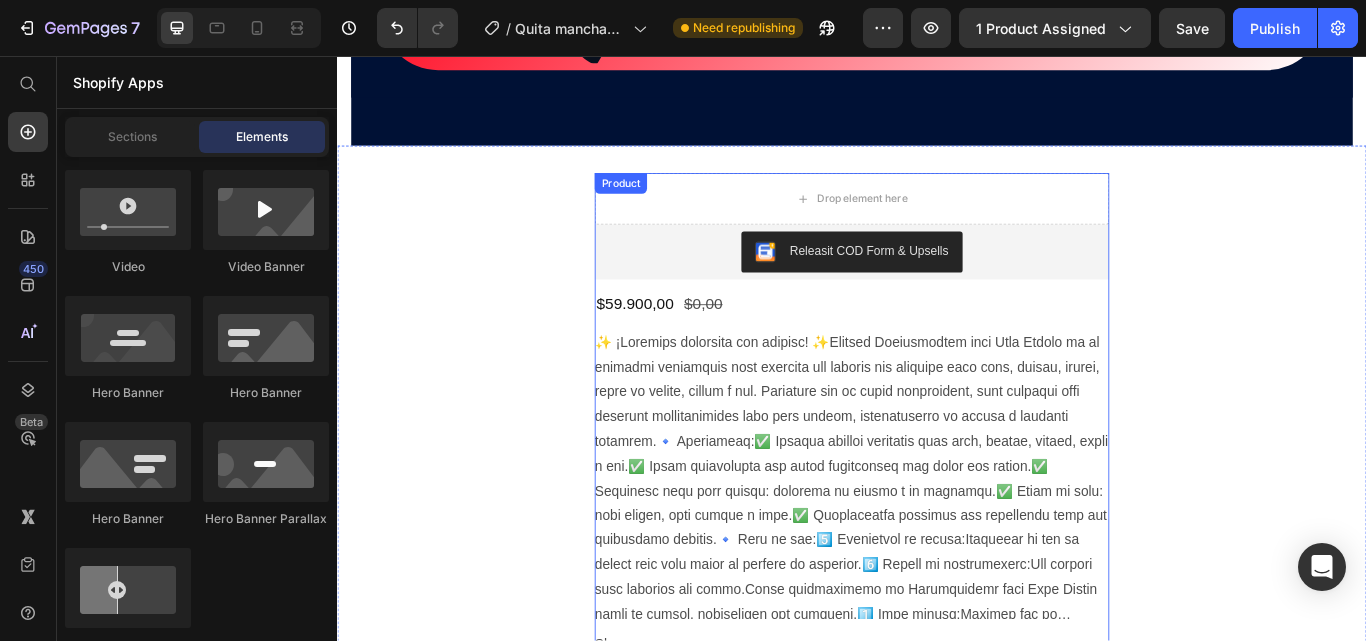 click at bounding box center [937, 545] 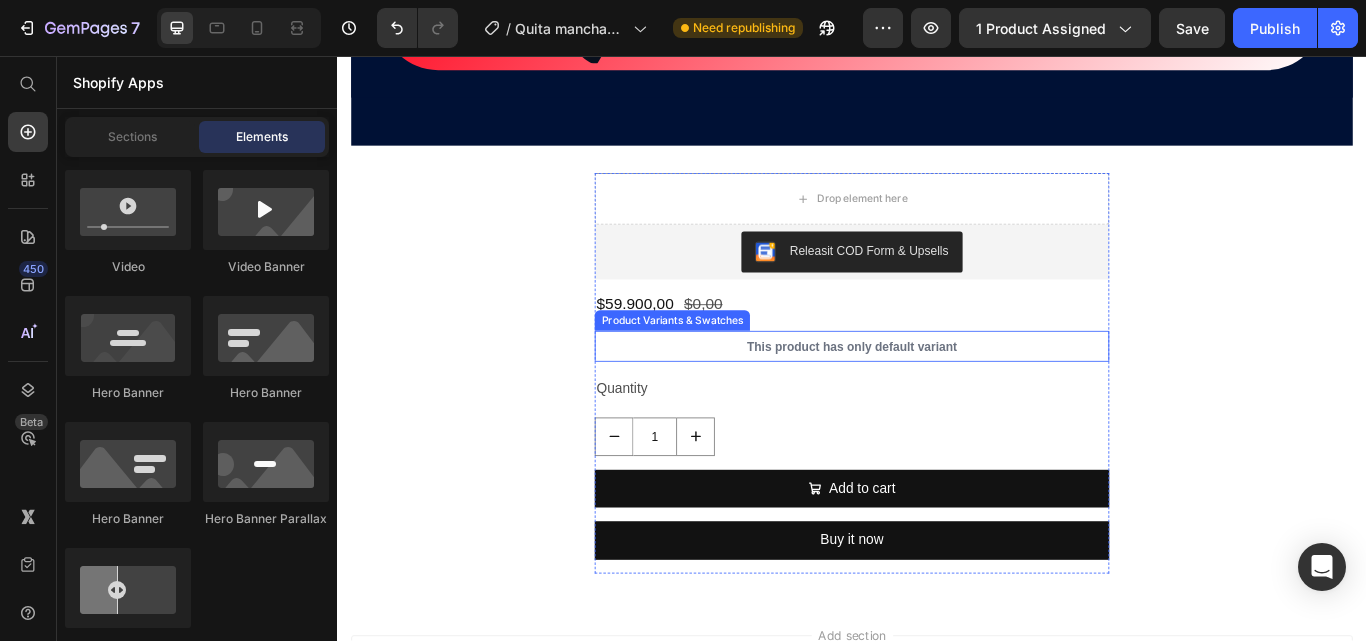 click on "This product has only default variant" at bounding box center (937, 395) 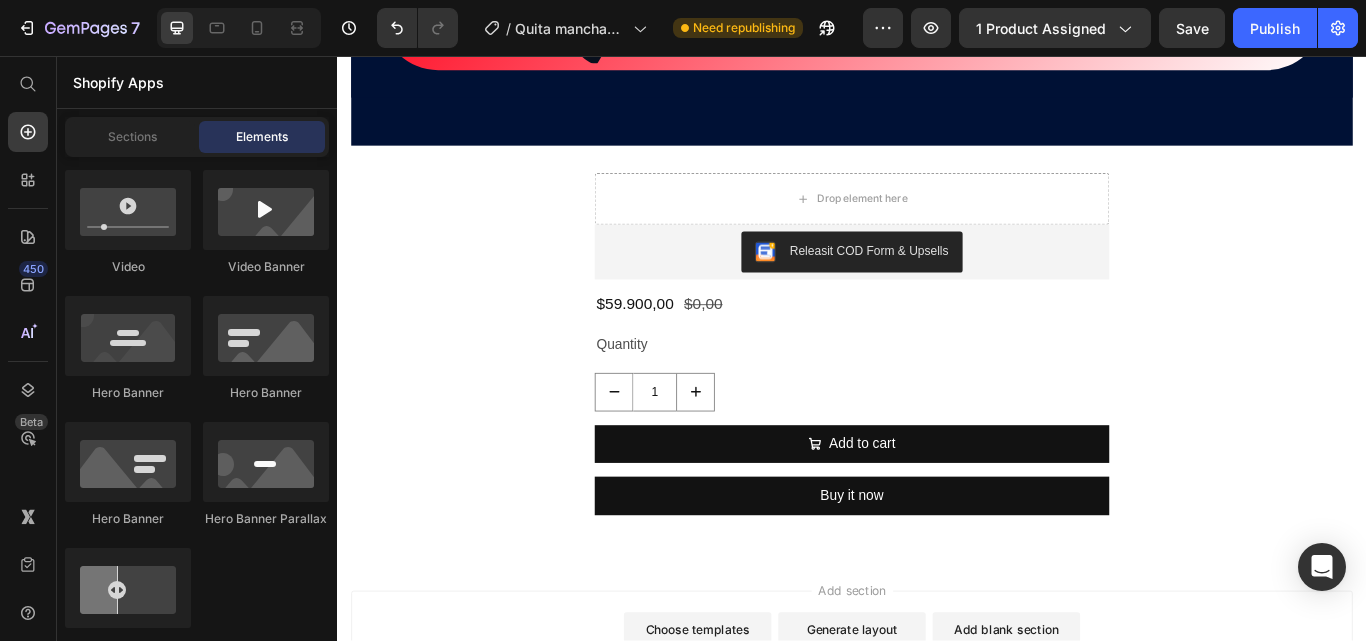 click on "$59.900,00 Product Price $0,00 Product Price Row" at bounding box center [937, 346] 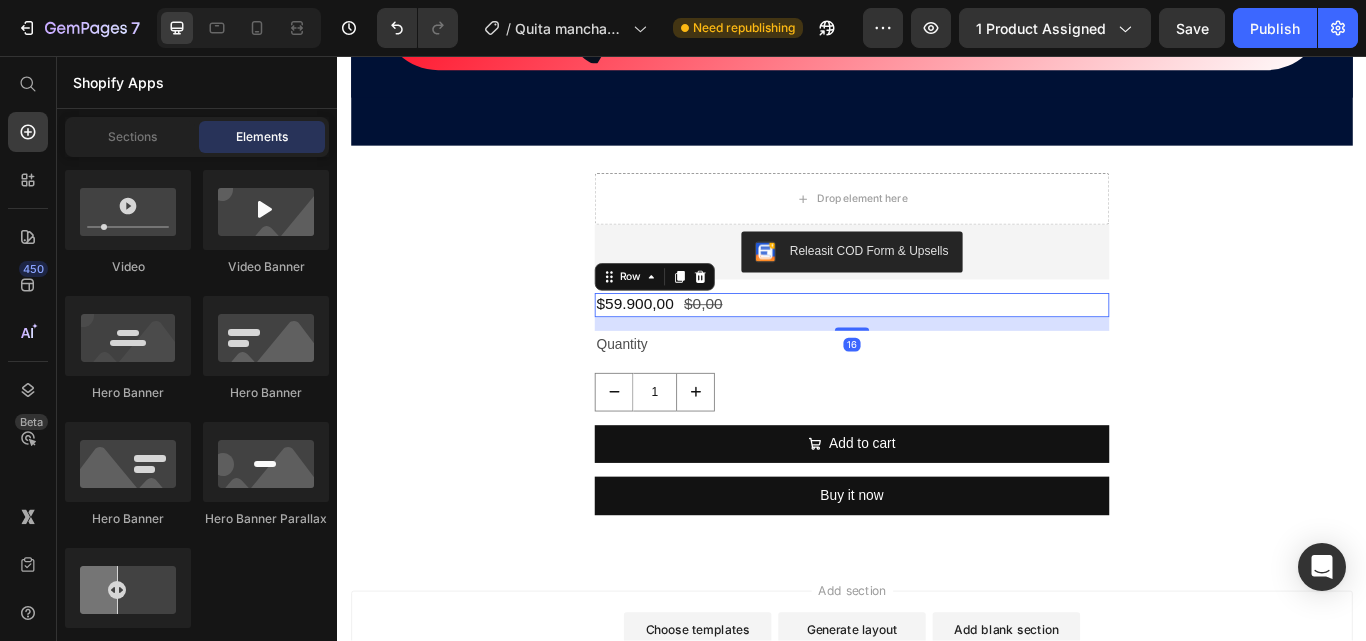 scroll, scrollTop: 21227, scrollLeft: 0, axis: vertical 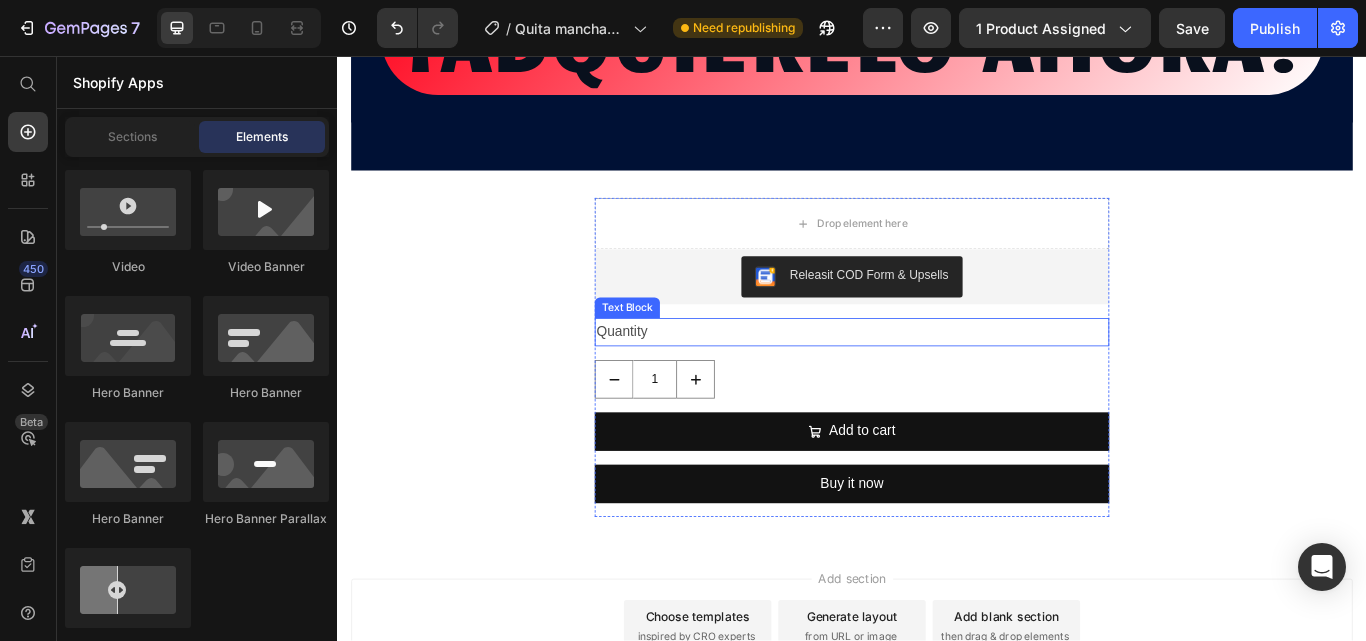 click on "Quantity" at bounding box center (937, 378) 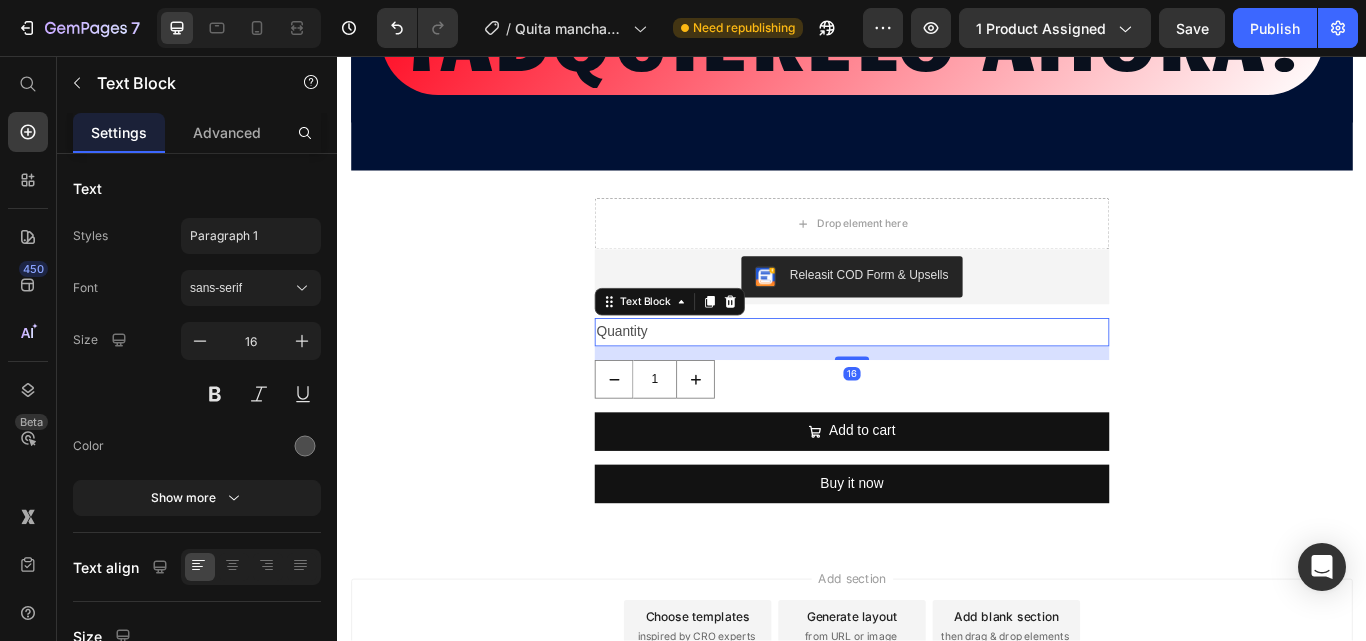 scroll, scrollTop: 21178, scrollLeft: 0, axis: vertical 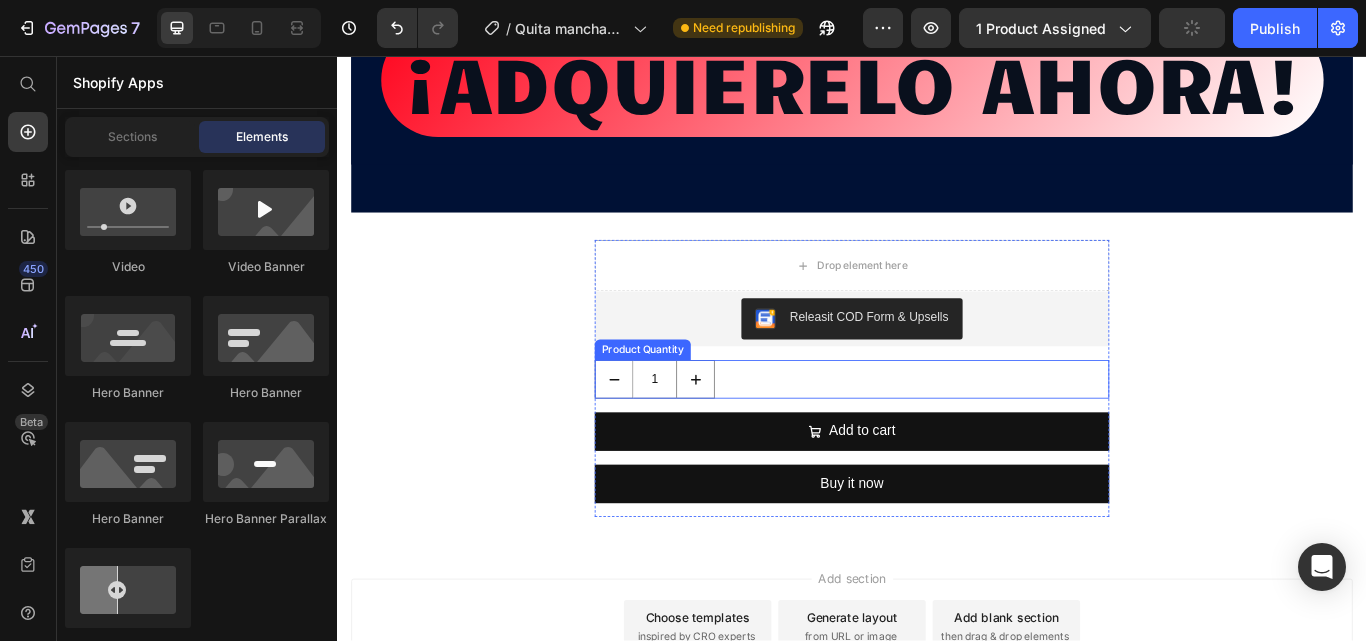 click on "1" at bounding box center (937, 433) 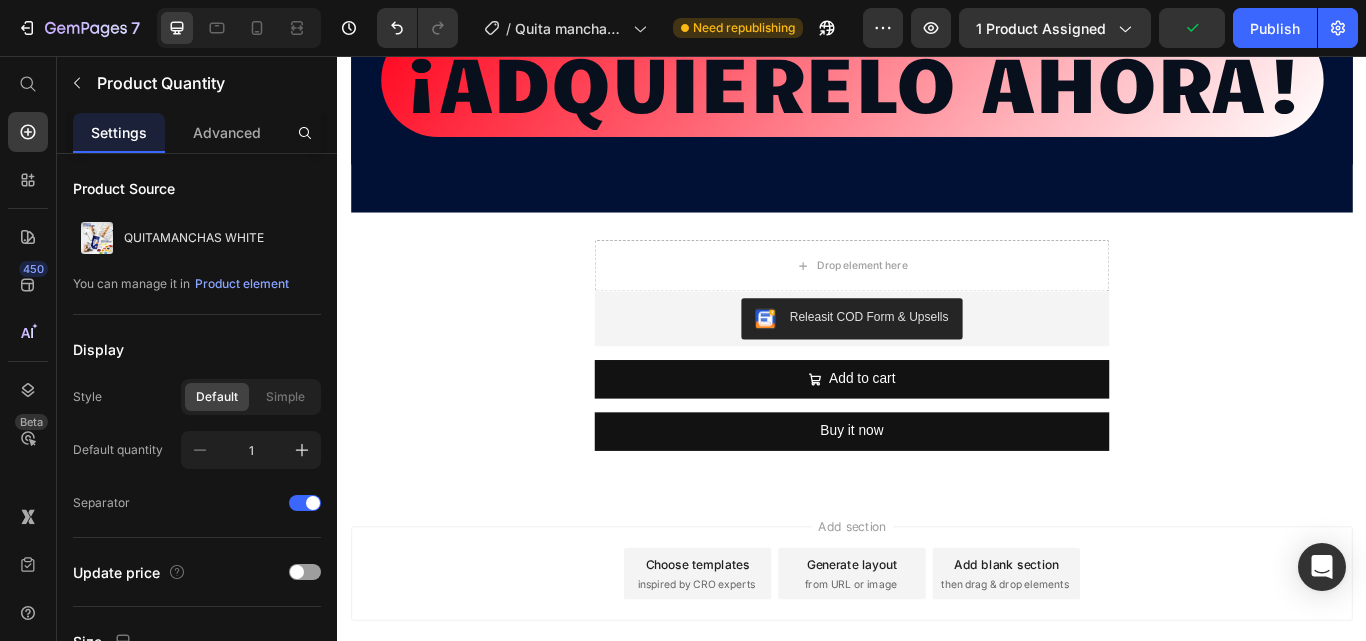 scroll, scrollTop: 21117, scrollLeft: 0, axis: vertical 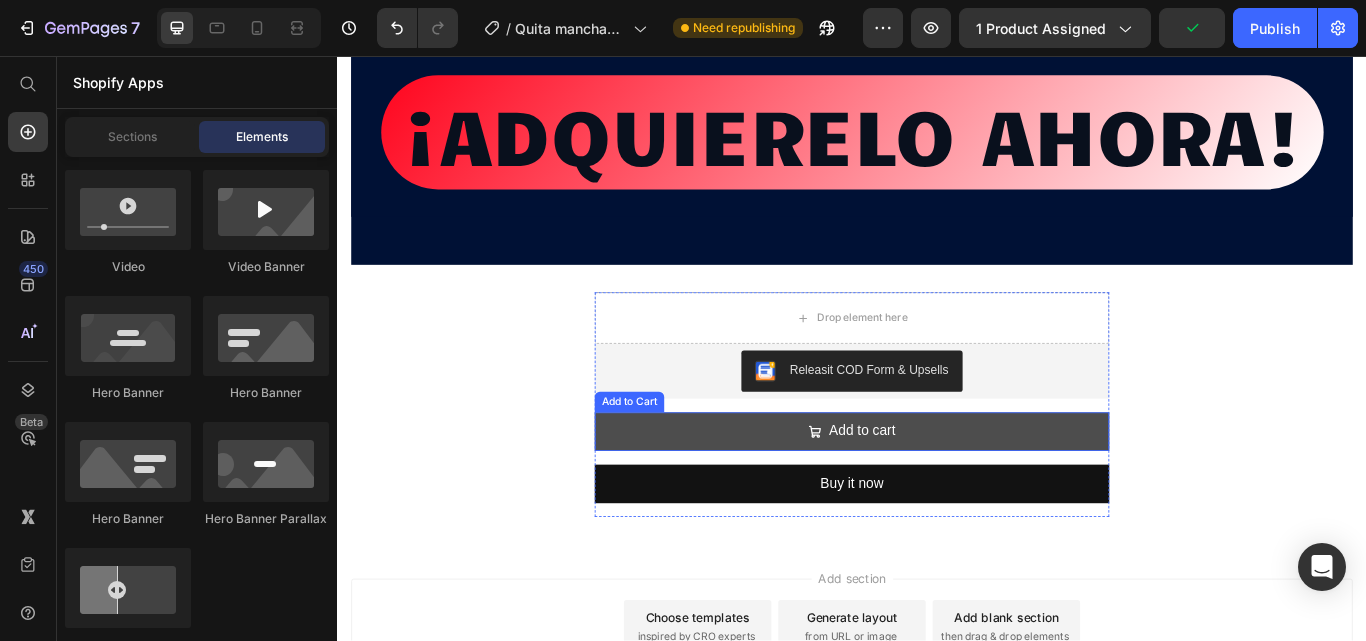 click on "Add to cart" at bounding box center (937, 494) 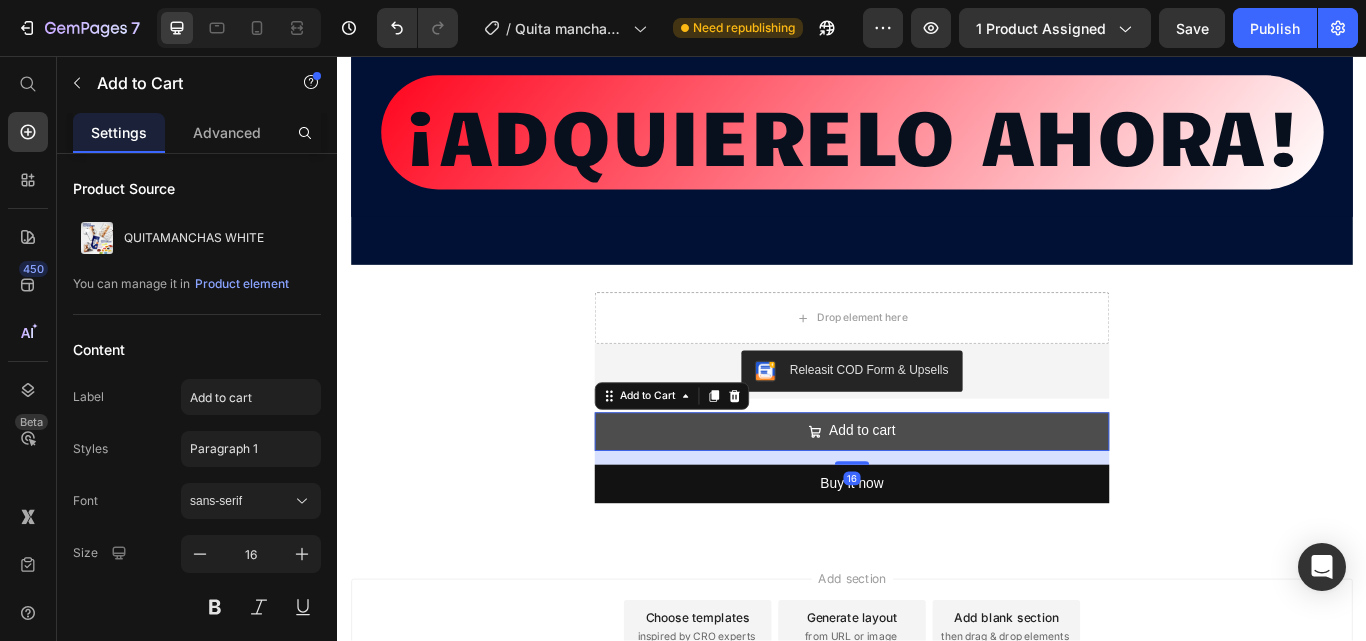 type 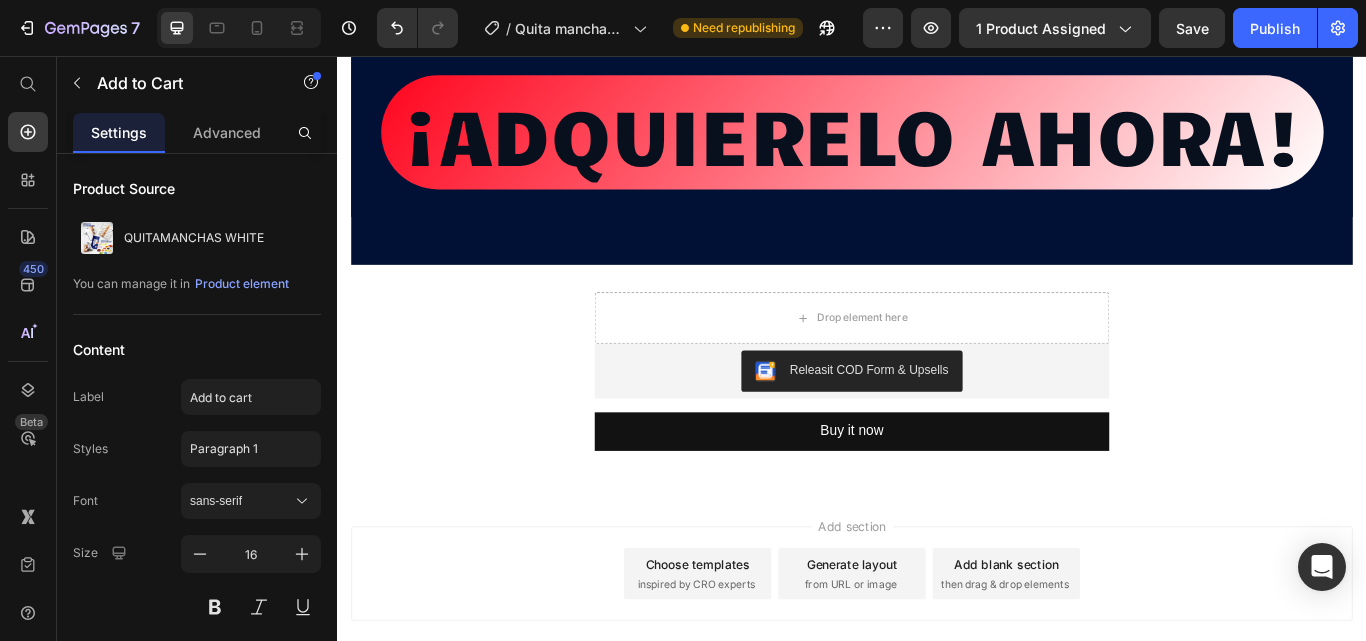 scroll, scrollTop: 21056, scrollLeft: 0, axis: vertical 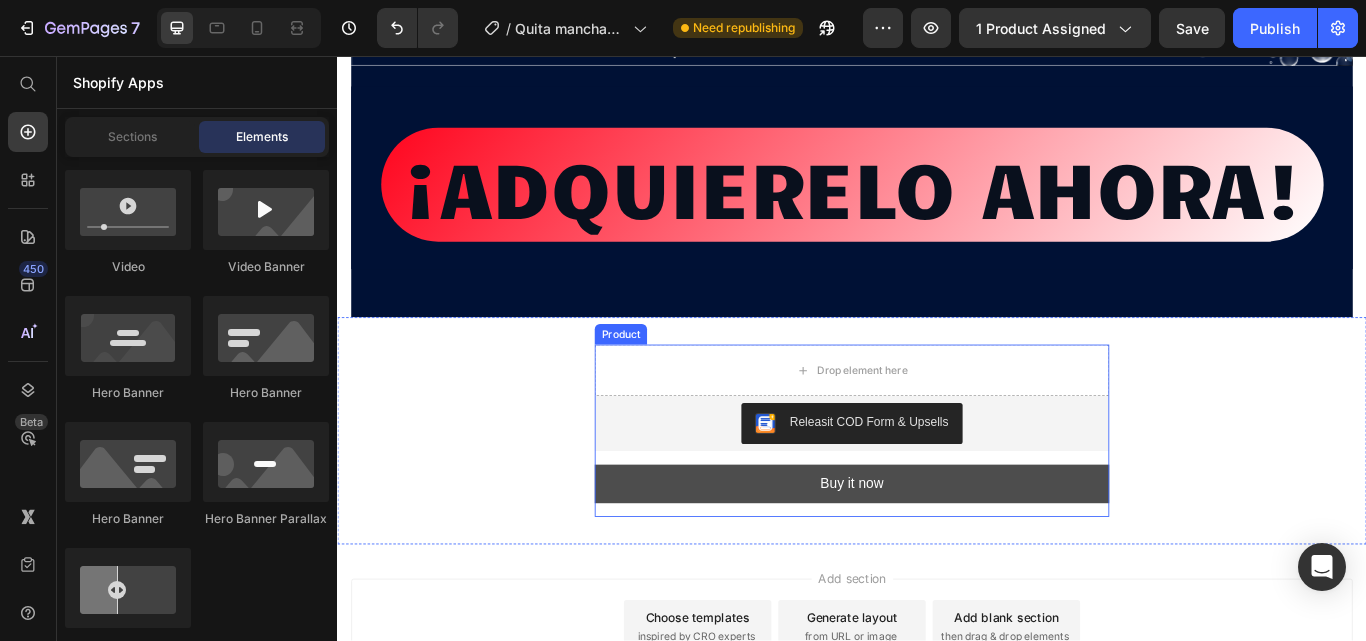 click on "Buy it now" at bounding box center [937, 555] 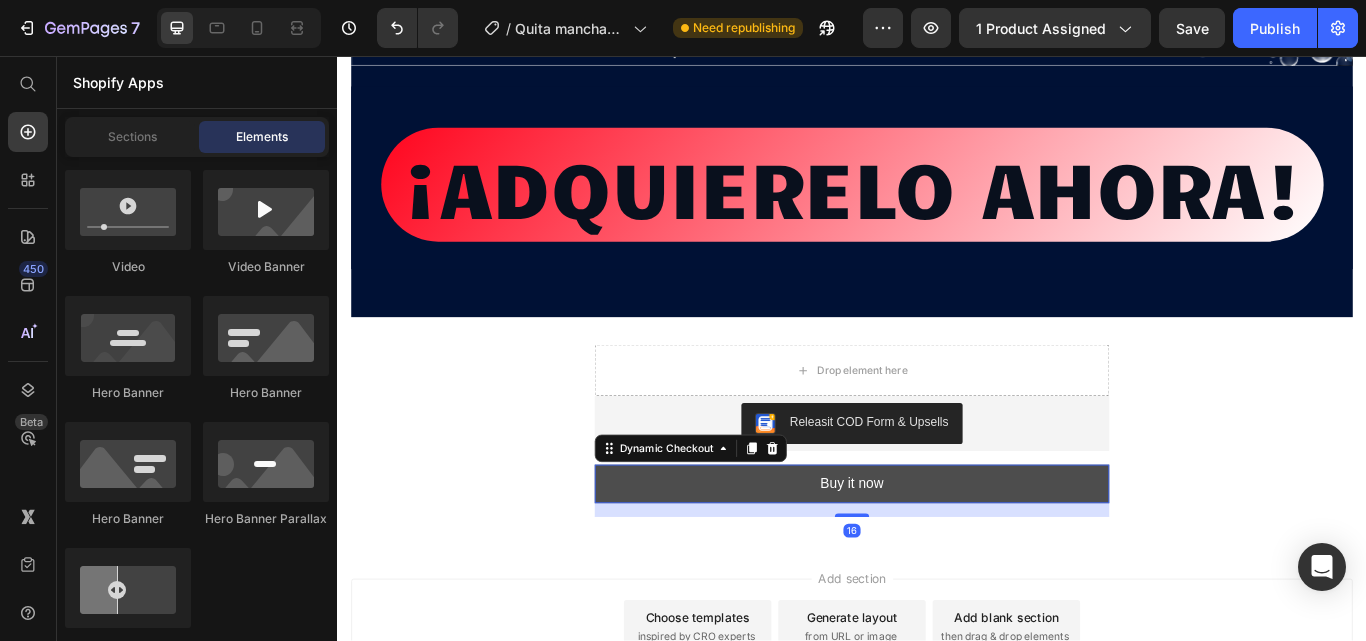 scroll, scrollTop: 20979, scrollLeft: 0, axis: vertical 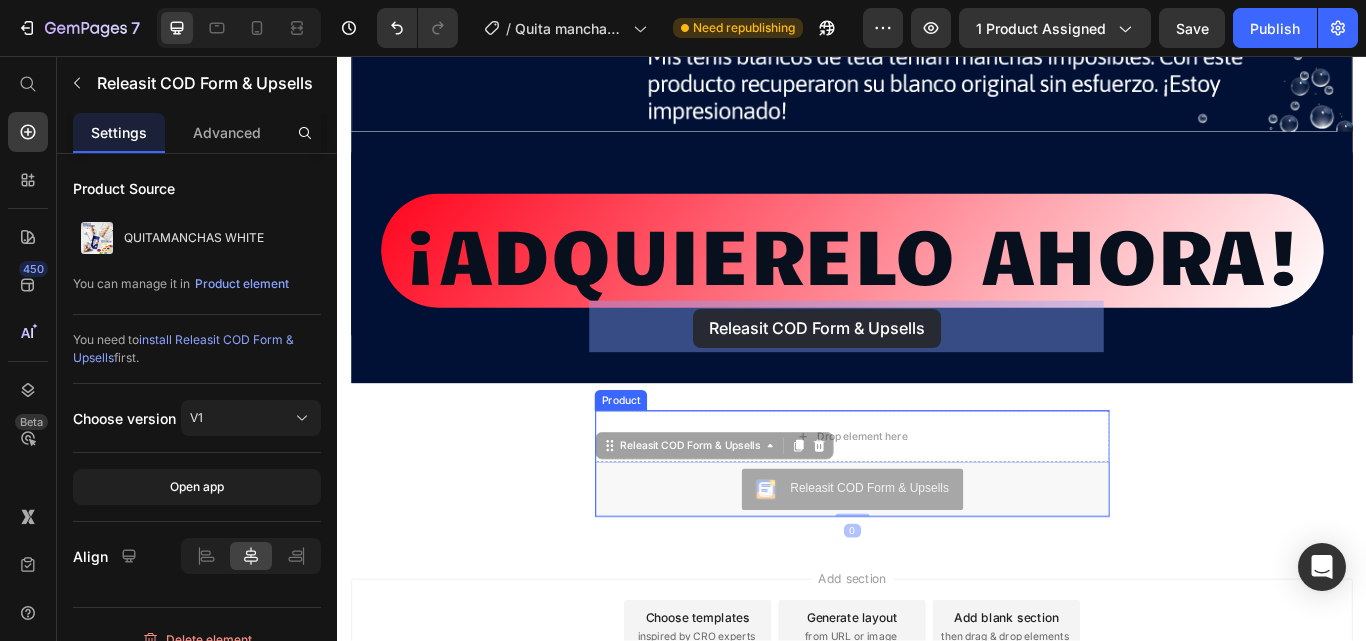 drag, startPoint x: 735, startPoint y: 436, endPoint x: 752, endPoint y: 351, distance: 86.683334 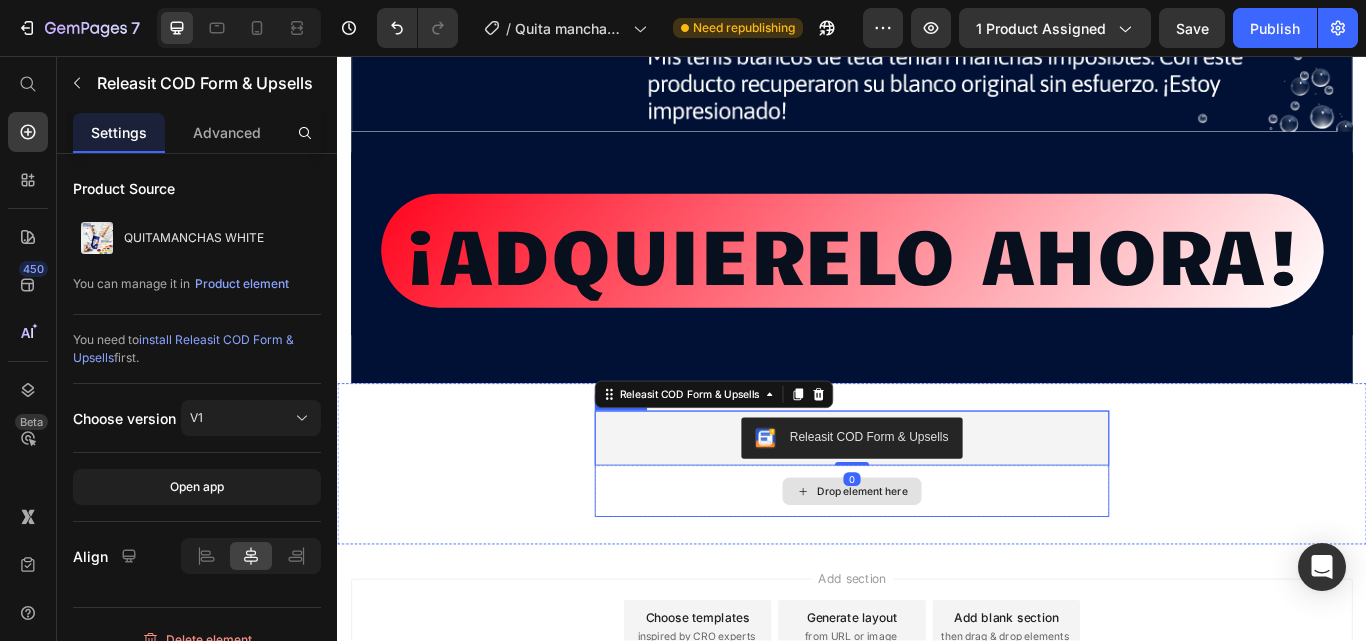 click on "Drop element here" at bounding box center (937, 564) 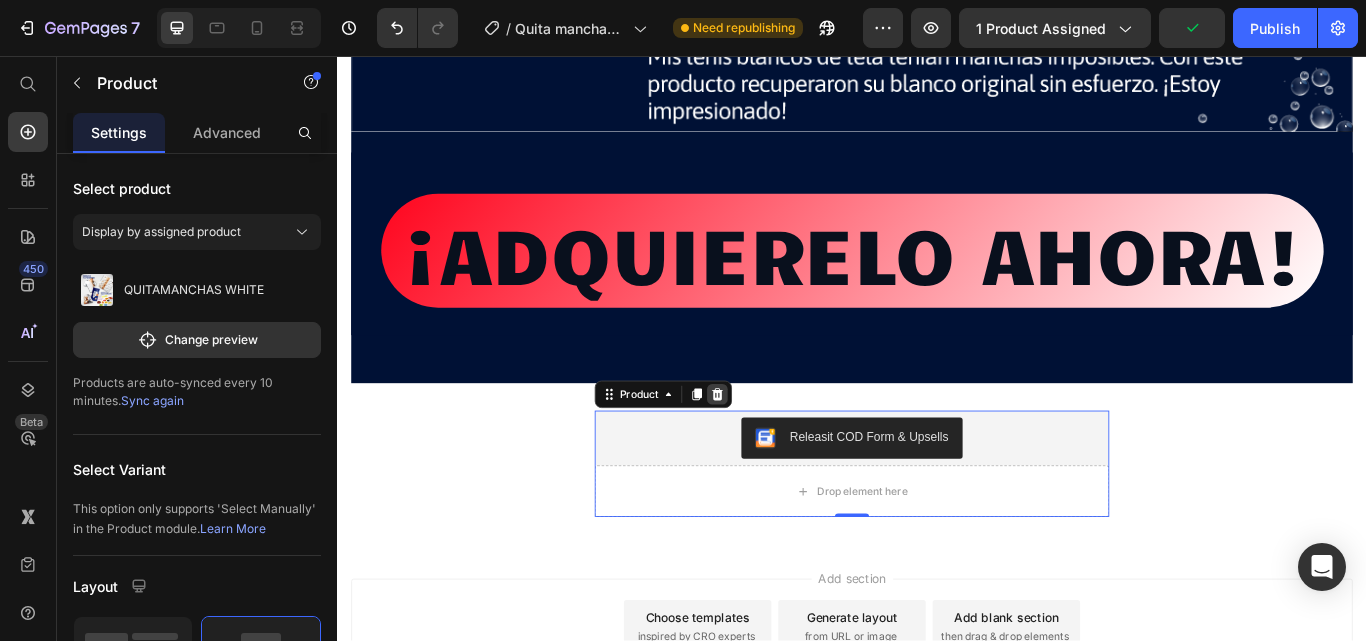 drag, startPoint x: 769, startPoint y: 313, endPoint x: 775, endPoint y: 340, distance: 27.658634 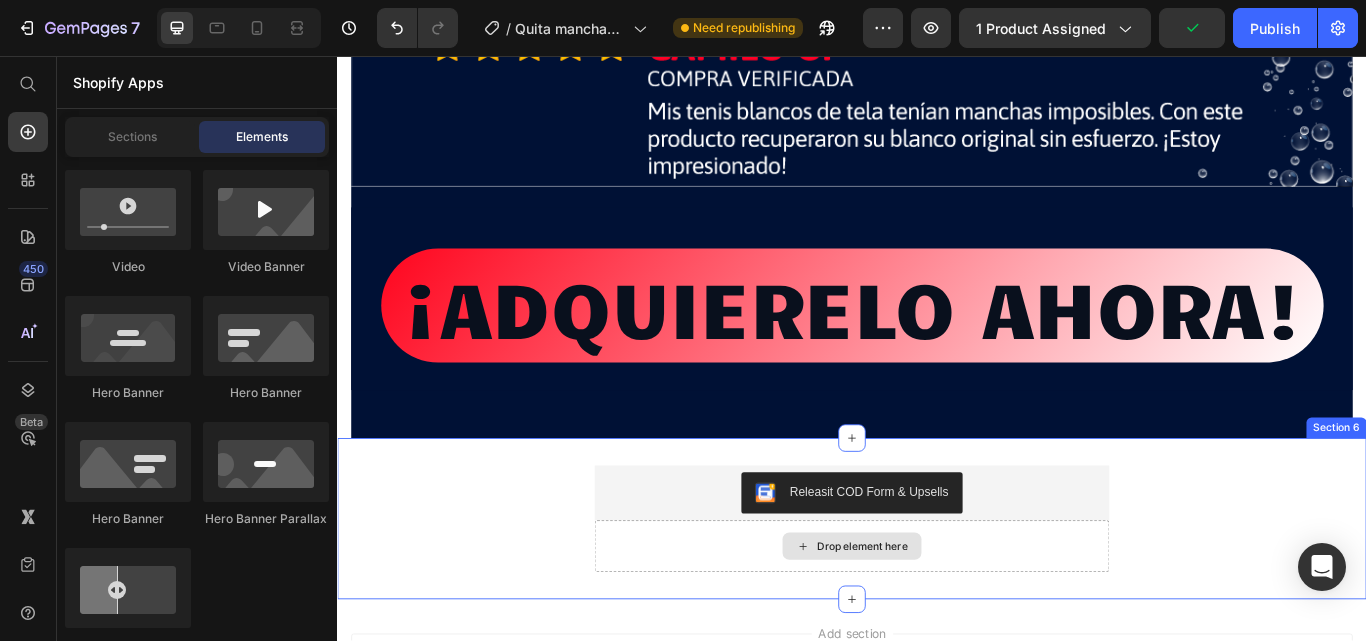 scroll, scrollTop: 20979, scrollLeft: 0, axis: vertical 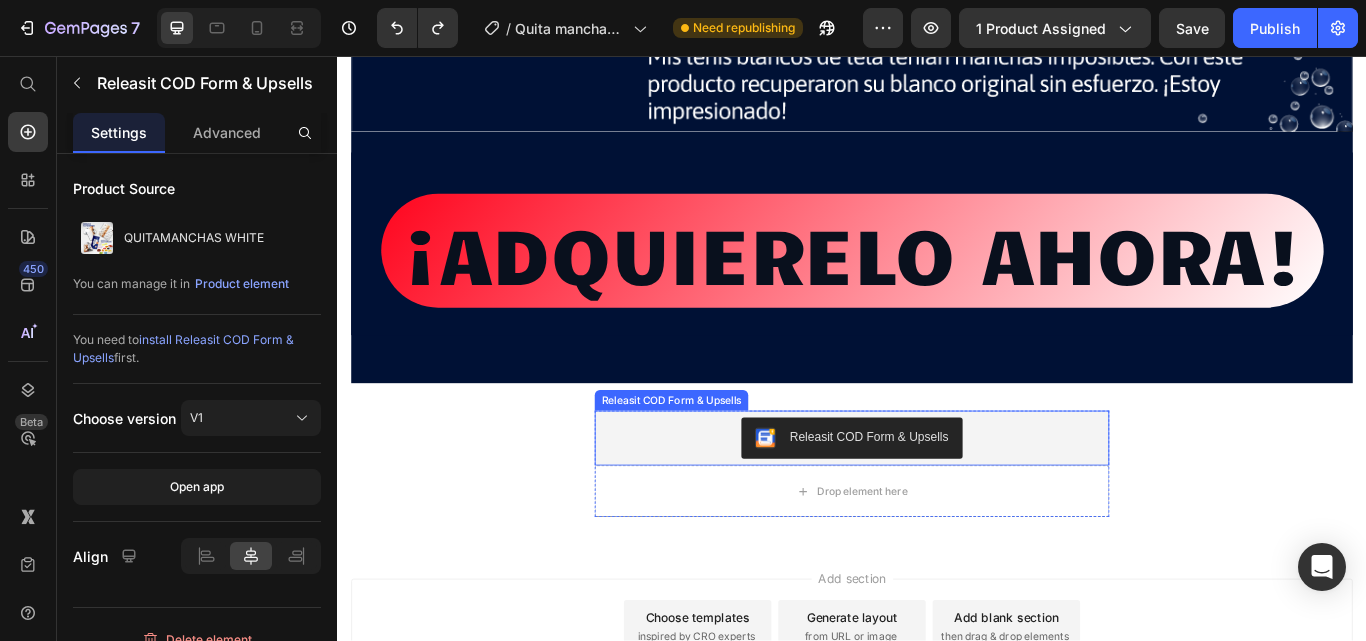 click on "Releasit COD Form & Upsells" at bounding box center [937, 502] 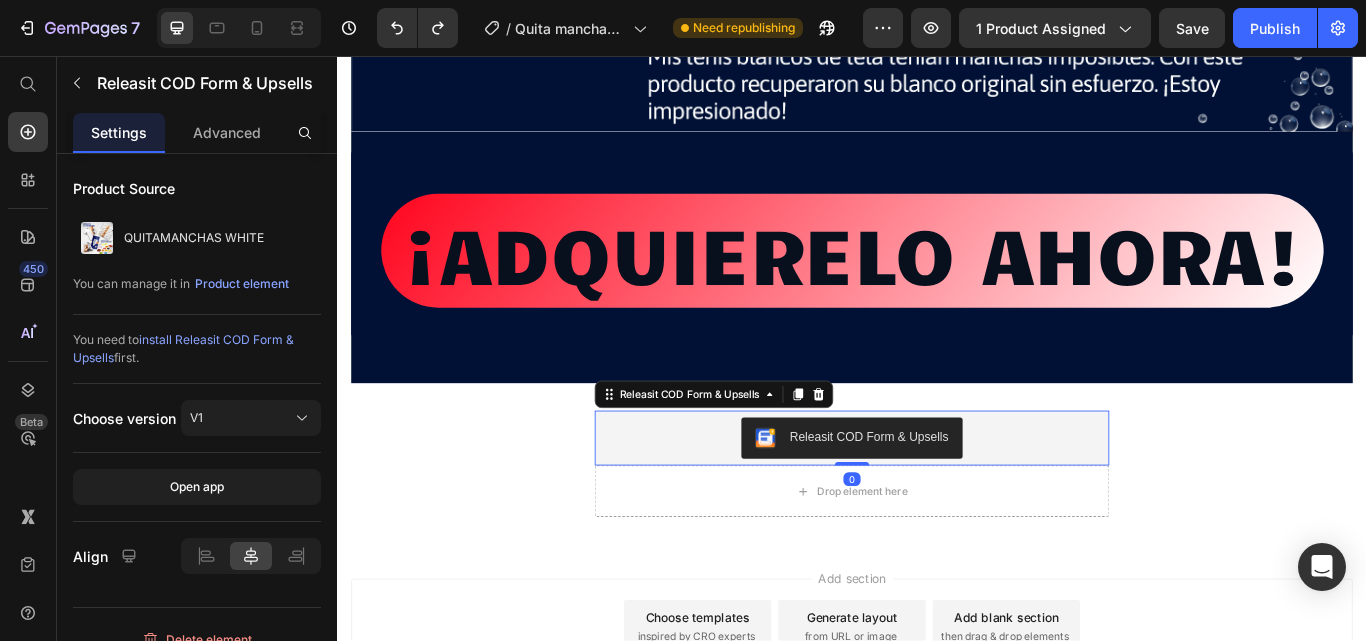 click on "Releasit COD Form & Upsells Releasit COD Form & Upsells   0
Drop element here Product" at bounding box center (937, 532) 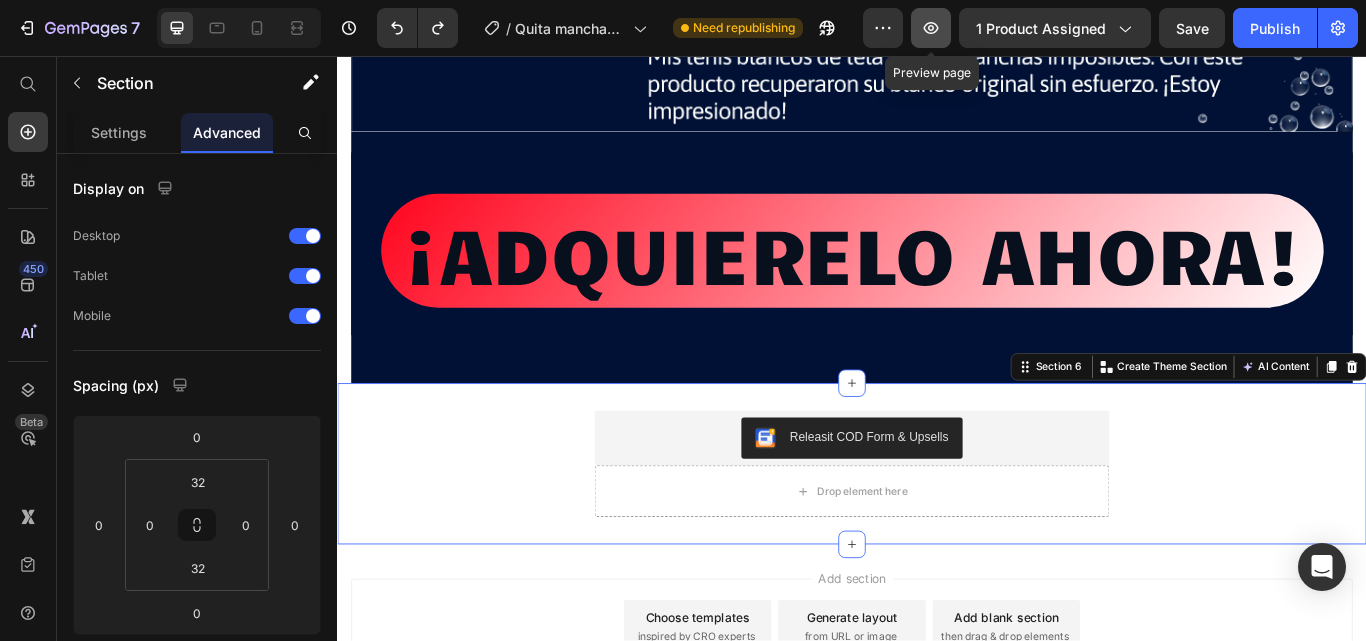 click 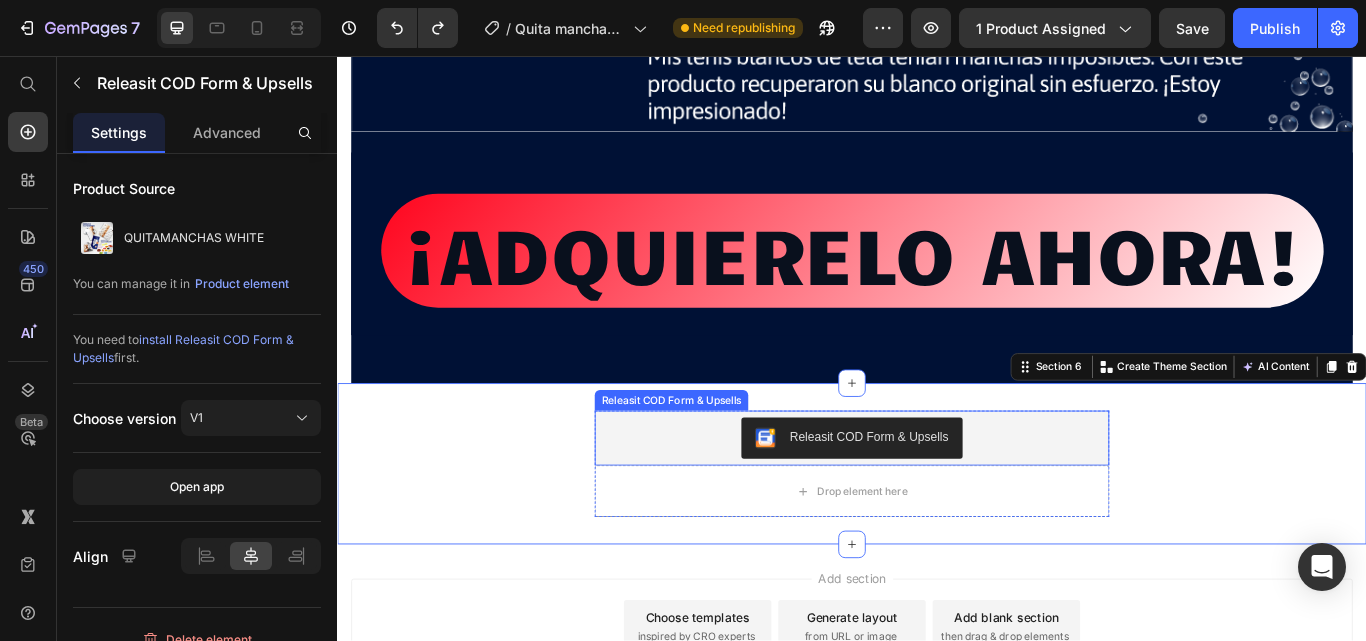 click on "Releasit COD Form & Upsells" at bounding box center [937, 502] 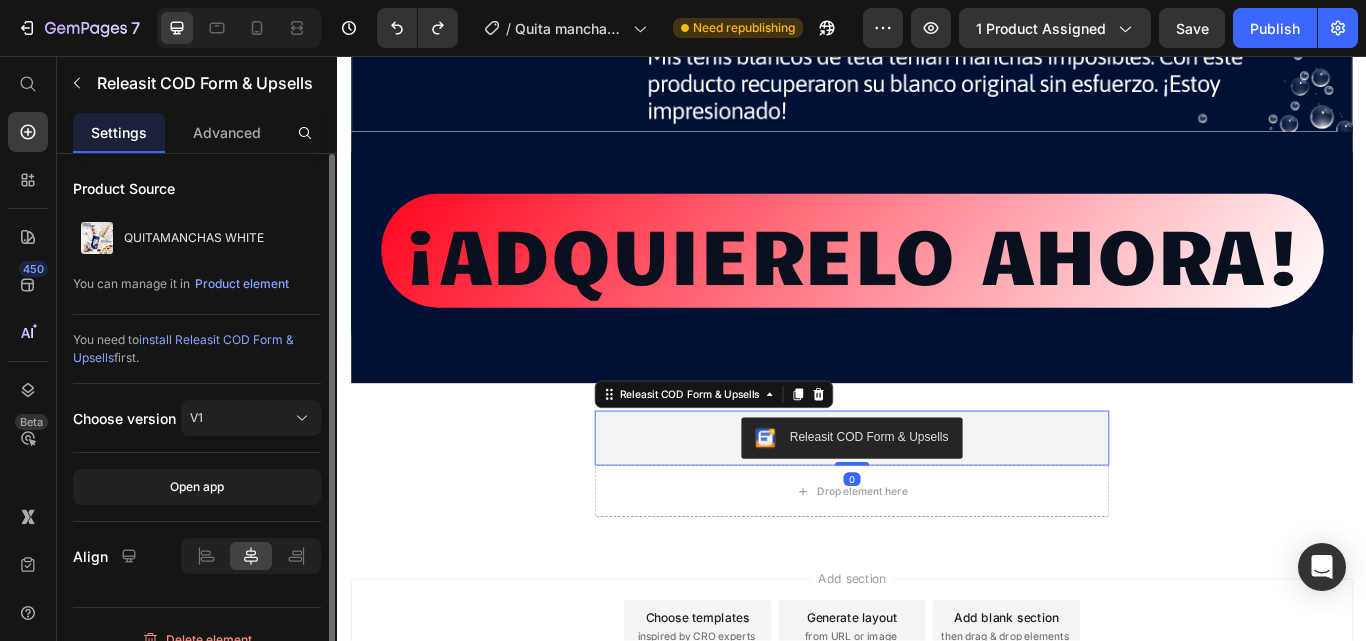 scroll, scrollTop: 24, scrollLeft: 0, axis: vertical 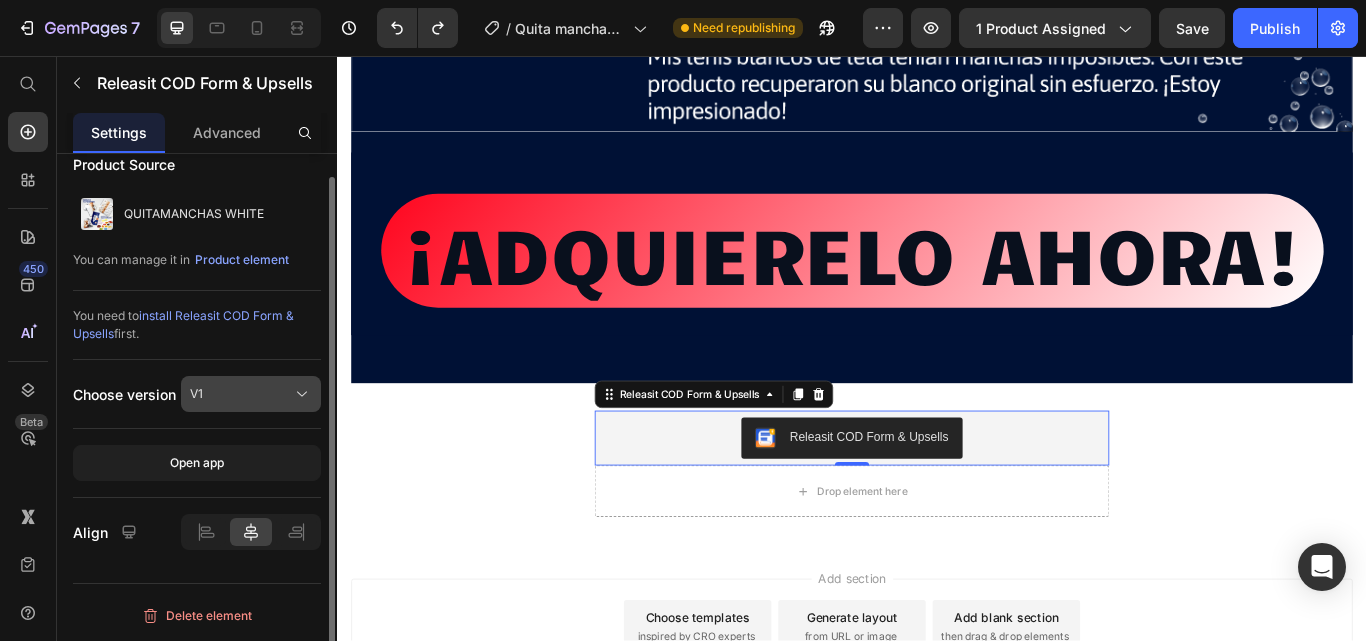 click on "V1" 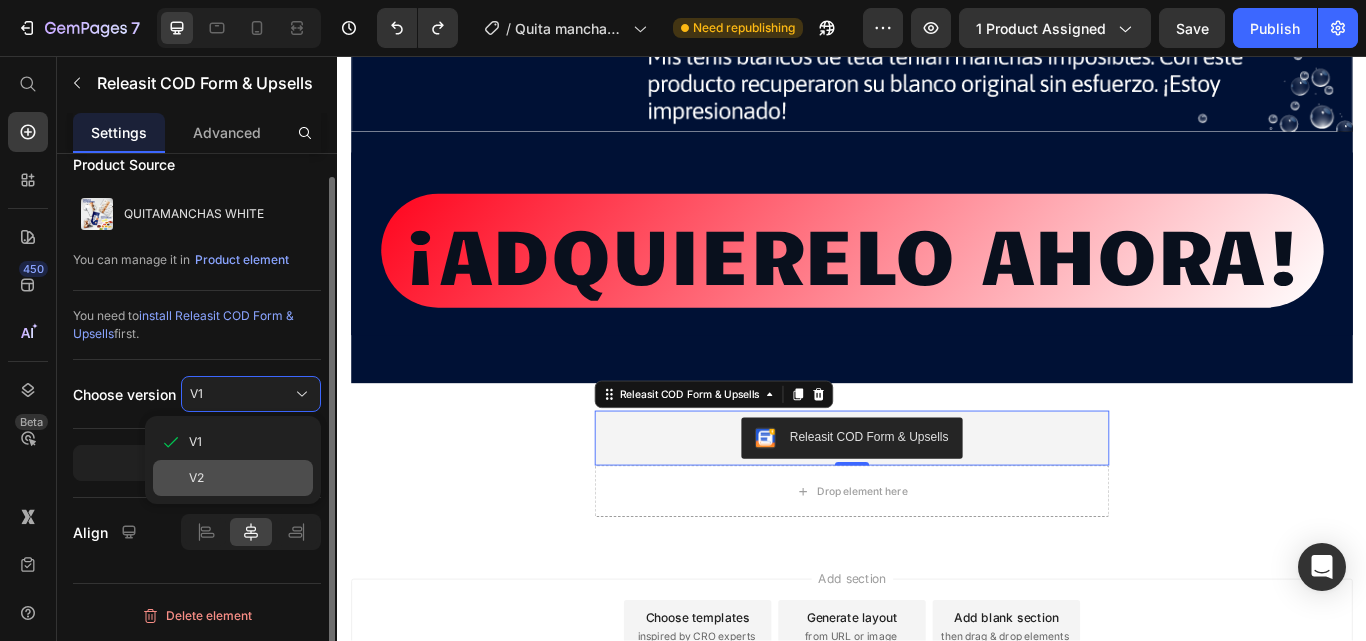 click on "V2" at bounding box center [247, 478] 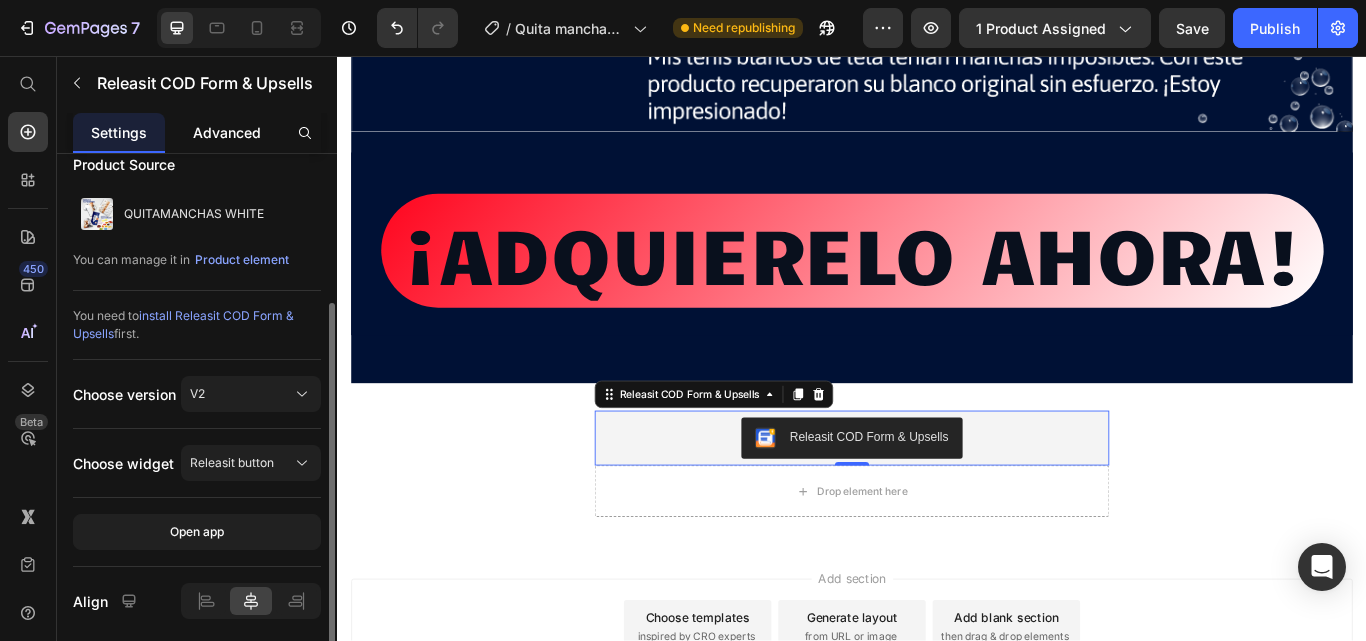 scroll, scrollTop: 93, scrollLeft: 0, axis: vertical 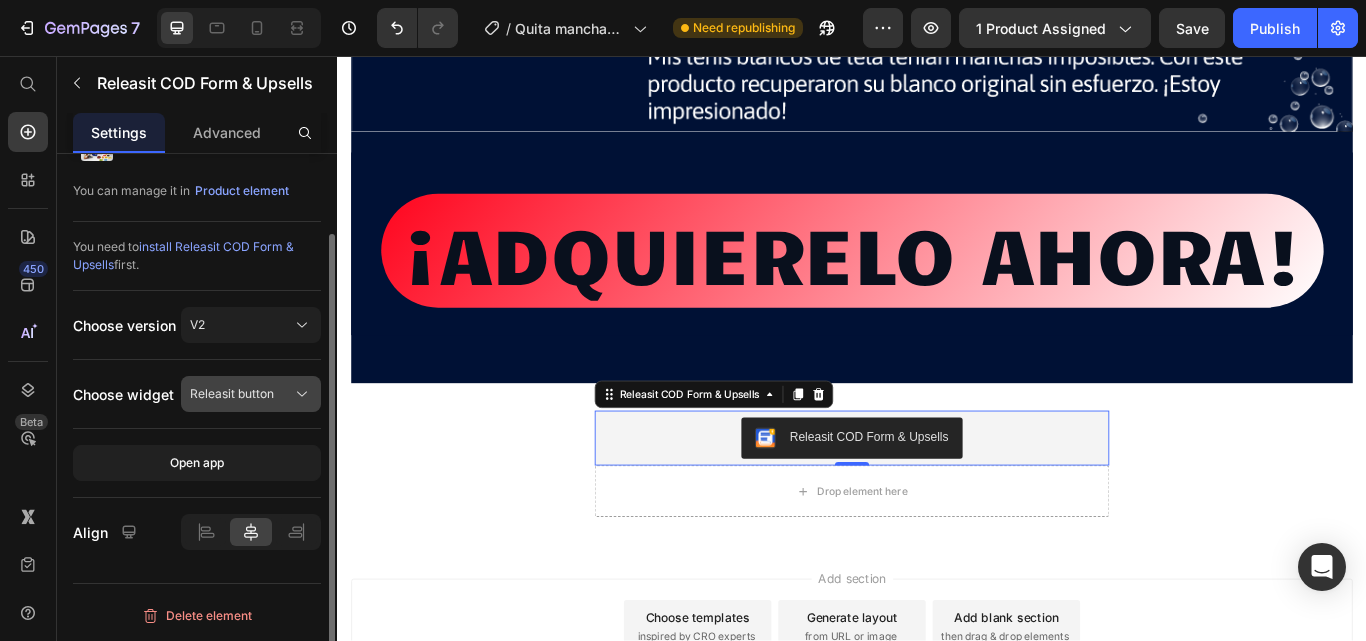click on "Releasit button" at bounding box center [232, 394] 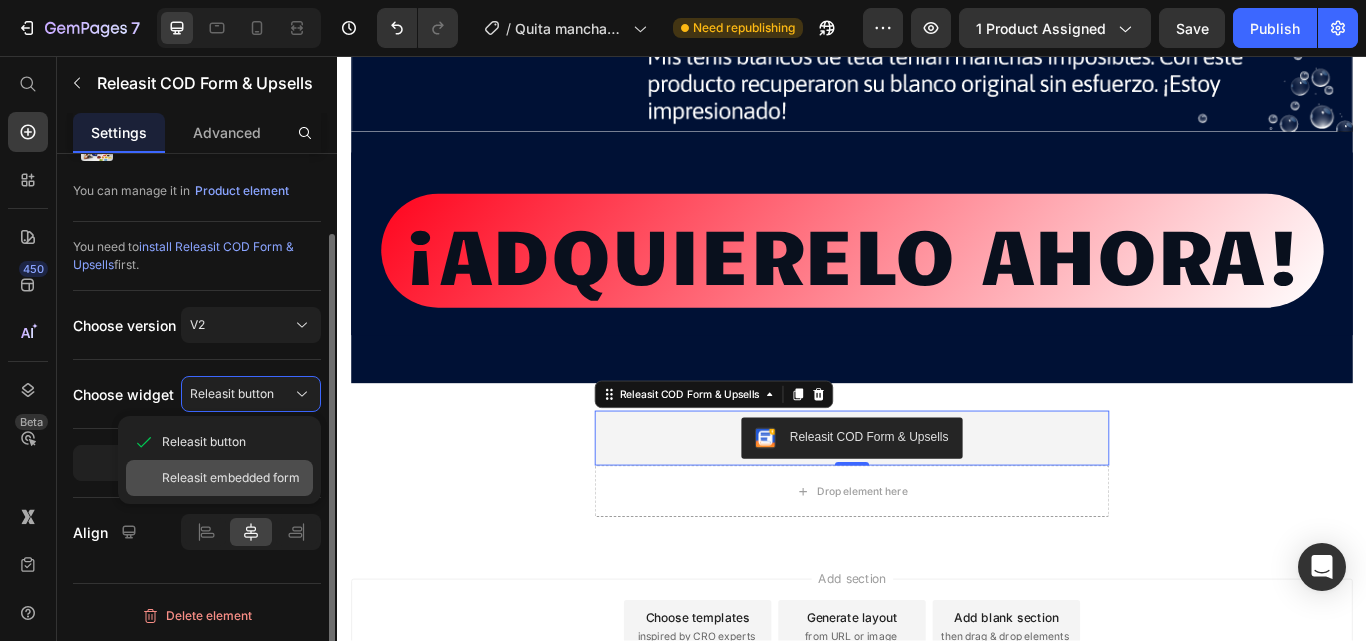 click on "Releasit embedded form" at bounding box center (231, 478) 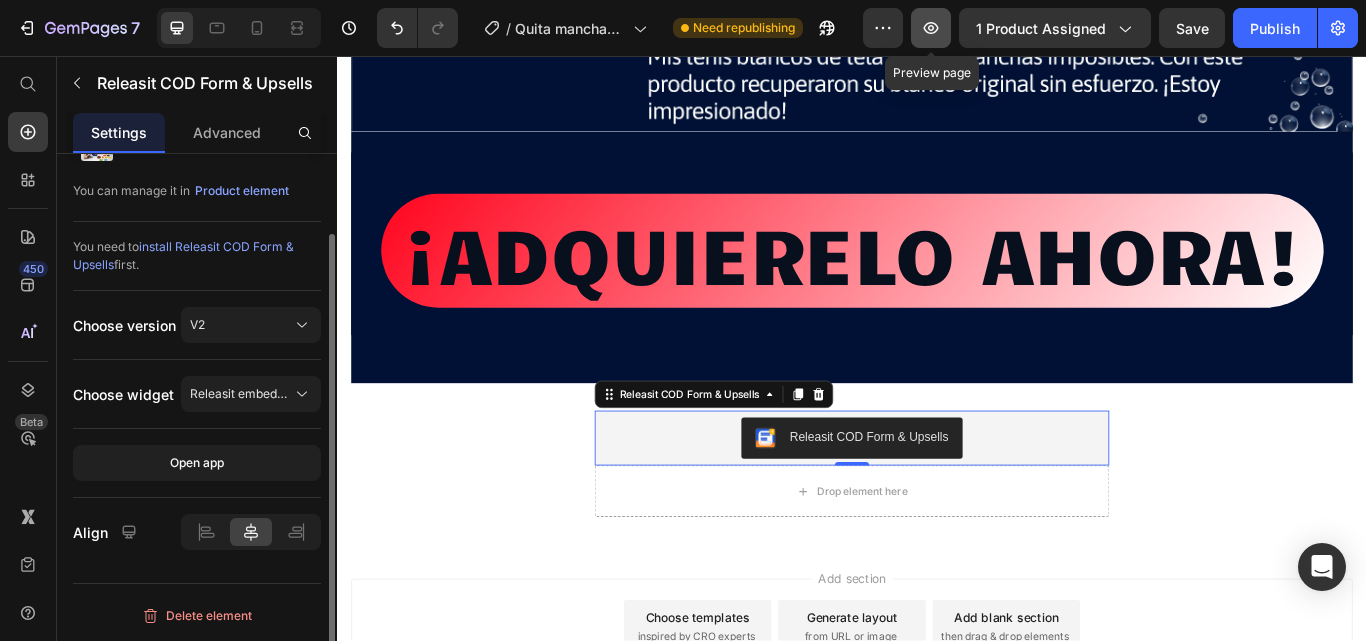 click 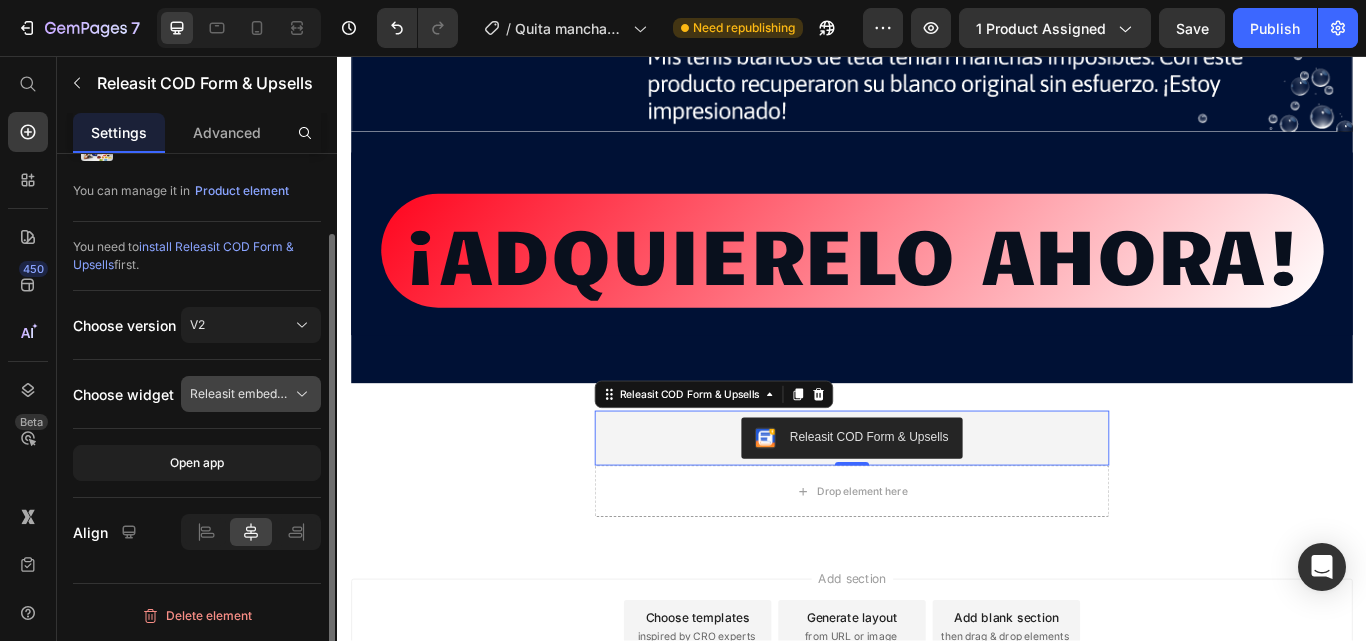 click on "Releasit embedded form" at bounding box center (239, 394) 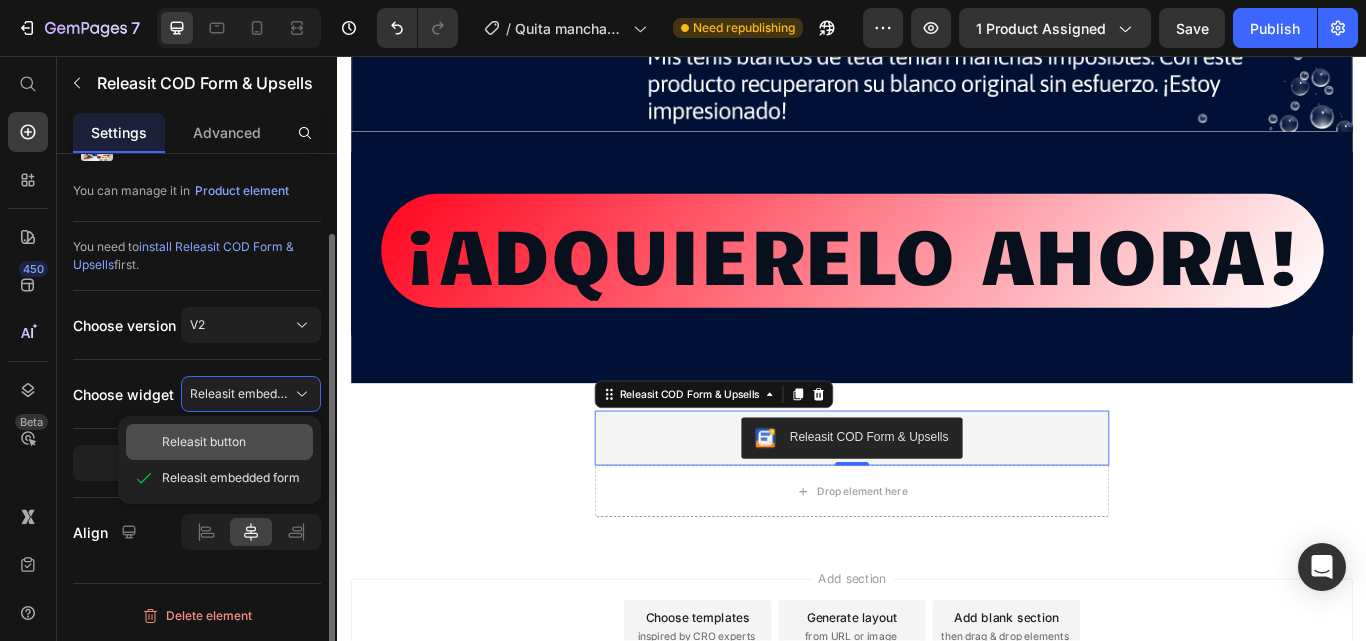 click on "Releasit button" at bounding box center (204, 442) 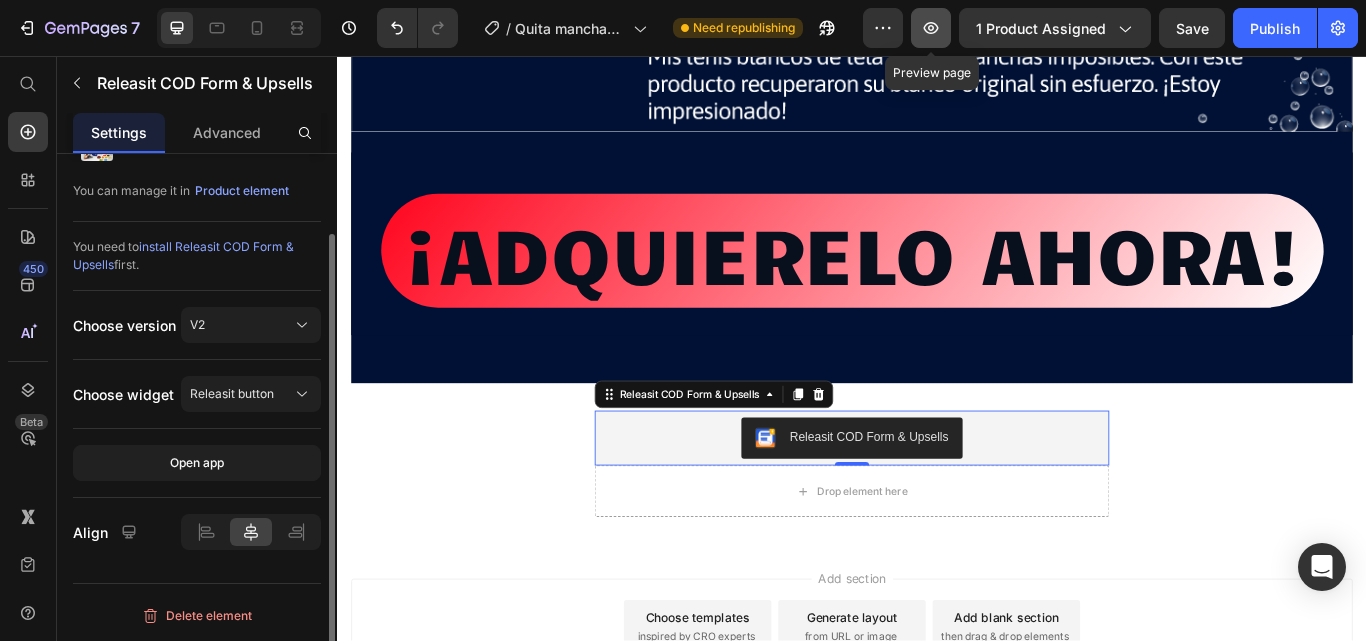 click 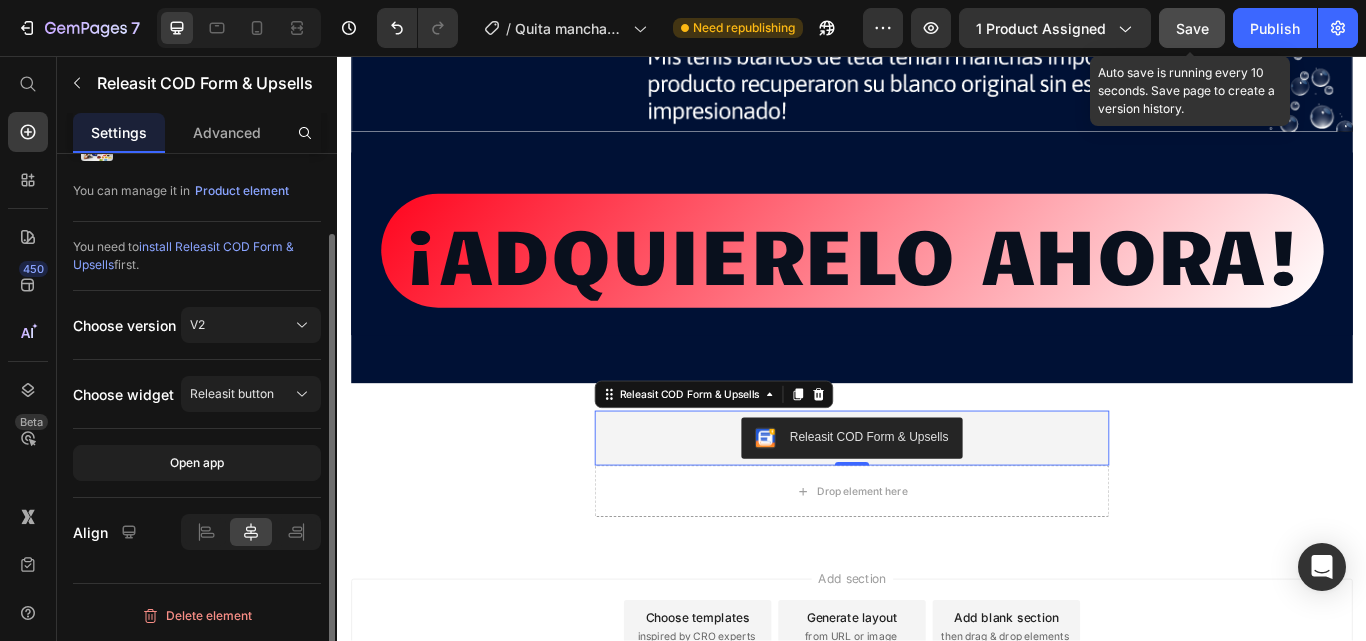 click on "Save" at bounding box center (1192, 28) 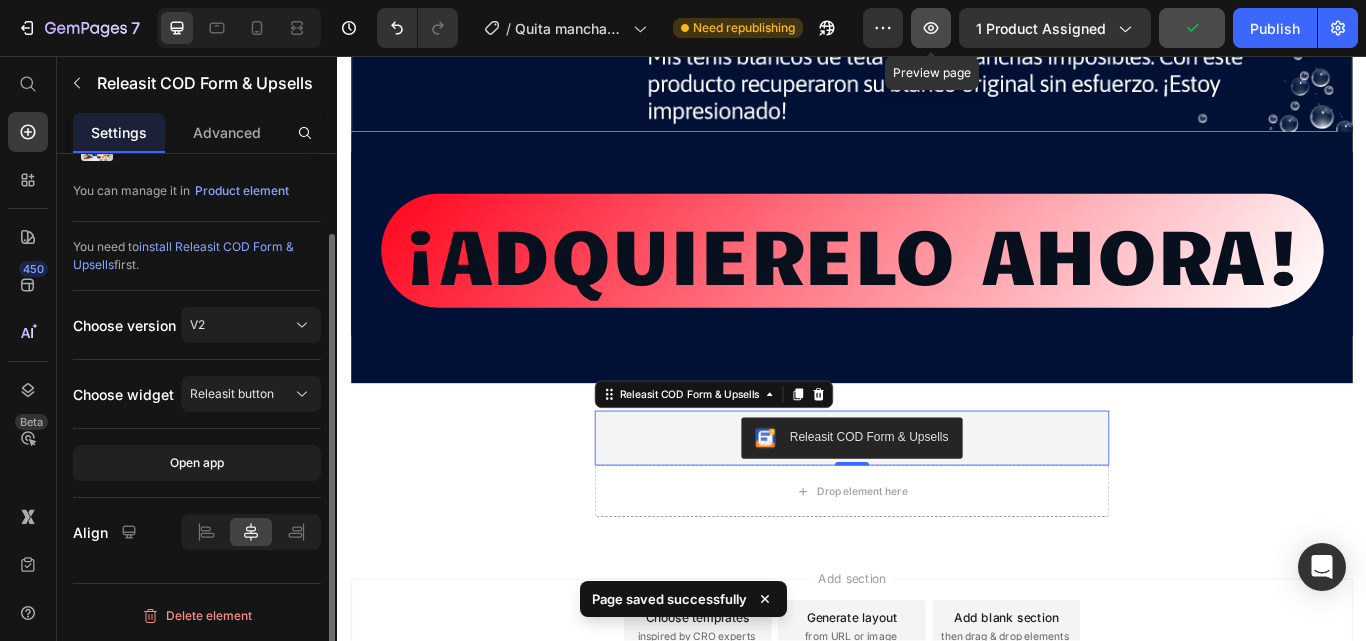 click 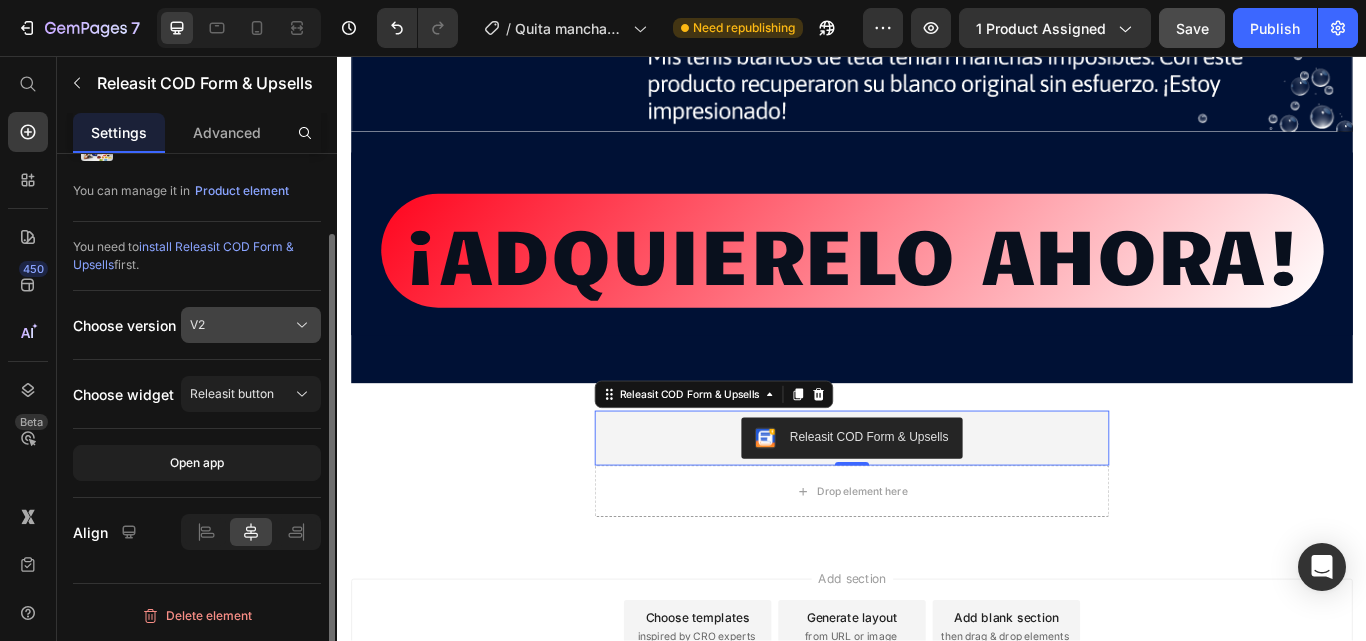 click on "V2" 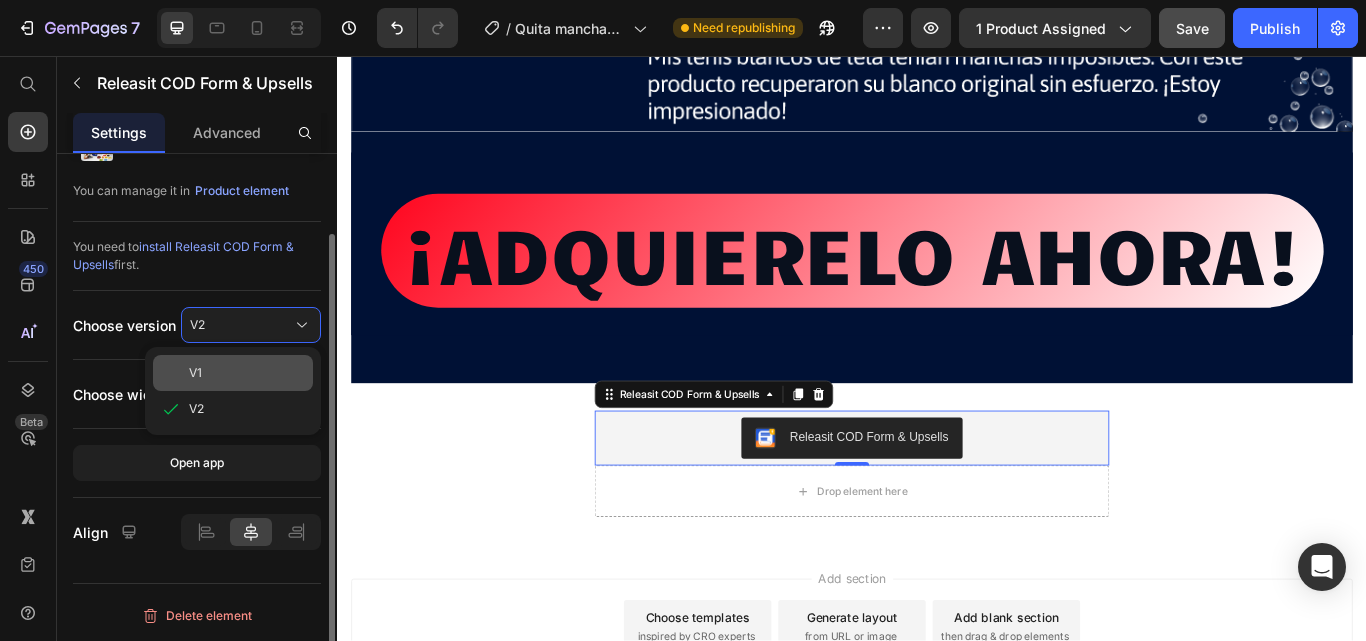 click on "V1" at bounding box center (247, 373) 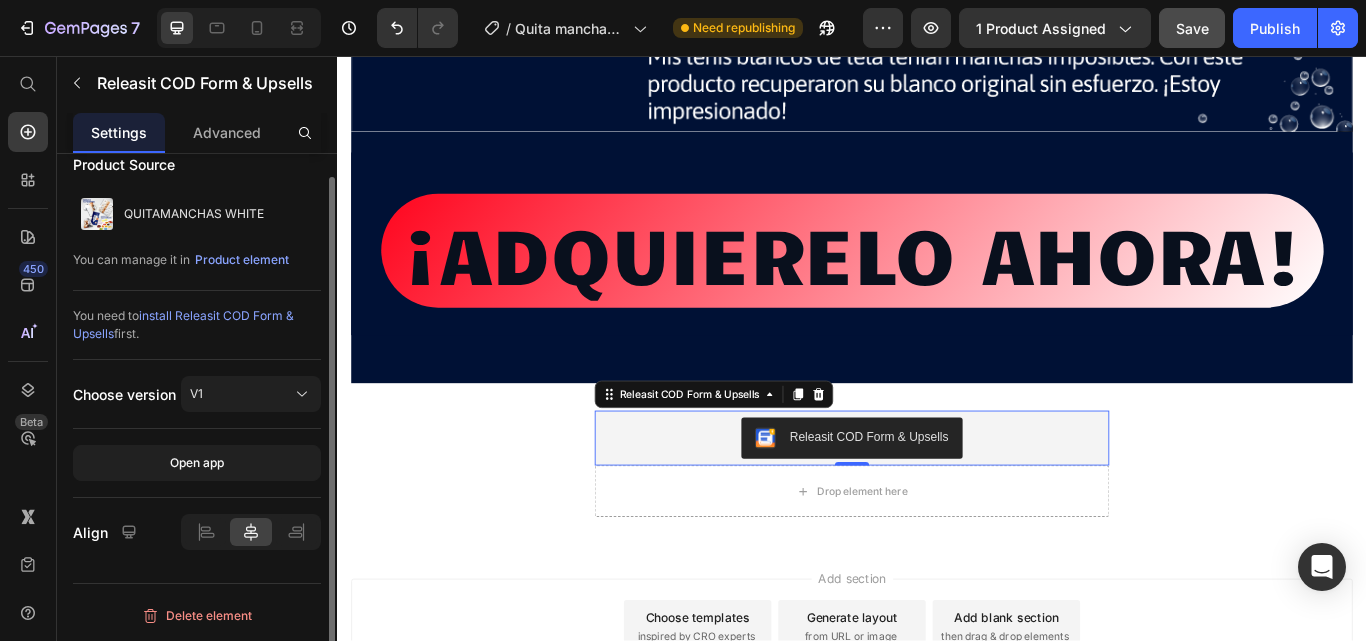 click on "install Releasit COD Form & Upsells" at bounding box center (183, 324) 